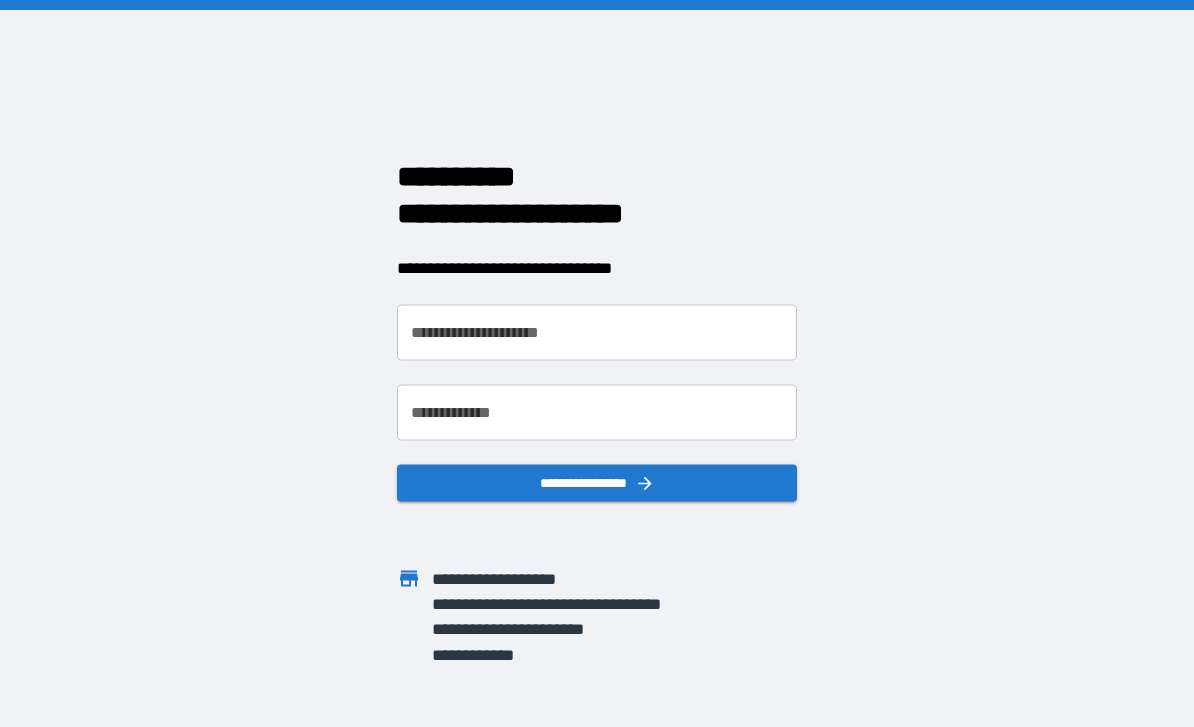 scroll, scrollTop: 0, scrollLeft: 0, axis: both 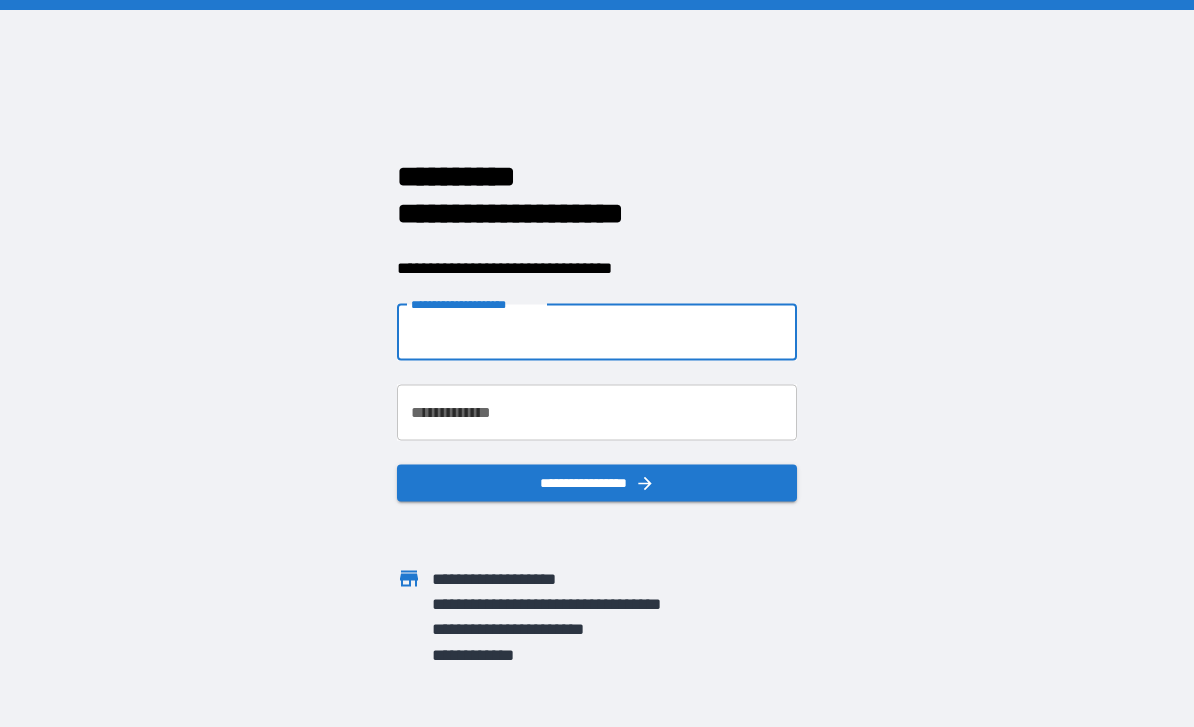 click on "**********" at bounding box center (597, 332) 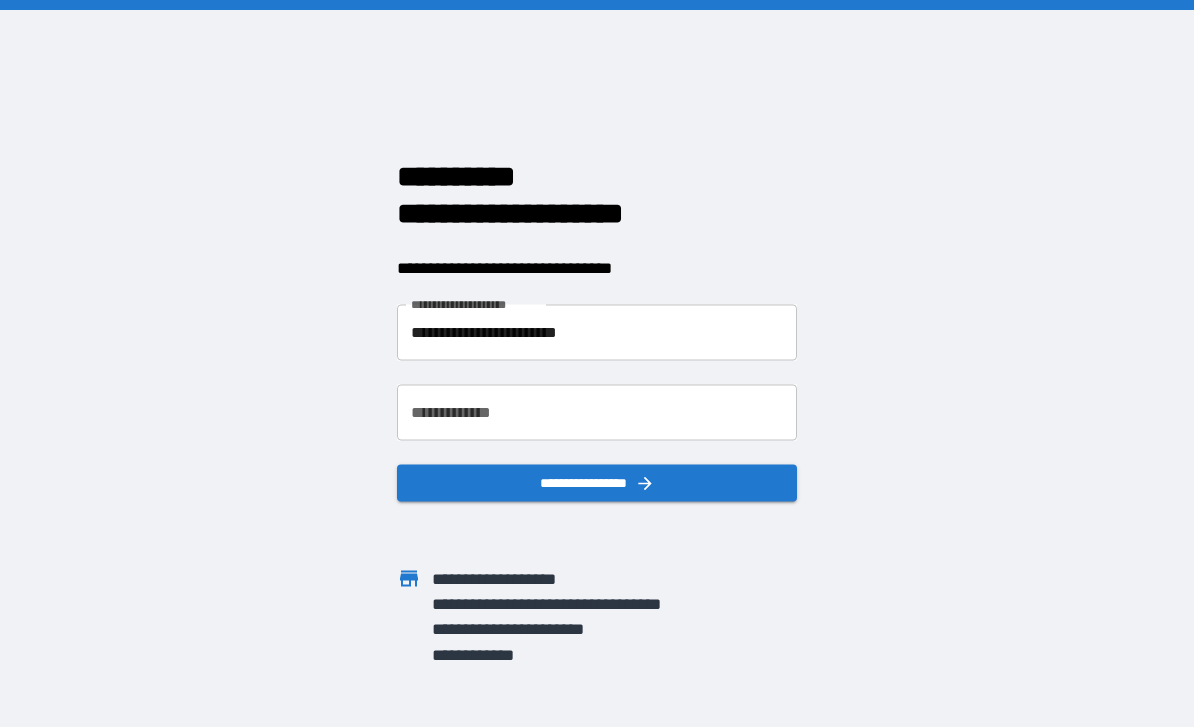 click on "**********" at bounding box center [597, 412] 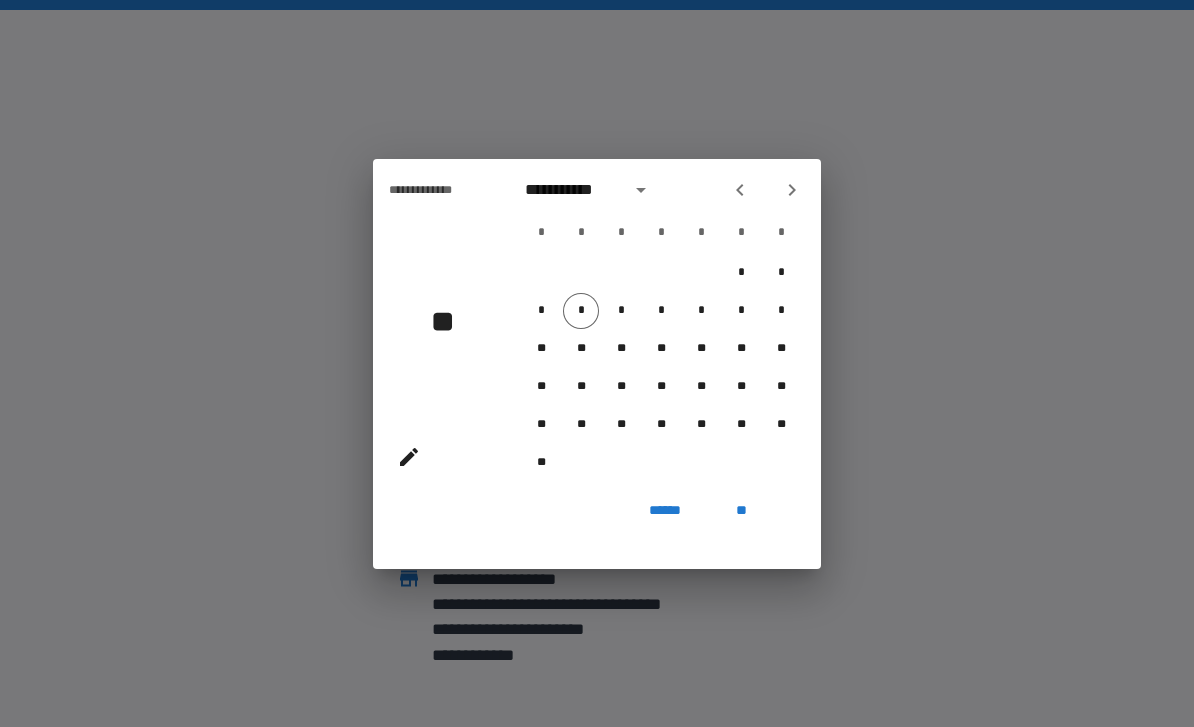 click on "**********" at bounding box center (571, 190) 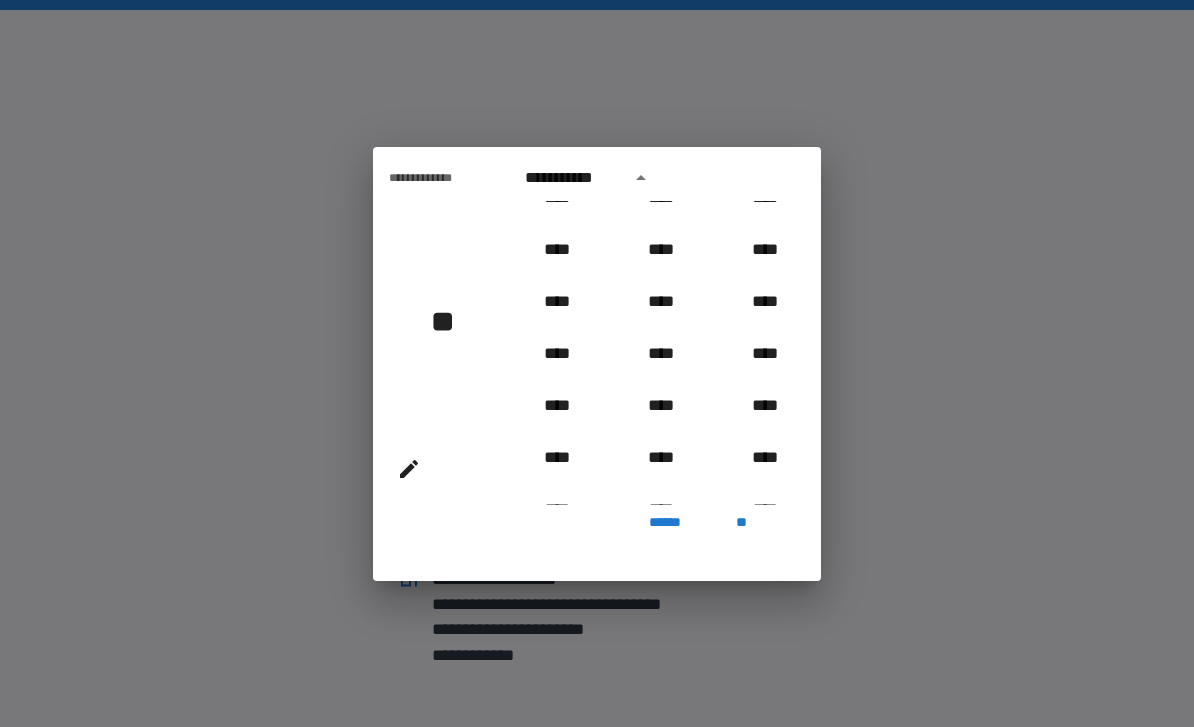 scroll, scrollTop: 1278, scrollLeft: 0, axis: vertical 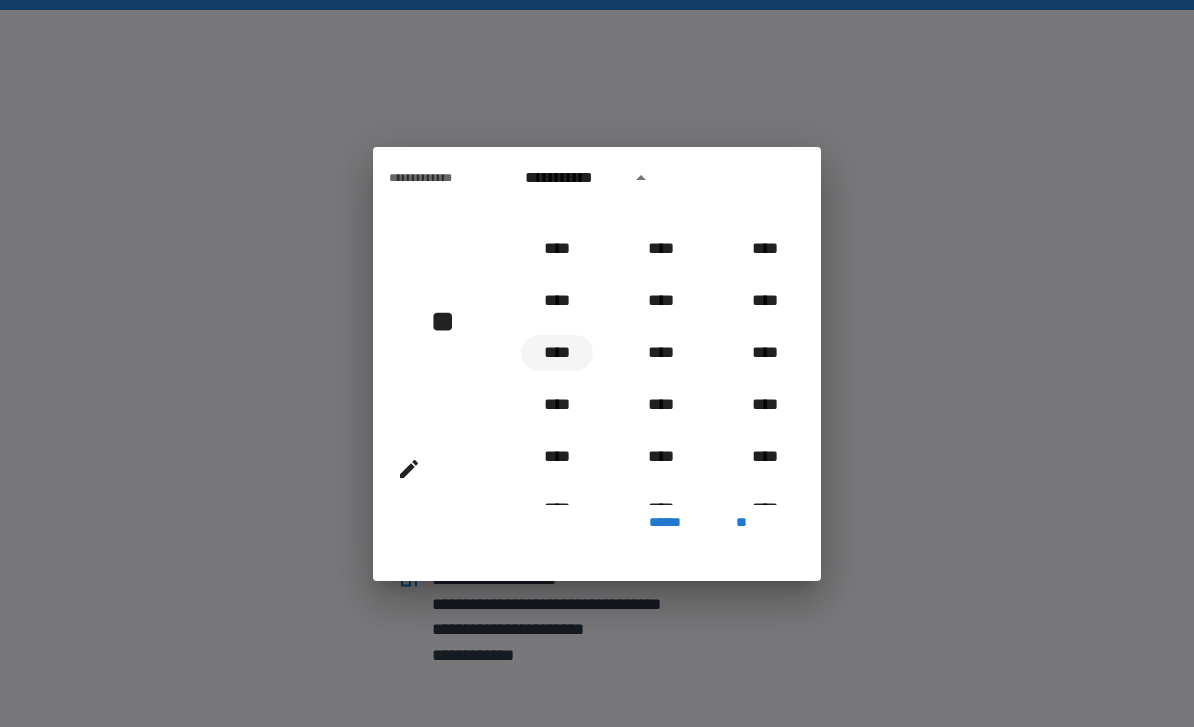 click on "****" at bounding box center (557, 353) 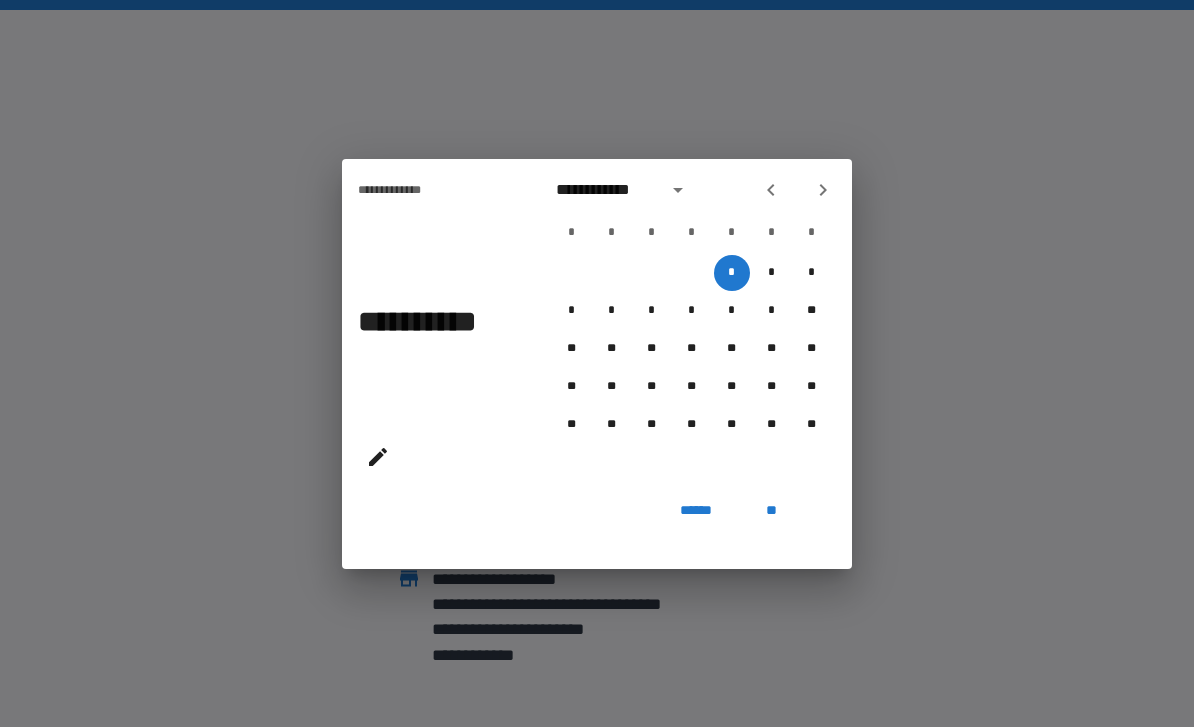 click on "**********" at bounding box center (606, 190) 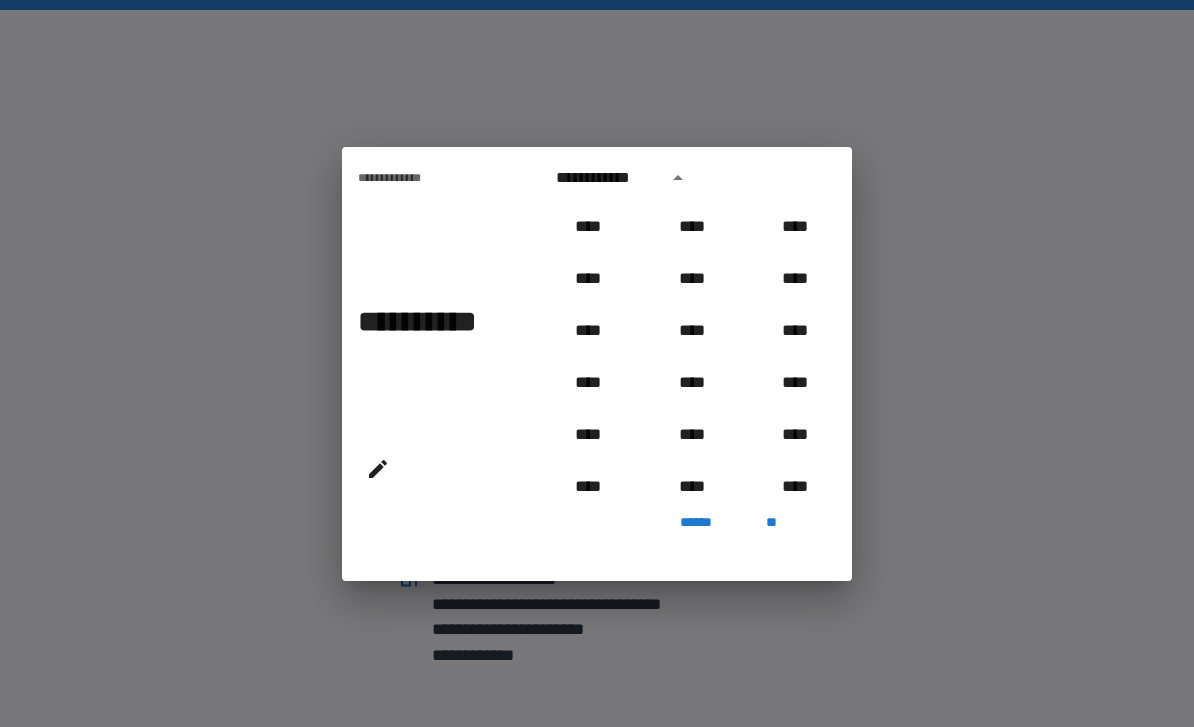 scroll, scrollTop: 1278, scrollLeft: 0, axis: vertical 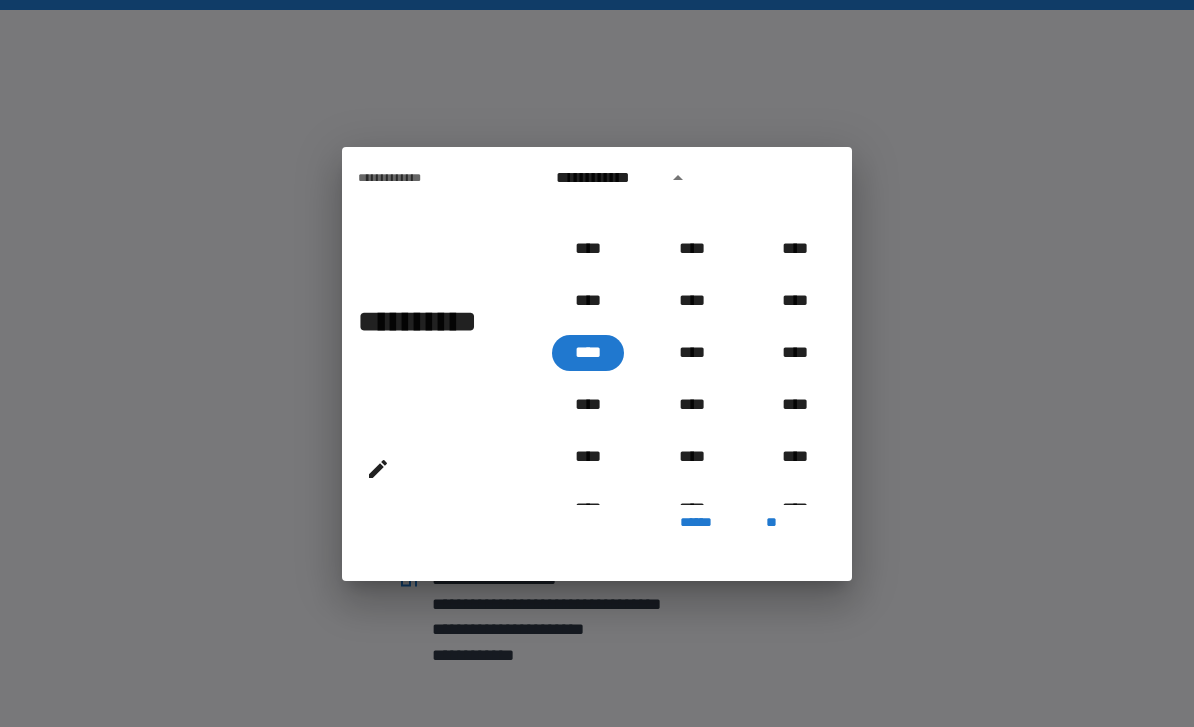 click on "**********" at bounding box center (428, 321) 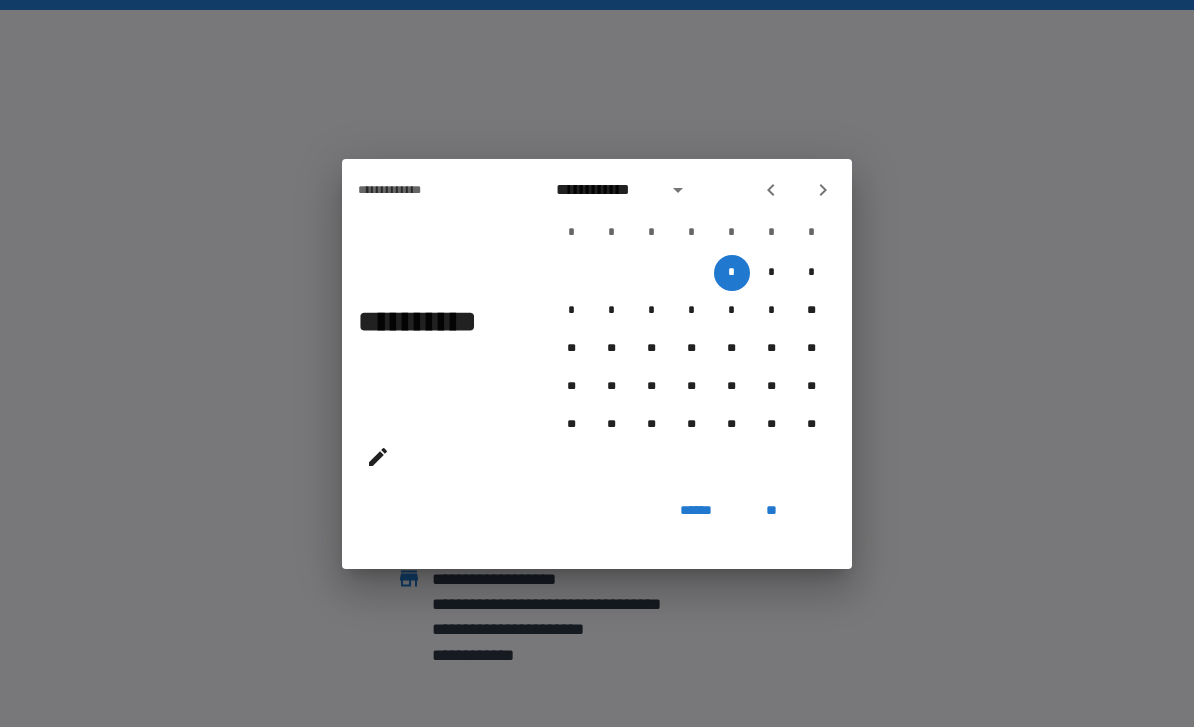click on "**********" at bounding box center (606, 190) 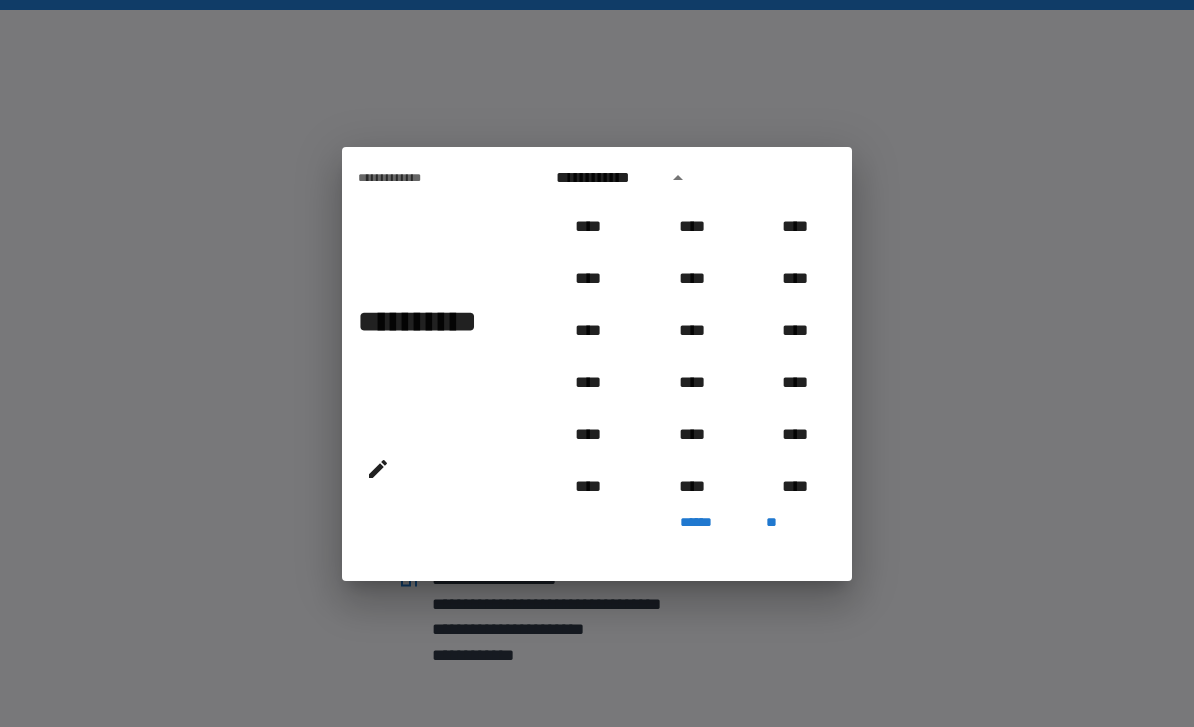 scroll, scrollTop: 1278, scrollLeft: 0, axis: vertical 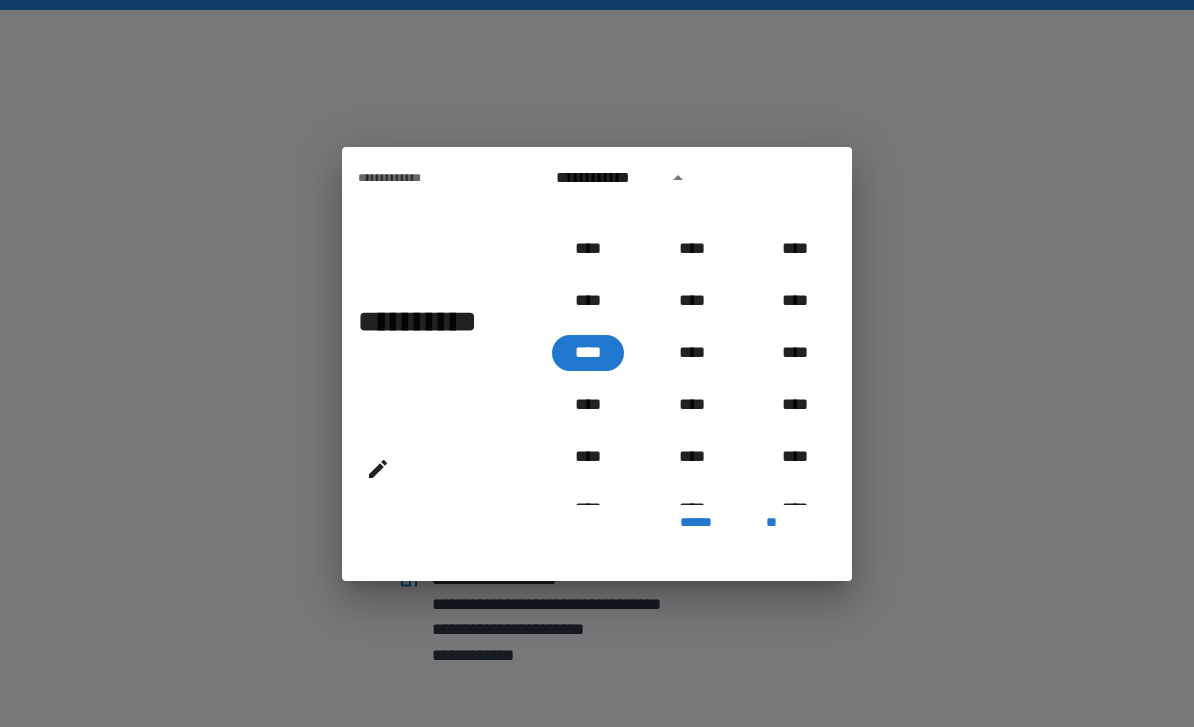 click on "**" at bounding box center (772, 523) 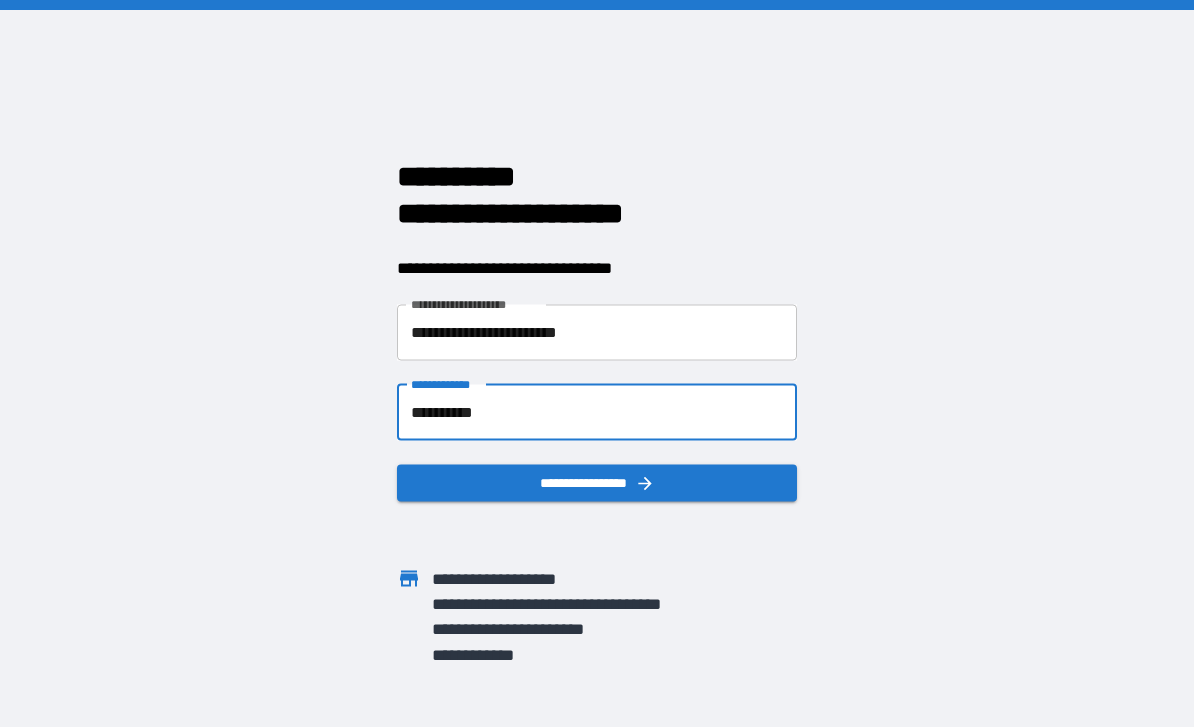 click on "**********" at bounding box center [597, 412] 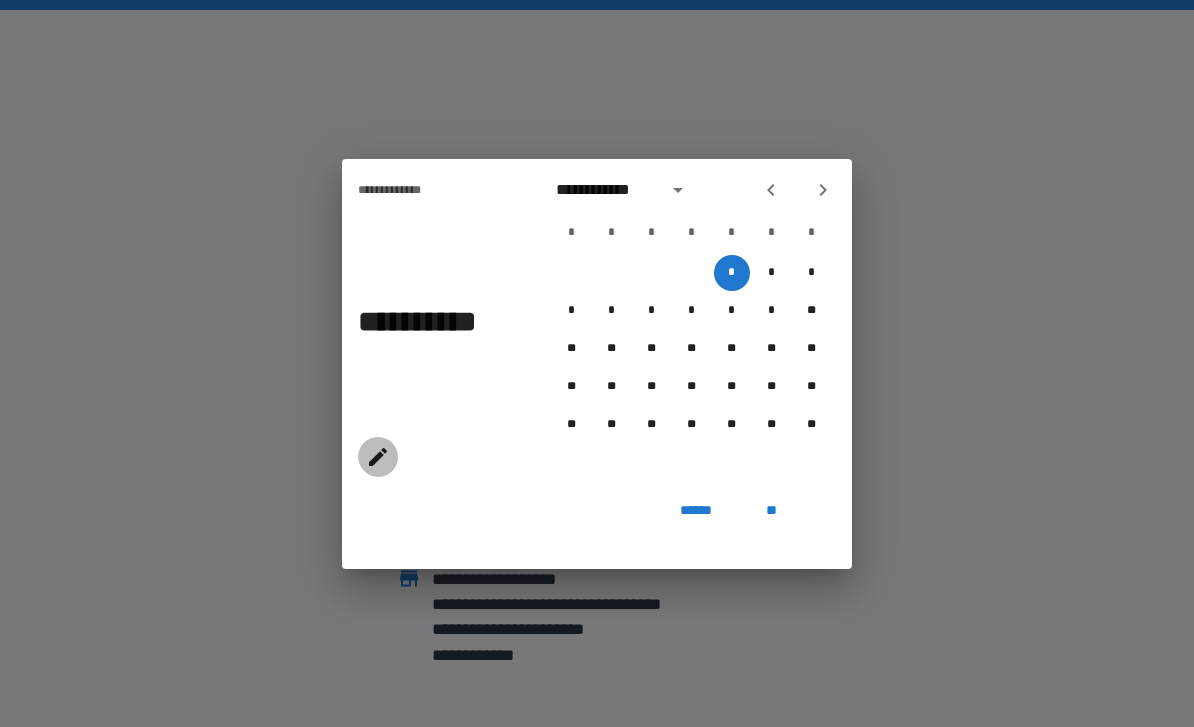 click 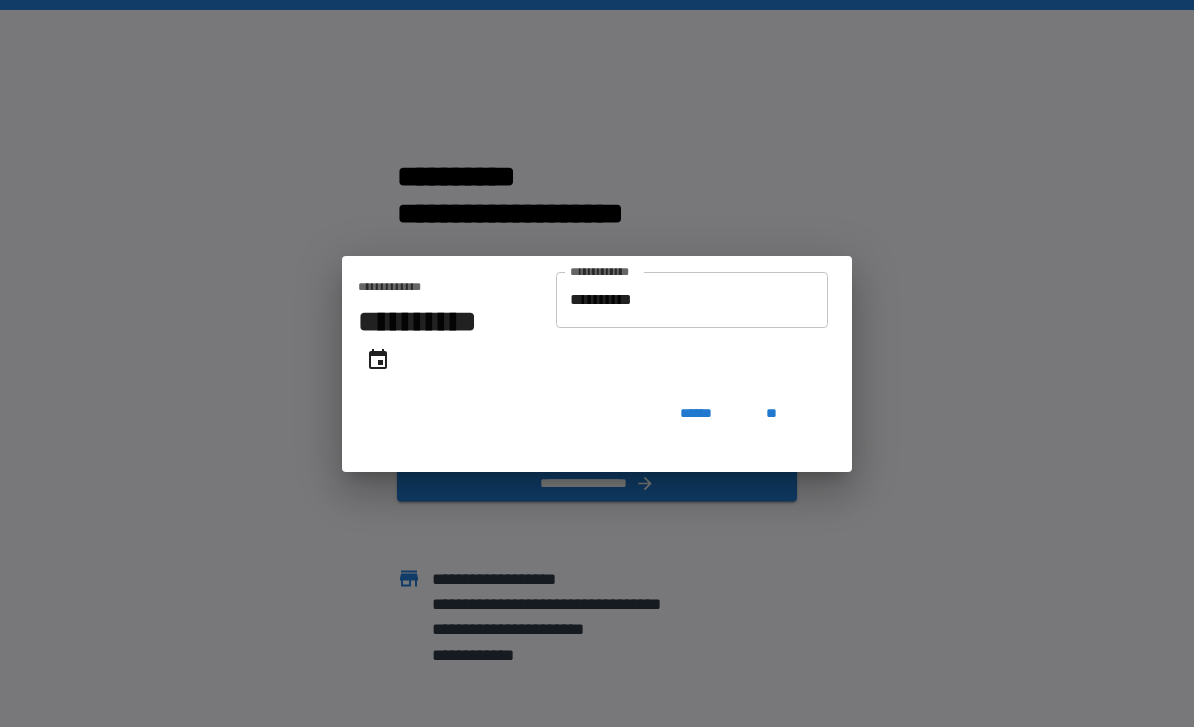 click at bounding box center [378, 360] 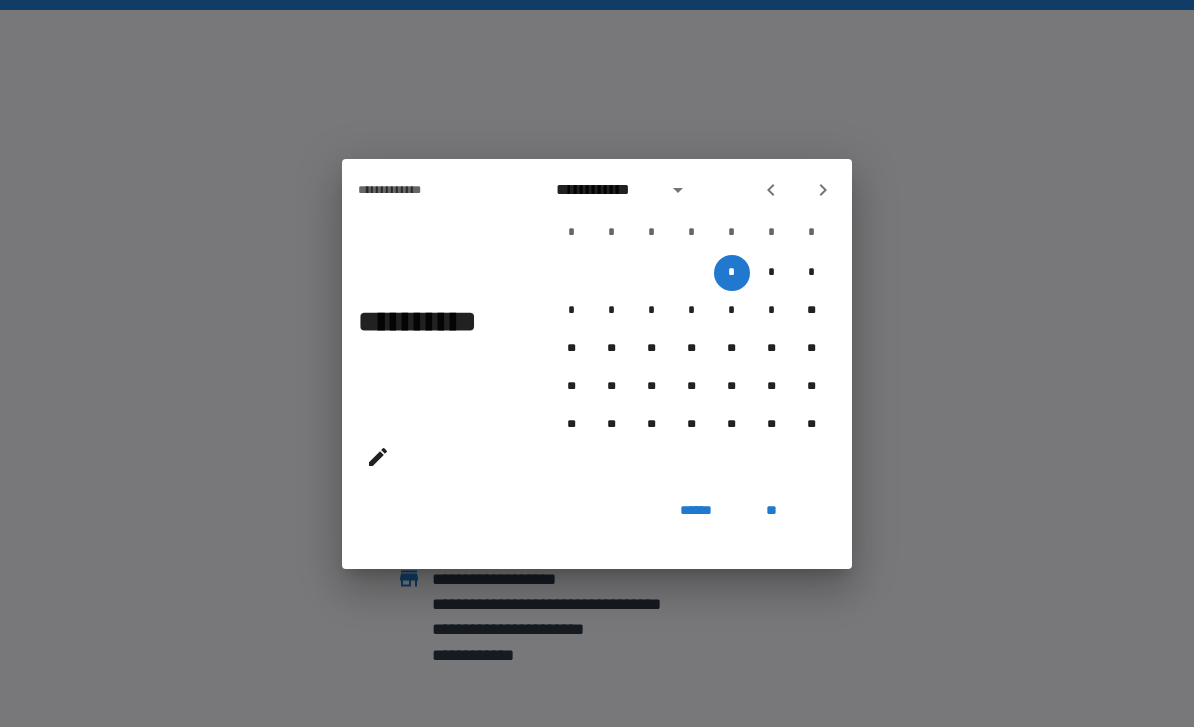 click 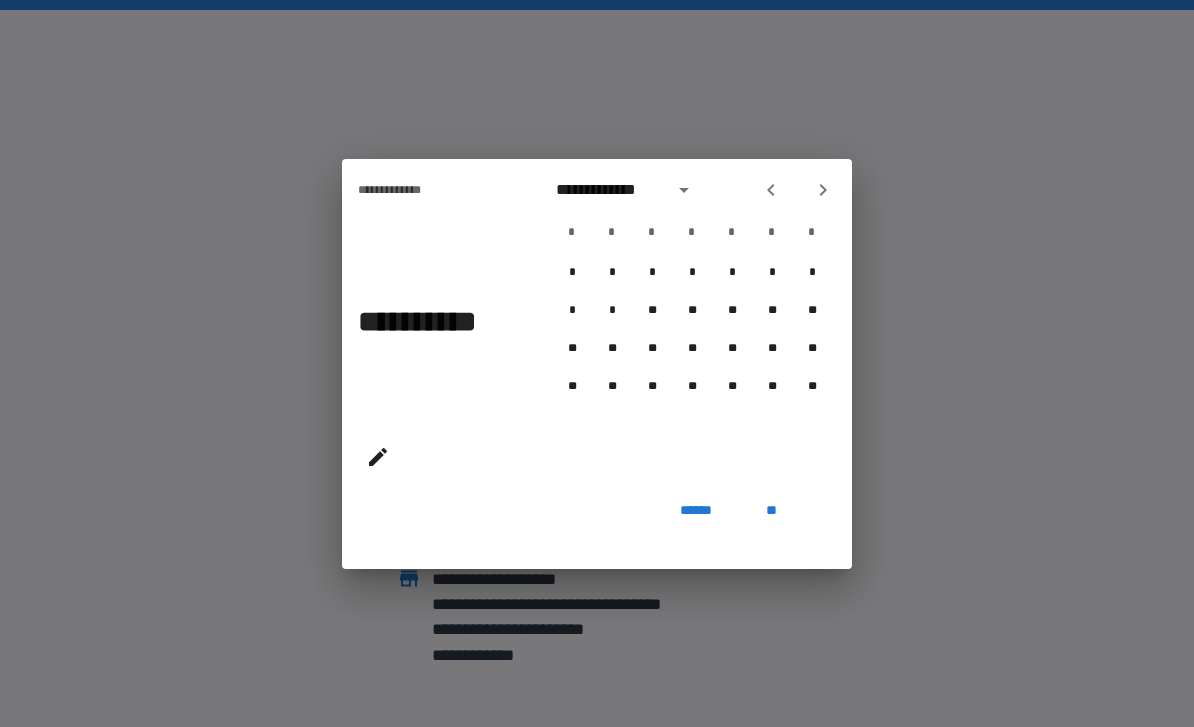 click 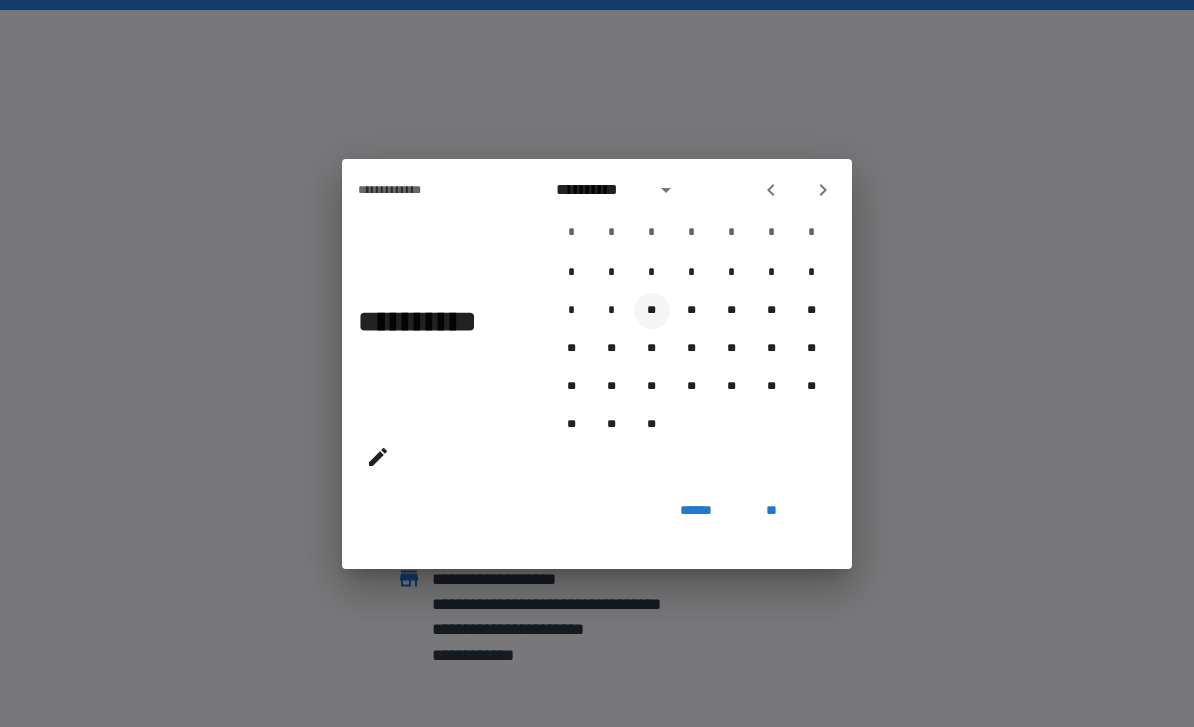 click on "**" at bounding box center (652, 311) 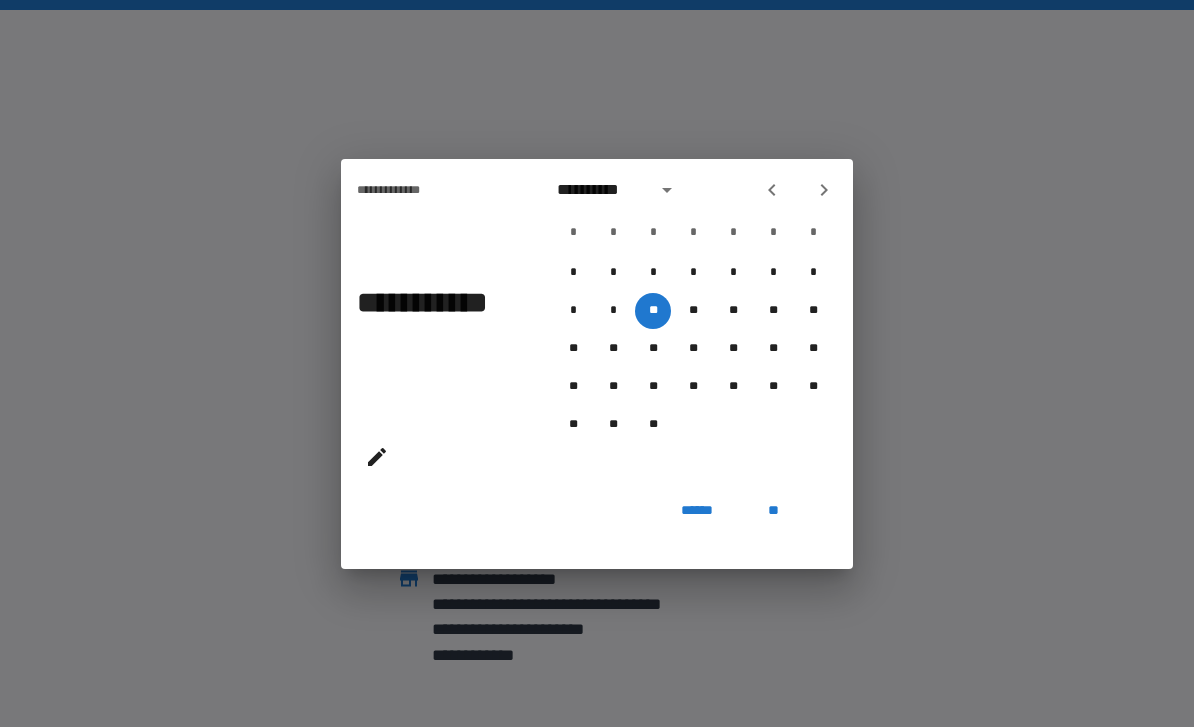 click on "**" at bounding box center (773, 511) 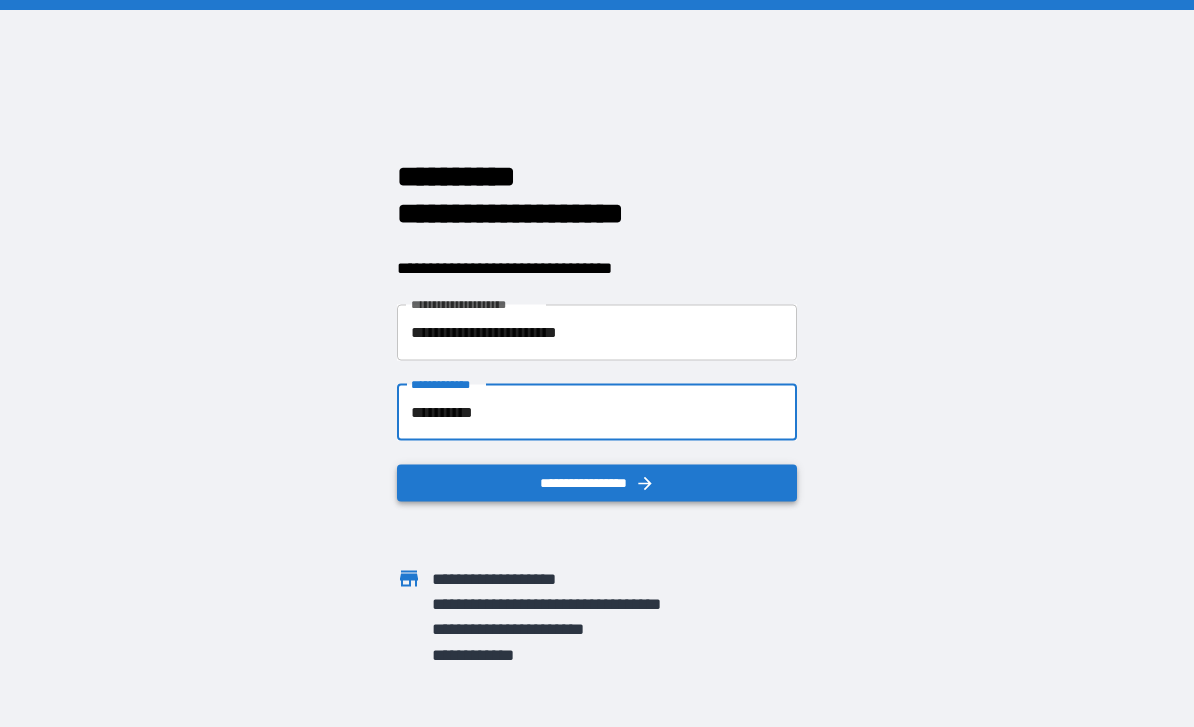 click 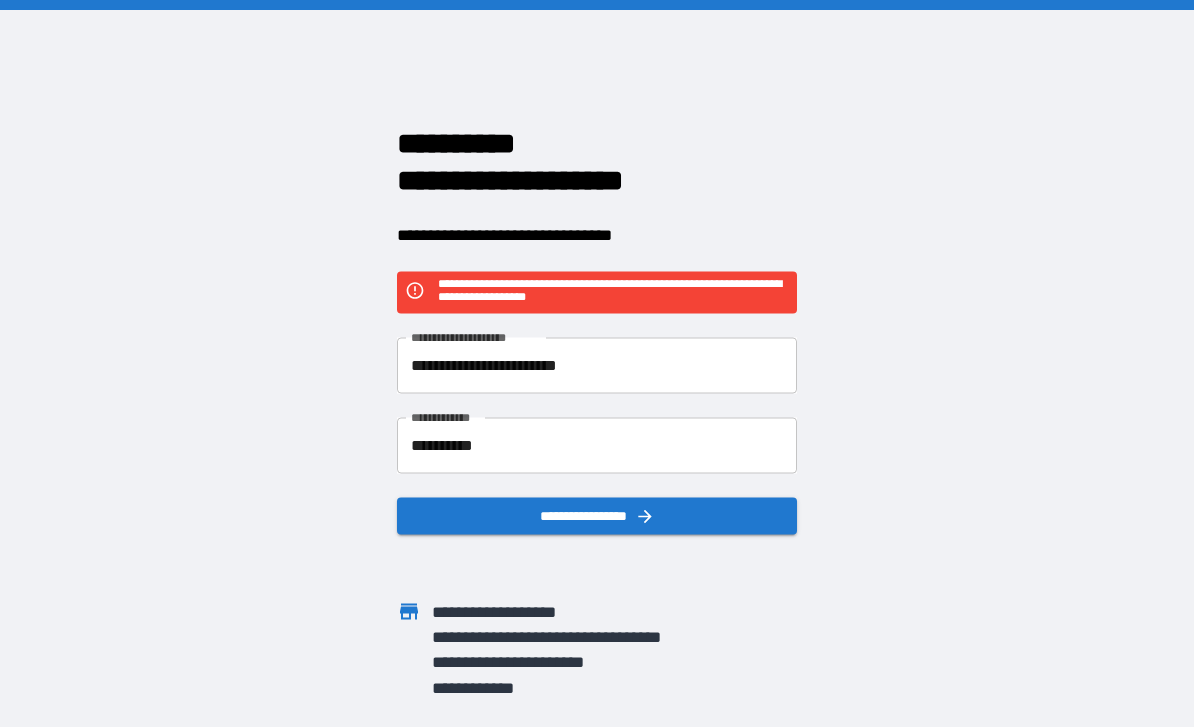 click on "**********" at bounding box center [597, 445] 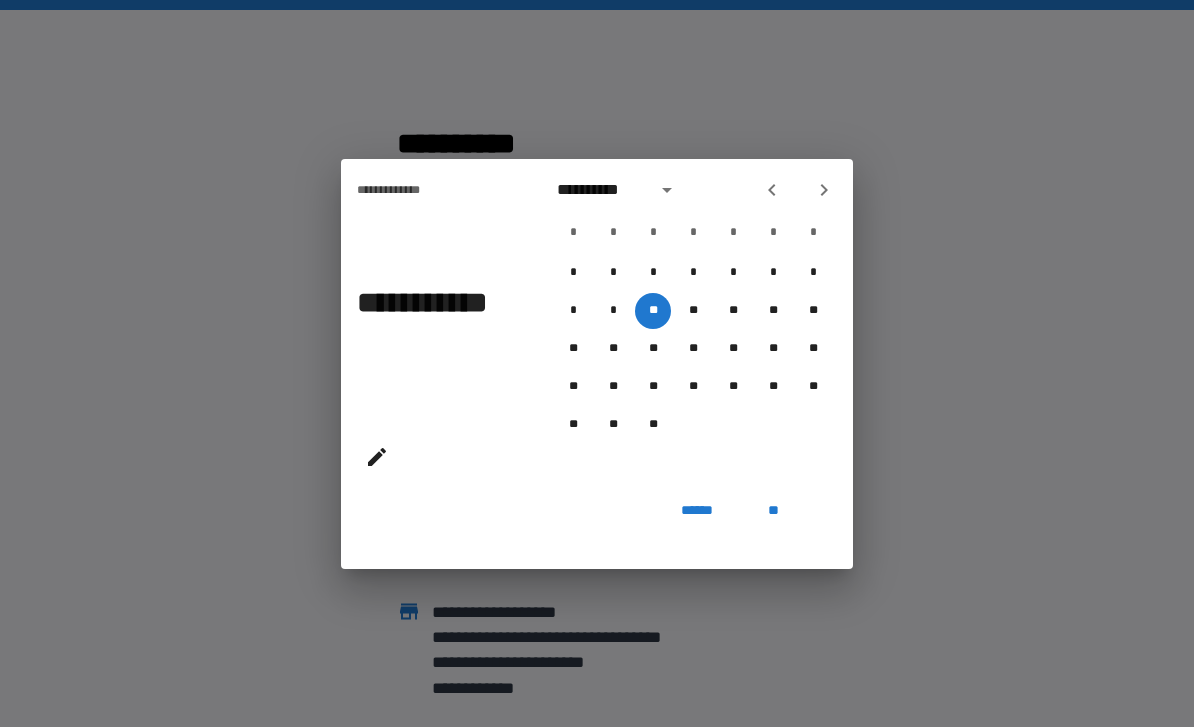 click on "**********" at bounding box center [600, 190] 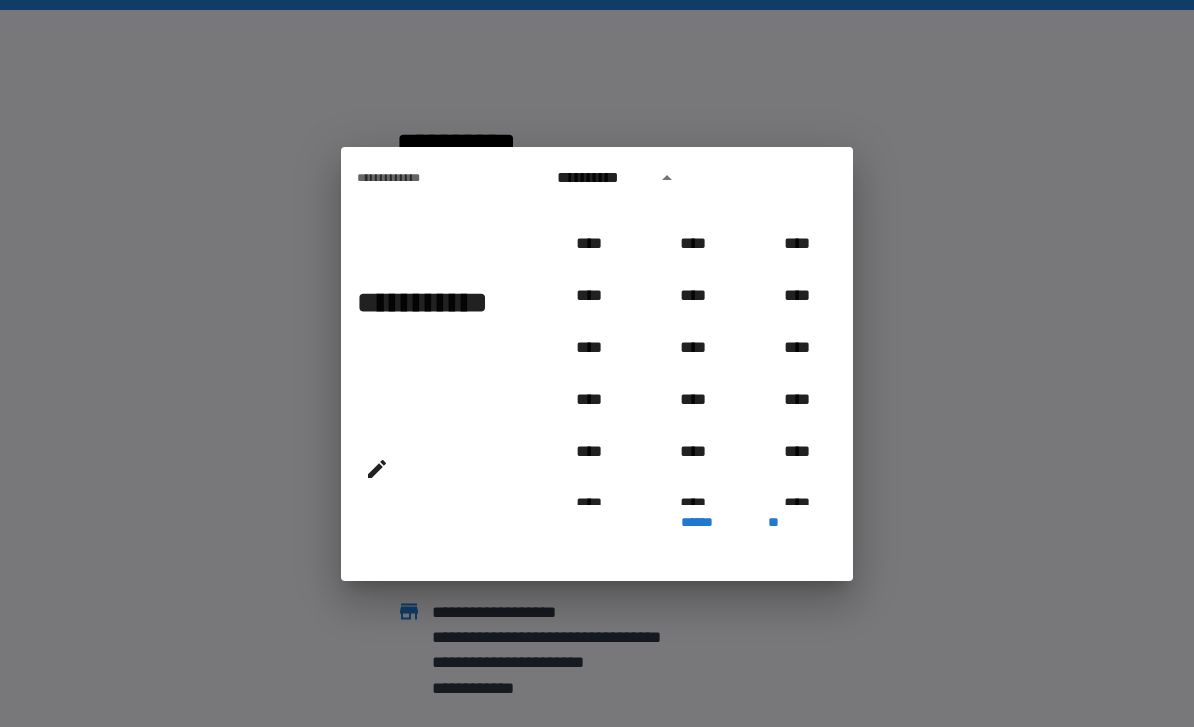 scroll, scrollTop: 1854, scrollLeft: 0, axis: vertical 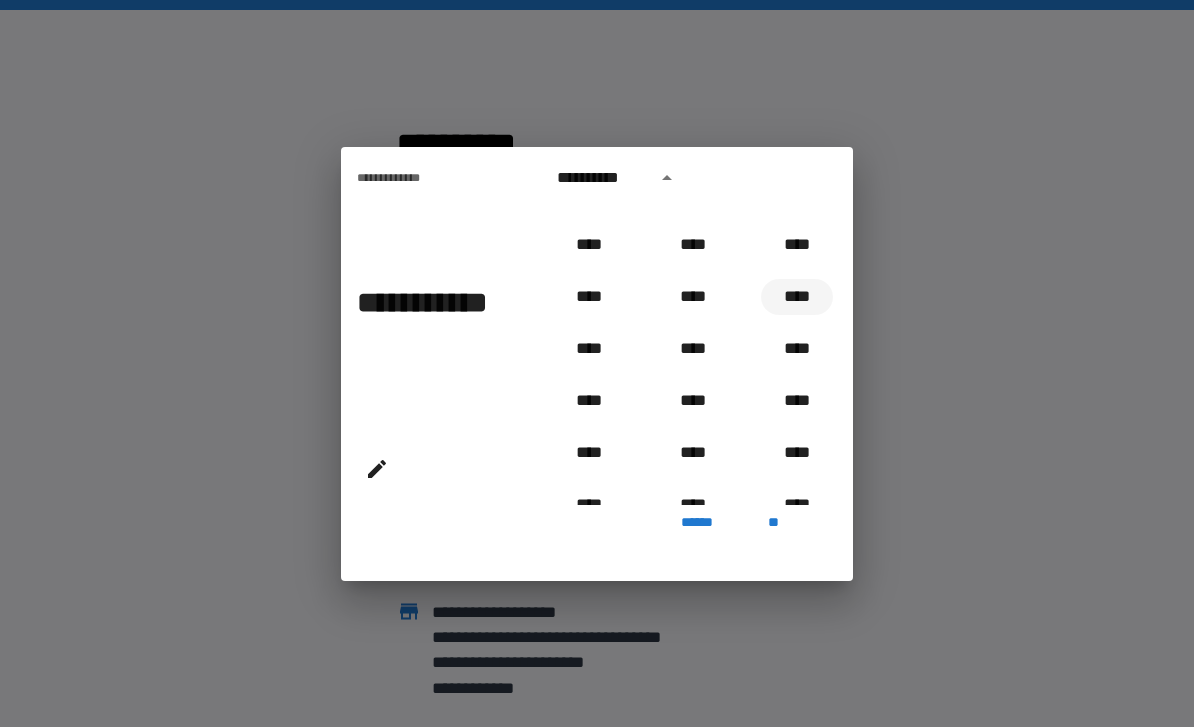 click on "****" at bounding box center [797, 297] 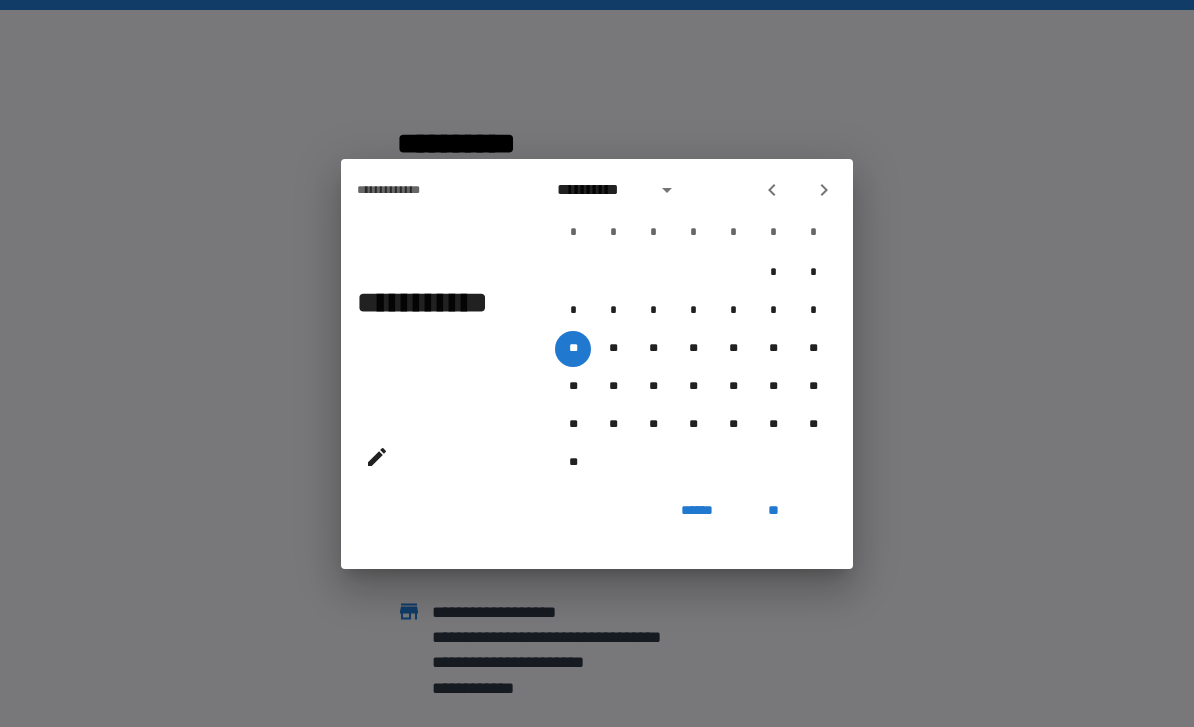 click on "**********" at bounding box center (620, 190) 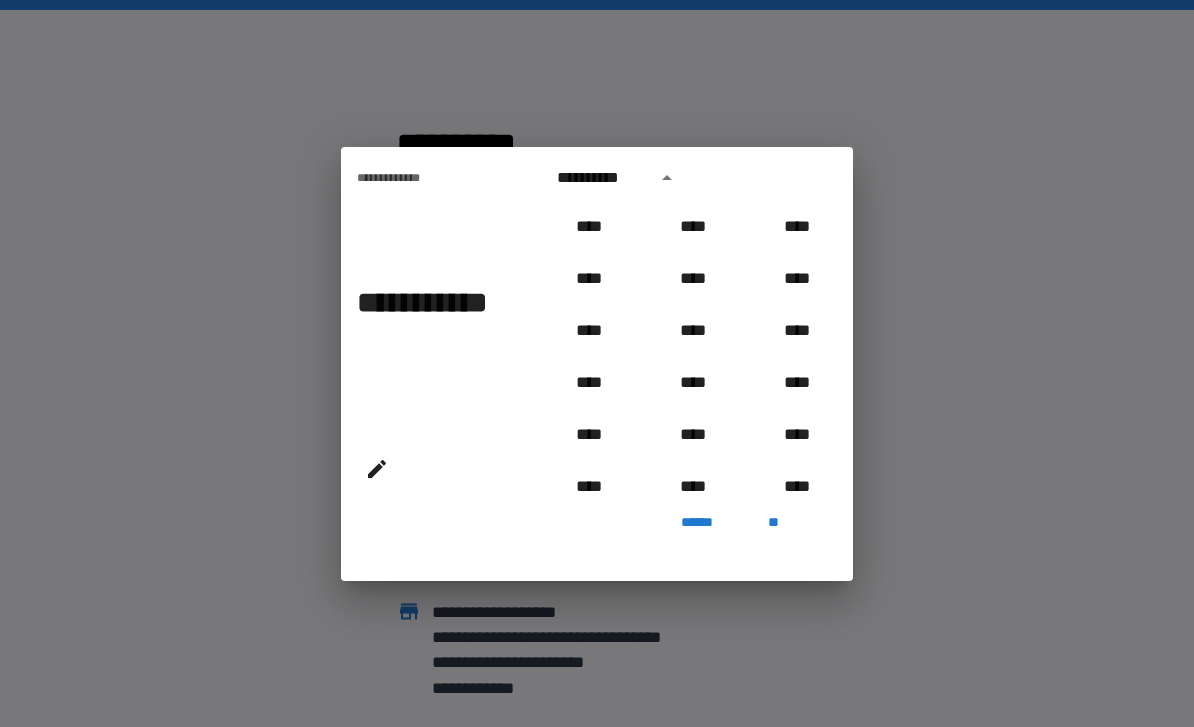 scroll, scrollTop: 1798, scrollLeft: 0, axis: vertical 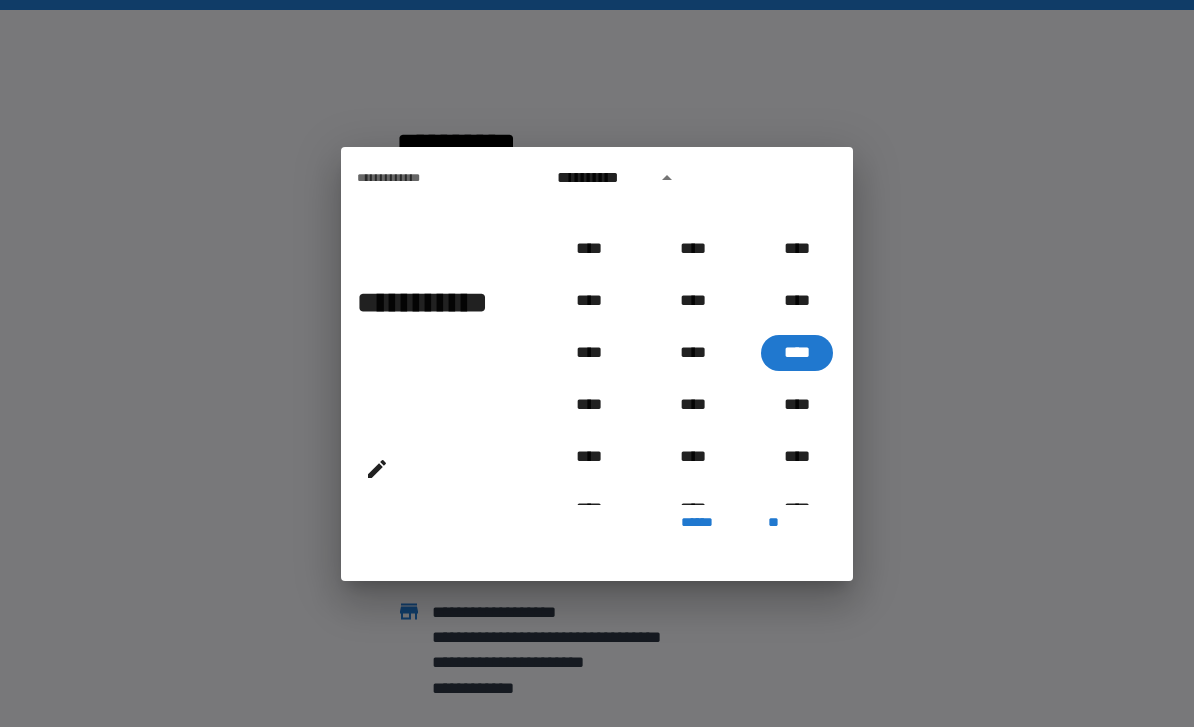 click on "**********" at bounding box center (437, 341) 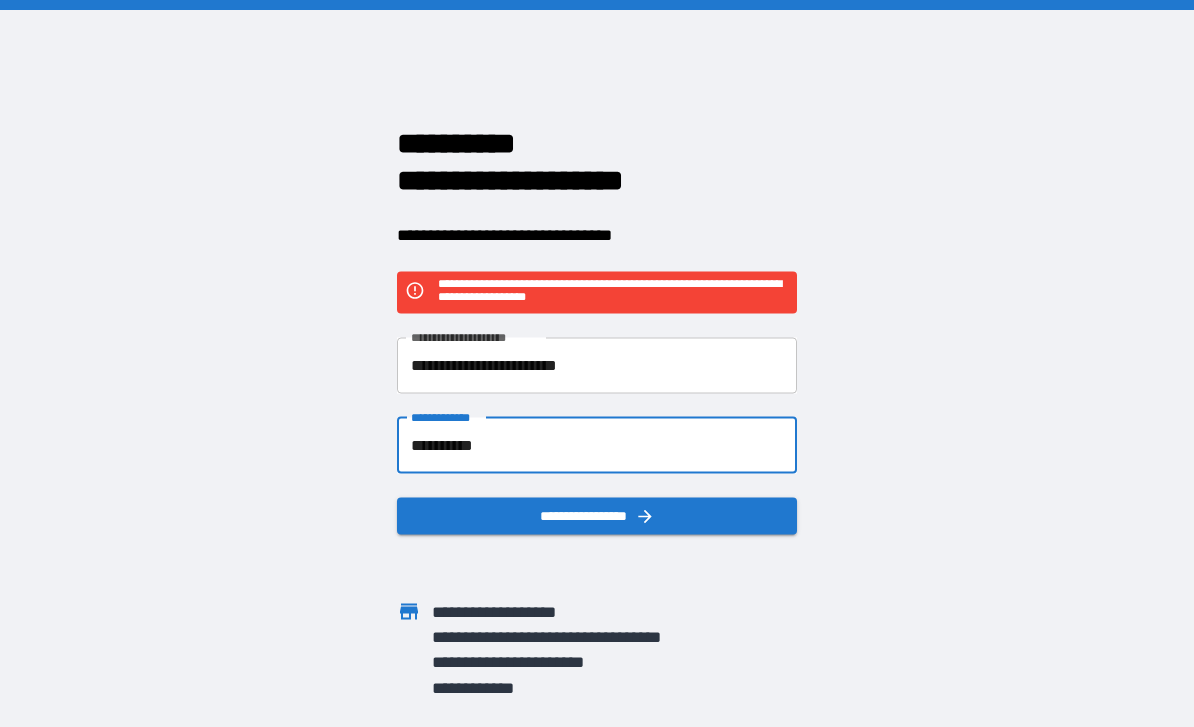 click on "**********" at bounding box center [597, 445] 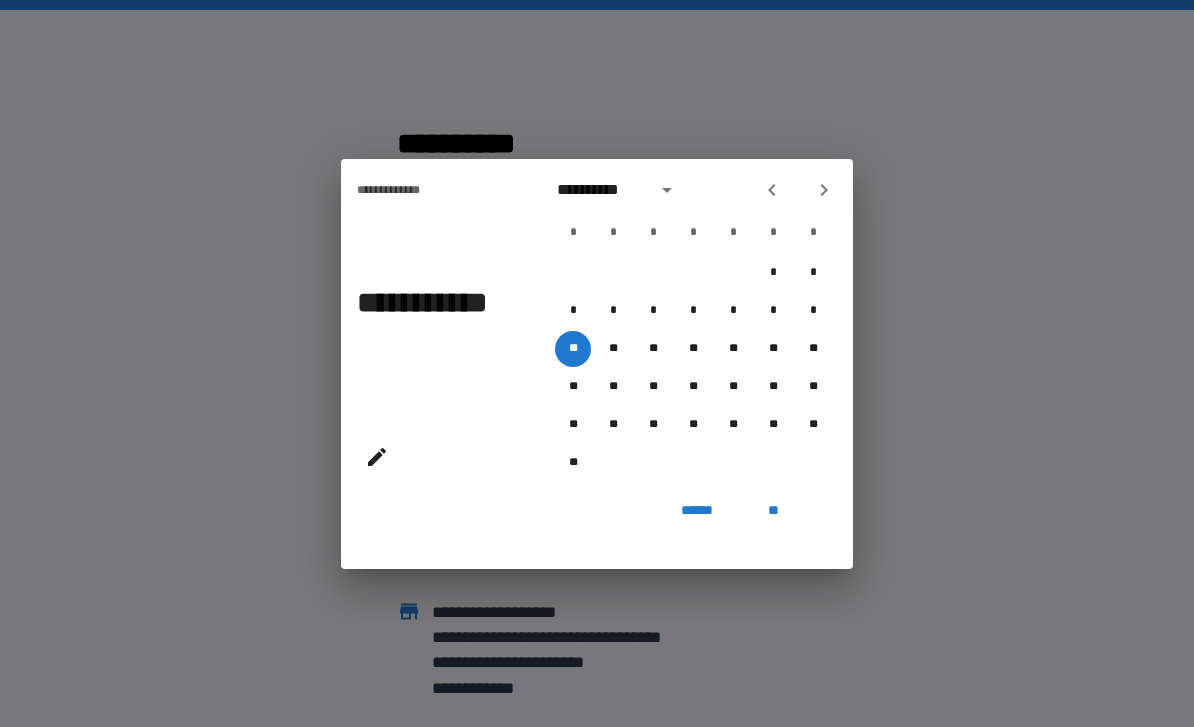 click at bounding box center [772, 190] 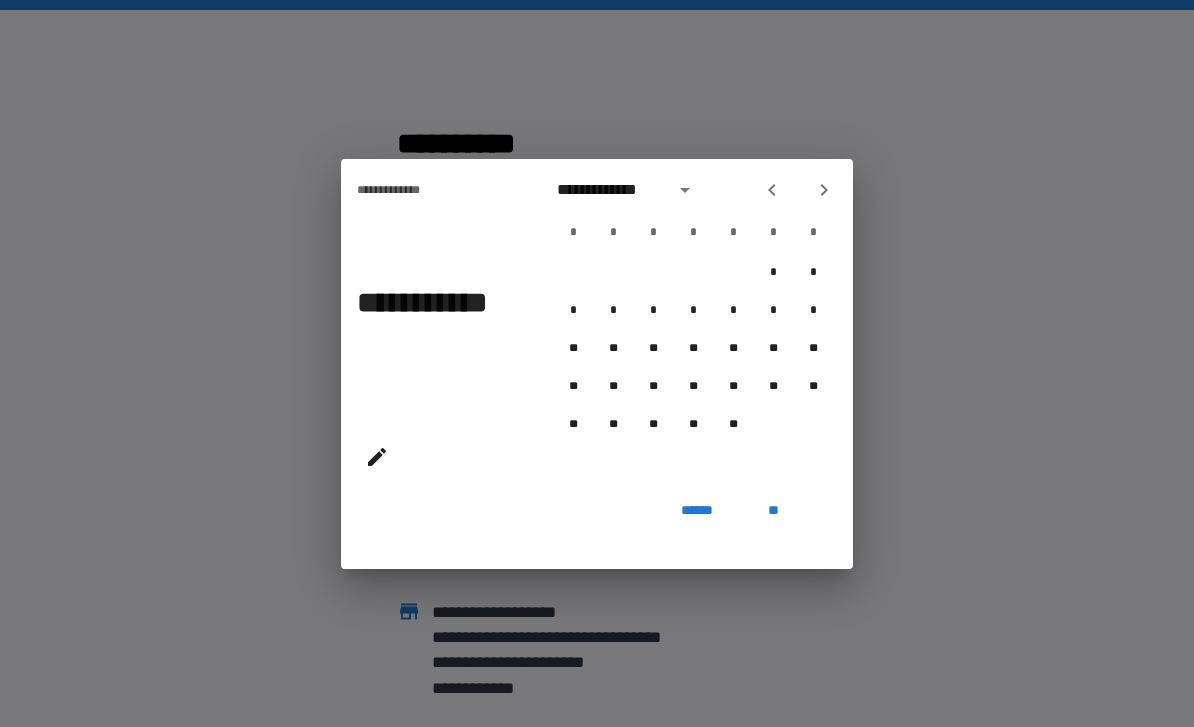click at bounding box center [772, 190] 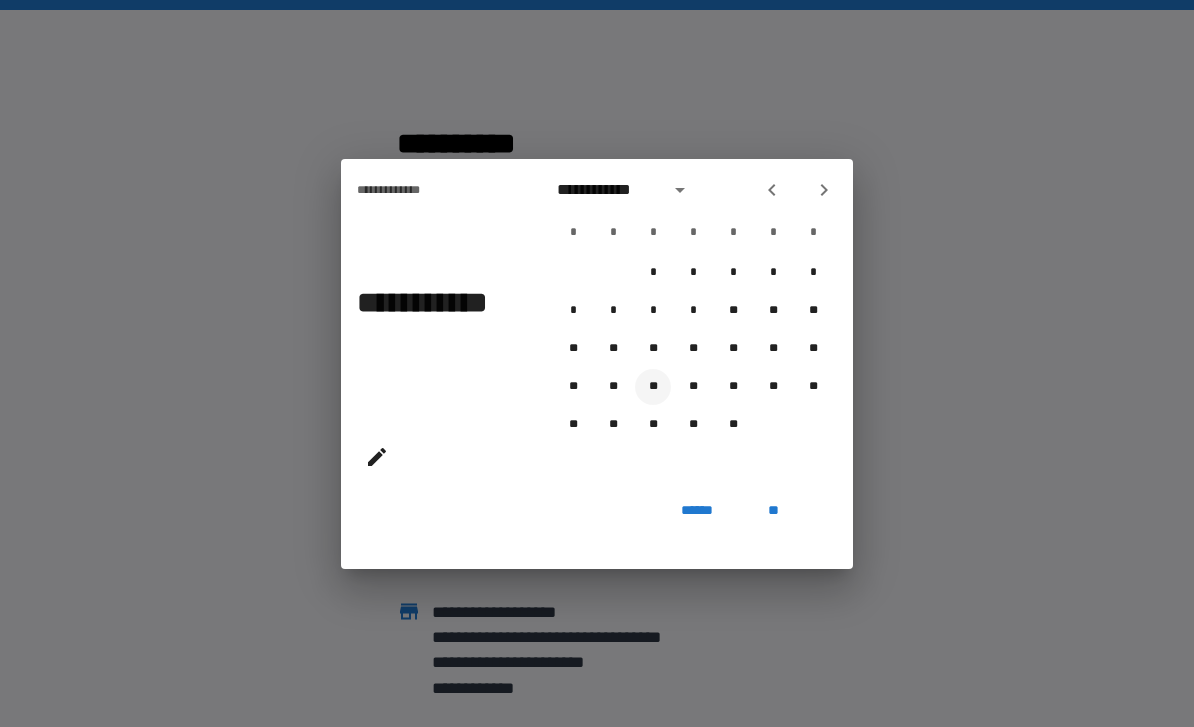 click on "**" at bounding box center [653, 387] 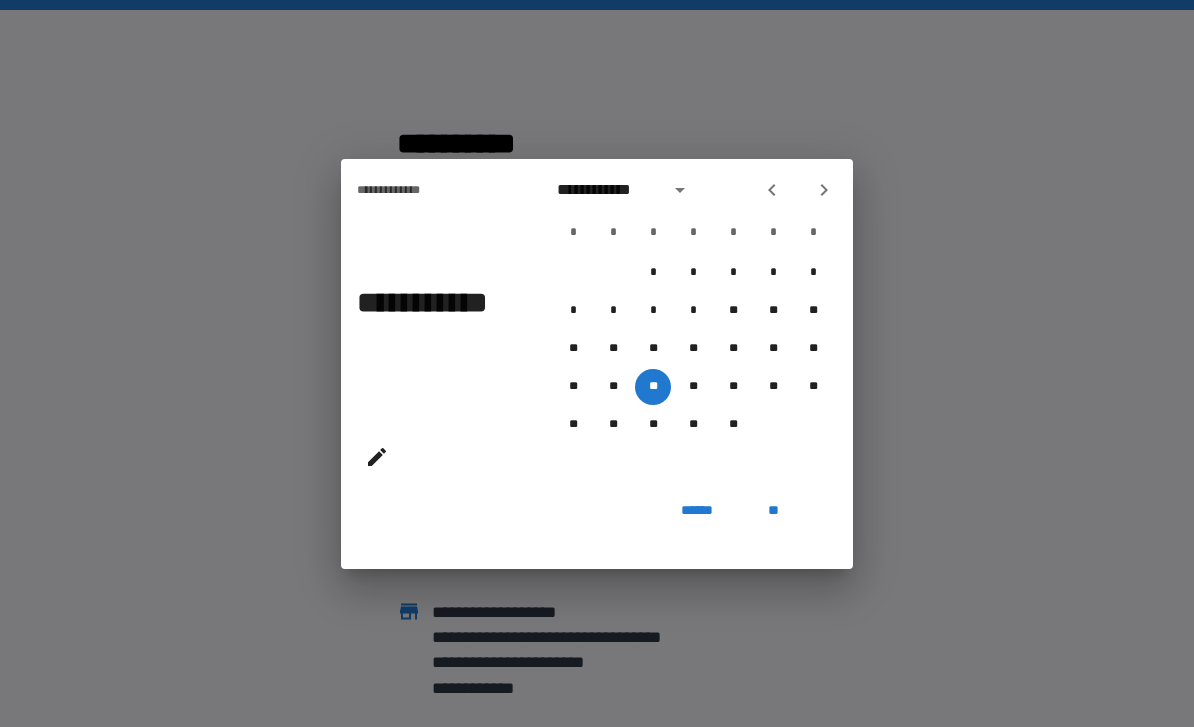 click on "**" at bounding box center [773, 511] 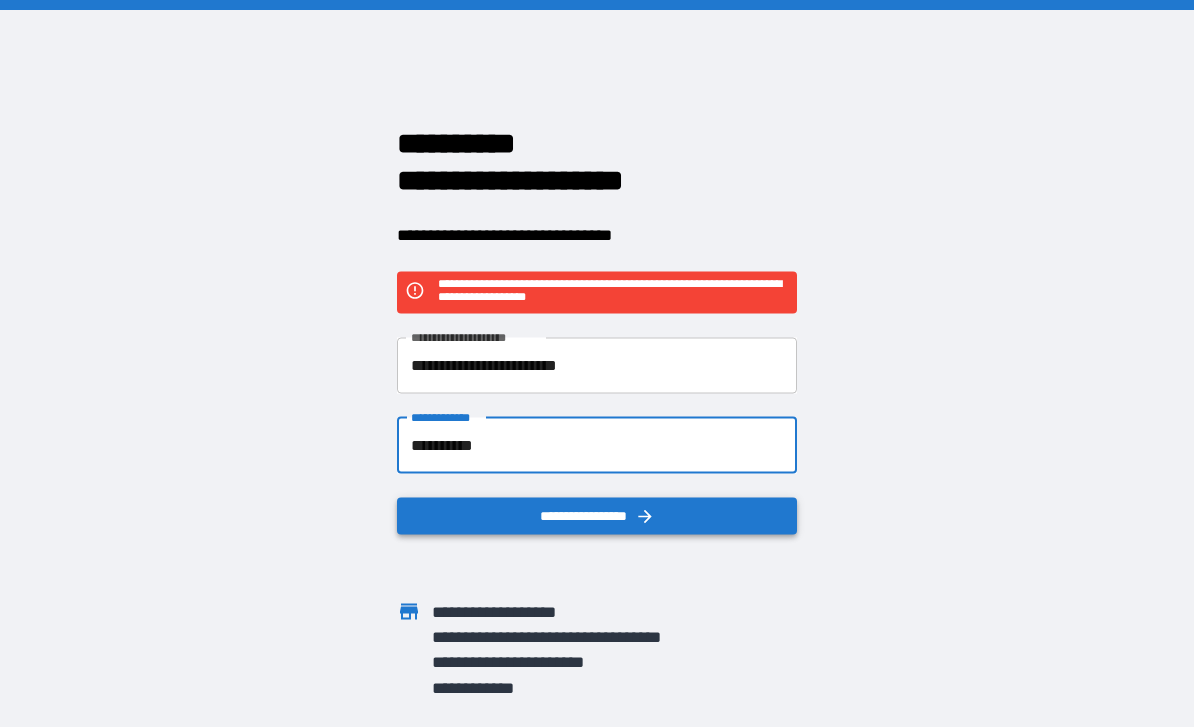 click on "**********" at bounding box center (597, 515) 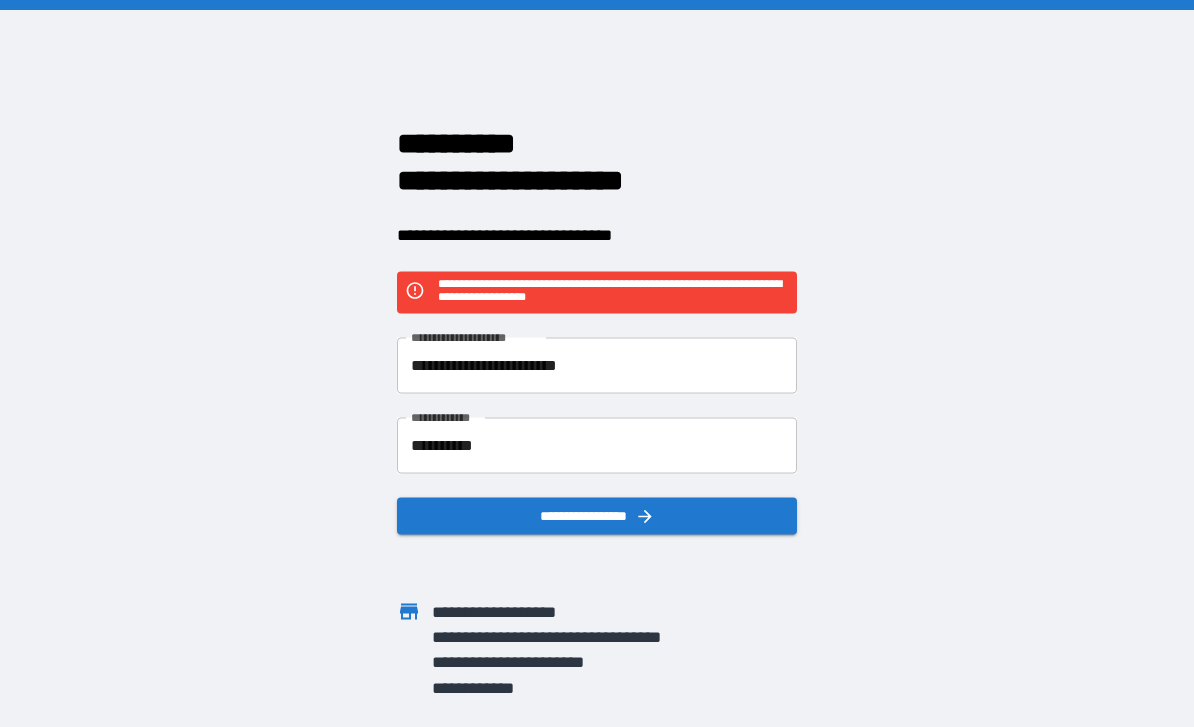 click on "**********" at bounding box center [597, 363] 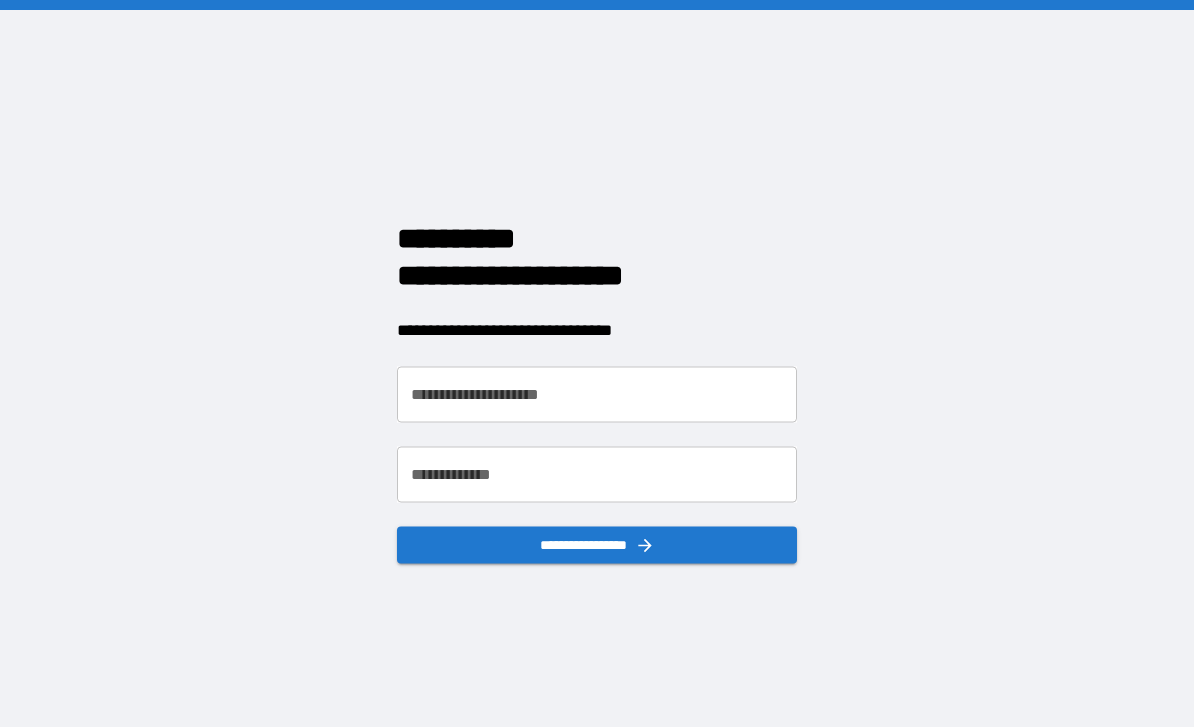 scroll, scrollTop: 0, scrollLeft: 0, axis: both 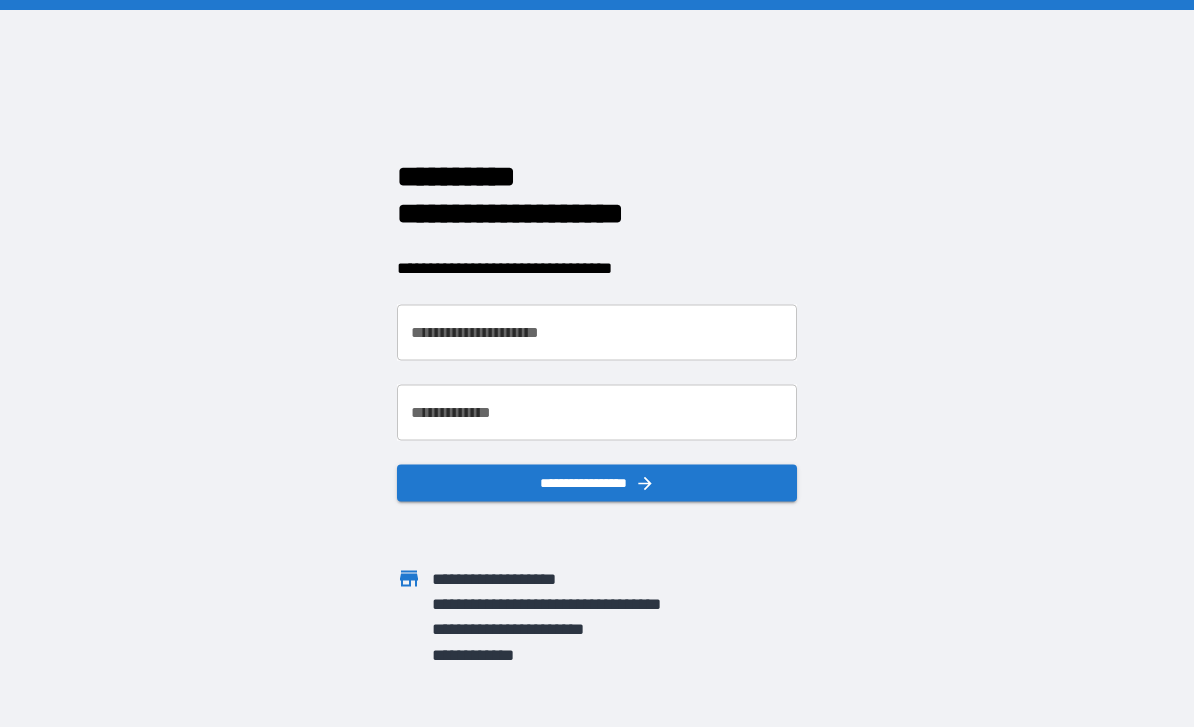 click on "**********" at bounding box center (597, 332) 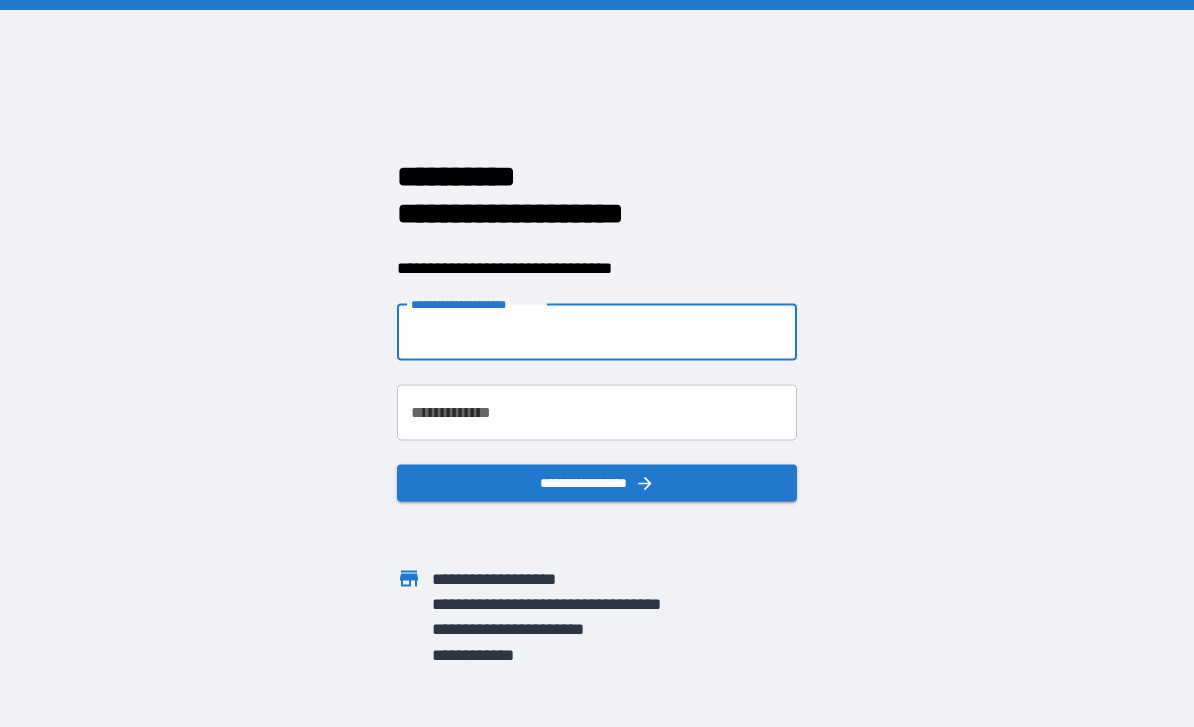 type on "**********" 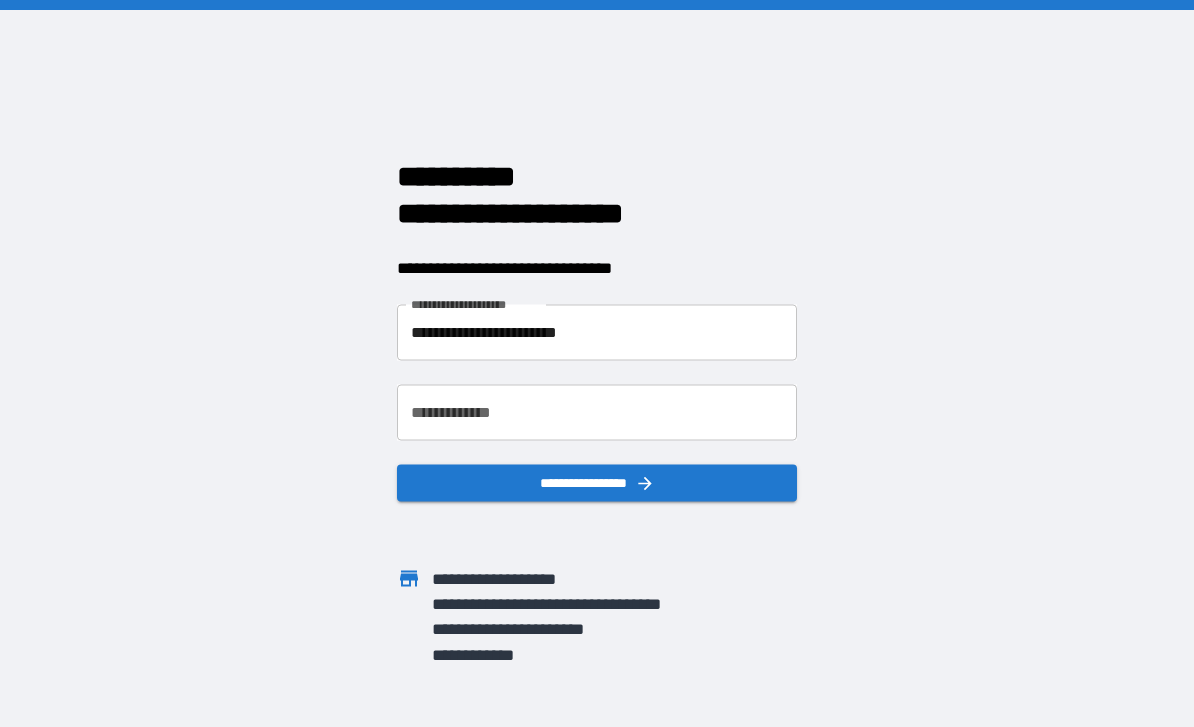 click on "**********" at bounding box center [597, 412] 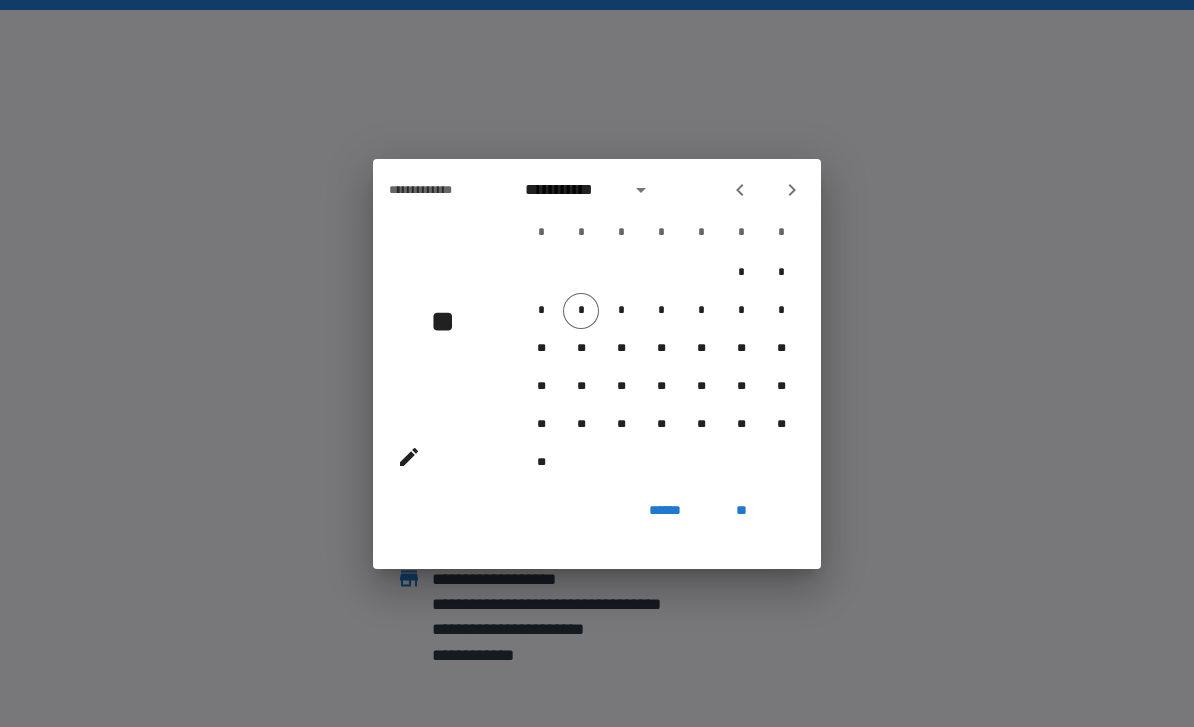 click on "**********" at bounding box center [571, 190] 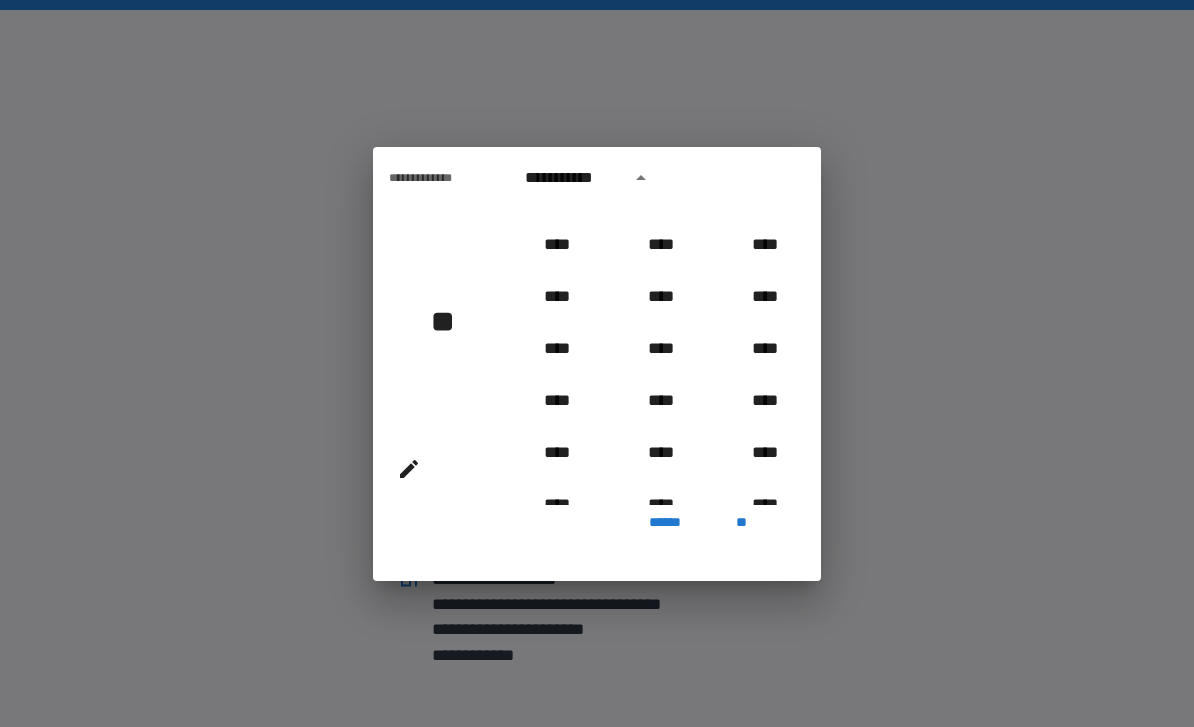 scroll, scrollTop: 1801, scrollLeft: 0, axis: vertical 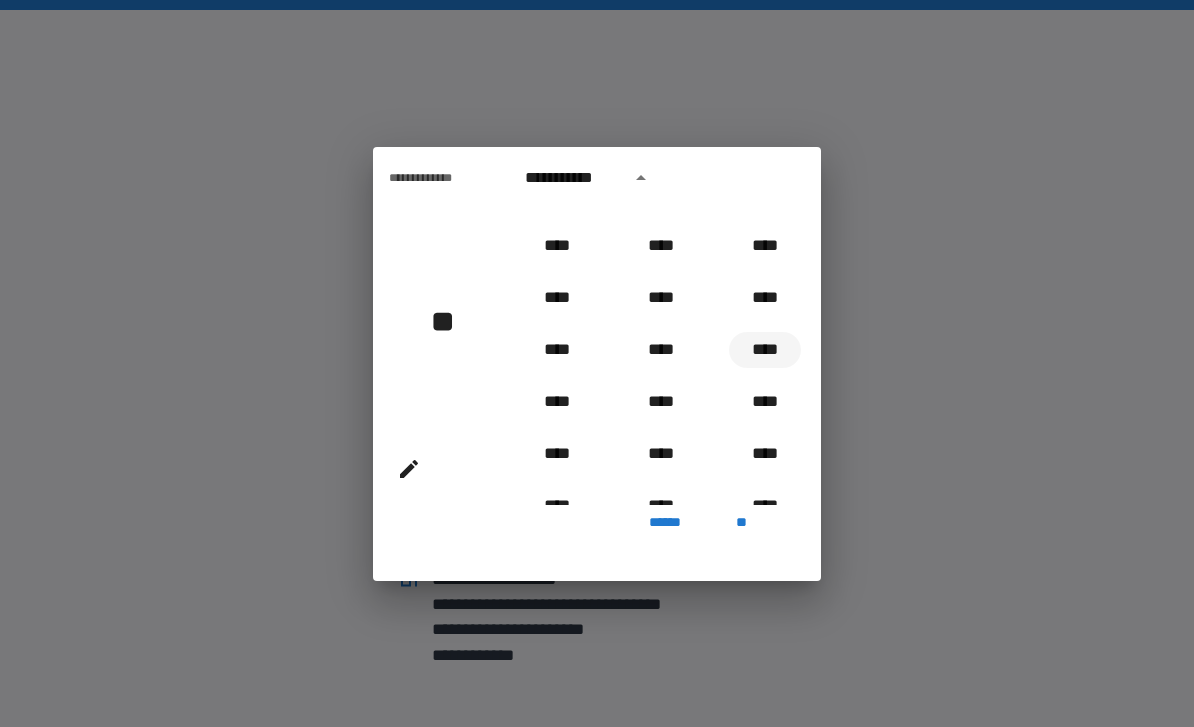 click on "****" at bounding box center [765, 350] 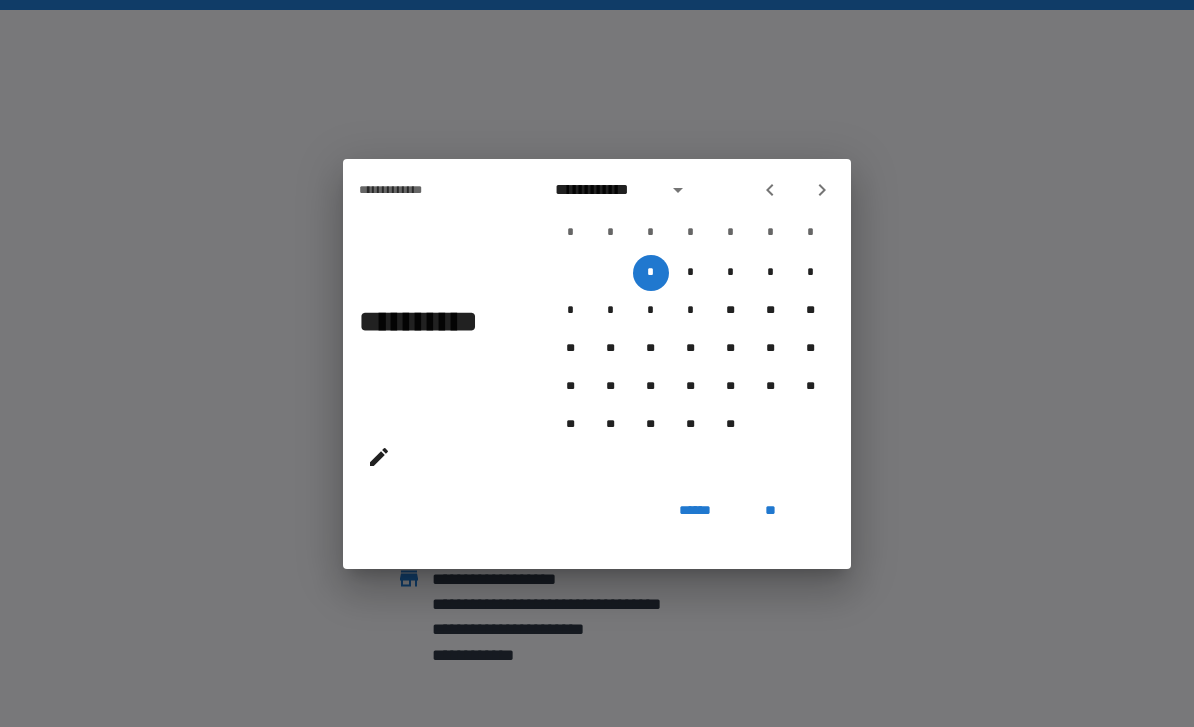 click 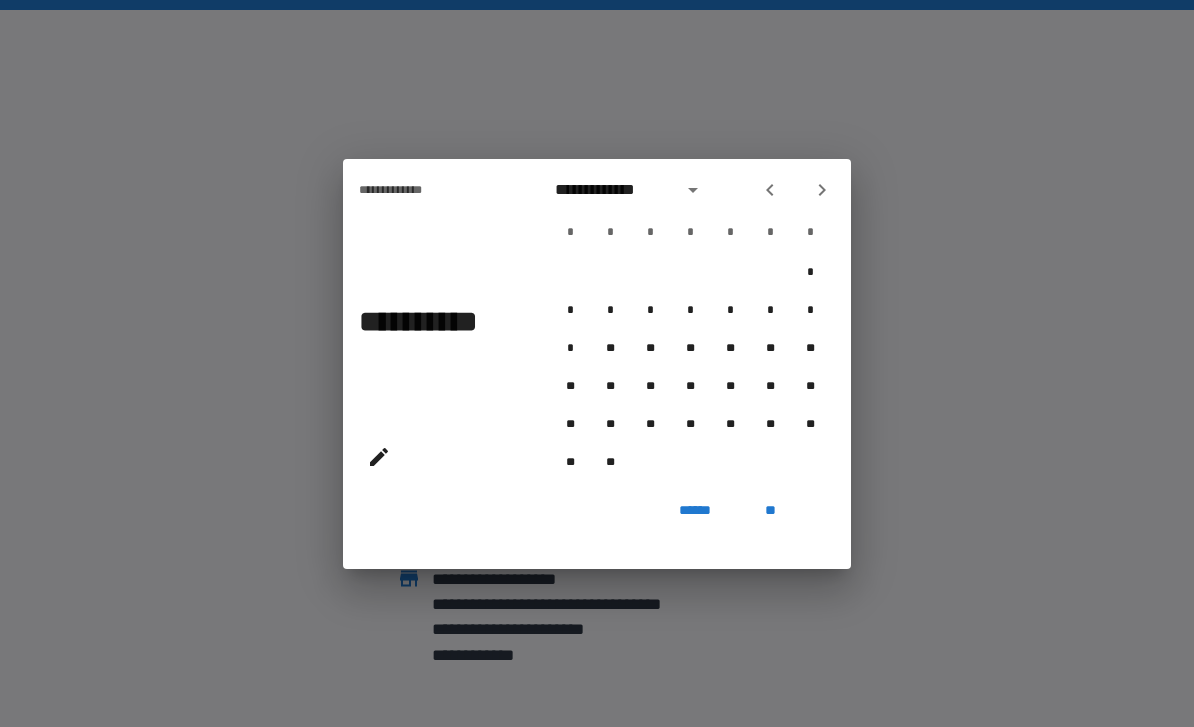 click 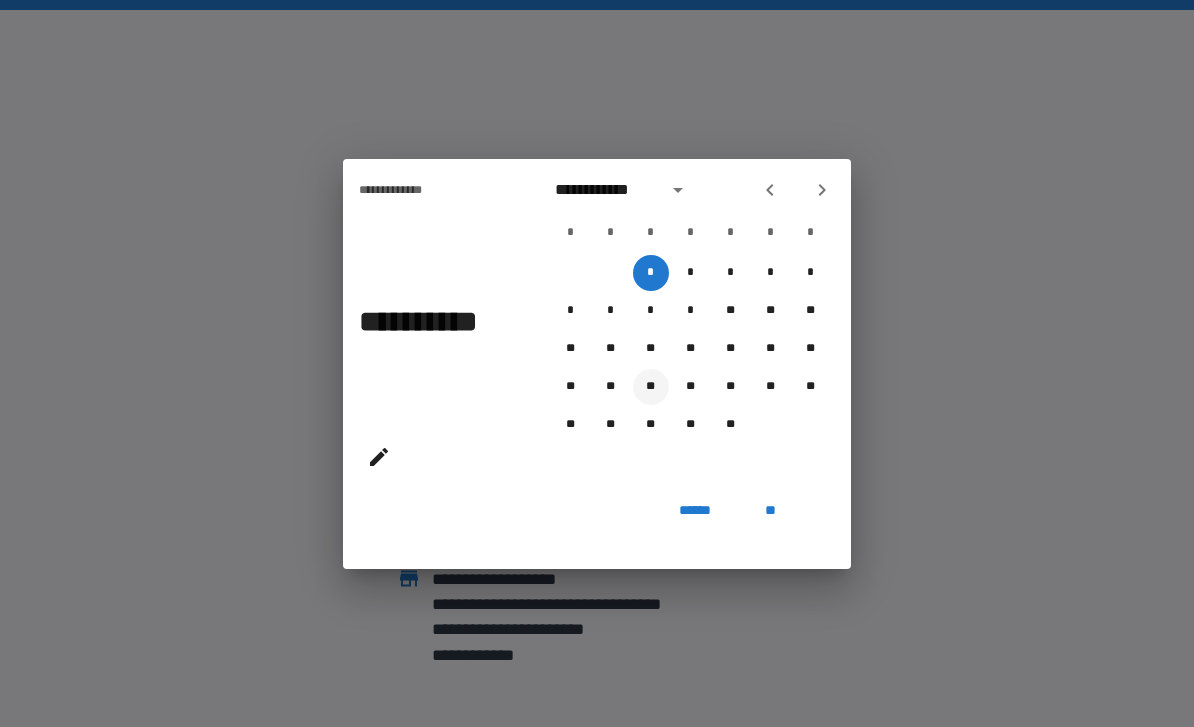 click on "**" at bounding box center (651, 387) 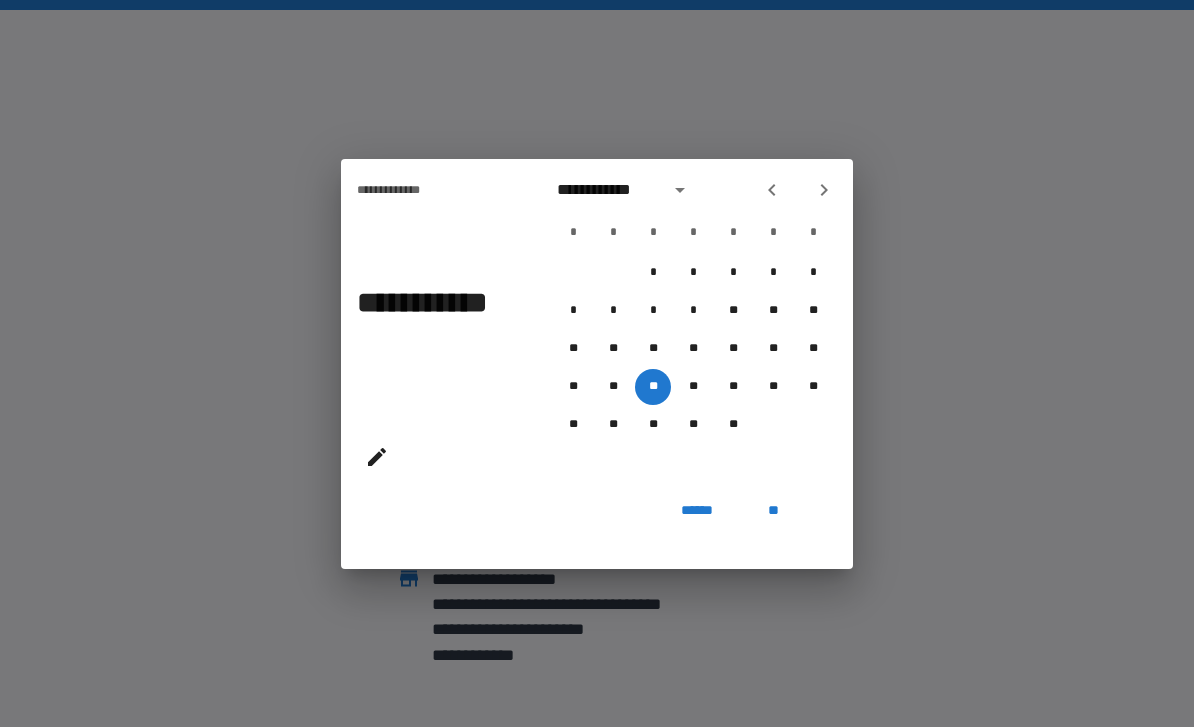 click on "**" at bounding box center (773, 511) 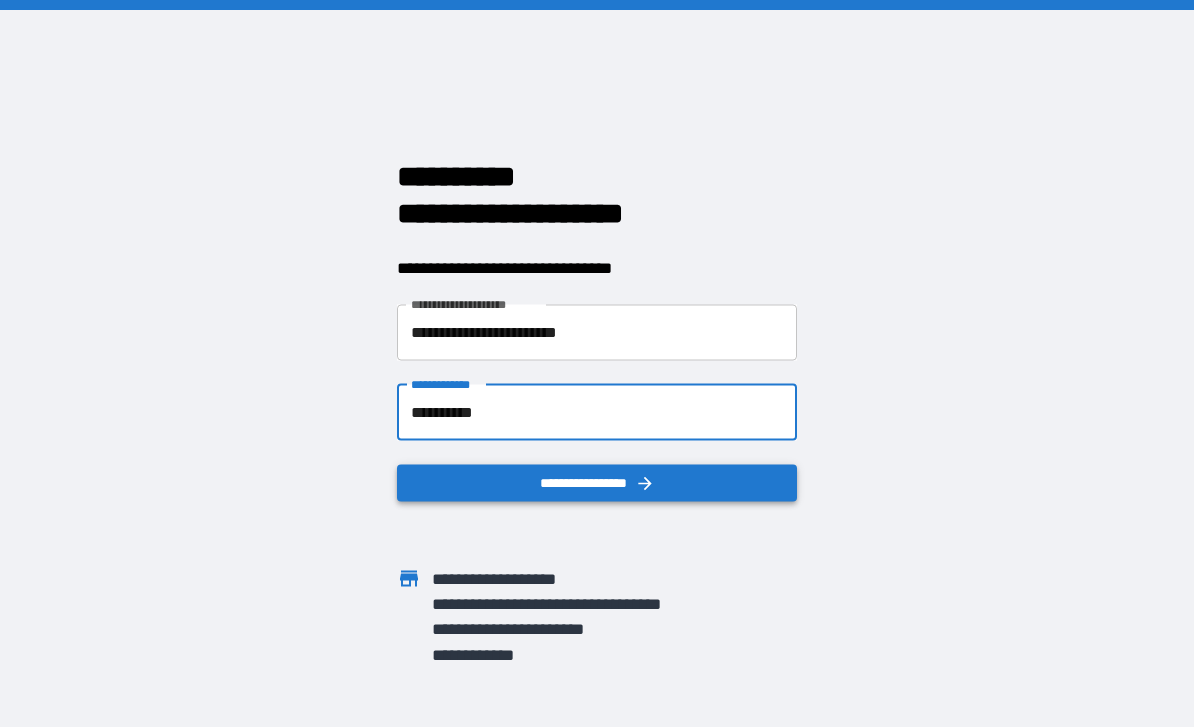 click 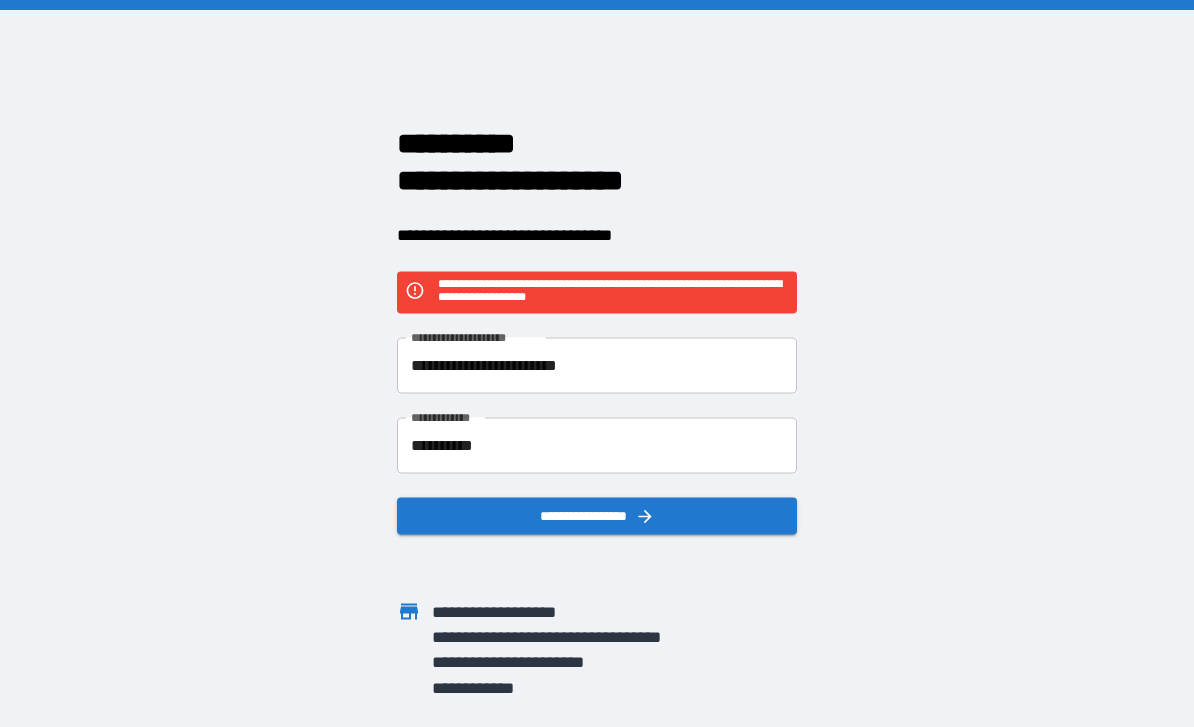click on "**********" at bounding box center [597, 445] 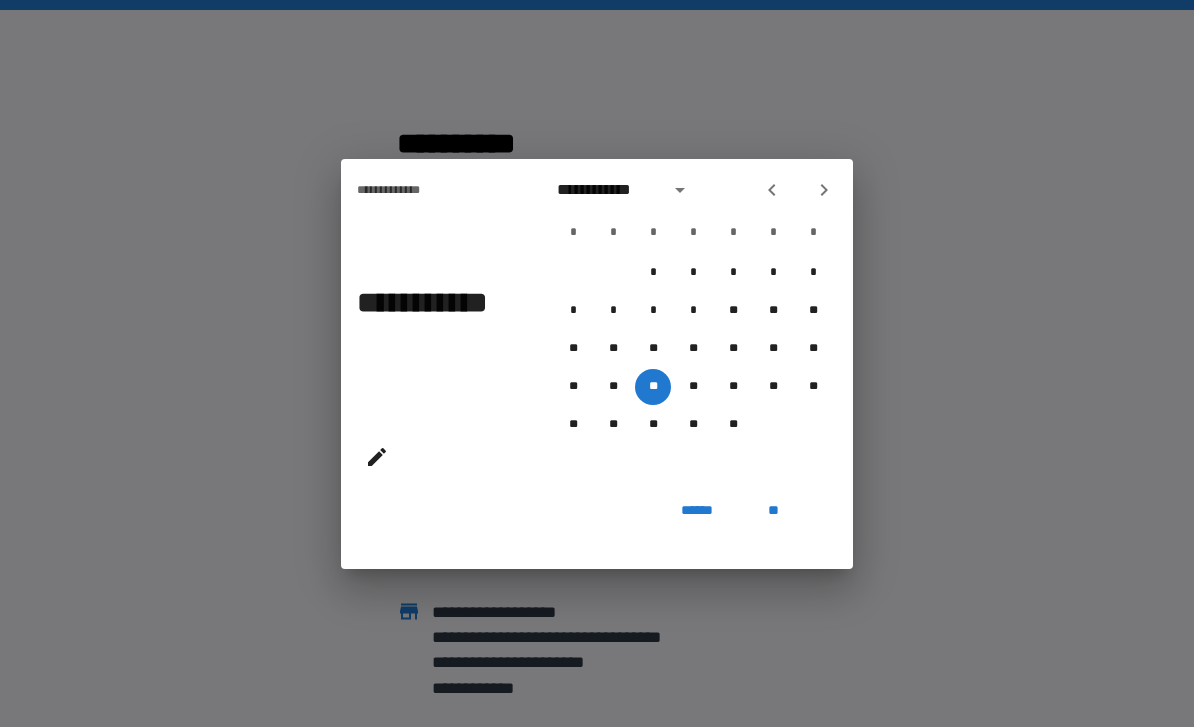 click on "**********" at bounding box center (607, 190) 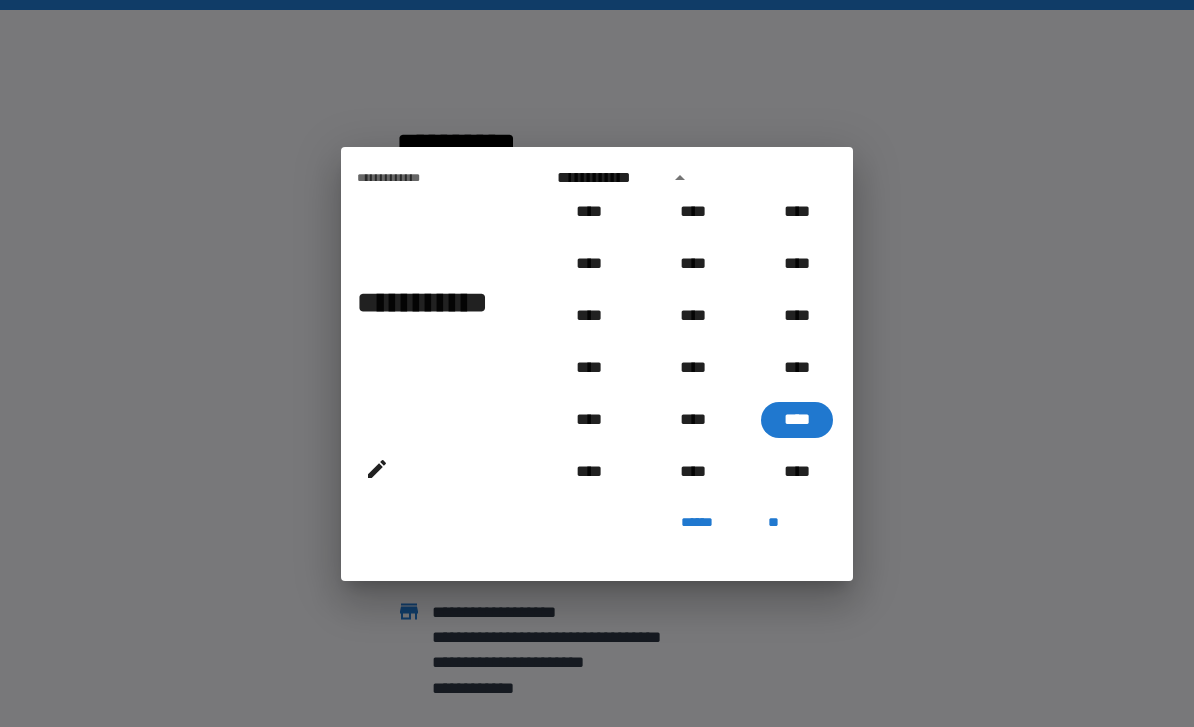 scroll, scrollTop: 1709, scrollLeft: 0, axis: vertical 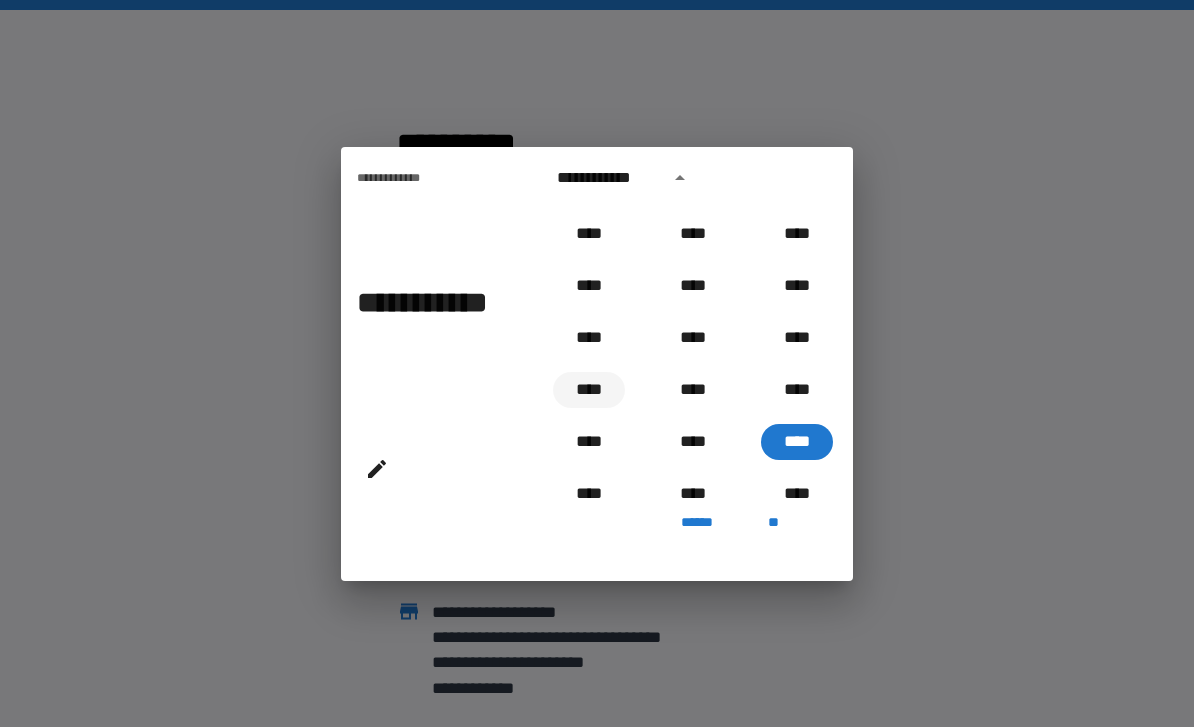 click on "****" at bounding box center (589, 390) 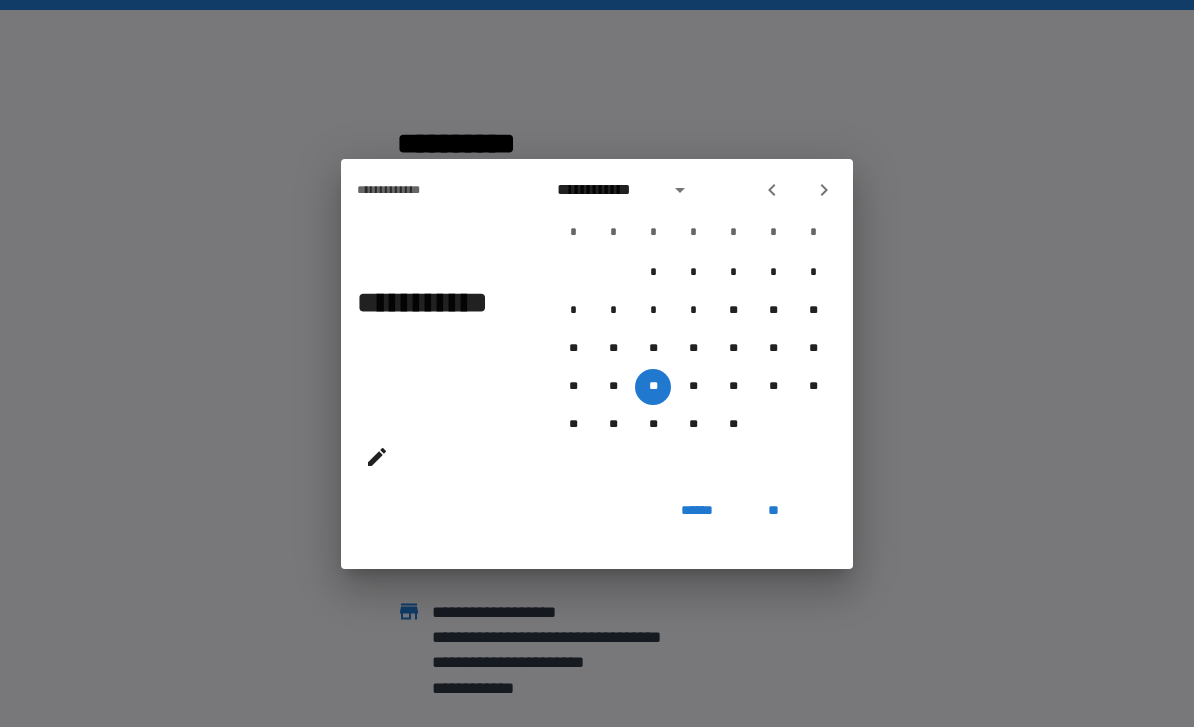 click on "**********" at bounding box center (693, 190) 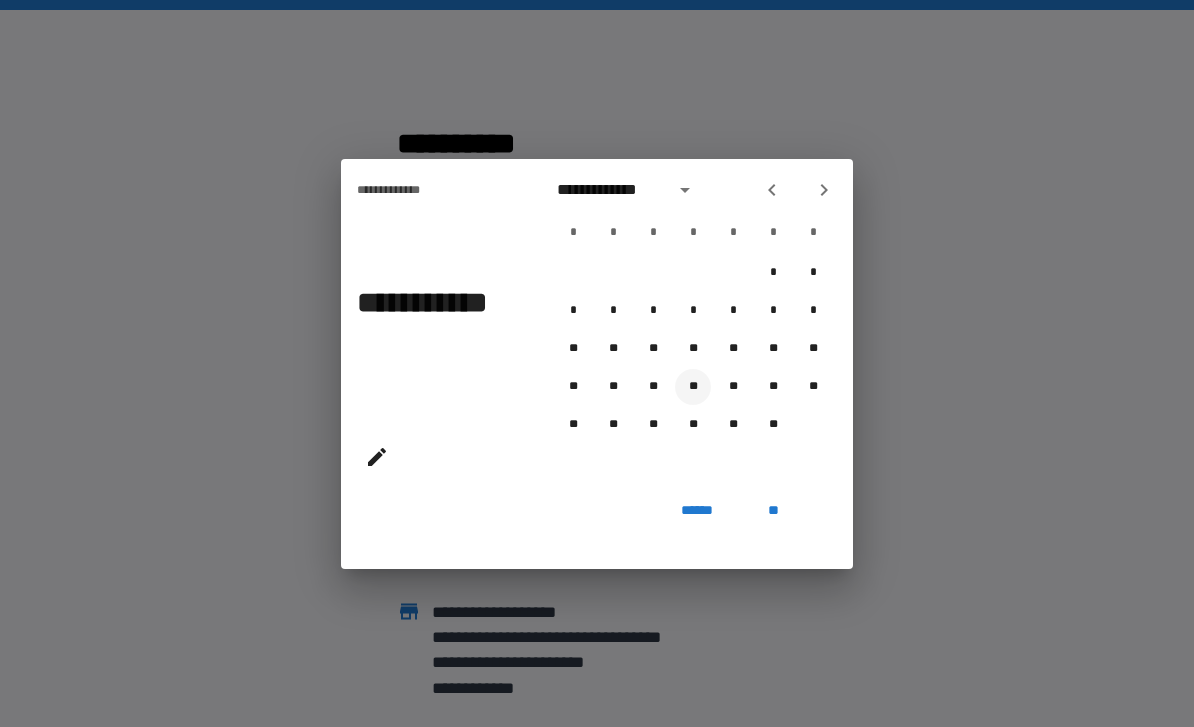 click on "**" at bounding box center [693, 387] 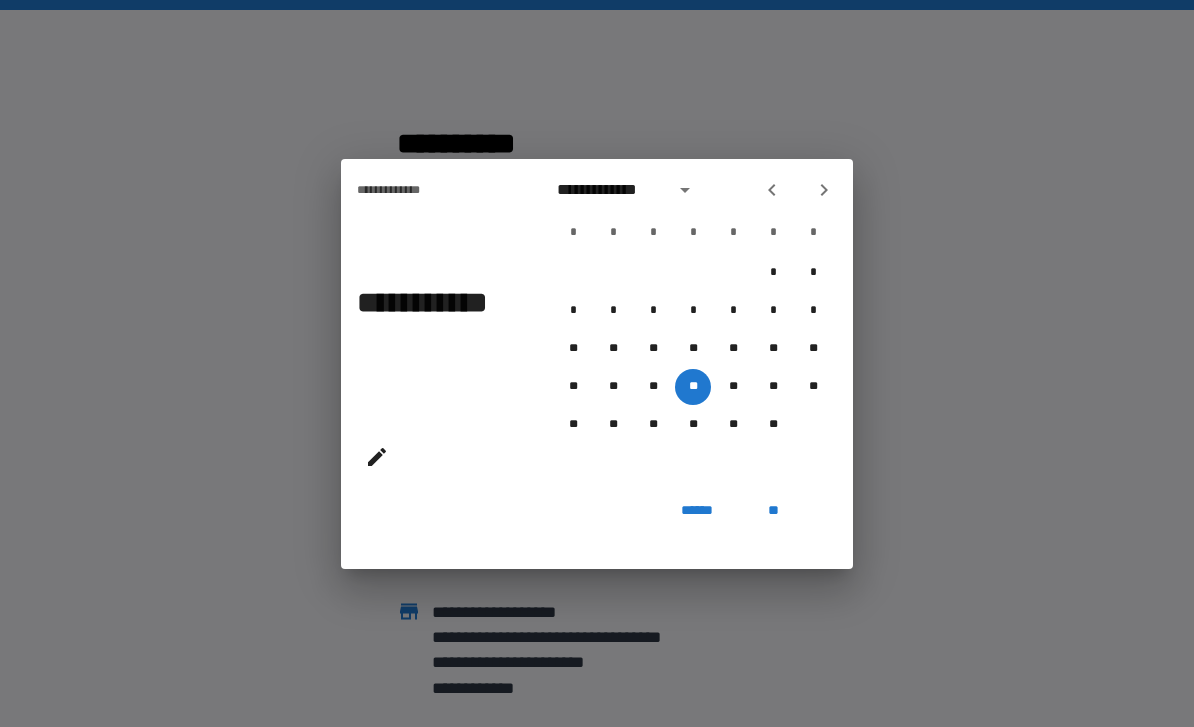 click on "**" at bounding box center [773, 511] 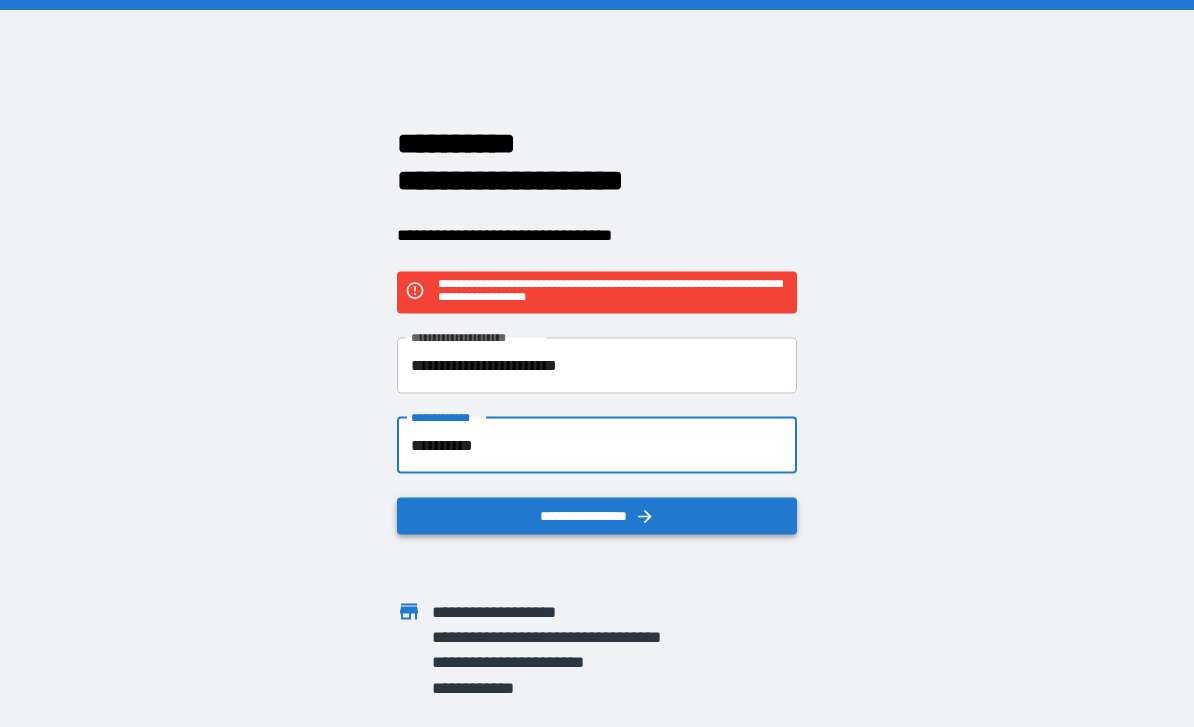 click on "**********" at bounding box center (597, 515) 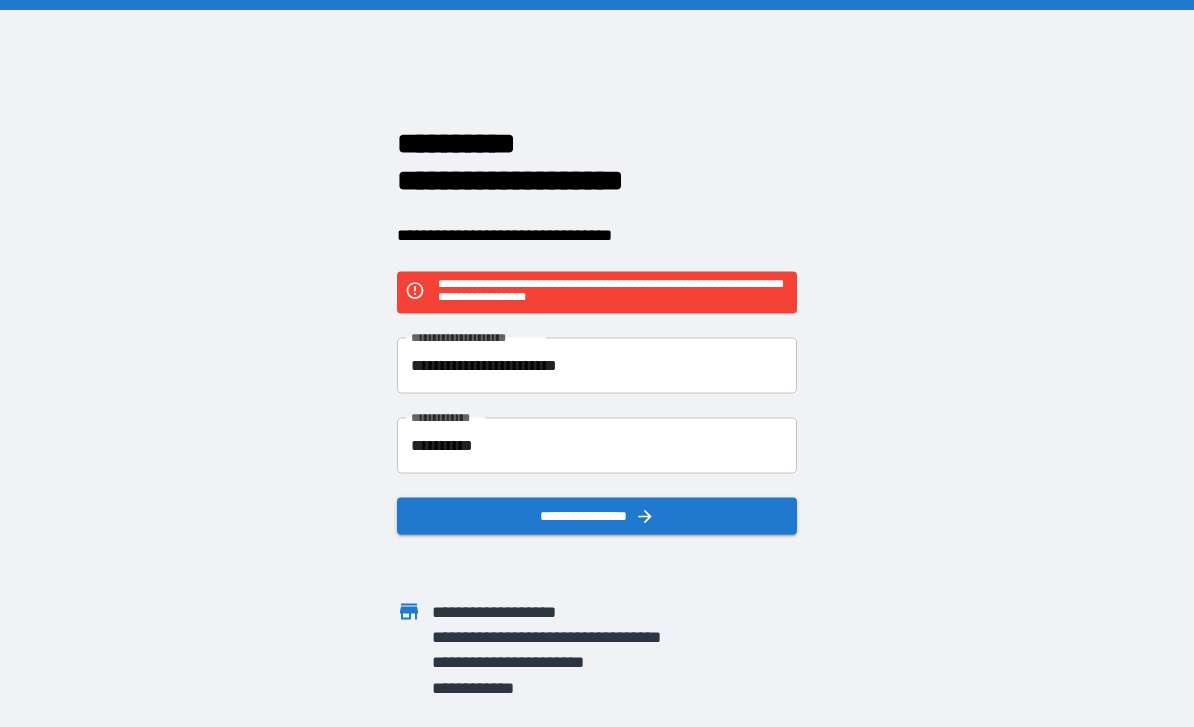 click on "**********" at bounding box center [597, 365] 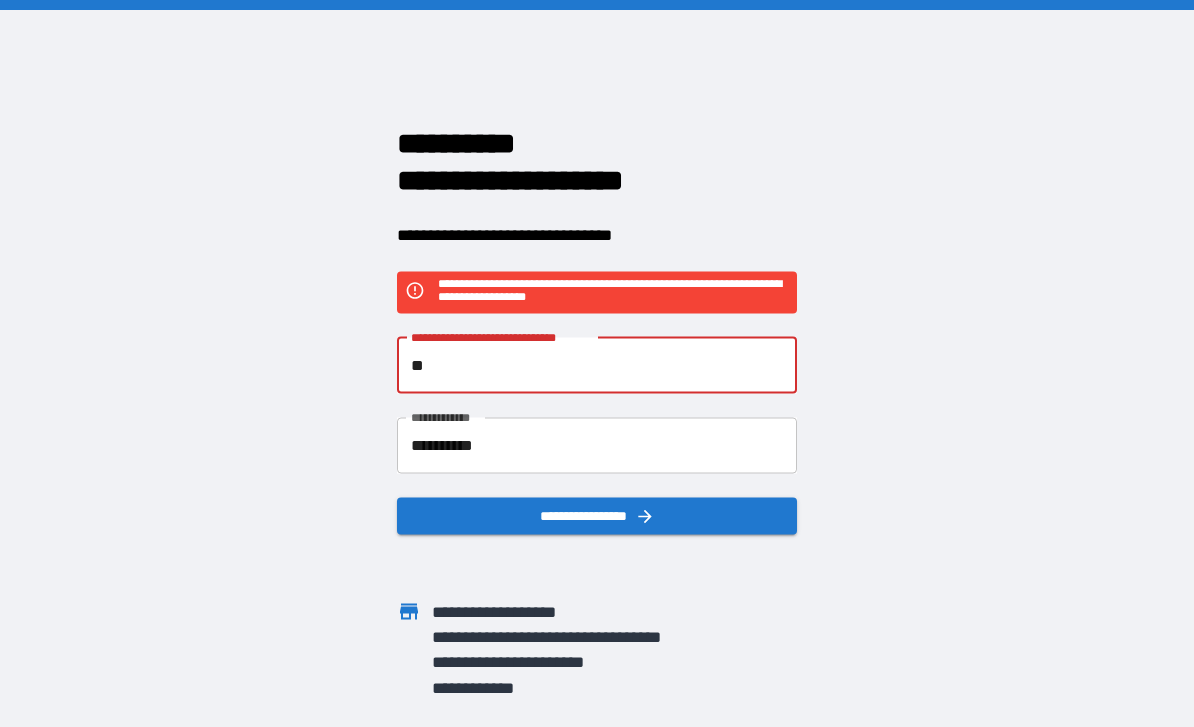 type on "*" 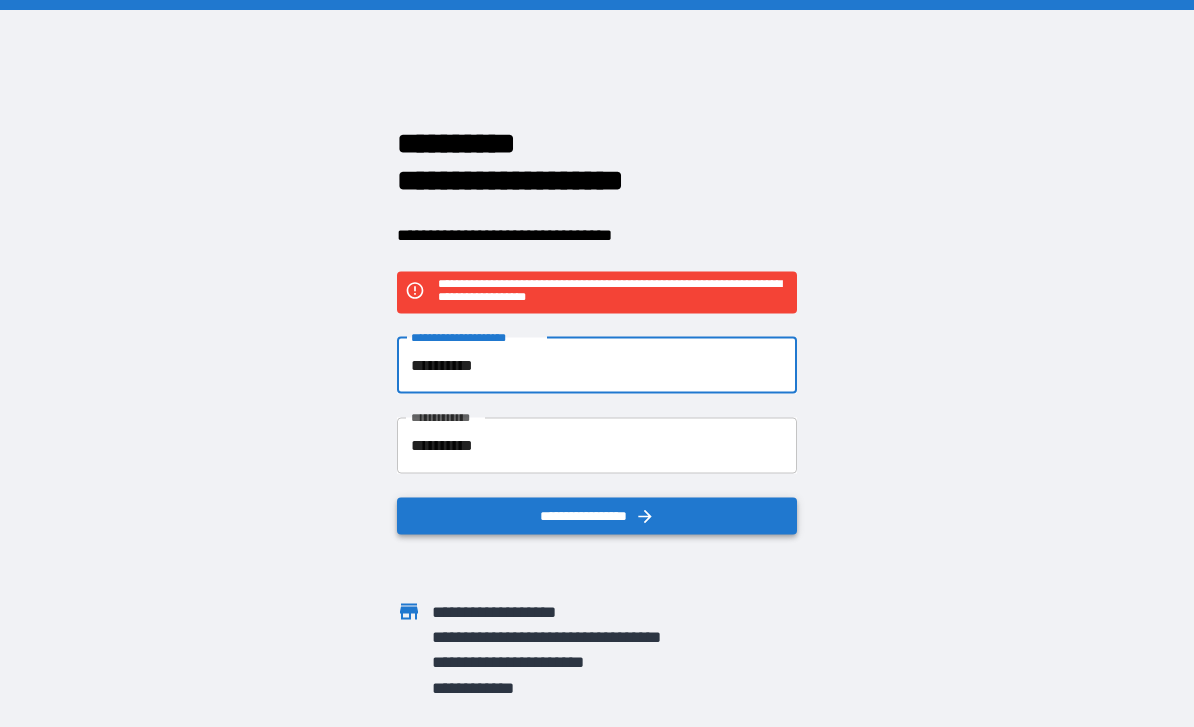 type on "**********" 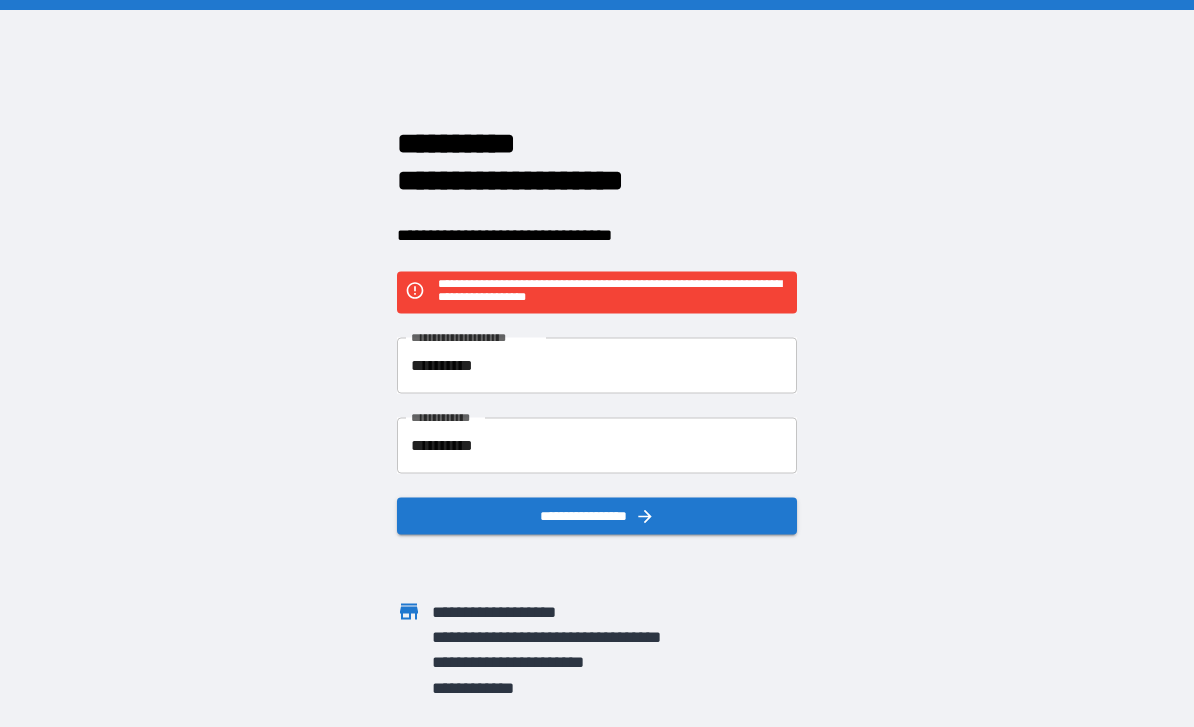 click on "**********" at bounding box center [597, 365] 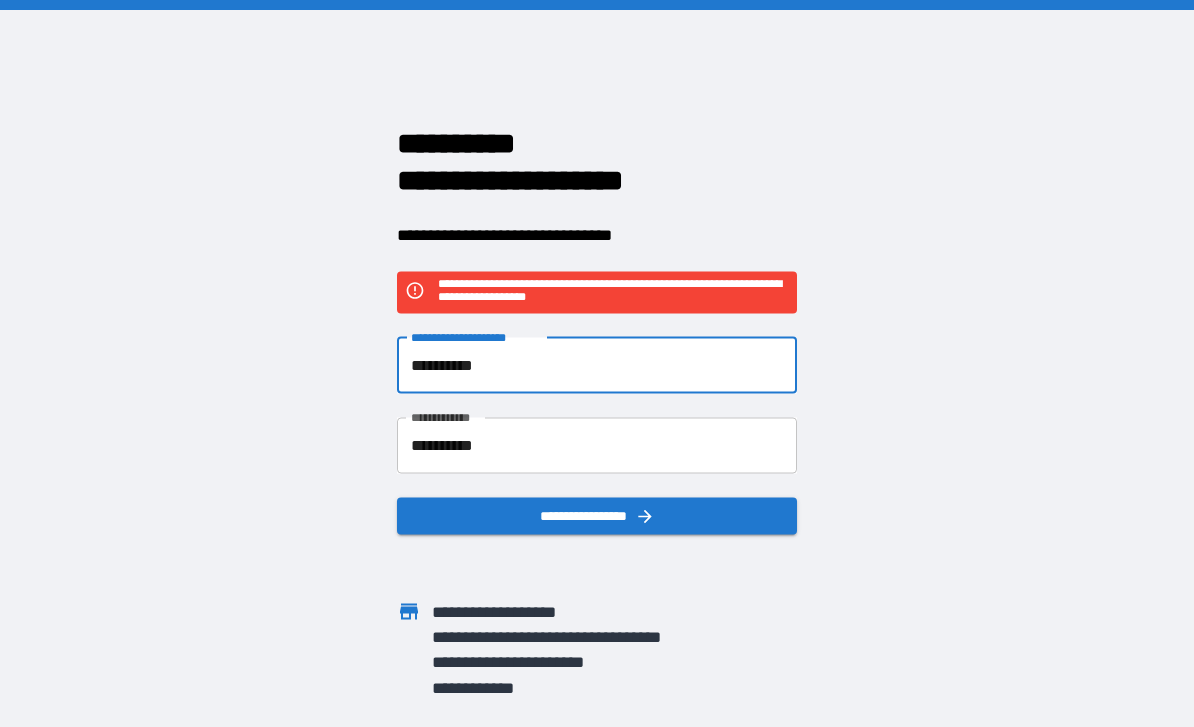 click on "**********" at bounding box center [597, 445] 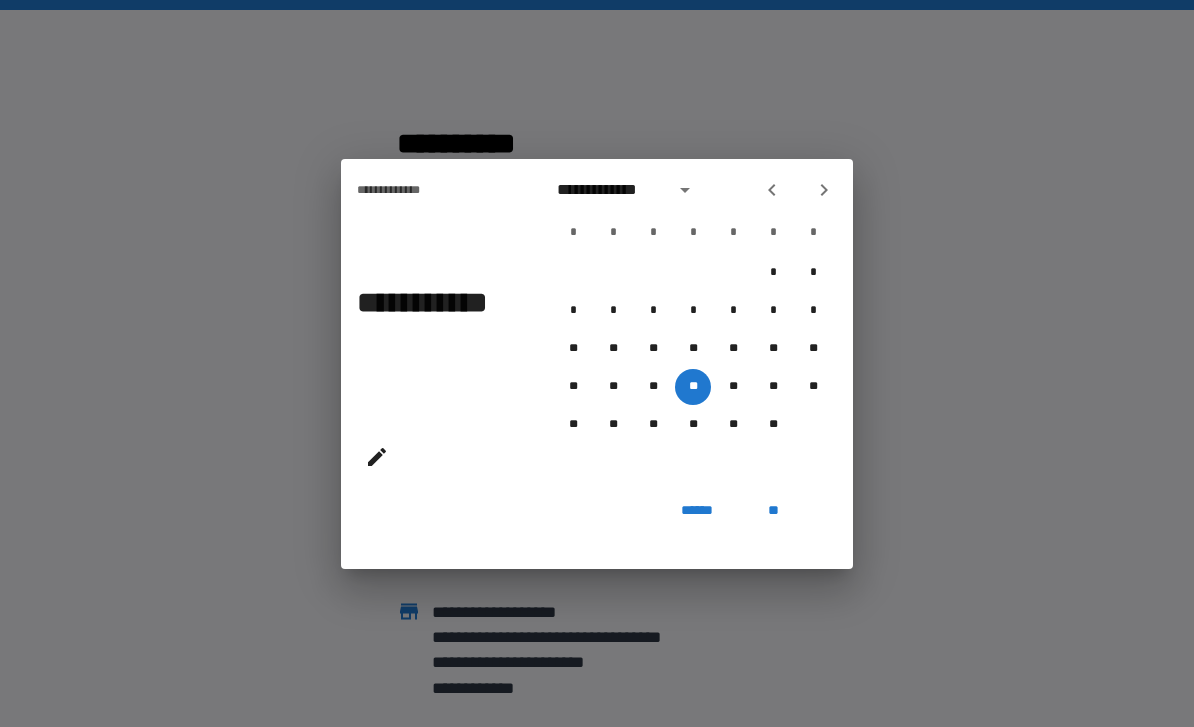 click on "**********" at bounding box center [609, 190] 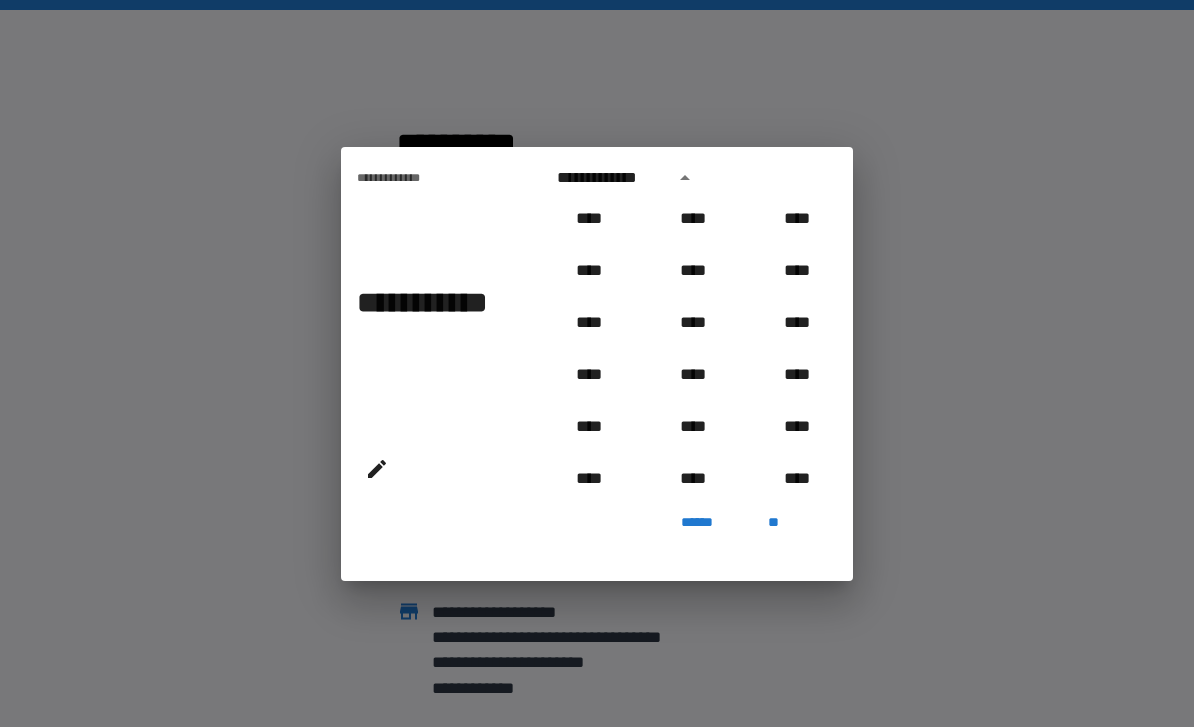 scroll, scrollTop: 1254, scrollLeft: 0, axis: vertical 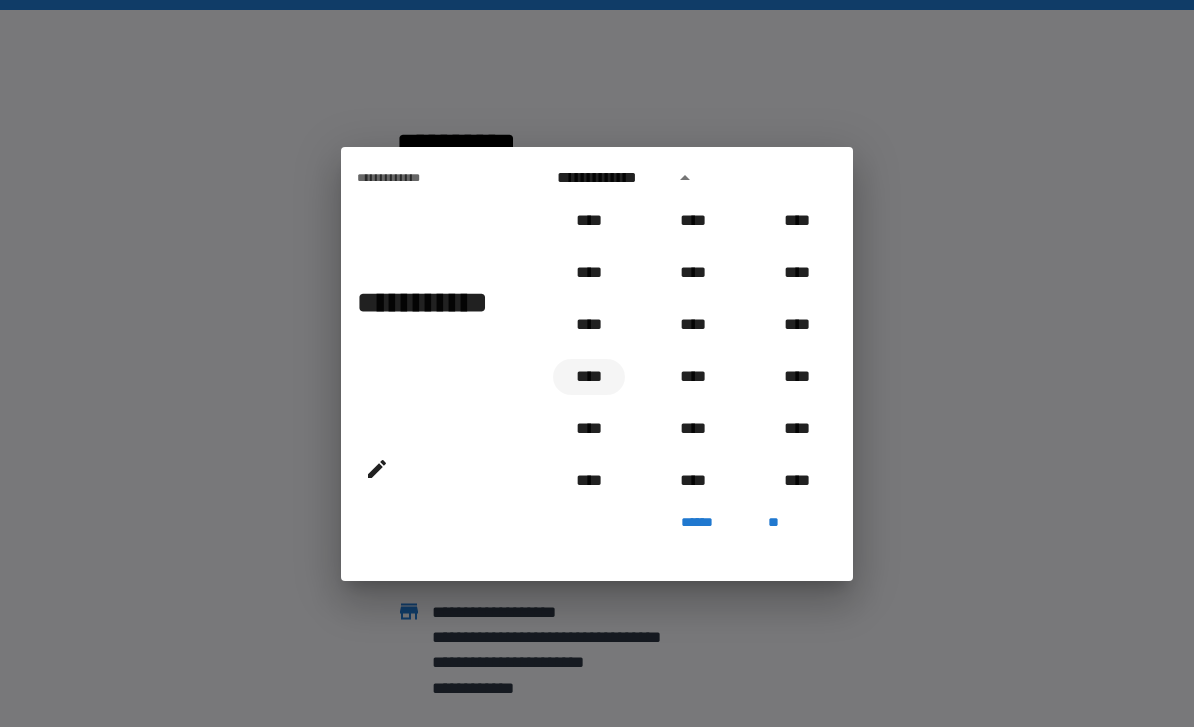click on "****" at bounding box center [589, 377] 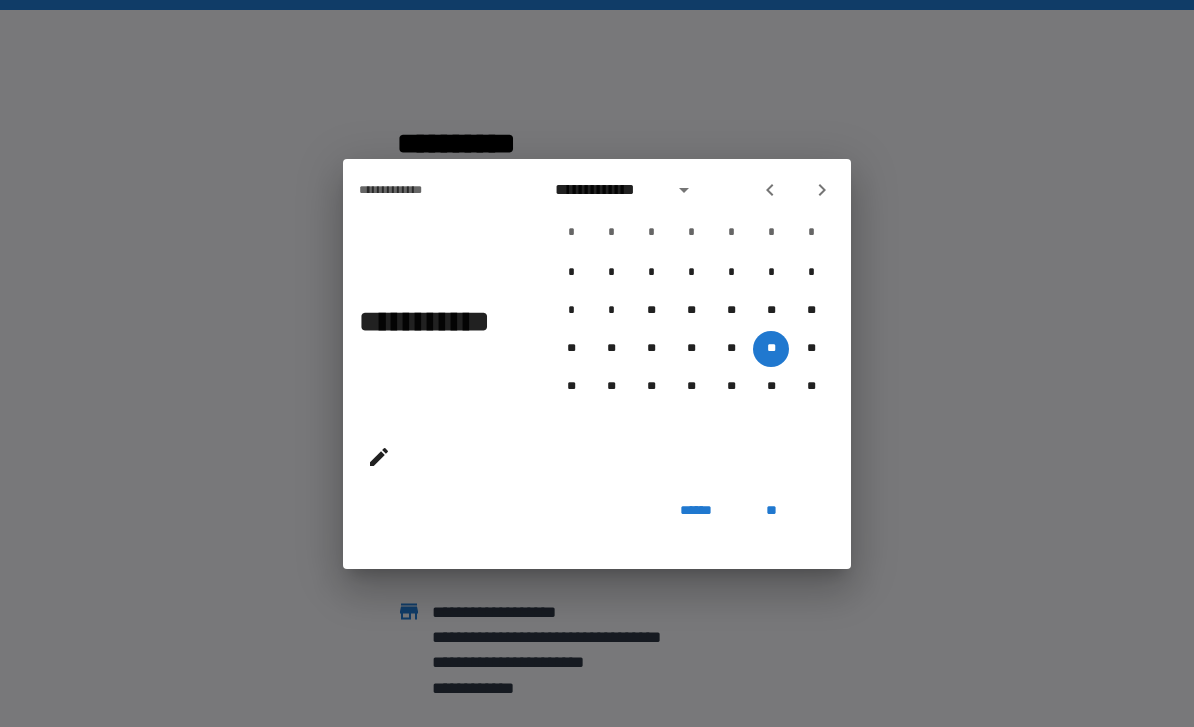click 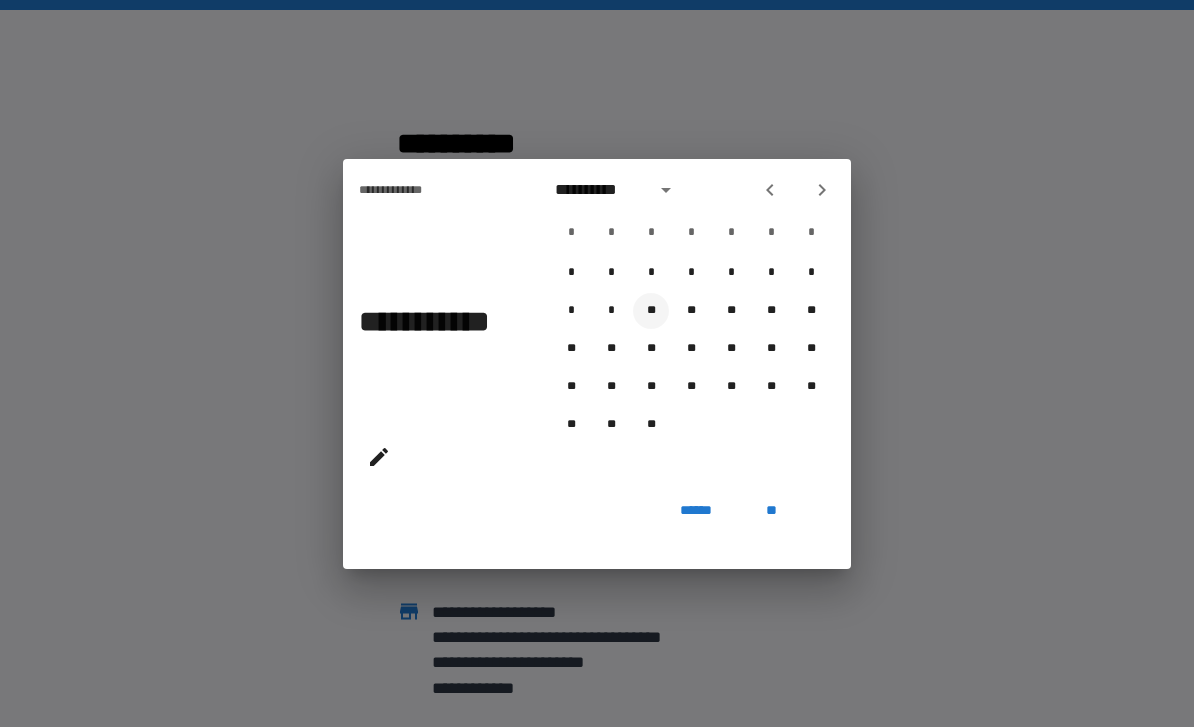 click on "**" at bounding box center (651, 311) 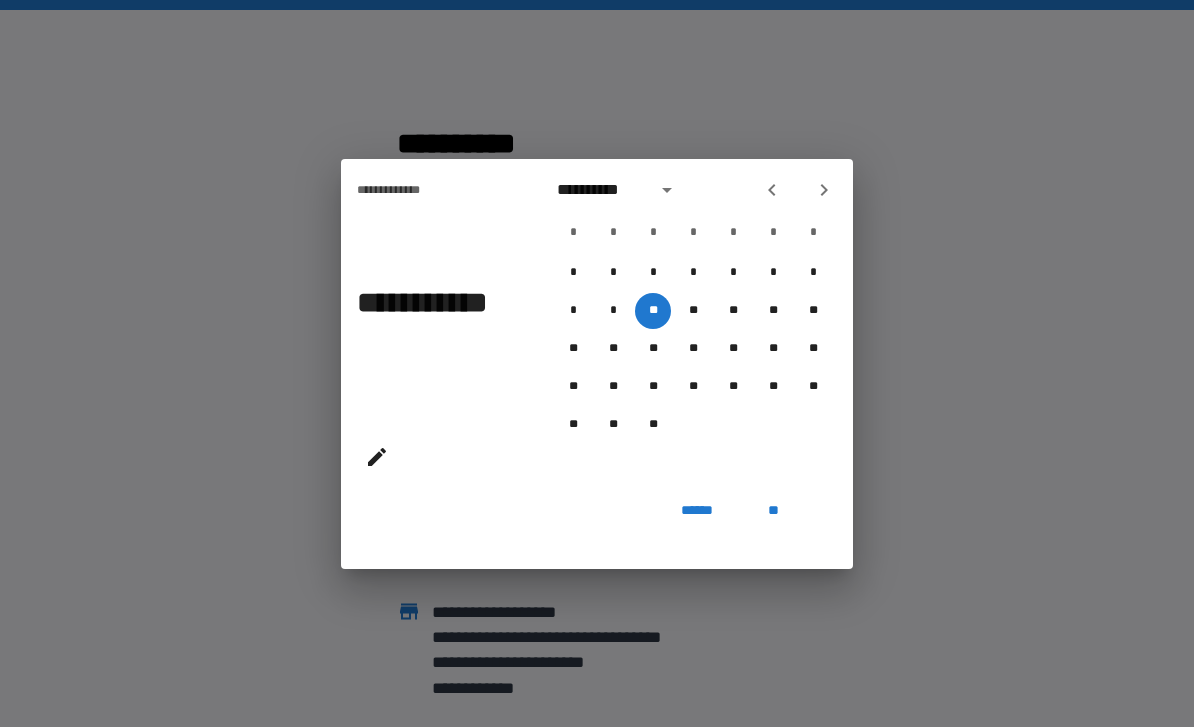click on "**" at bounding box center (773, 511) 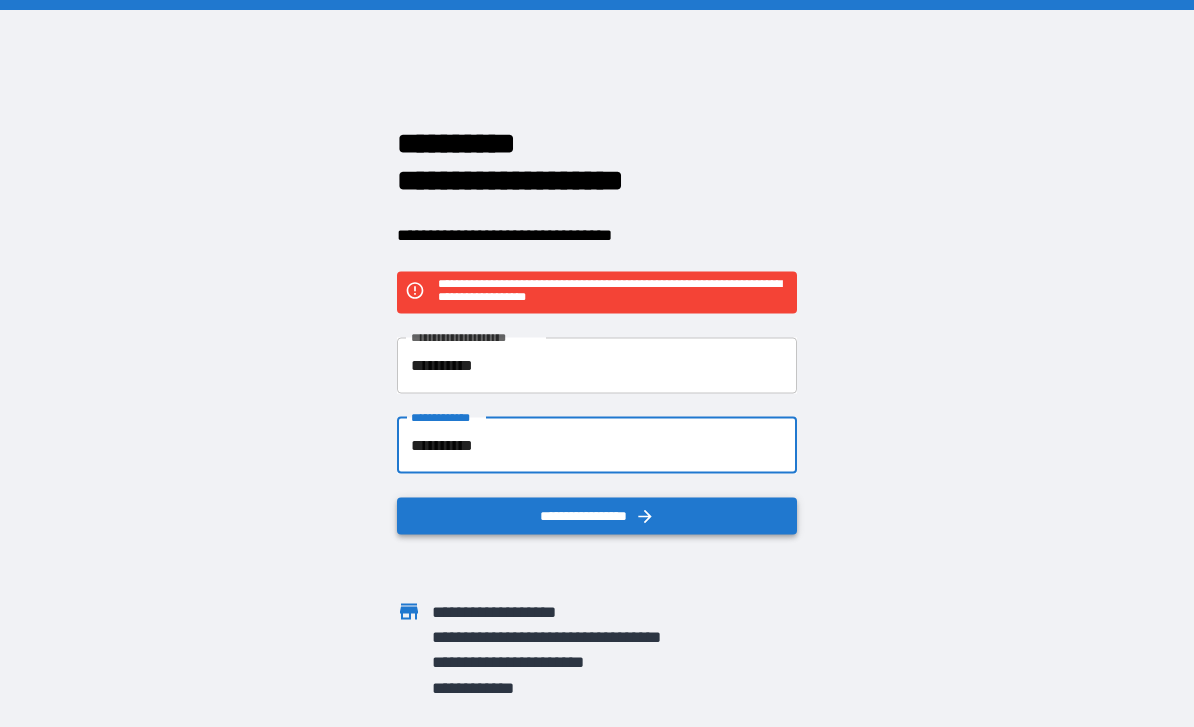 click on "**********" at bounding box center (597, 515) 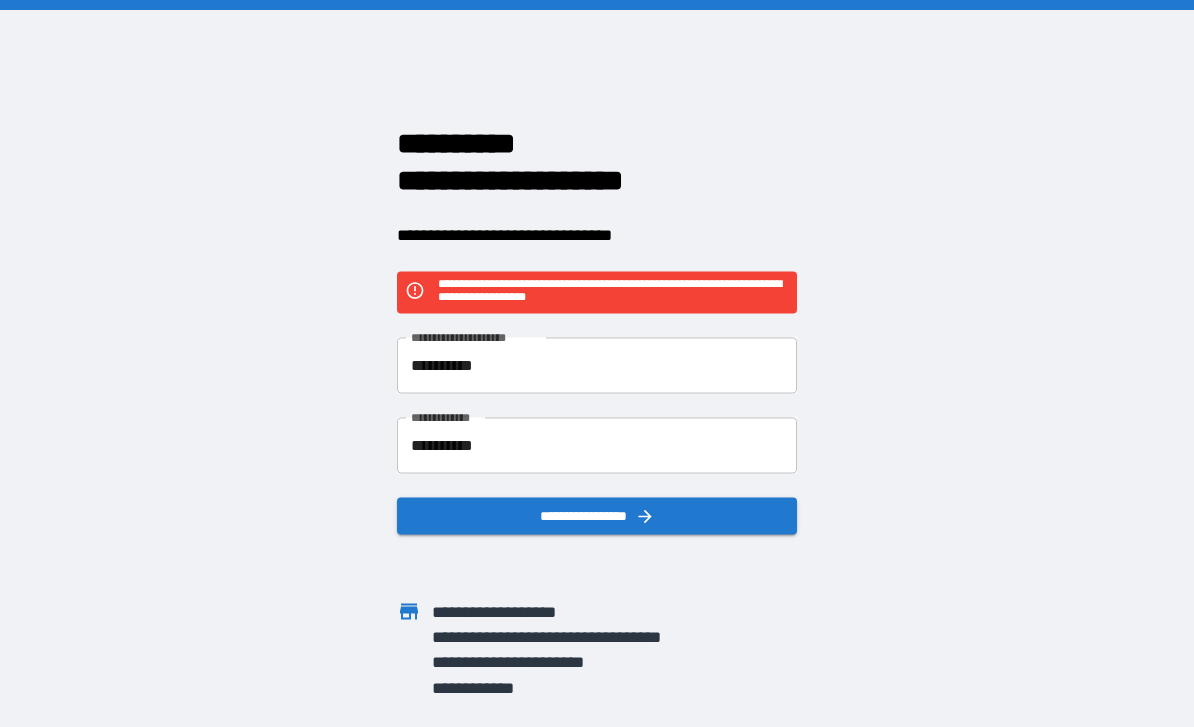 click on "**********" at bounding box center (597, 445) 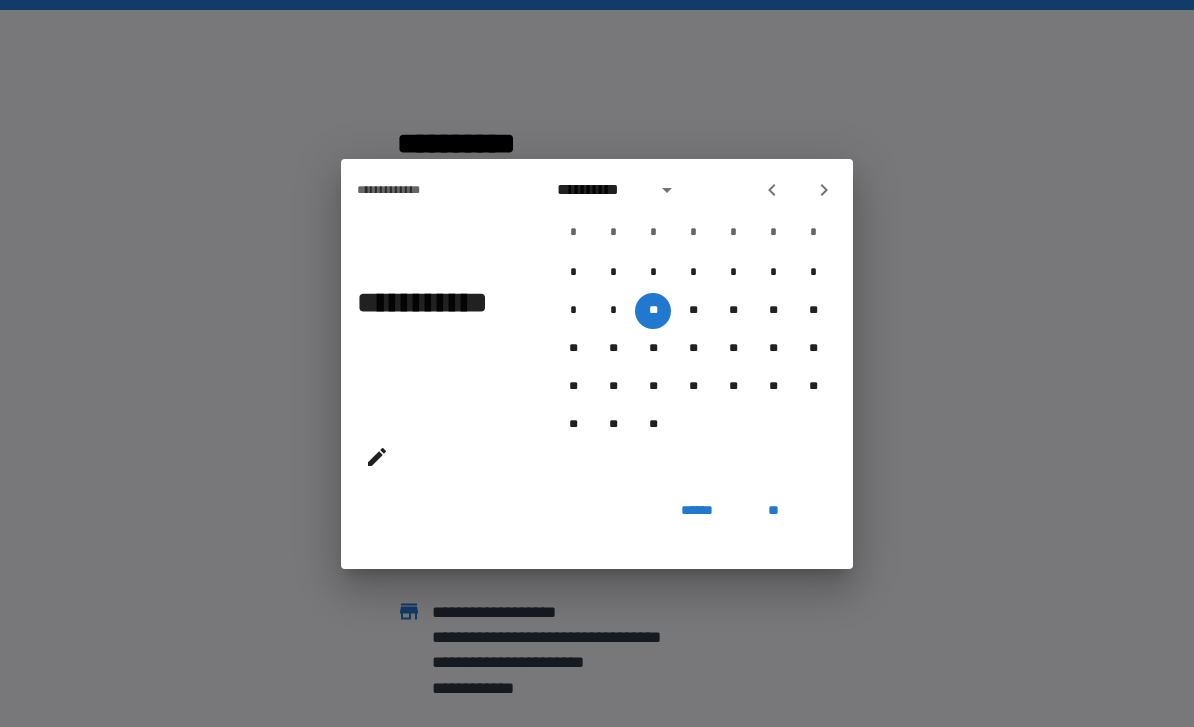 click on "**********" at bounding box center (693, 326) 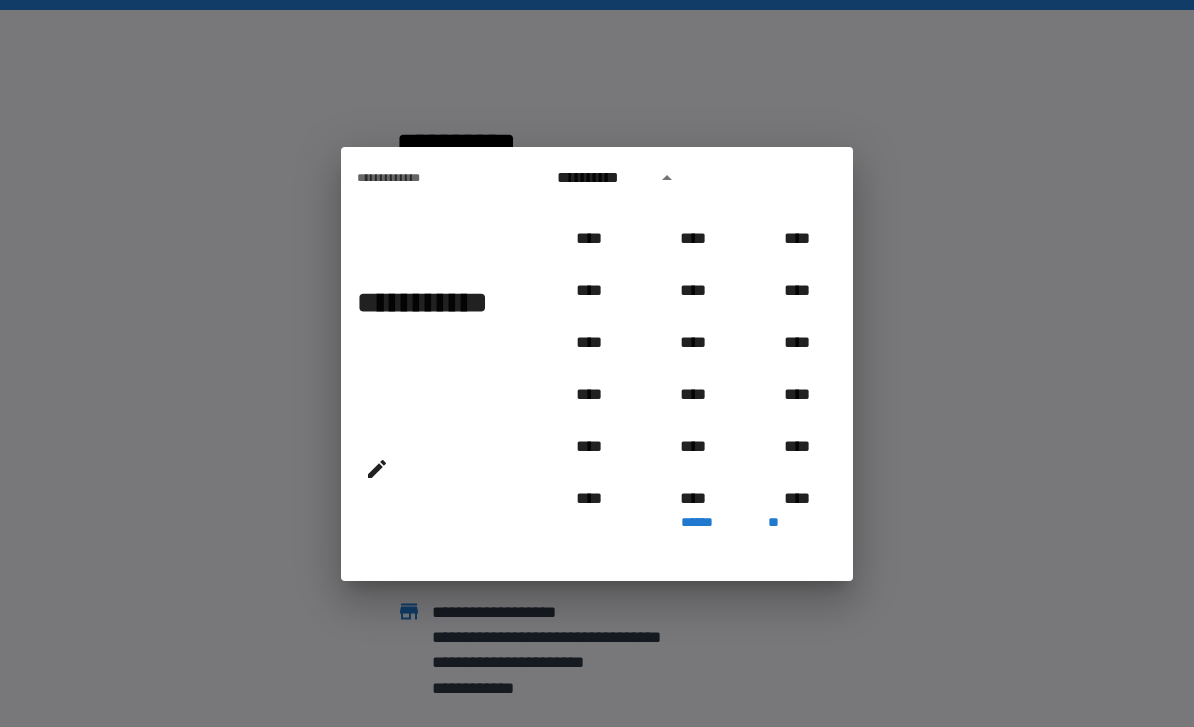 scroll, scrollTop: 603, scrollLeft: 0, axis: vertical 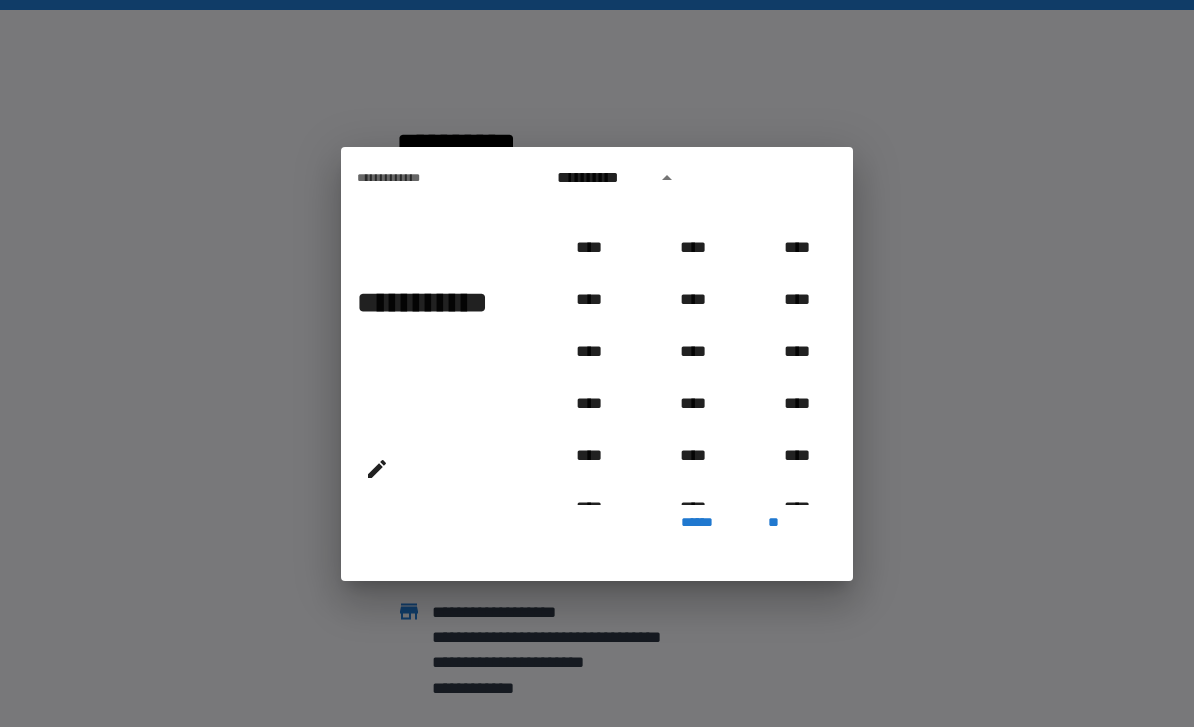click on "**********" at bounding box center [600, 178] 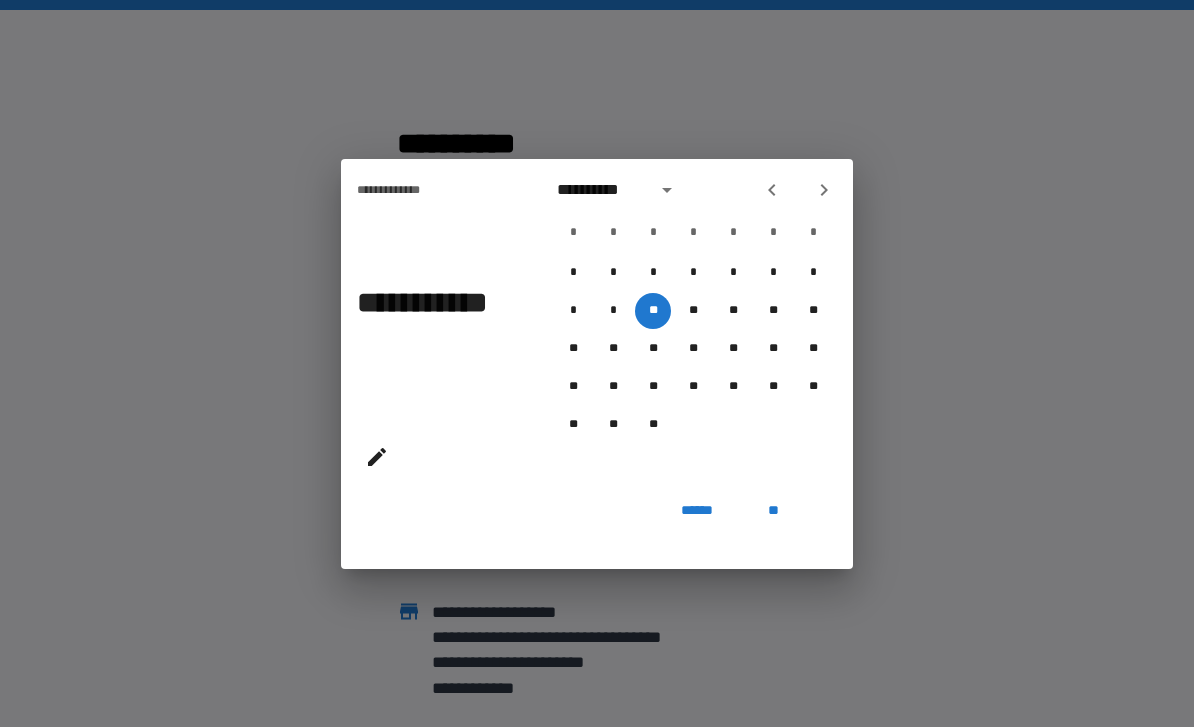 click on "**********" at bounding box center [620, 190] 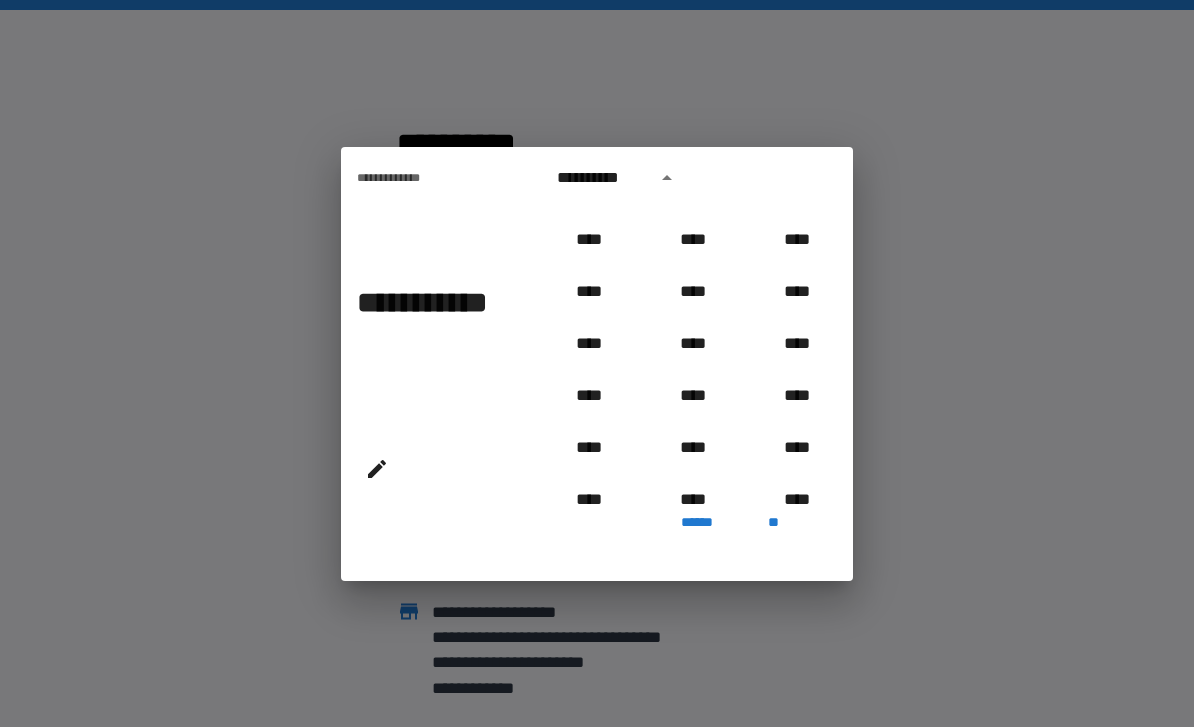 scroll, scrollTop: 1758, scrollLeft: 0, axis: vertical 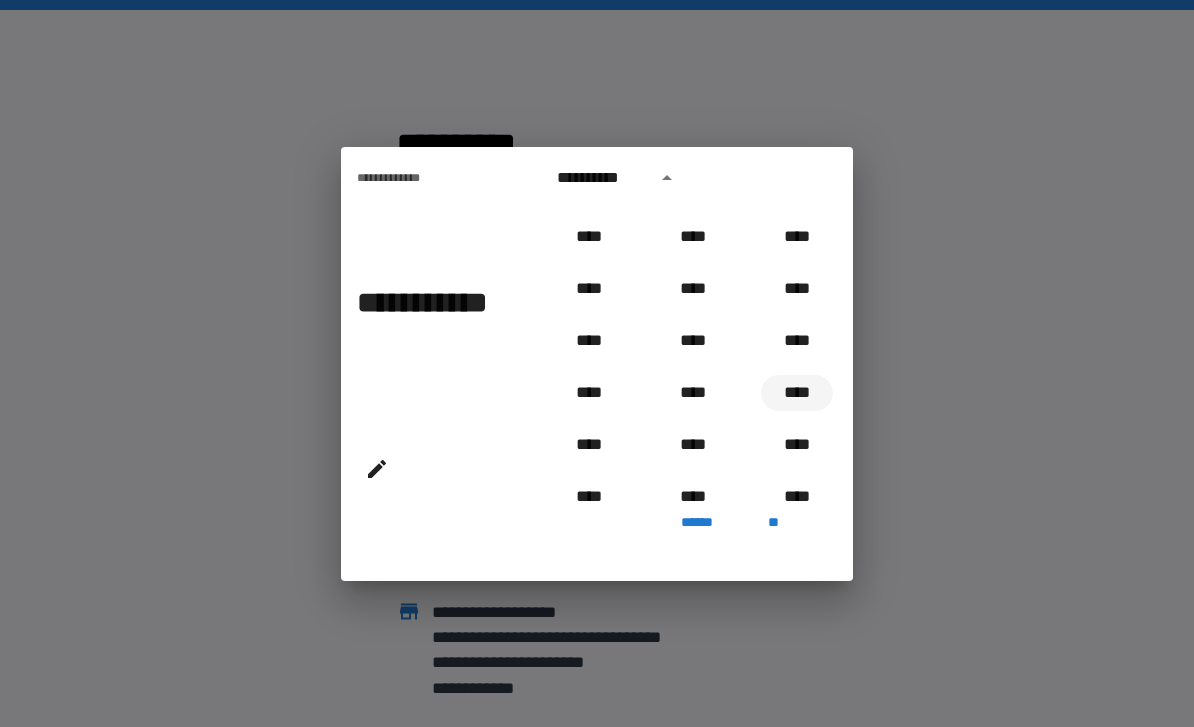 click on "****" at bounding box center (797, 393) 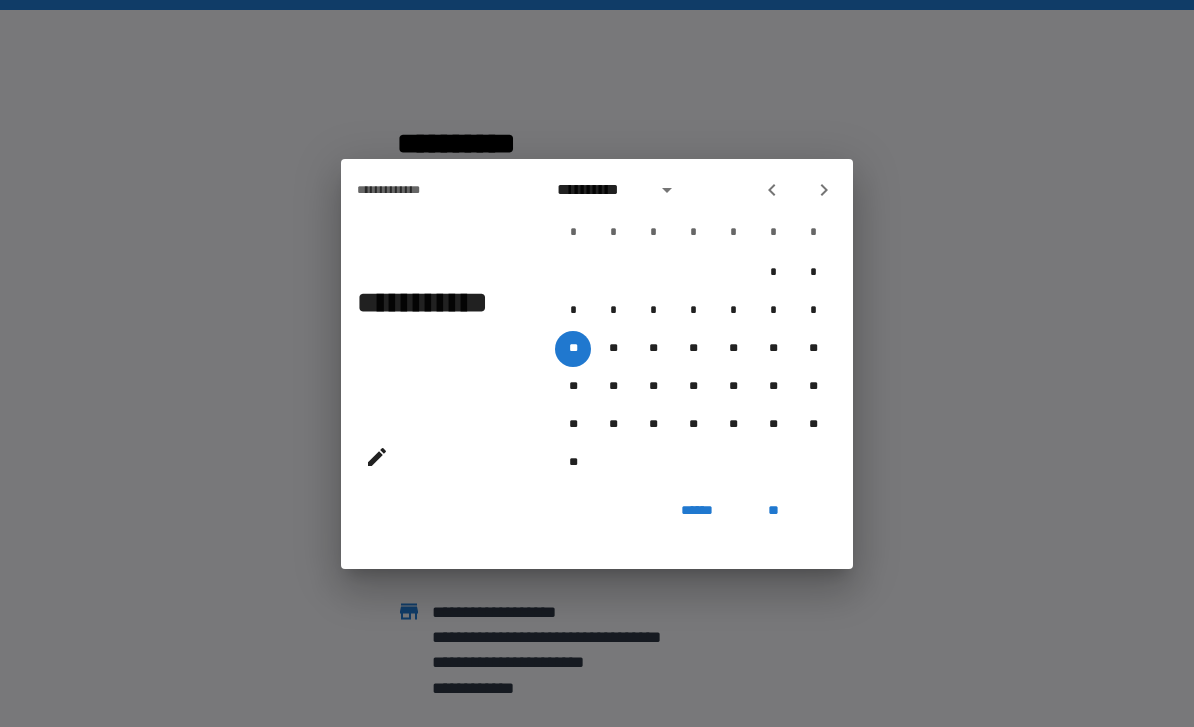 click at bounding box center [772, 190] 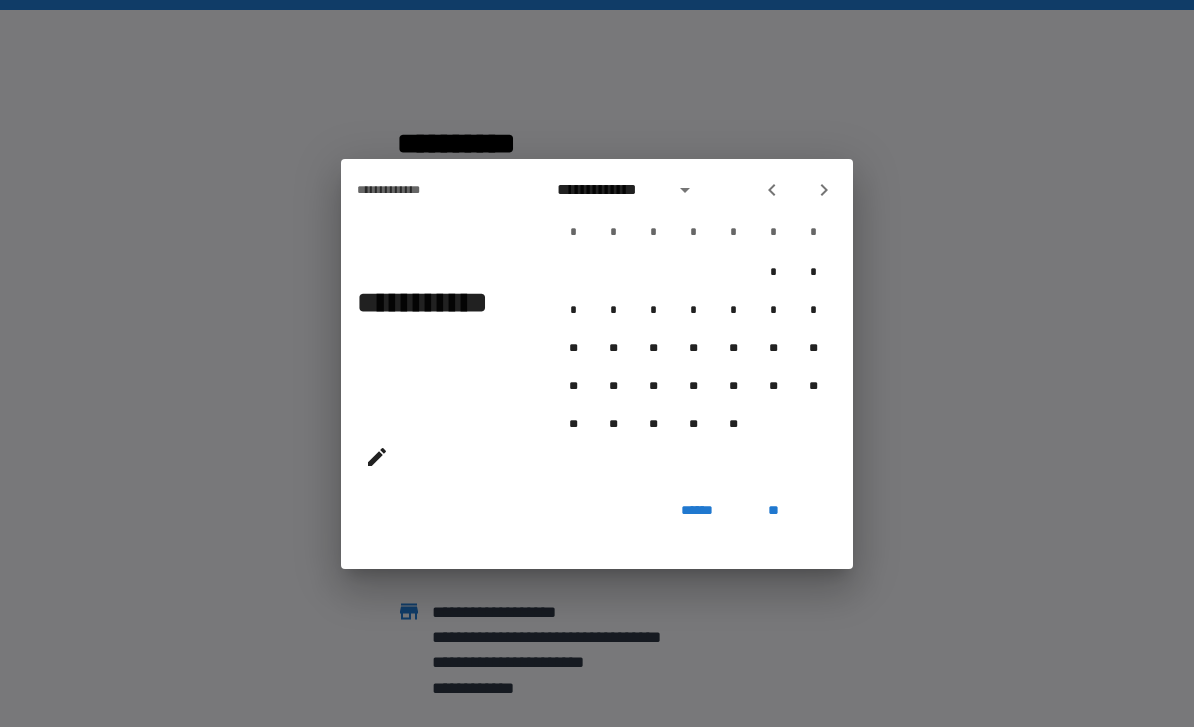 click at bounding box center [772, 190] 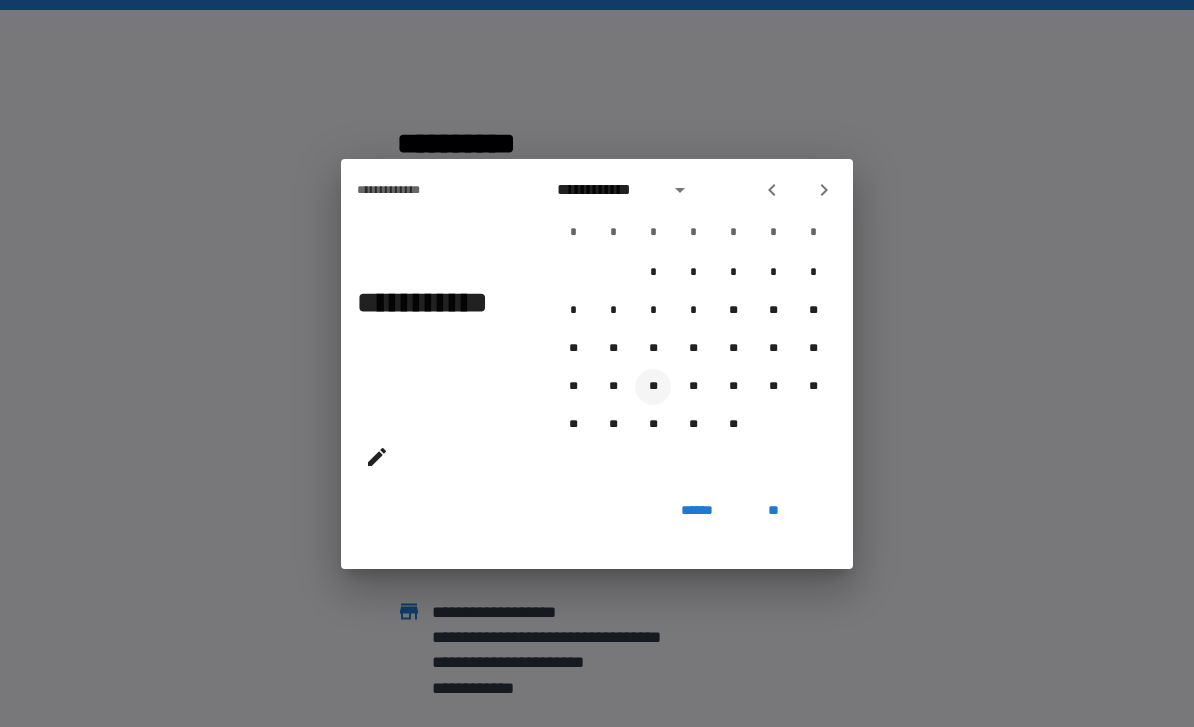 click on "**" at bounding box center [653, 387] 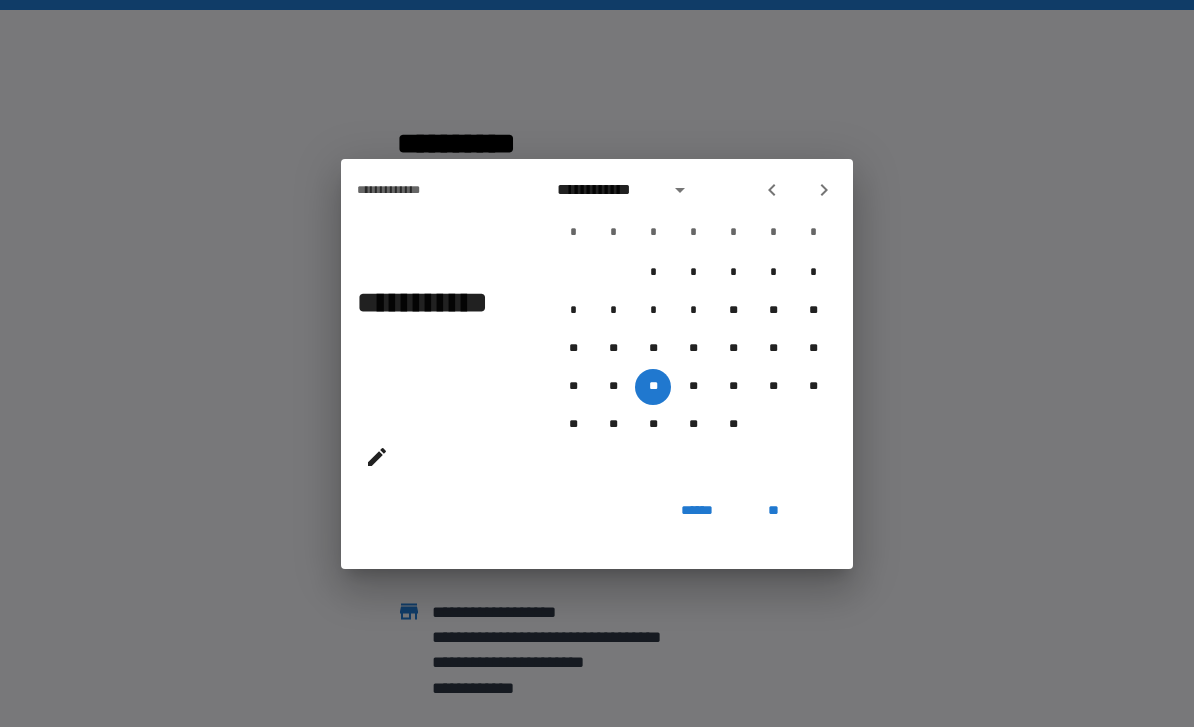 click on "**" at bounding box center [773, 511] 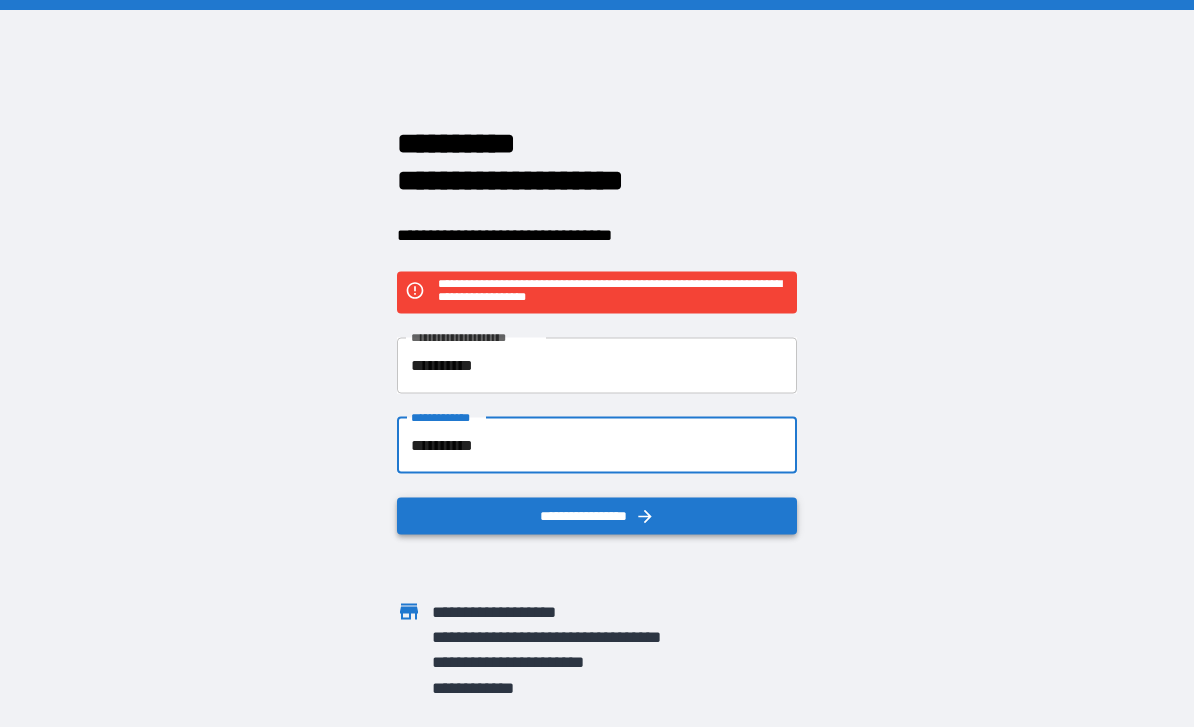 click on "**********" at bounding box center (597, 515) 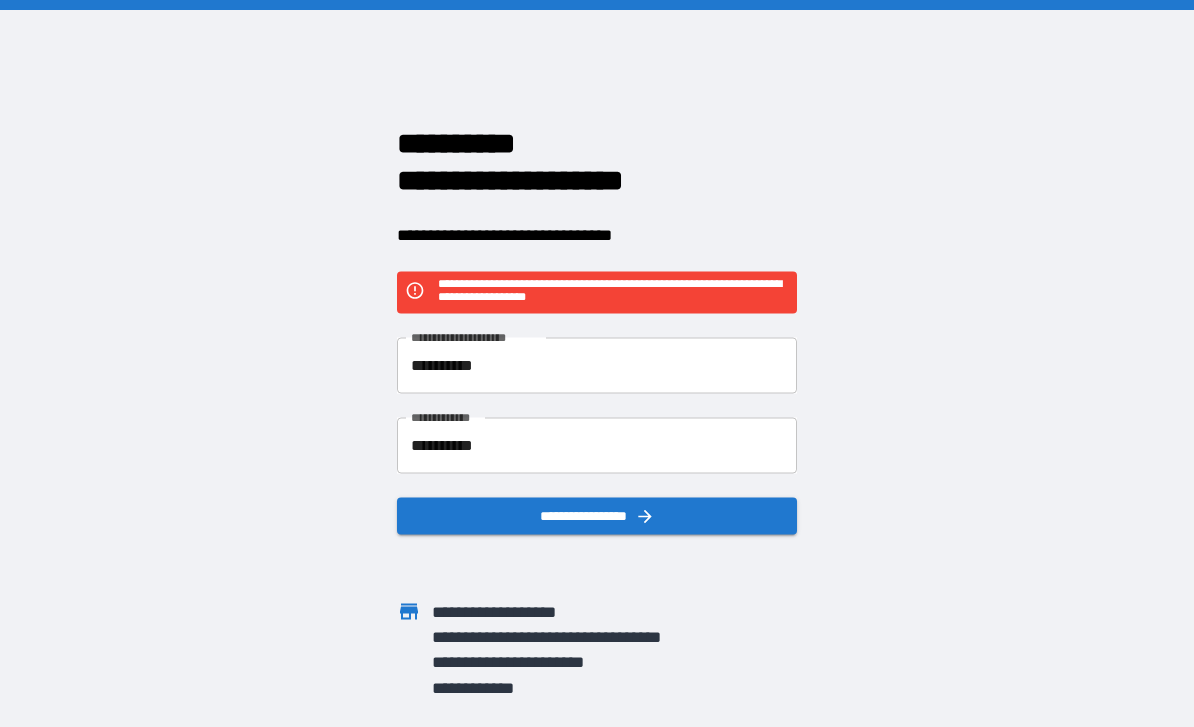 click on "**********" at bounding box center (597, 445) 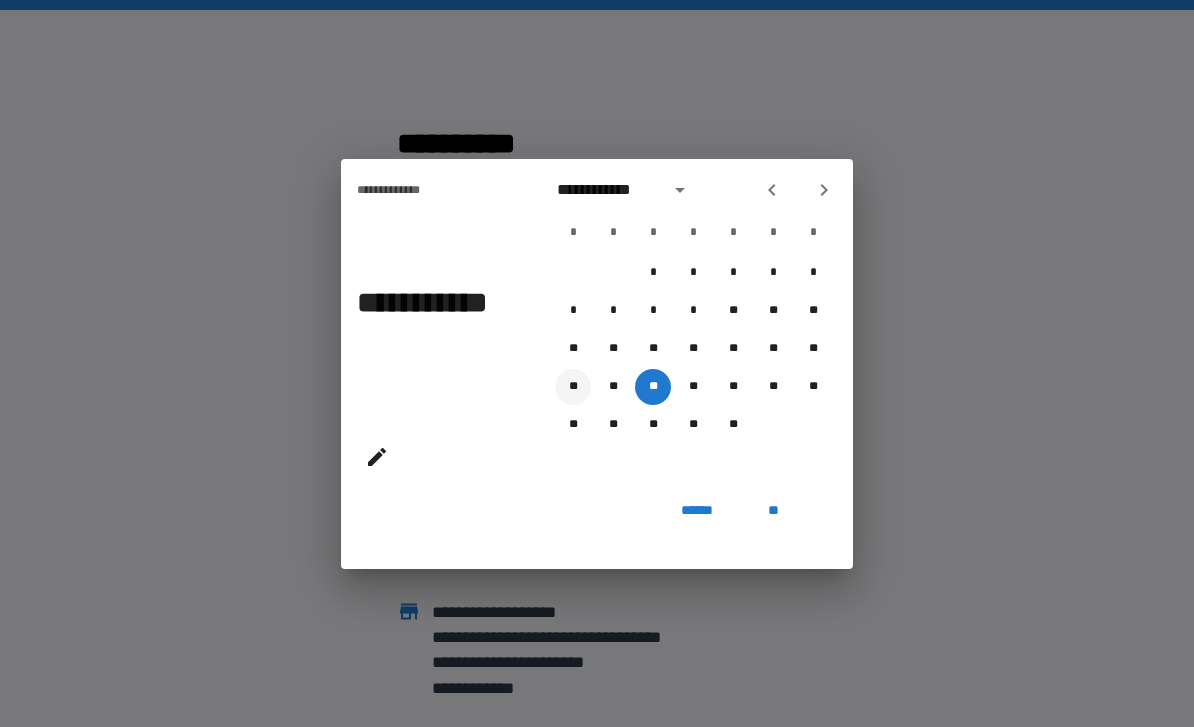 click on "**" at bounding box center [573, 387] 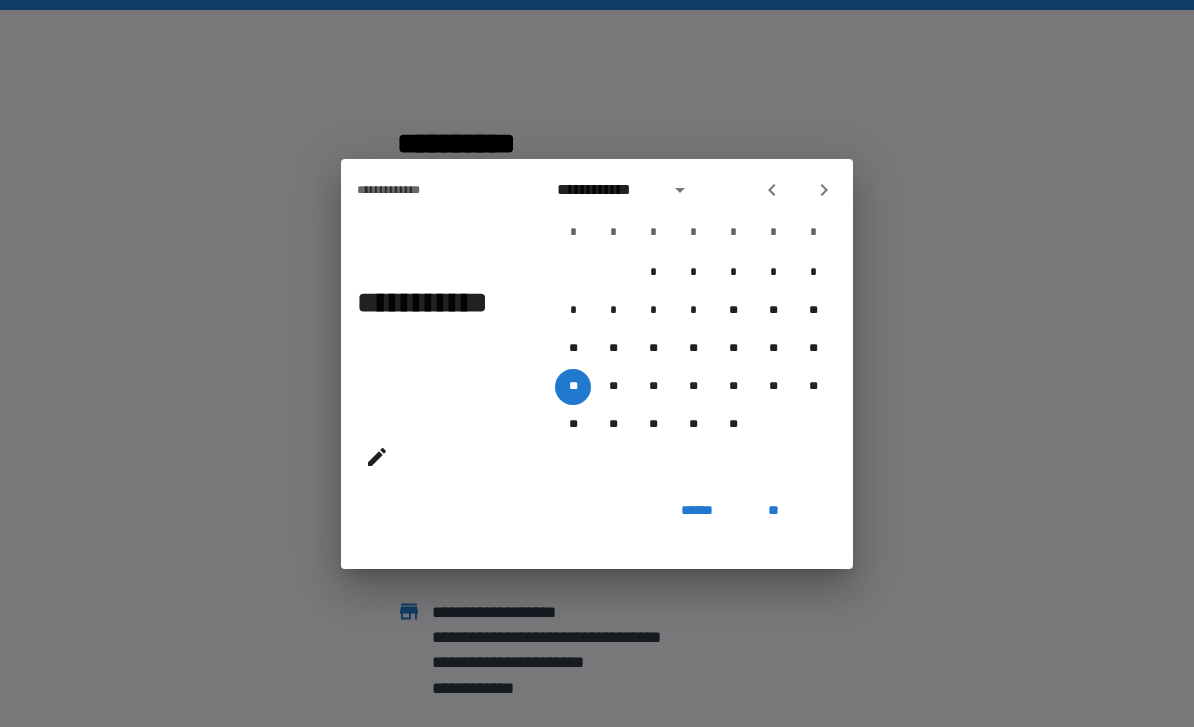 click on "**" at bounding box center (773, 511) 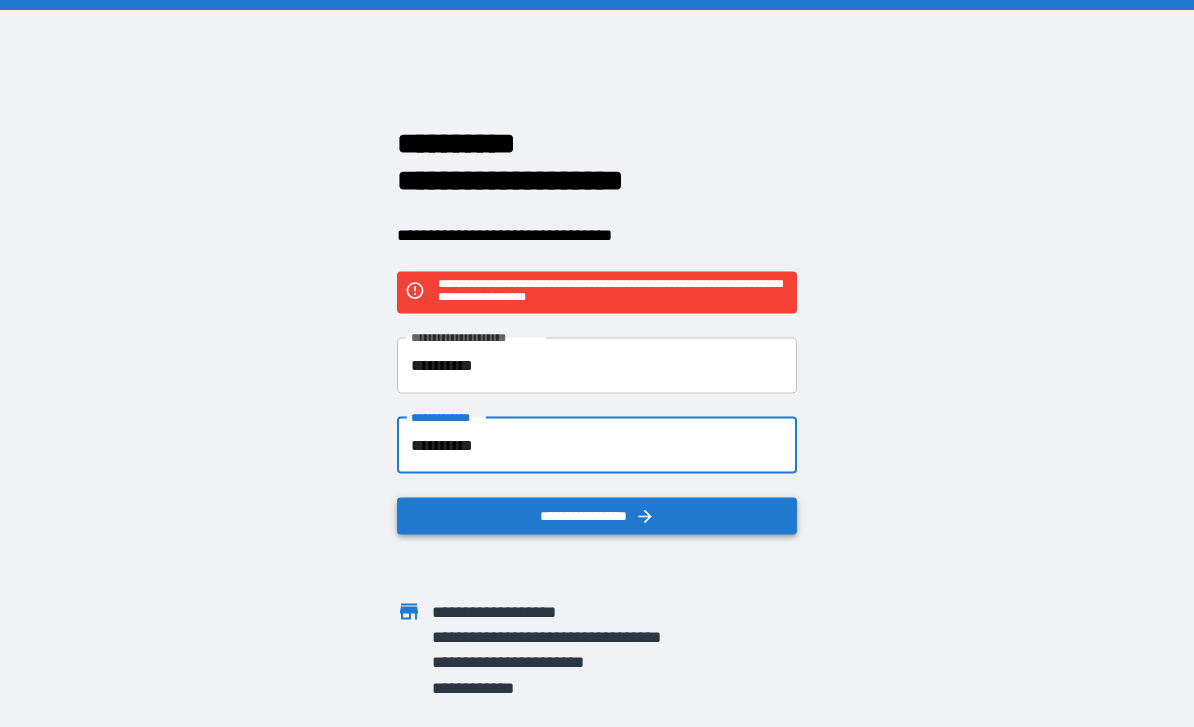 click on "**********" at bounding box center [597, 515] 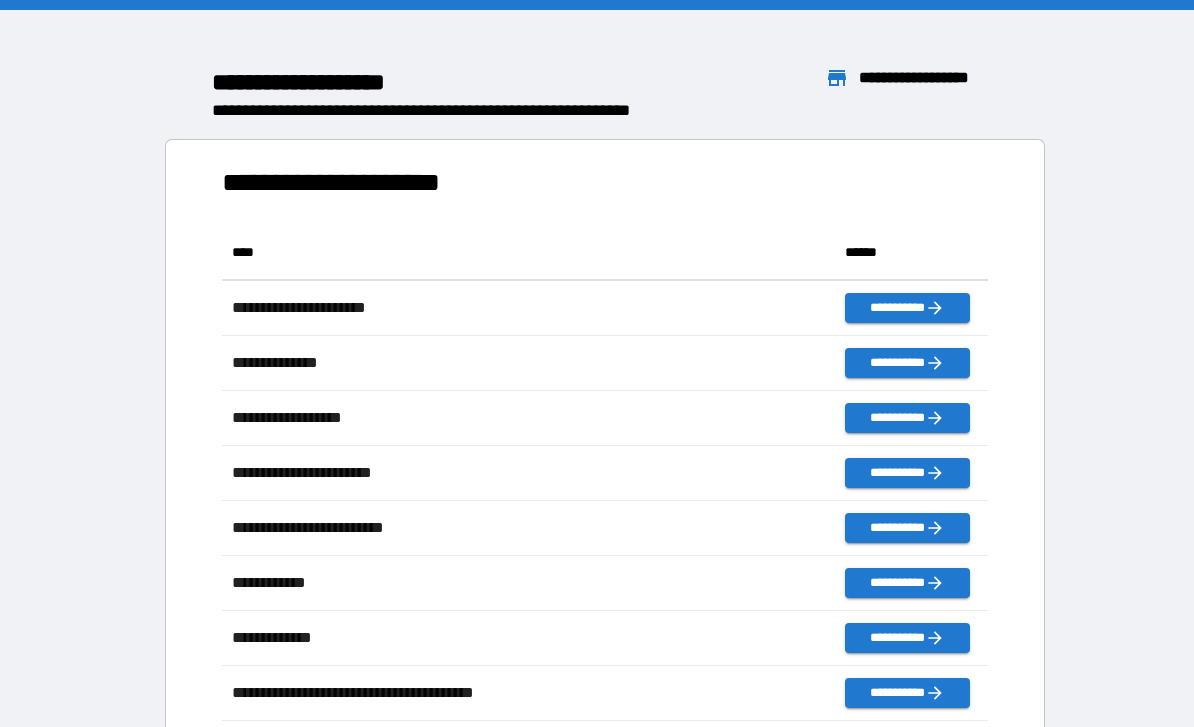 scroll, scrollTop: 1, scrollLeft: 1, axis: both 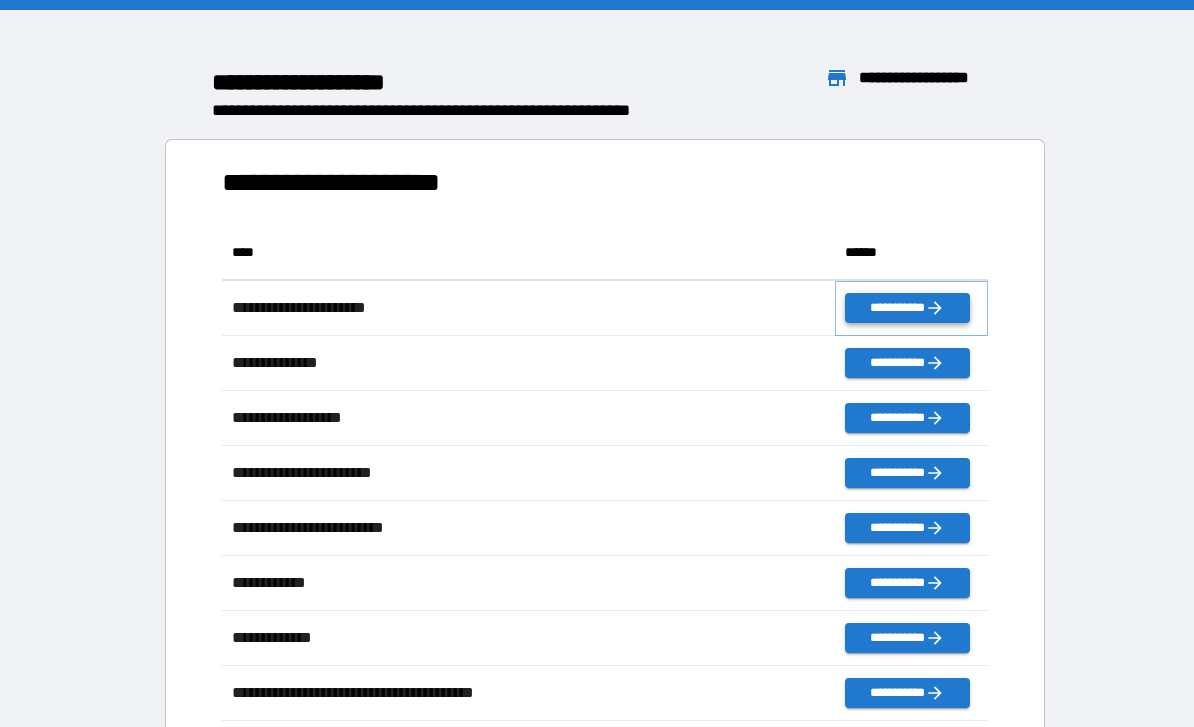 click 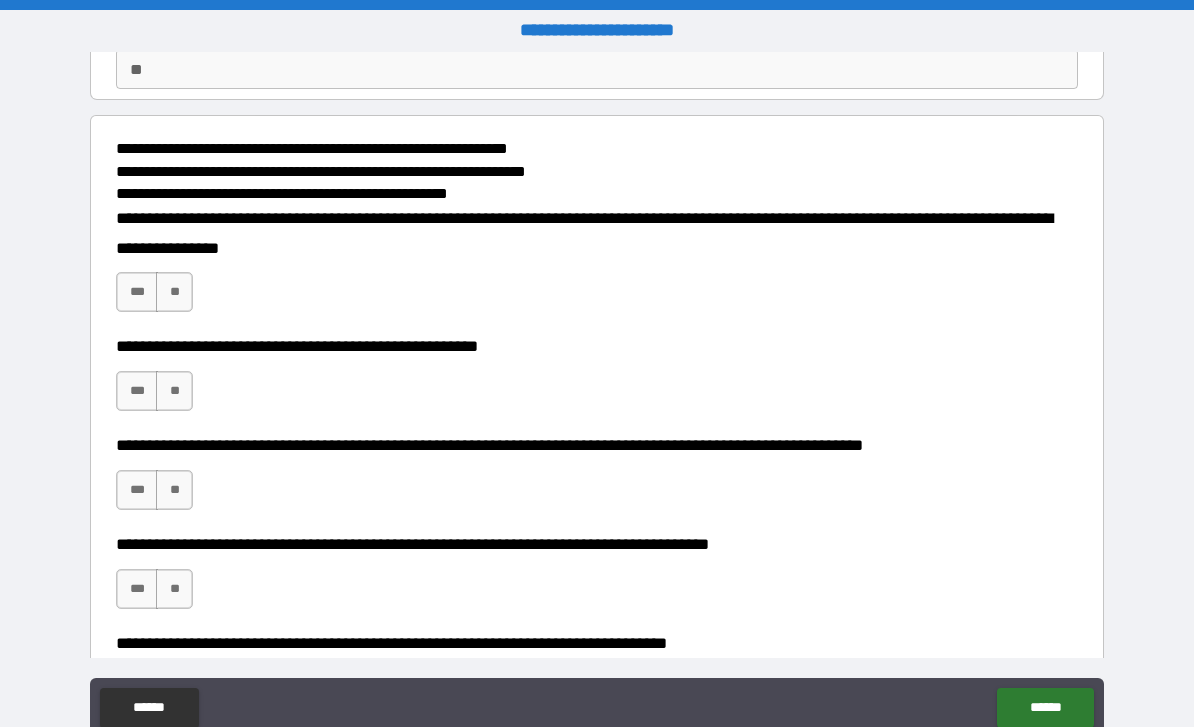 scroll, scrollTop: 195, scrollLeft: 0, axis: vertical 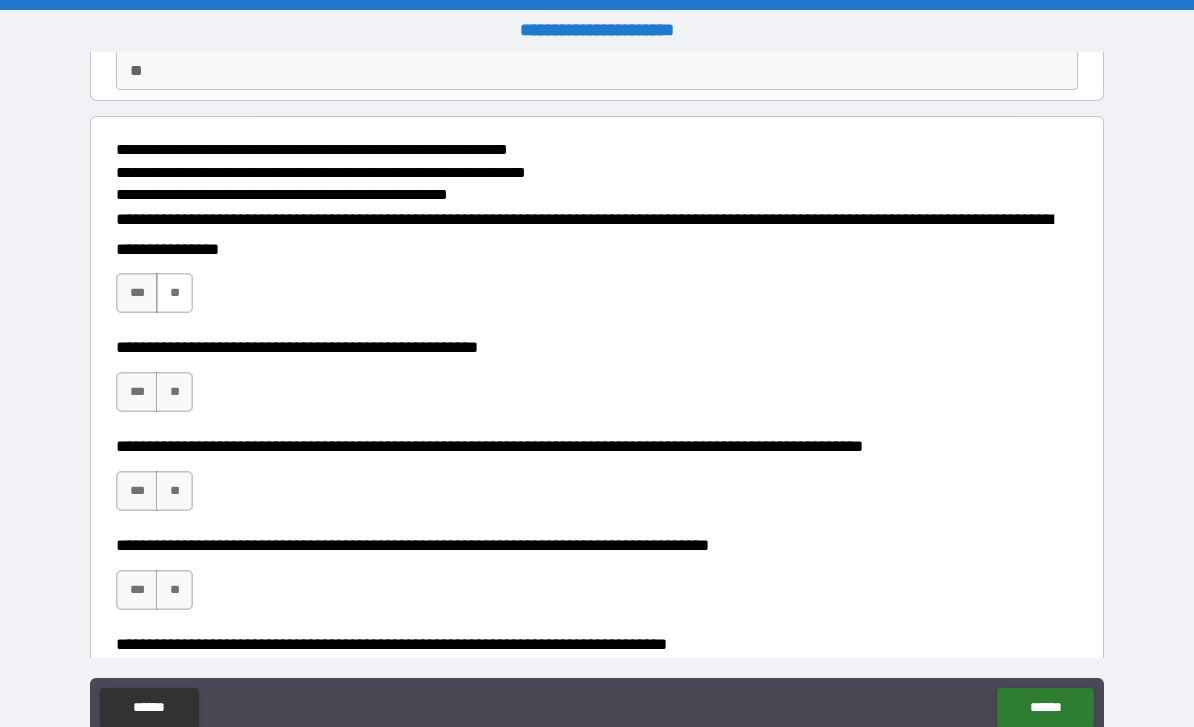 click on "**" at bounding box center [174, 293] 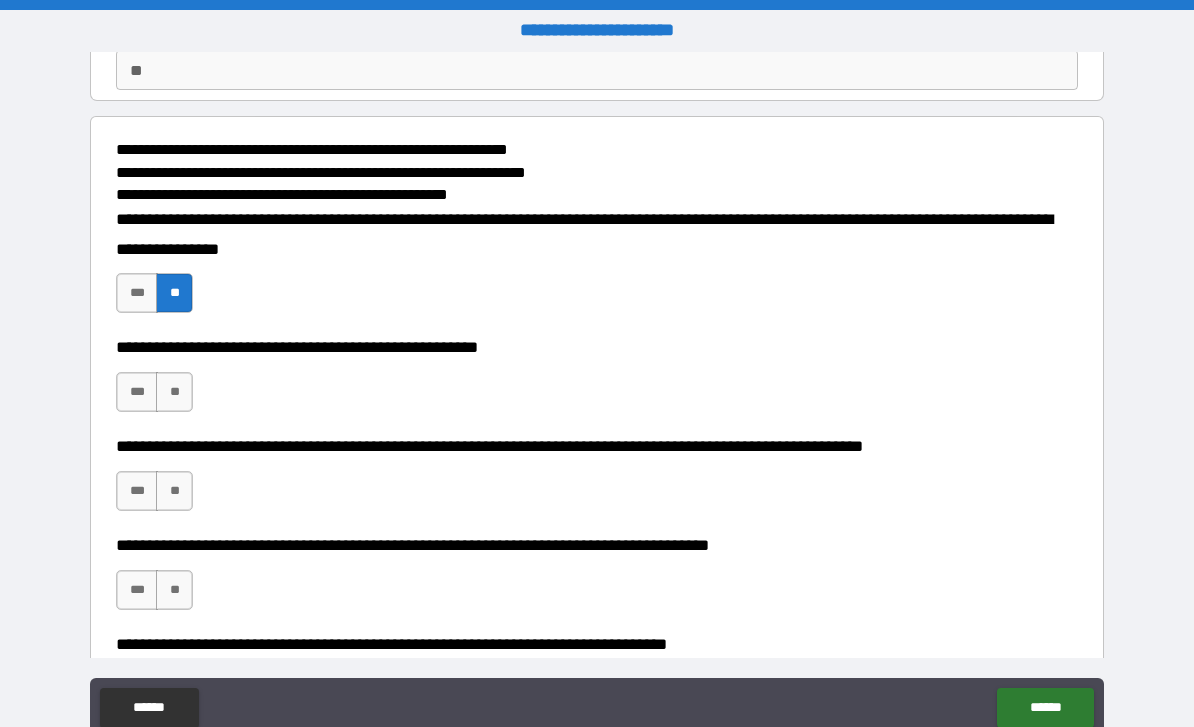 click on "**********" at bounding box center [597, 446] 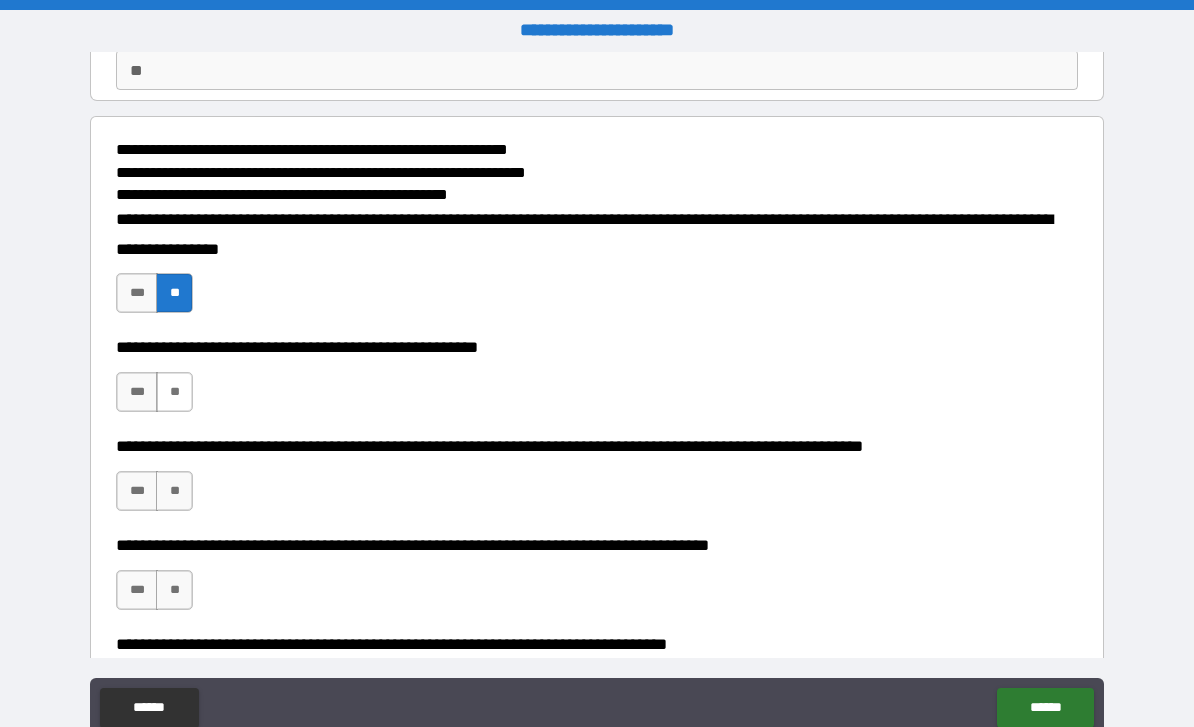 click on "**" at bounding box center [174, 392] 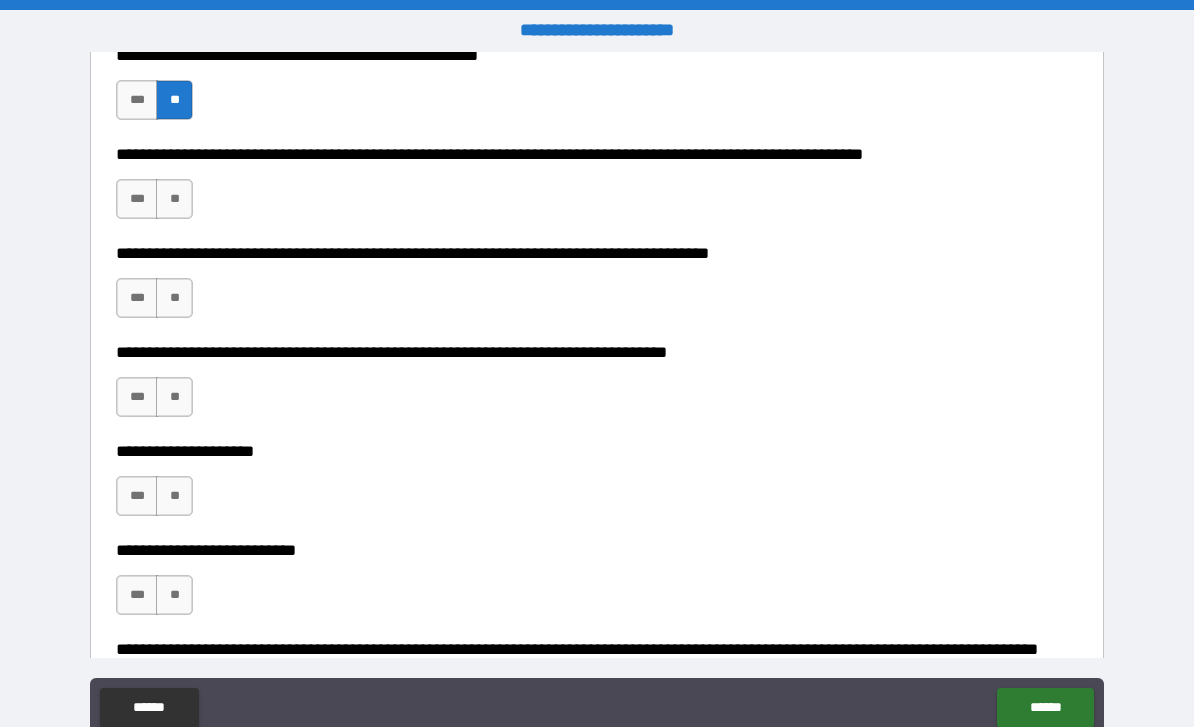 scroll, scrollTop: 531, scrollLeft: 0, axis: vertical 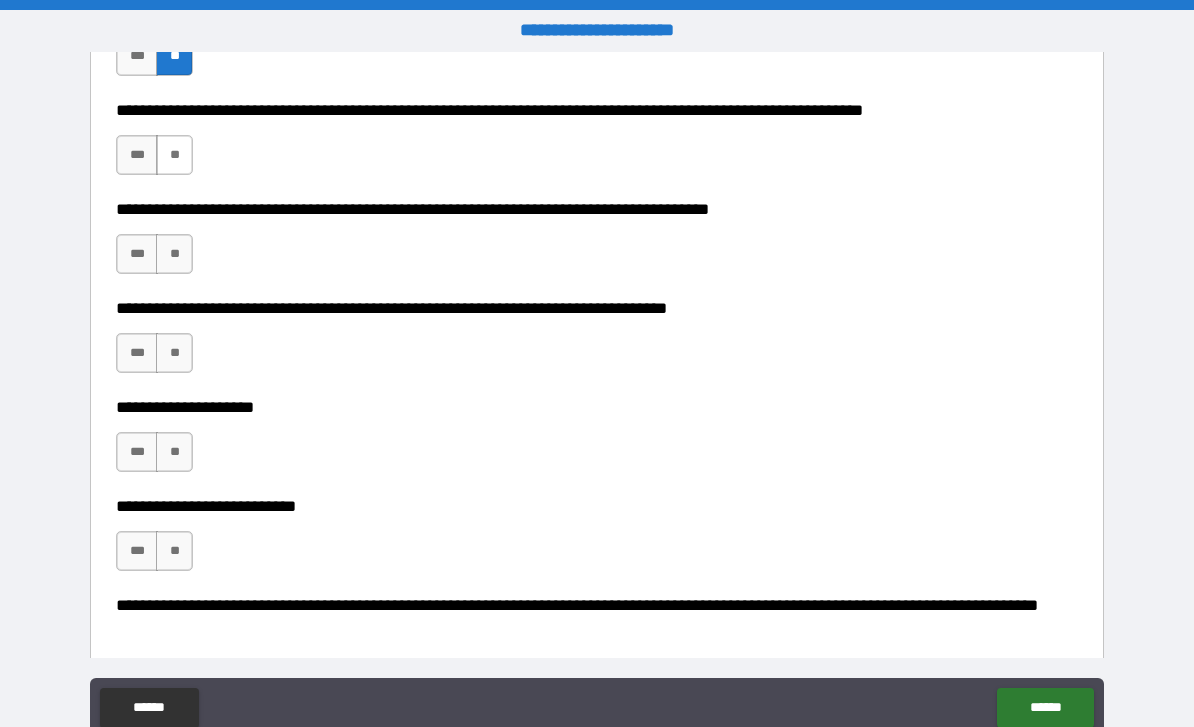 click on "**" at bounding box center [174, 155] 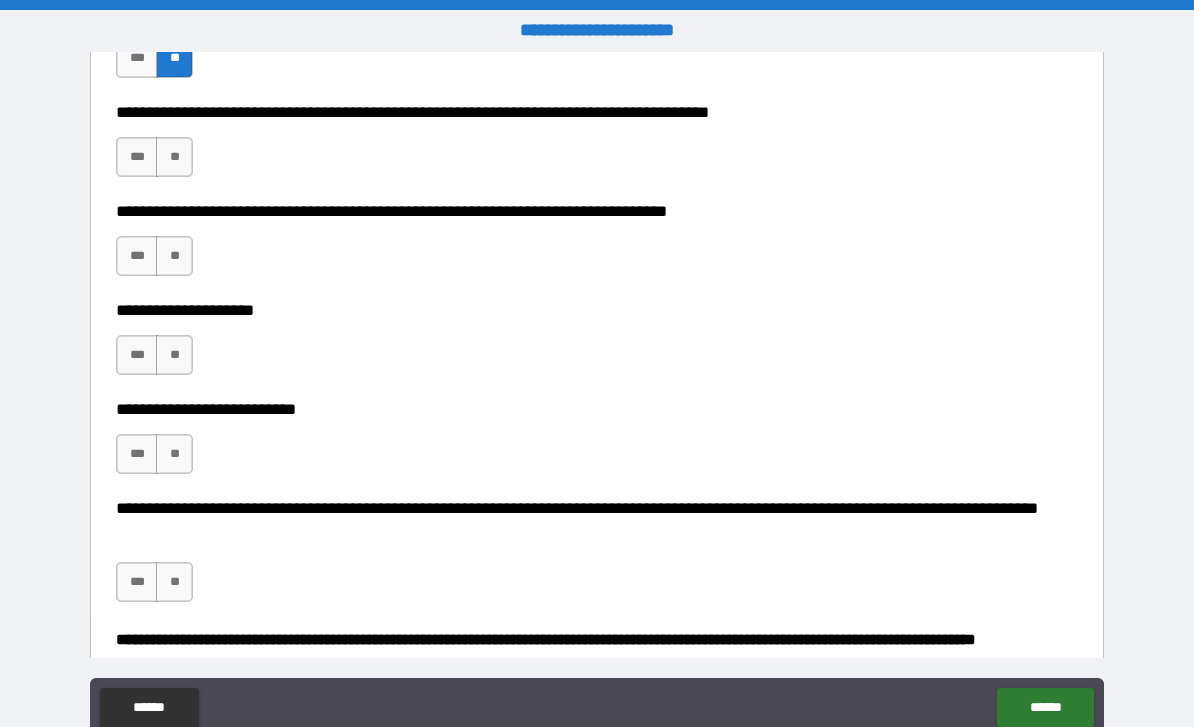 scroll, scrollTop: 629, scrollLeft: 0, axis: vertical 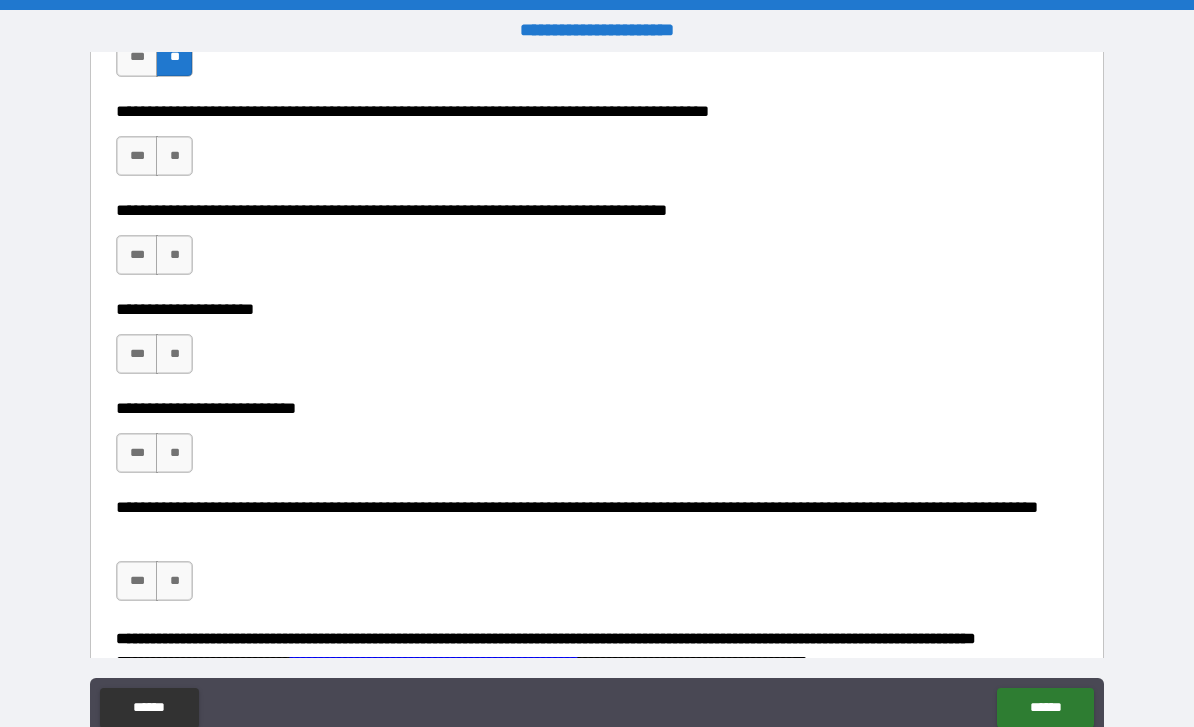click on "**" at bounding box center [174, 156] 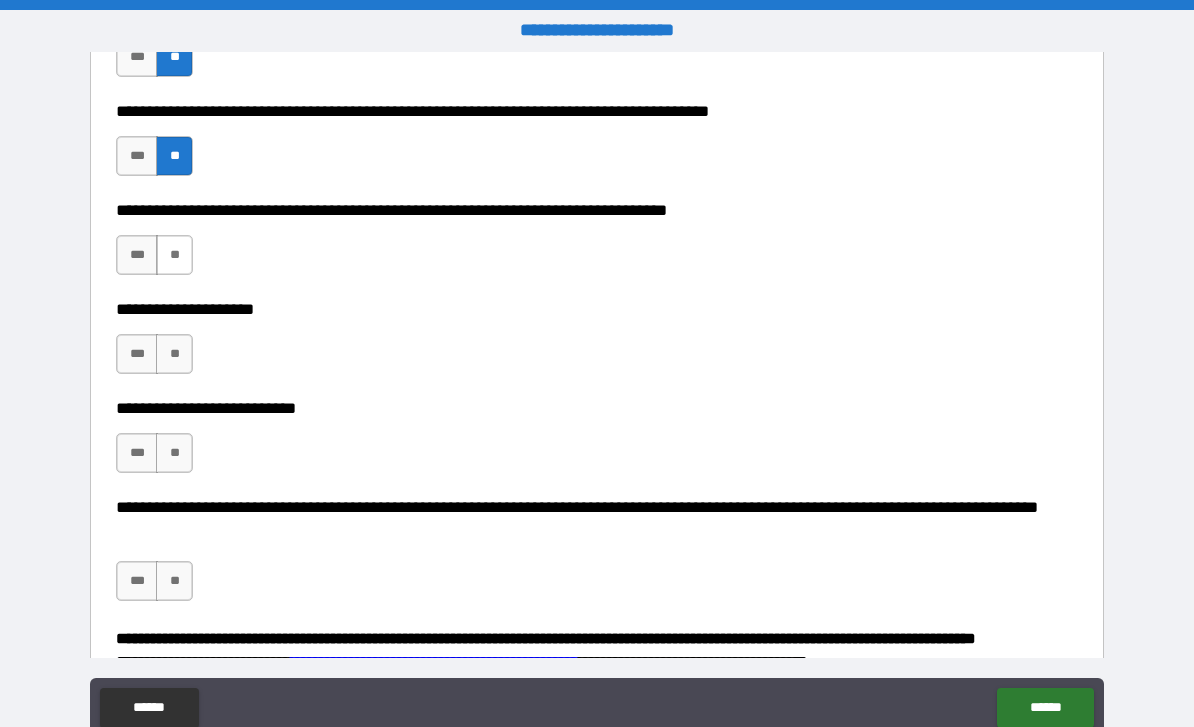 click on "**" at bounding box center [174, 255] 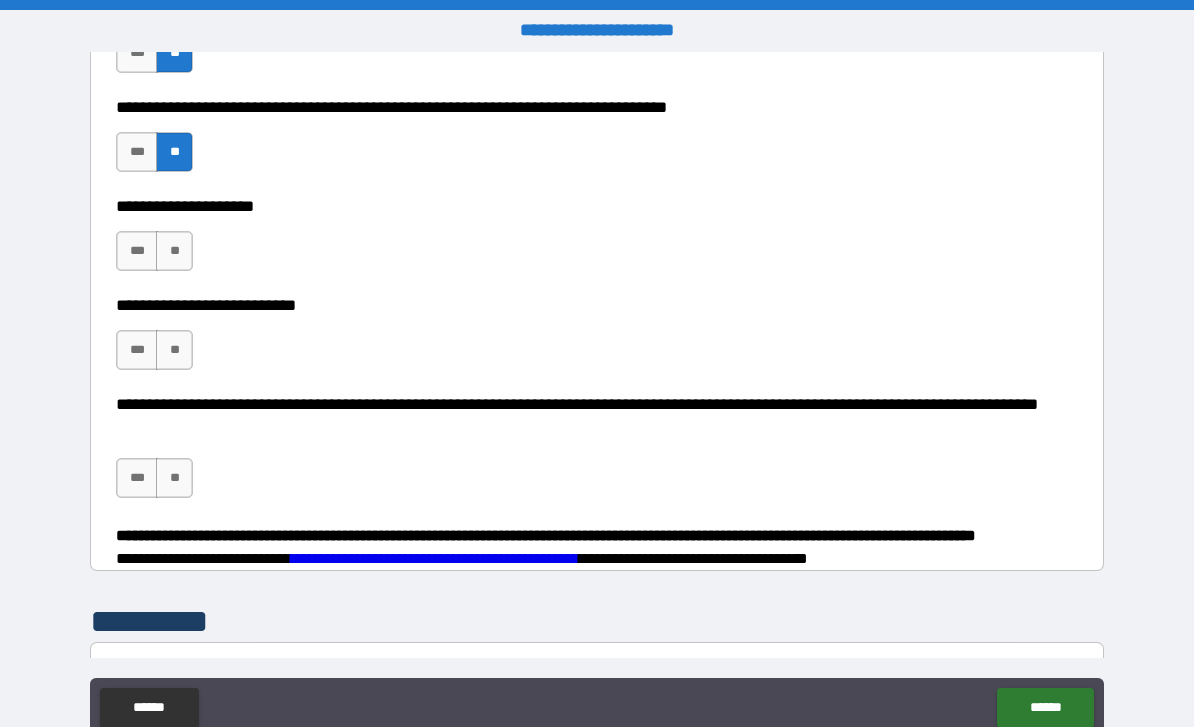 scroll, scrollTop: 736, scrollLeft: 0, axis: vertical 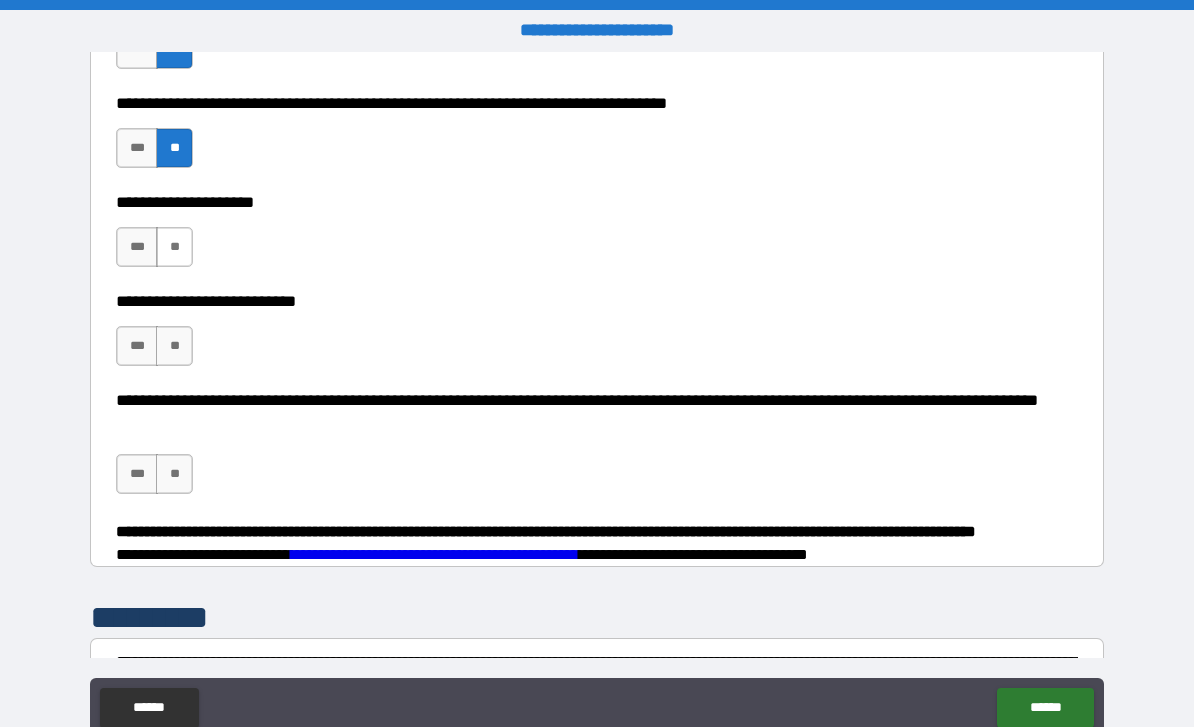click on "**" at bounding box center [174, 247] 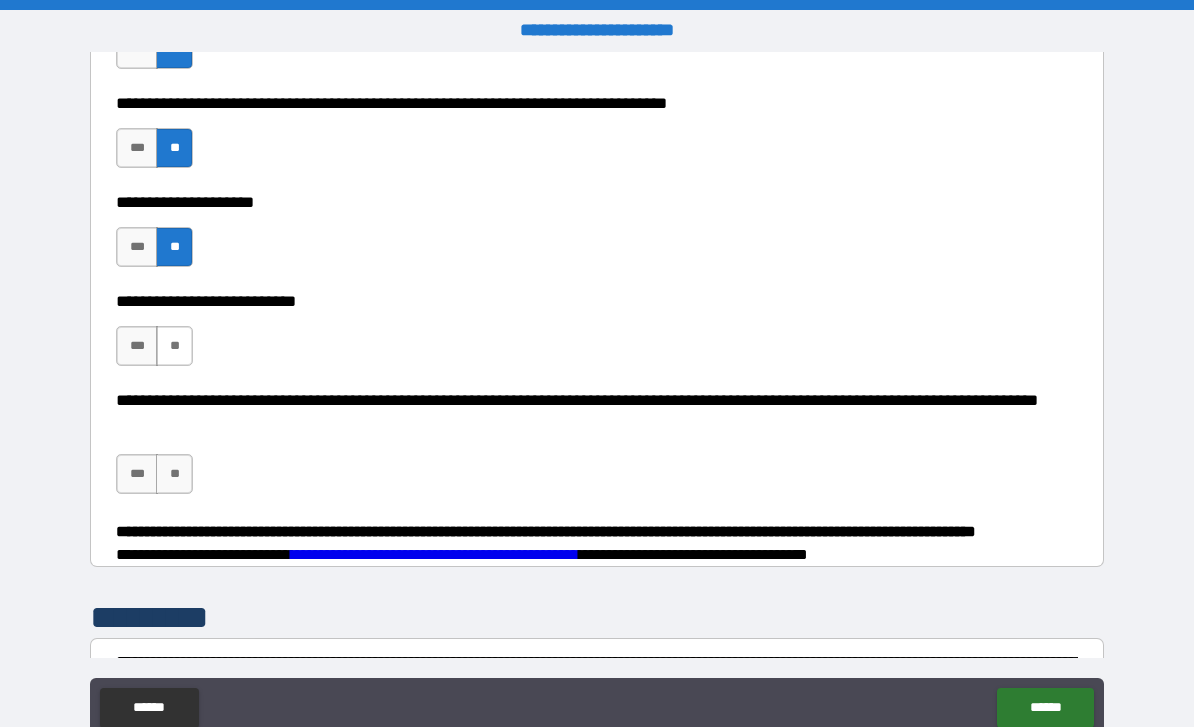 click on "**" at bounding box center (174, 346) 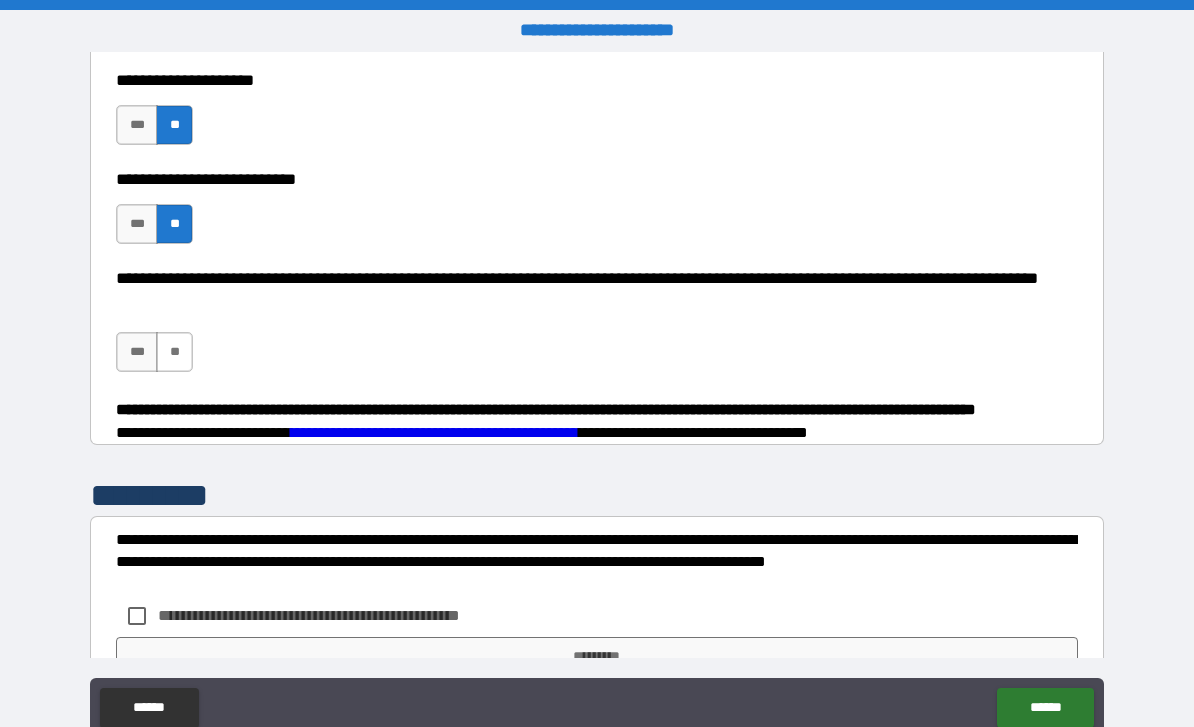 scroll, scrollTop: 868, scrollLeft: 0, axis: vertical 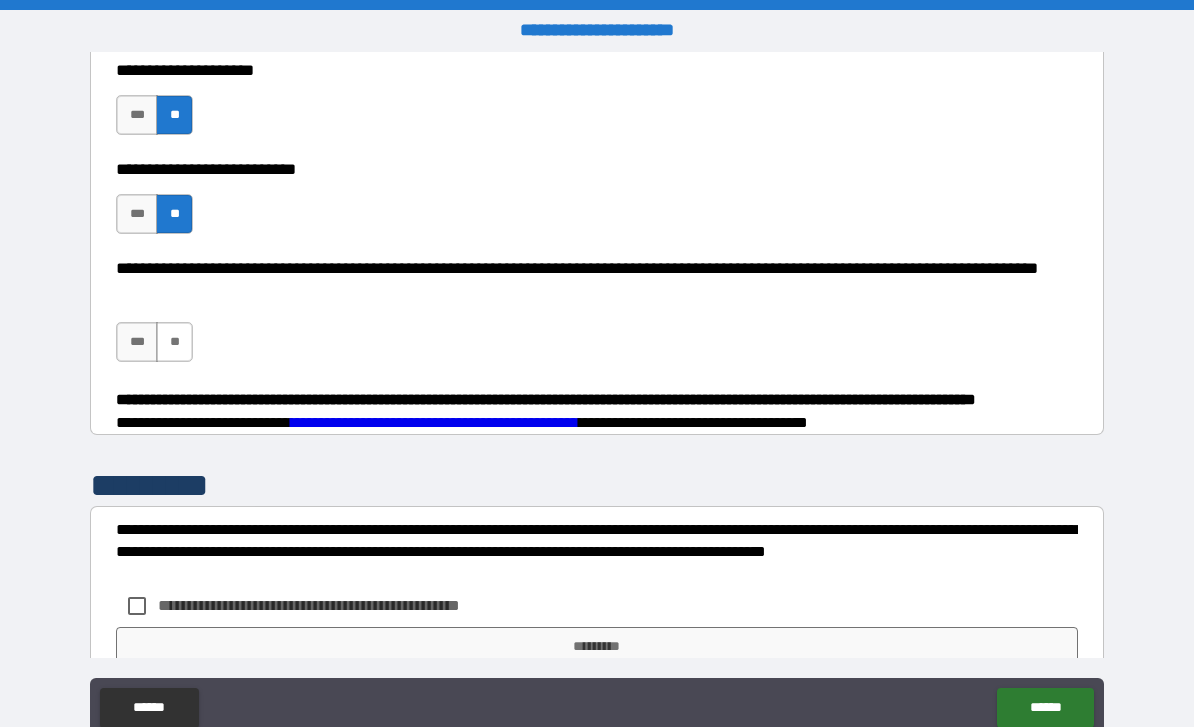 click on "**" at bounding box center [174, 342] 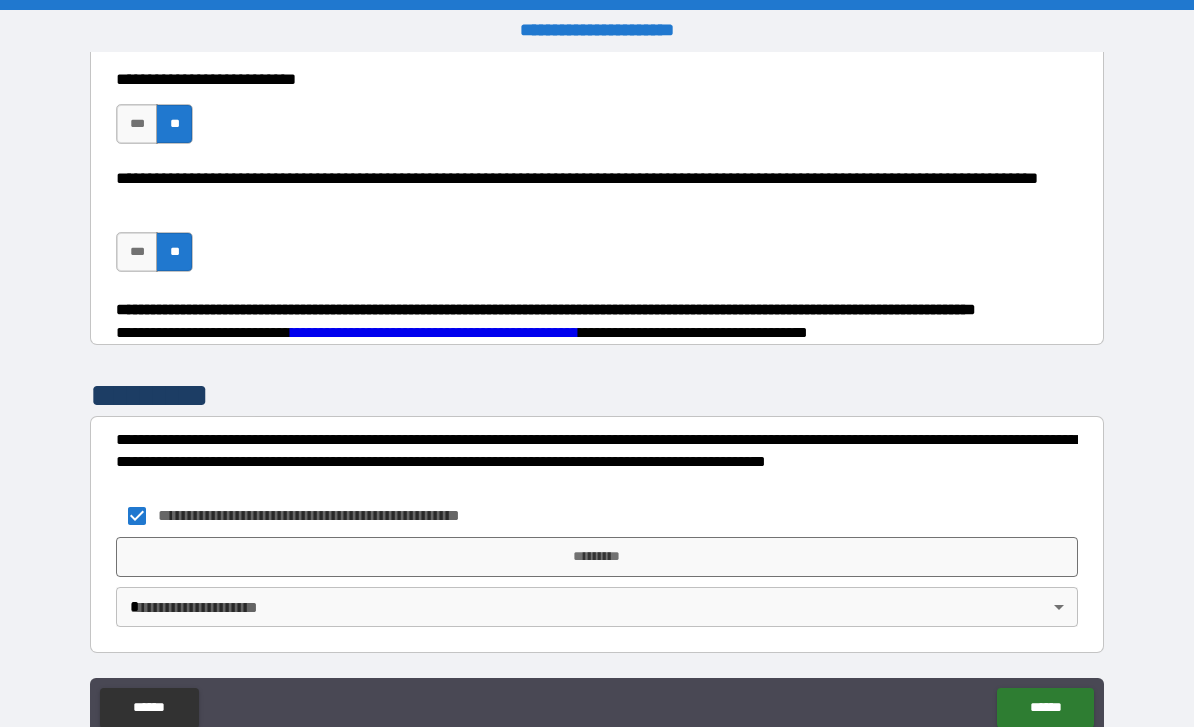 scroll, scrollTop: 979, scrollLeft: 0, axis: vertical 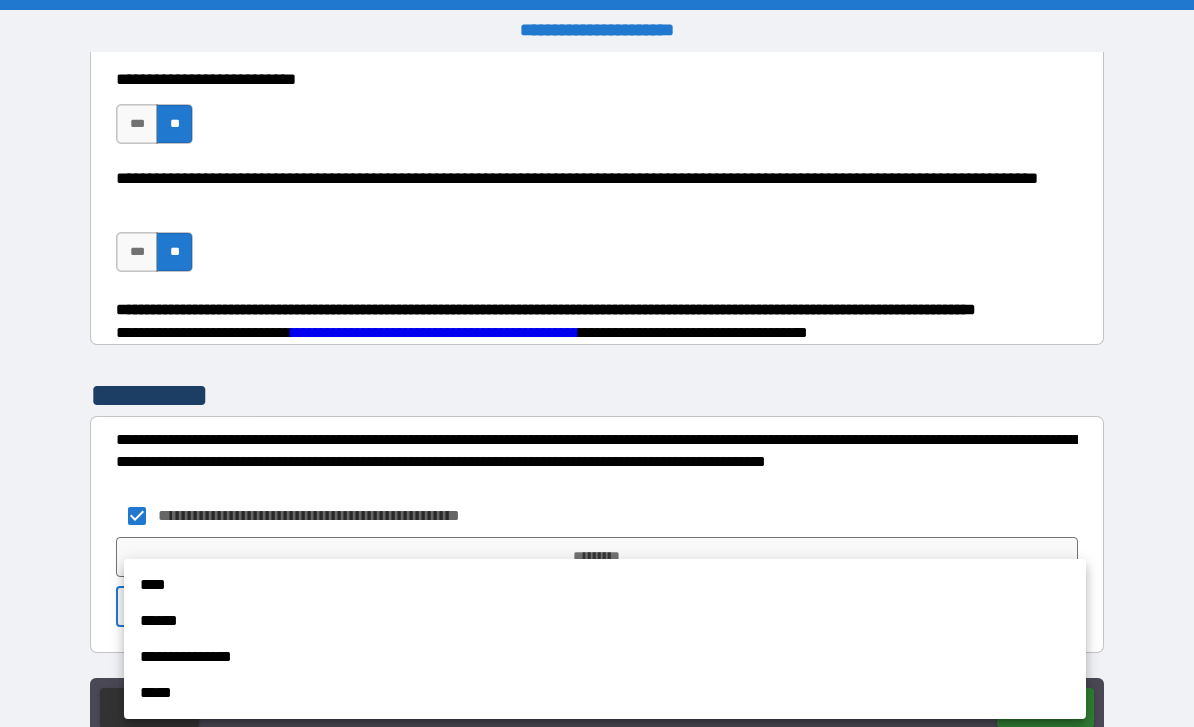 click on "**********" at bounding box center (605, 657) 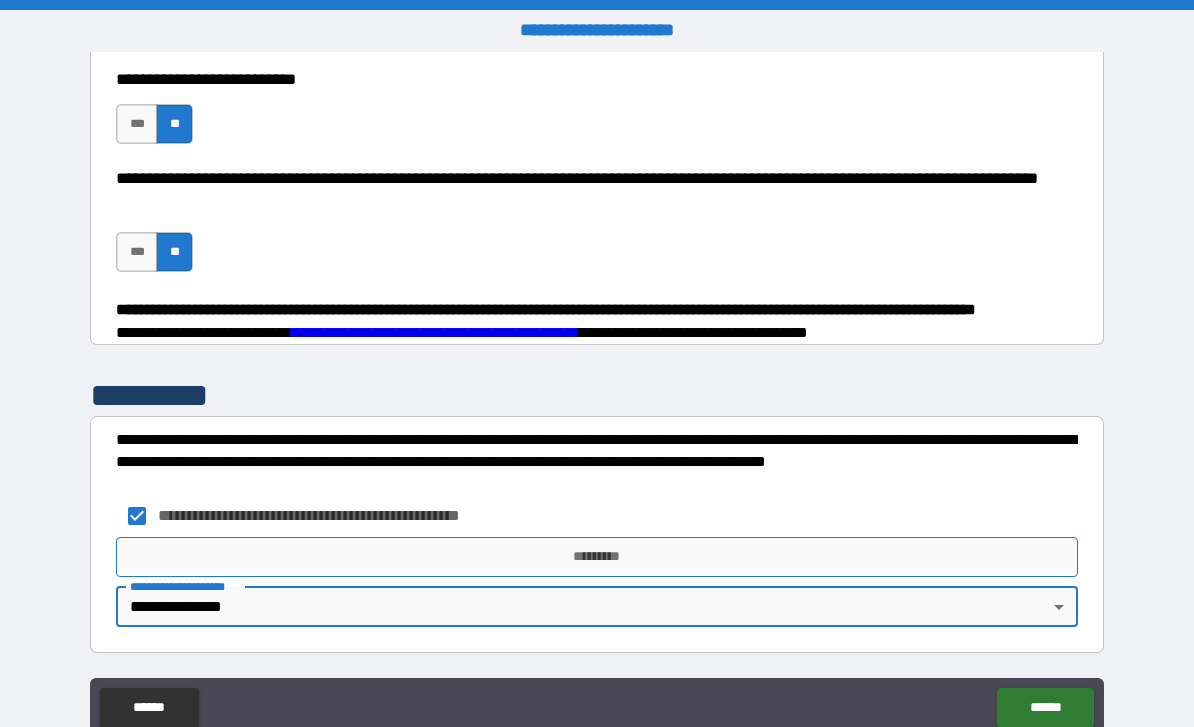scroll, scrollTop: 962, scrollLeft: 0, axis: vertical 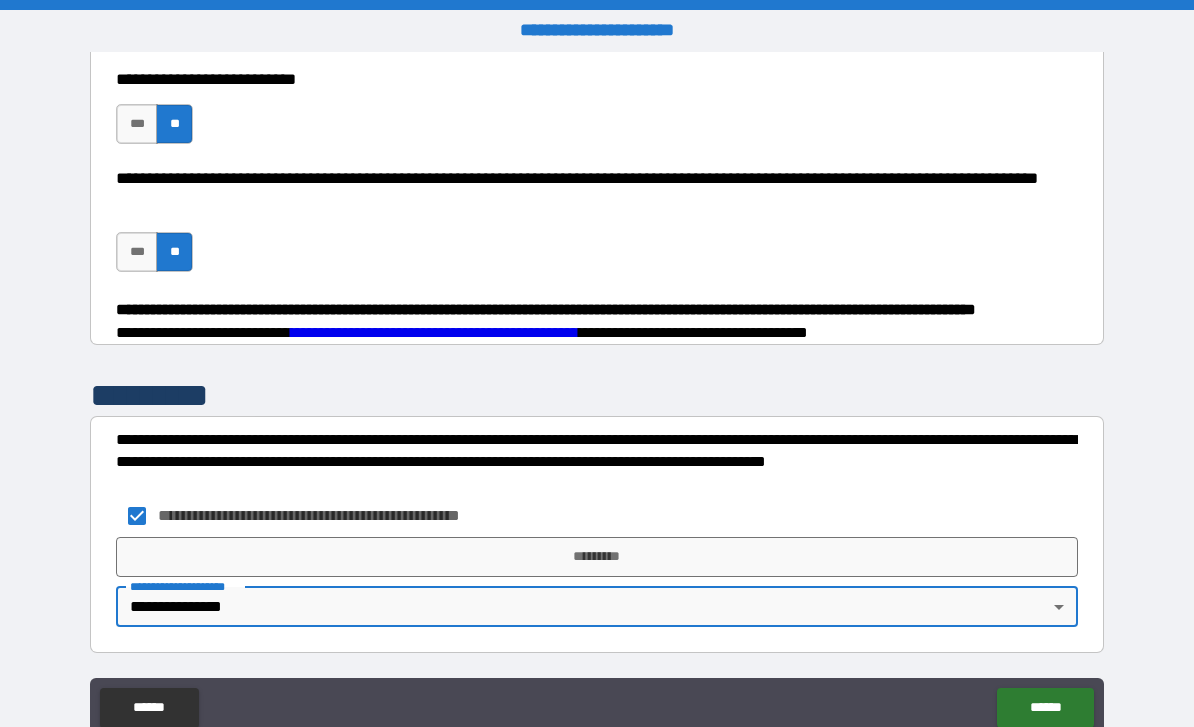 click on "**********" at bounding box center (597, 516) 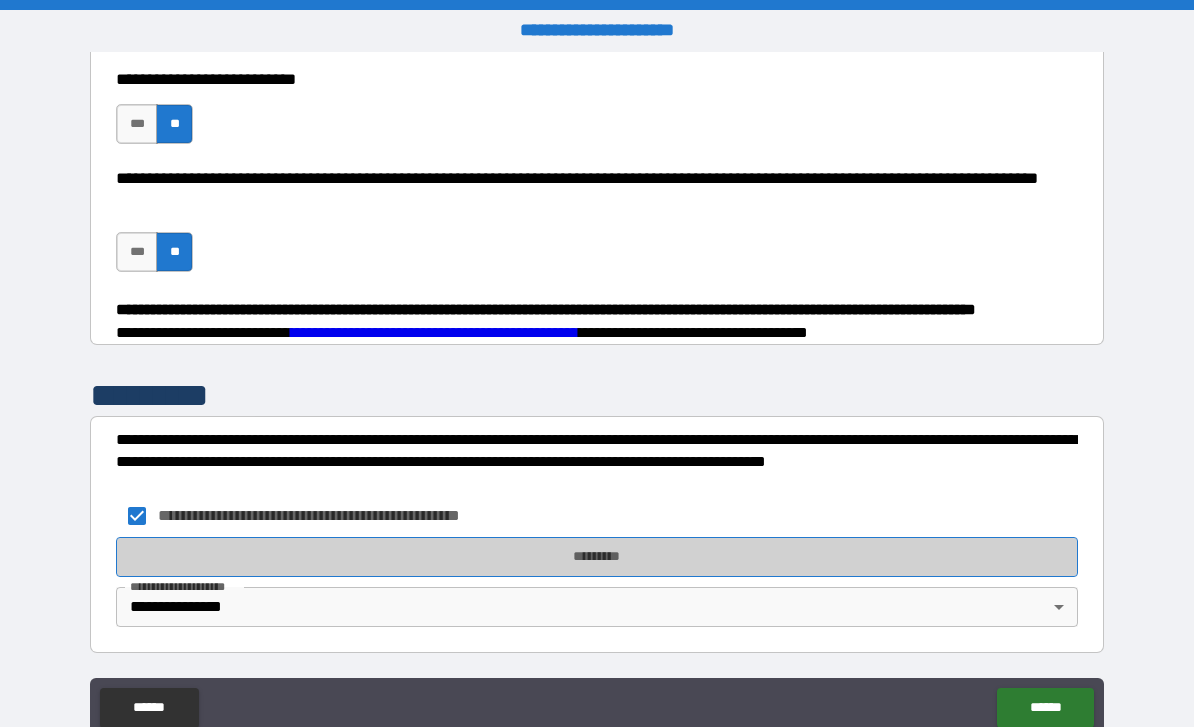 click on "*********" at bounding box center [597, 557] 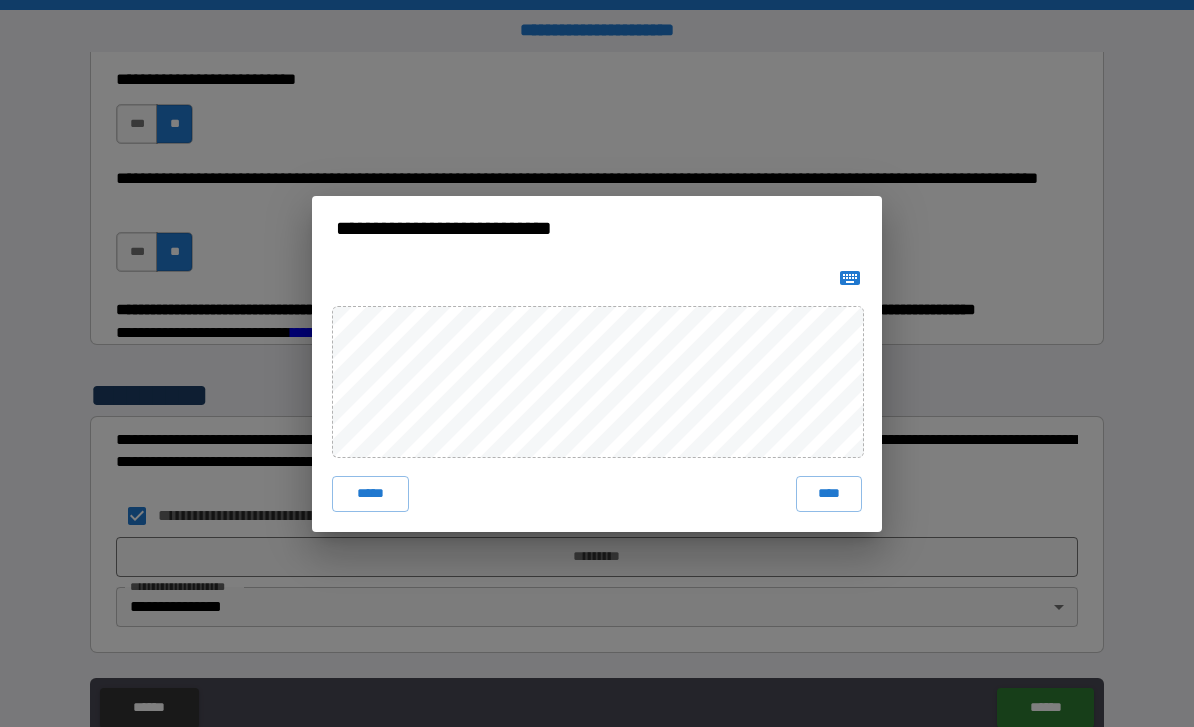 click on "****" at bounding box center [829, 494] 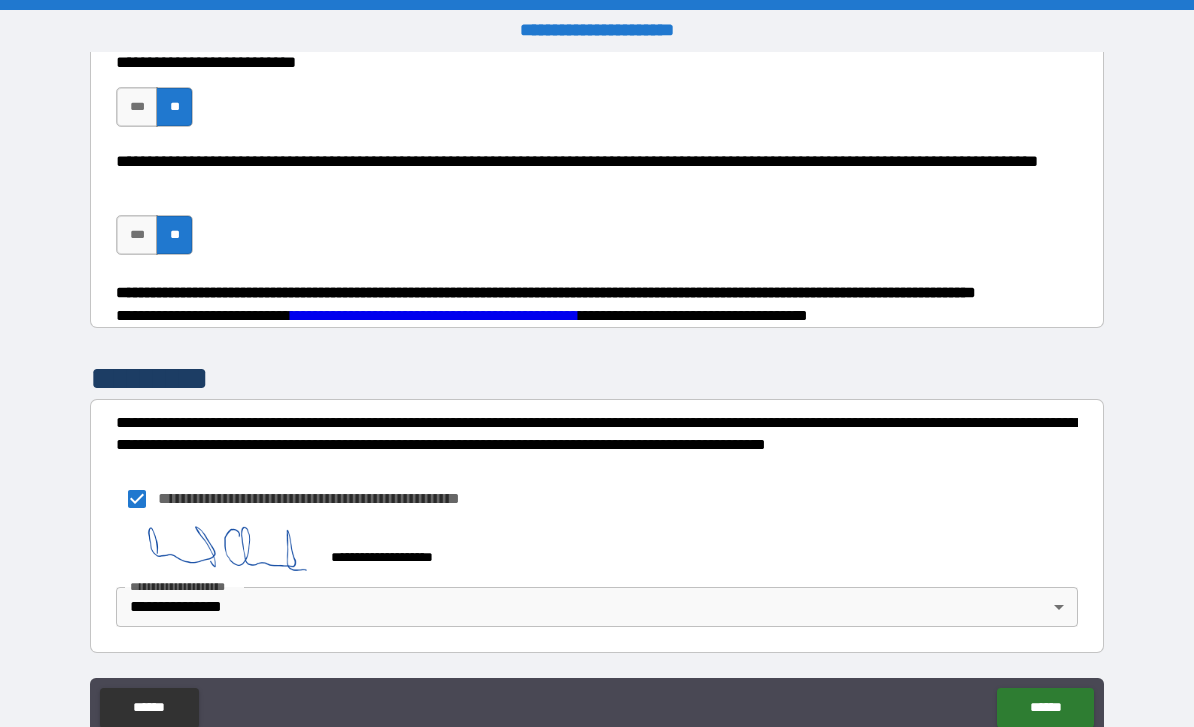 scroll, scrollTop: 996, scrollLeft: 0, axis: vertical 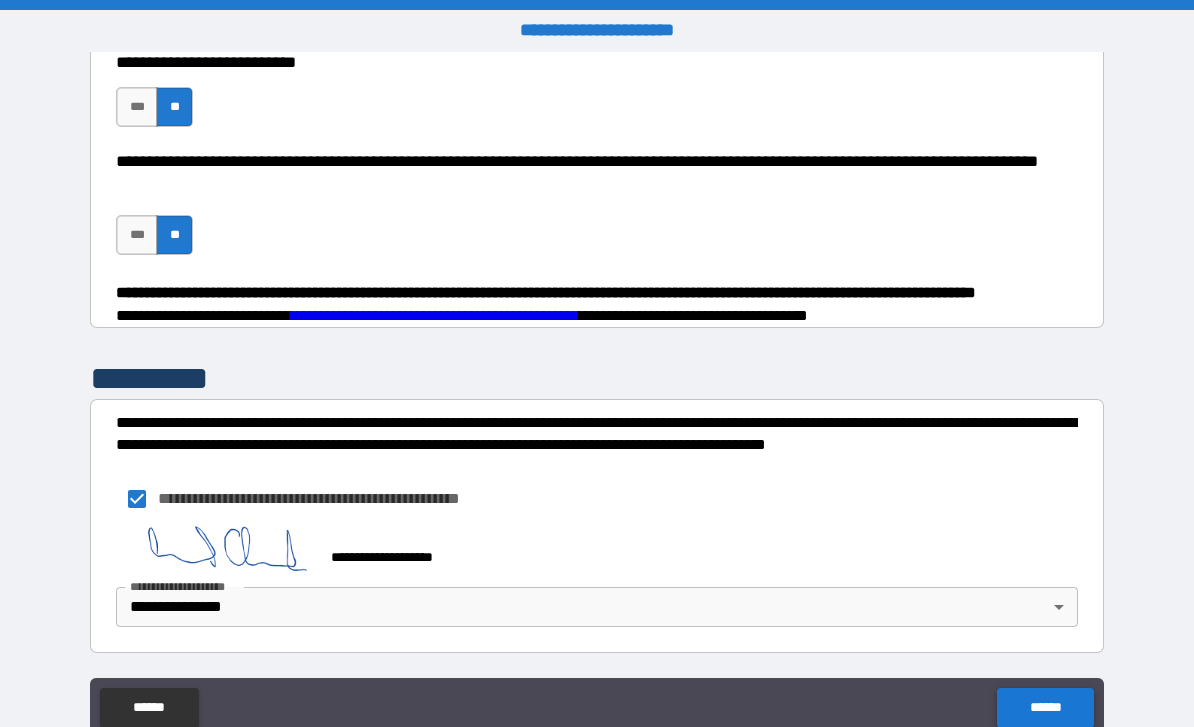 click on "******" at bounding box center (1045, 708) 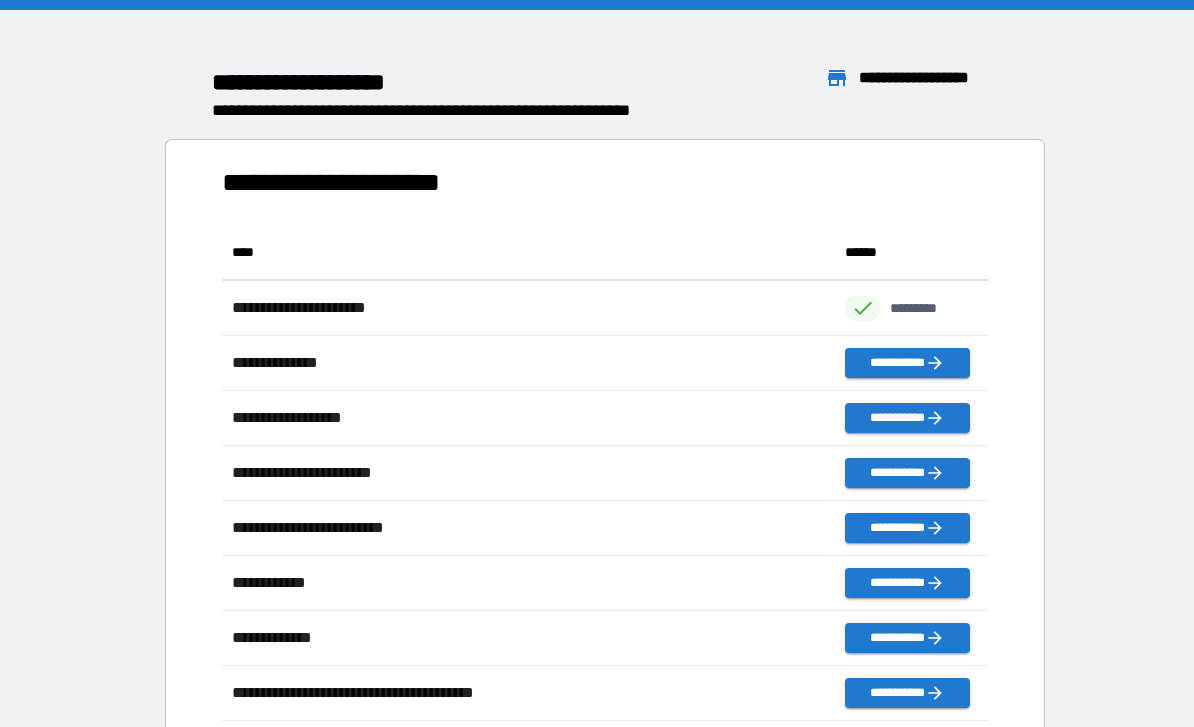 scroll, scrollTop: 1, scrollLeft: 1, axis: both 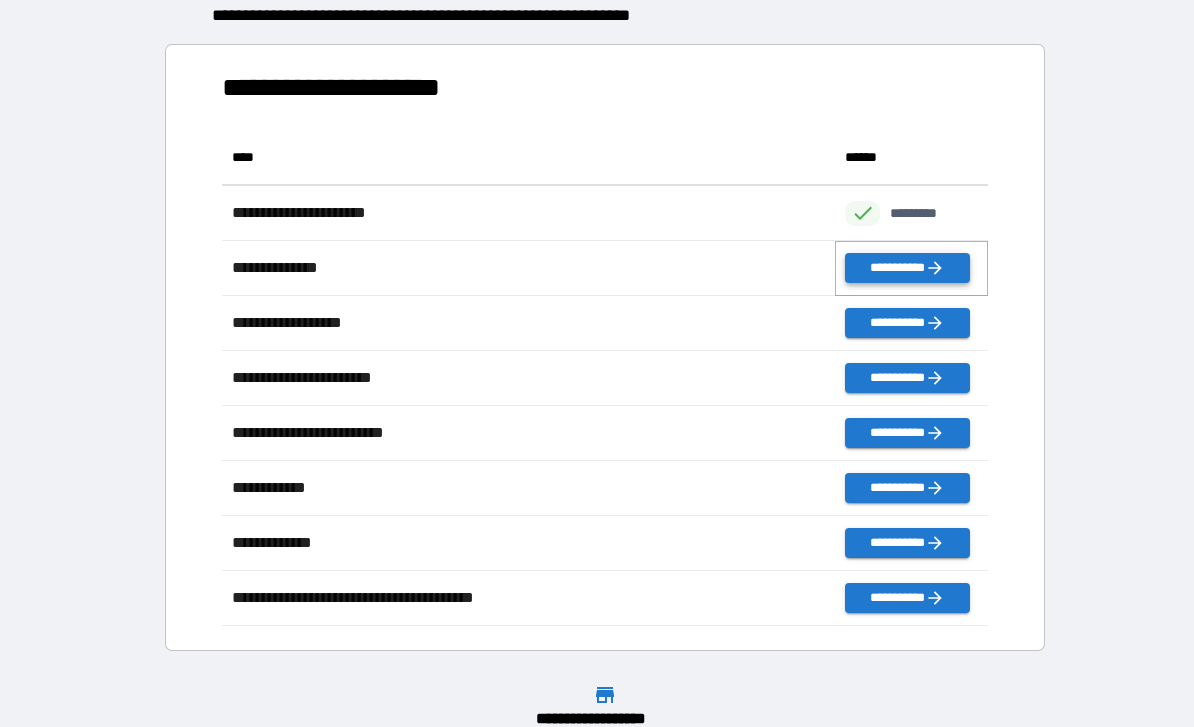 click on "**********" at bounding box center (907, 268) 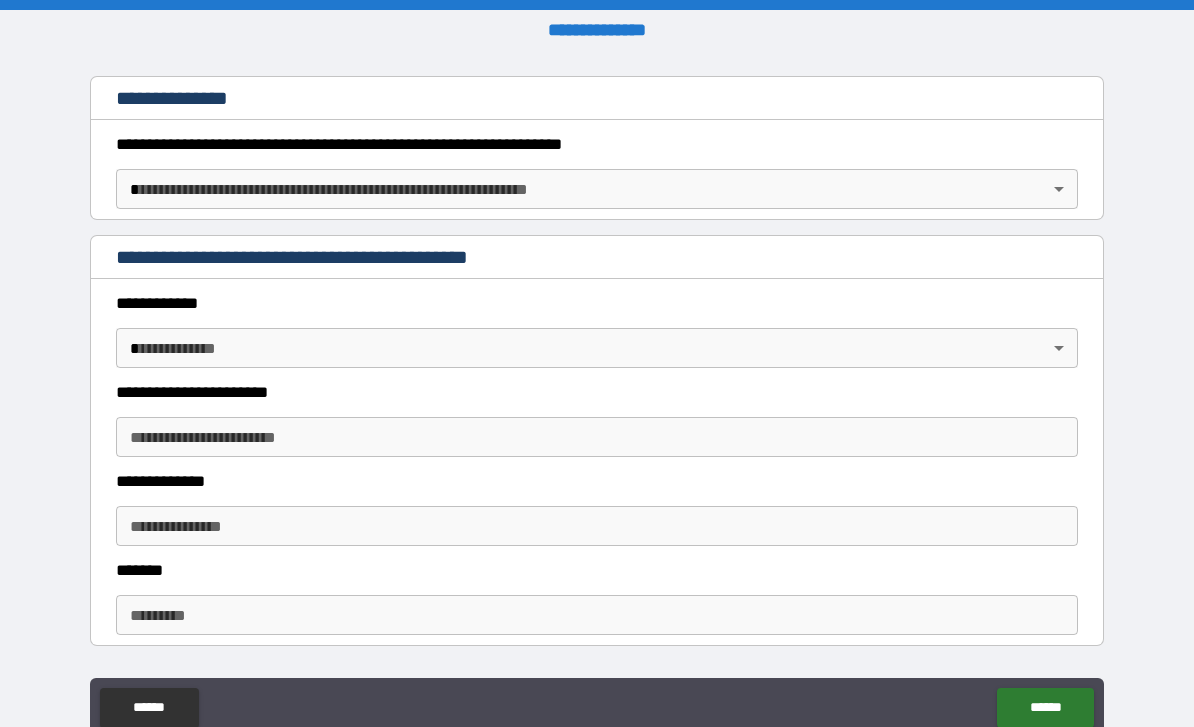 scroll, scrollTop: 310, scrollLeft: 0, axis: vertical 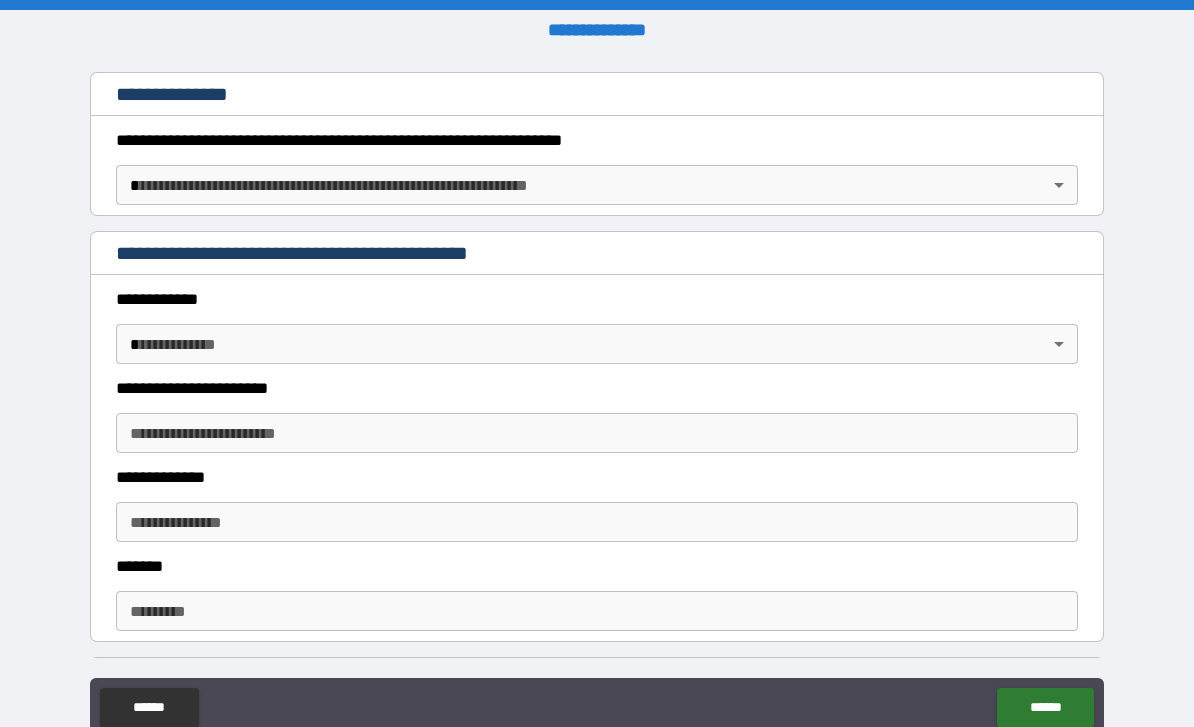 click on "**********" at bounding box center [597, 395] 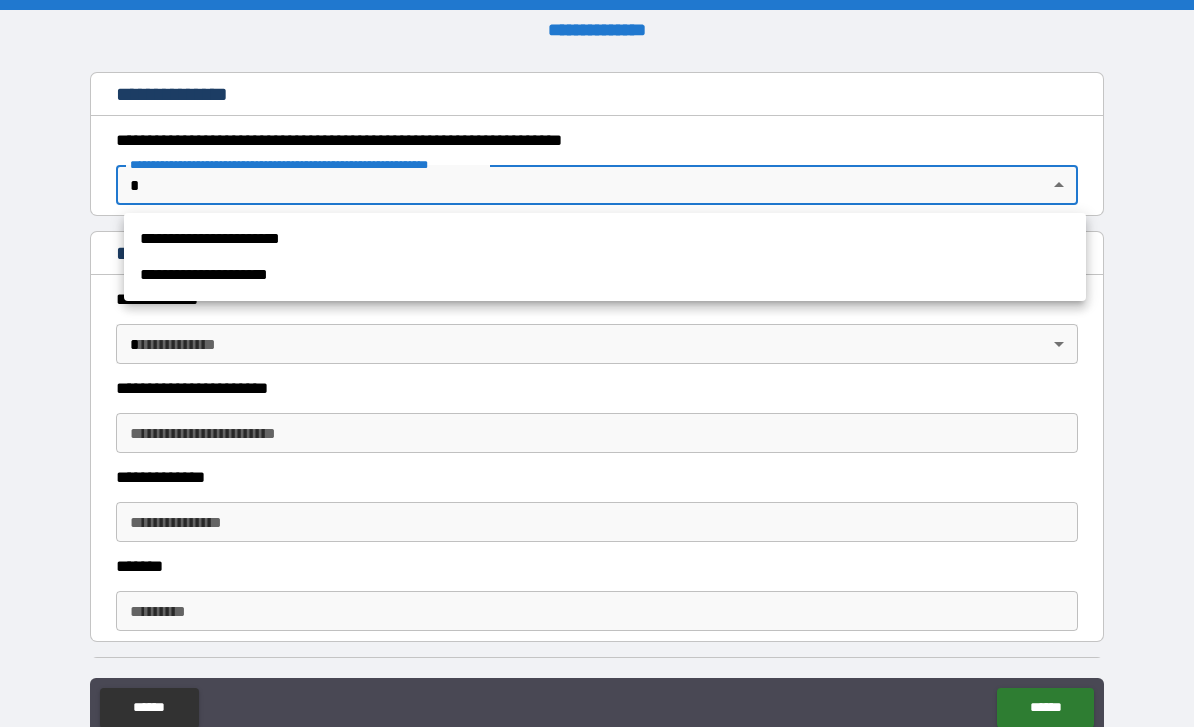 click on "**********" at bounding box center [605, 239] 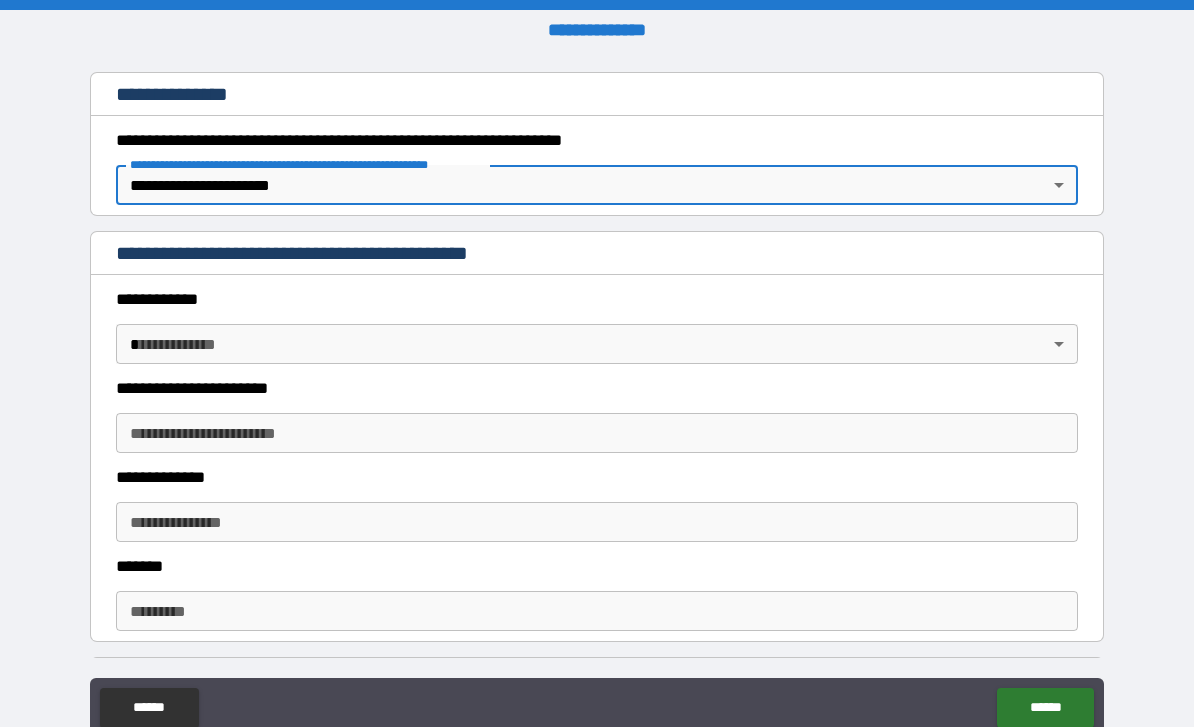 type on "*" 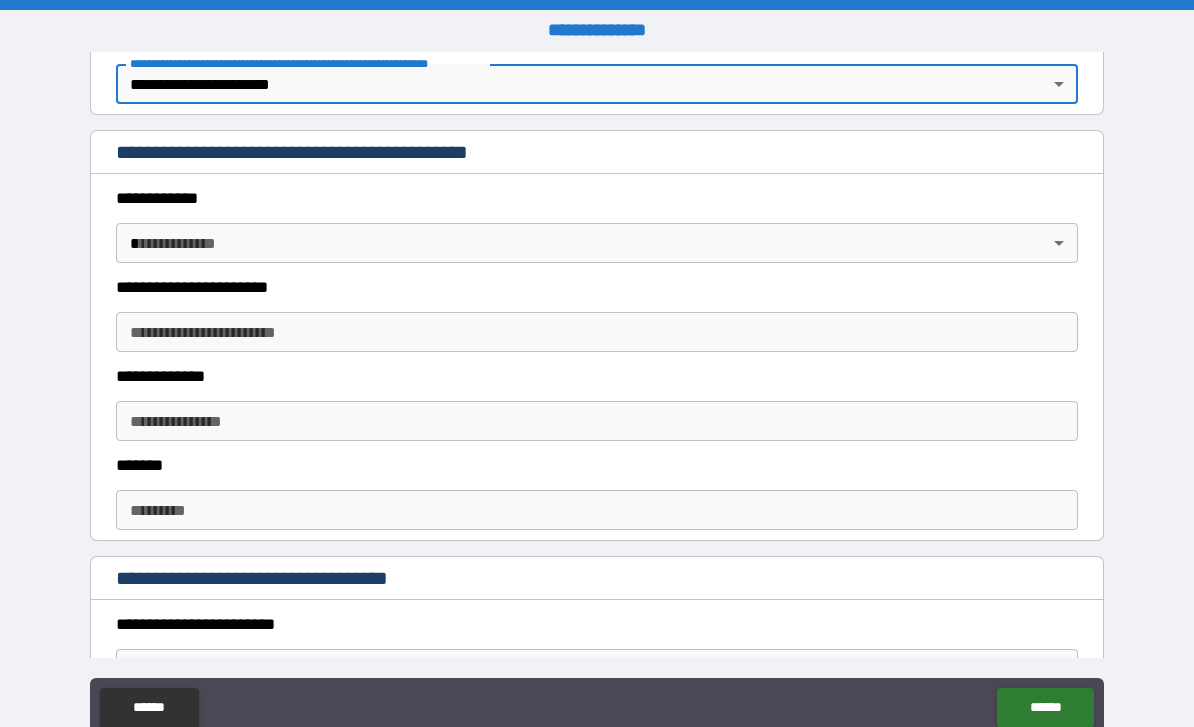 scroll, scrollTop: 423, scrollLeft: 0, axis: vertical 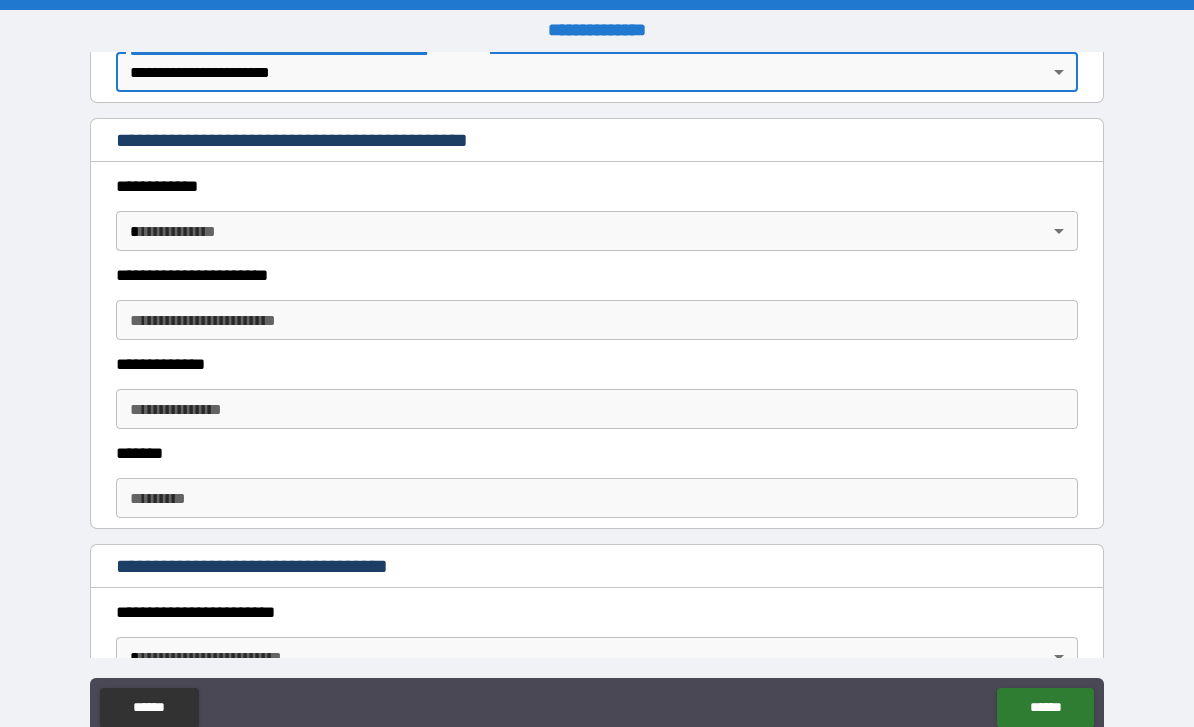 click on "**********" at bounding box center [597, 395] 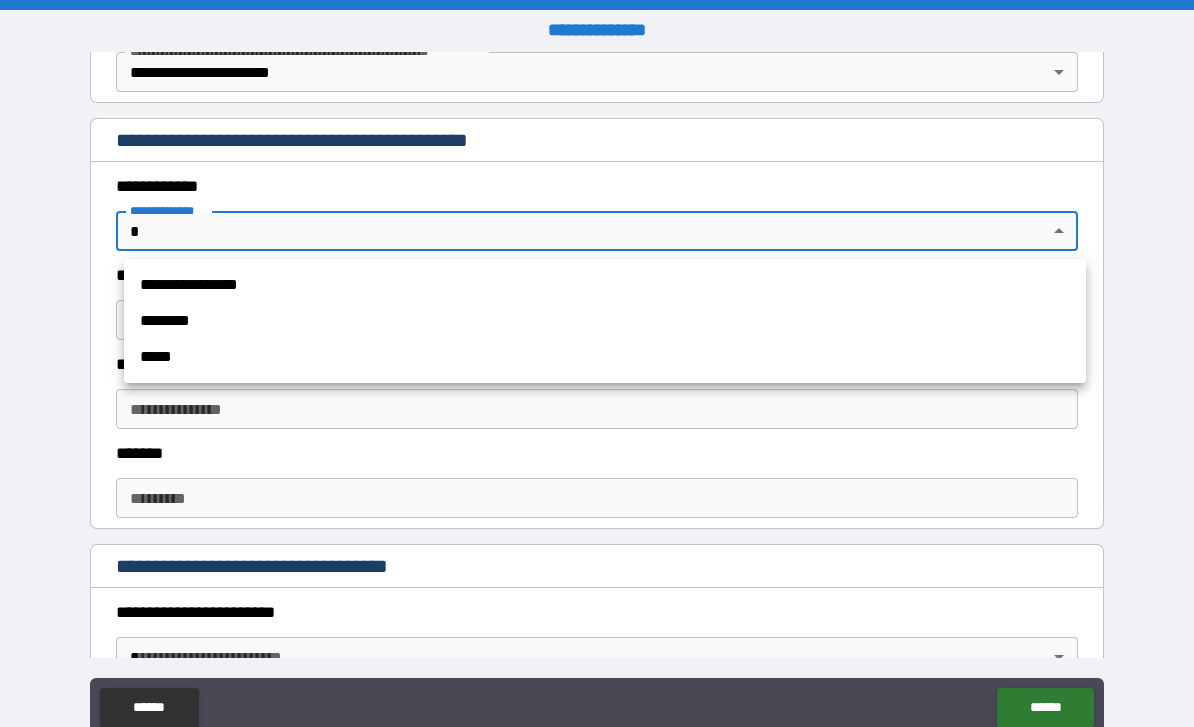 click on "**********" at bounding box center [605, 285] 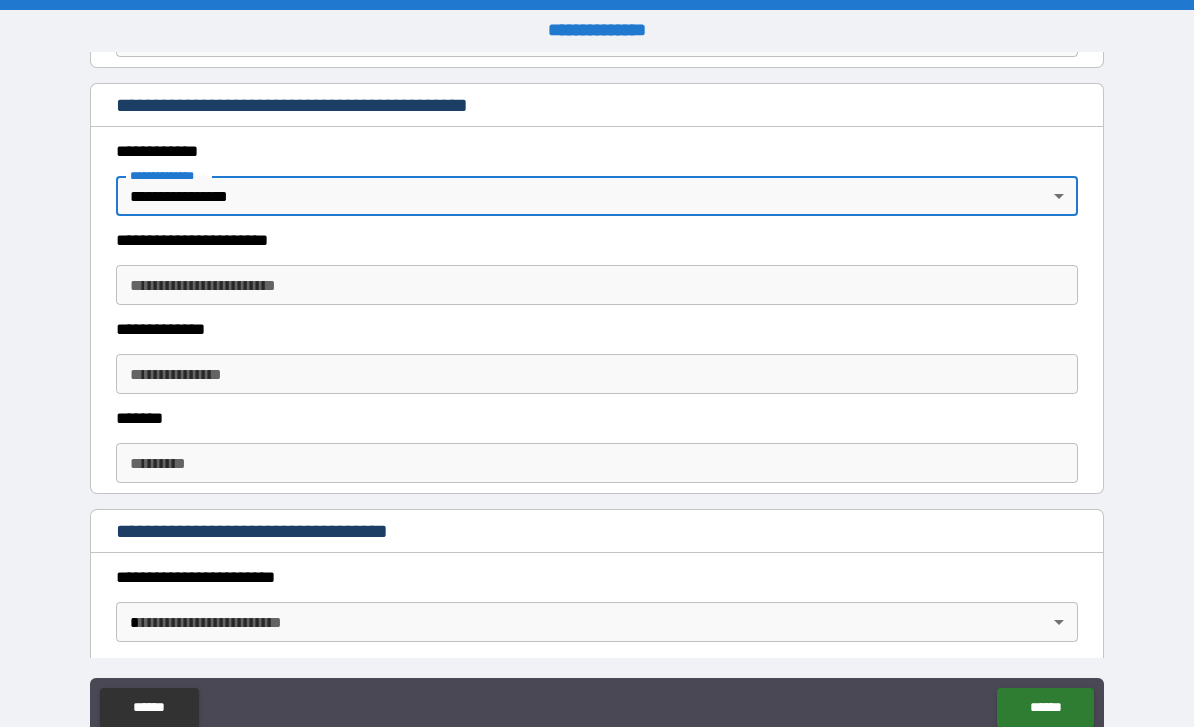 scroll, scrollTop: 490, scrollLeft: 0, axis: vertical 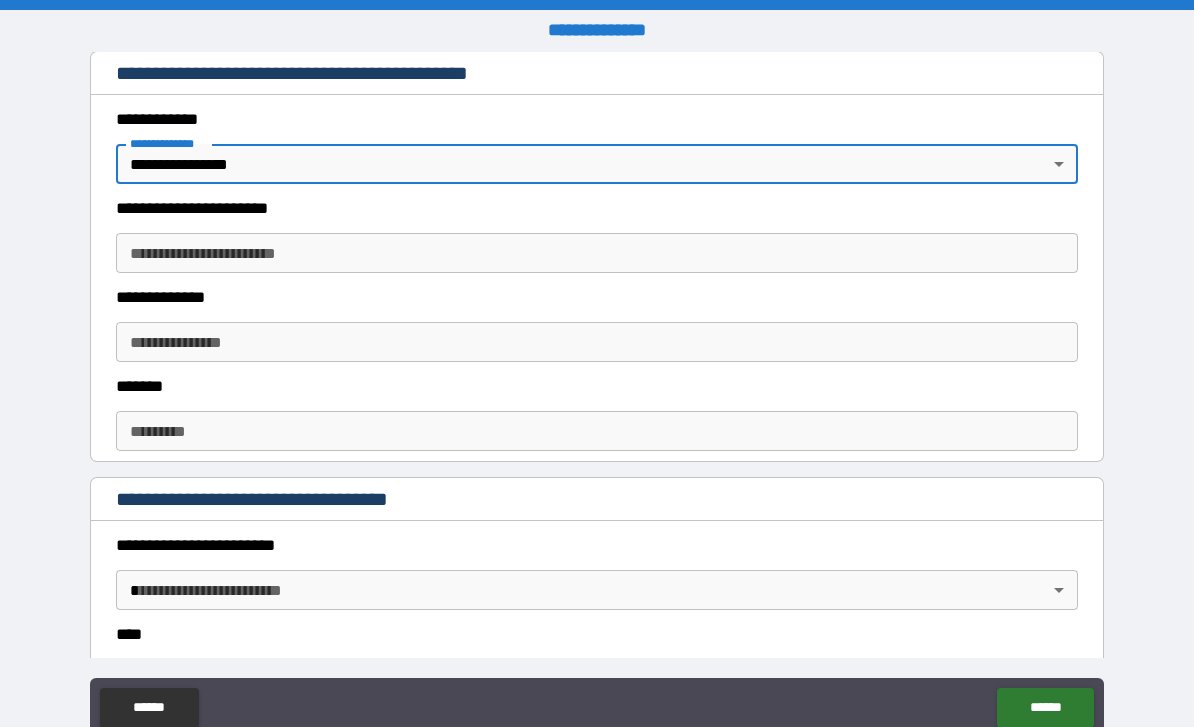 click on "**********" at bounding box center (597, 253) 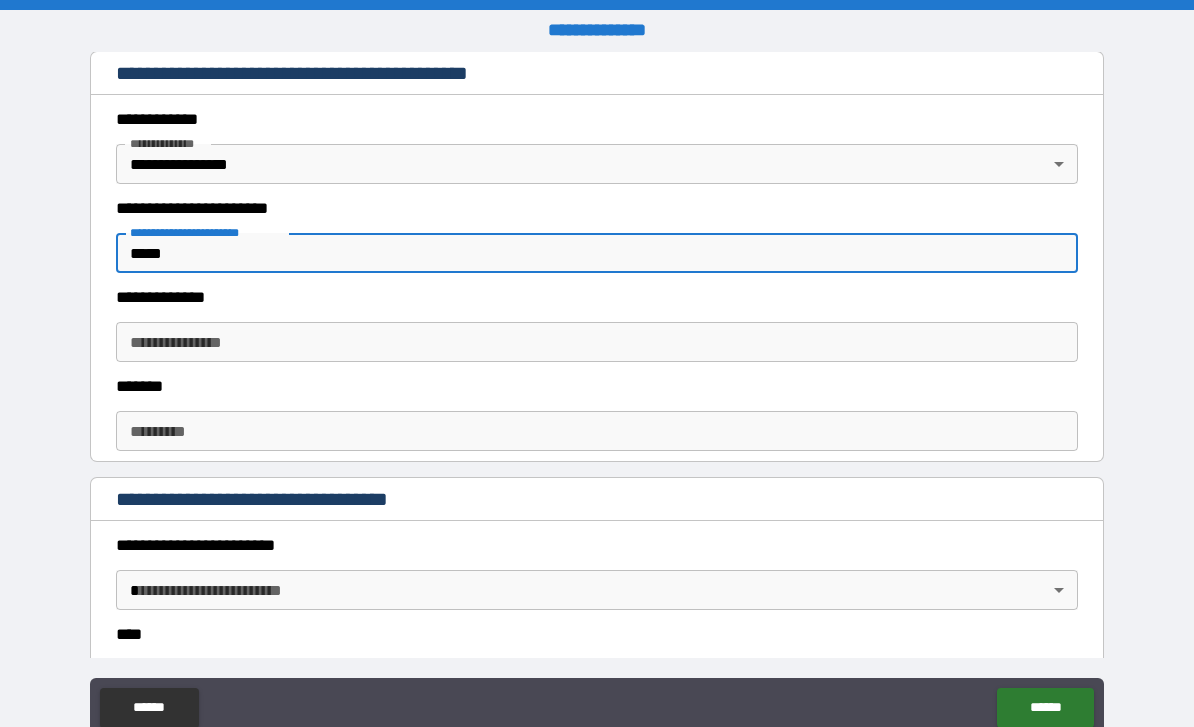 type on "*****" 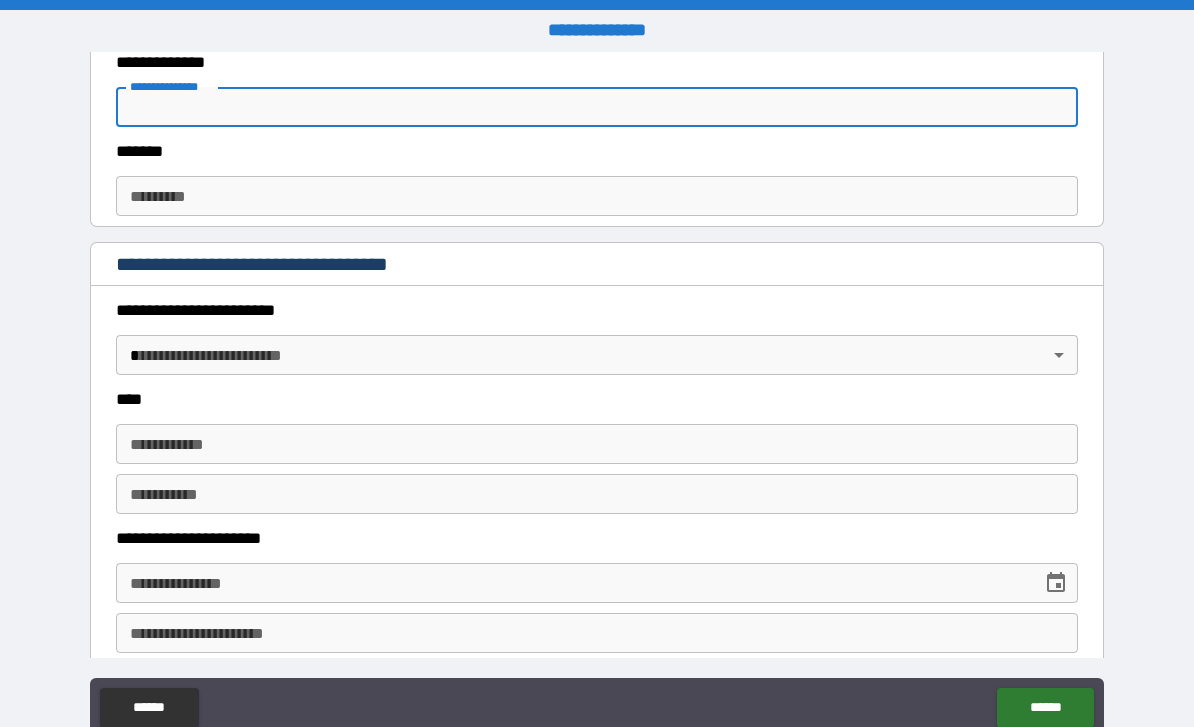 scroll, scrollTop: 761, scrollLeft: 0, axis: vertical 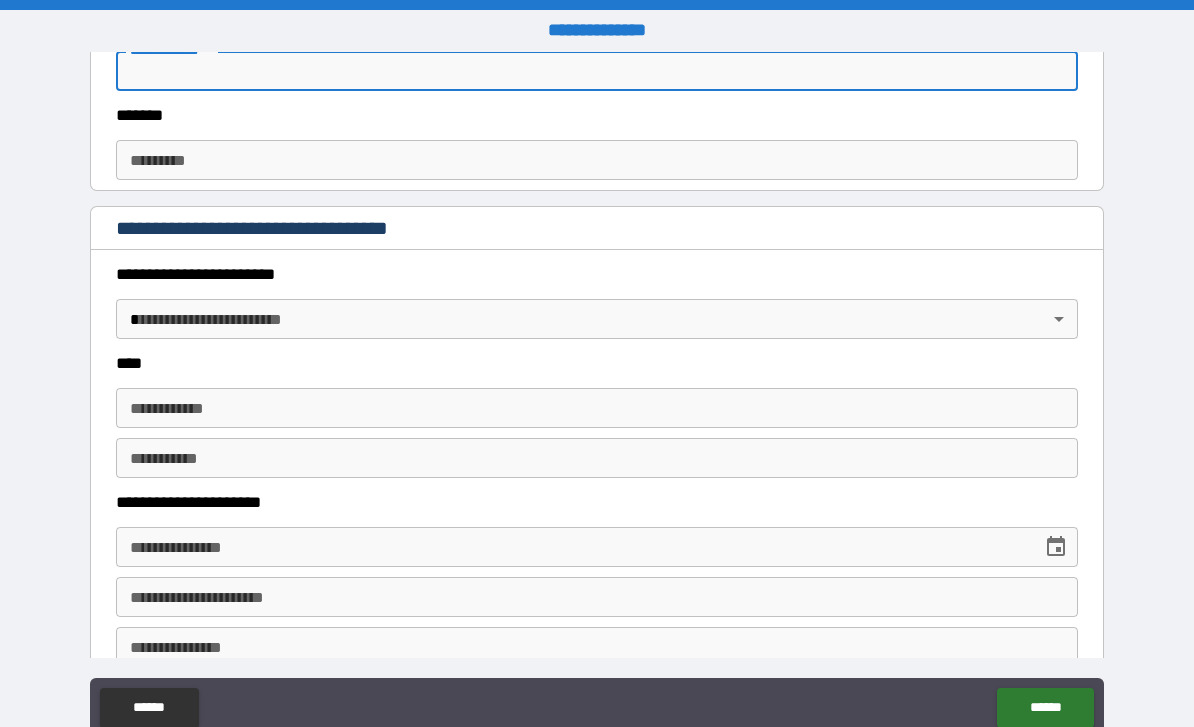 click on "**********" at bounding box center (597, 304) 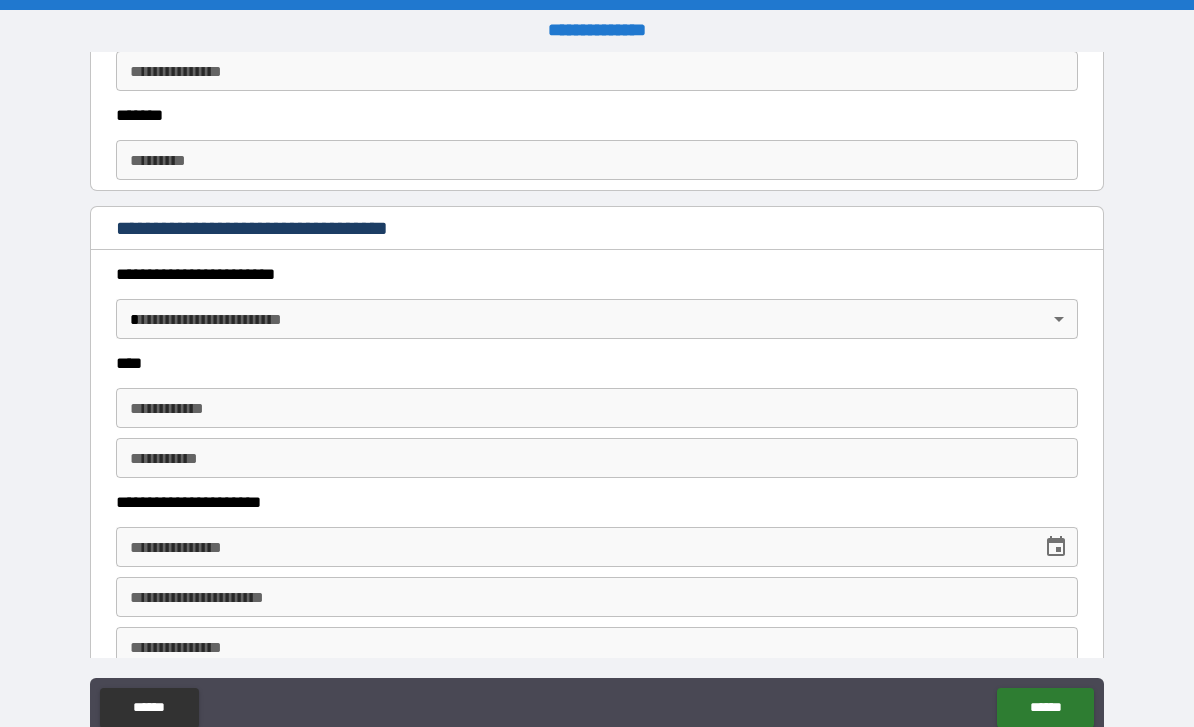 click on "**********" at bounding box center [597, 395] 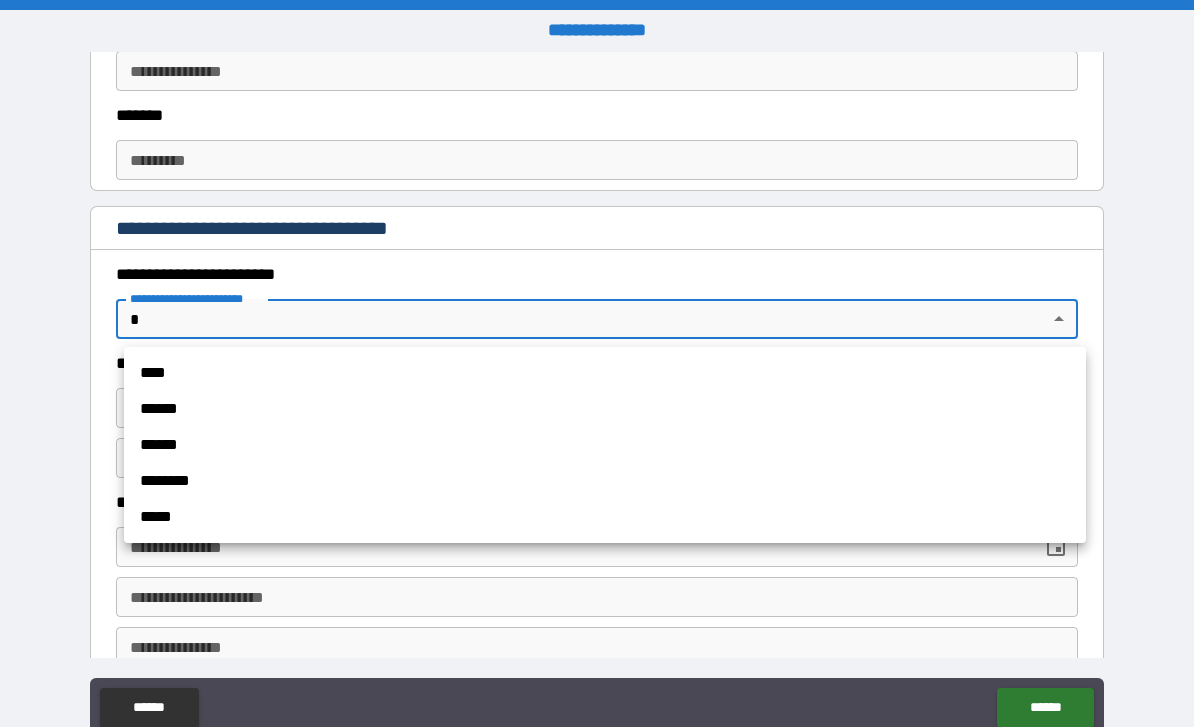 click on "******" at bounding box center [605, 409] 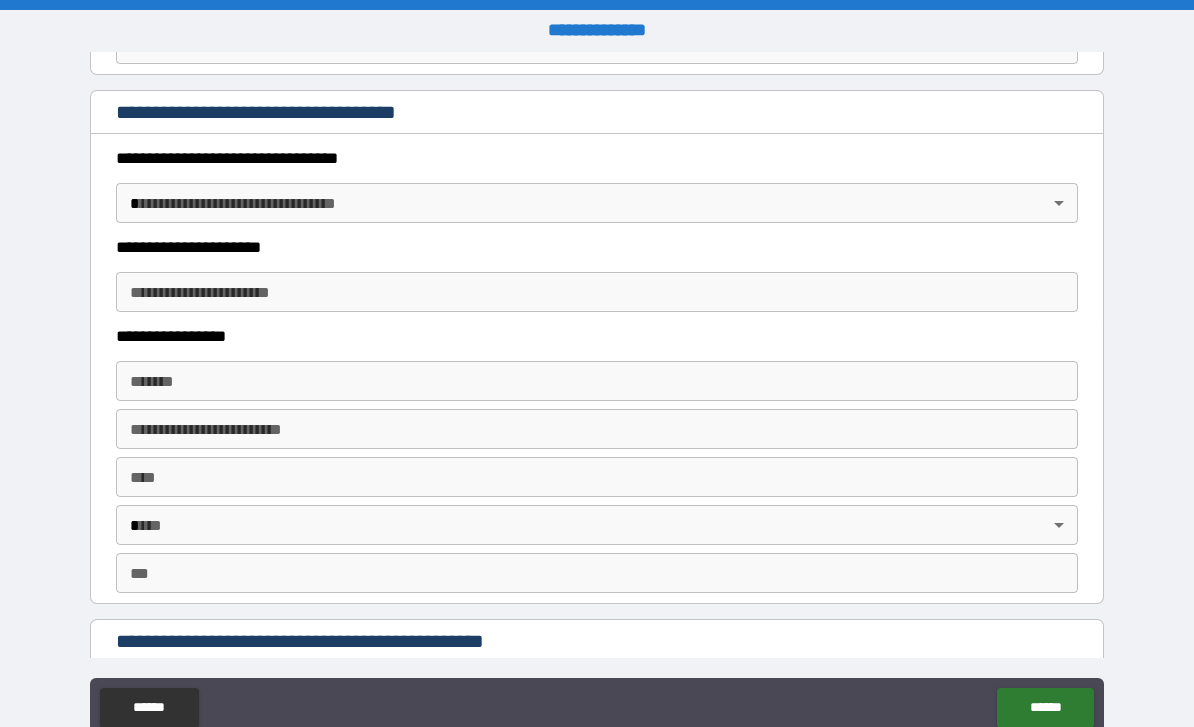 scroll, scrollTop: 1647, scrollLeft: 0, axis: vertical 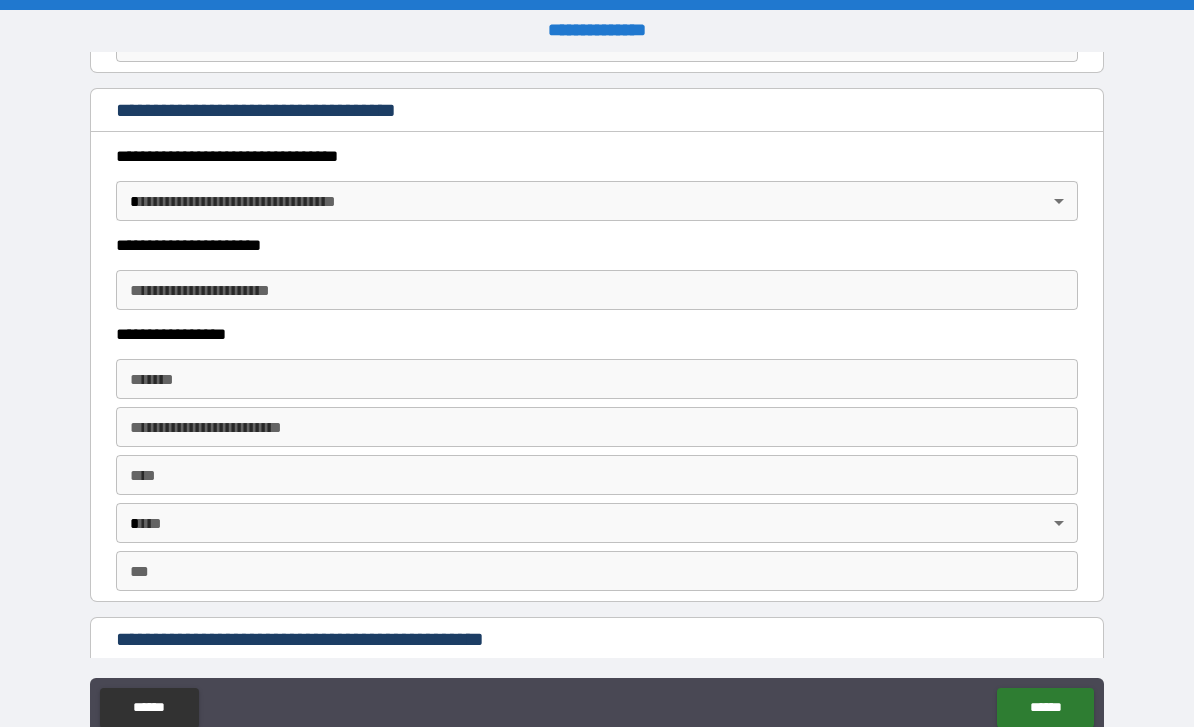 click on "**********" at bounding box center [597, 395] 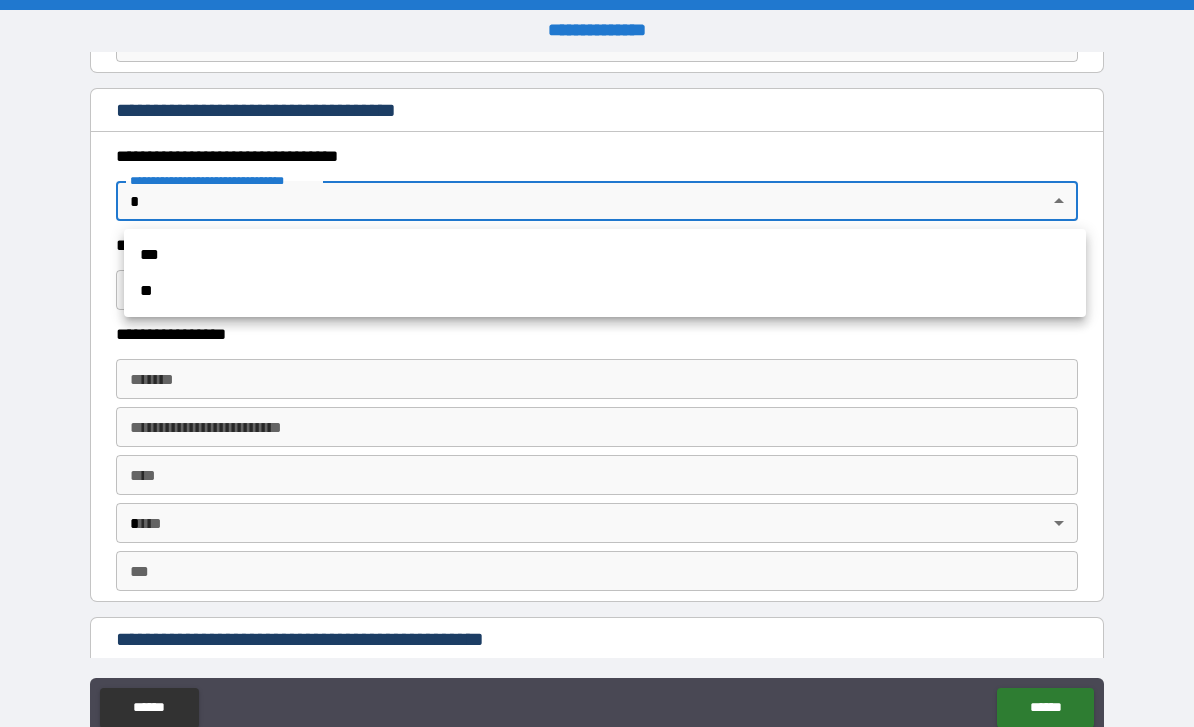 click on "***" at bounding box center (605, 255) 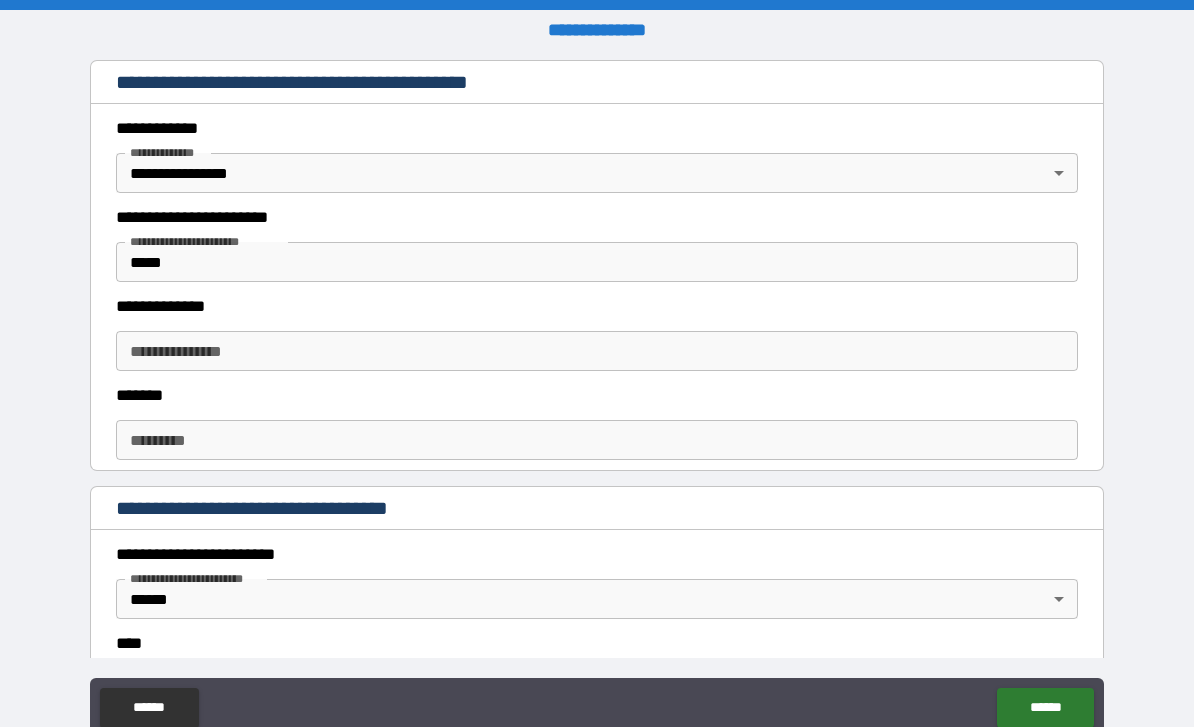 scroll, scrollTop: 481, scrollLeft: 0, axis: vertical 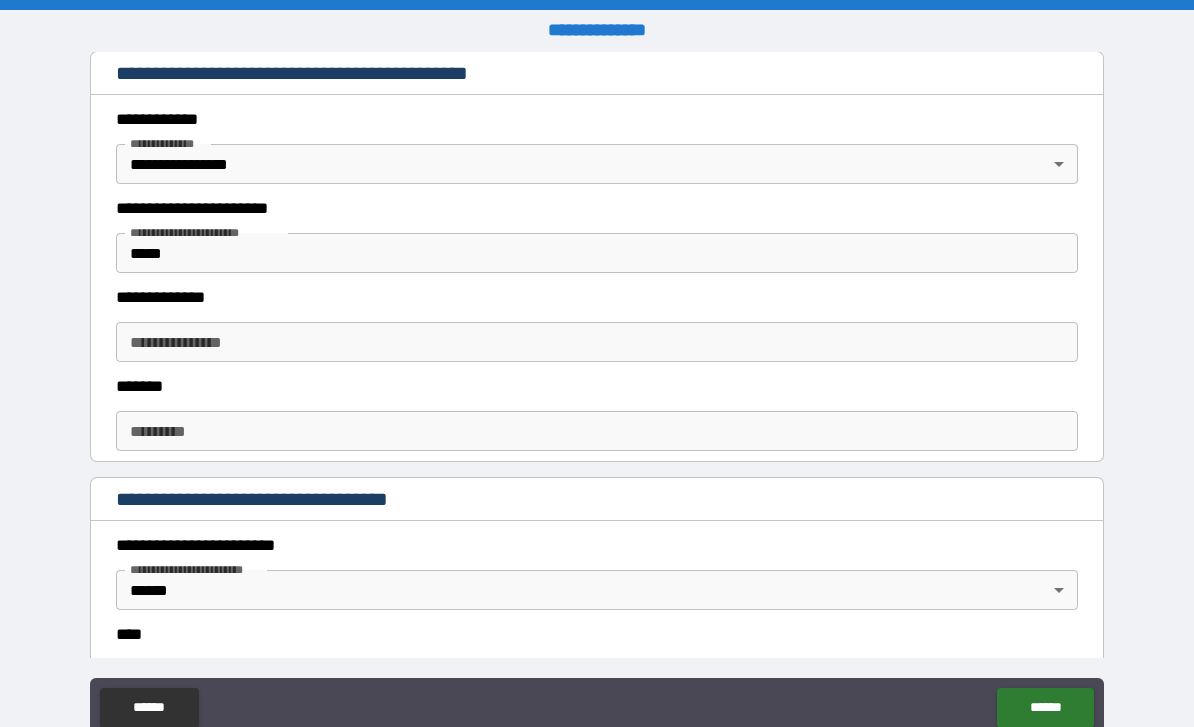 click on "**********" at bounding box center [597, 342] 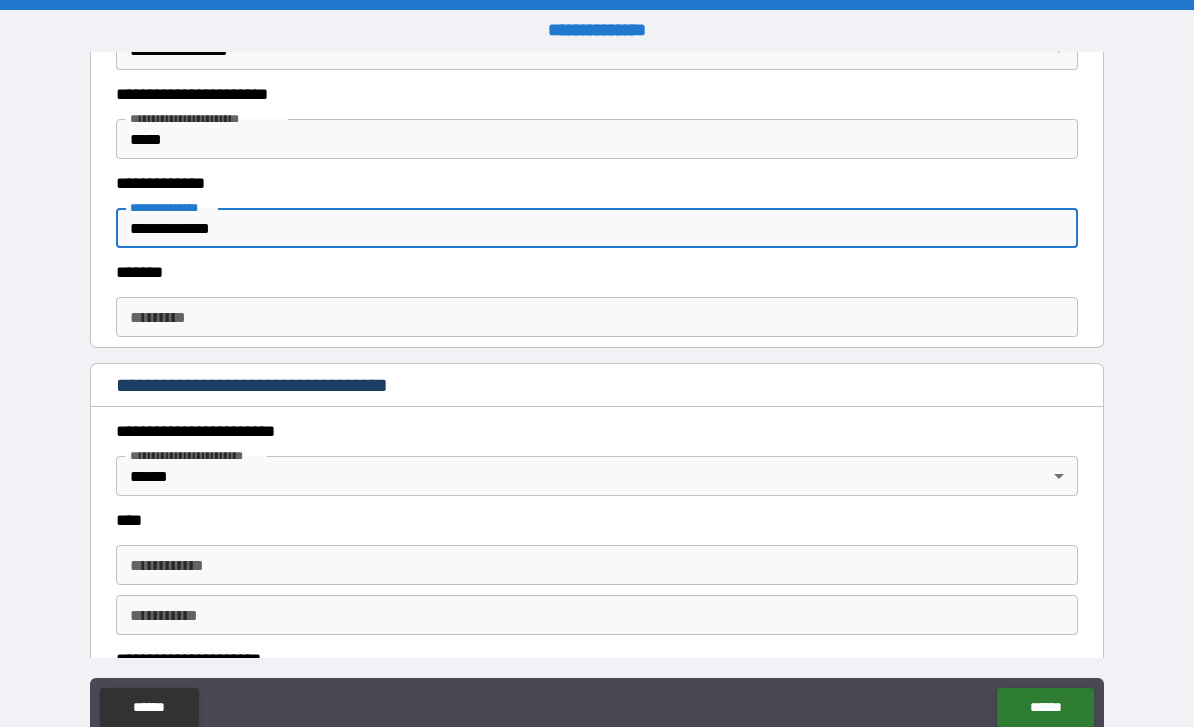 scroll, scrollTop: 605, scrollLeft: 0, axis: vertical 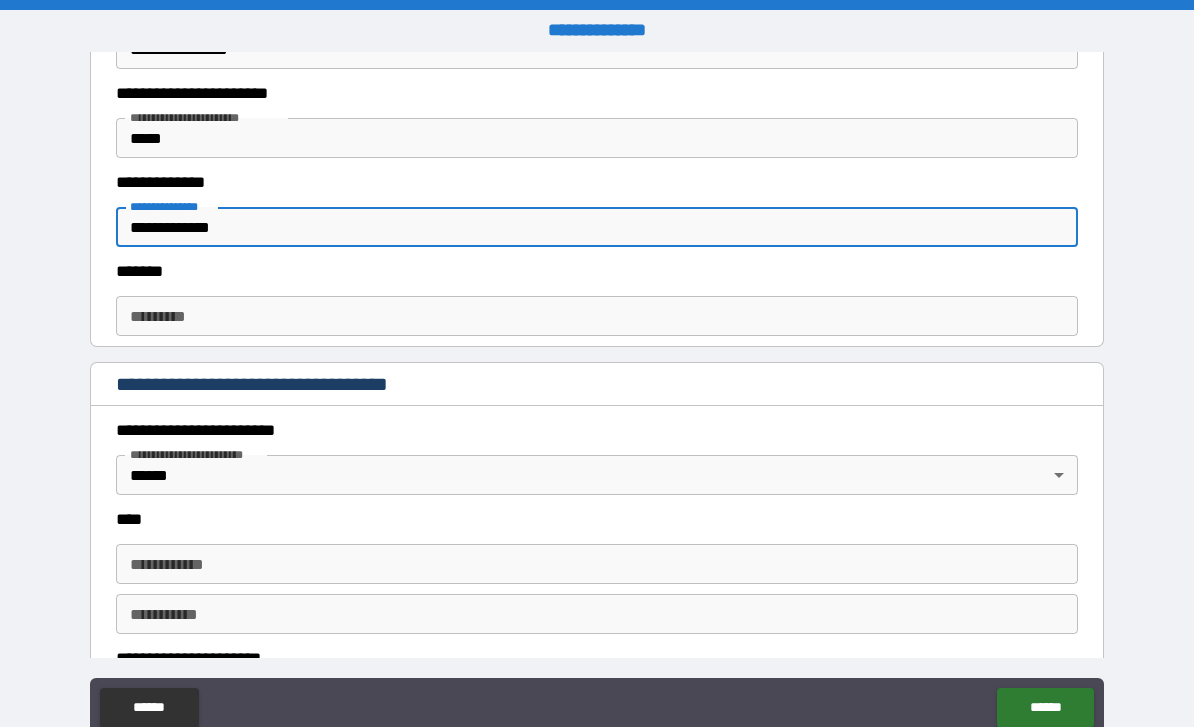 type on "**********" 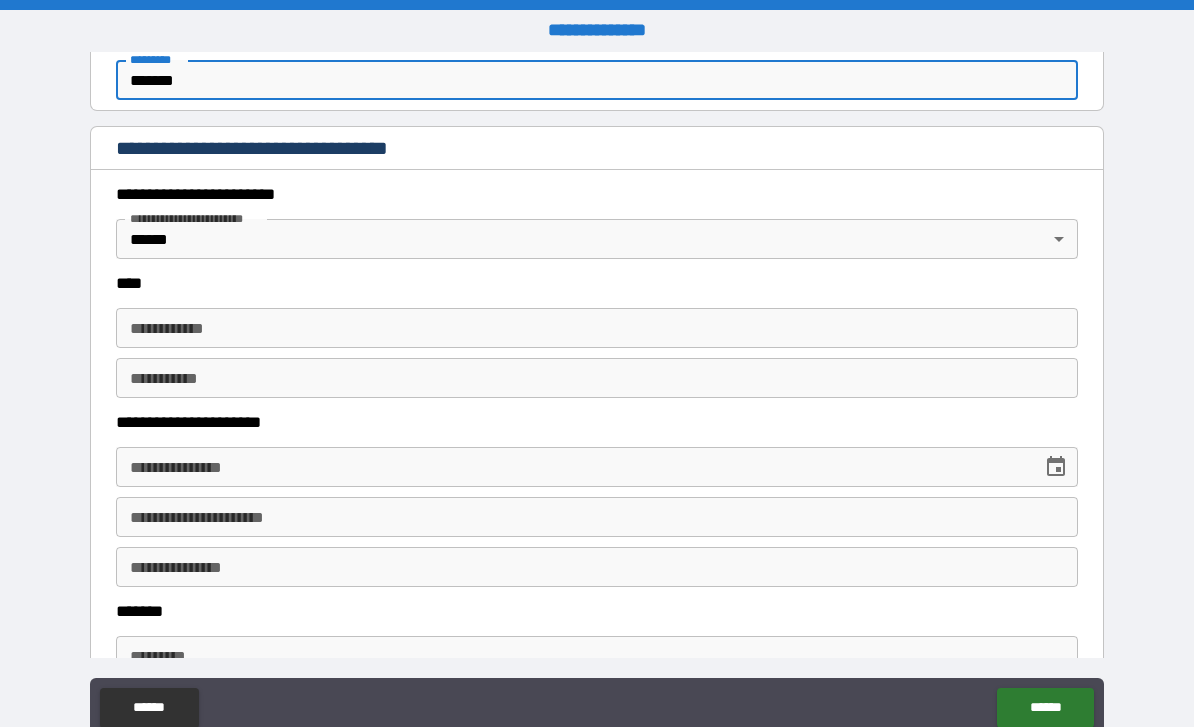 scroll, scrollTop: 859, scrollLeft: 0, axis: vertical 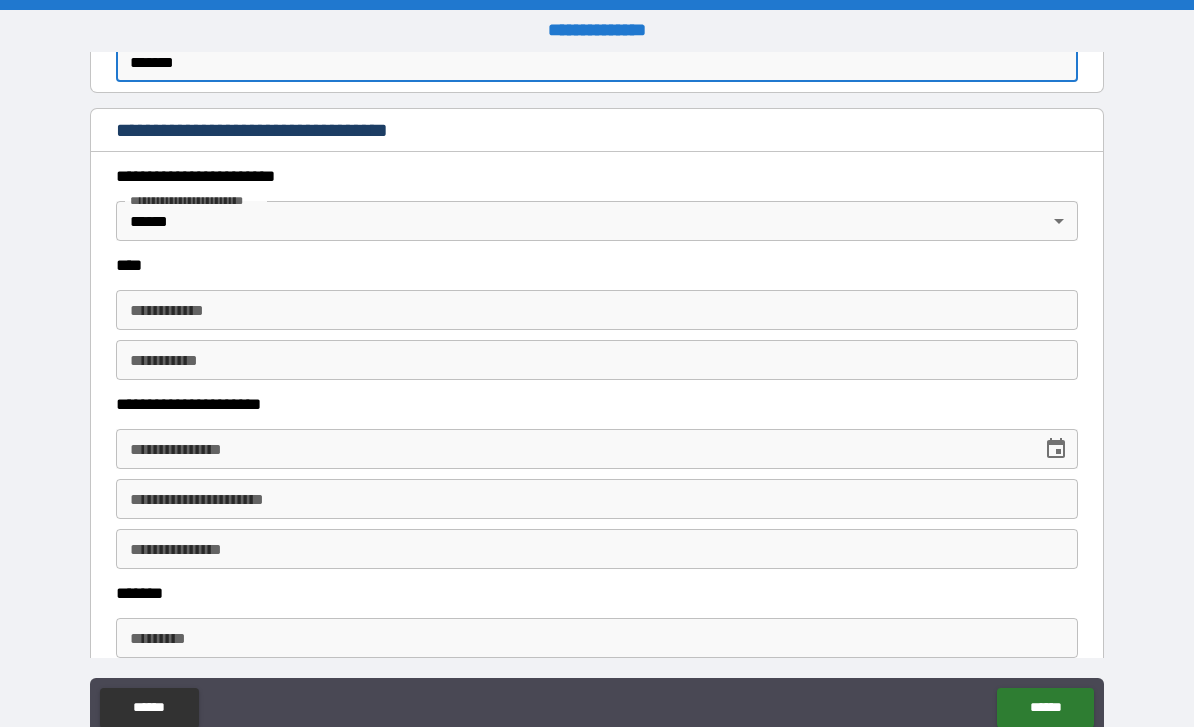 type on "*******" 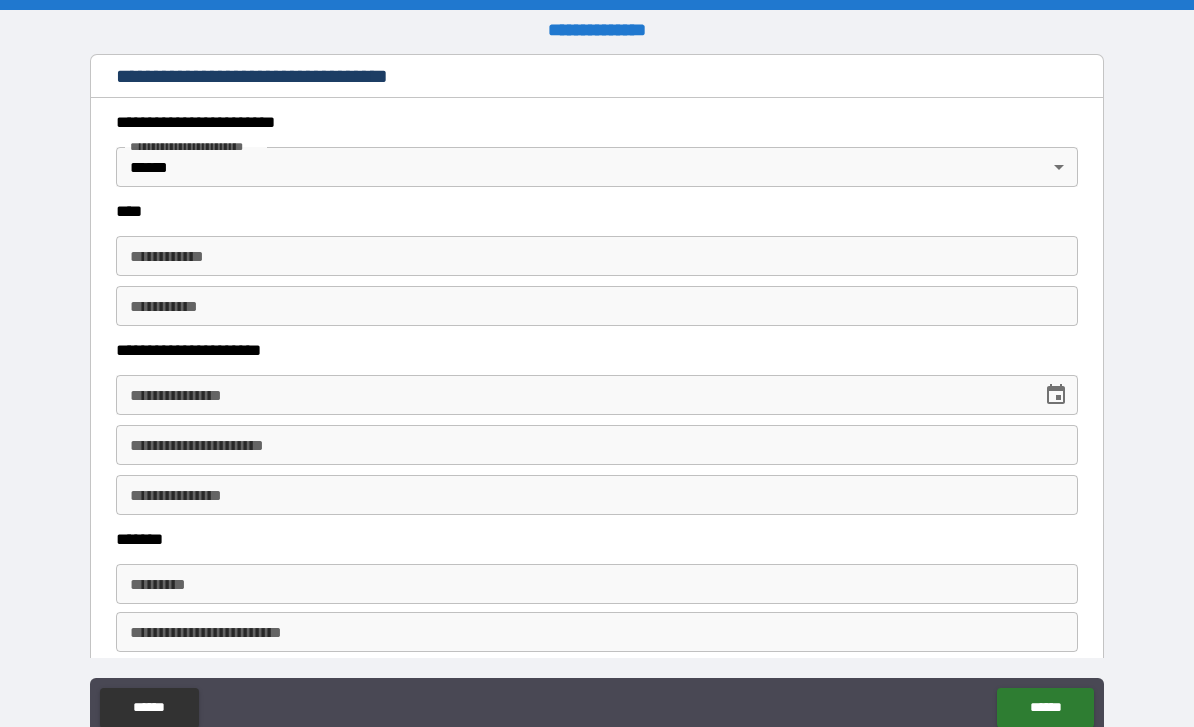 scroll, scrollTop: 908, scrollLeft: 0, axis: vertical 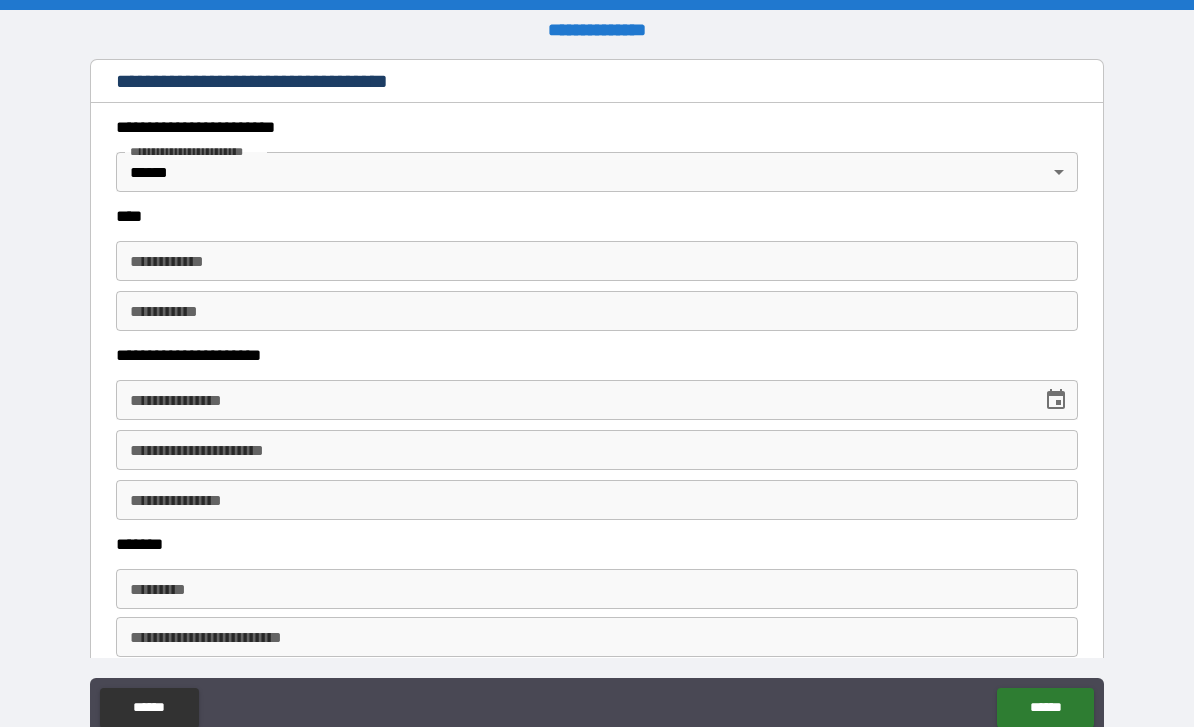 click on "**********" at bounding box center [597, 261] 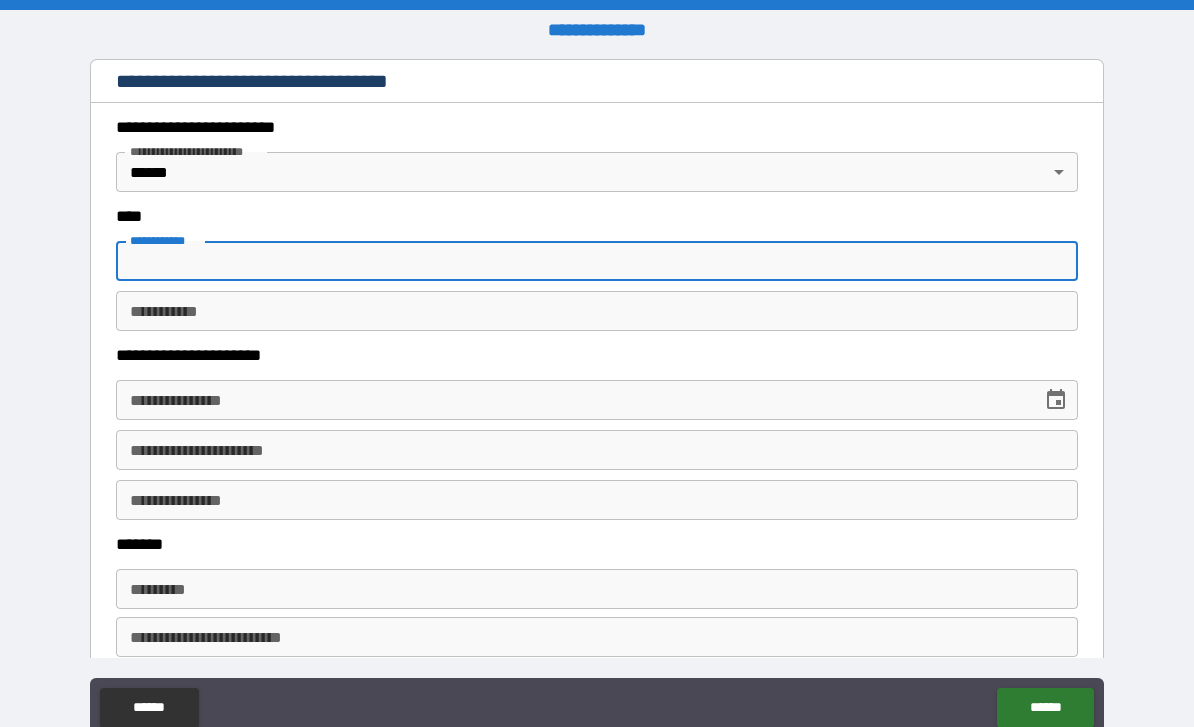 type on "*****" 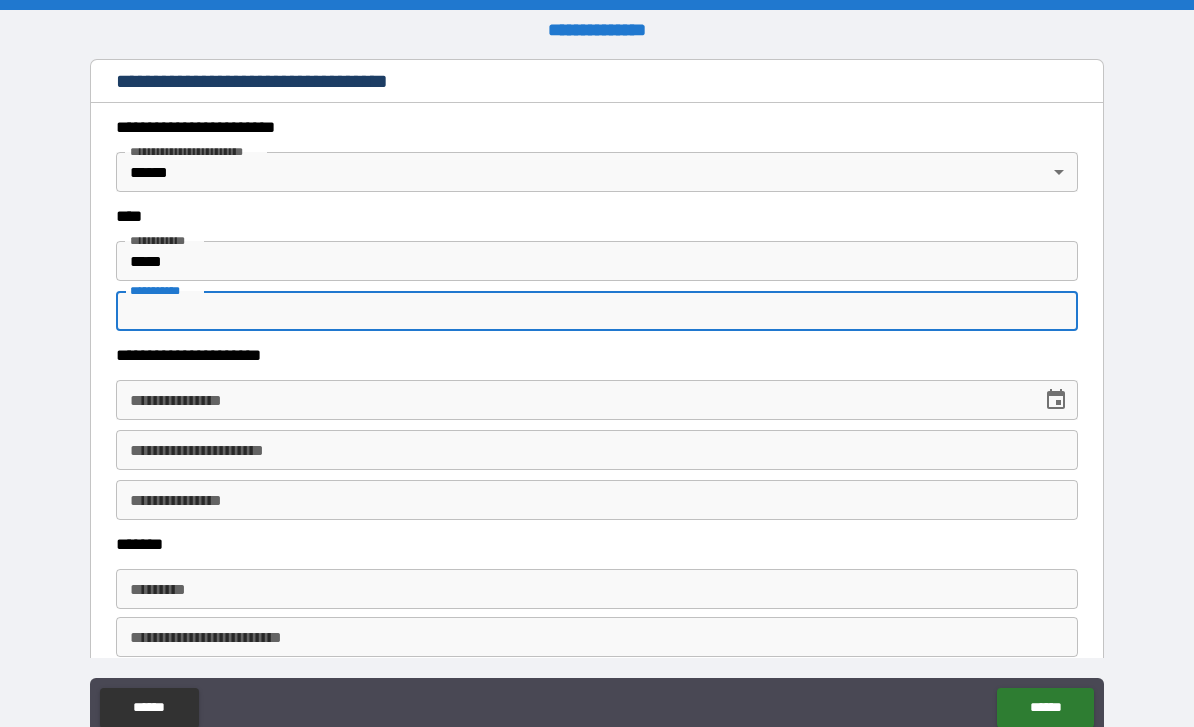 type on "********" 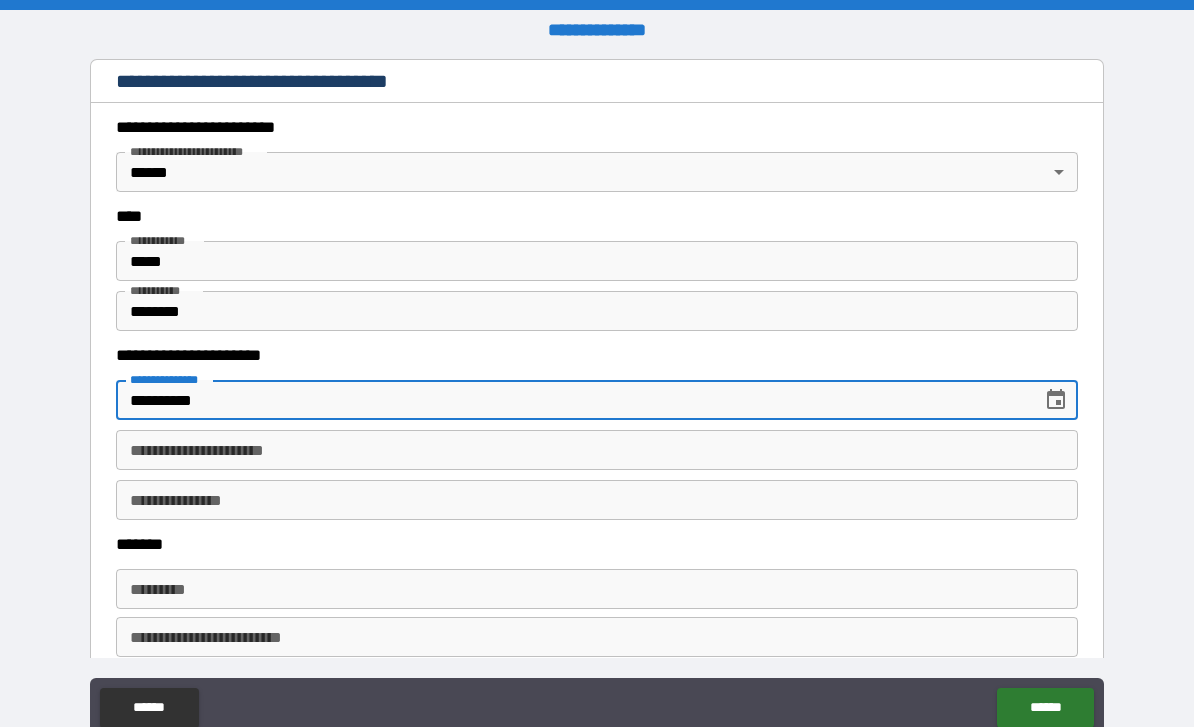 type on "**********" 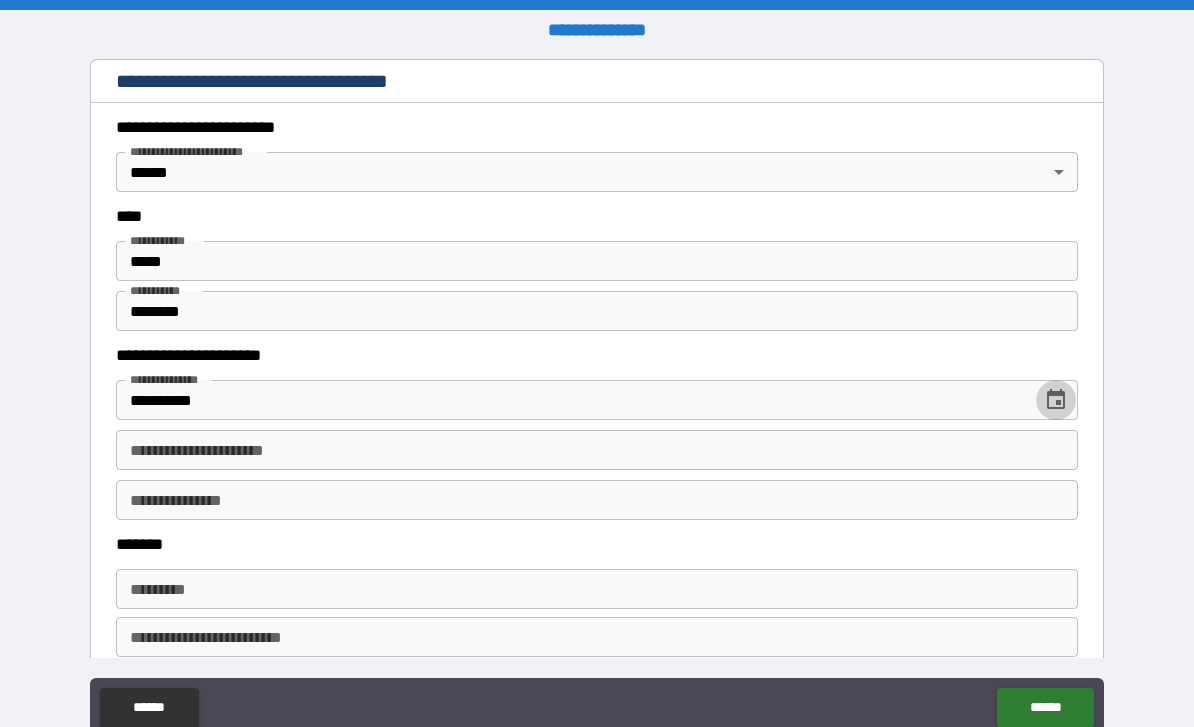 click on "**********" at bounding box center [597, 450] 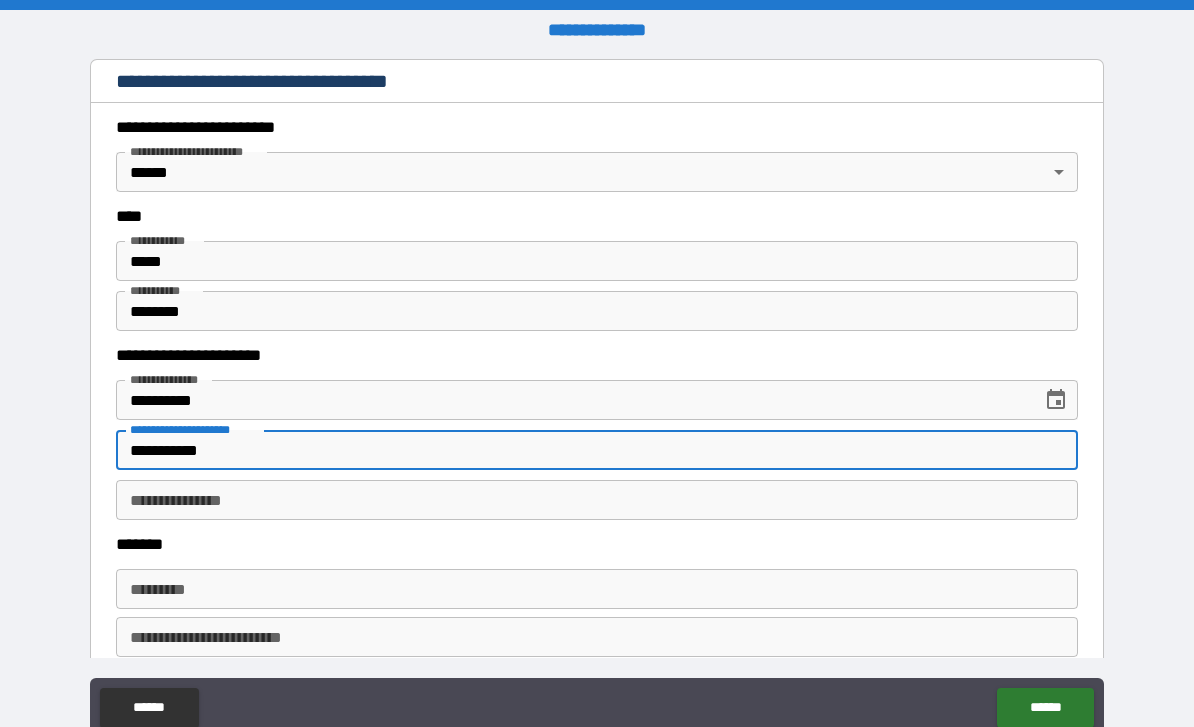 type on "**********" 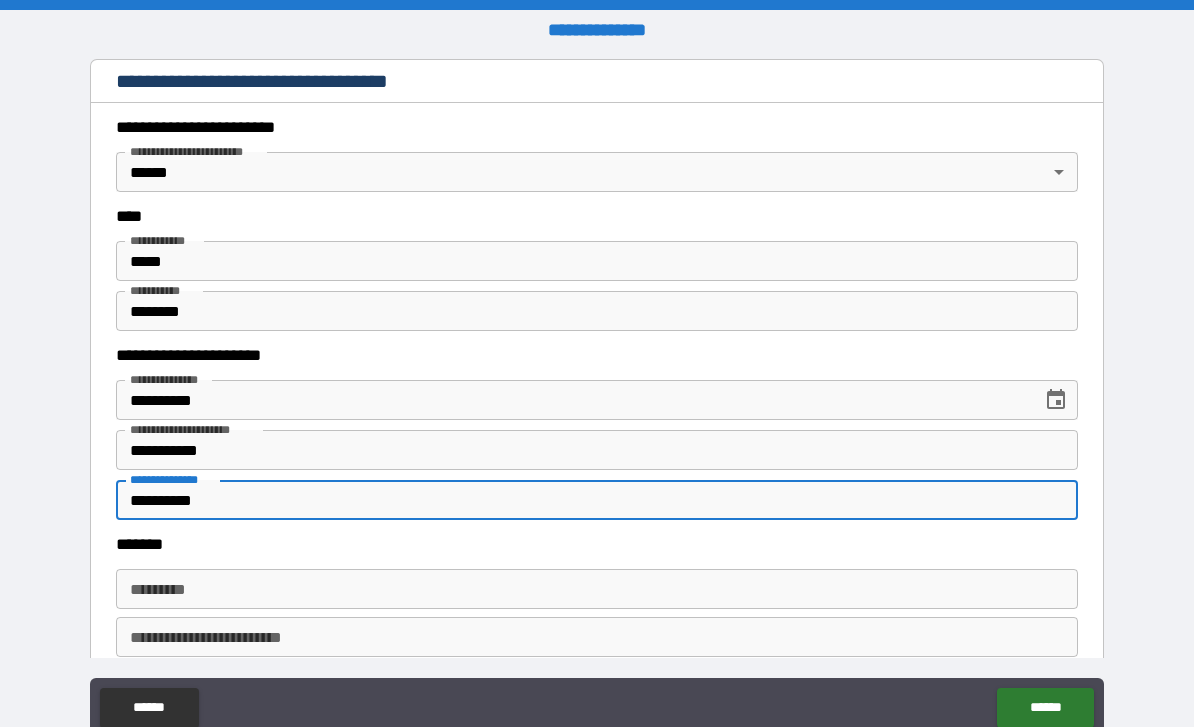 type on "**********" 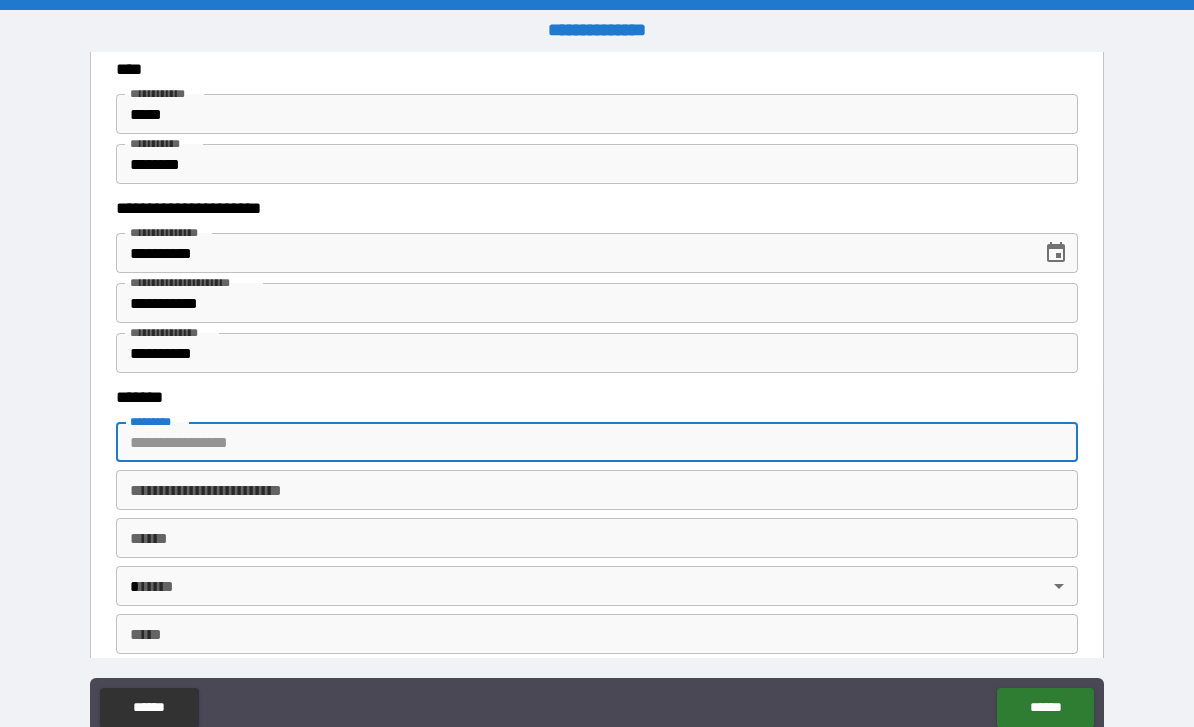 scroll, scrollTop: 1155, scrollLeft: 0, axis: vertical 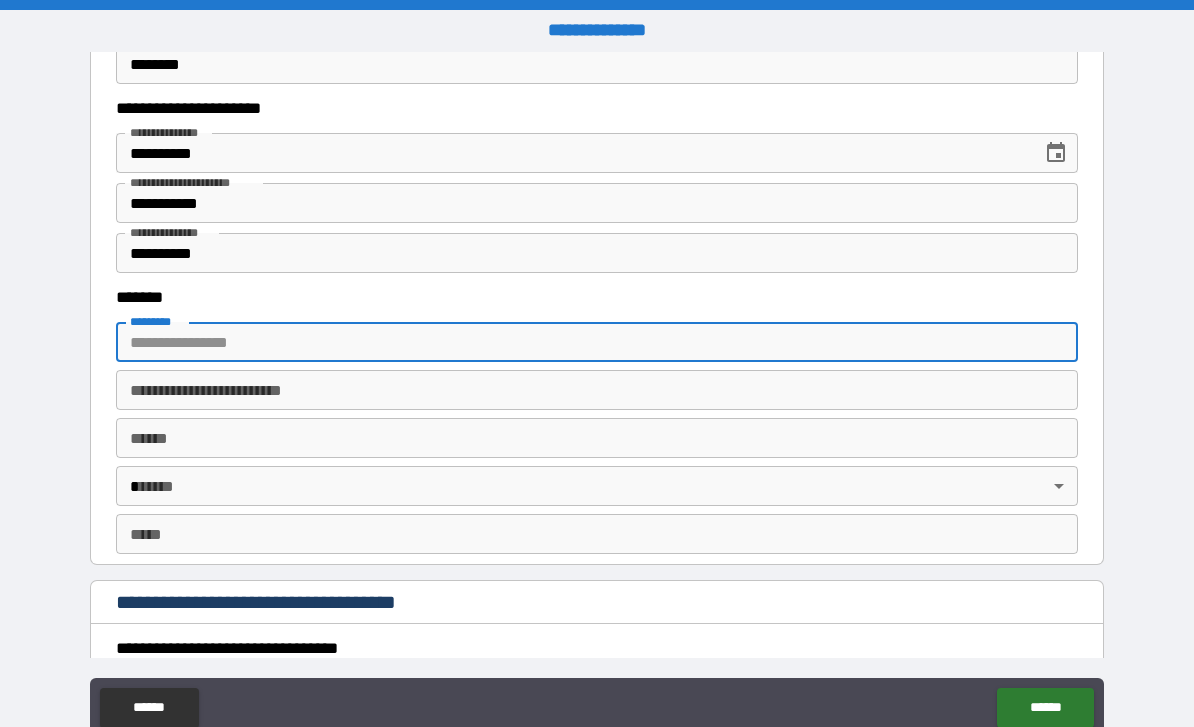 type on "**********" 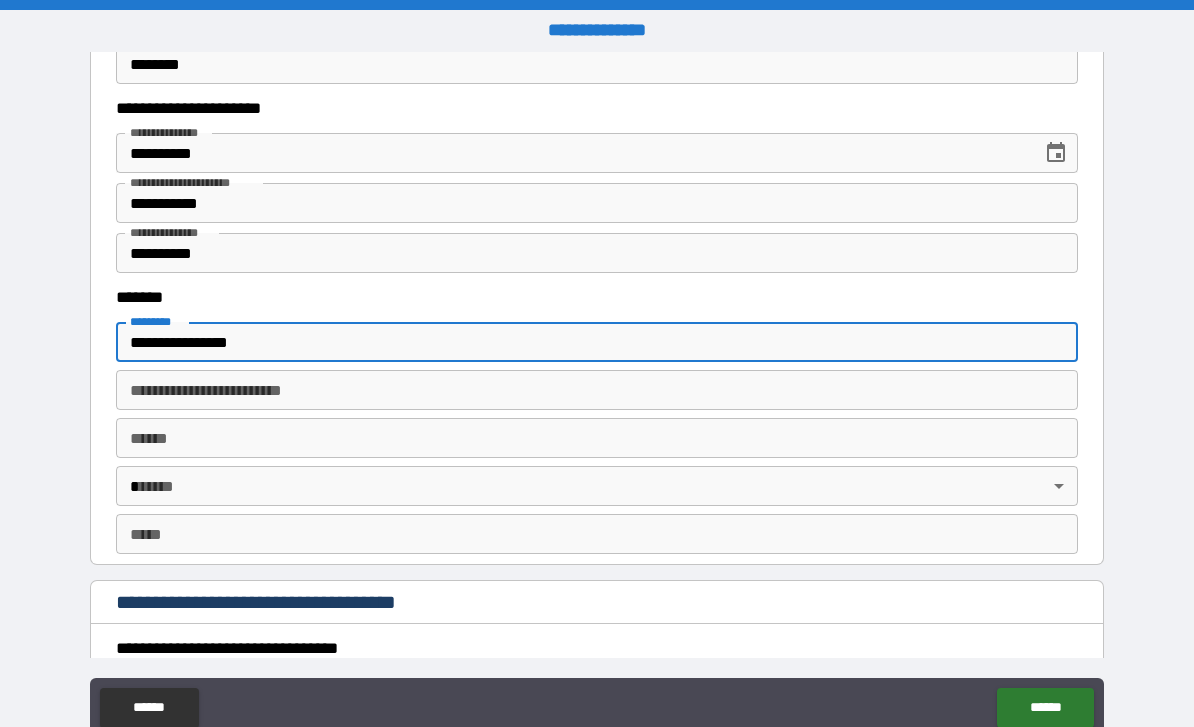 type on "**********" 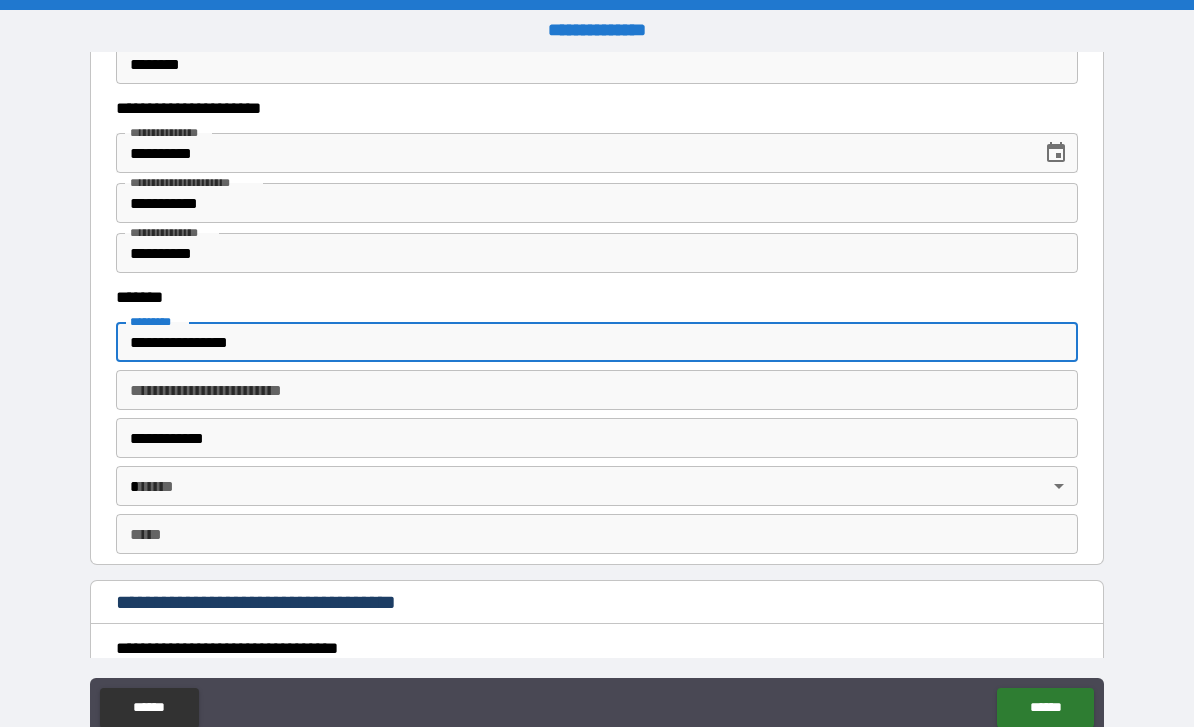 type on "**" 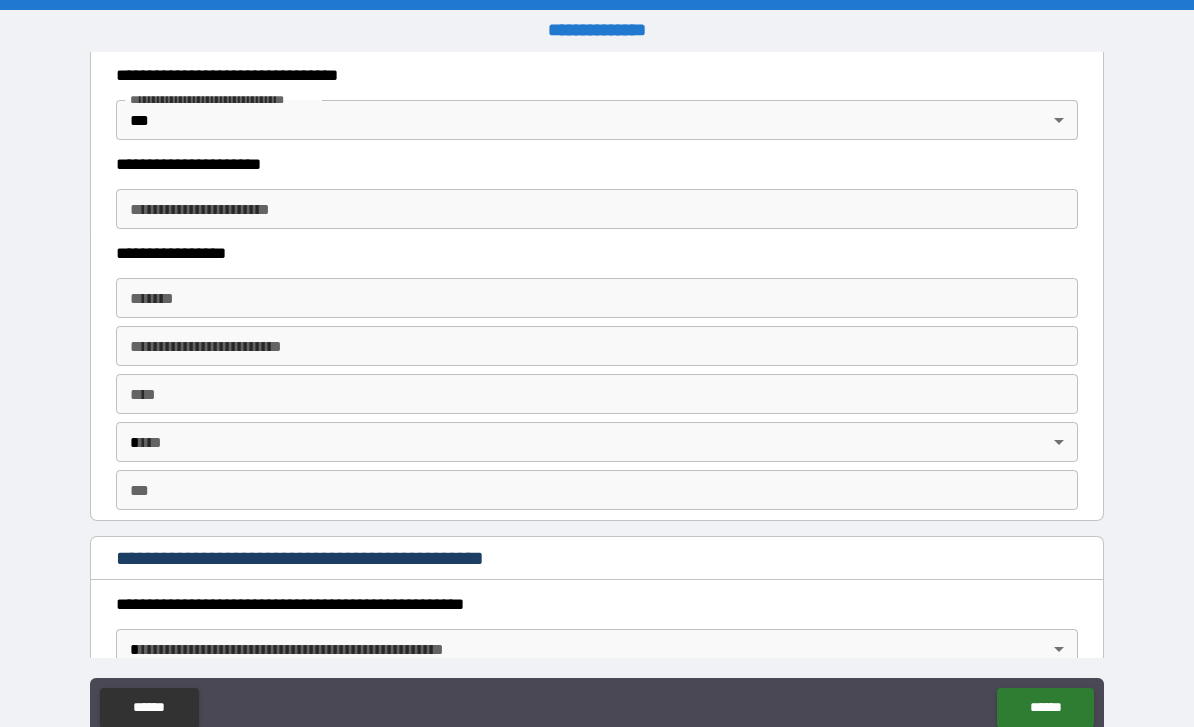 scroll, scrollTop: 1734, scrollLeft: 0, axis: vertical 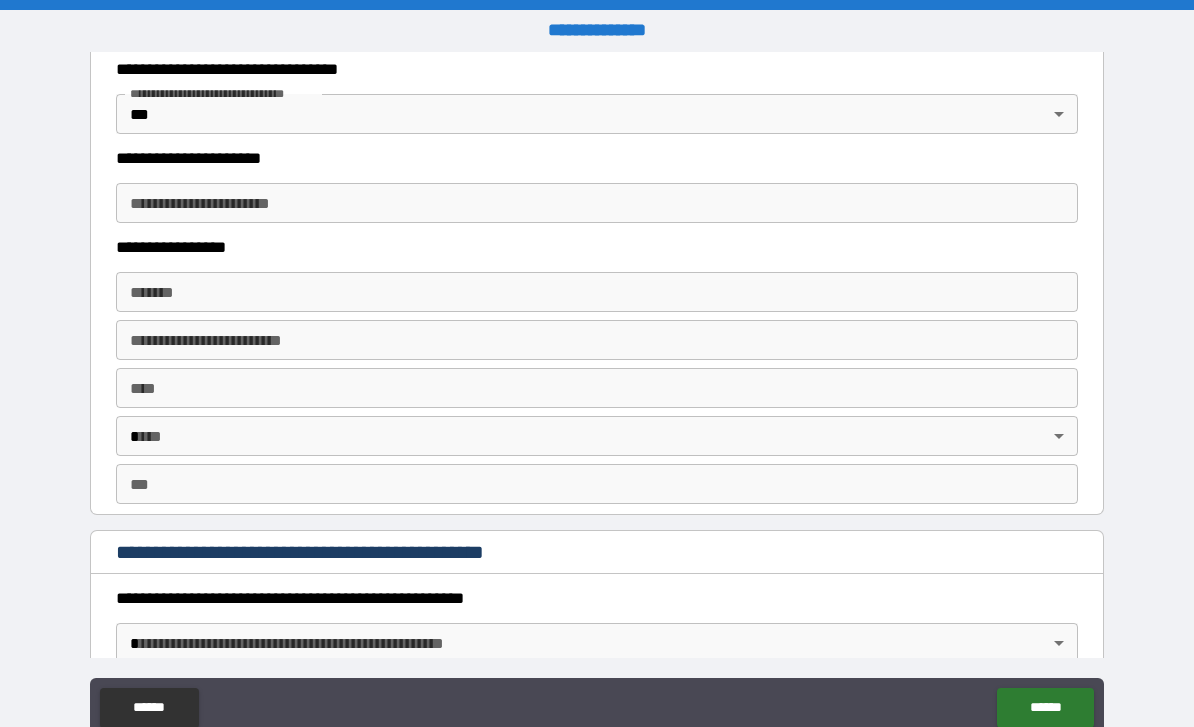 click on "**********" at bounding box center [597, 203] 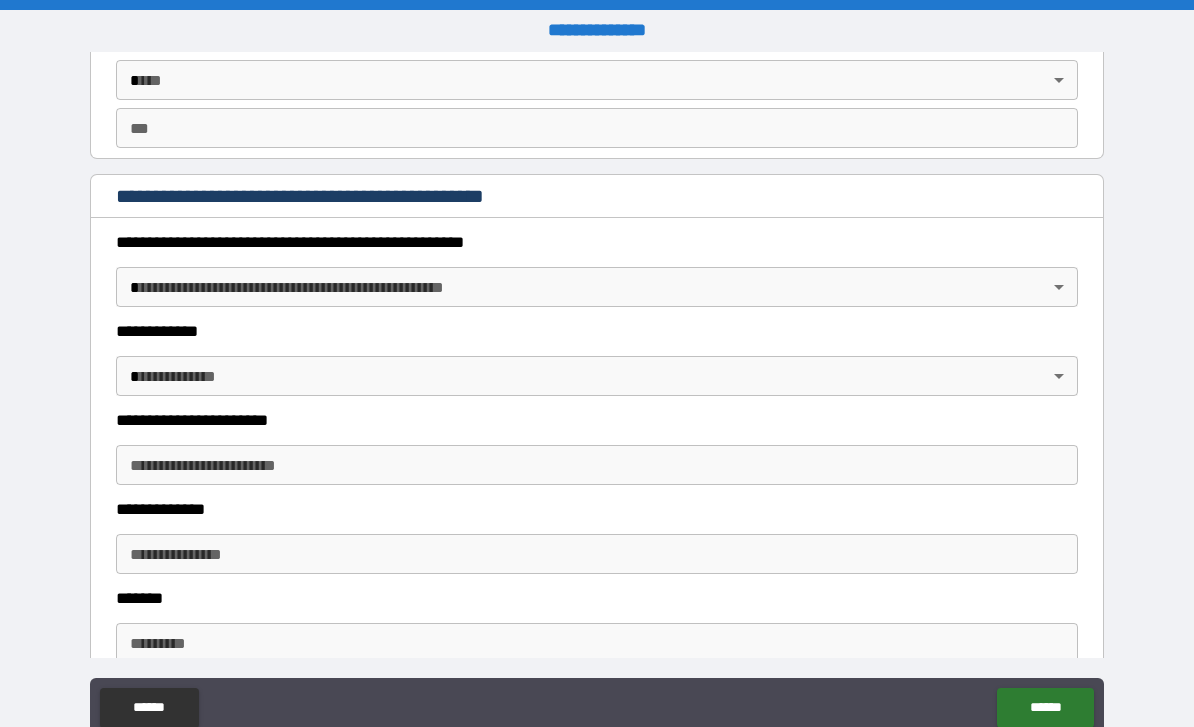 scroll, scrollTop: 2091, scrollLeft: 0, axis: vertical 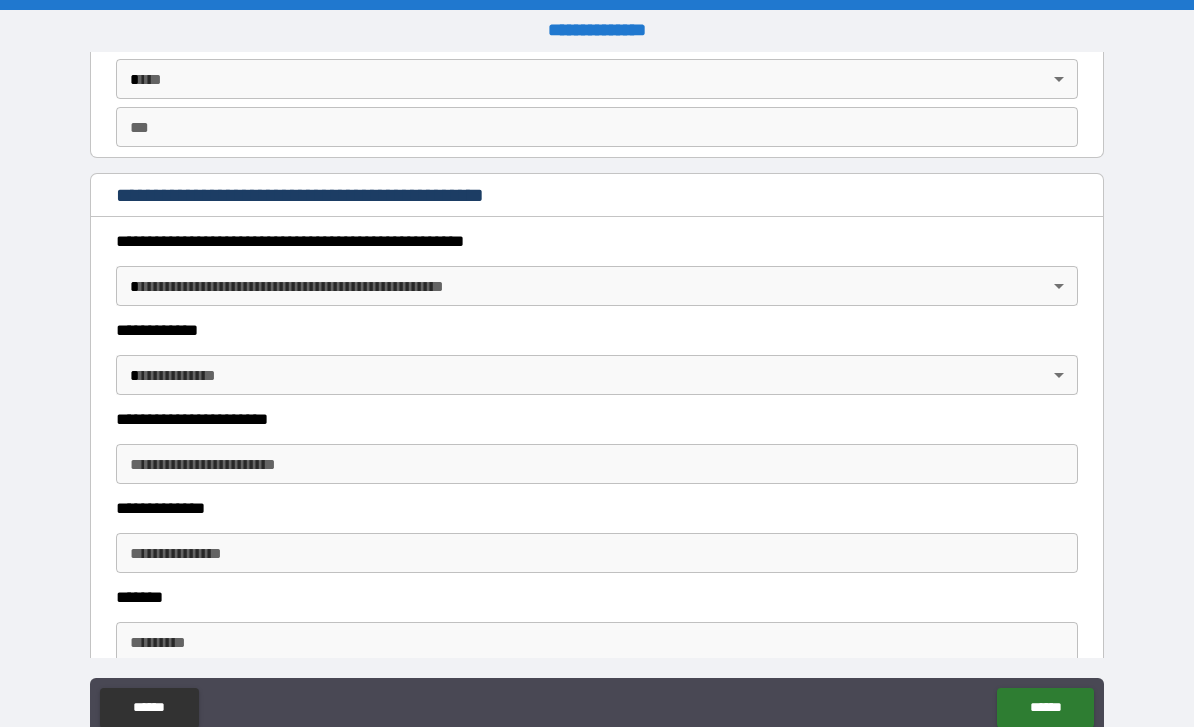 type on "********" 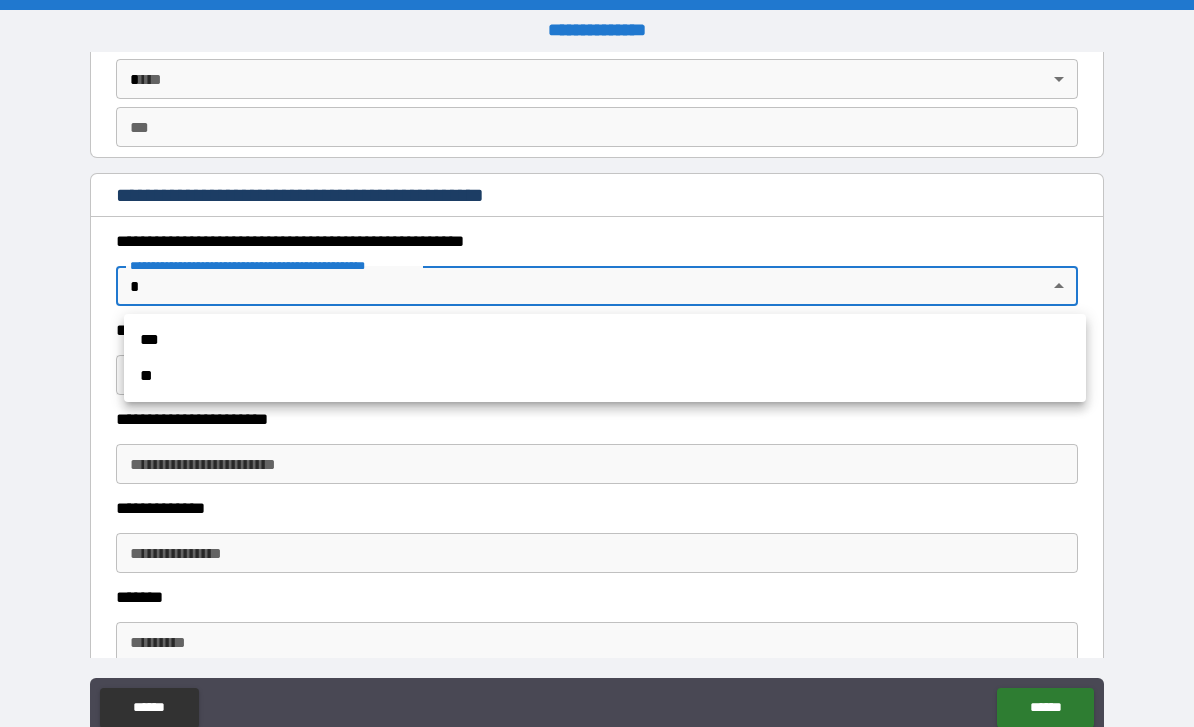 click on "**" at bounding box center [605, 376] 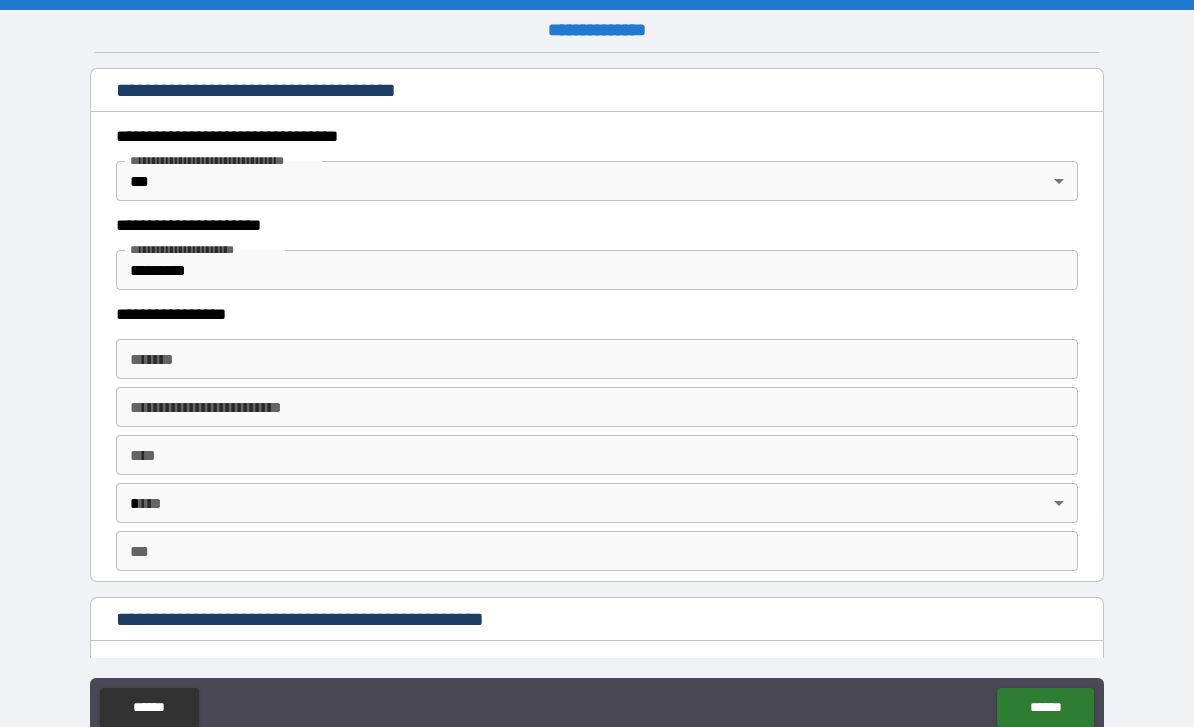 scroll, scrollTop: 1666, scrollLeft: 0, axis: vertical 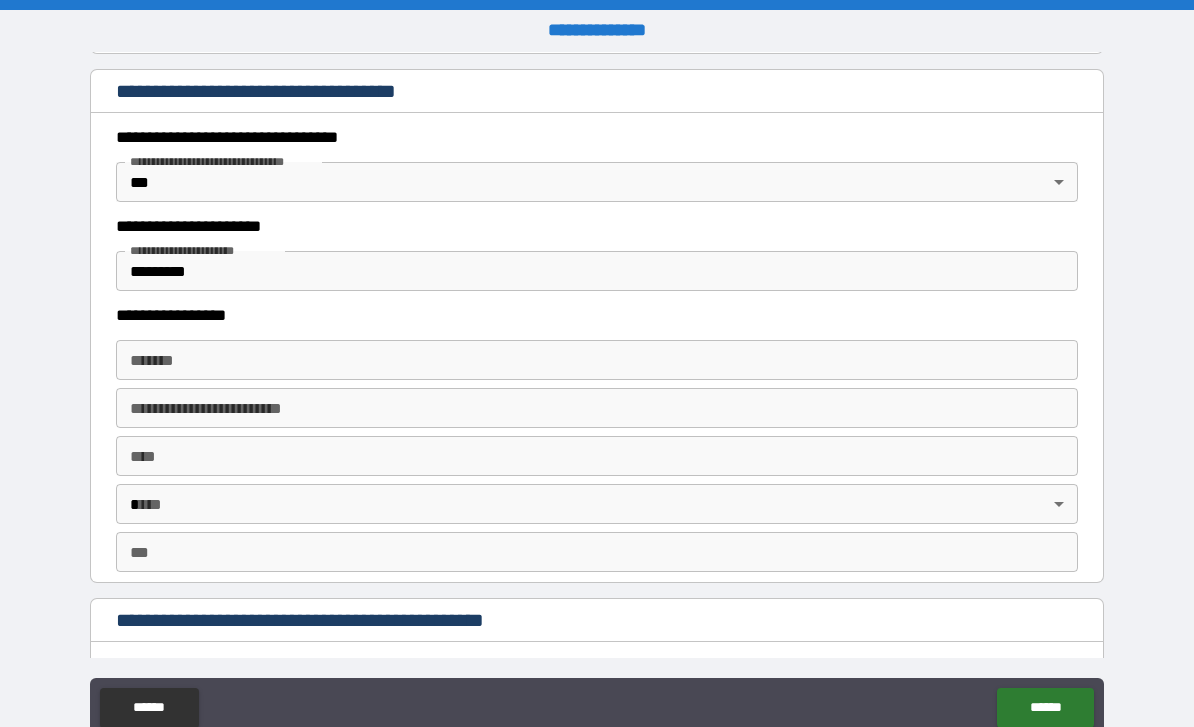 click on "******* *******" at bounding box center [597, 360] 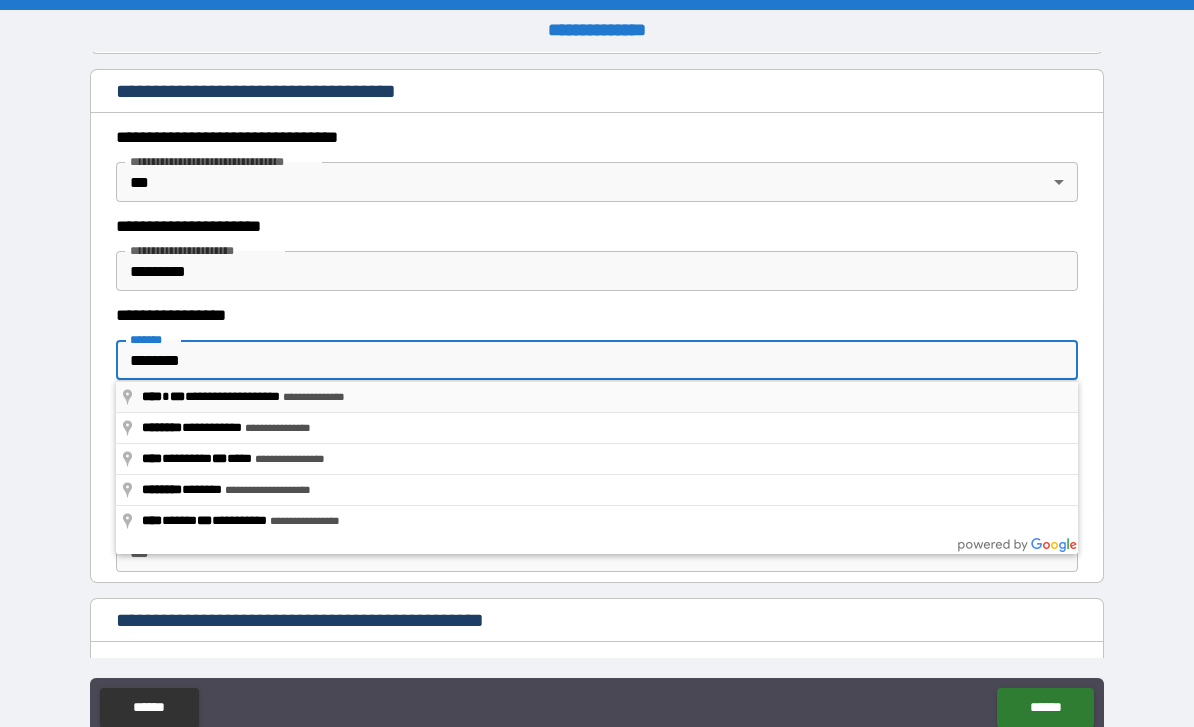 type on "**********" 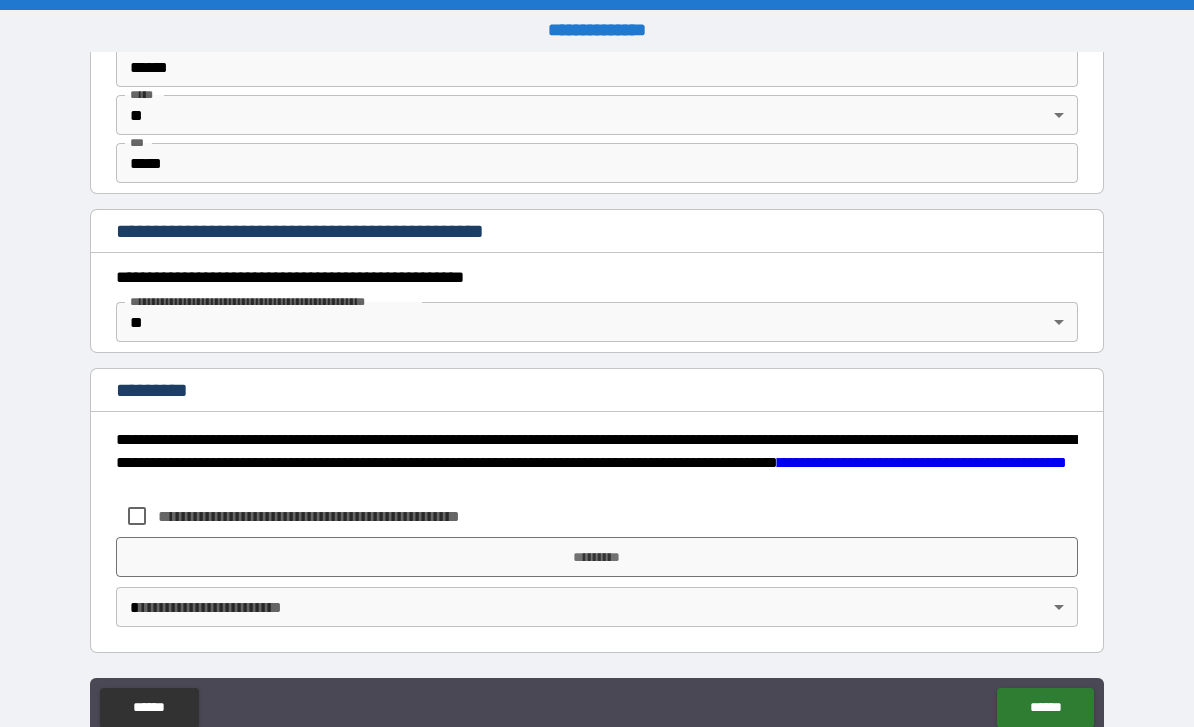 scroll, scrollTop: 2055, scrollLeft: 0, axis: vertical 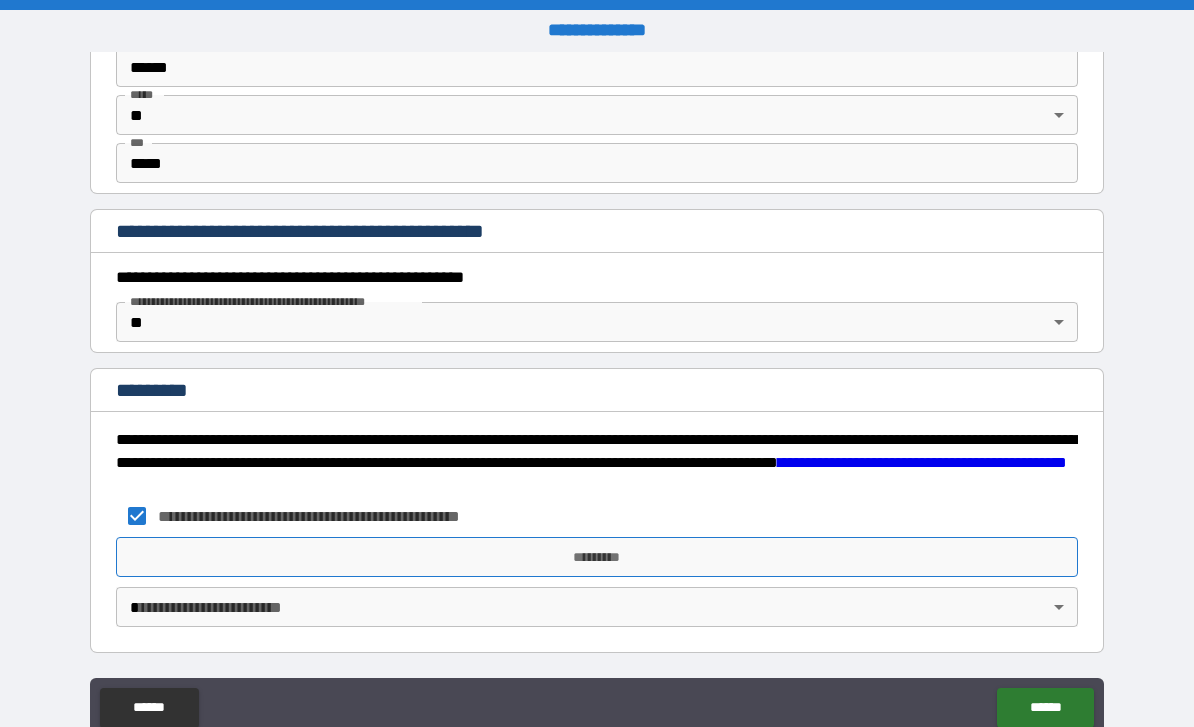 click on "*********" at bounding box center [597, 557] 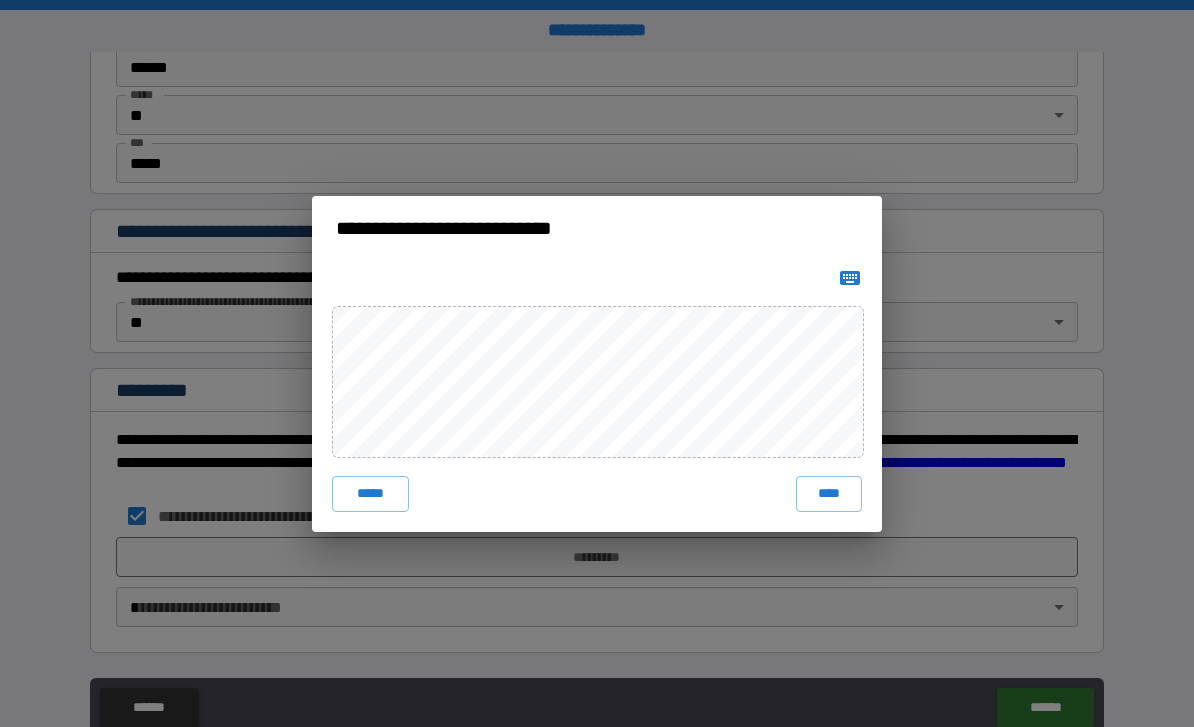 click on "****" at bounding box center (829, 494) 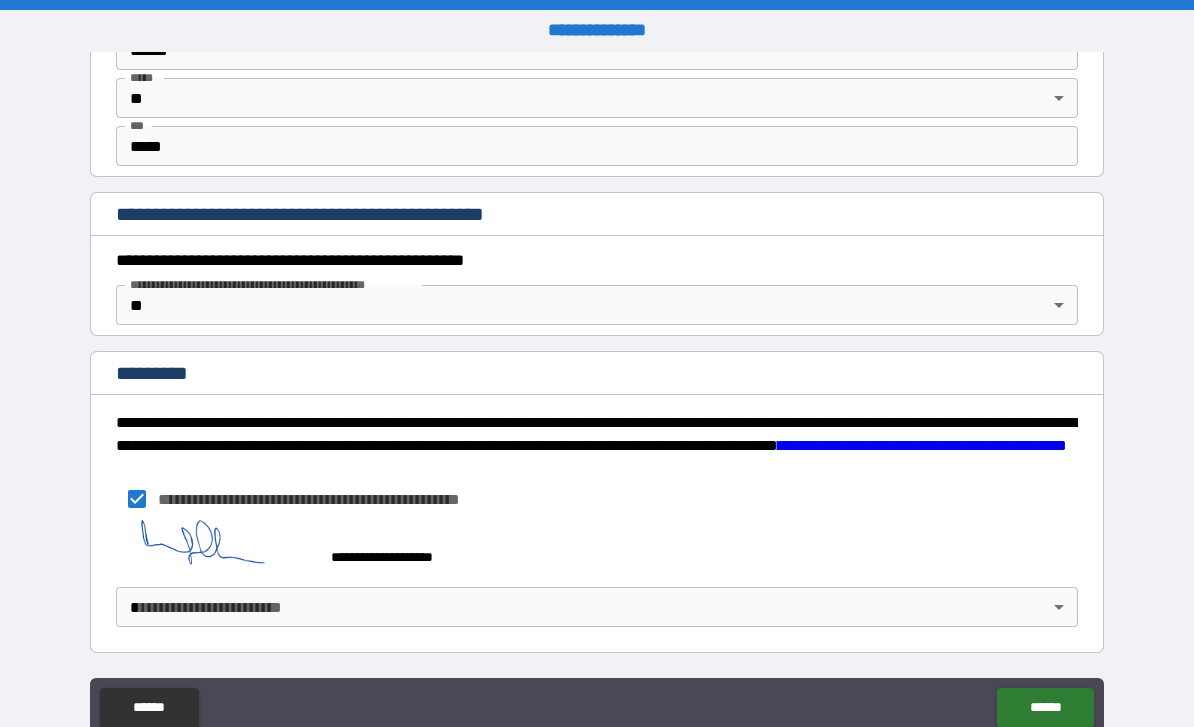 scroll, scrollTop: 2072, scrollLeft: 0, axis: vertical 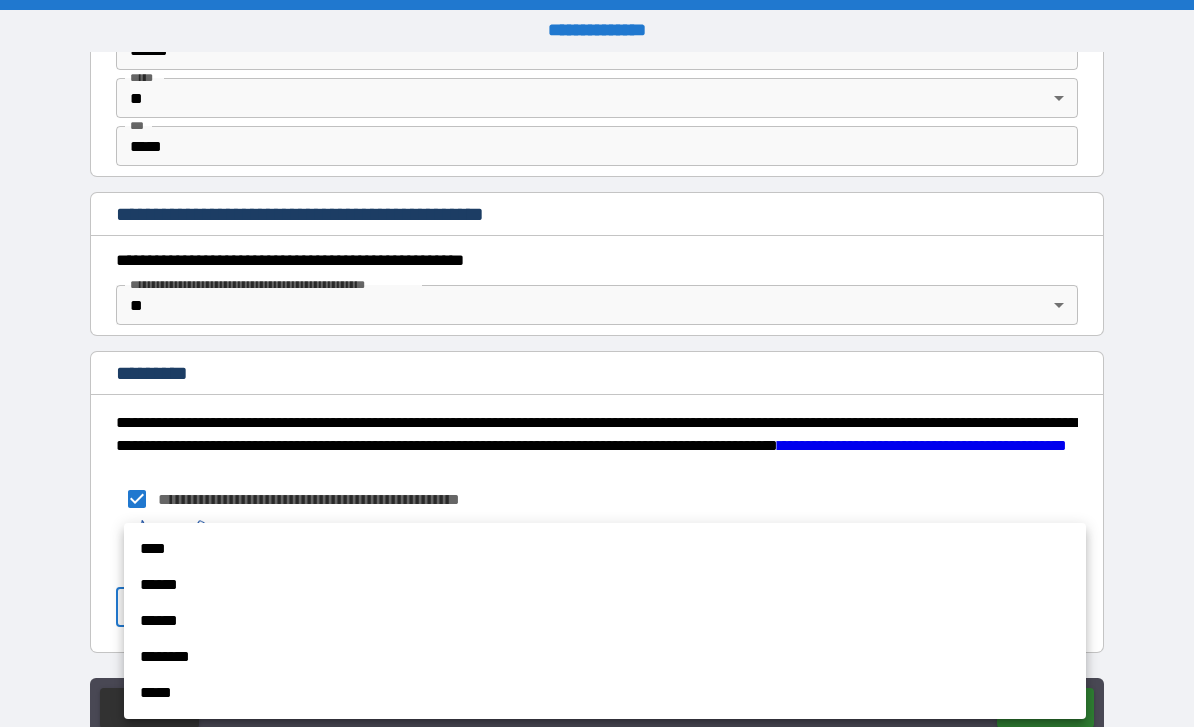 click on "******" at bounding box center [605, 585] 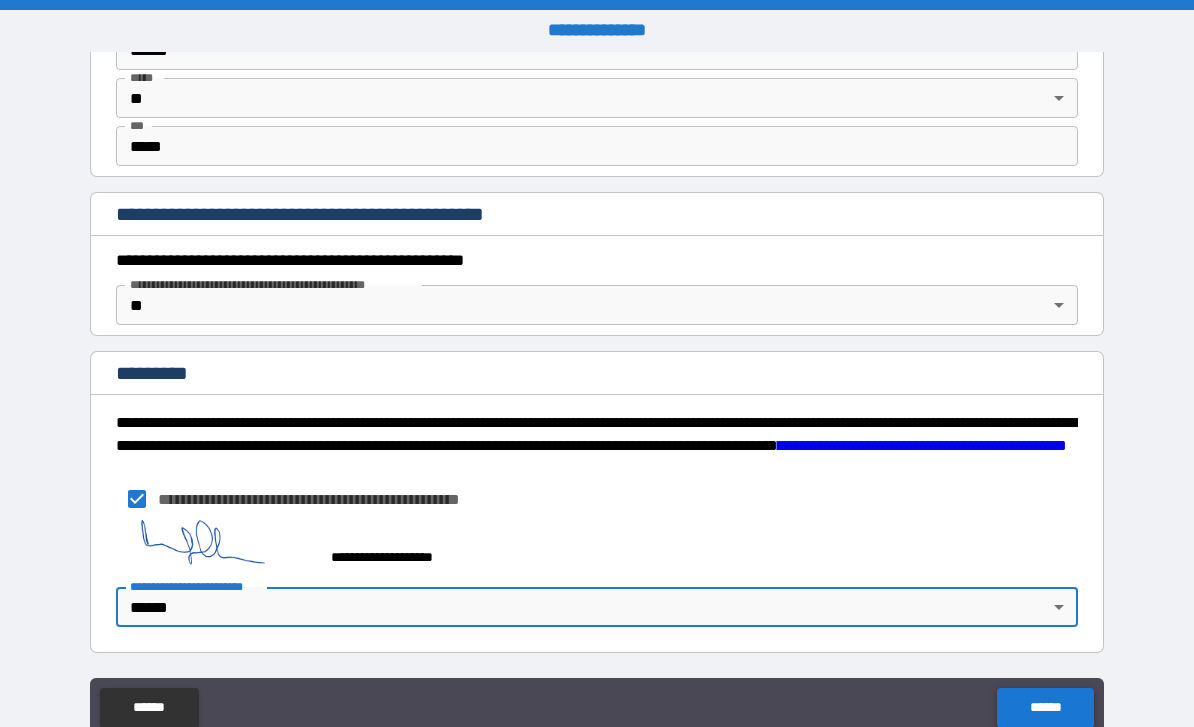 click on "******" at bounding box center (1045, 708) 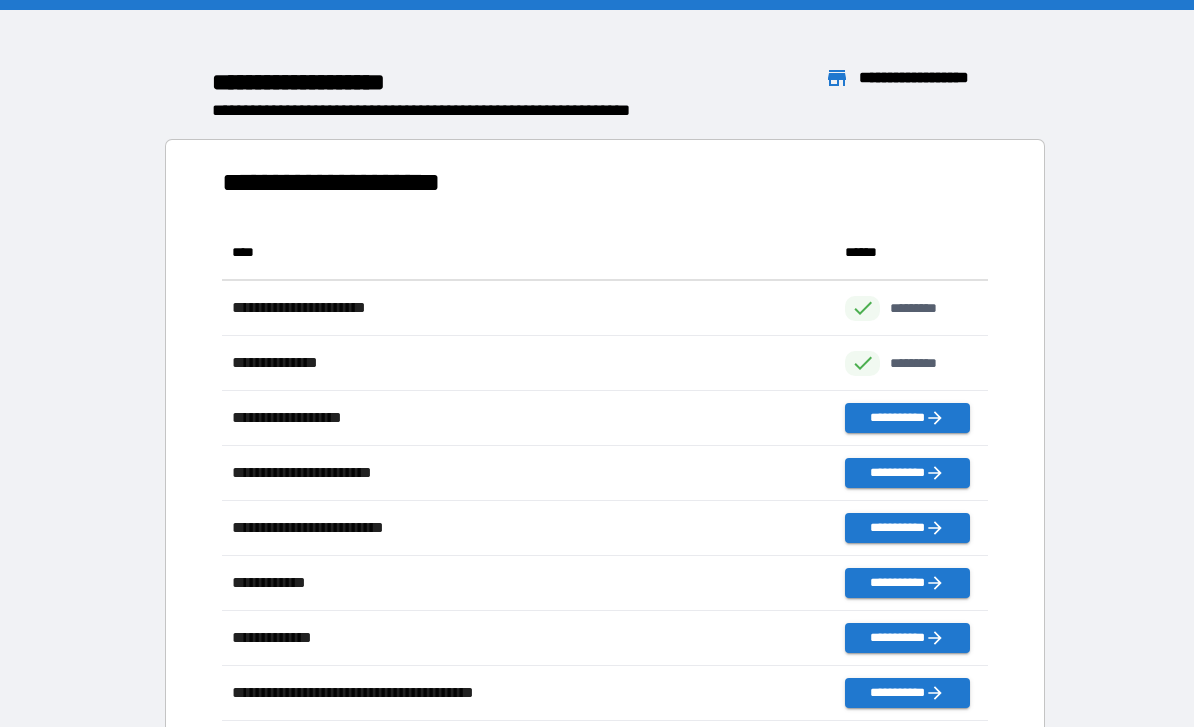 scroll, scrollTop: 1, scrollLeft: 1, axis: both 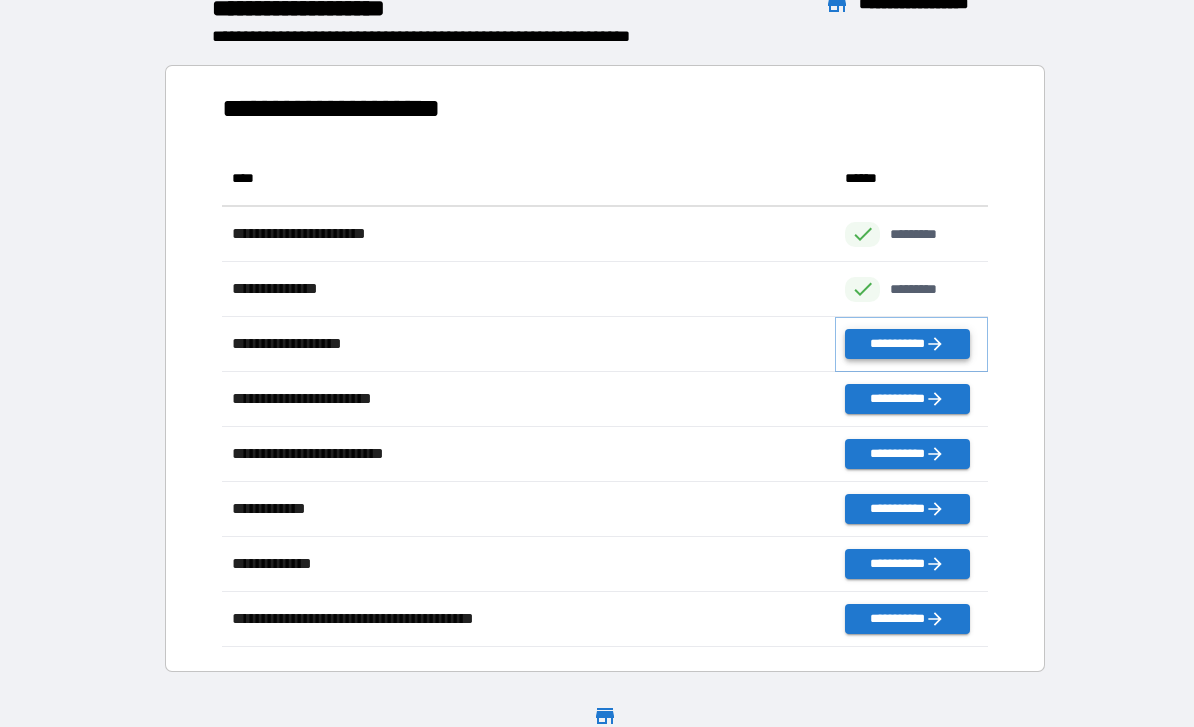 click on "**********" at bounding box center [907, 344] 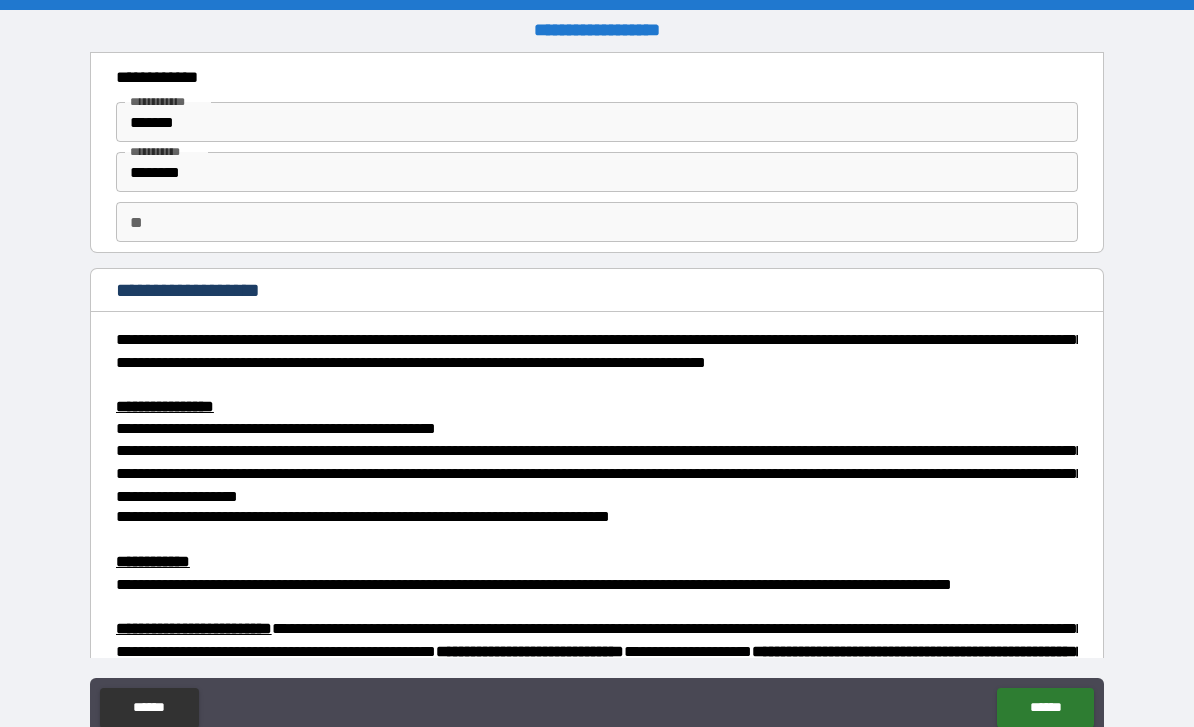 scroll, scrollTop: 47, scrollLeft: 0, axis: vertical 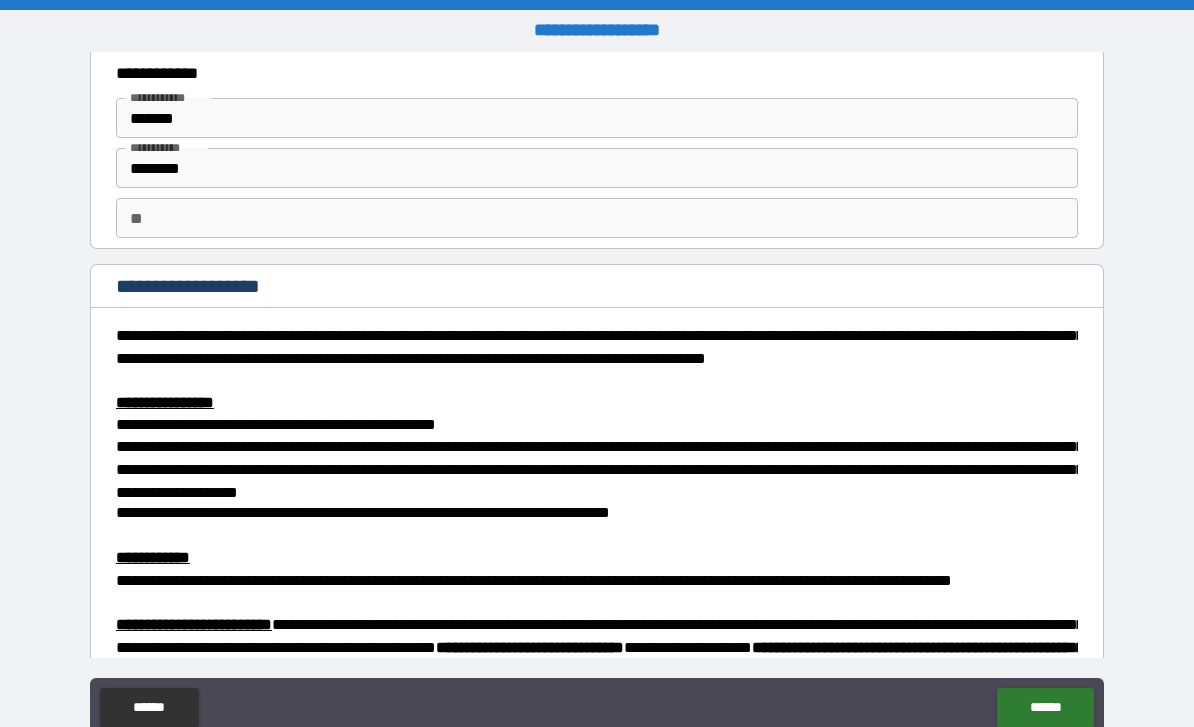 click on "** **" at bounding box center [597, 218] 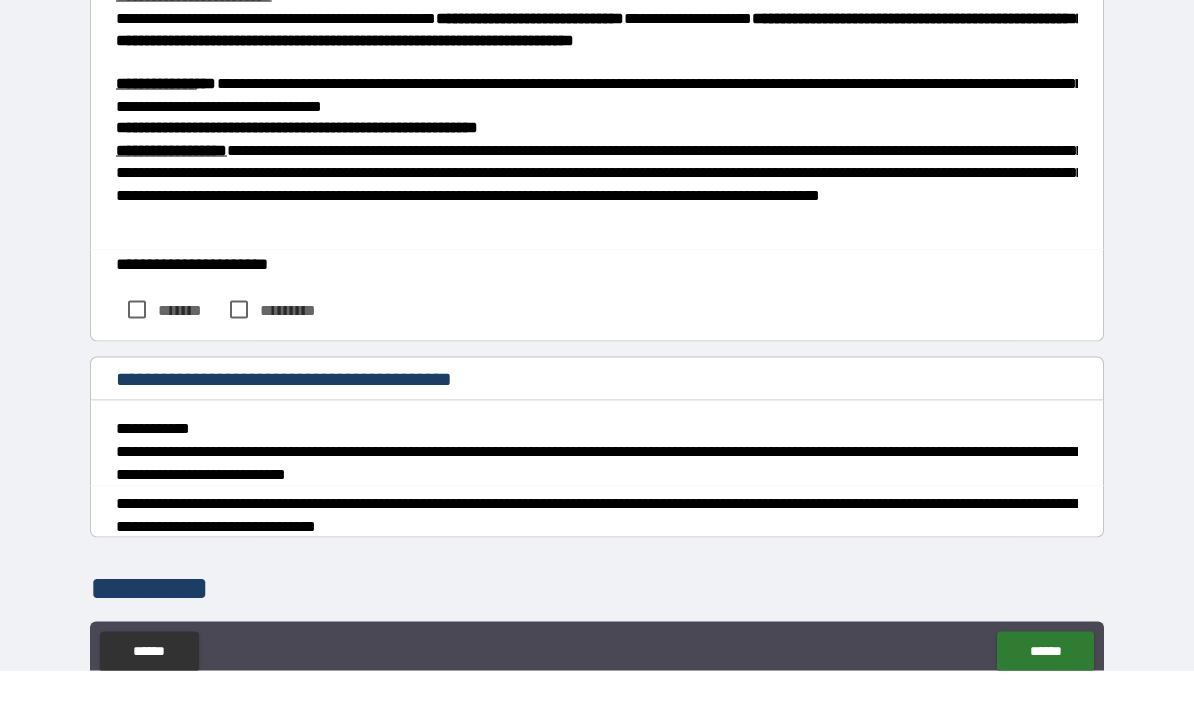 type on "*" 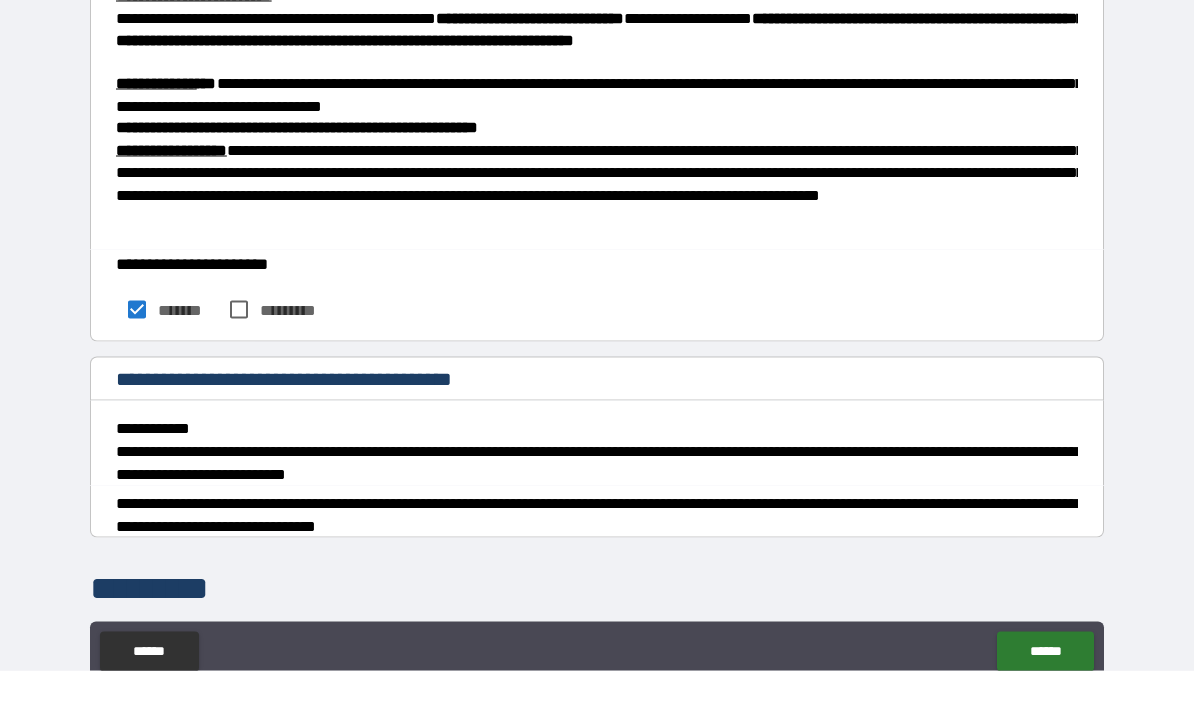 scroll, scrollTop: 725, scrollLeft: 0, axis: vertical 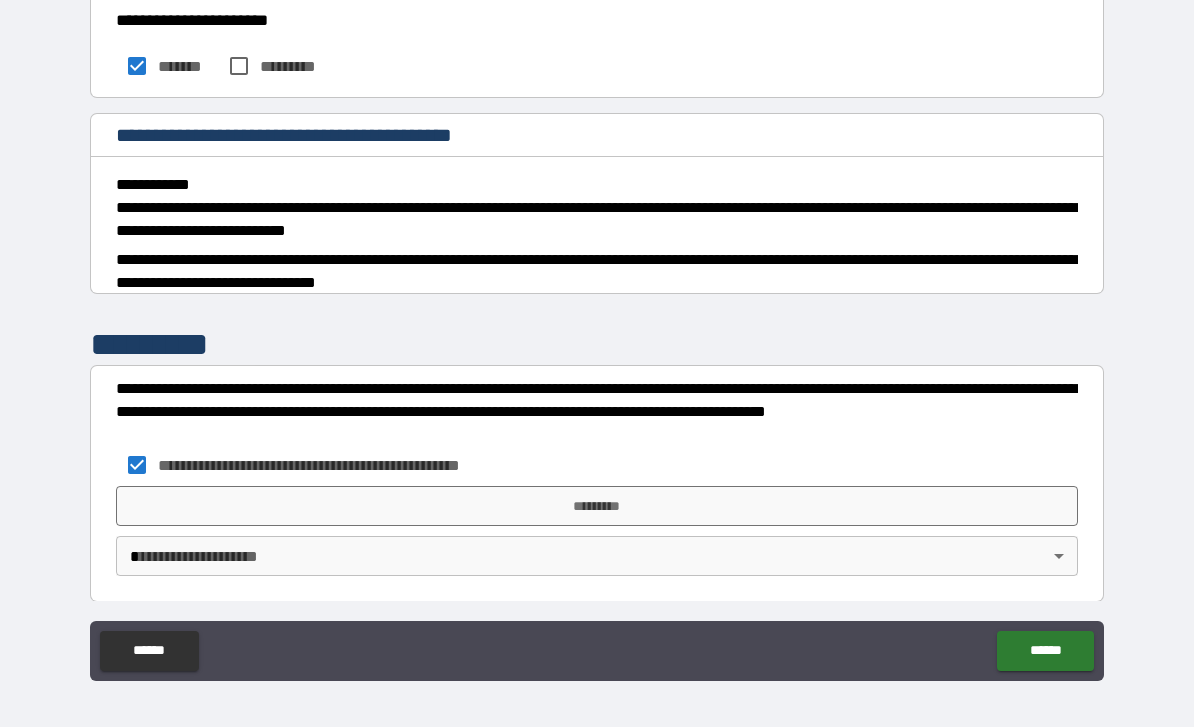 click on "**********" at bounding box center (597, 465) 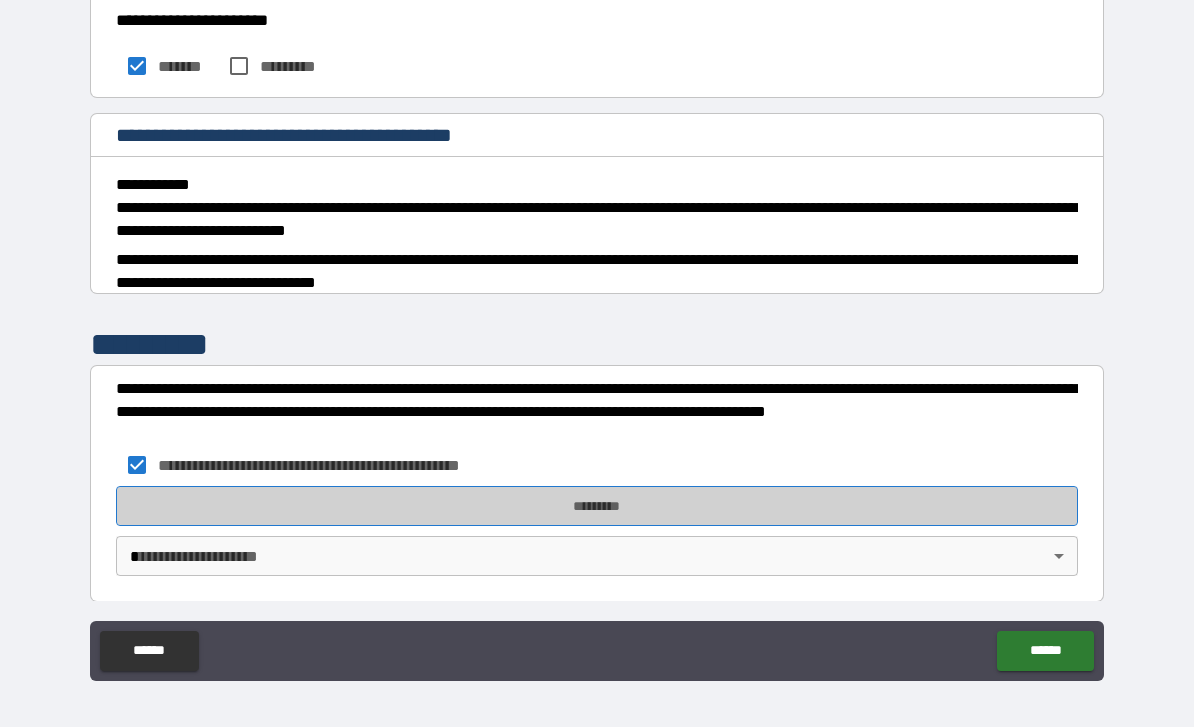 click on "*********" at bounding box center [597, 506] 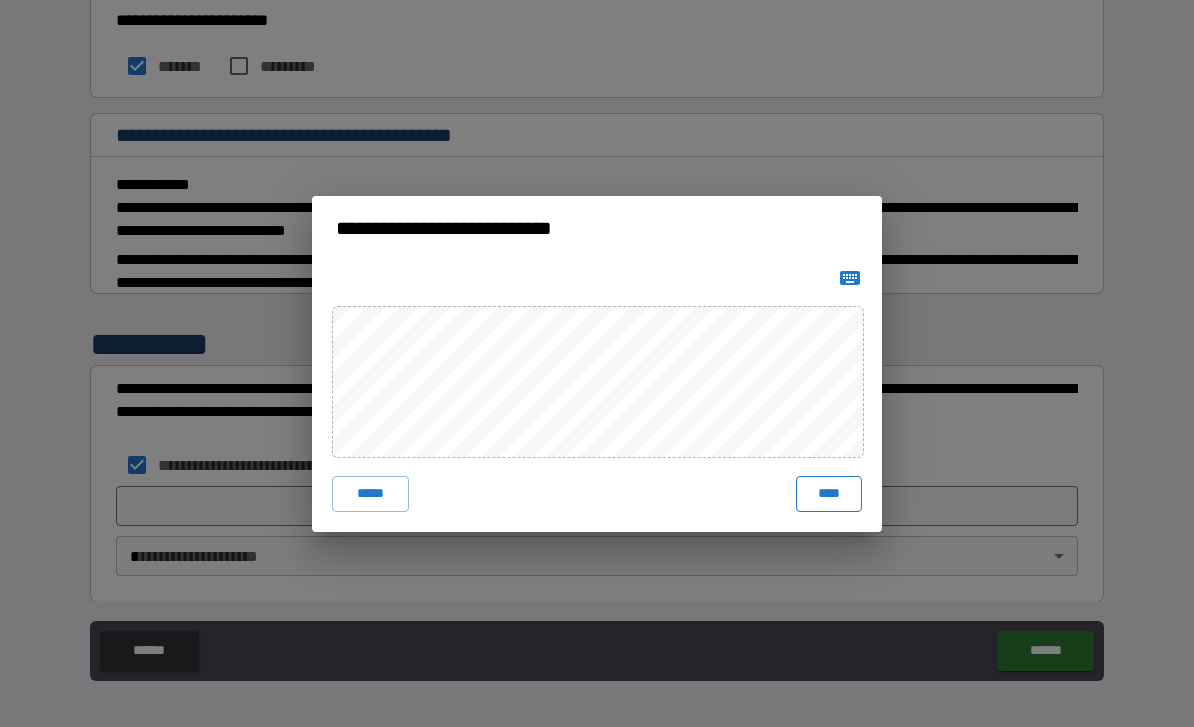 click on "****" at bounding box center (829, 494) 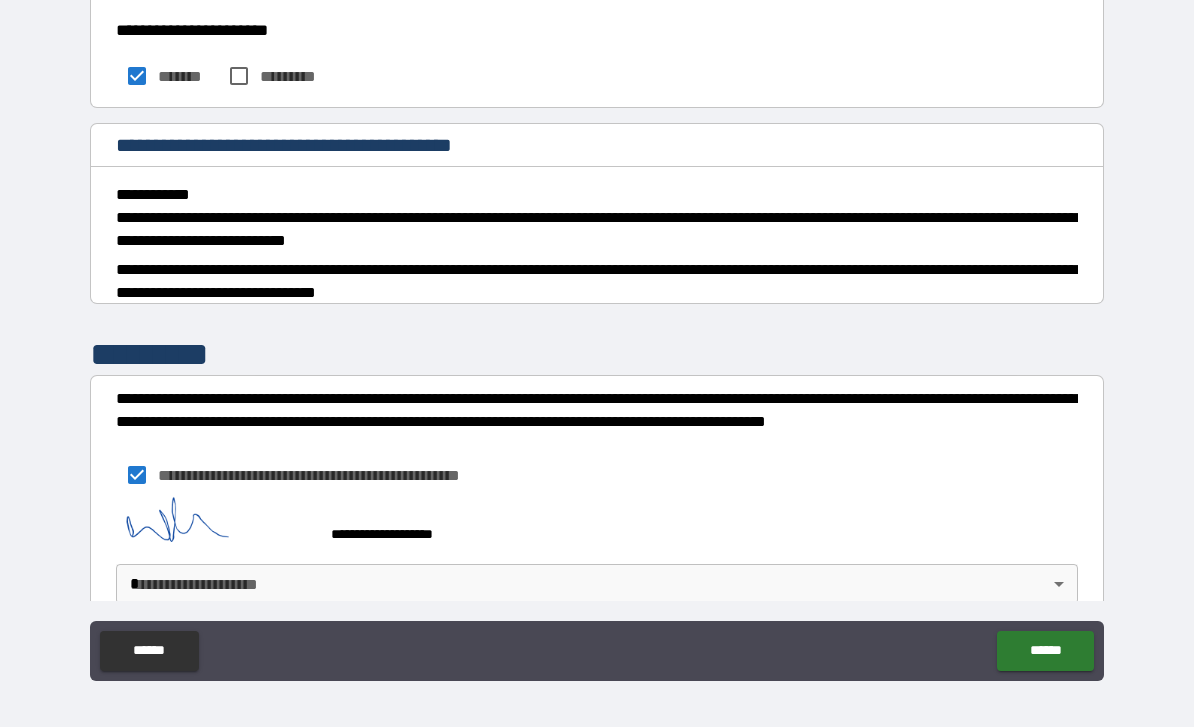 click on "**********" at bounding box center (597, 338) 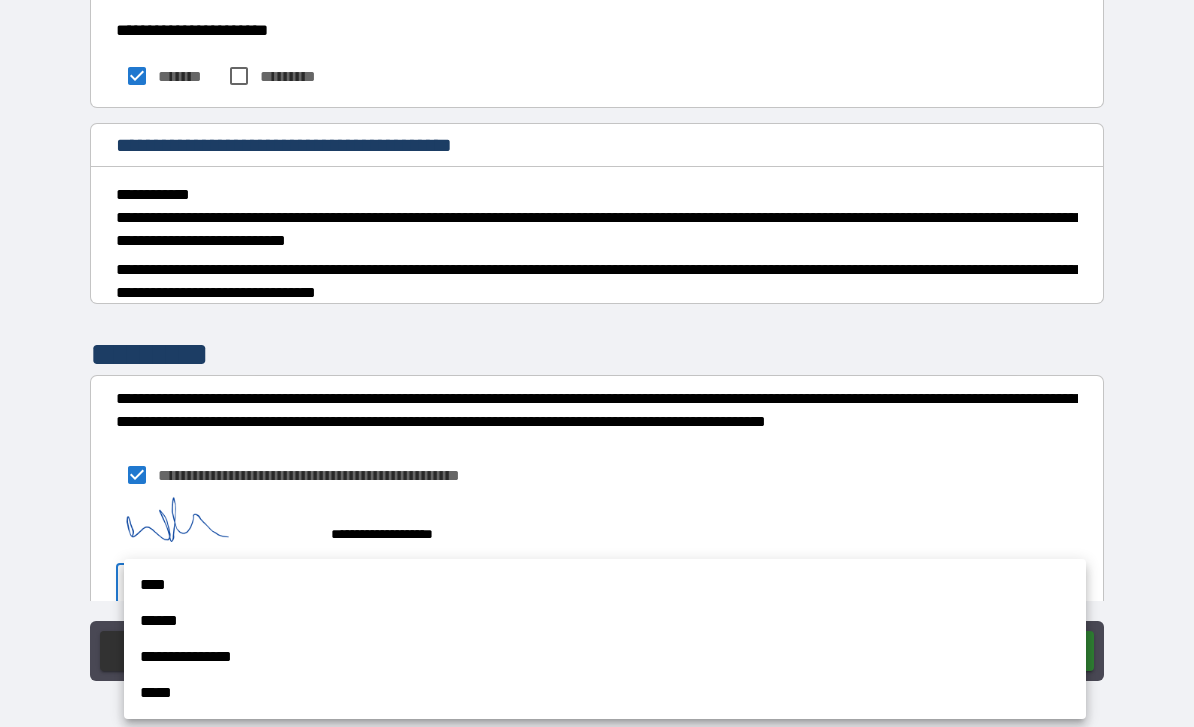 click on "**********" at bounding box center [605, 657] 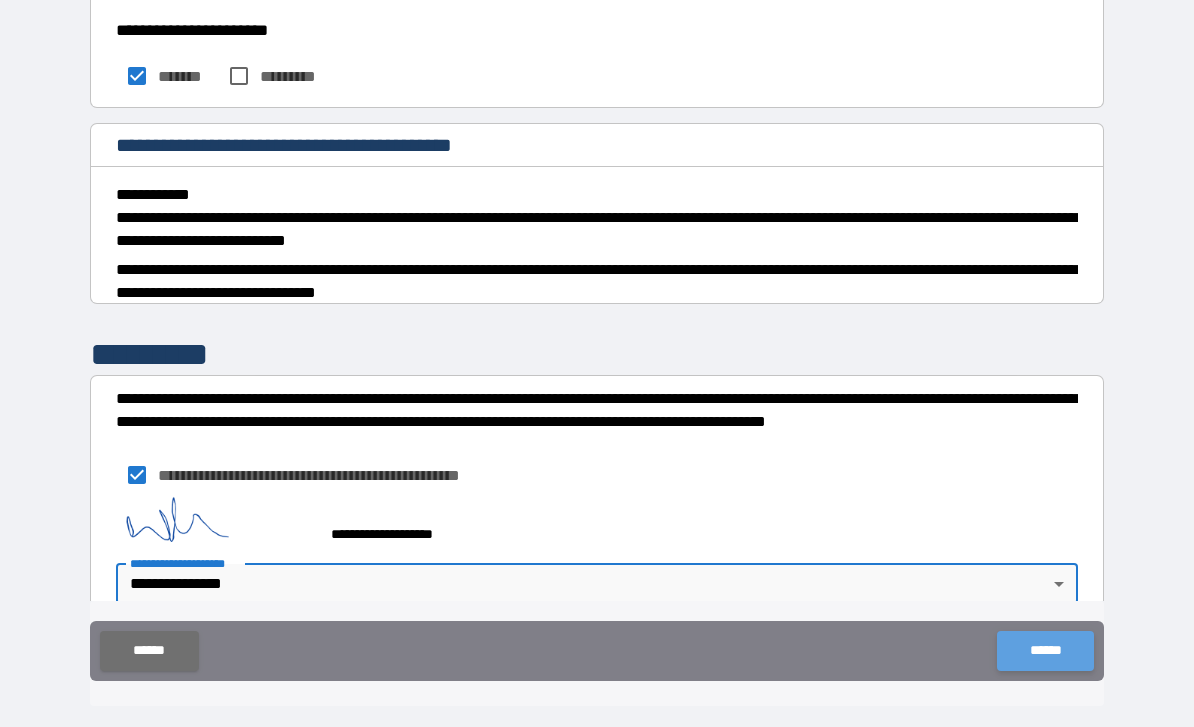 click on "******" at bounding box center (1045, 651) 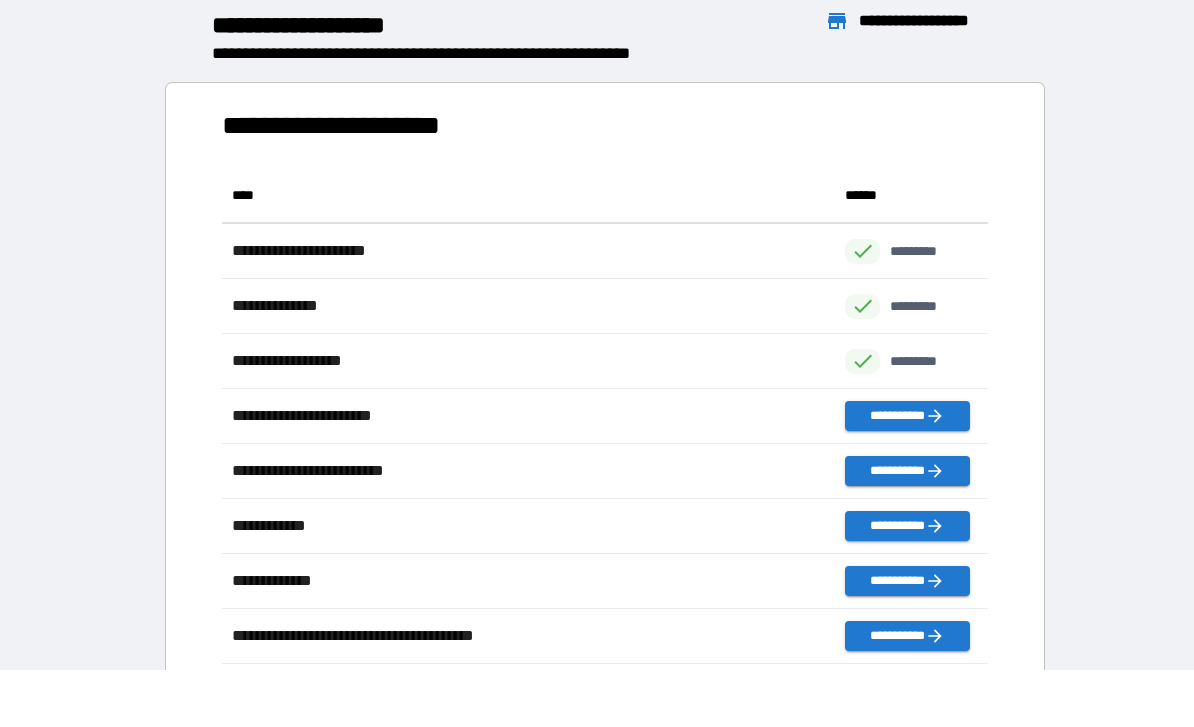 scroll, scrollTop: 496, scrollLeft: 765, axis: both 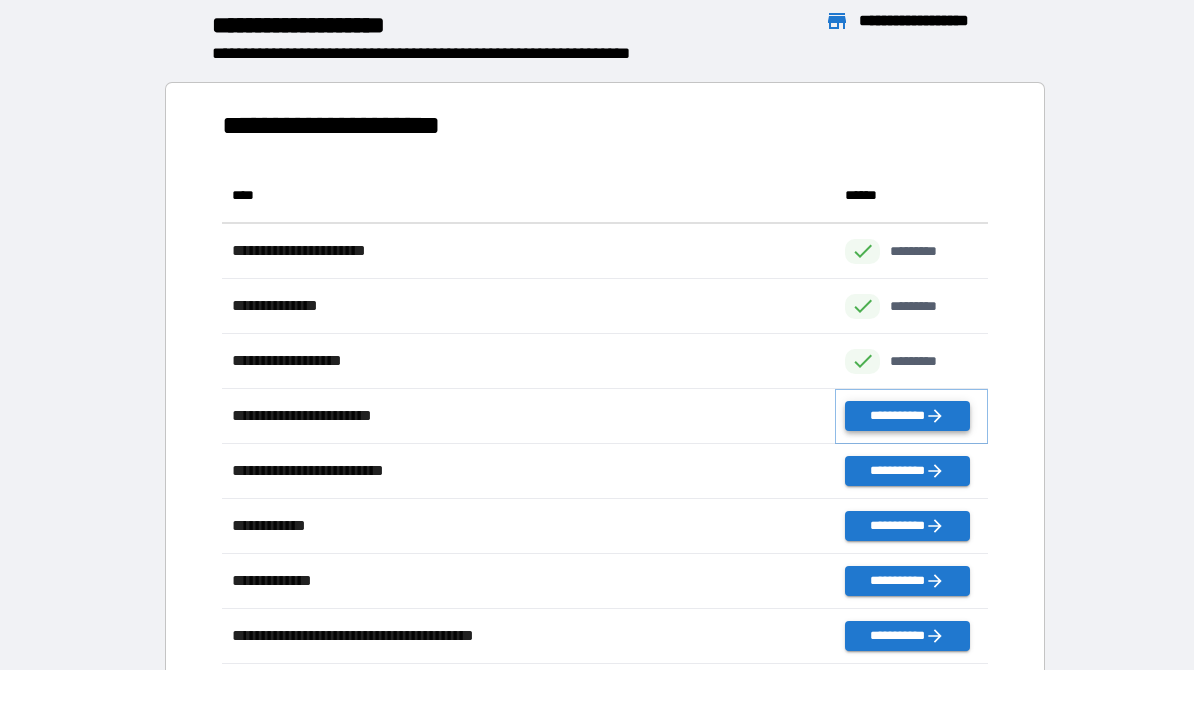 click 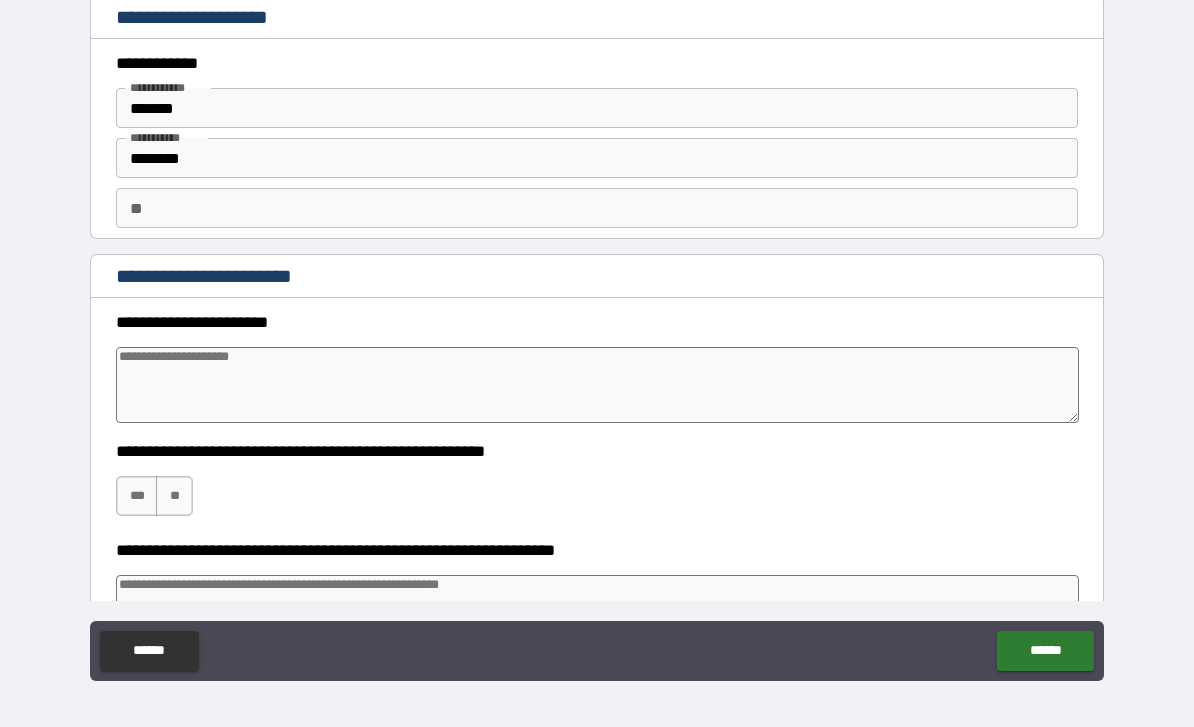 type on "*" 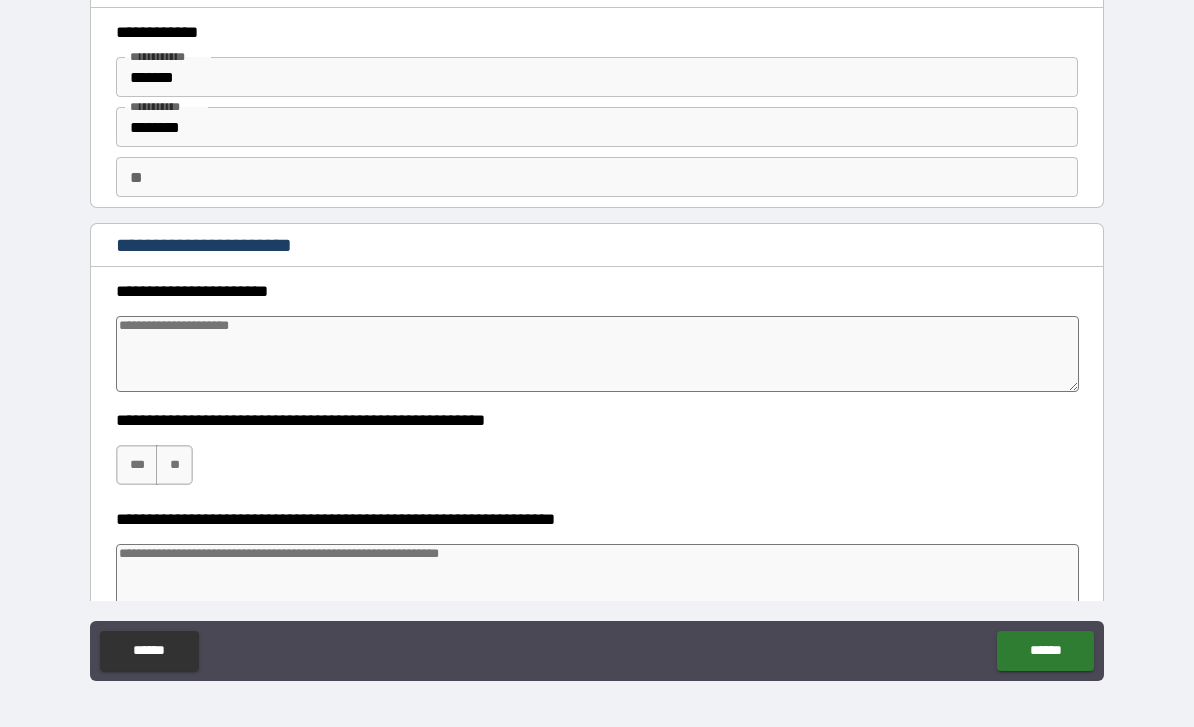 scroll, scrollTop: 35, scrollLeft: 0, axis: vertical 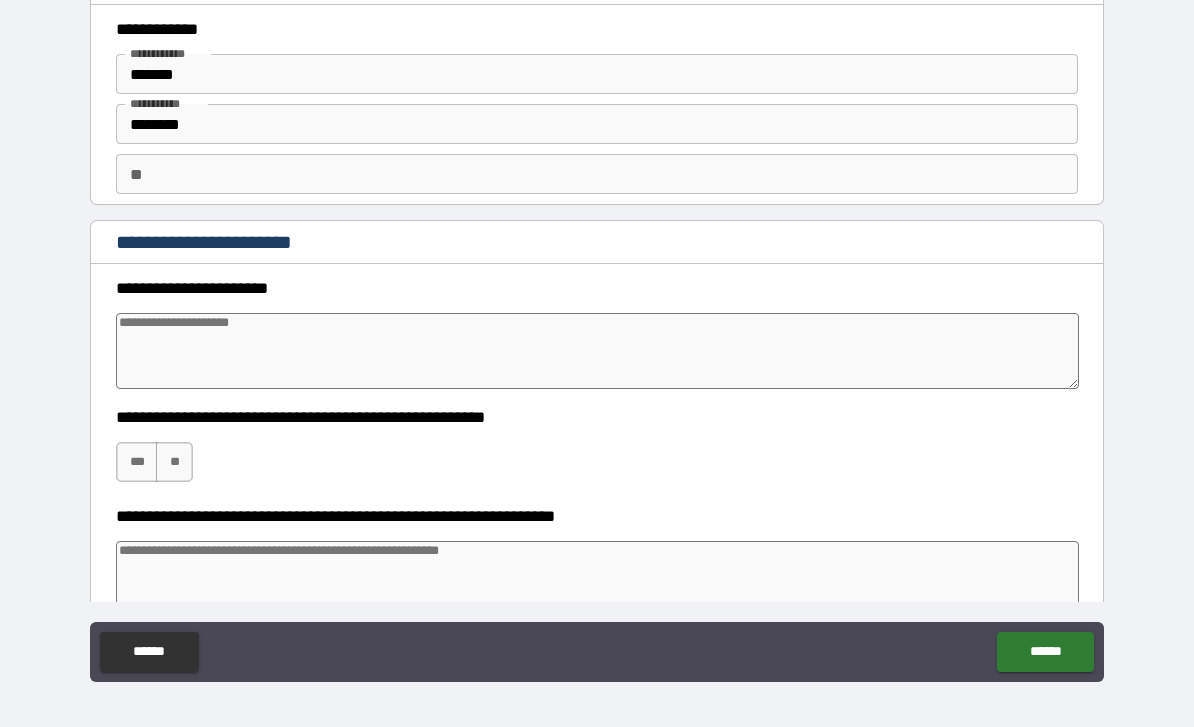 type on "*" 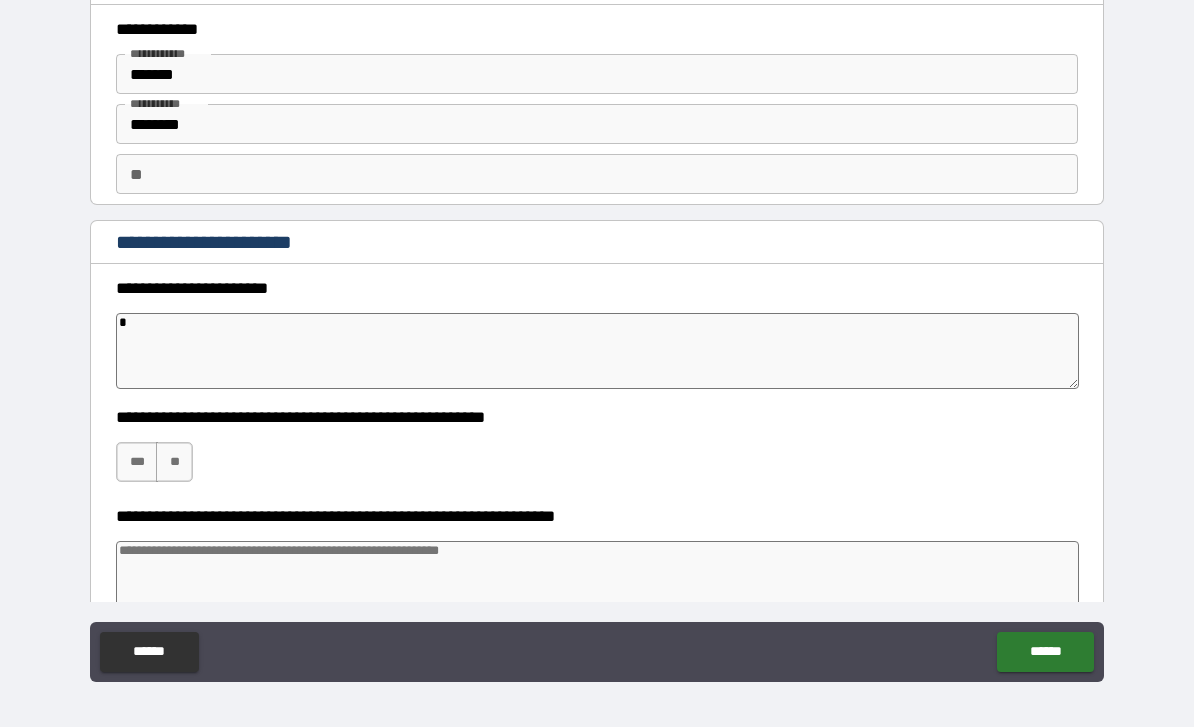 type on "*" 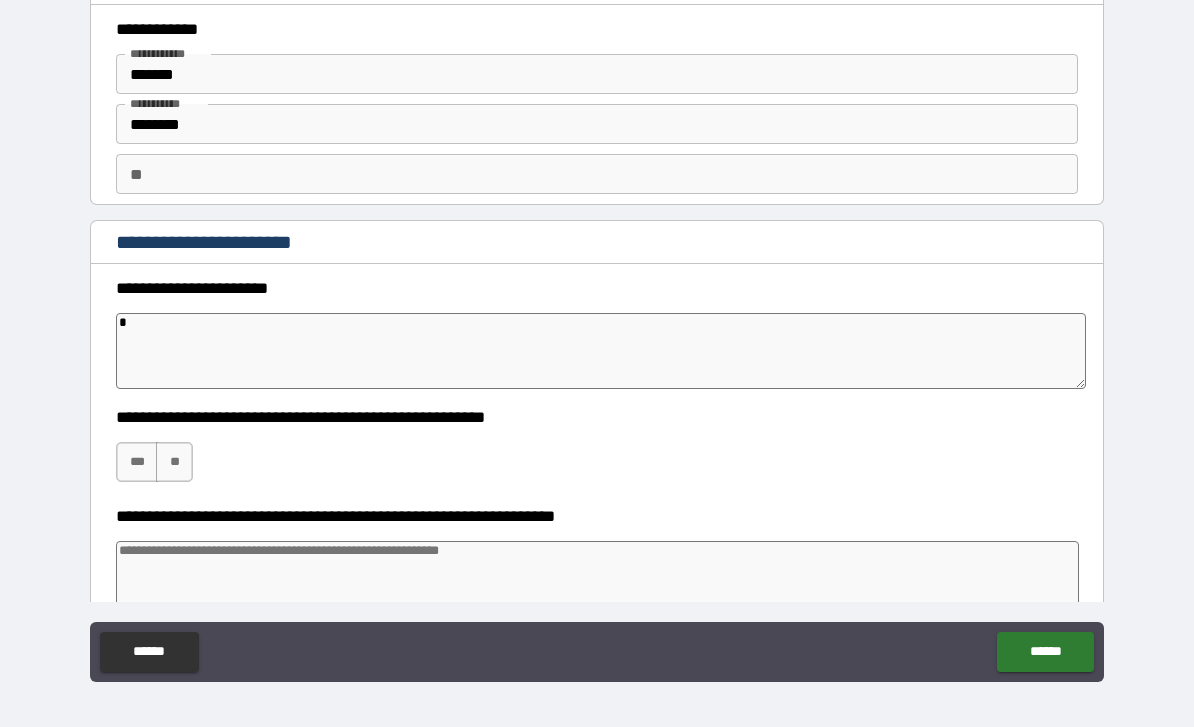 type on "*" 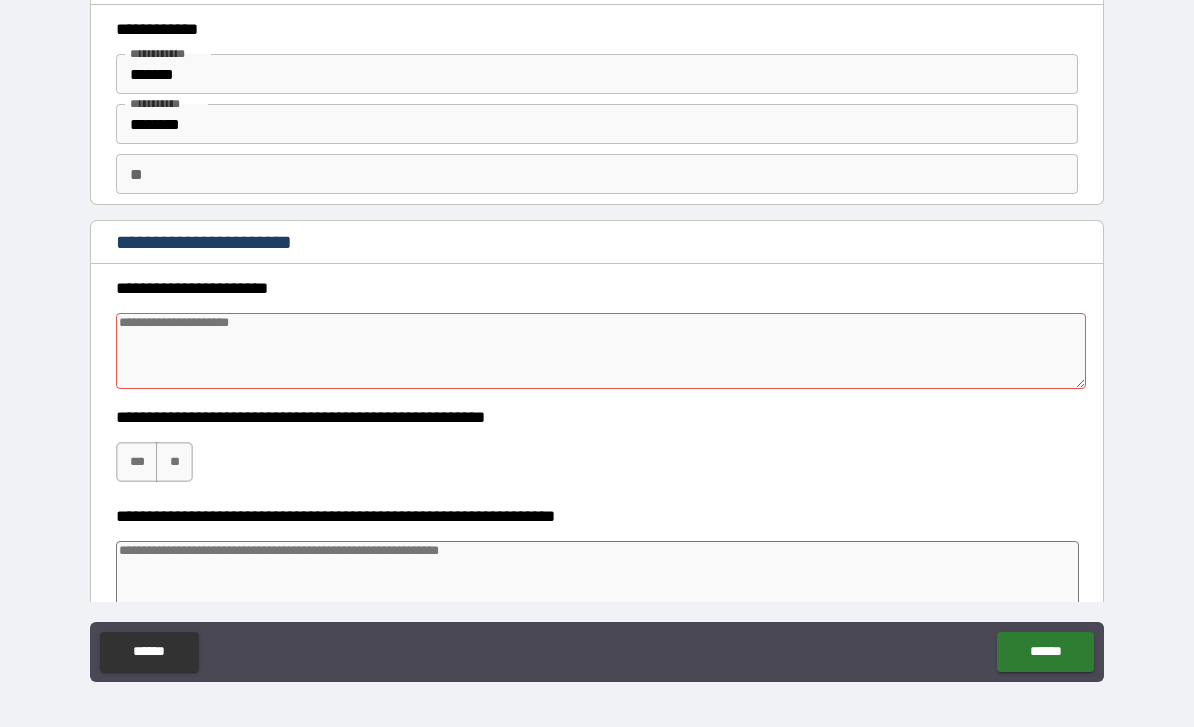 type on "*" 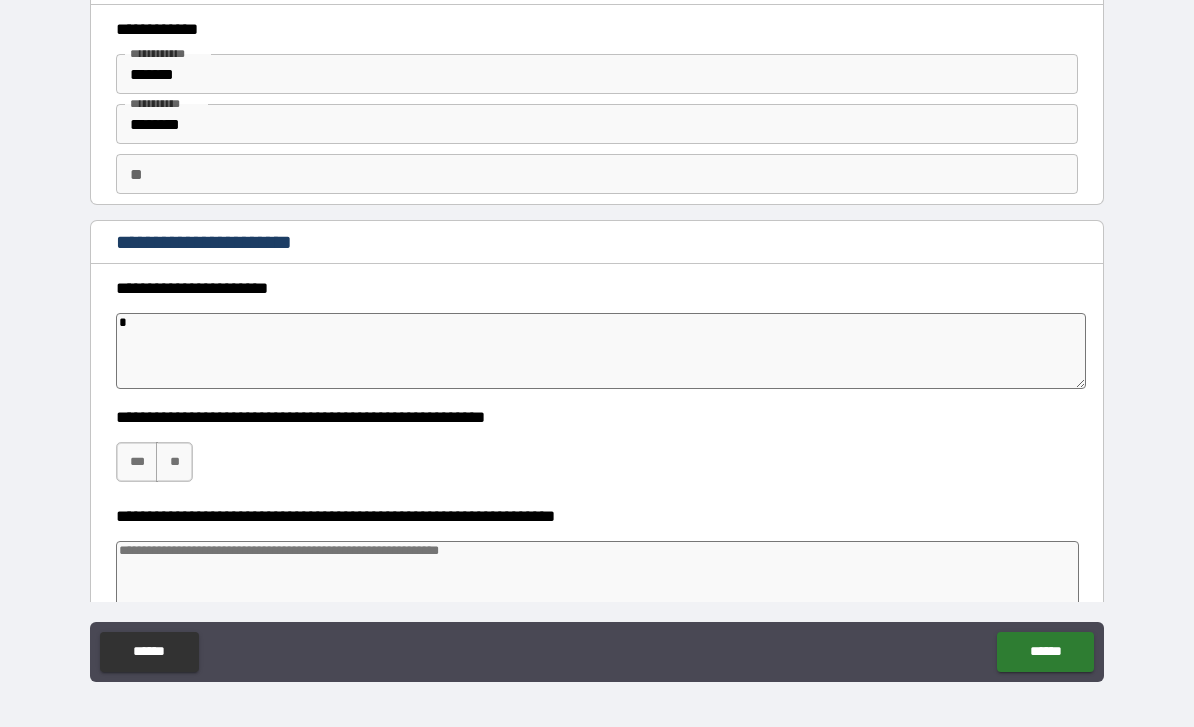 type on "*" 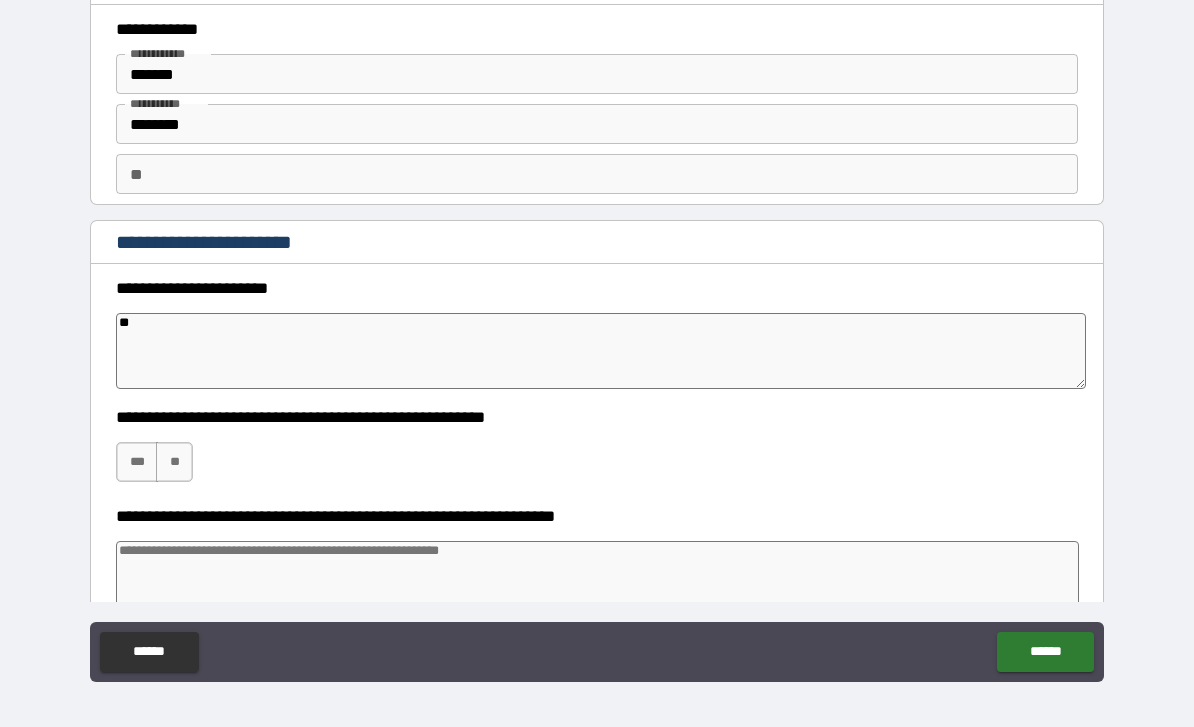 type on "***" 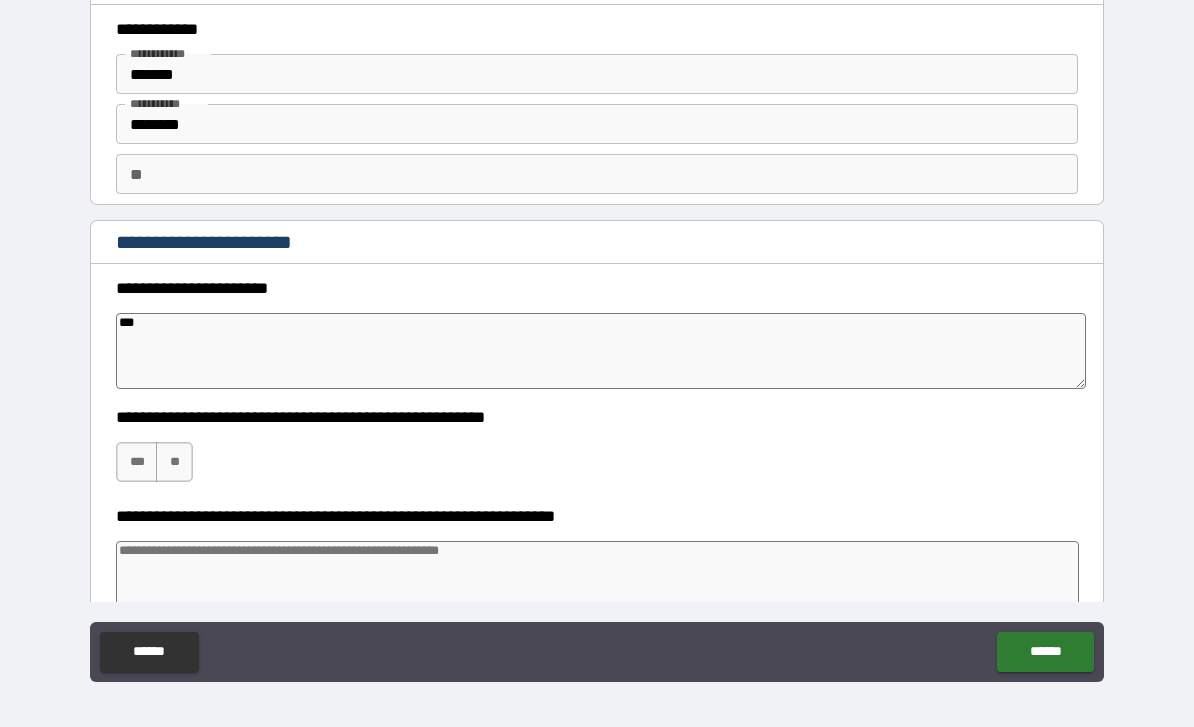 type on "*" 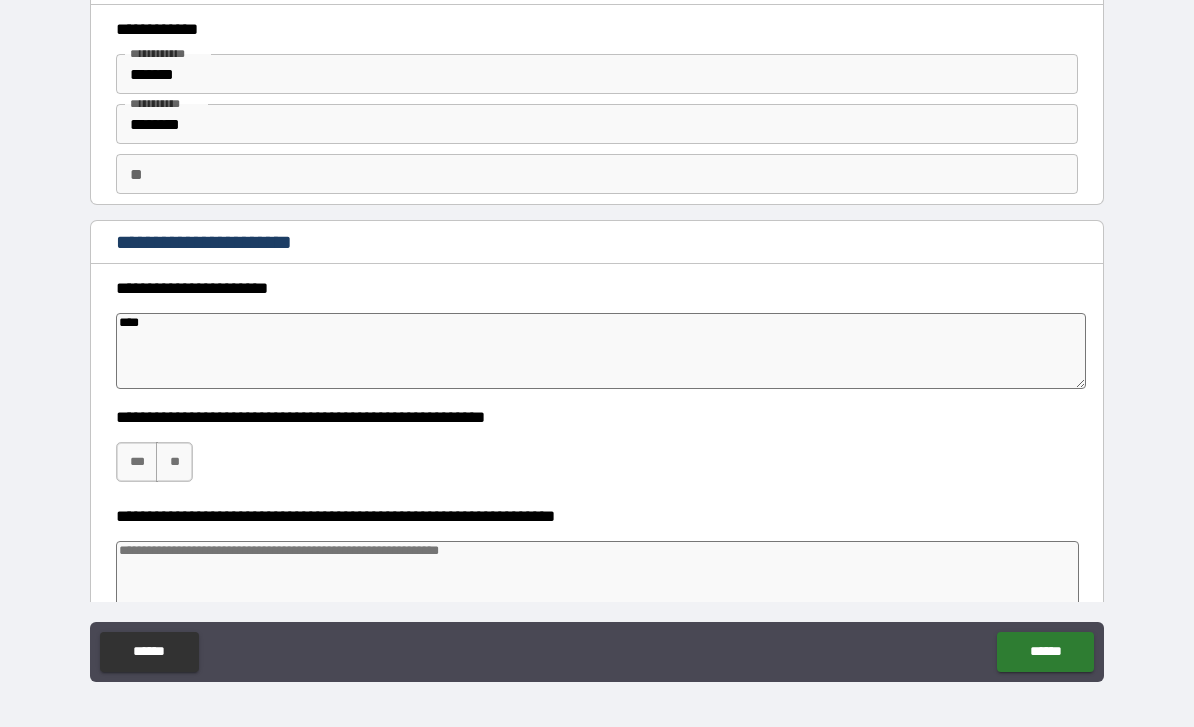 type on "*****" 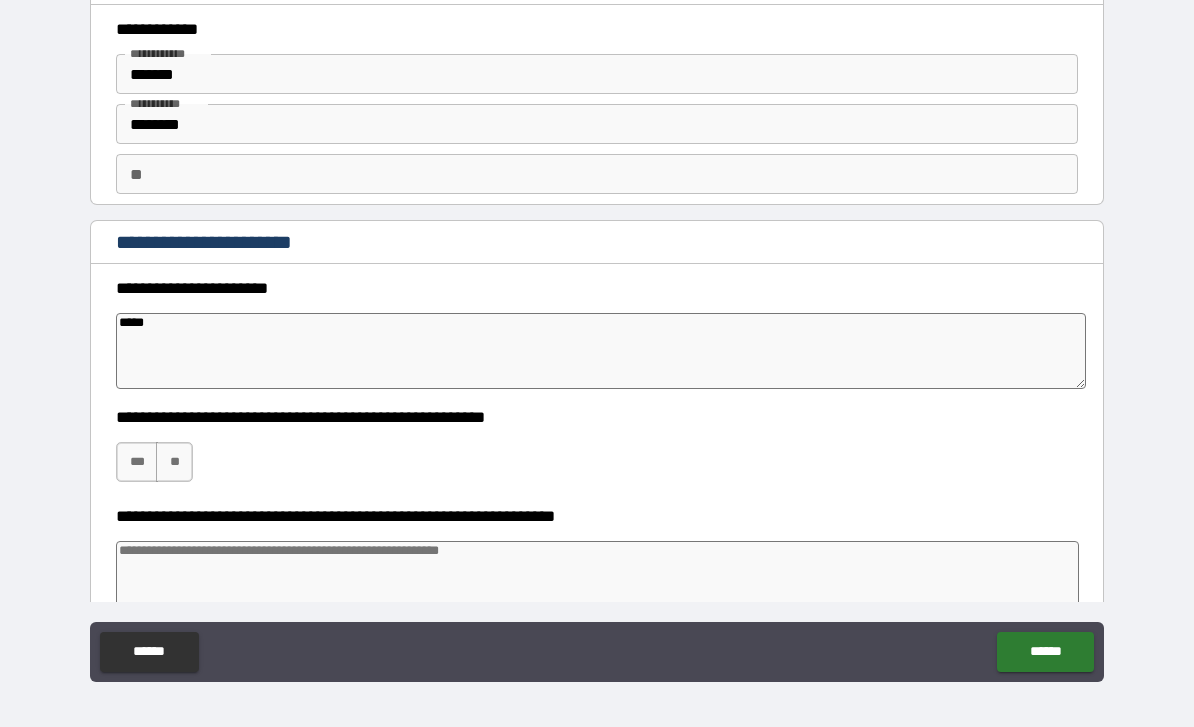 type on "*" 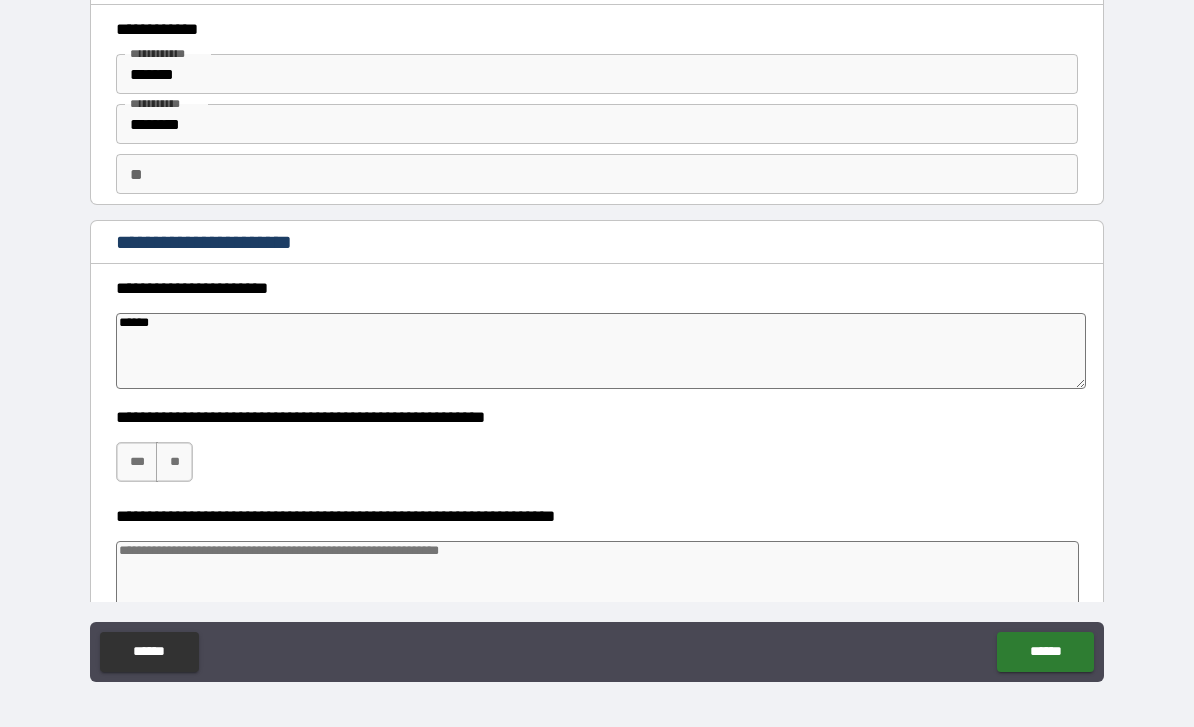 type on "*******" 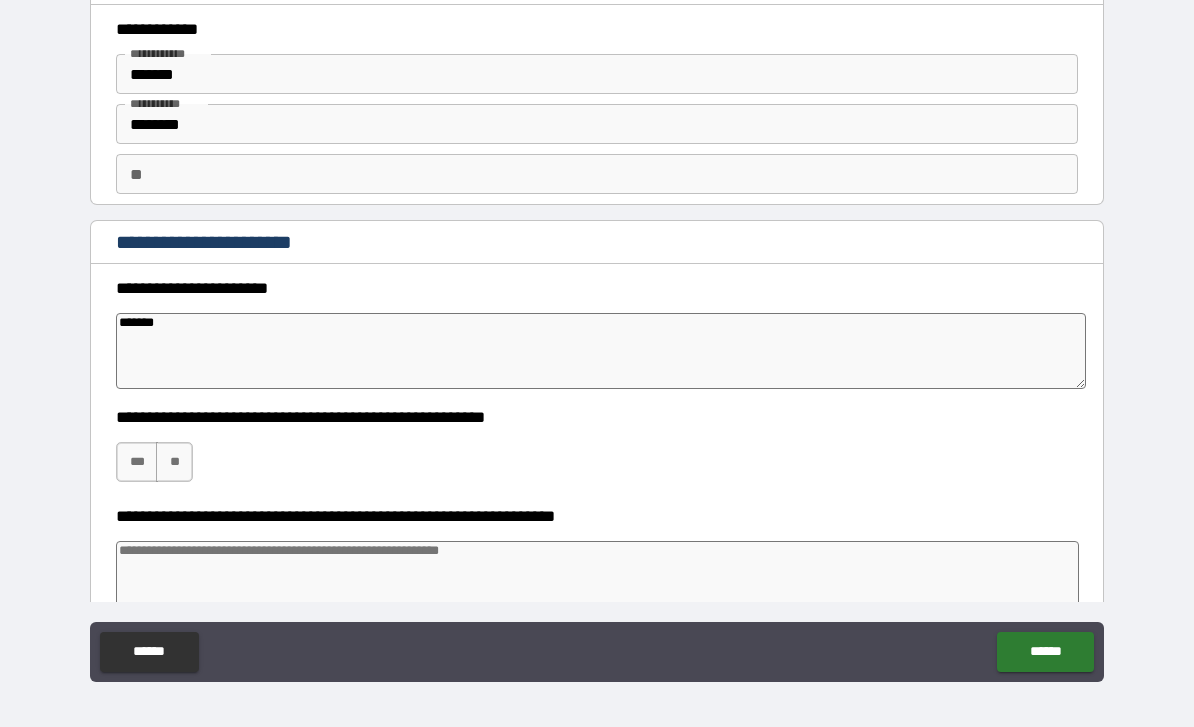 type on "*" 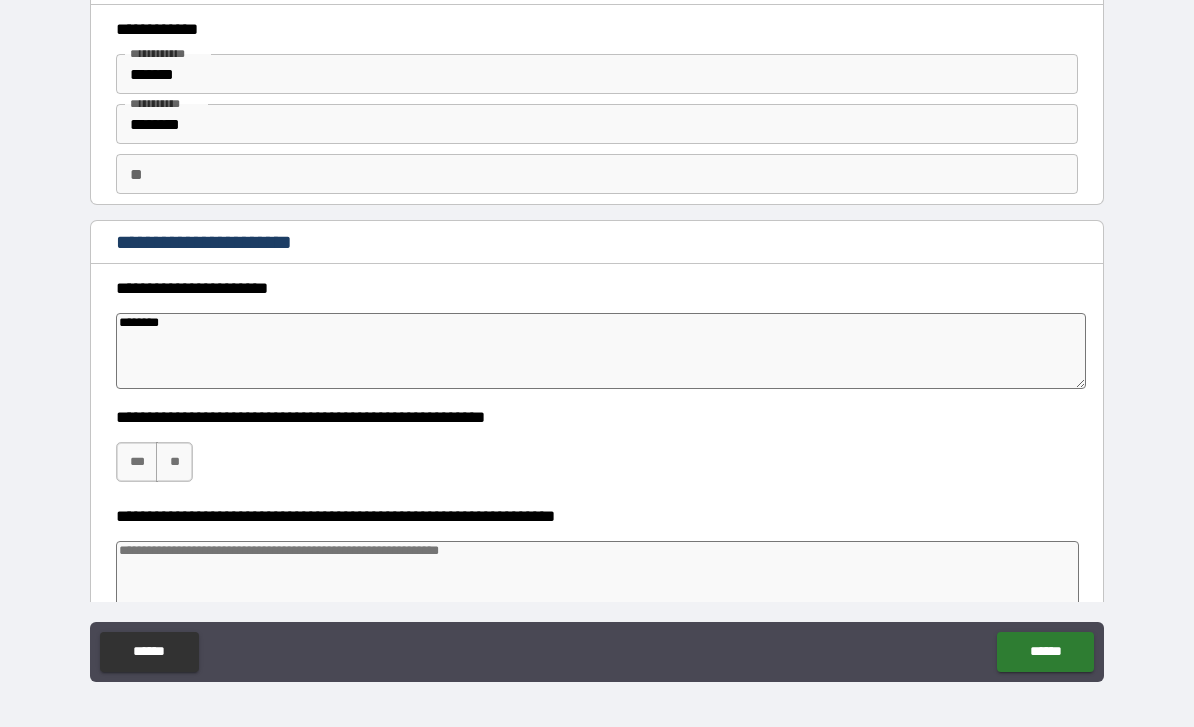 type on "*" 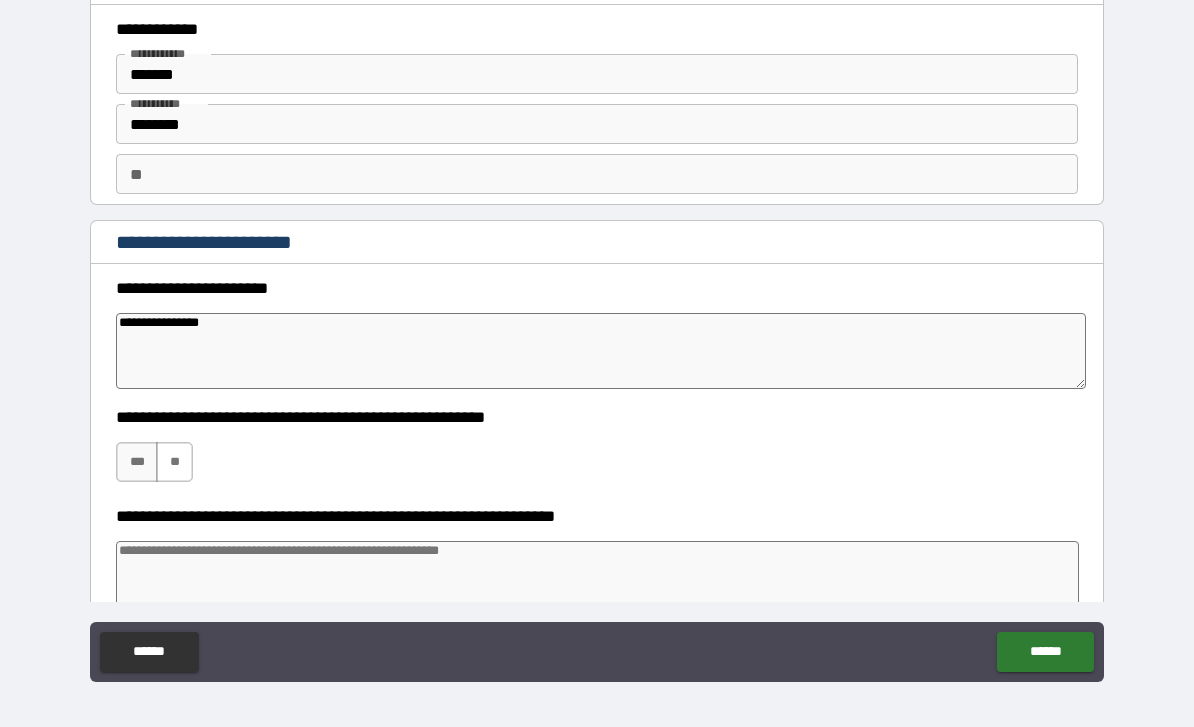 click on "**" at bounding box center (174, 462) 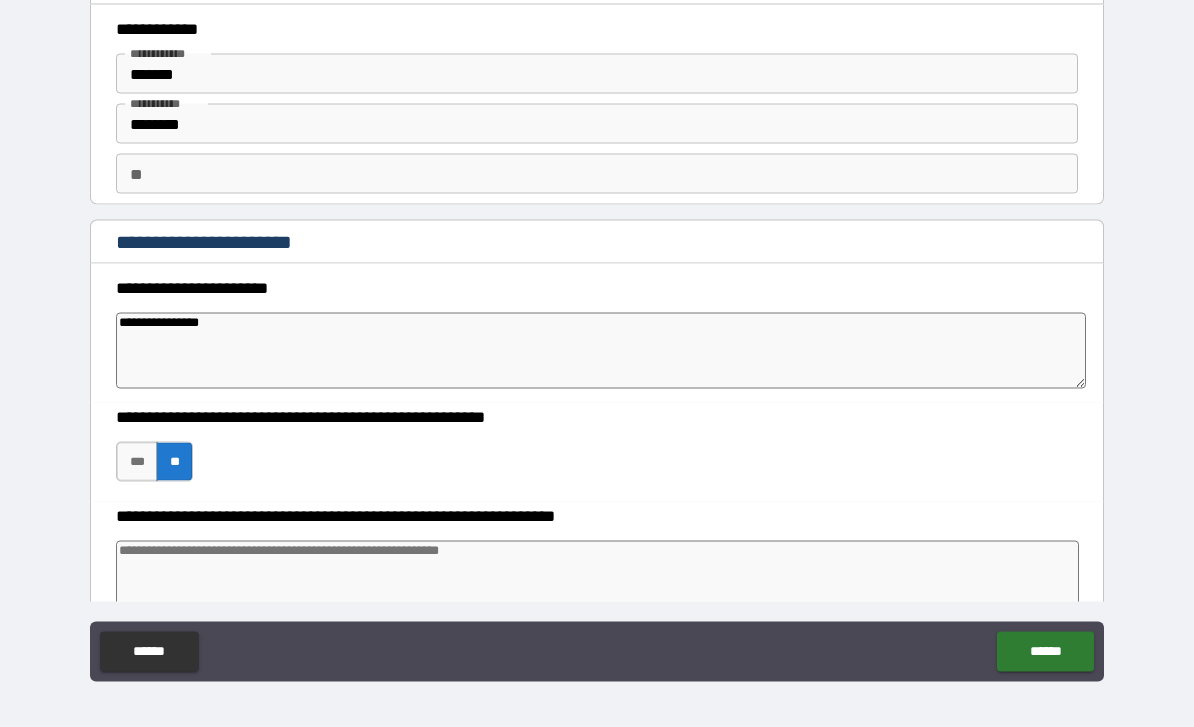 scroll, scrollTop: 57, scrollLeft: 0, axis: vertical 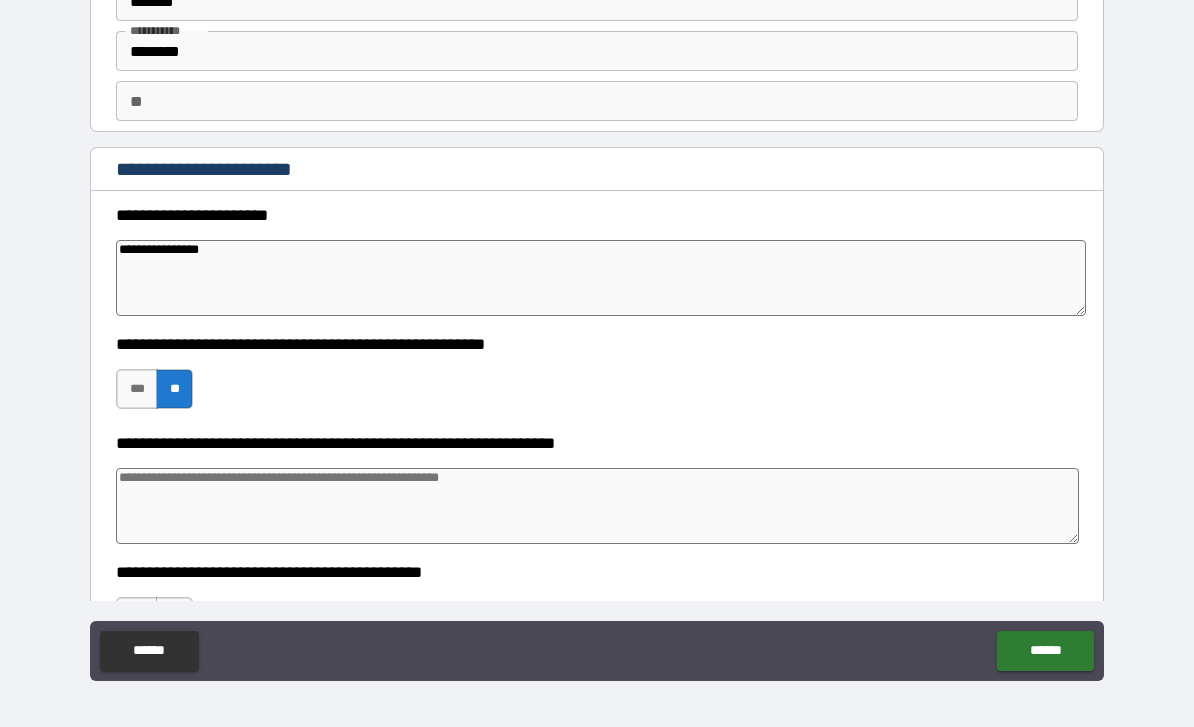 click at bounding box center [597, 506] 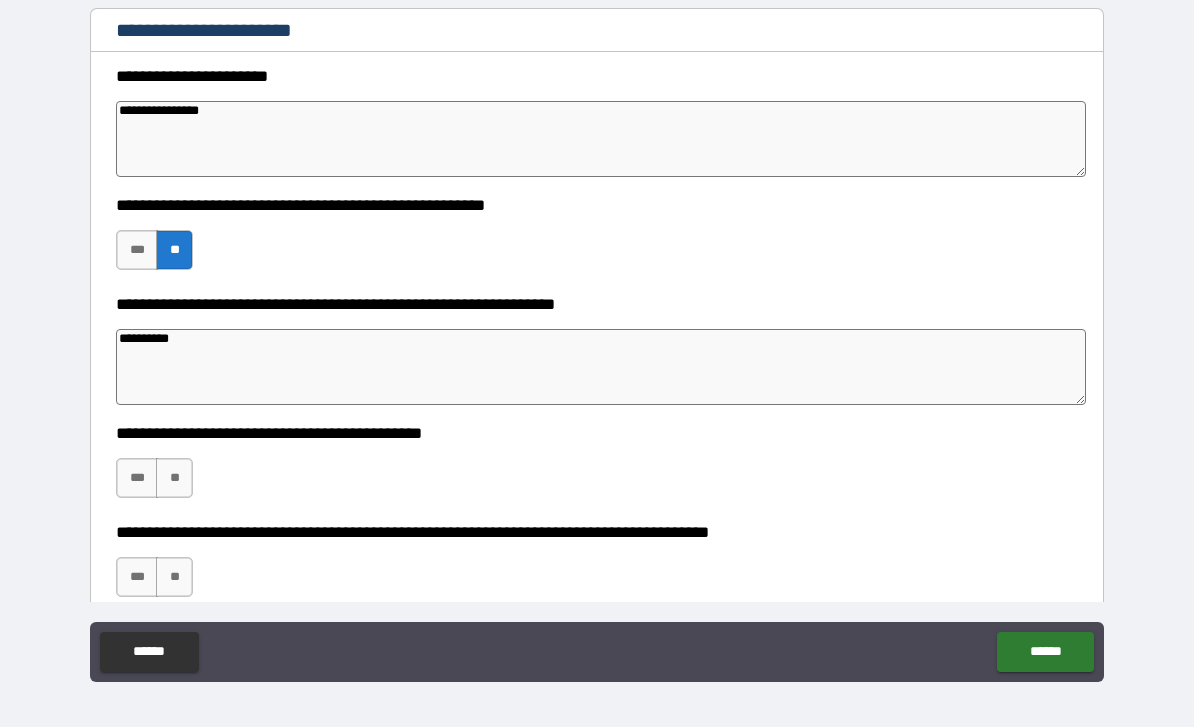 scroll, scrollTop: 255, scrollLeft: 0, axis: vertical 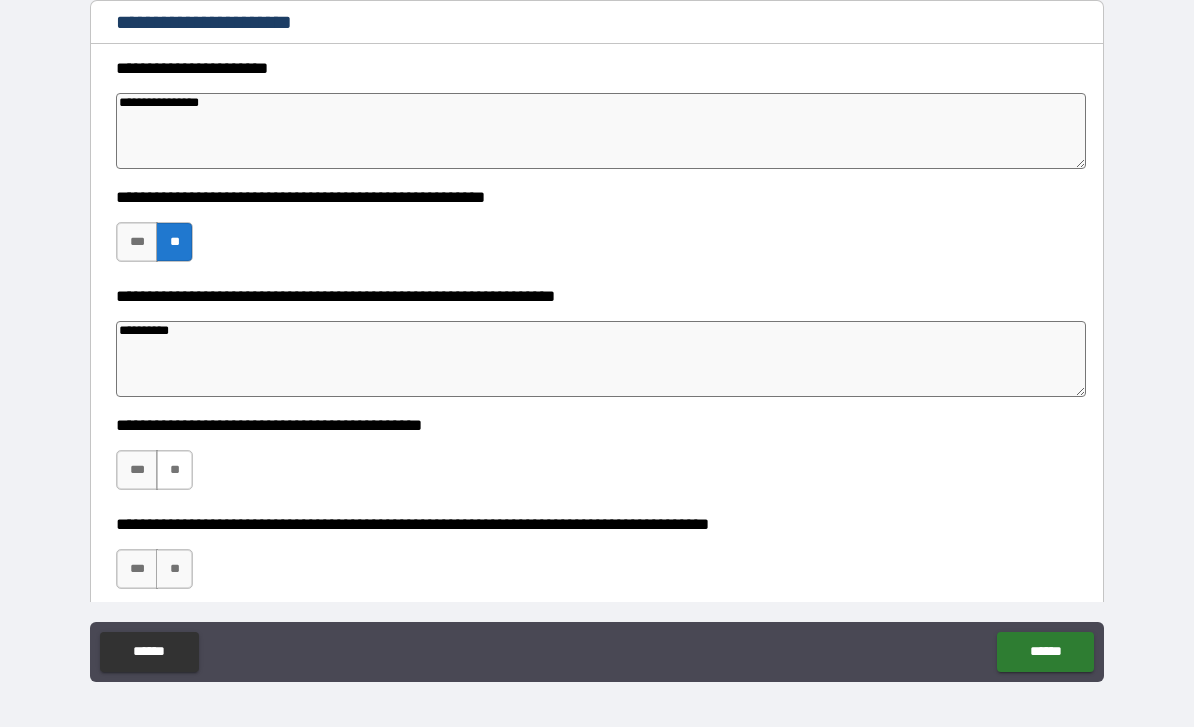 click on "**" at bounding box center [174, 470] 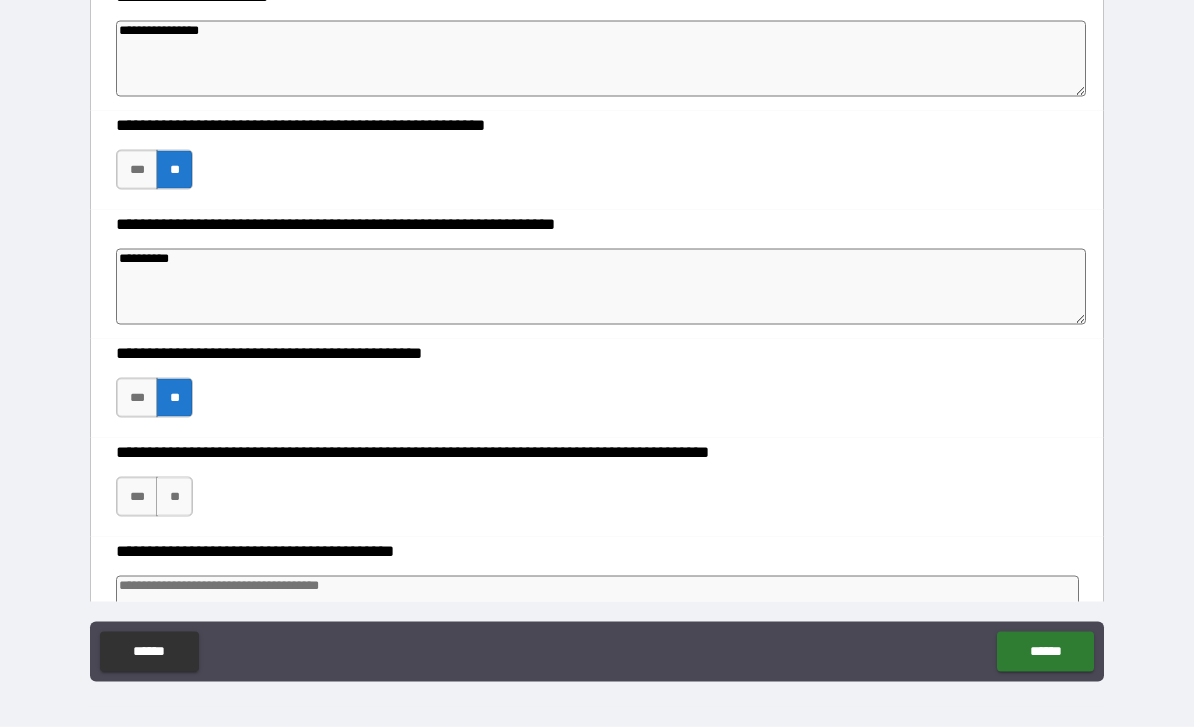 scroll, scrollTop: 359, scrollLeft: 0, axis: vertical 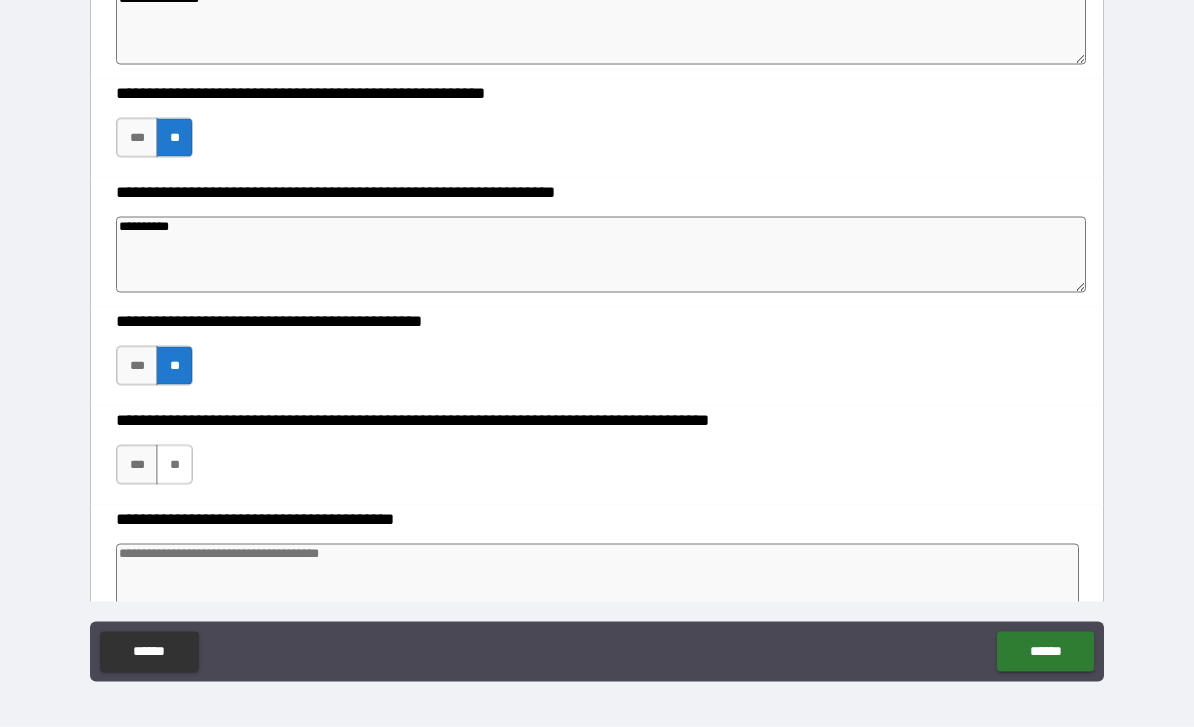 click on "**" at bounding box center (174, 465) 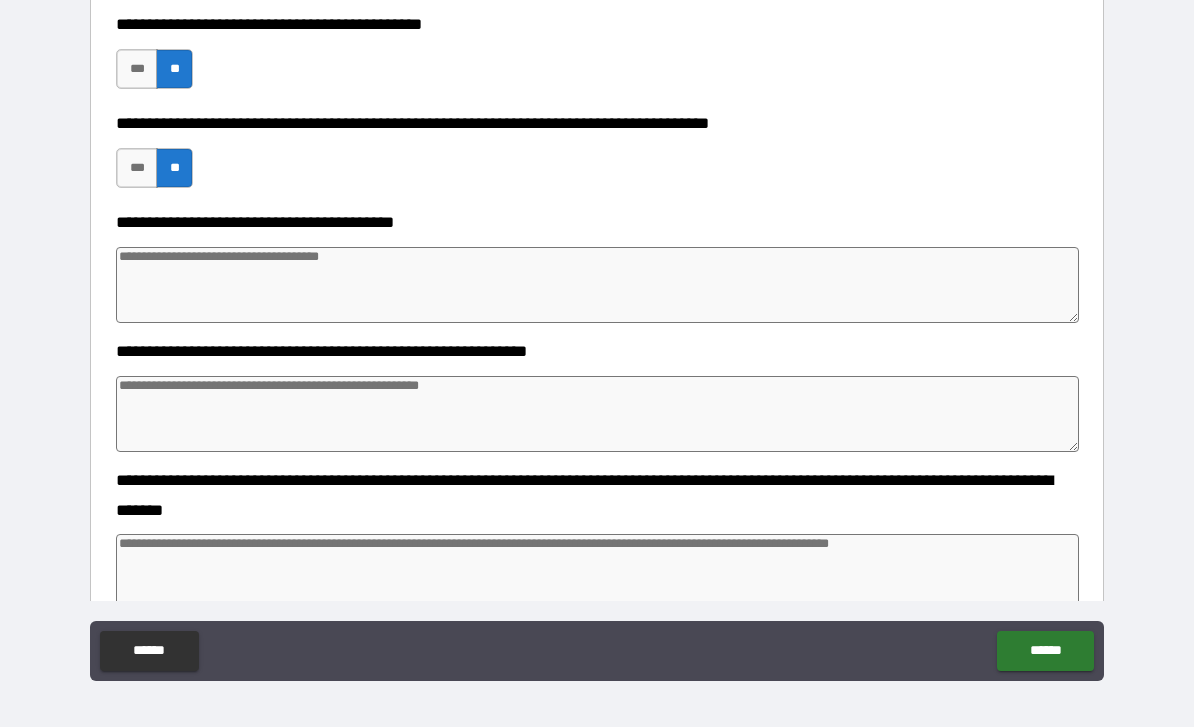 scroll, scrollTop: 696, scrollLeft: 0, axis: vertical 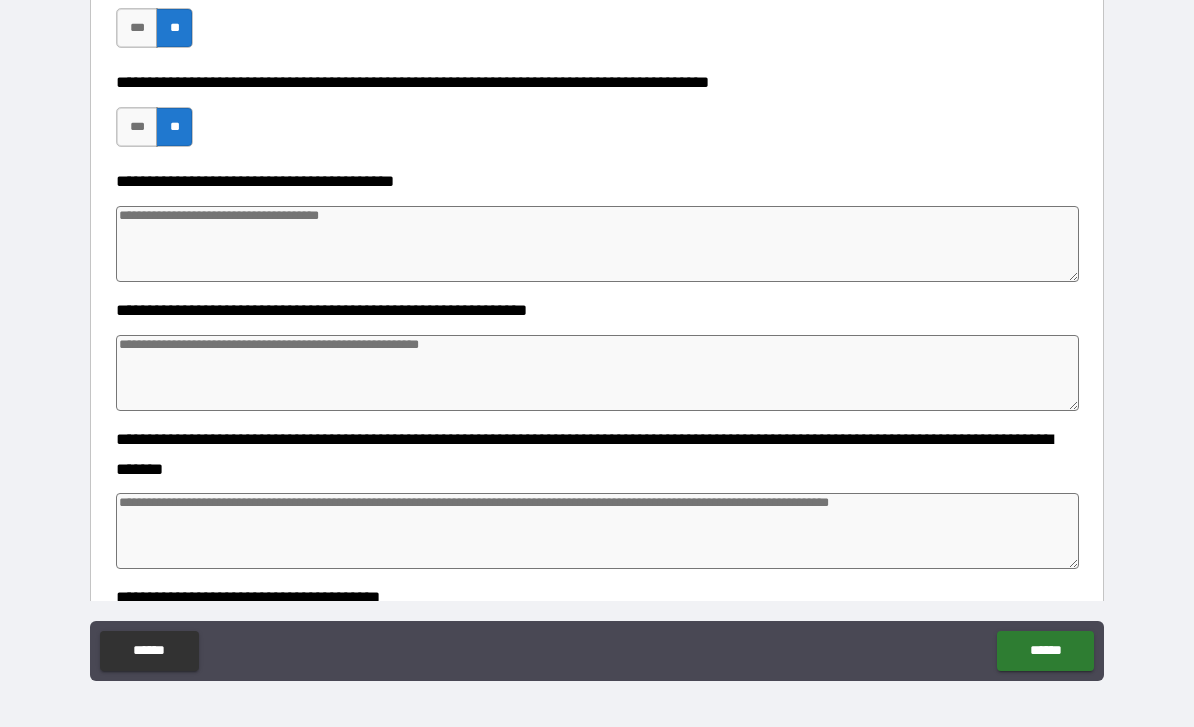 click at bounding box center (597, 244) 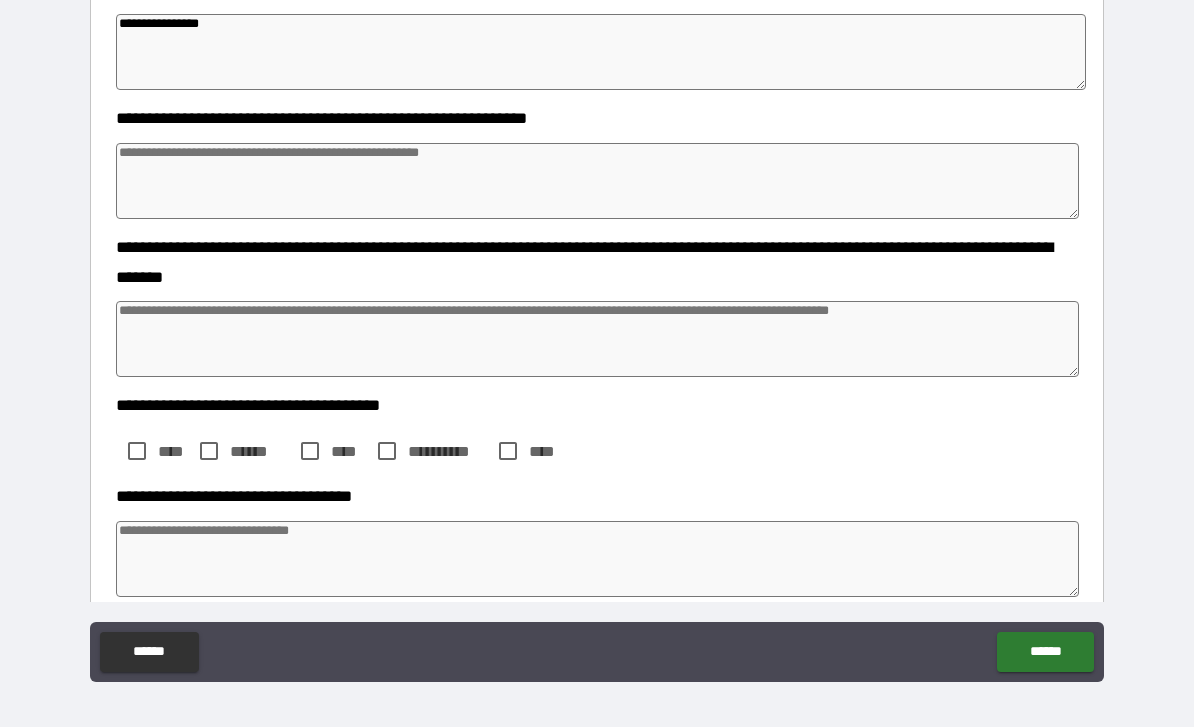 scroll, scrollTop: 882, scrollLeft: 0, axis: vertical 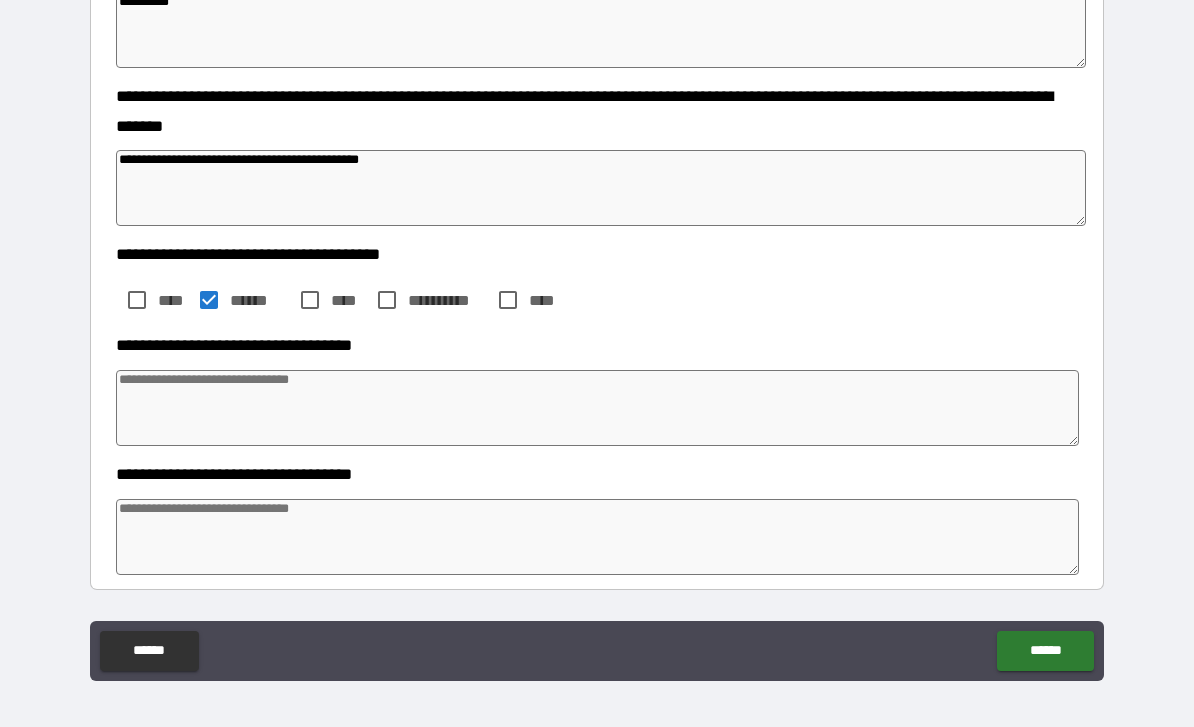 click at bounding box center (597, 408) 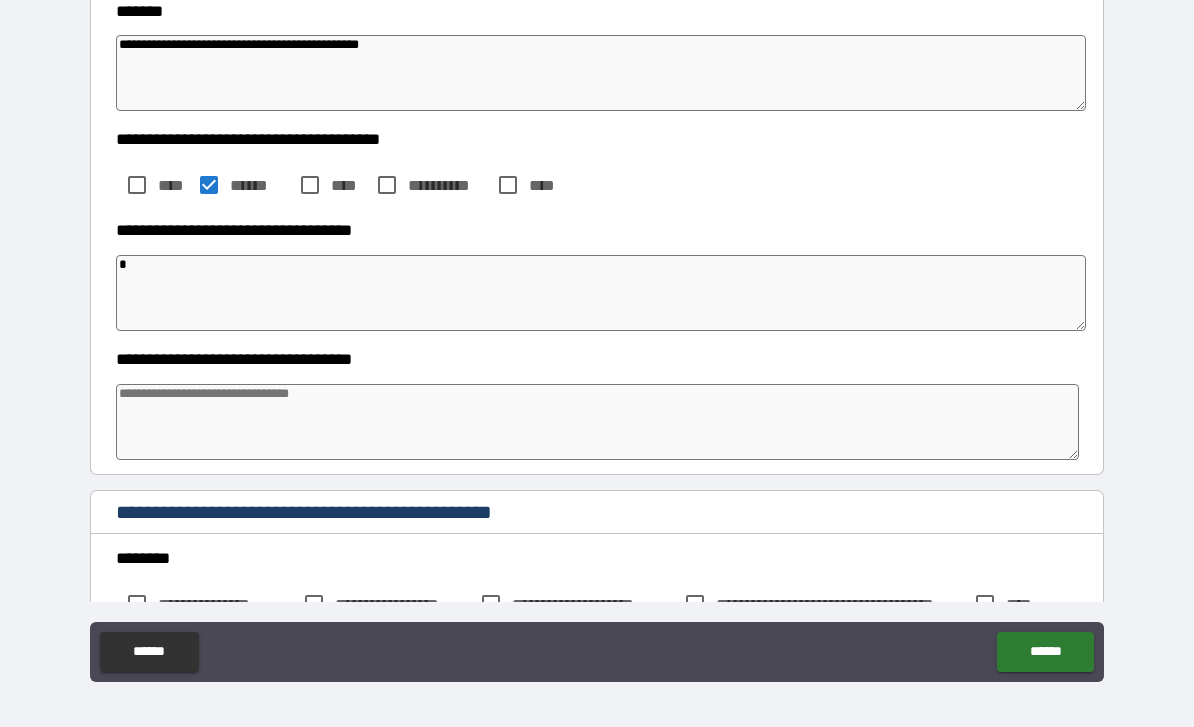 scroll, scrollTop: 1158, scrollLeft: 0, axis: vertical 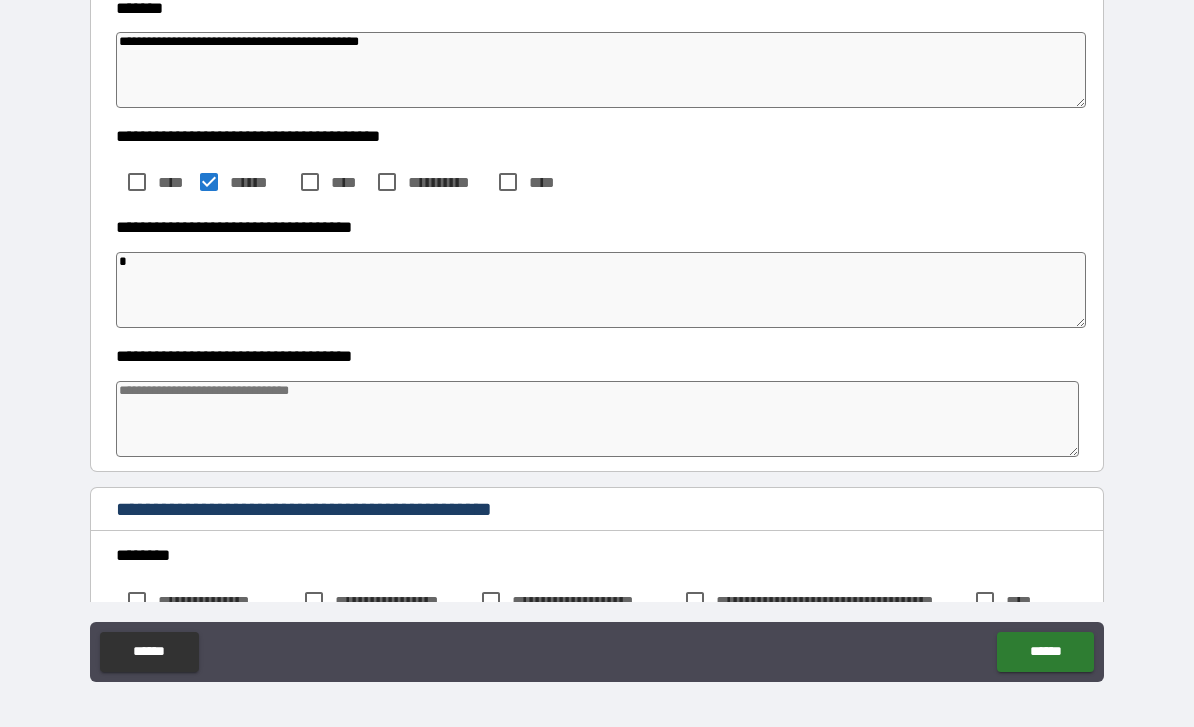 click at bounding box center [597, 419] 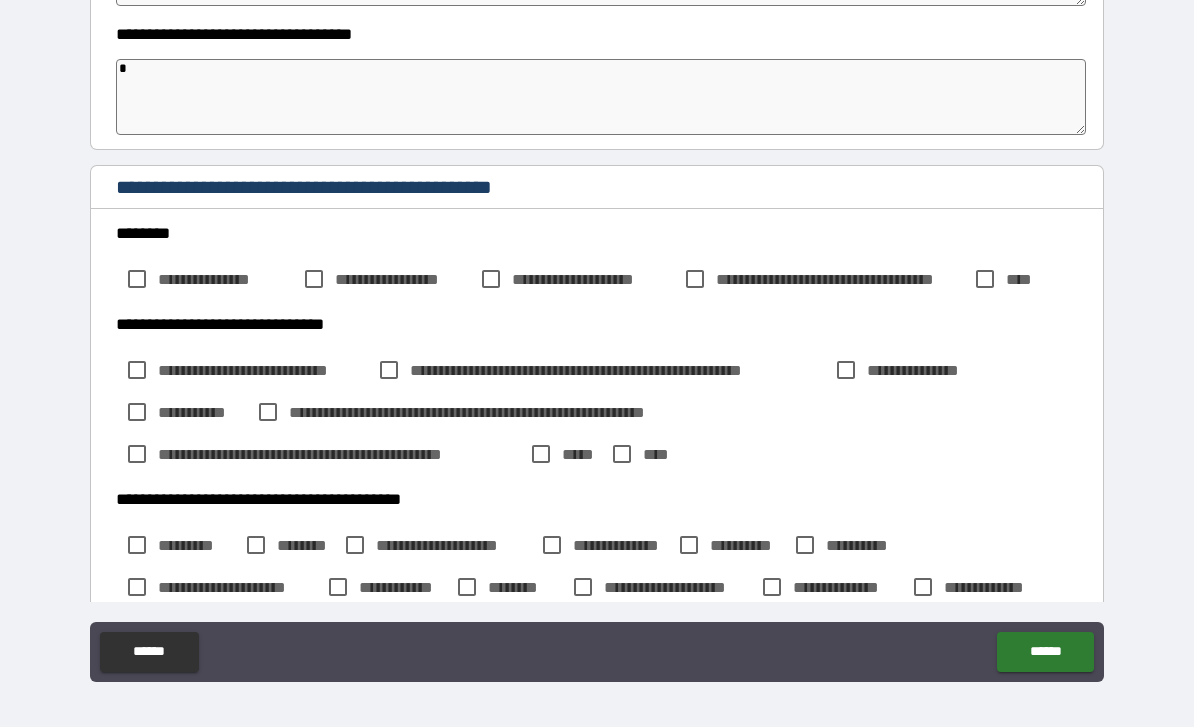 scroll, scrollTop: 1482, scrollLeft: 0, axis: vertical 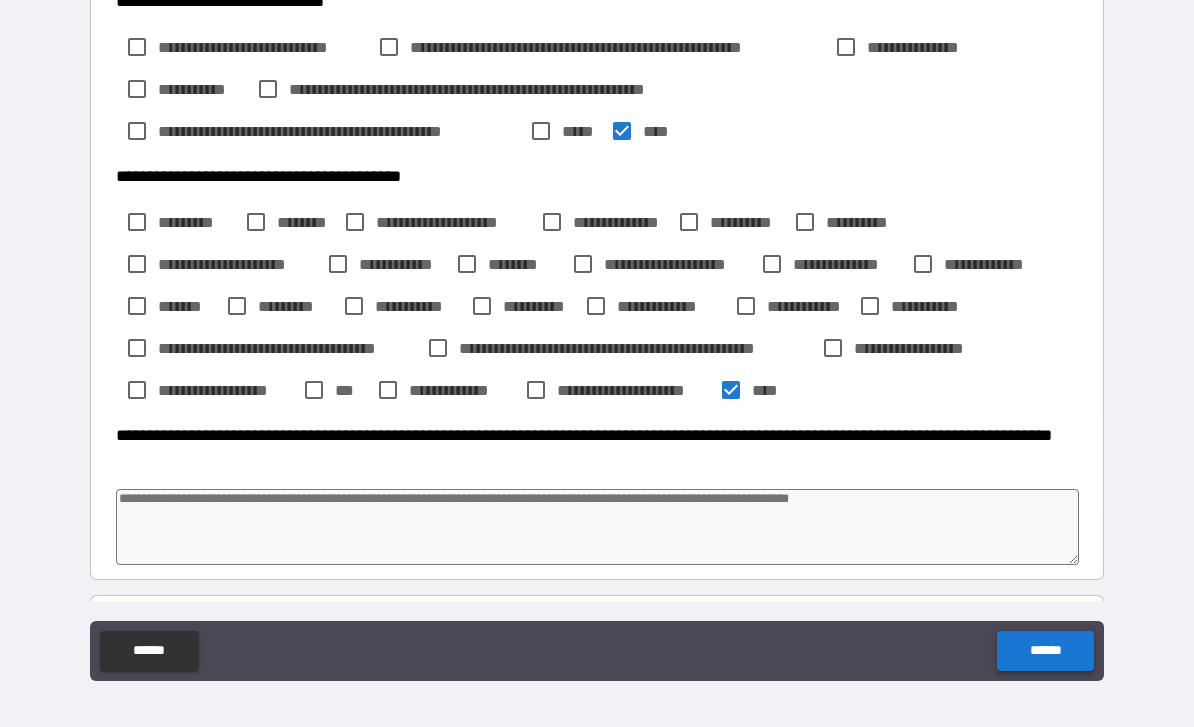click on "******" at bounding box center [1045, 651] 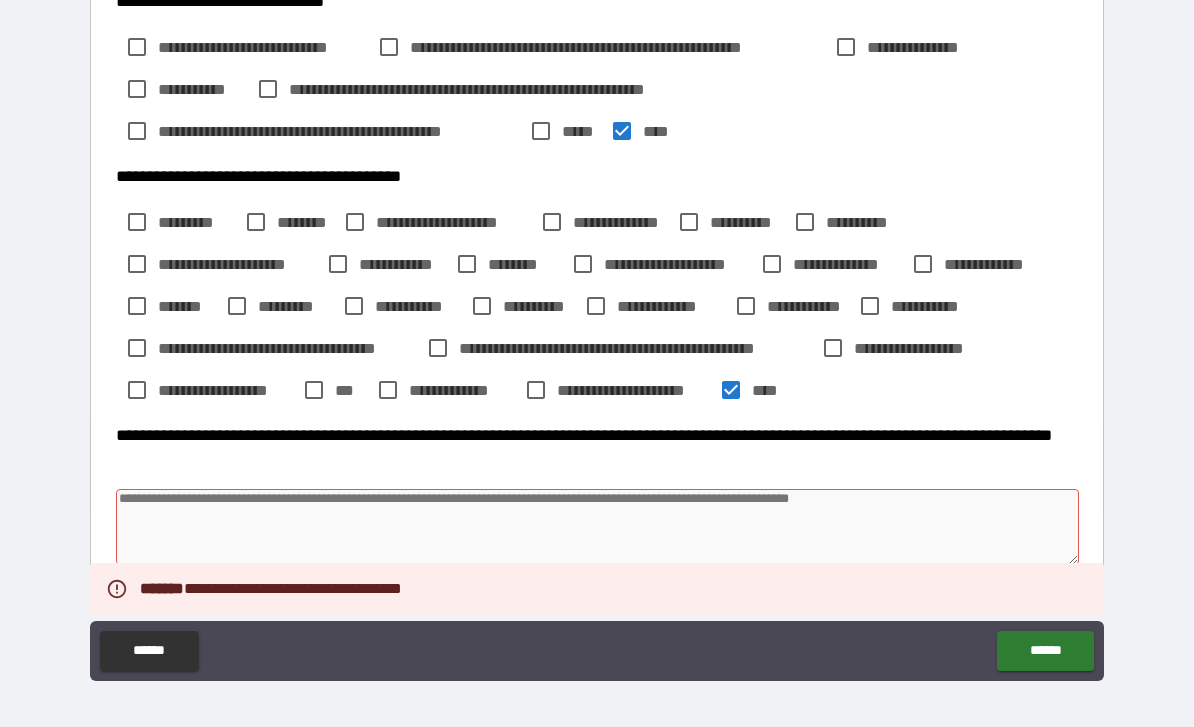 click at bounding box center [597, 527] 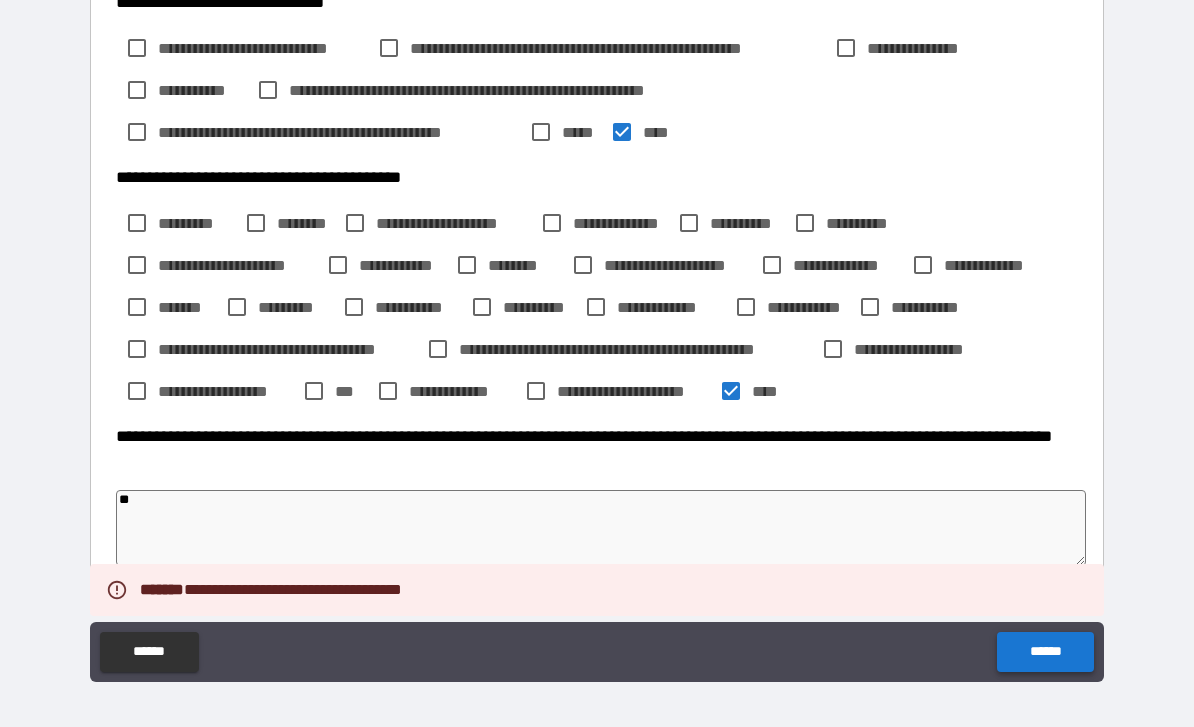 click on "******" at bounding box center (1045, 652) 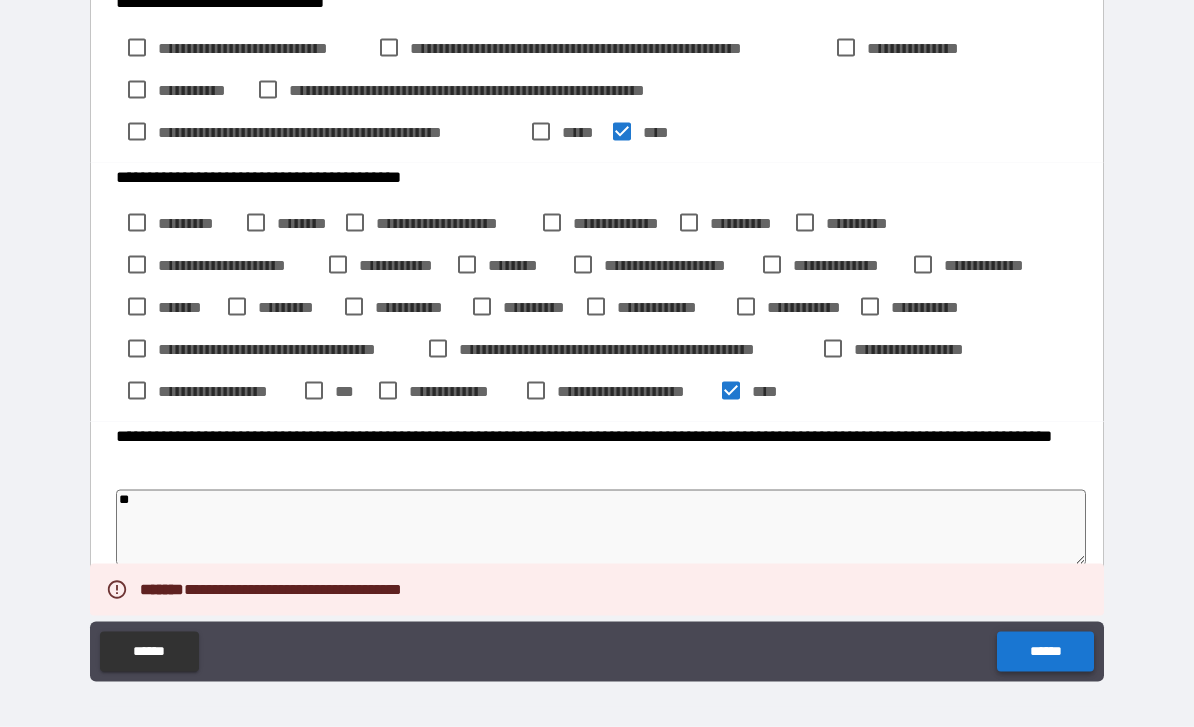 scroll, scrollTop: 57, scrollLeft: 0, axis: vertical 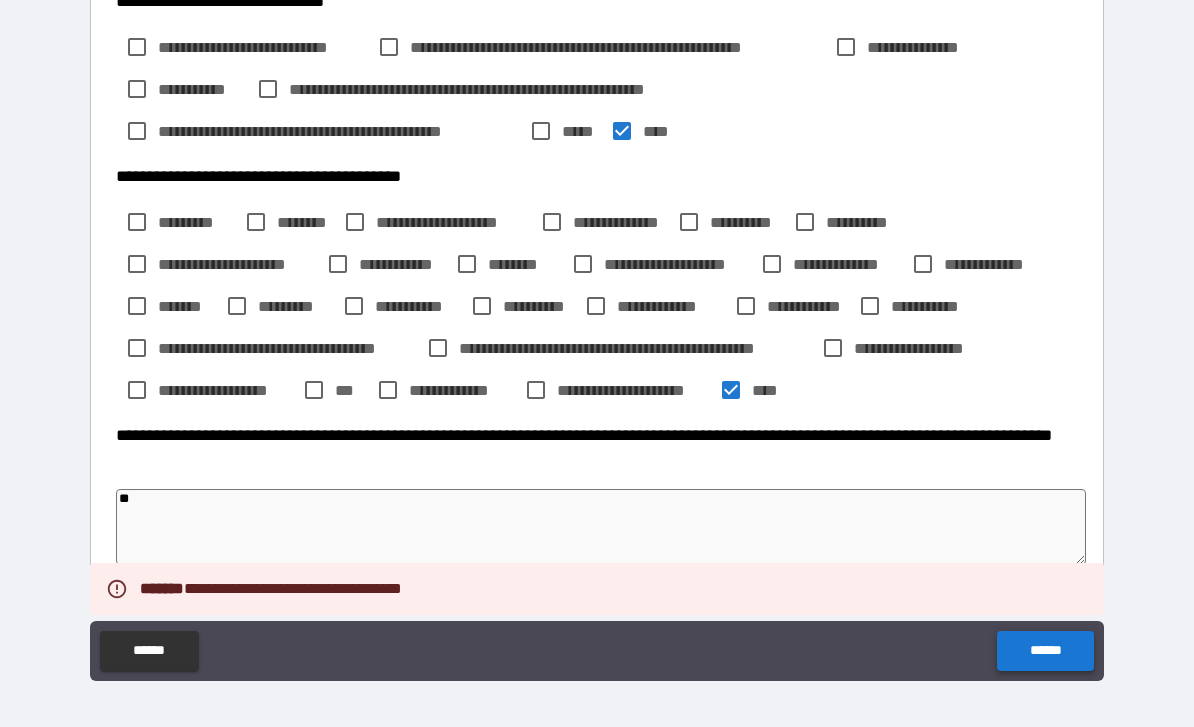 click on "******" at bounding box center (1045, 651) 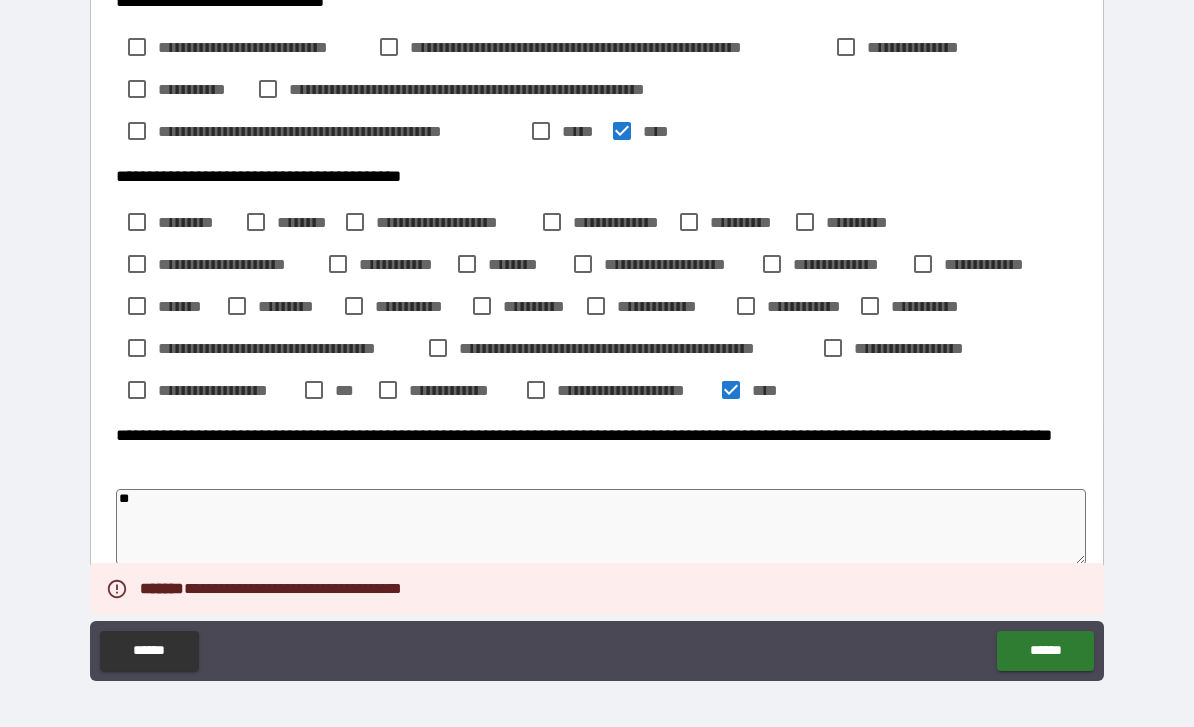 click on "**" at bounding box center [601, 527] 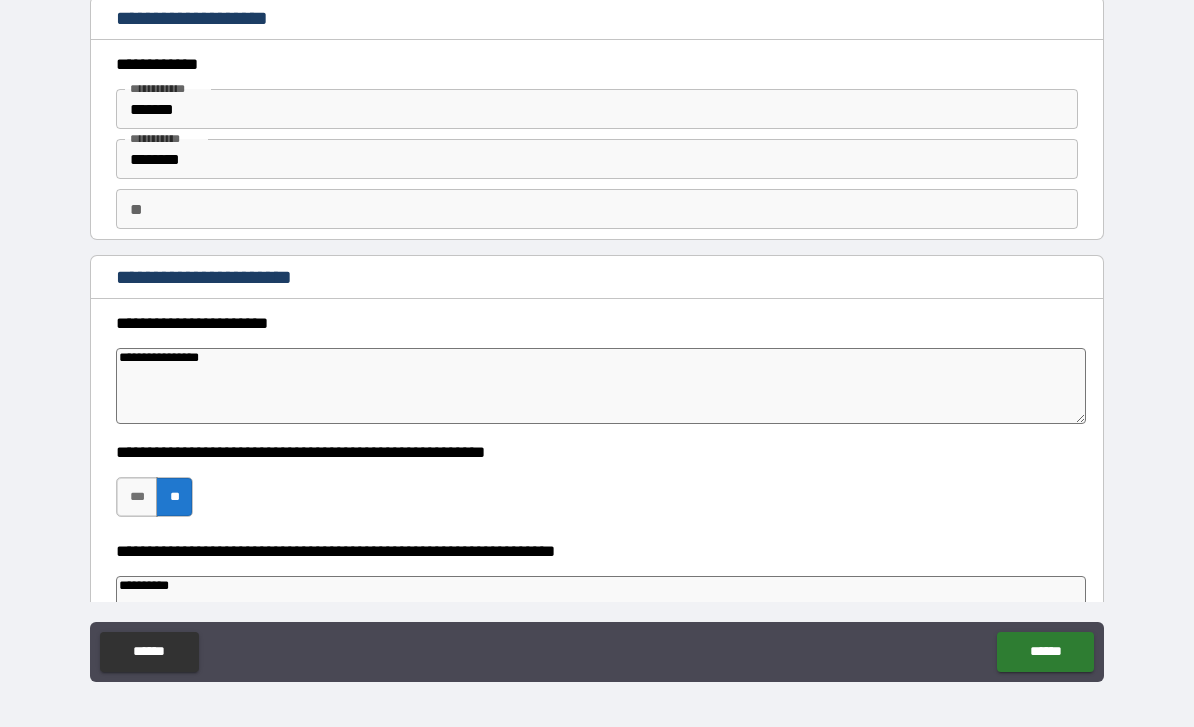 scroll, scrollTop: 0, scrollLeft: 0, axis: both 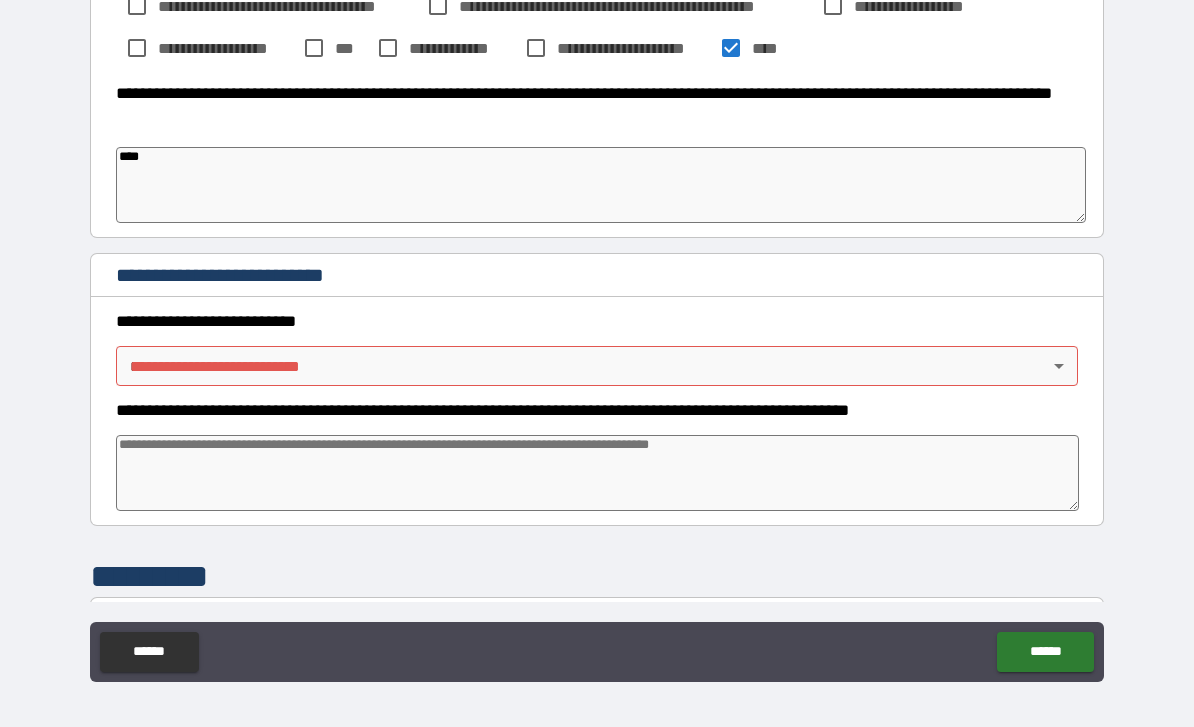 click on "**********" at bounding box center (597, 339) 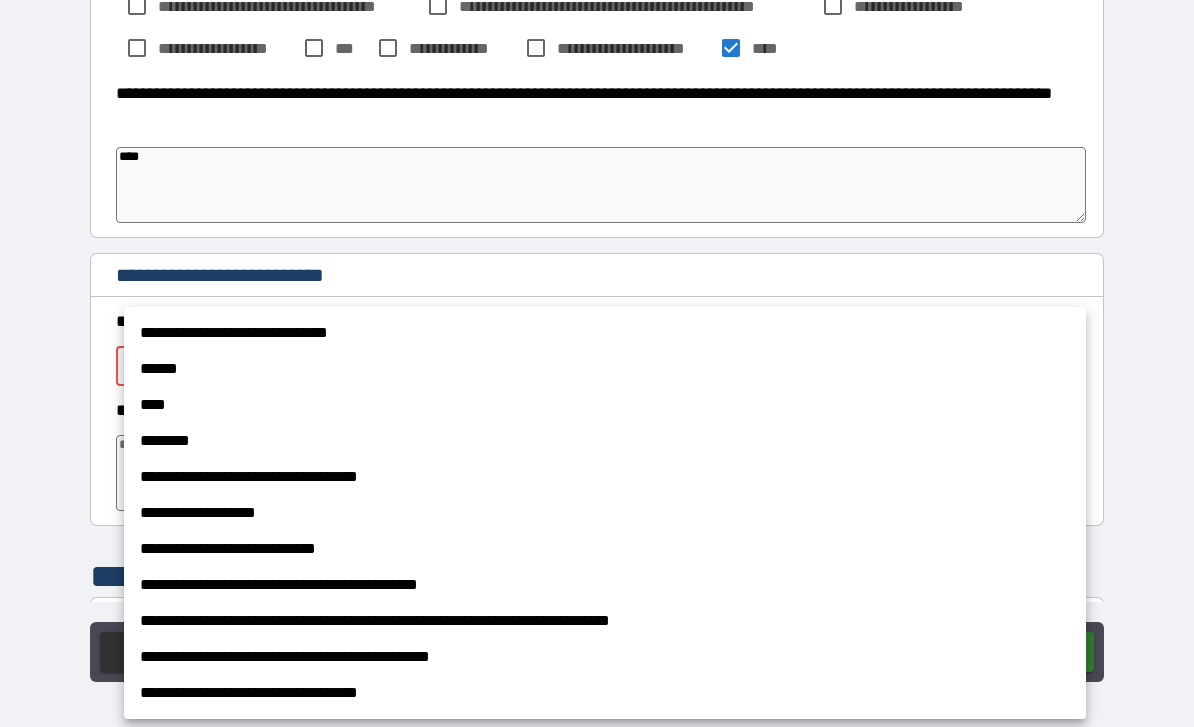 scroll, scrollTop: 57, scrollLeft: 0, axis: vertical 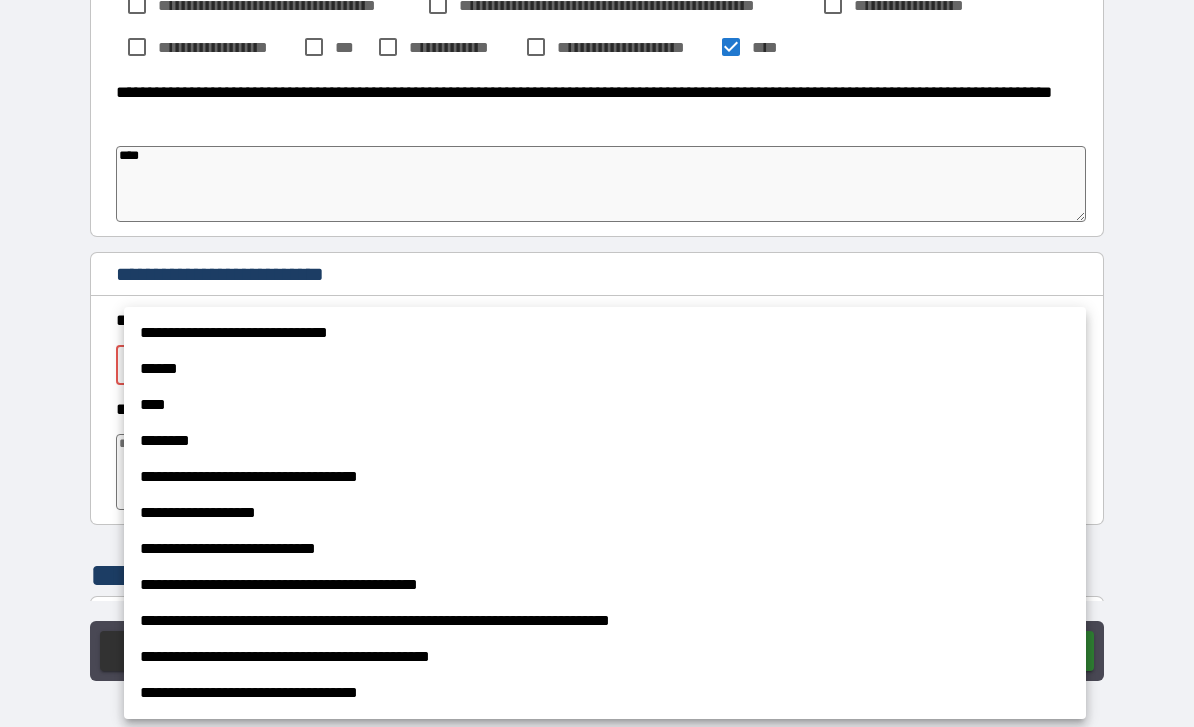 click on "**********" at bounding box center (605, 657) 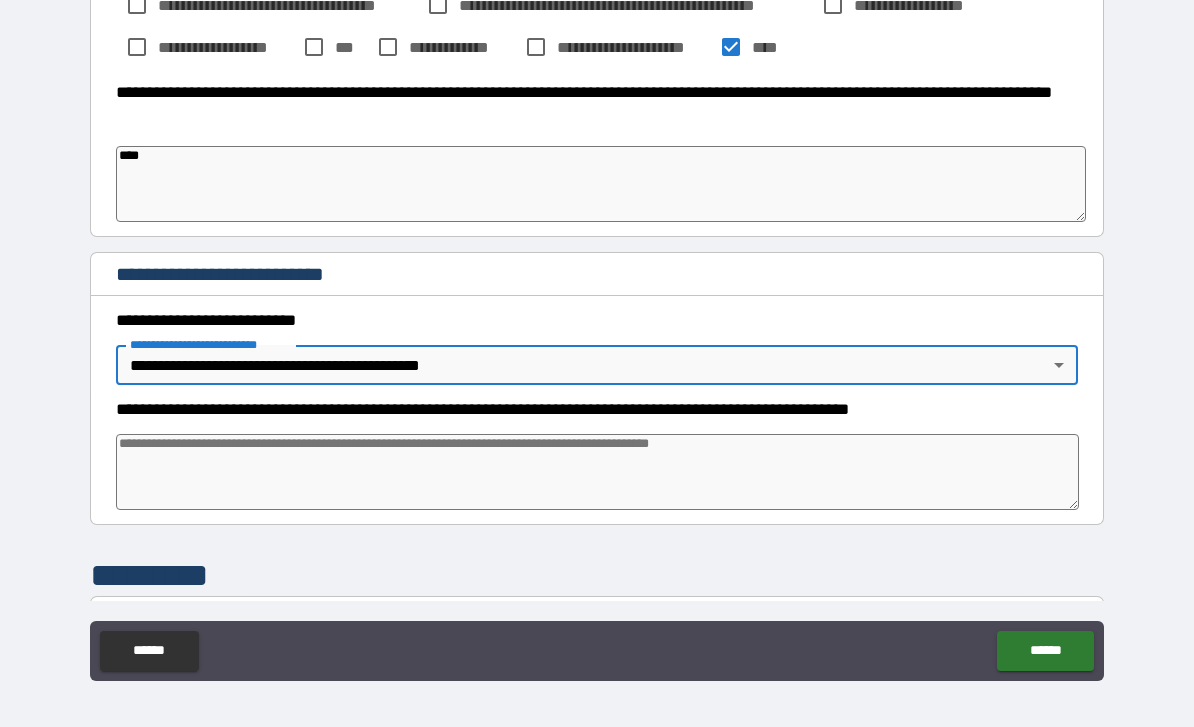 click on "**********" at bounding box center (597, 338) 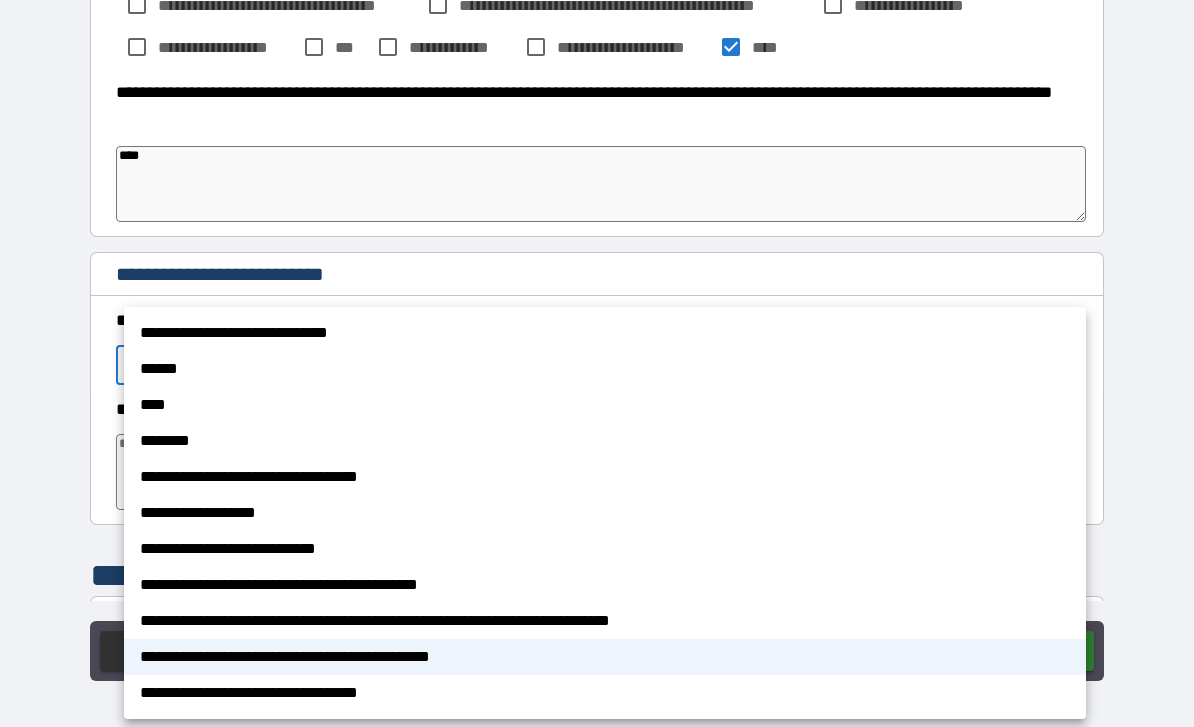 click on "**********" at bounding box center (605, 693) 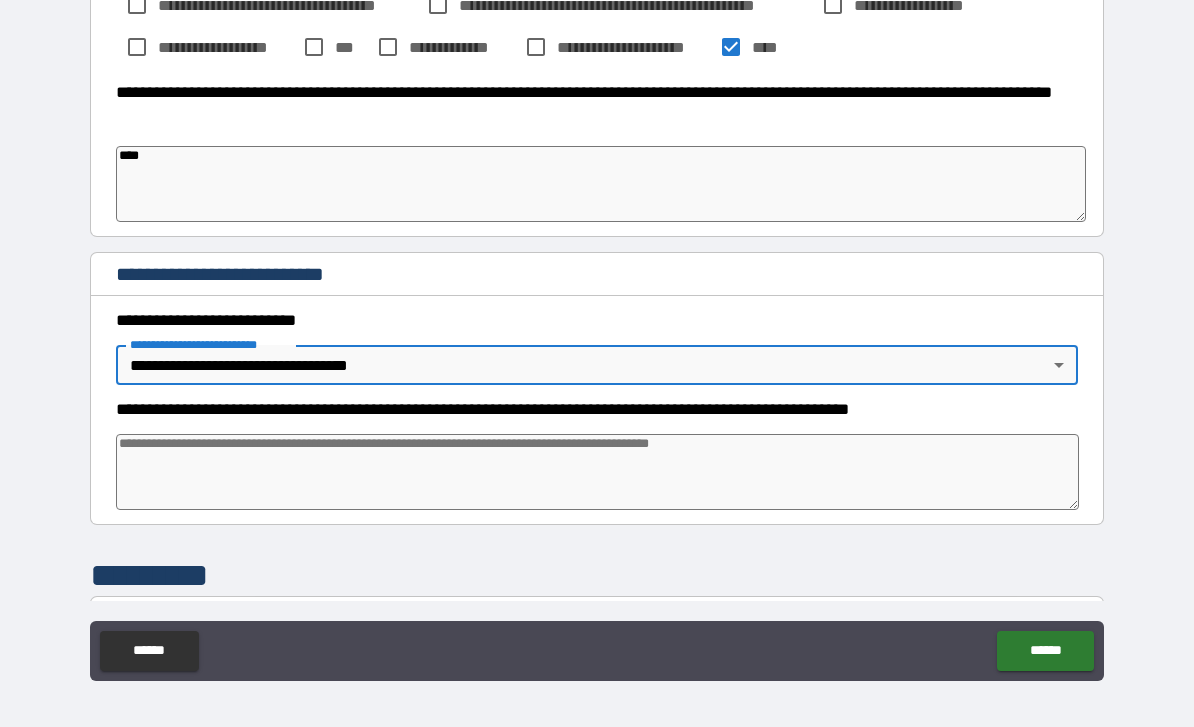 click at bounding box center (597, 472) 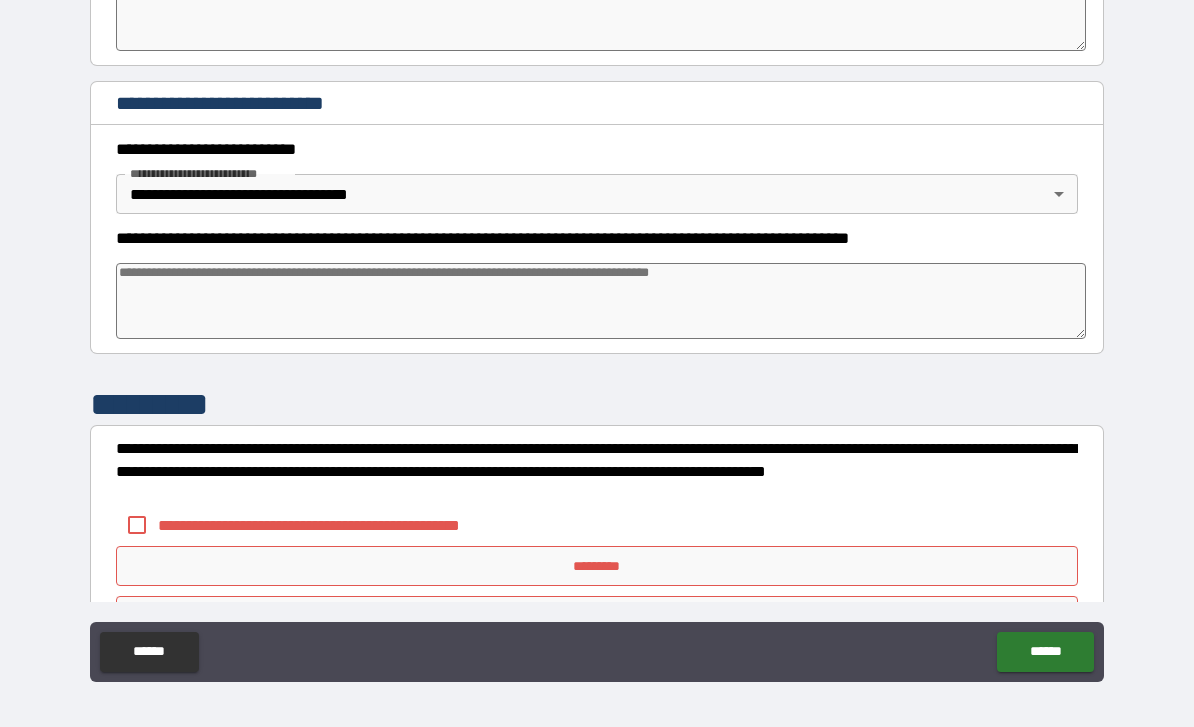 scroll, scrollTop: 2331, scrollLeft: 0, axis: vertical 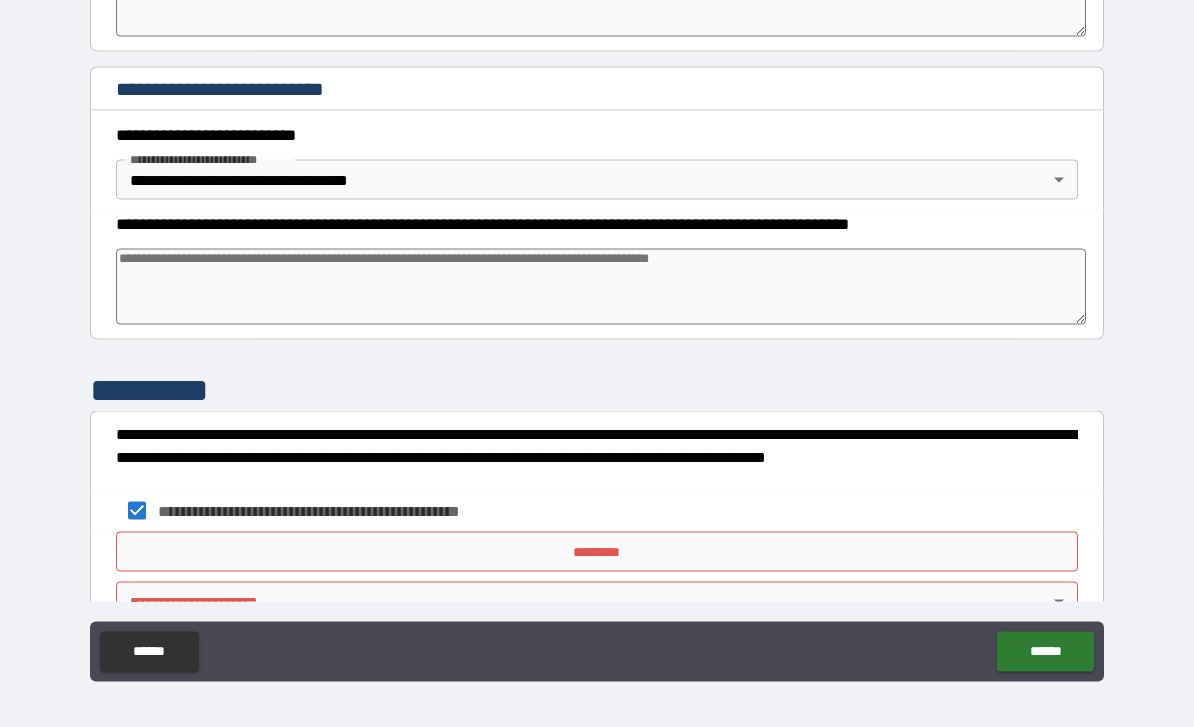 click on "*********" at bounding box center [597, 552] 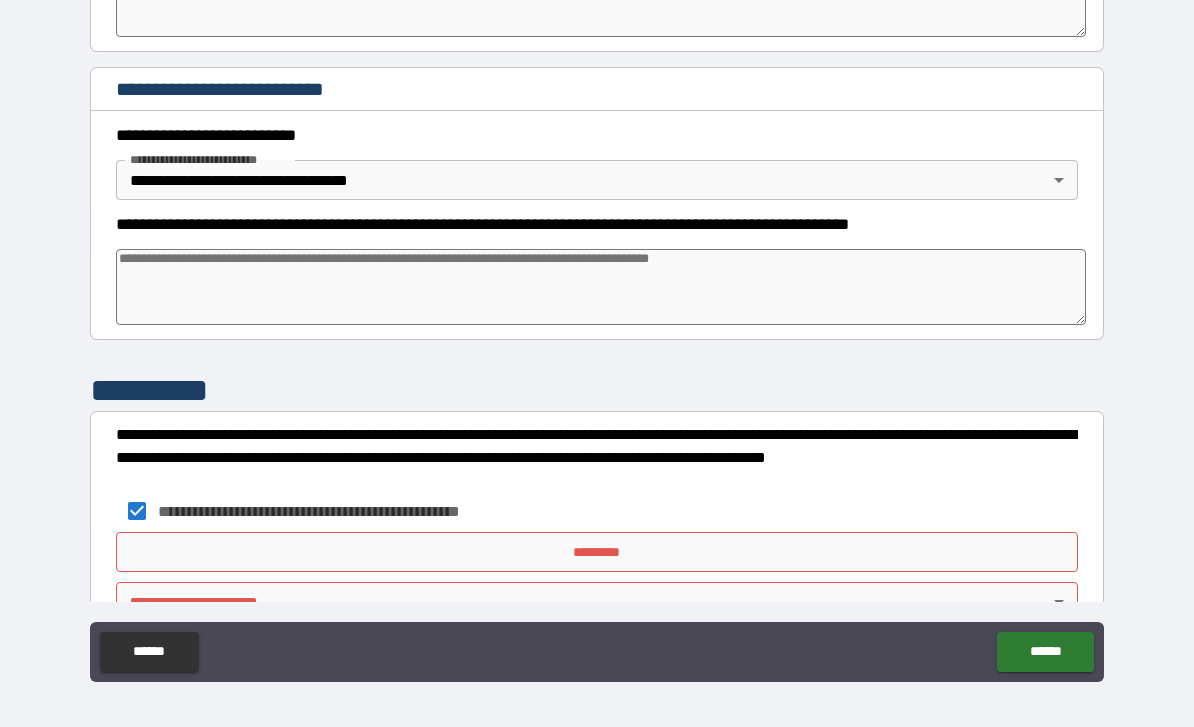 scroll, scrollTop: 57, scrollLeft: 0, axis: vertical 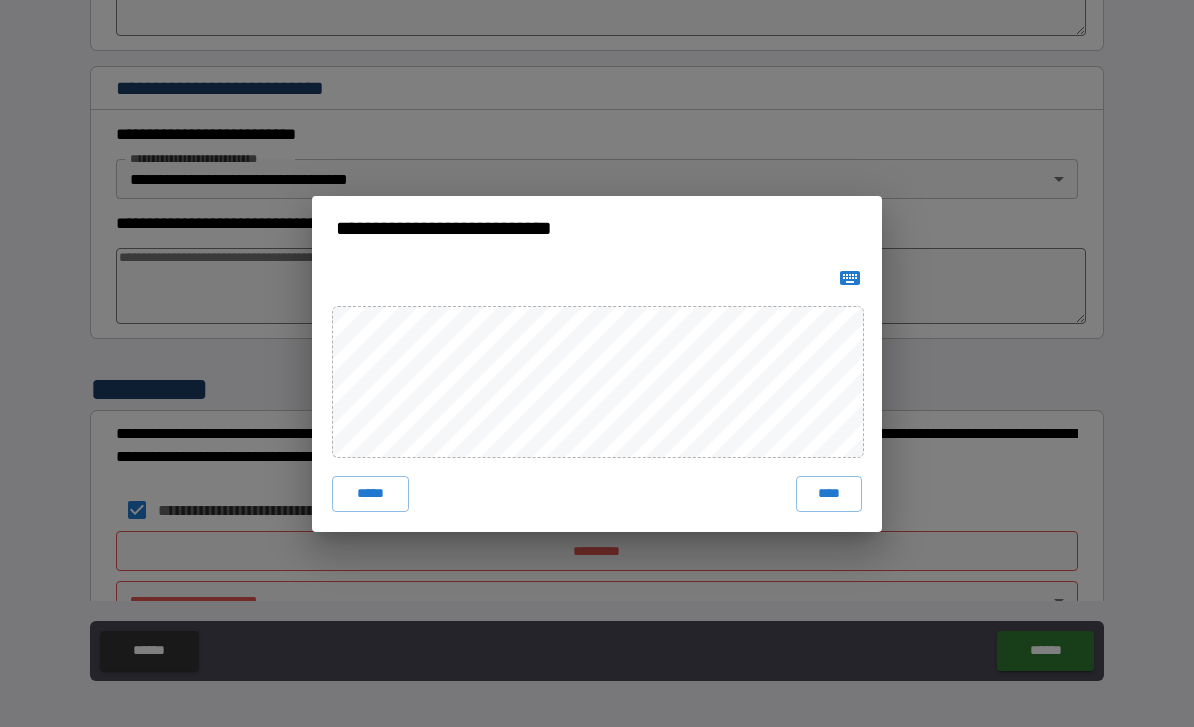 click on "****" at bounding box center [829, 494] 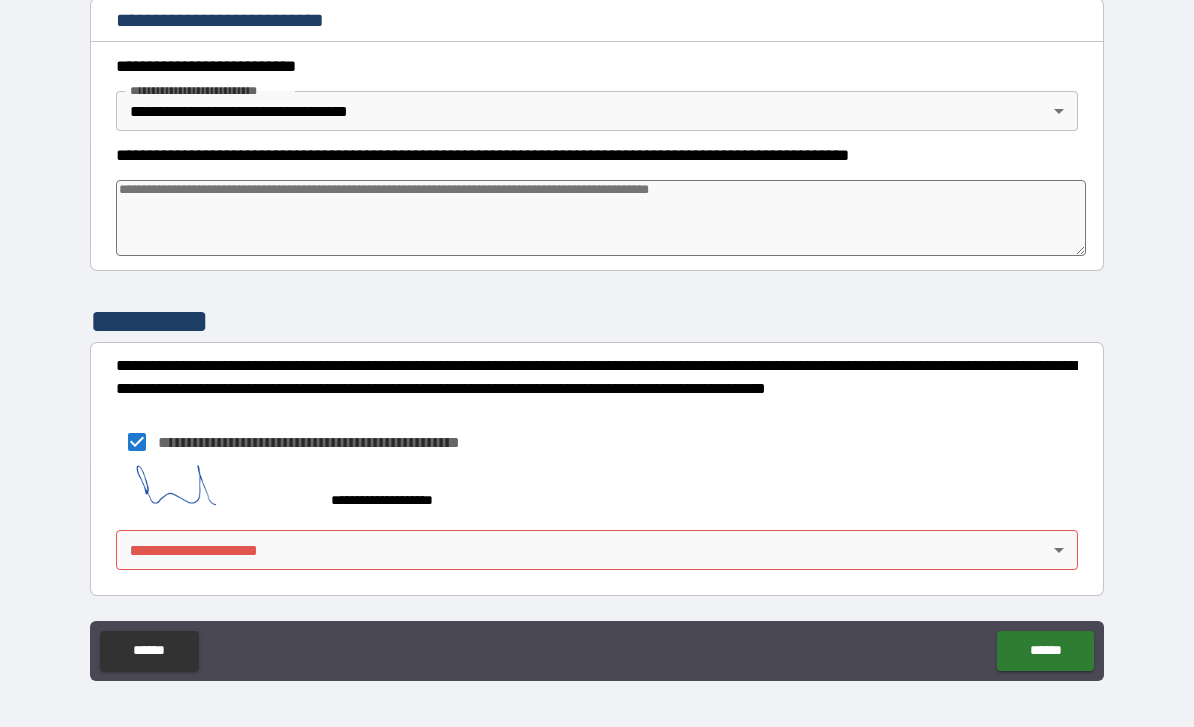 click on "**********" at bounding box center [597, 338] 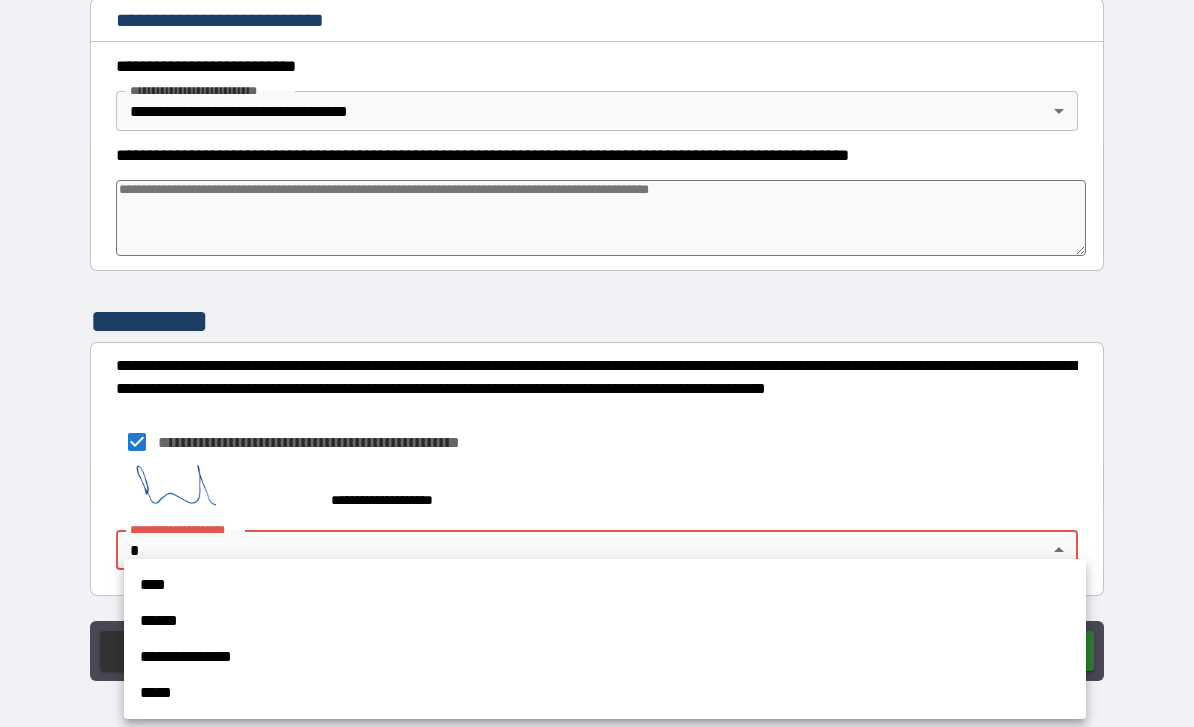 click on "**********" at bounding box center (605, 657) 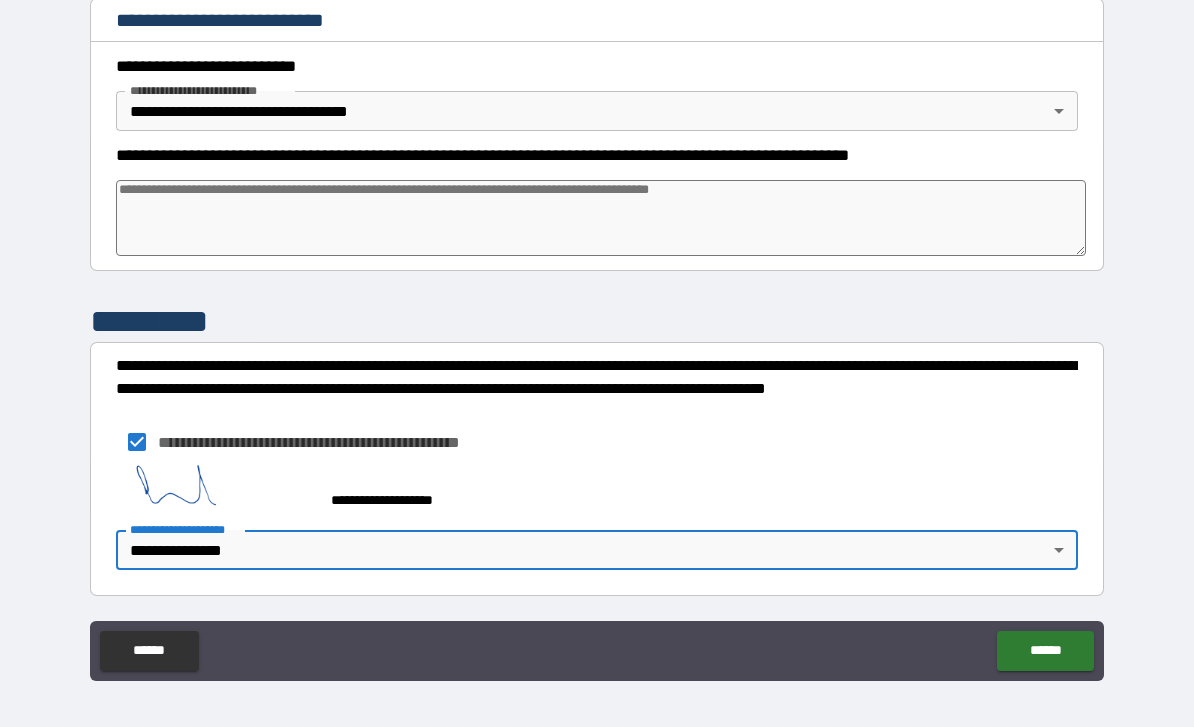 scroll, scrollTop: 2399, scrollLeft: 0, axis: vertical 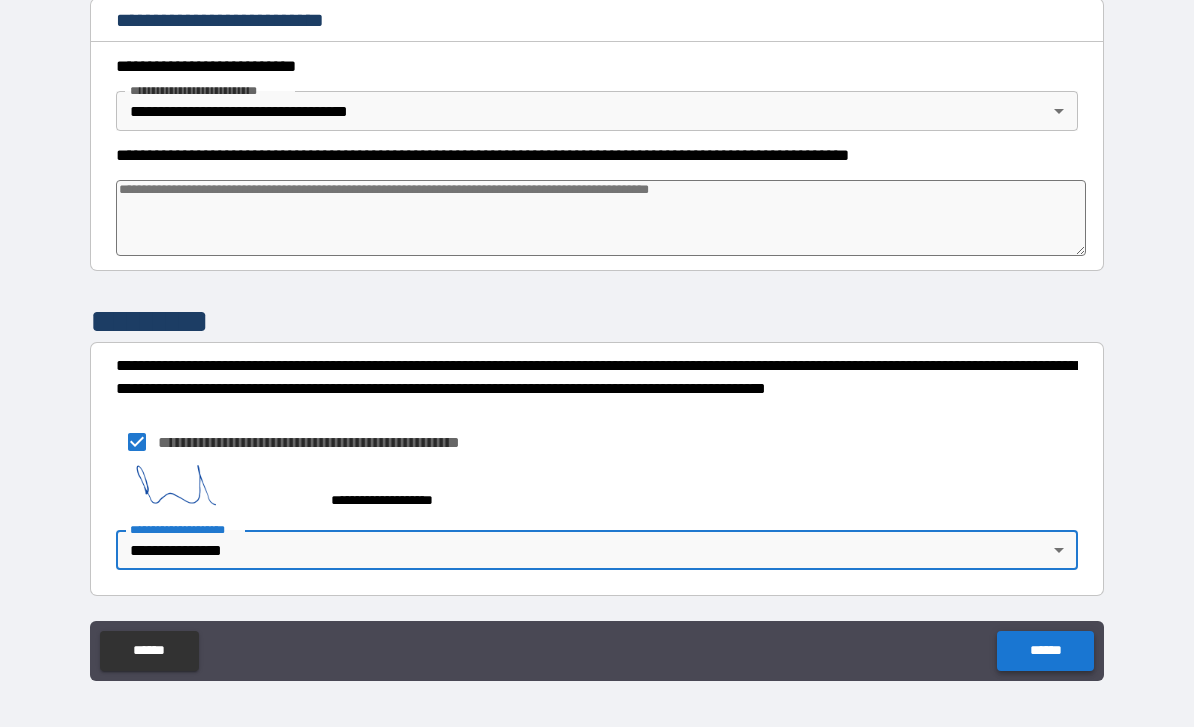 click on "******" at bounding box center (1045, 651) 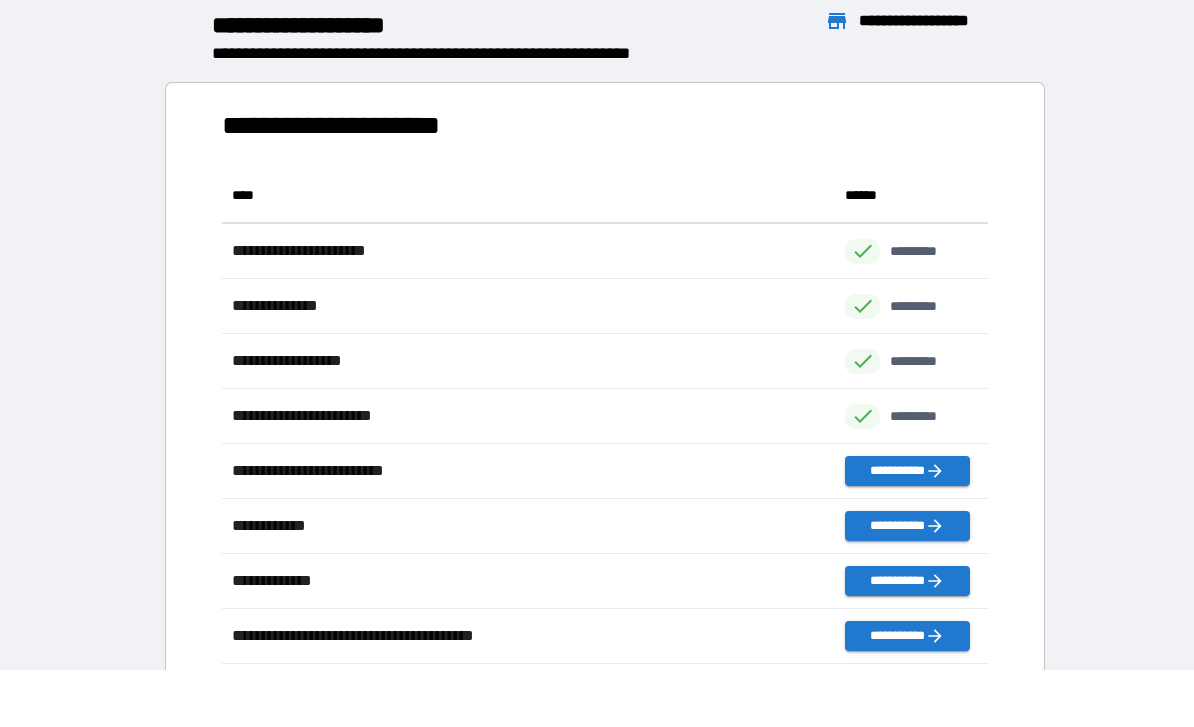 scroll, scrollTop: 496, scrollLeft: 765, axis: both 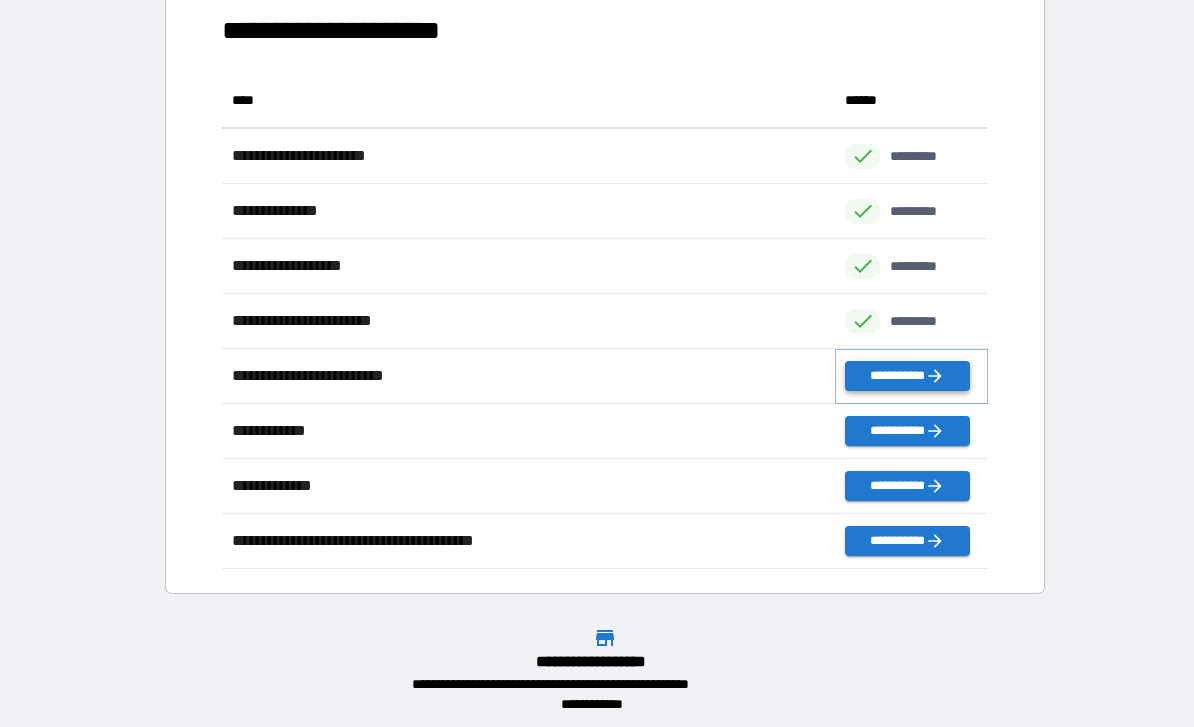click on "**********" at bounding box center (907, 376) 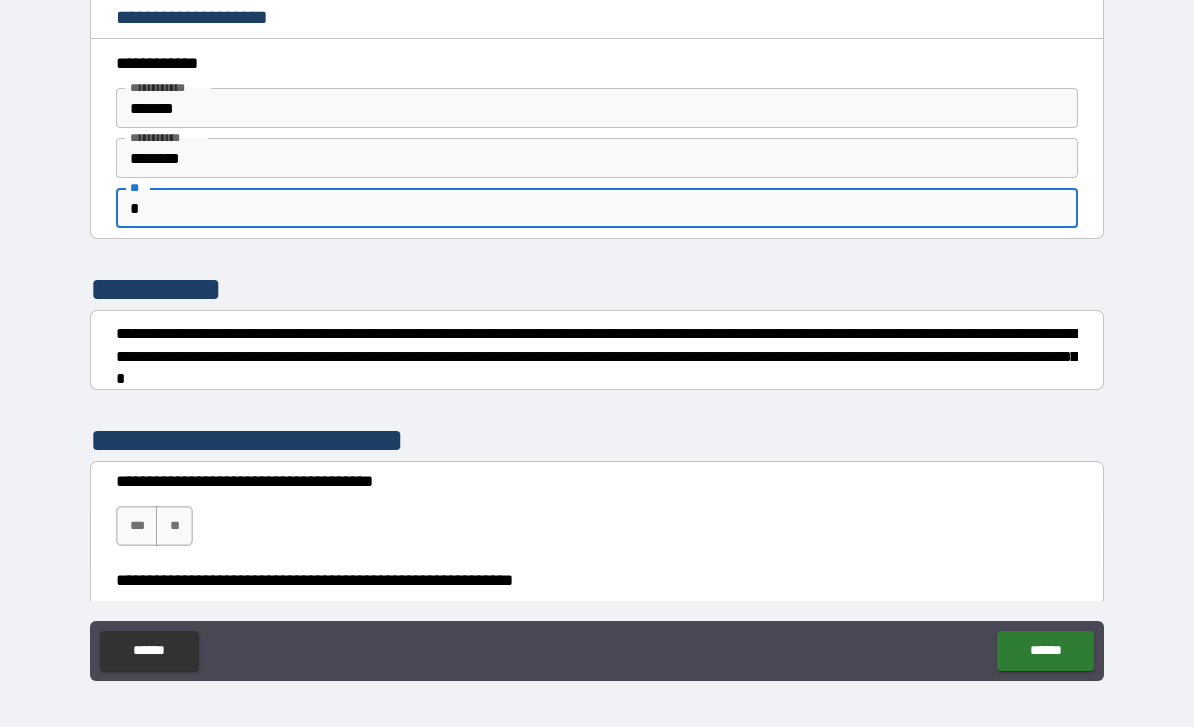 scroll, scrollTop: 56, scrollLeft: 0, axis: vertical 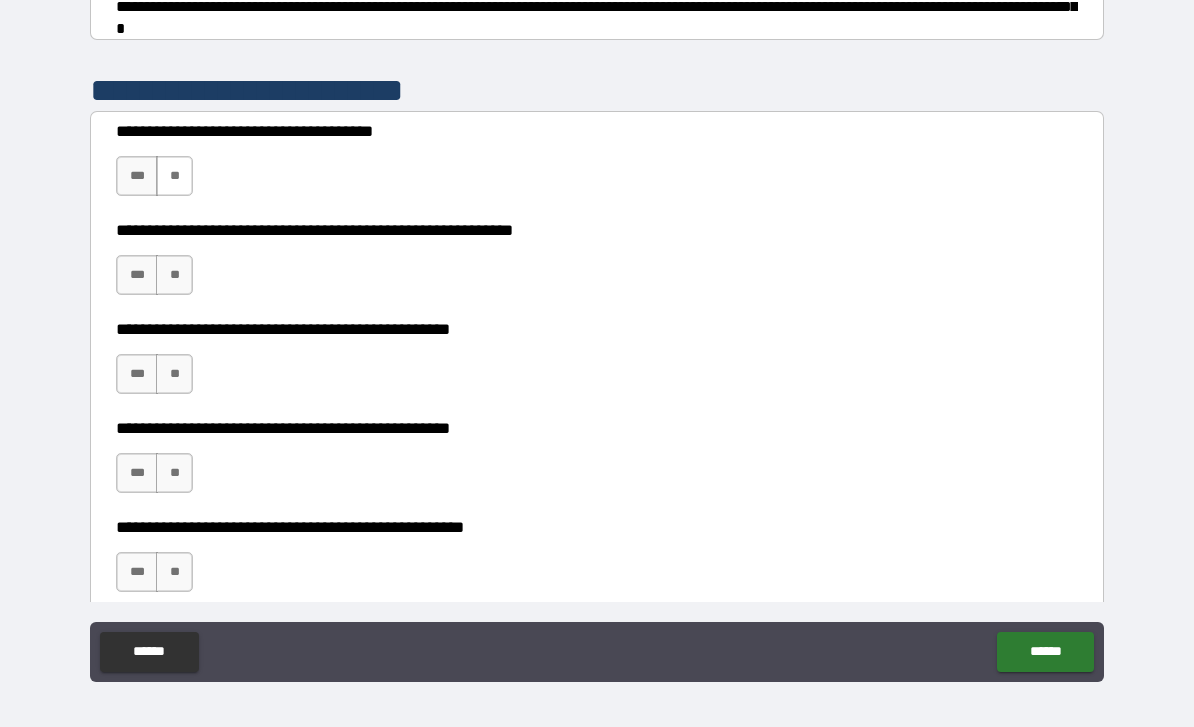 click on "**" at bounding box center (174, 176) 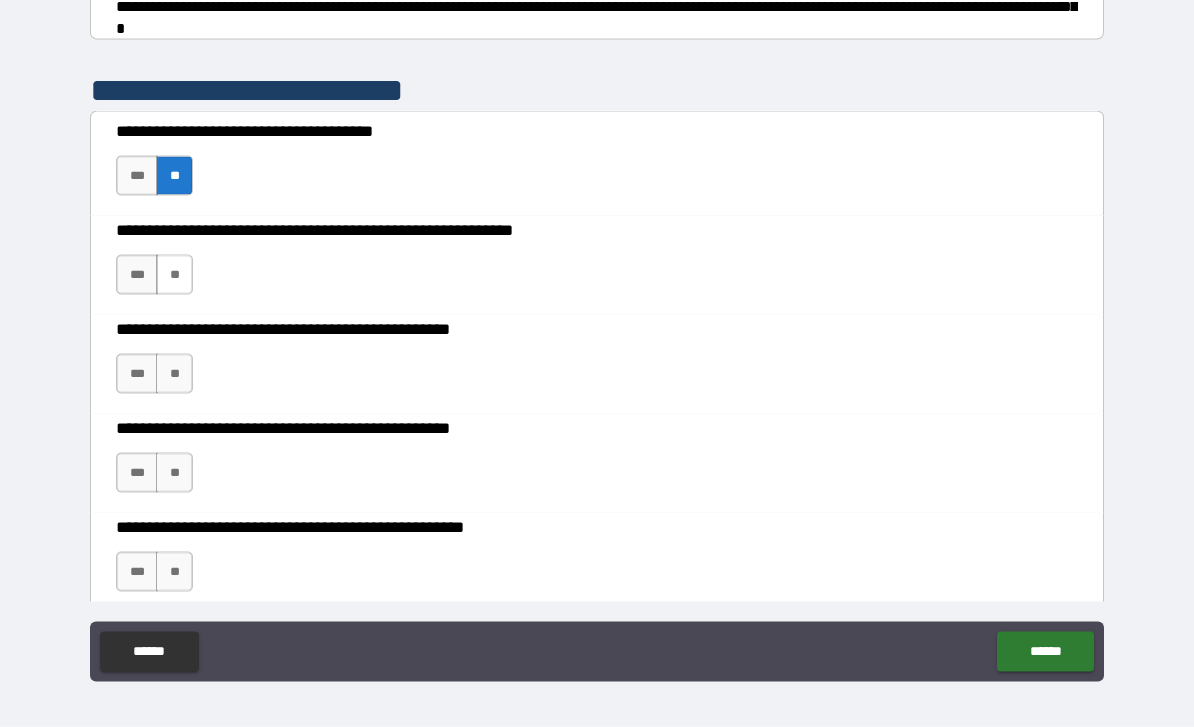 click on "**" at bounding box center [174, 275] 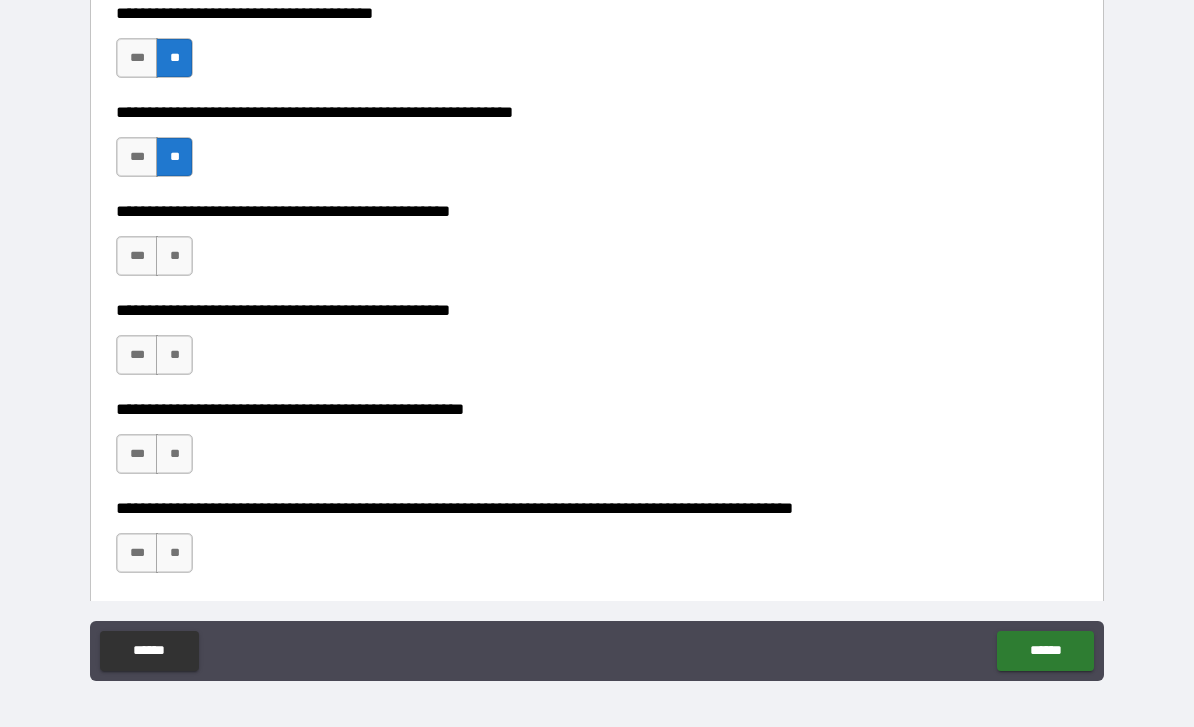 scroll, scrollTop: 477, scrollLeft: 0, axis: vertical 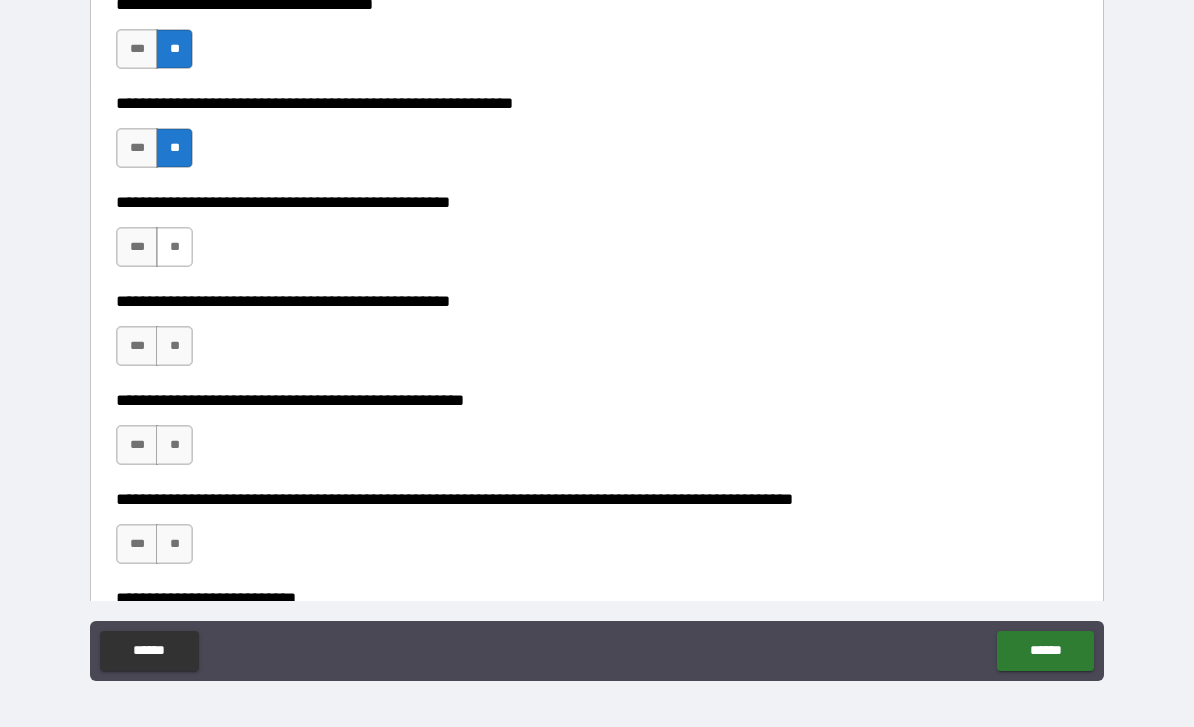 click on "**" at bounding box center [174, 247] 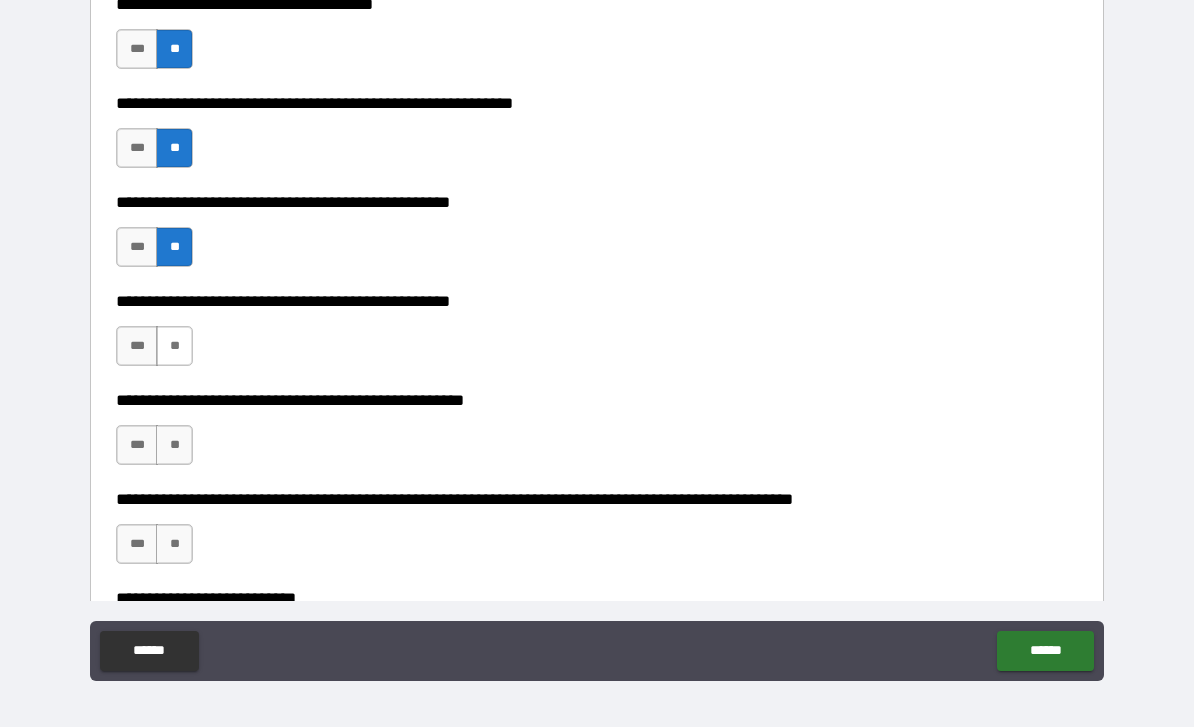 click on "**" at bounding box center [174, 346] 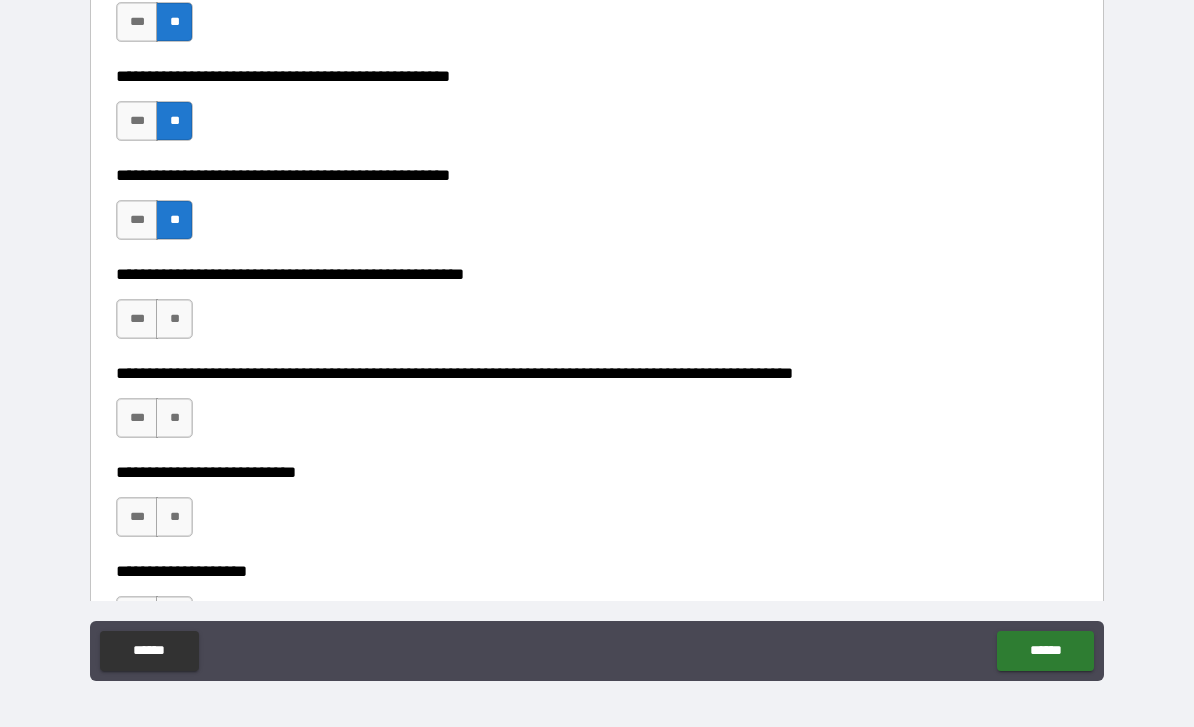 scroll, scrollTop: 618, scrollLeft: 0, axis: vertical 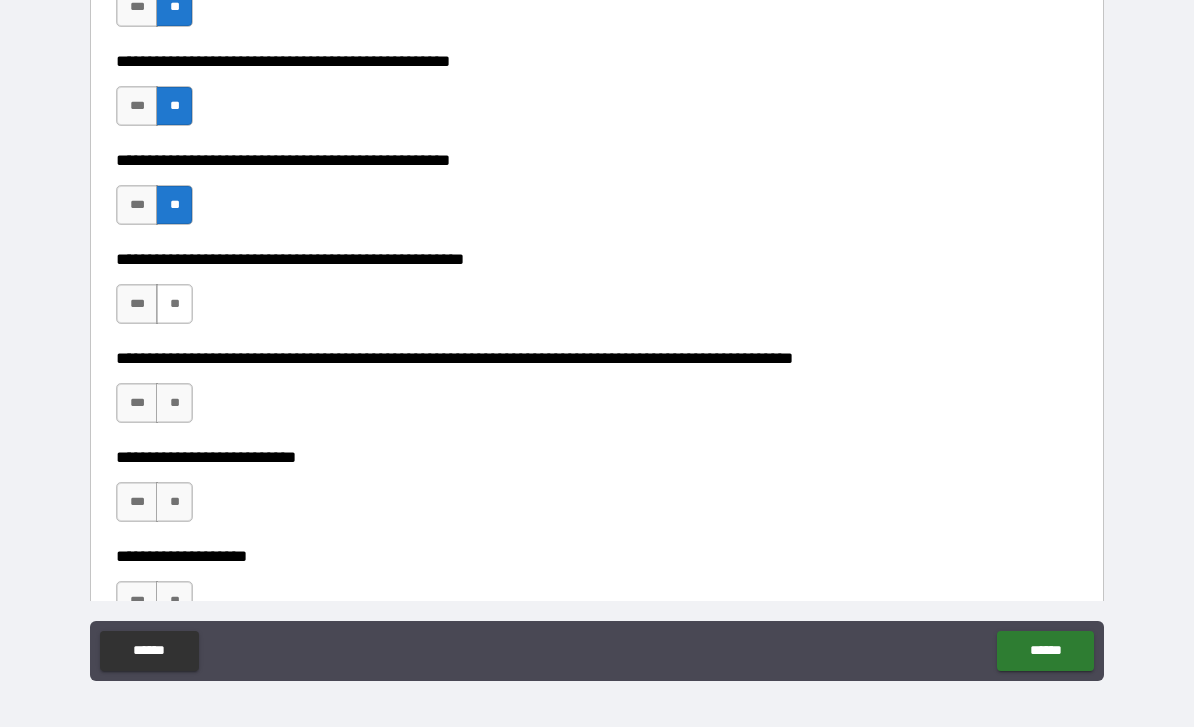 click on "**" at bounding box center (174, 304) 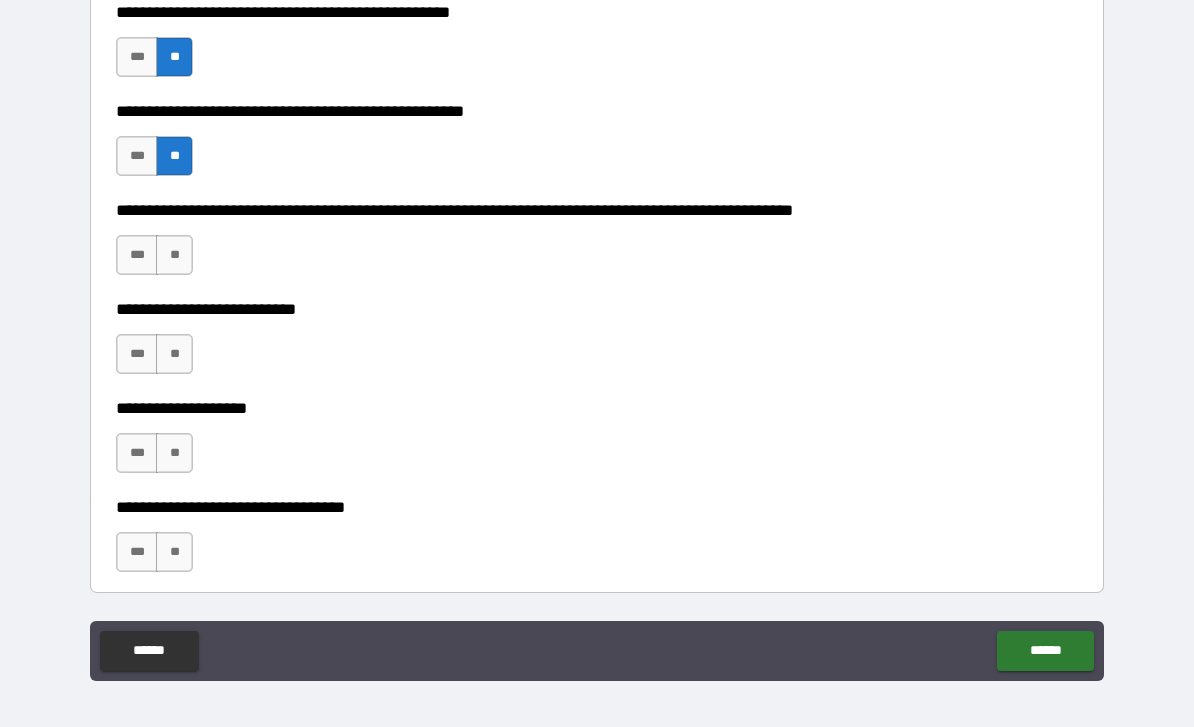 scroll, scrollTop: 767, scrollLeft: 0, axis: vertical 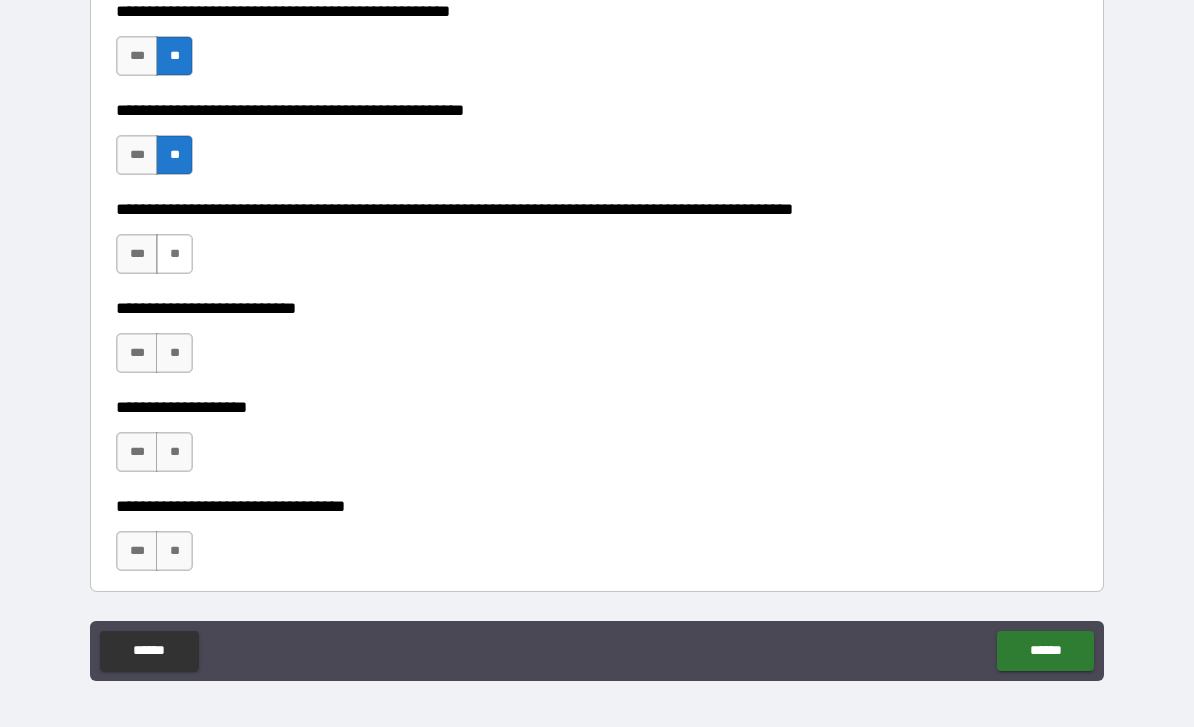 click on "**" at bounding box center (174, 254) 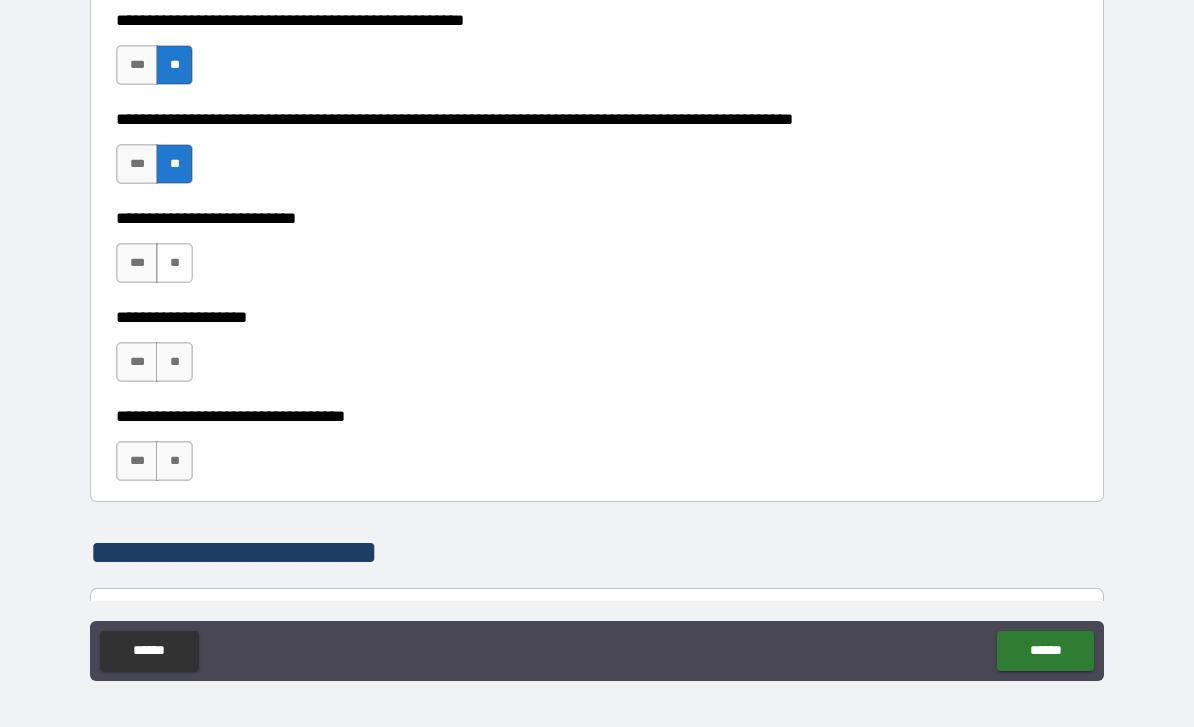 click on "**" at bounding box center (174, 263) 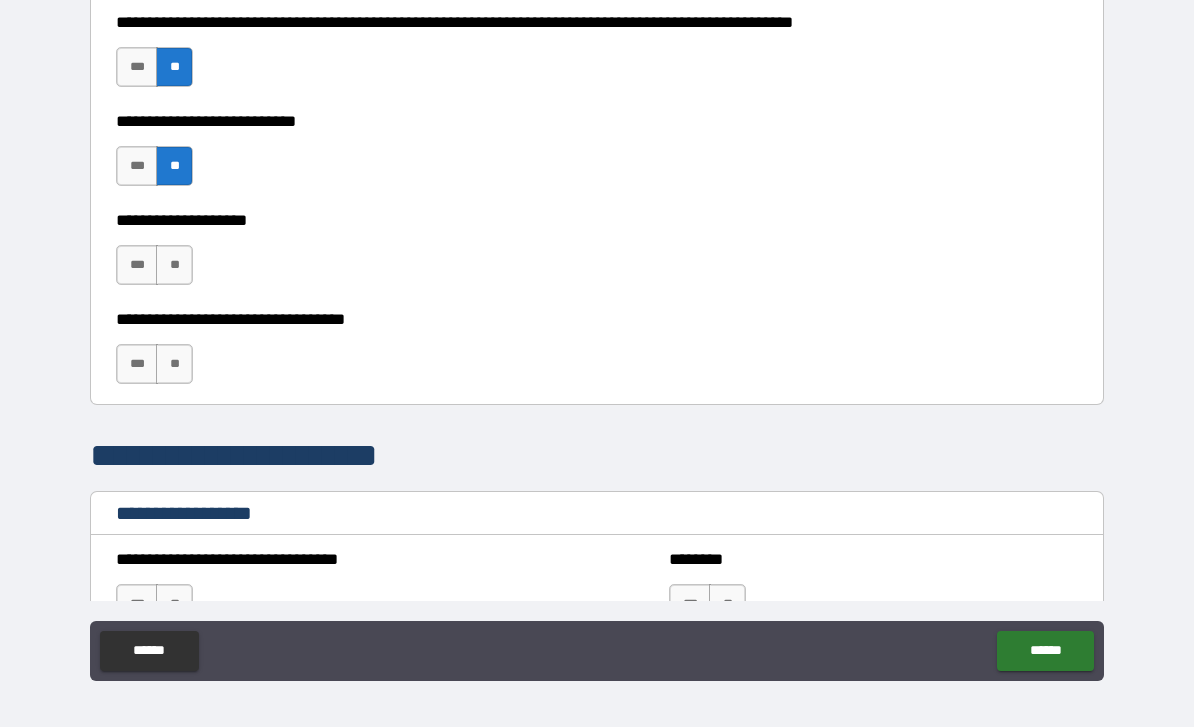 scroll, scrollTop: 972, scrollLeft: 0, axis: vertical 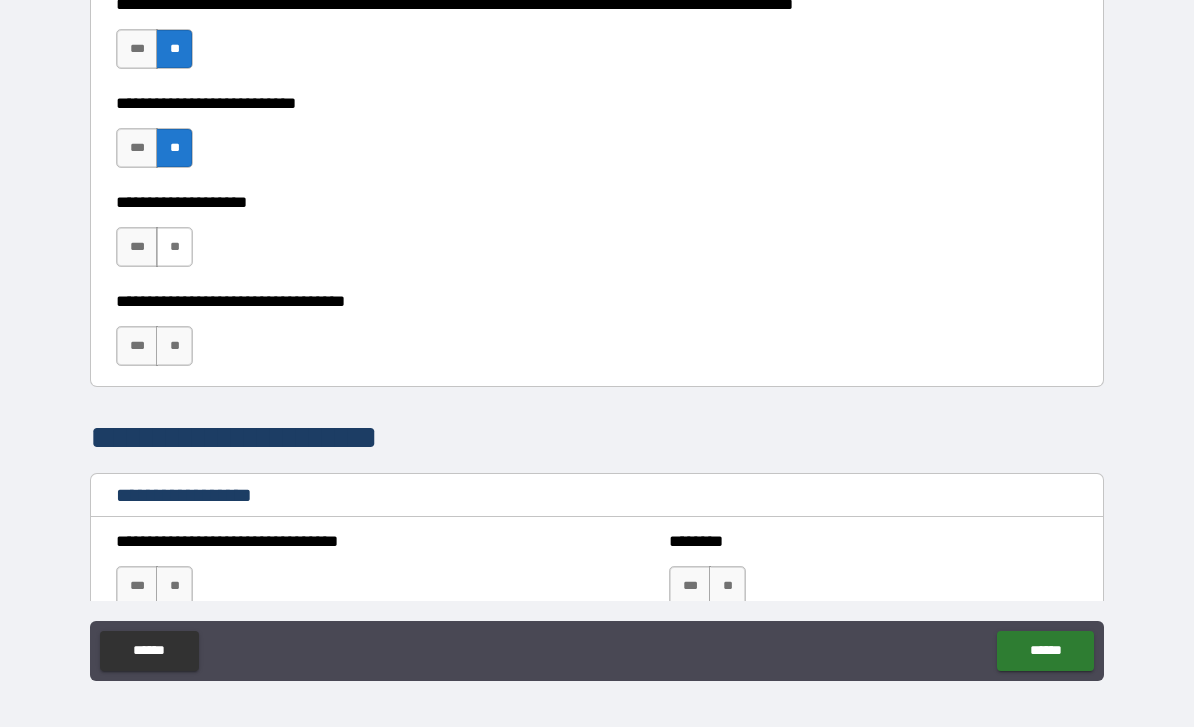 click on "**" at bounding box center [174, 247] 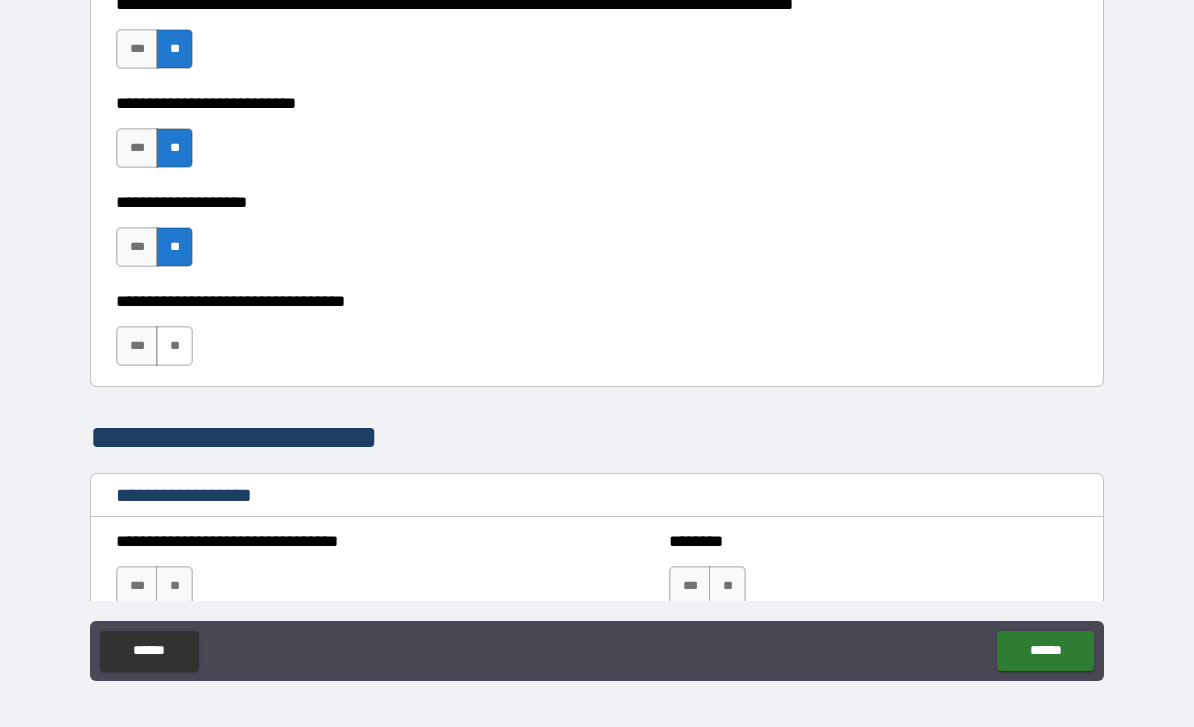 click on "**" at bounding box center (174, 346) 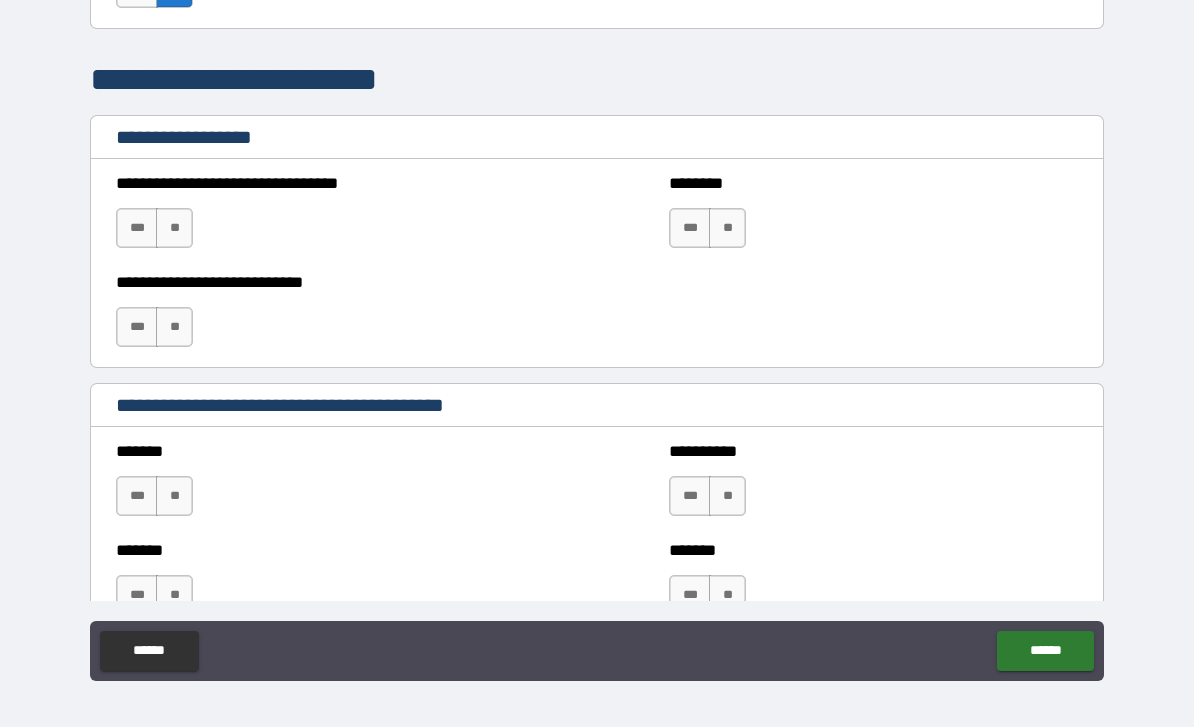 scroll, scrollTop: 1332, scrollLeft: 0, axis: vertical 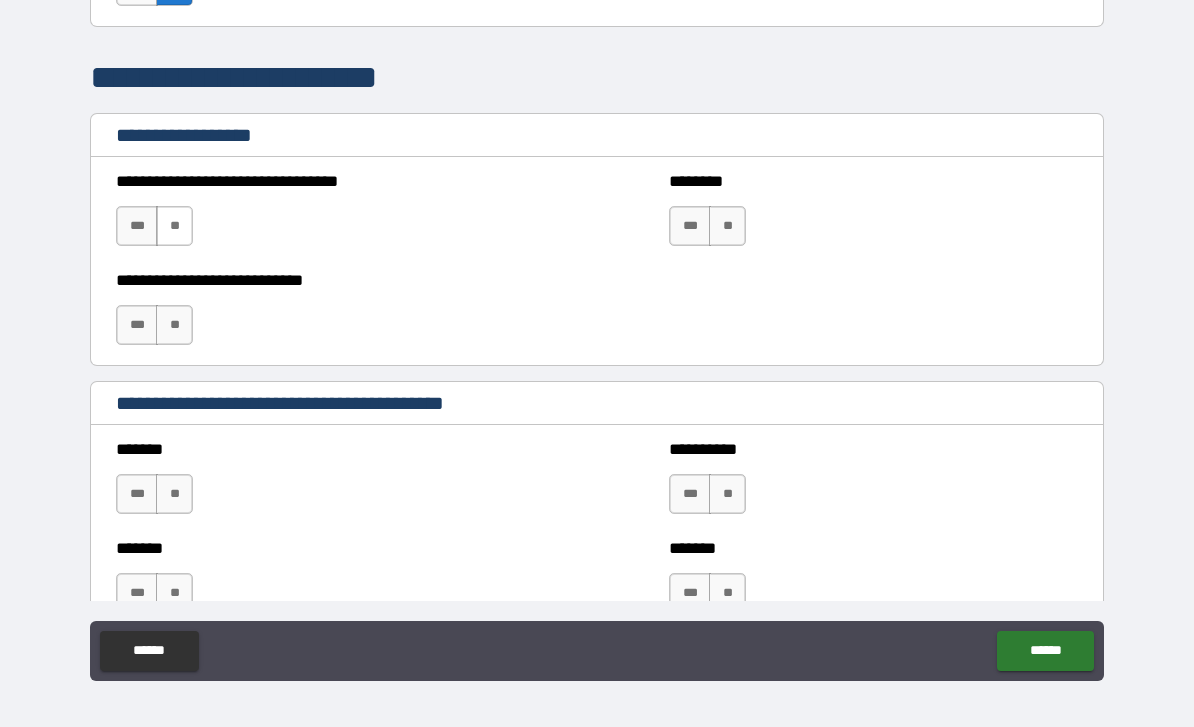 click on "**" at bounding box center [174, 226] 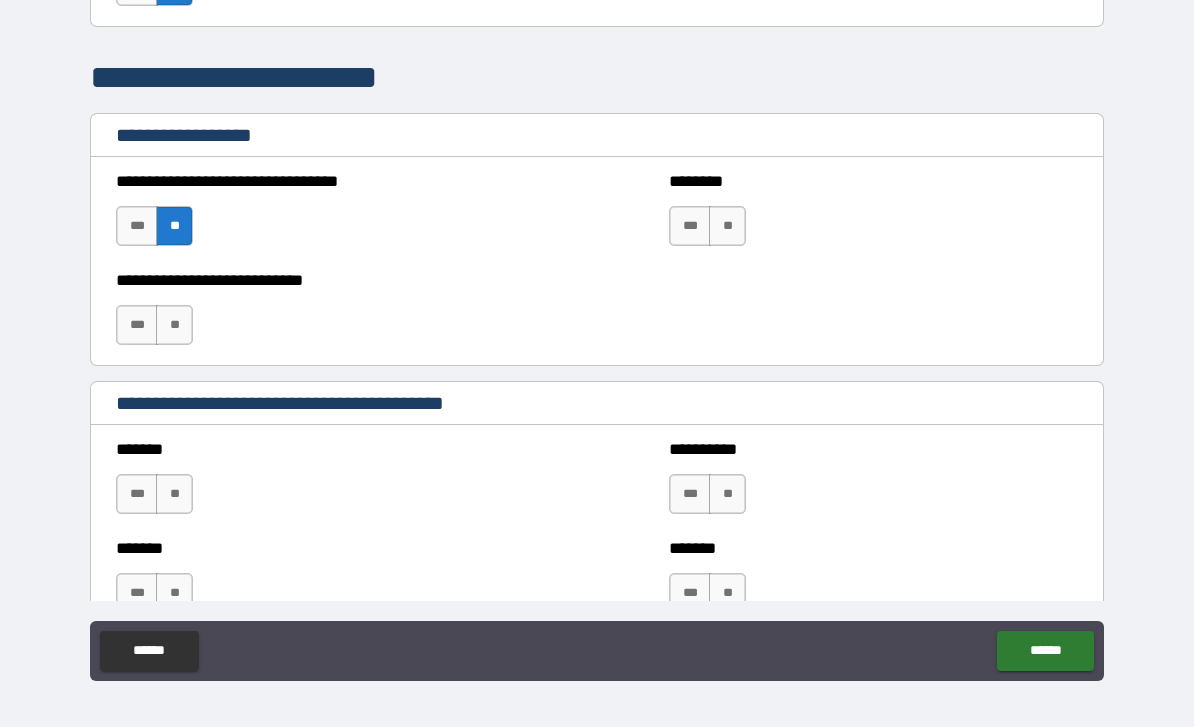 click on "**" at bounding box center (174, 226) 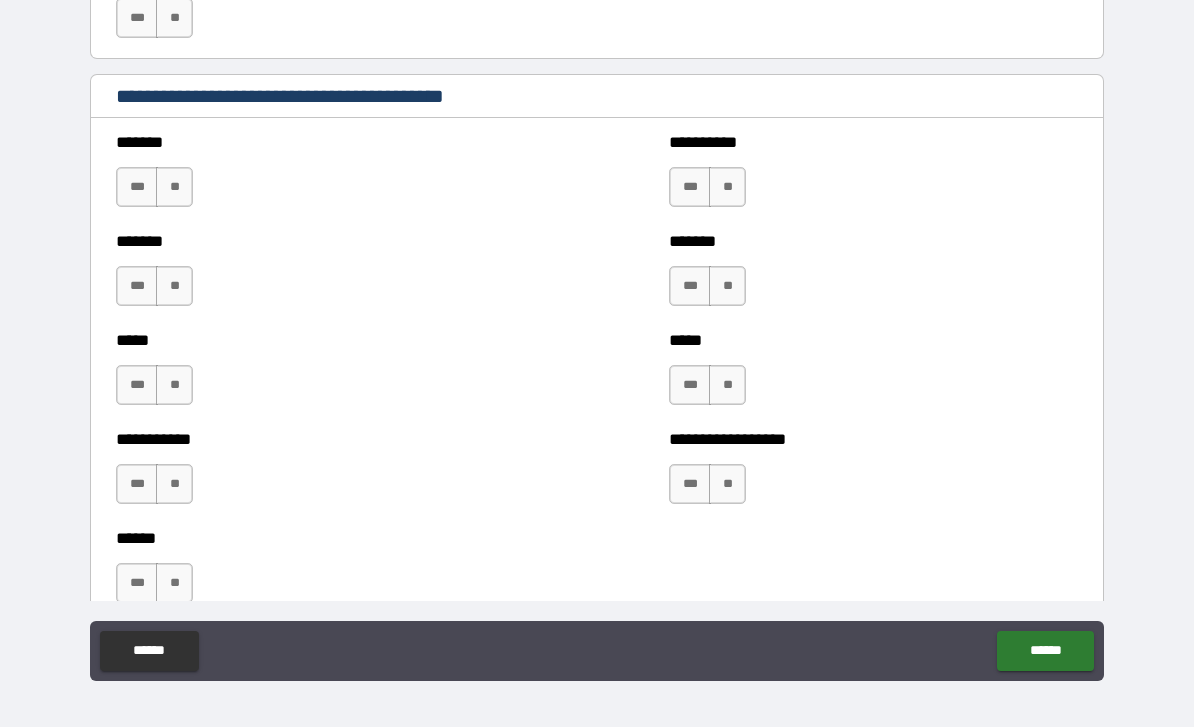 scroll, scrollTop: 1689, scrollLeft: 0, axis: vertical 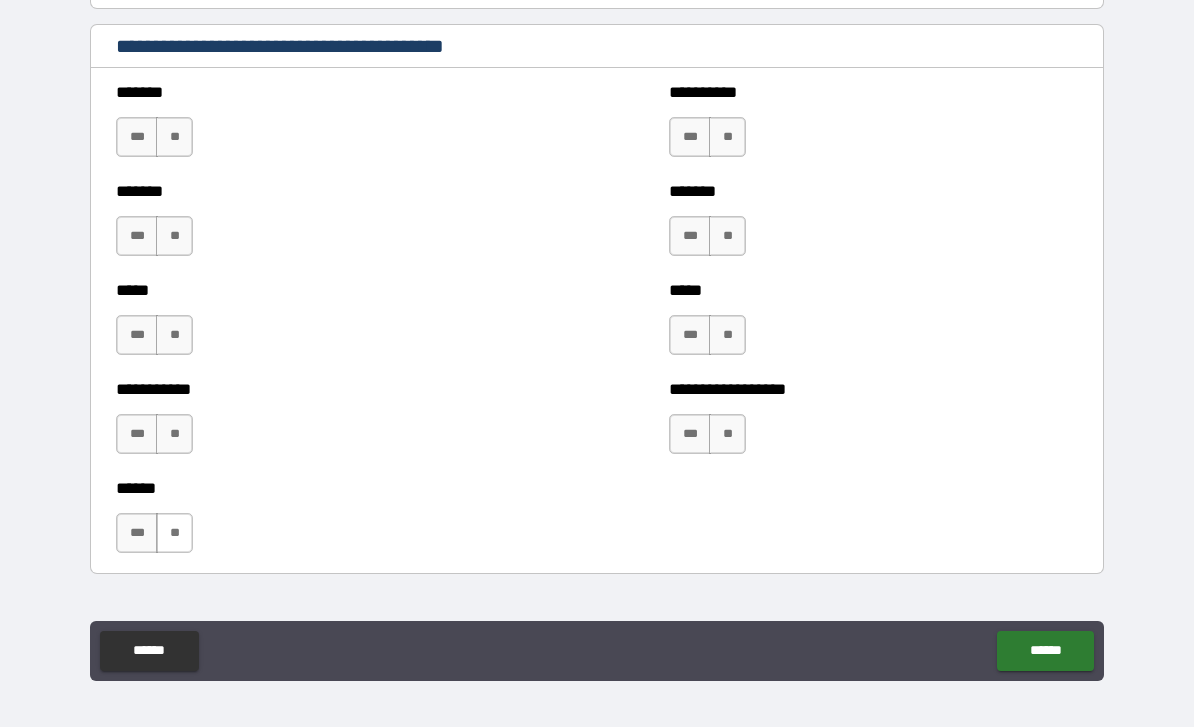 click on "**" at bounding box center [174, 533] 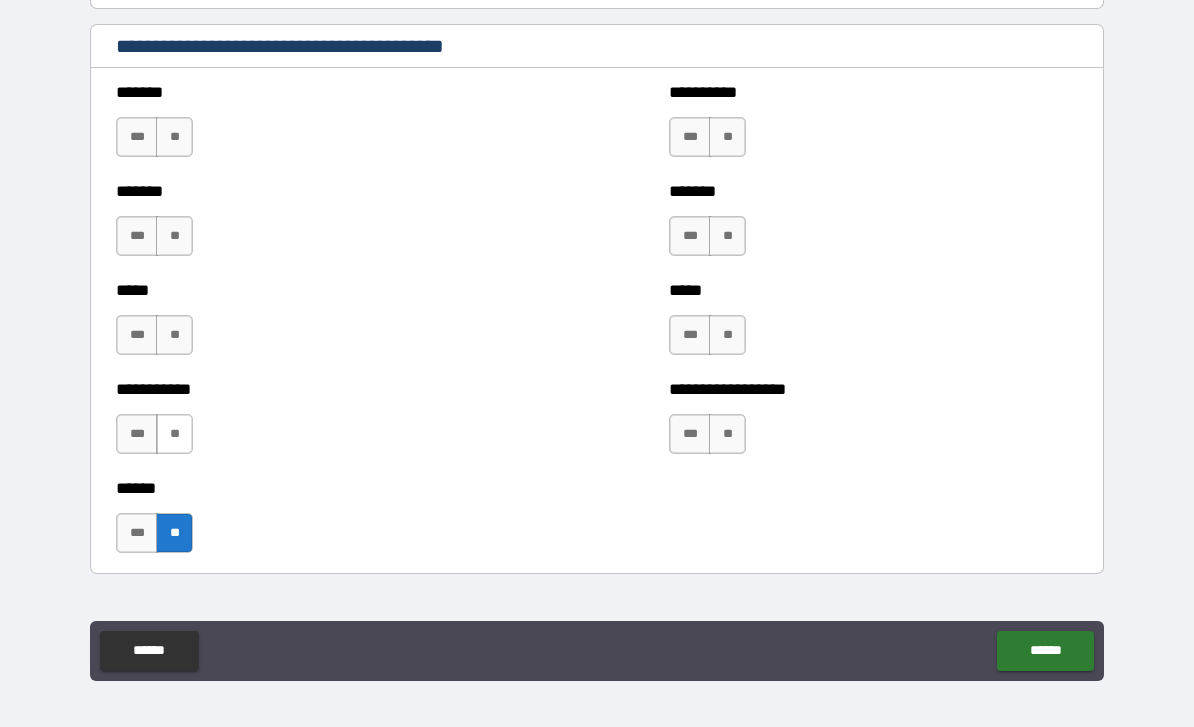 click on "**" at bounding box center [174, 434] 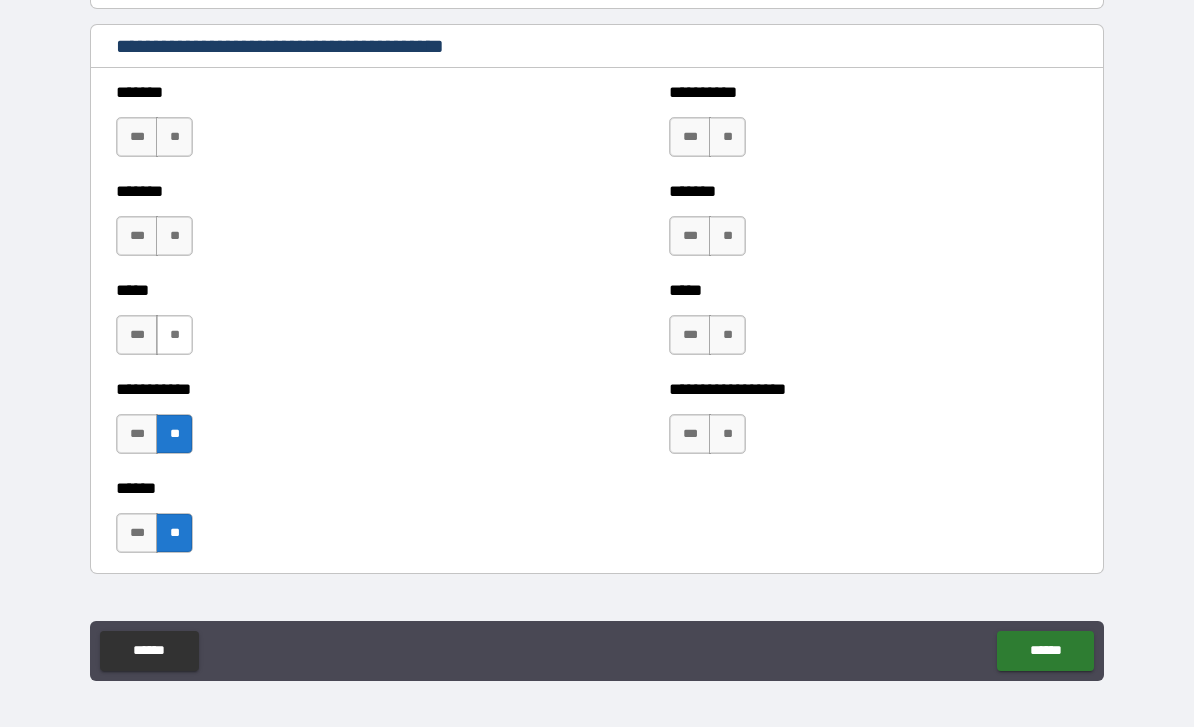 click on "**" at bounding box center (174, 335) 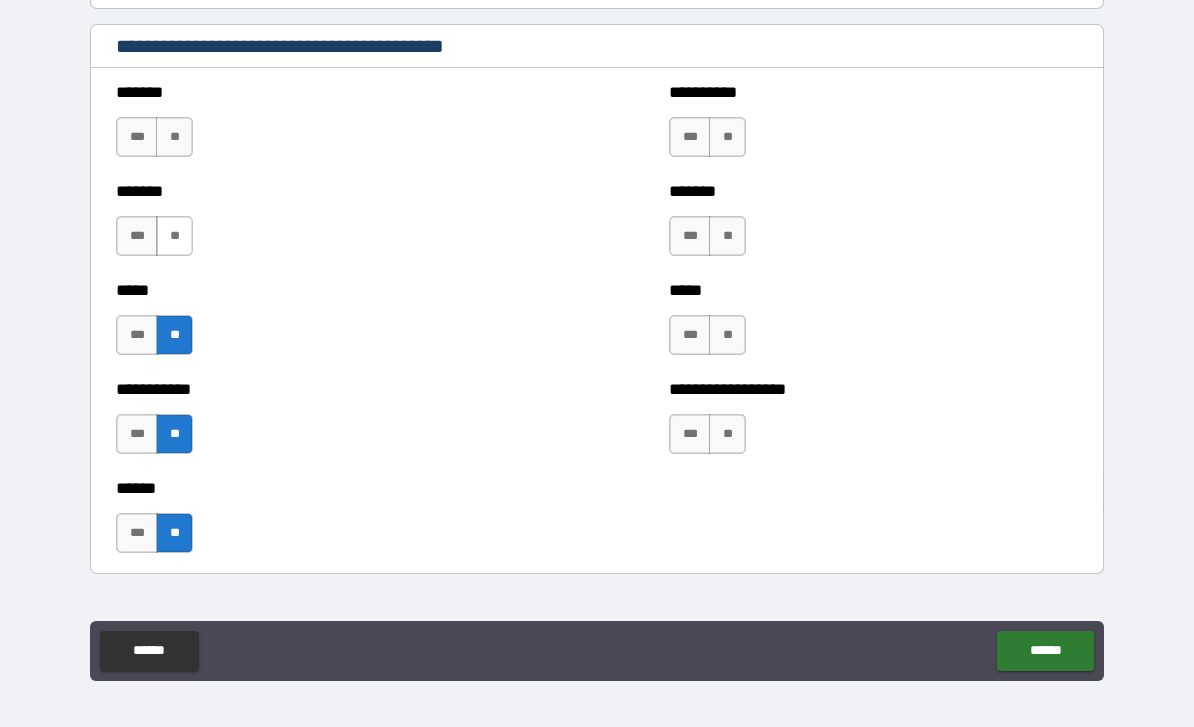 click on "**" at bounding box center [174, 236] 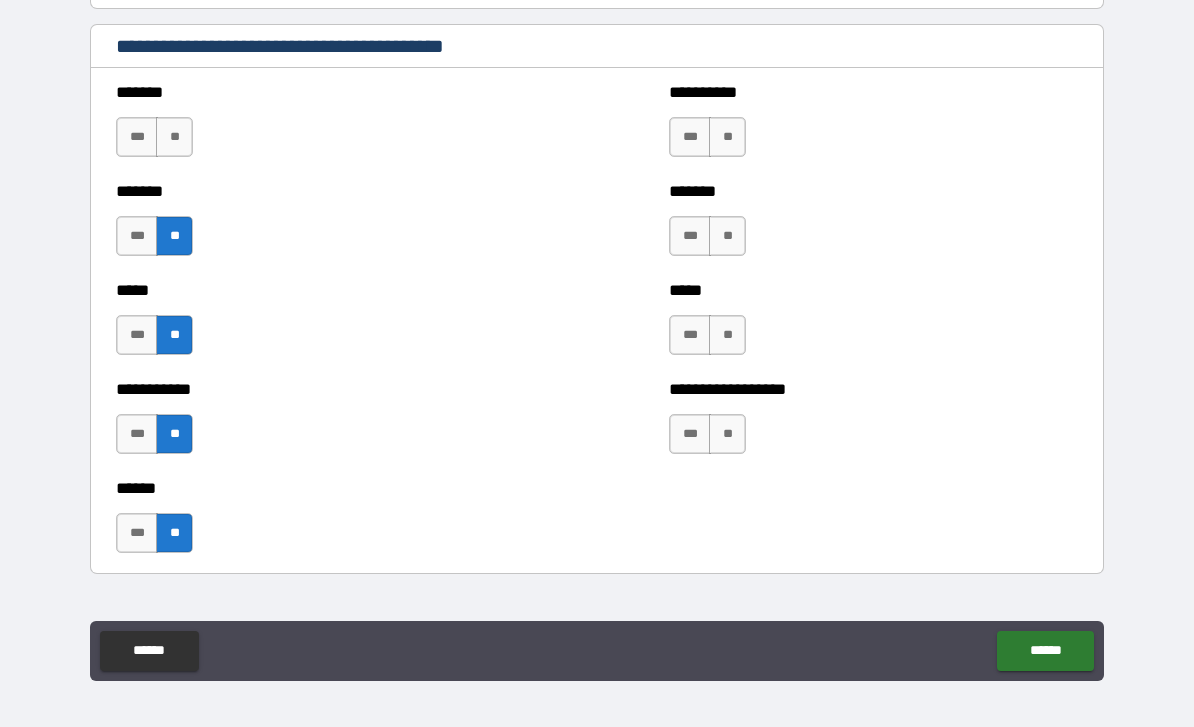 scroll, scrollTop: 1687, scrollLeft: 0, axis: vertical 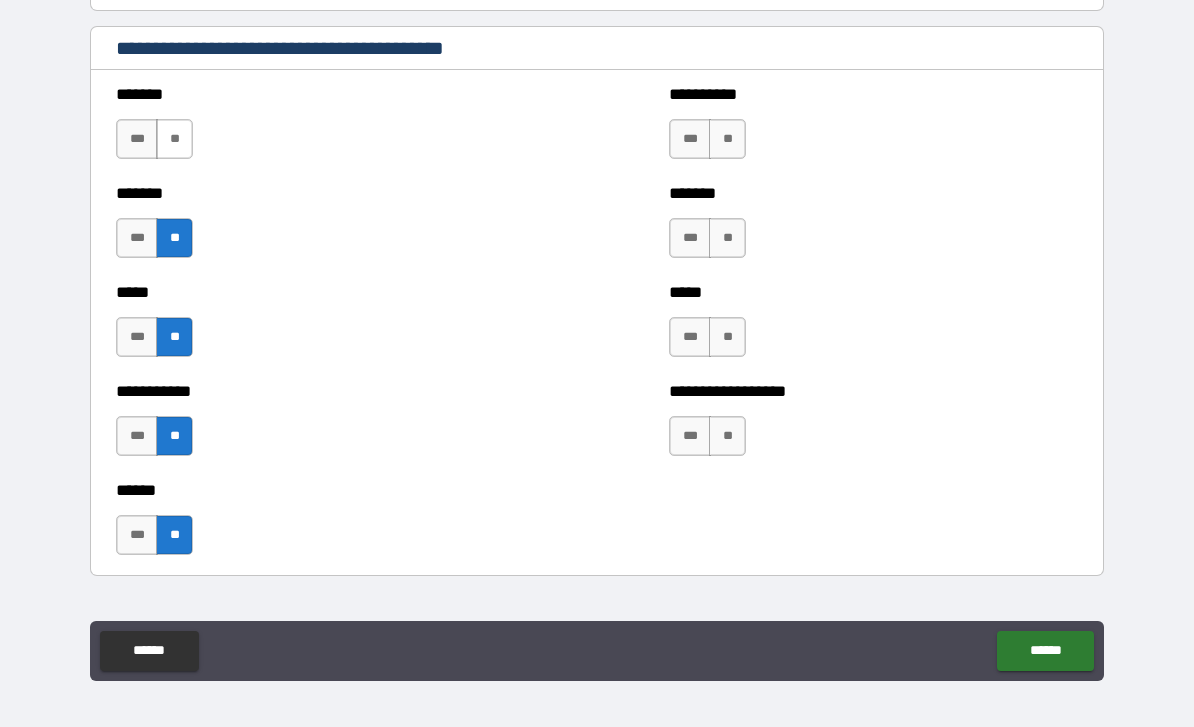 click on "**" at bounding box center [174, 139] 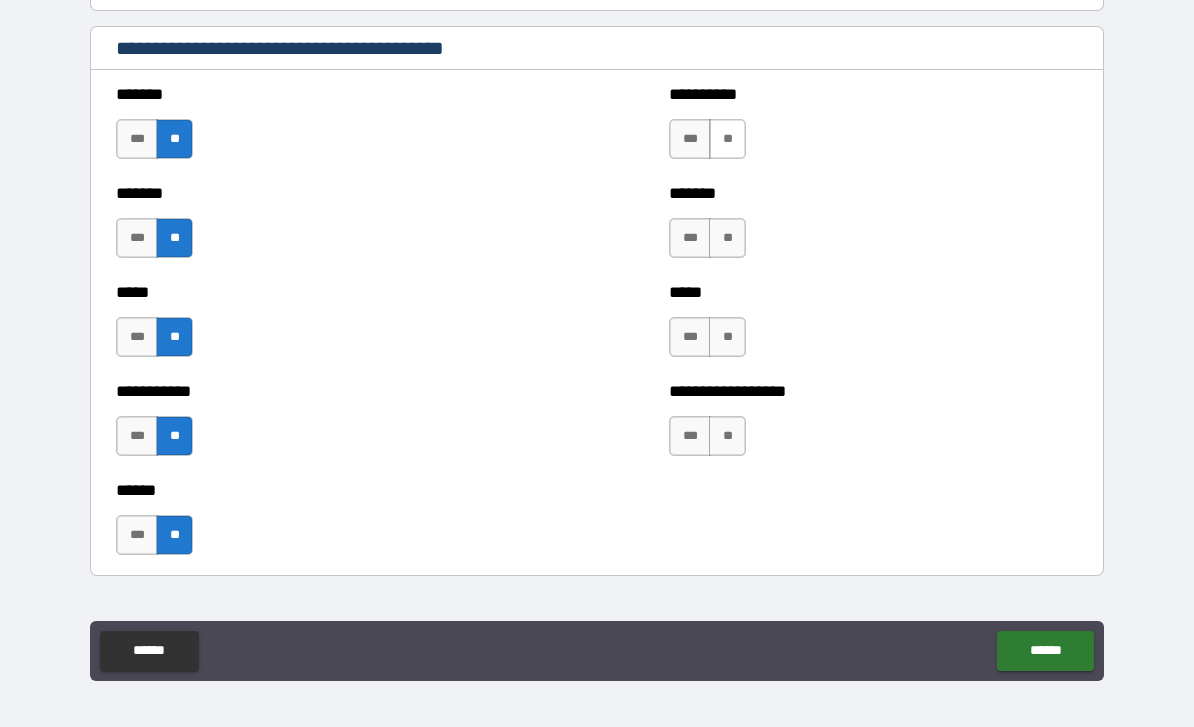 click on "**" at bounding box center [727, 139] 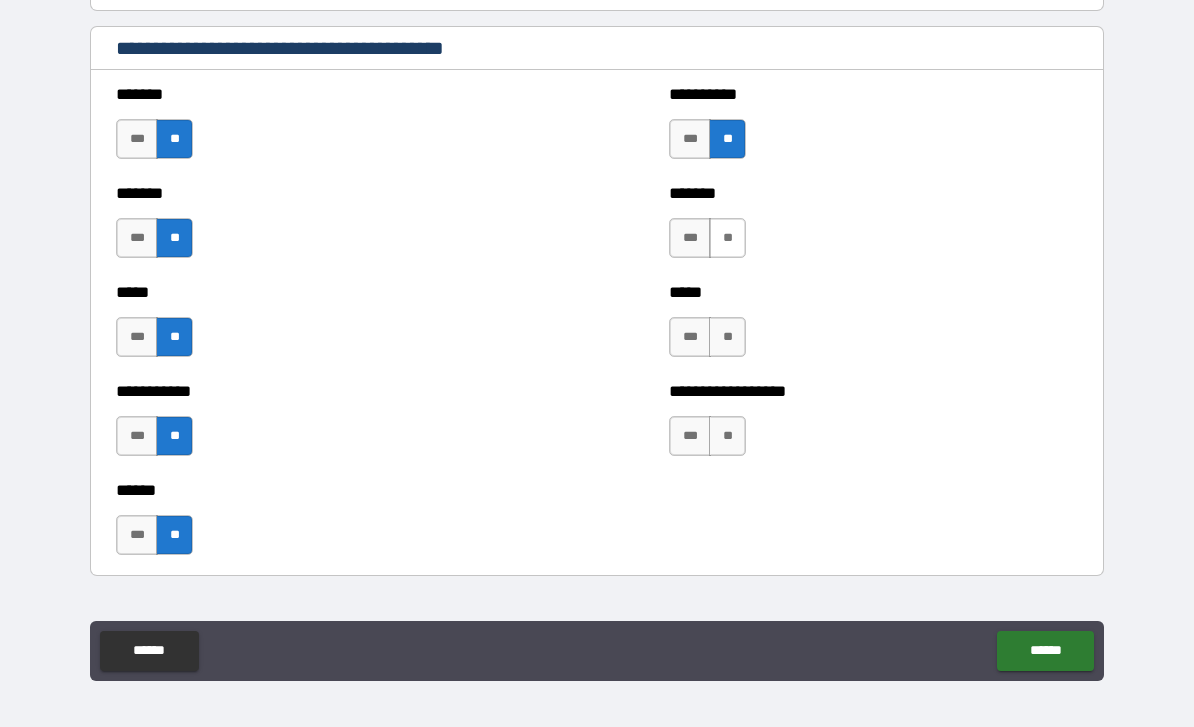 click on "**" at bounding box center [727, 238] 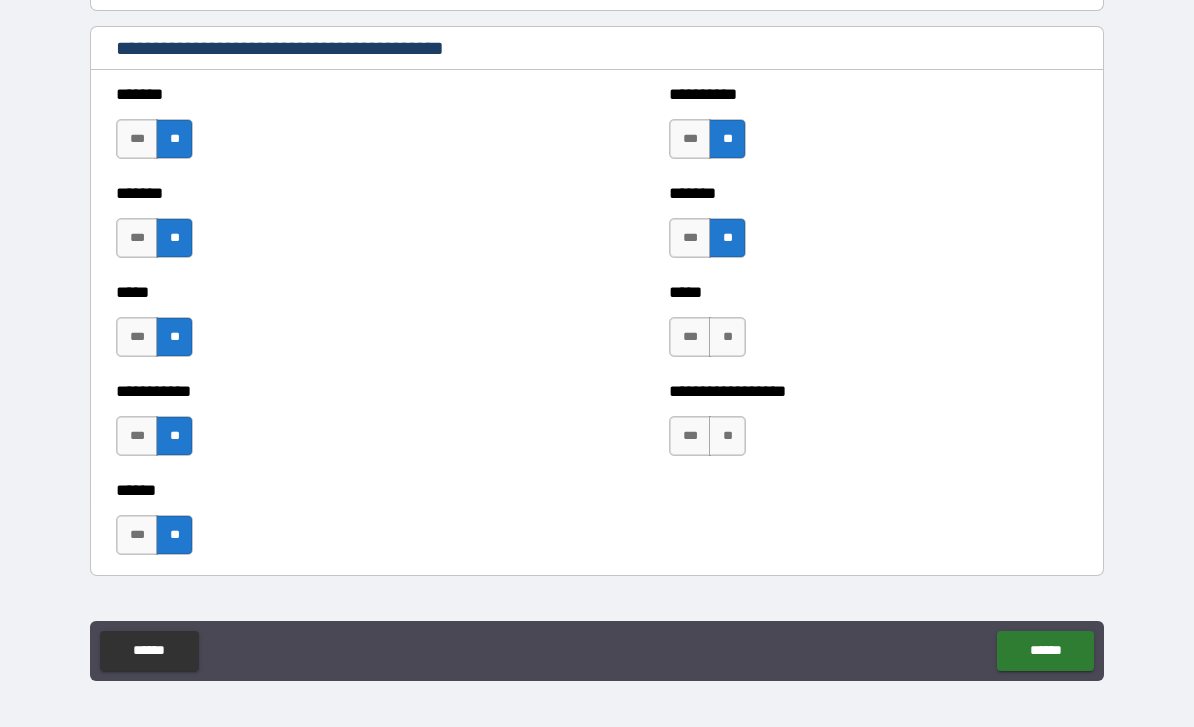 click on "**" at bounding box center [727, 337] 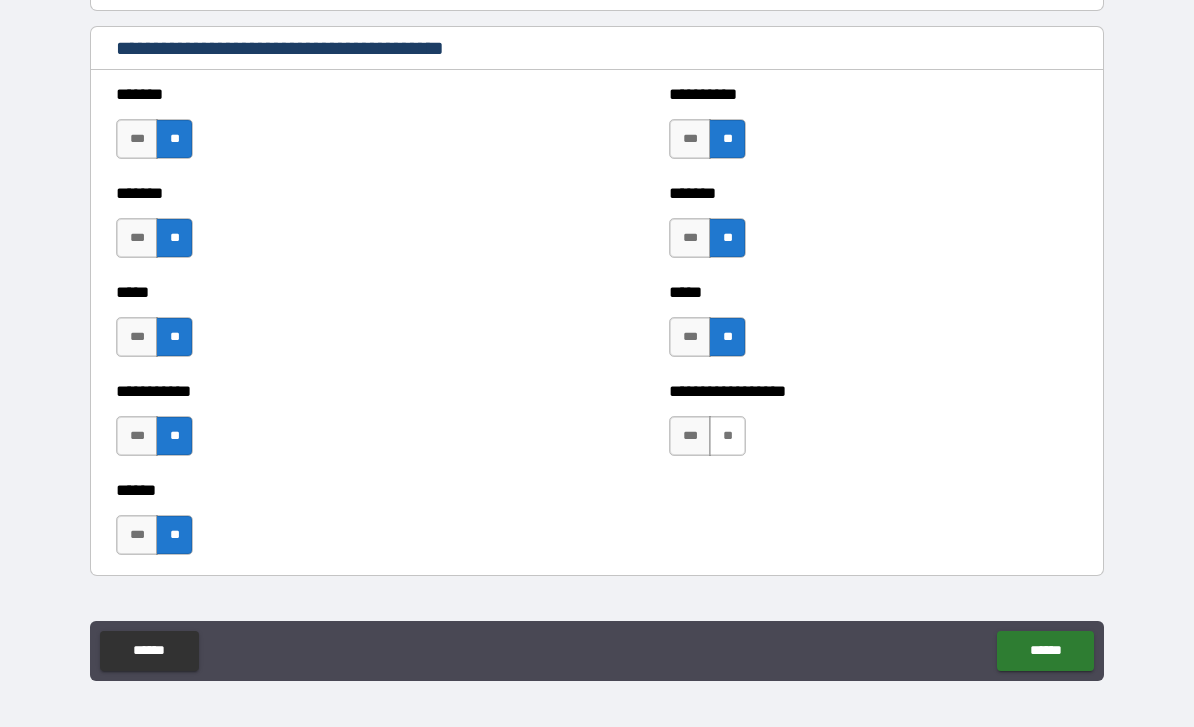 click on "**" at bounding box center (727, 436) 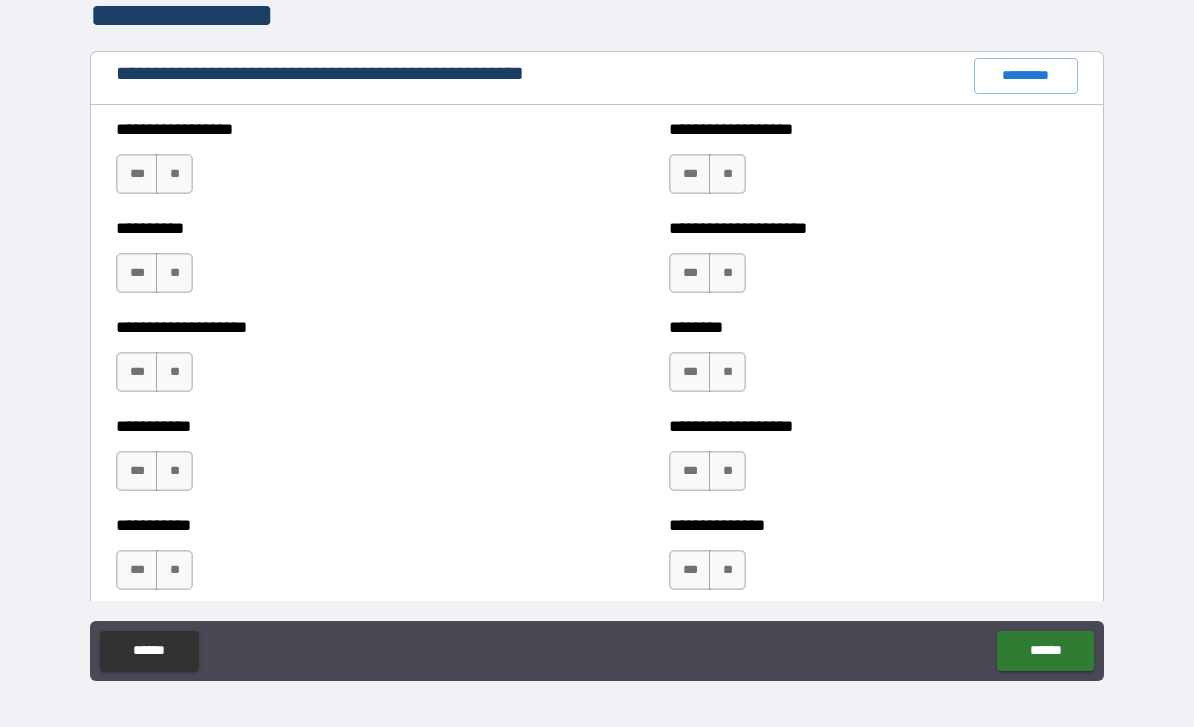 scroll, scrollTop: 2299, scrollLeft: 0, axis: vertical 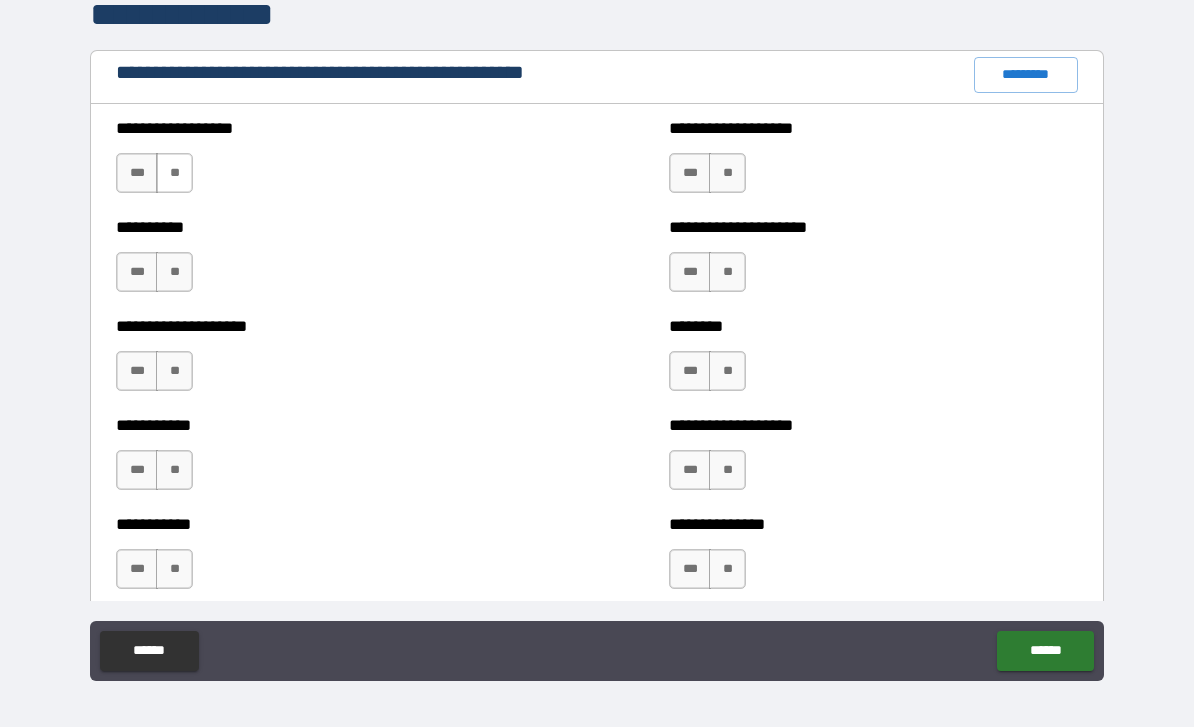 click on "**" at bounding box center (174, 173) 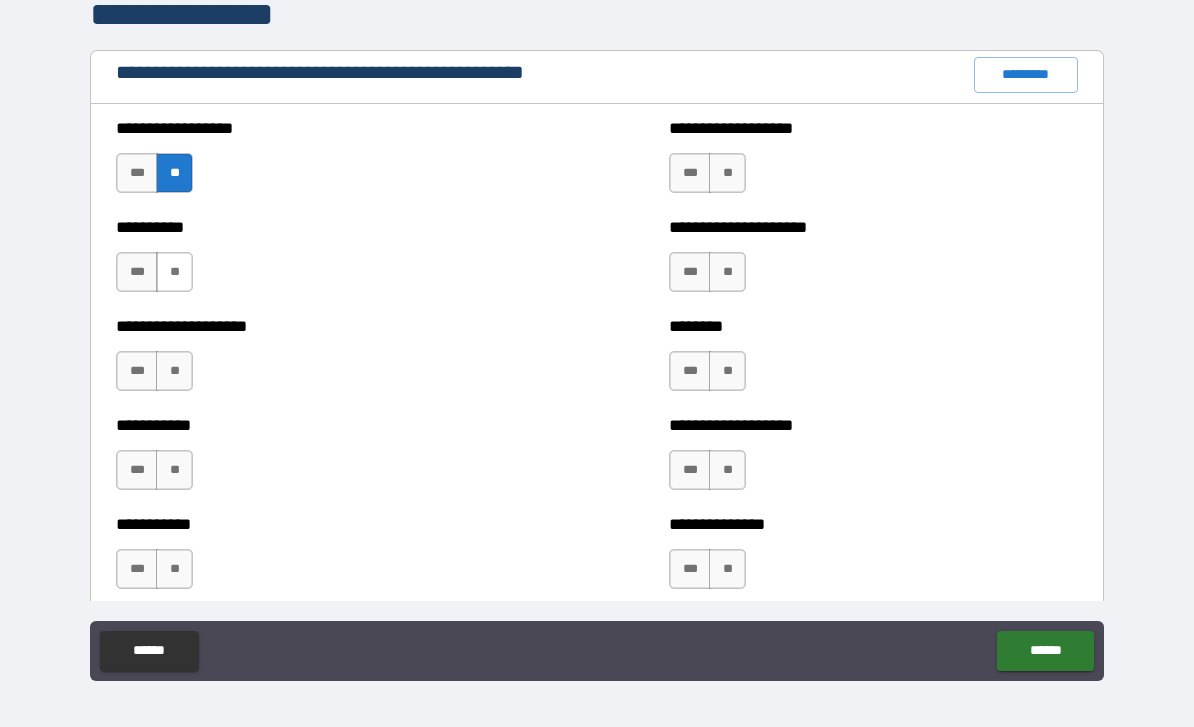 click on "**" at bounding box center [174, 272] 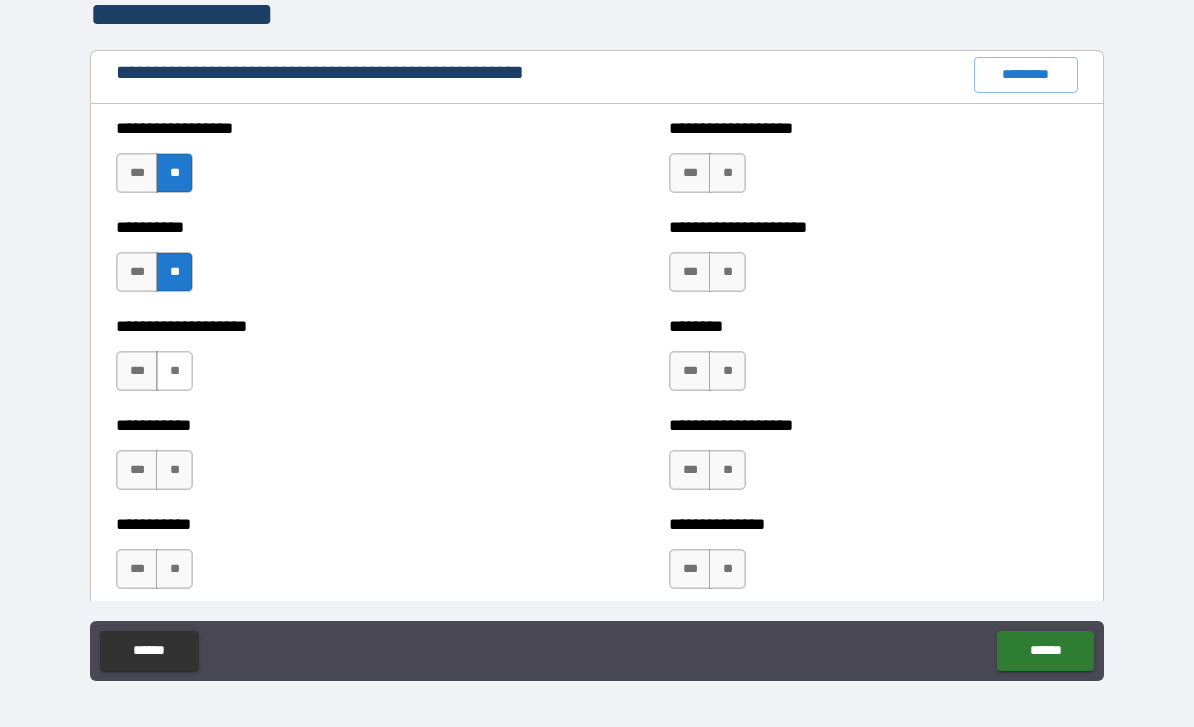 click on "**" at bounding box center [174, 371] 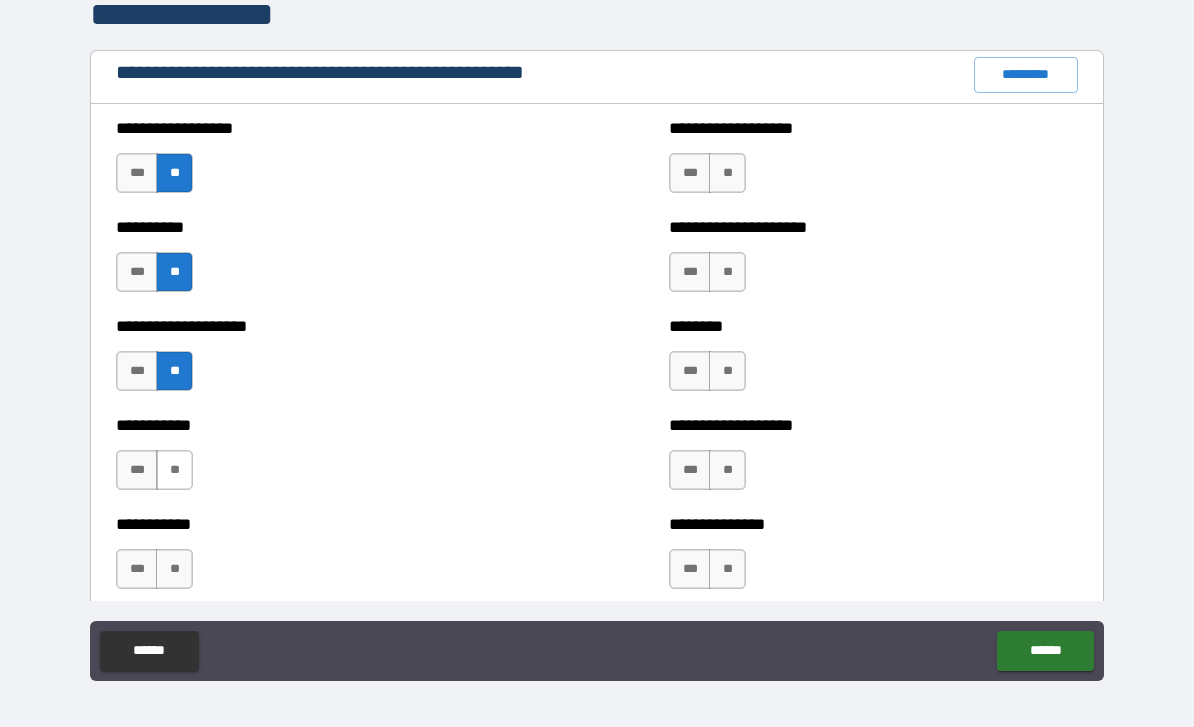 click on "**" at bounding box center [174, 470] 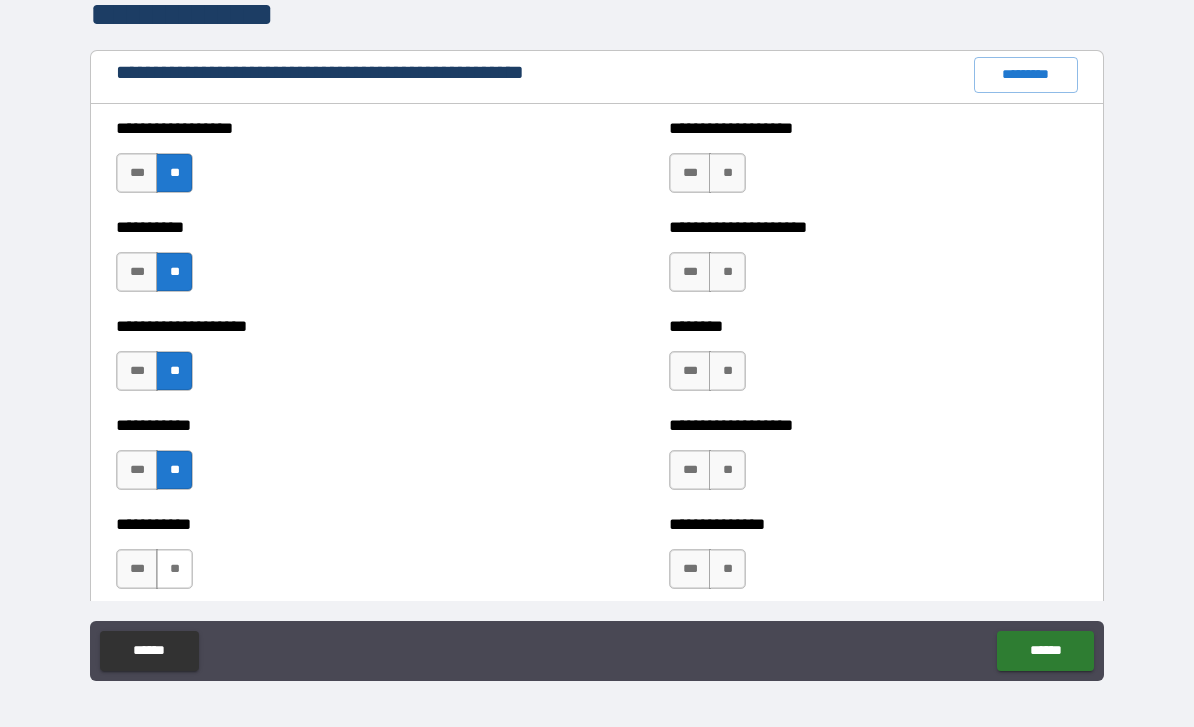 click on "**" at bounding box center (174, 569) 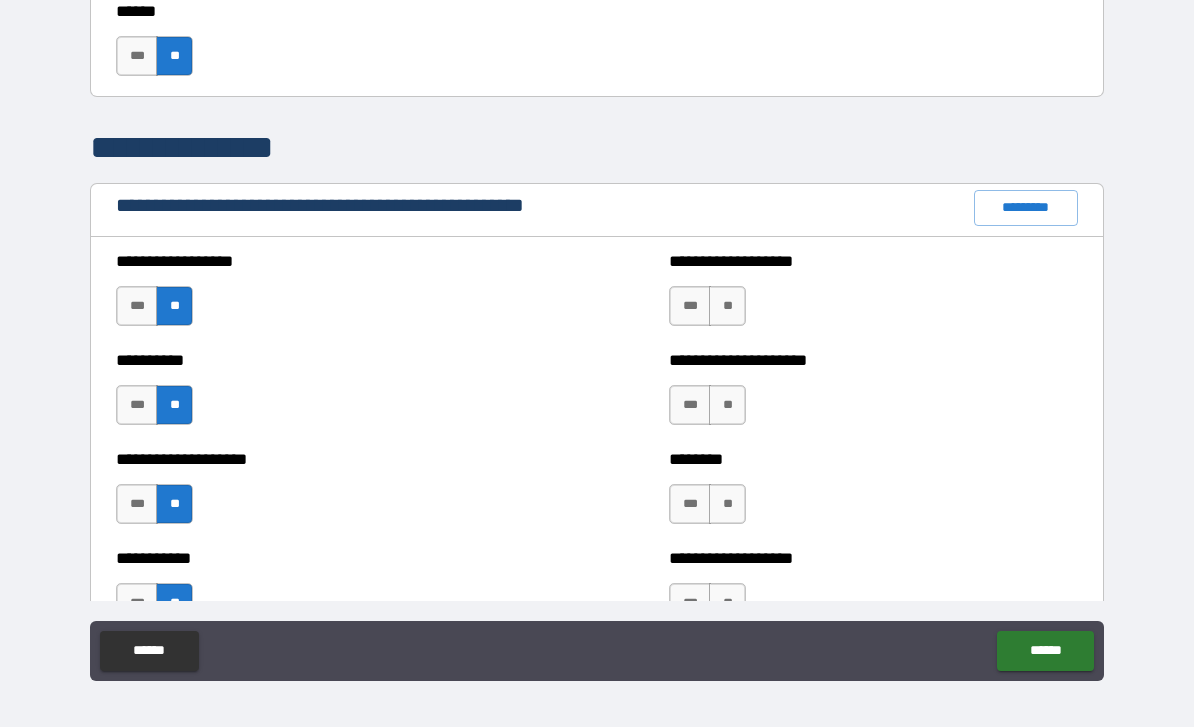scroll, scrollTop: 2162, scrollLeft: 0, axis: vertical 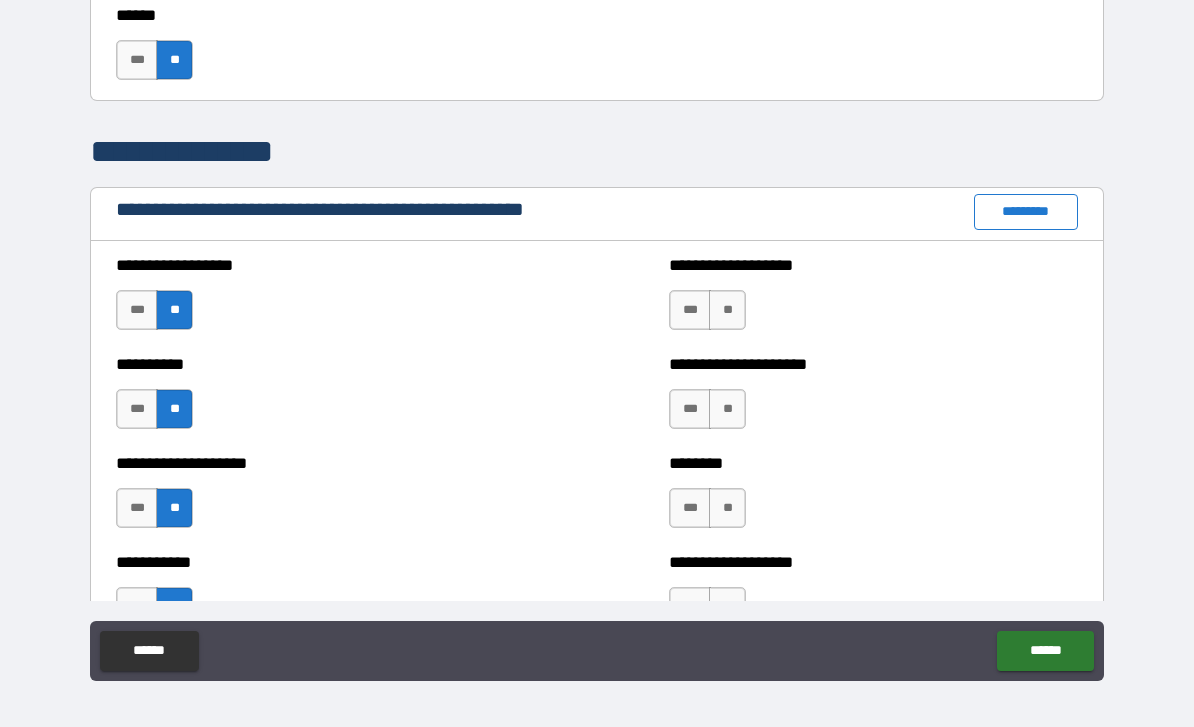 click on "*********" at bounding box center [1026, 212] 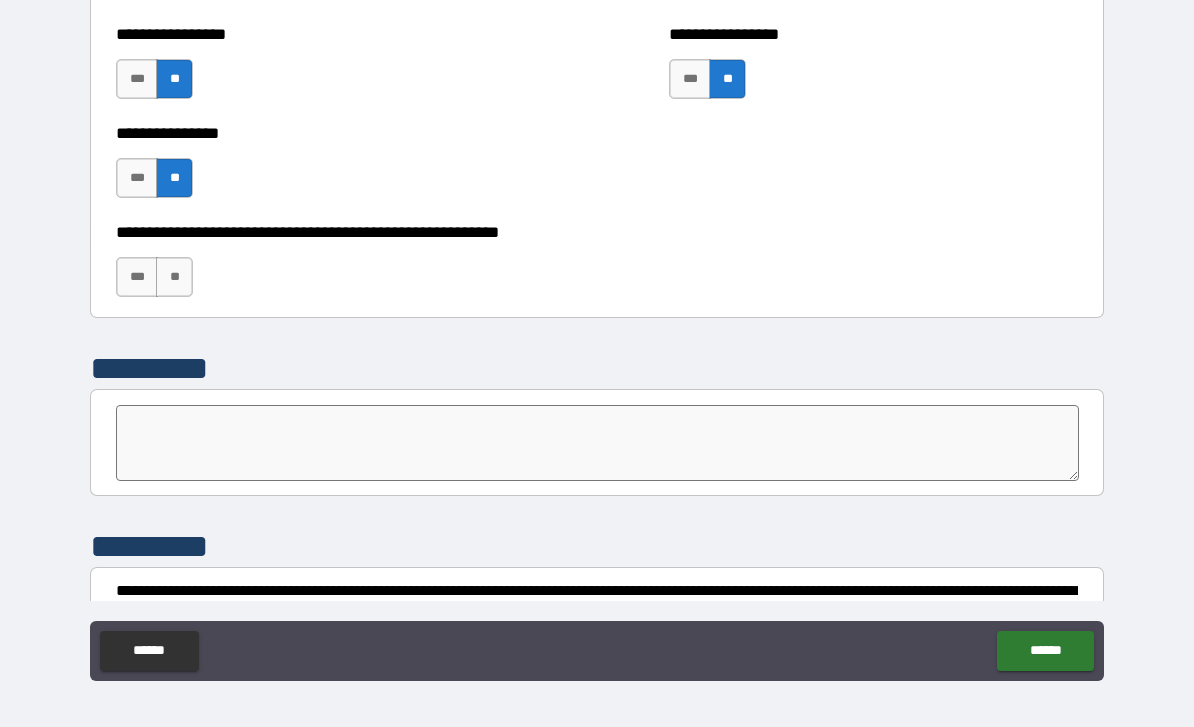 scroll, scrollTop: 6064, scrollLeft: 0, axis: vertical 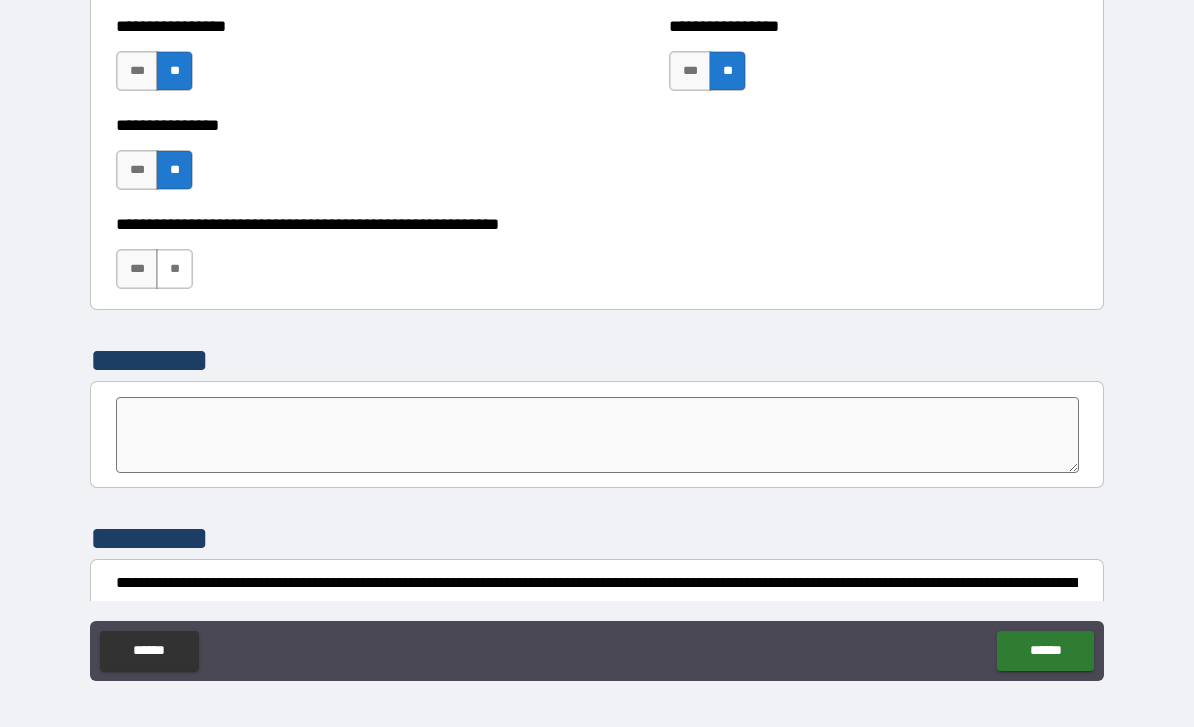 click on "**" at bounding box center [174, 269] 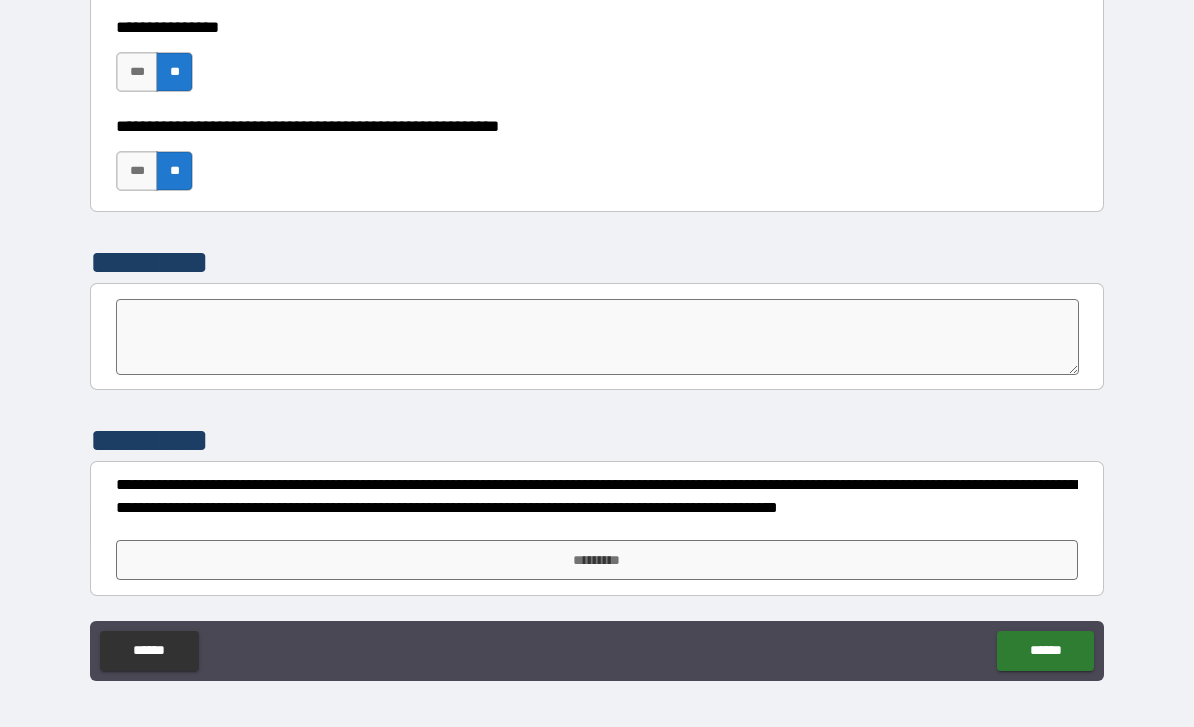 scroll, scrollTop: 6162, scrollLeft: 0, axis: vertical 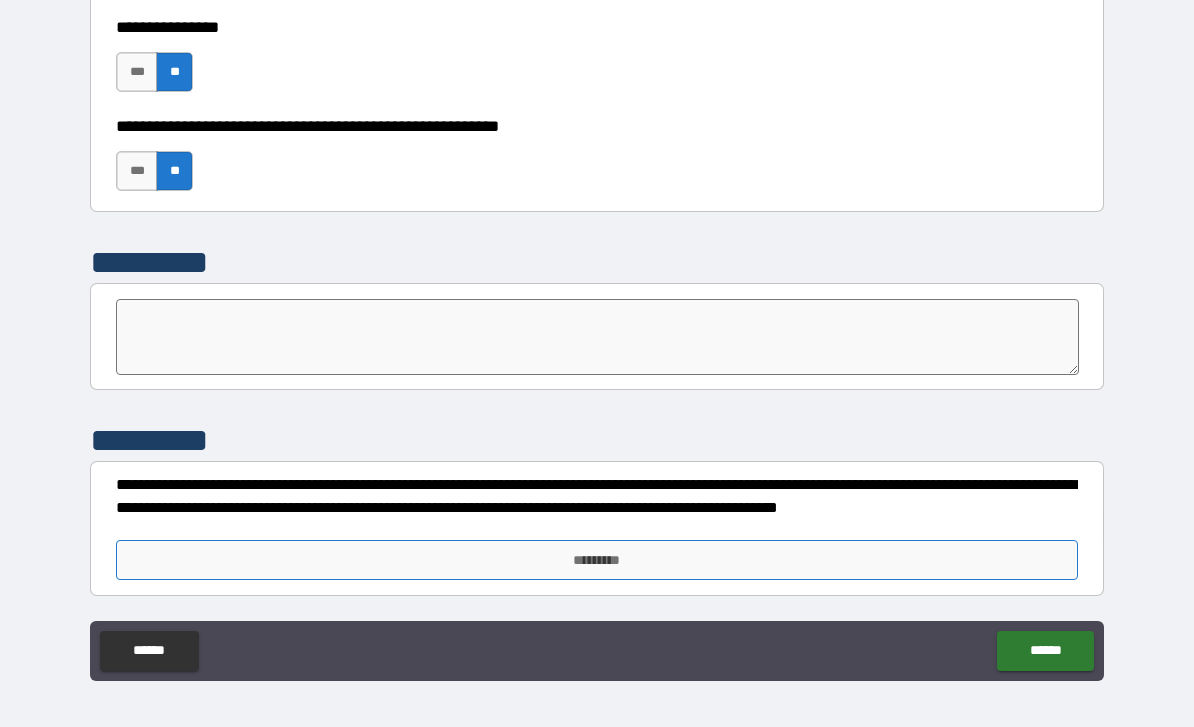 click on "*********" at bounding box center [597, 560] 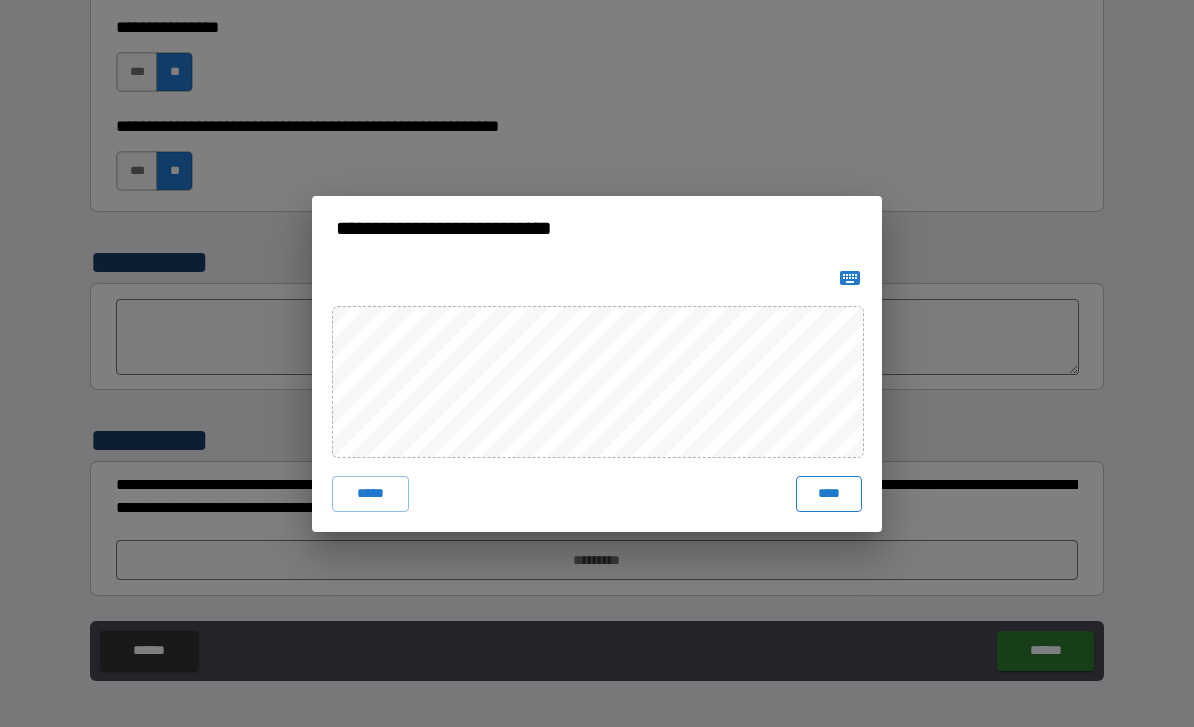 click on "****" at bounding box center (829, 494) 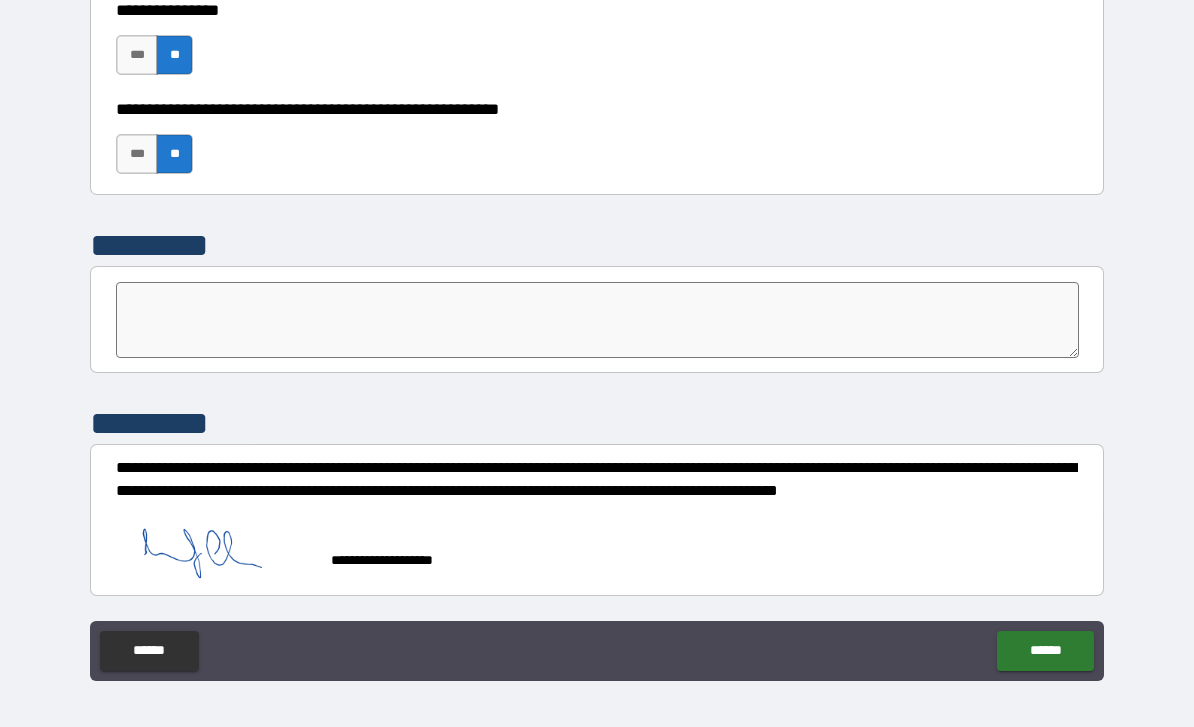 scroll, scrollTop: 6179, scrollLeft: 0, axis: vertical 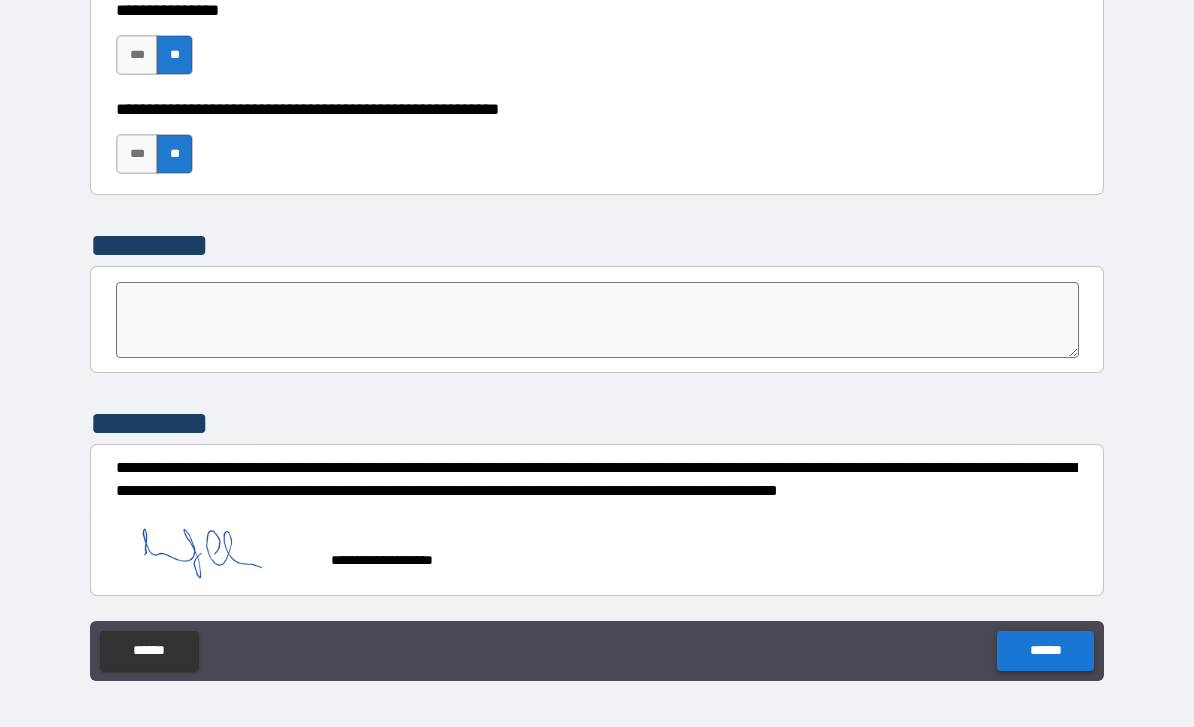 click on "******" at bounding box center [1045, 651] 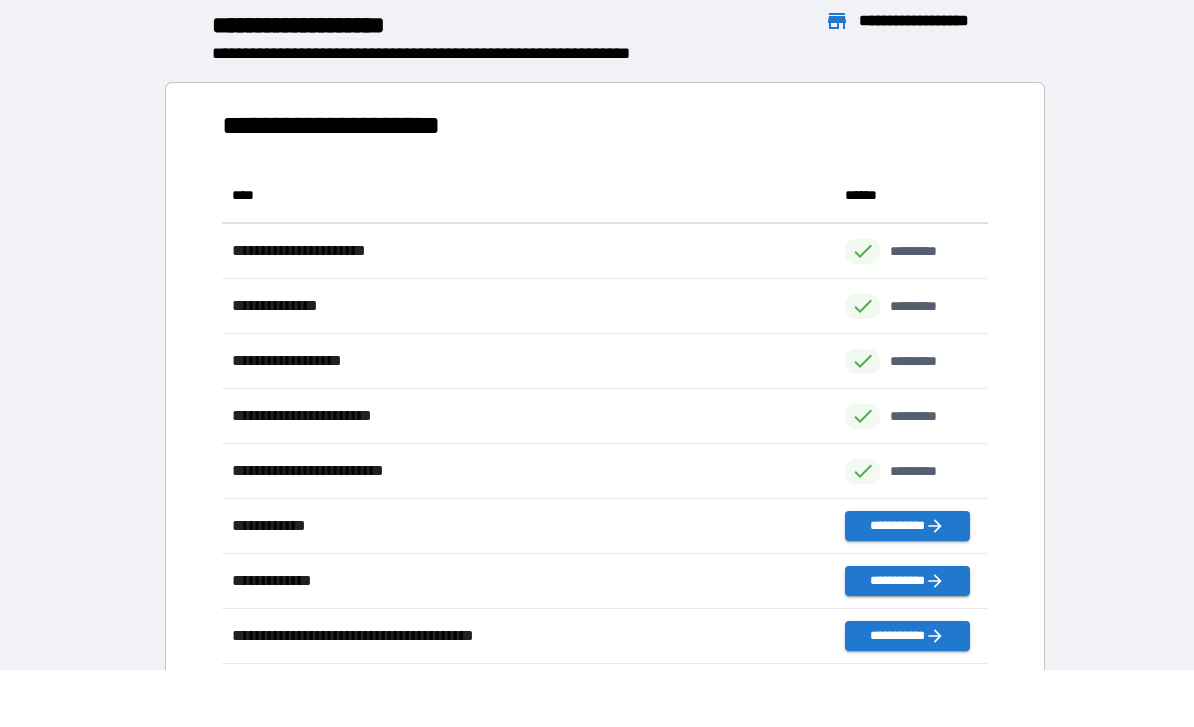scroll, scrollTop: 1, scrollLeft: 1, axis: both 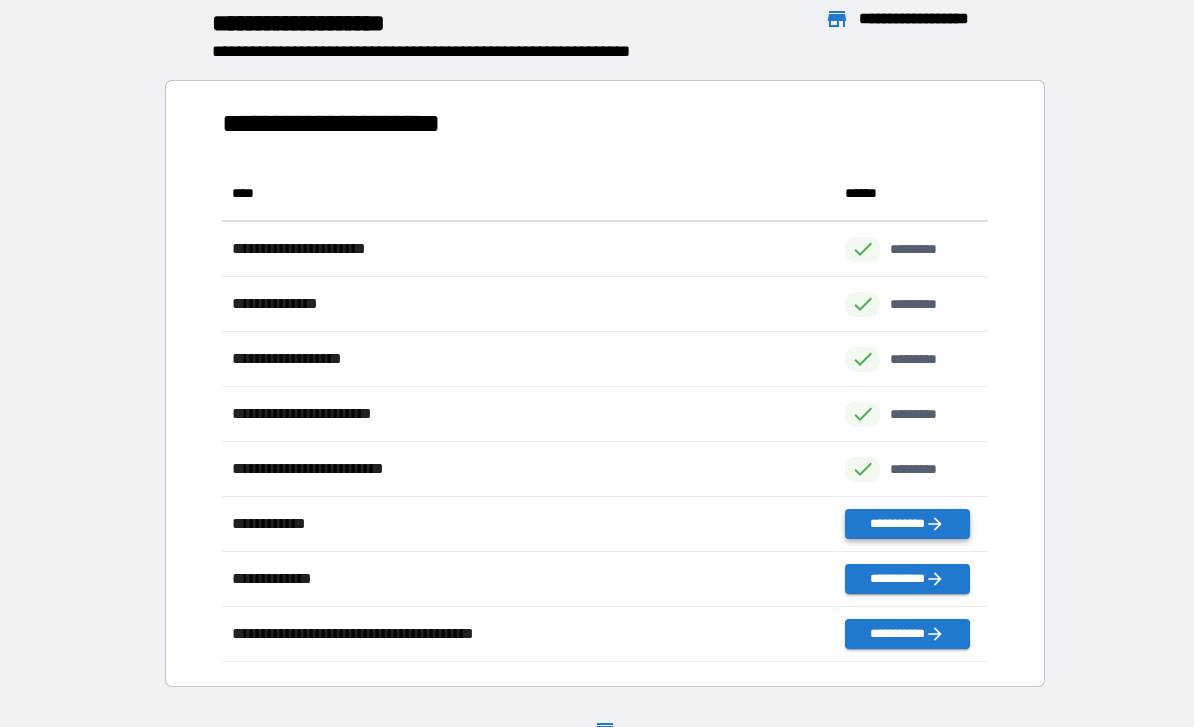 click on "**********" at bounding box center (907, 524) 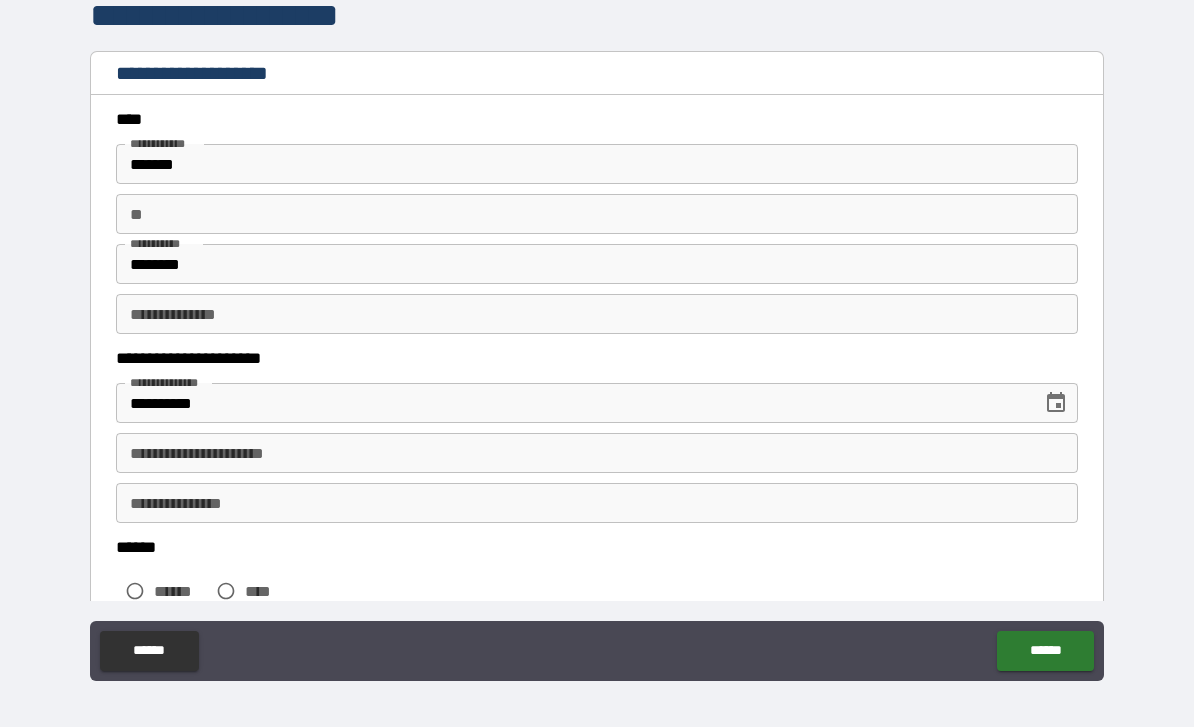 click on "*******" at bounding box center [597, 164] 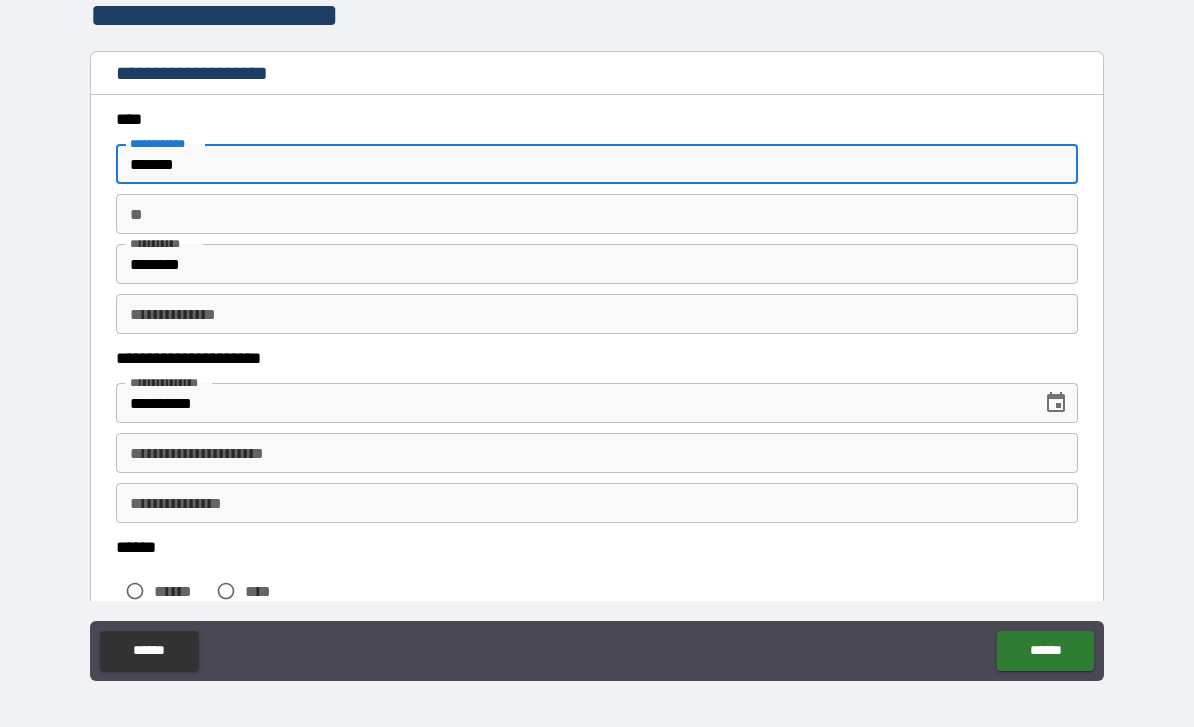 scroll, scrollTop: 56, scrollLeft: 0, axis: vertical 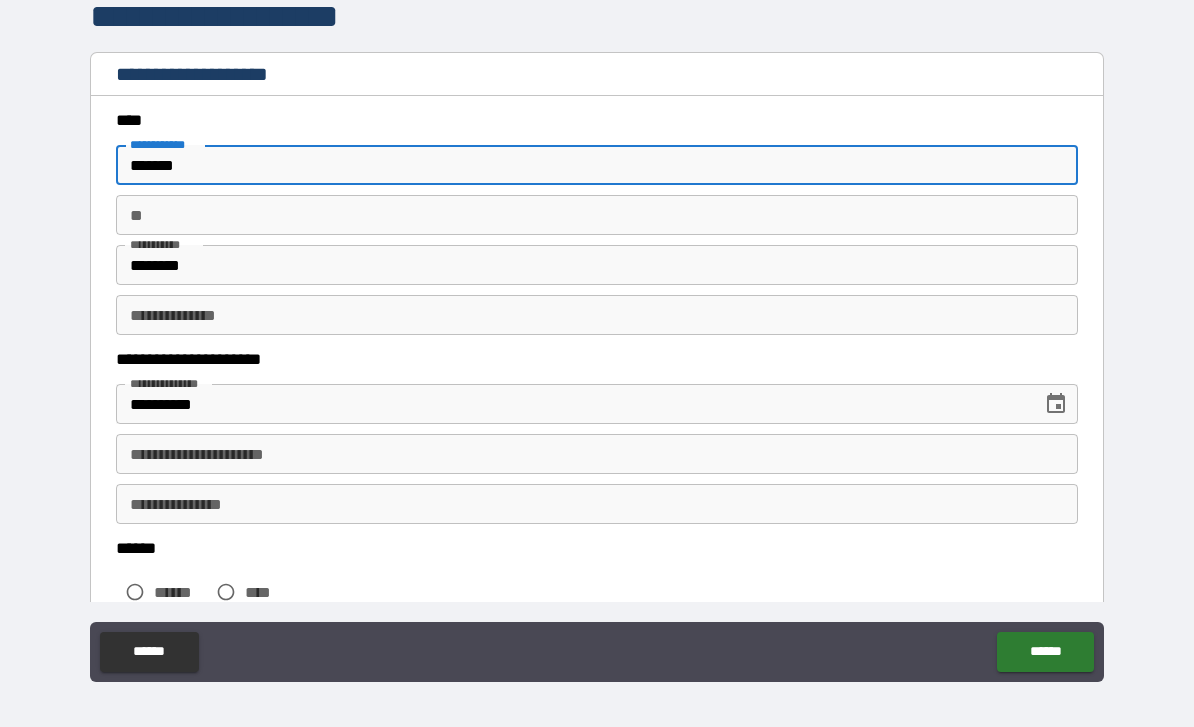 click on "** **" at bounding box center [597, 215] 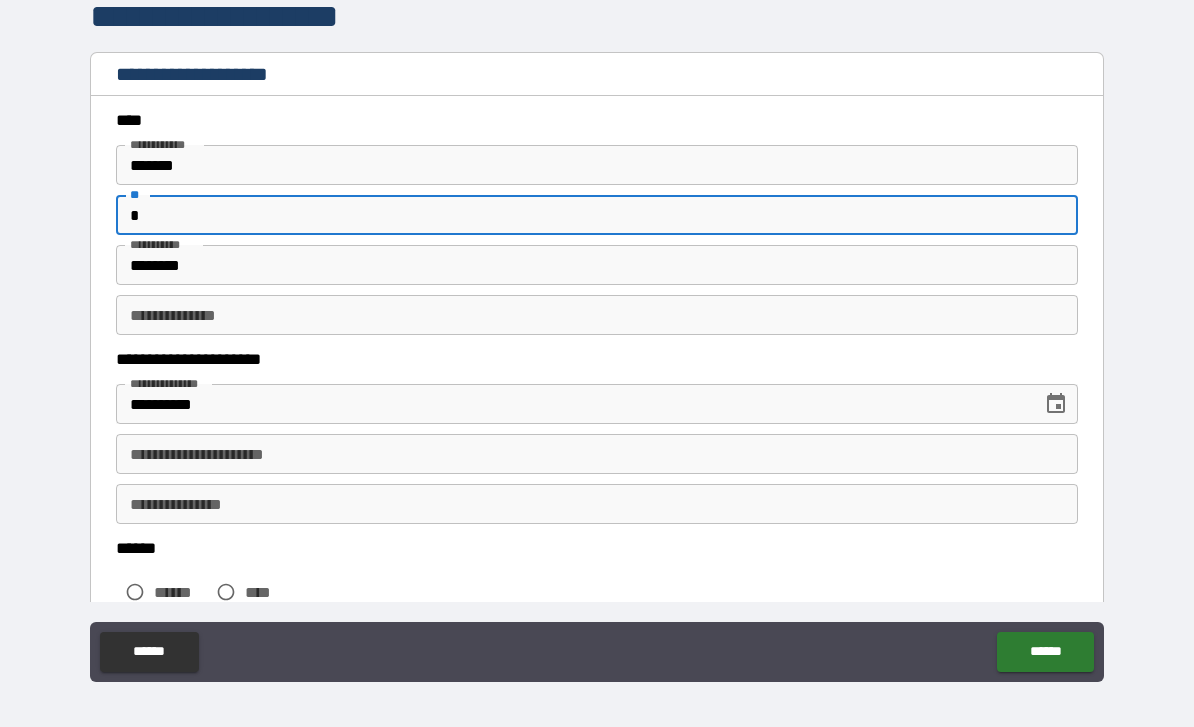 scroll, scrollTop: 1, scrollLeft: 0, axis: vertical 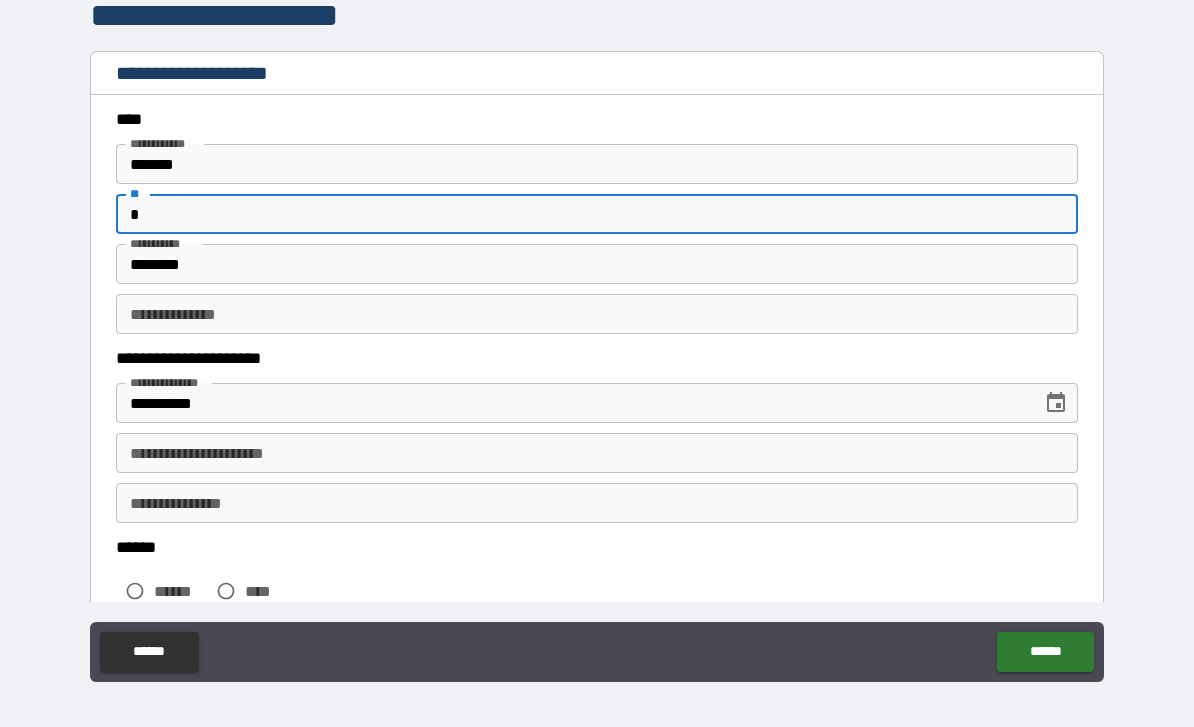 click on "**********" at bounding box center (597, 453) 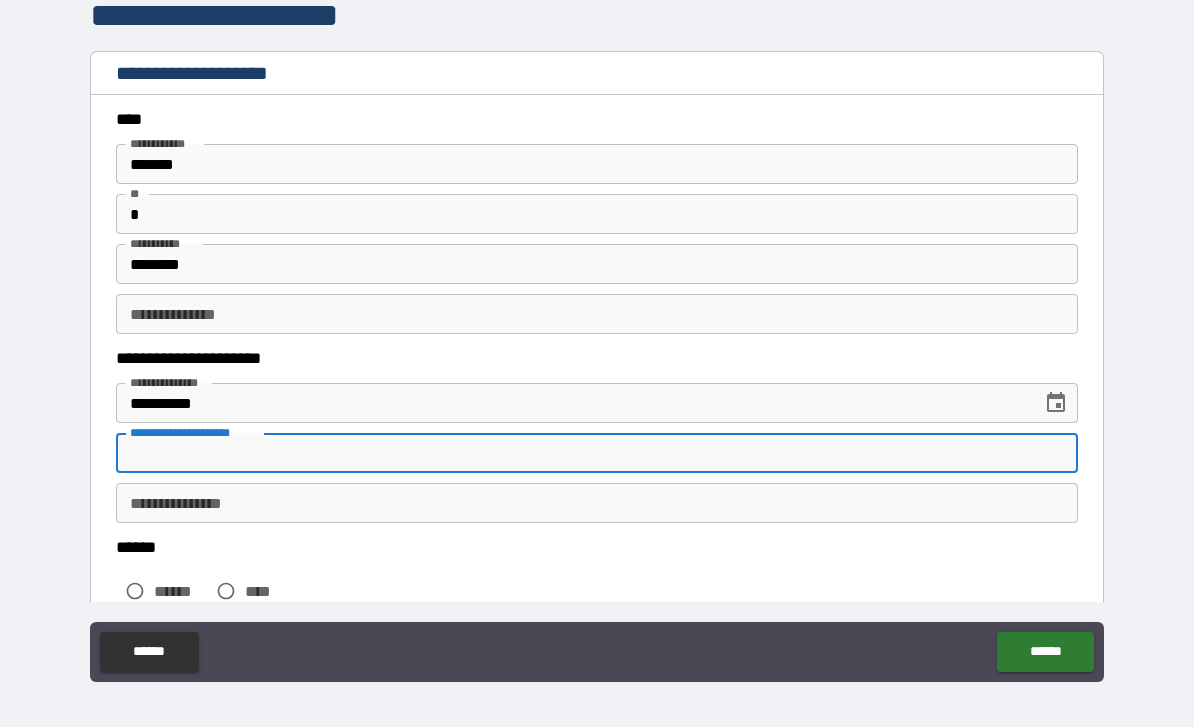 click on "**********" at bounding box center (597, 342) 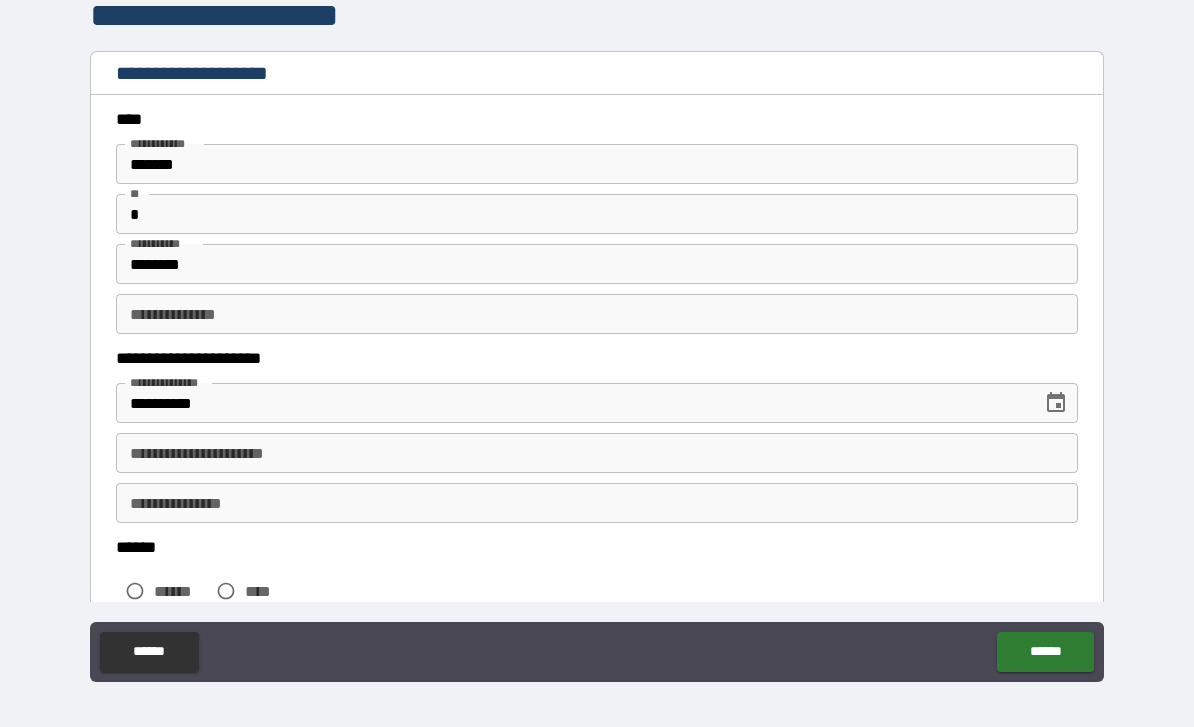scroll, scrollTop: 57, scrollLeft: 0, axis: vertical 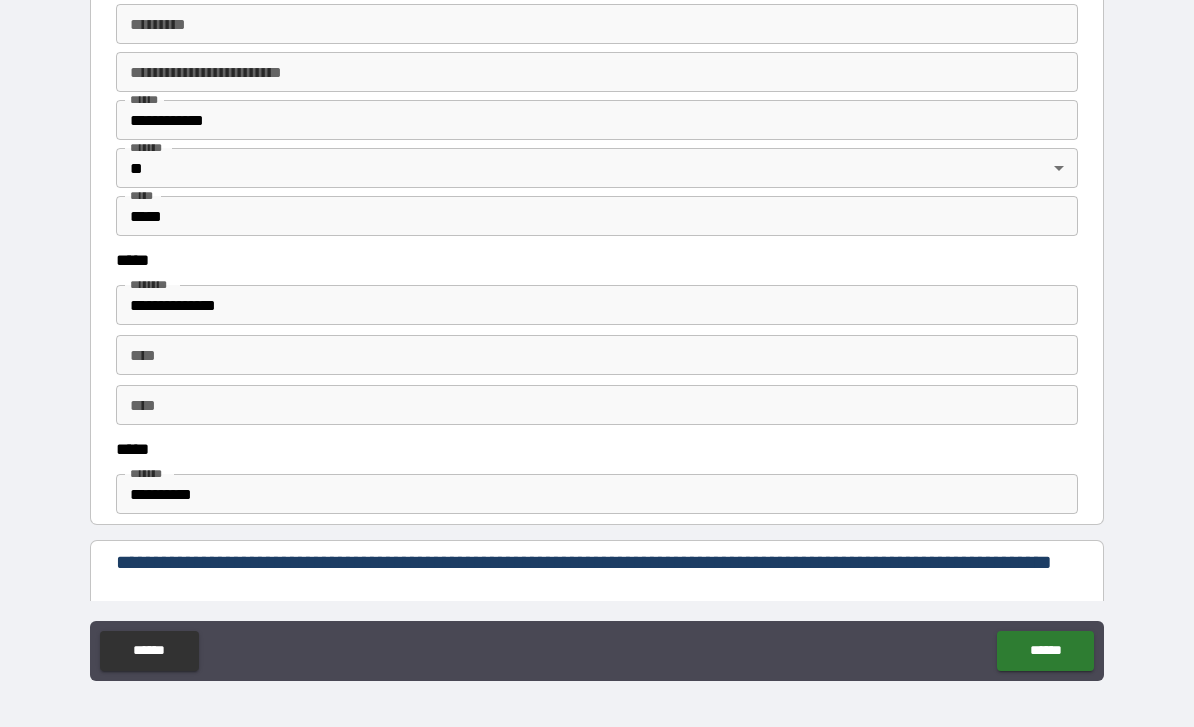 click on "*******   * *******   *" at bounding box center (597, 24) 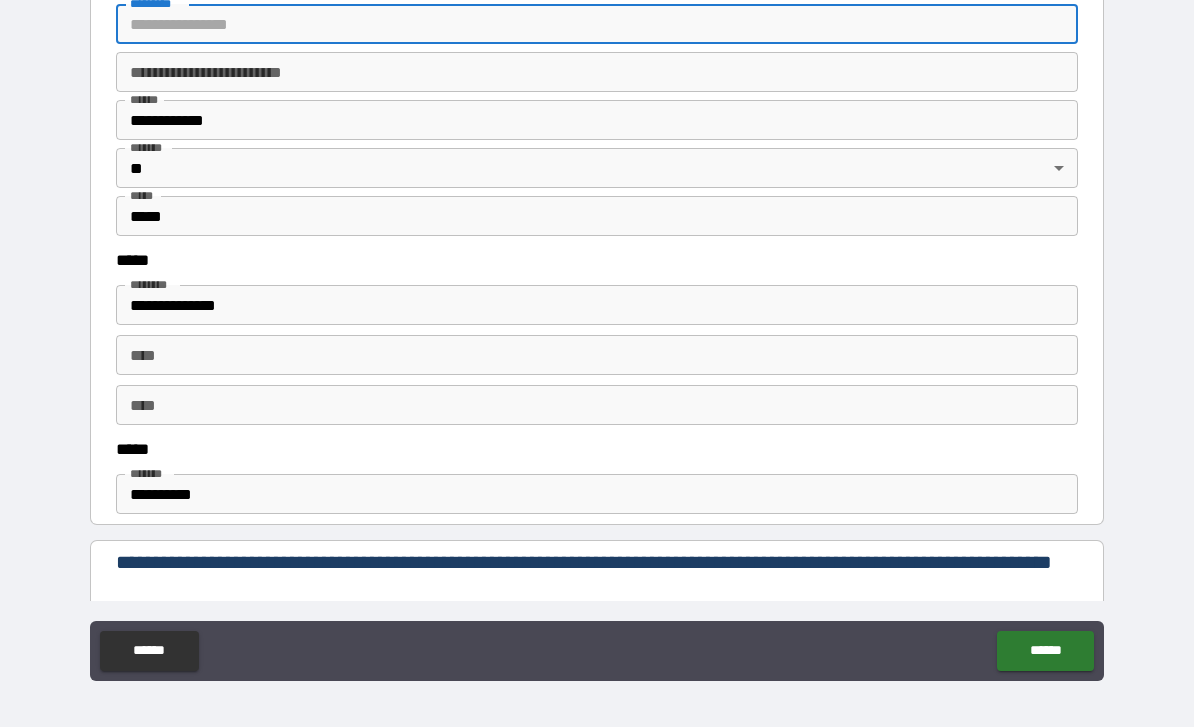 scroll, scrollTop: 56, scrollLeft: 0, axis: vertical 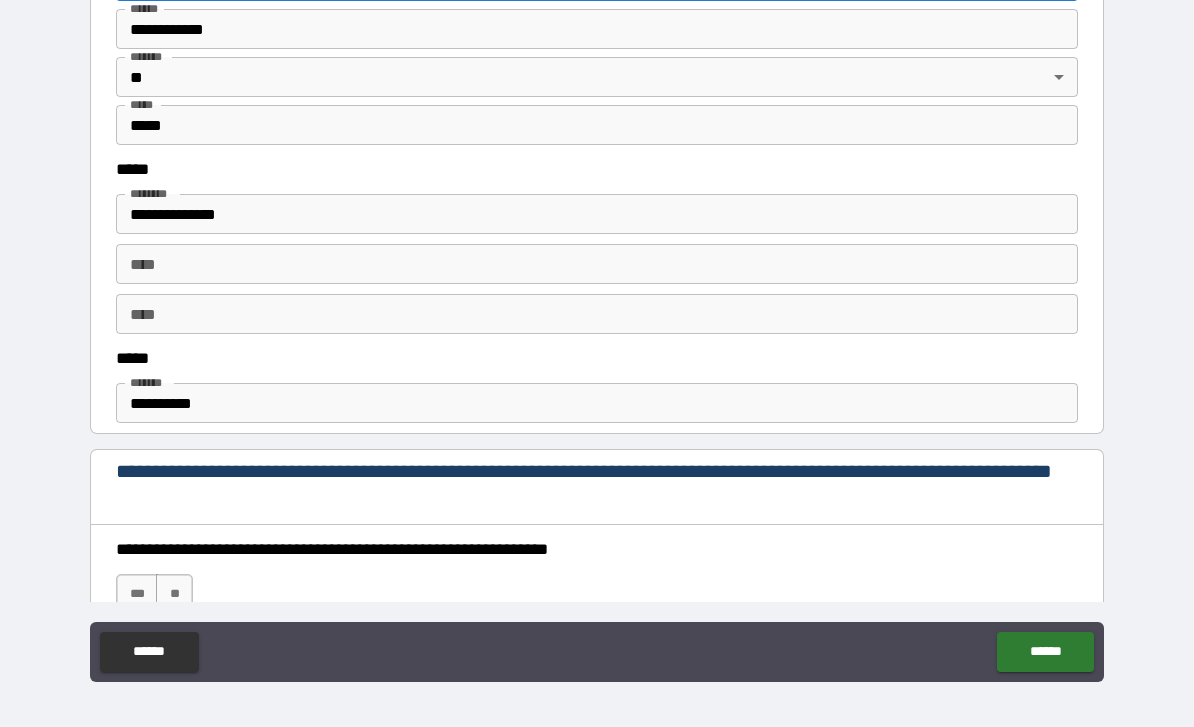 click on "**********" at bounding box center (597, 342) 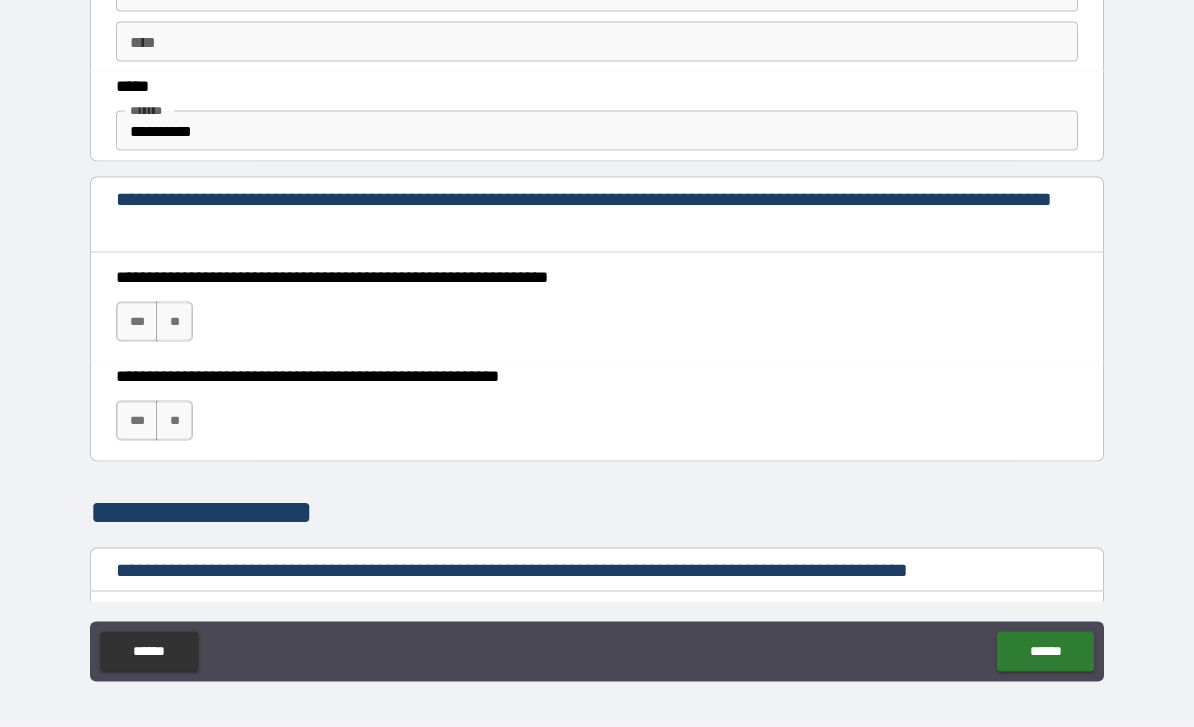scroll, scrollTop: 1213, scrollLeft: 0, axis: vertical 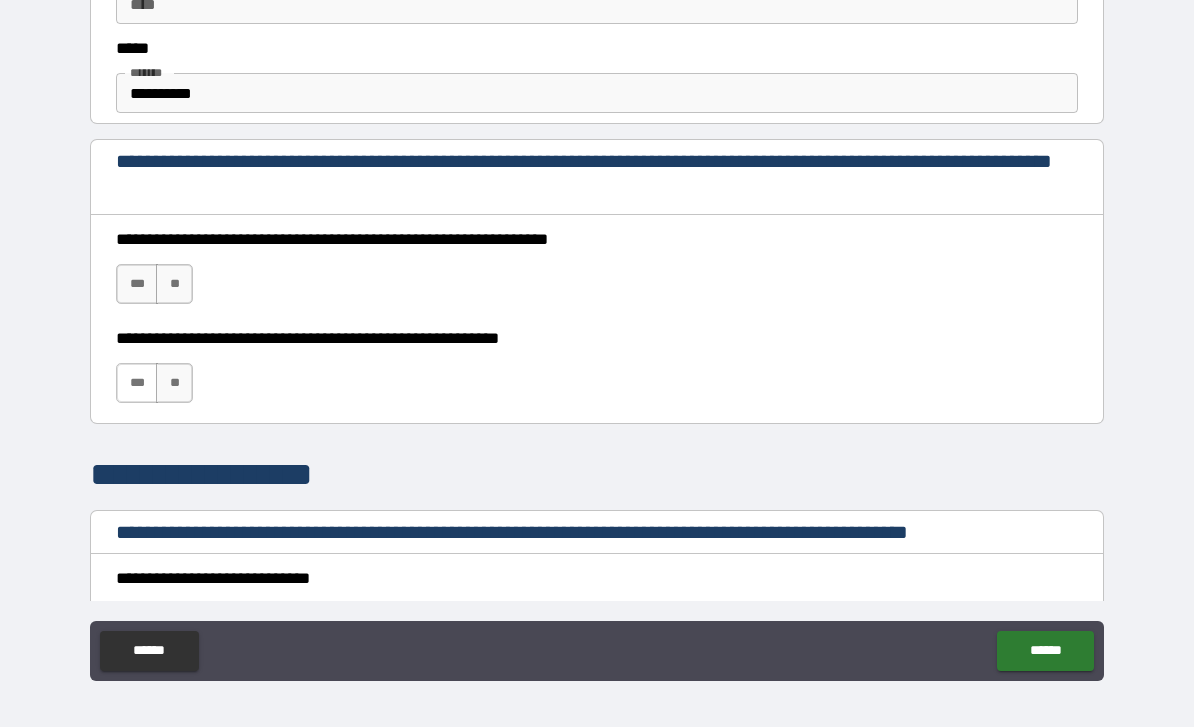 click on "***" at bounding box center [137, 383] 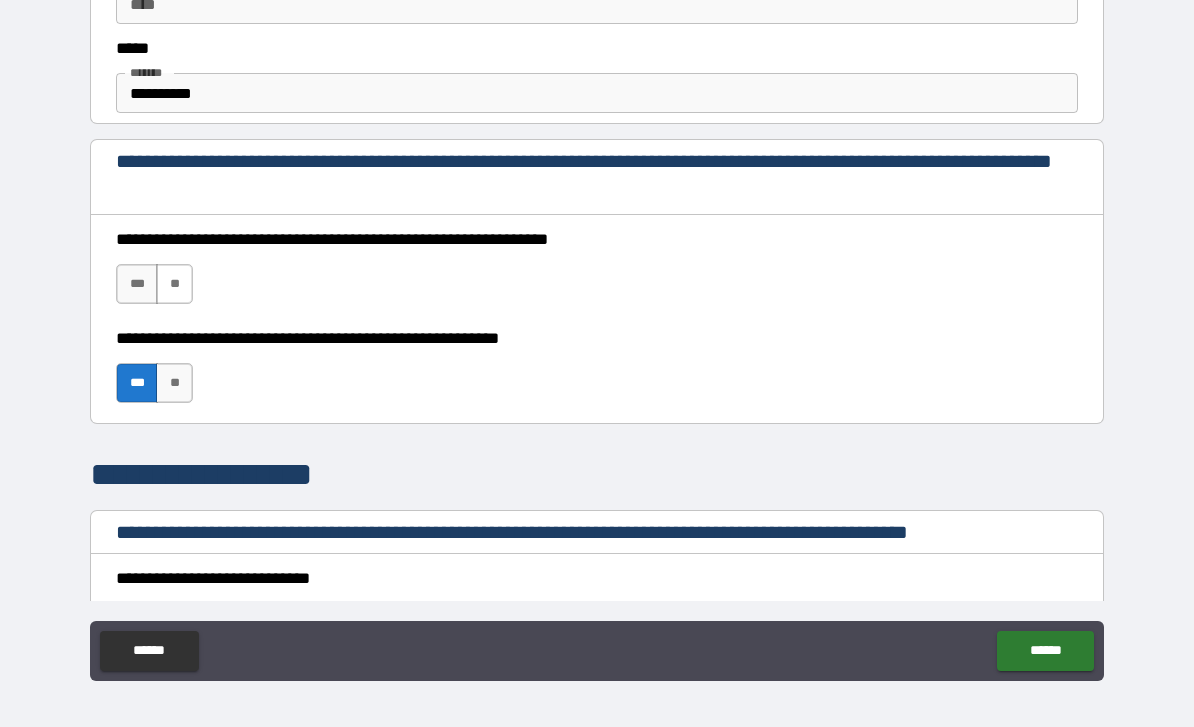 click on "**" at bounding box center [174, 284] 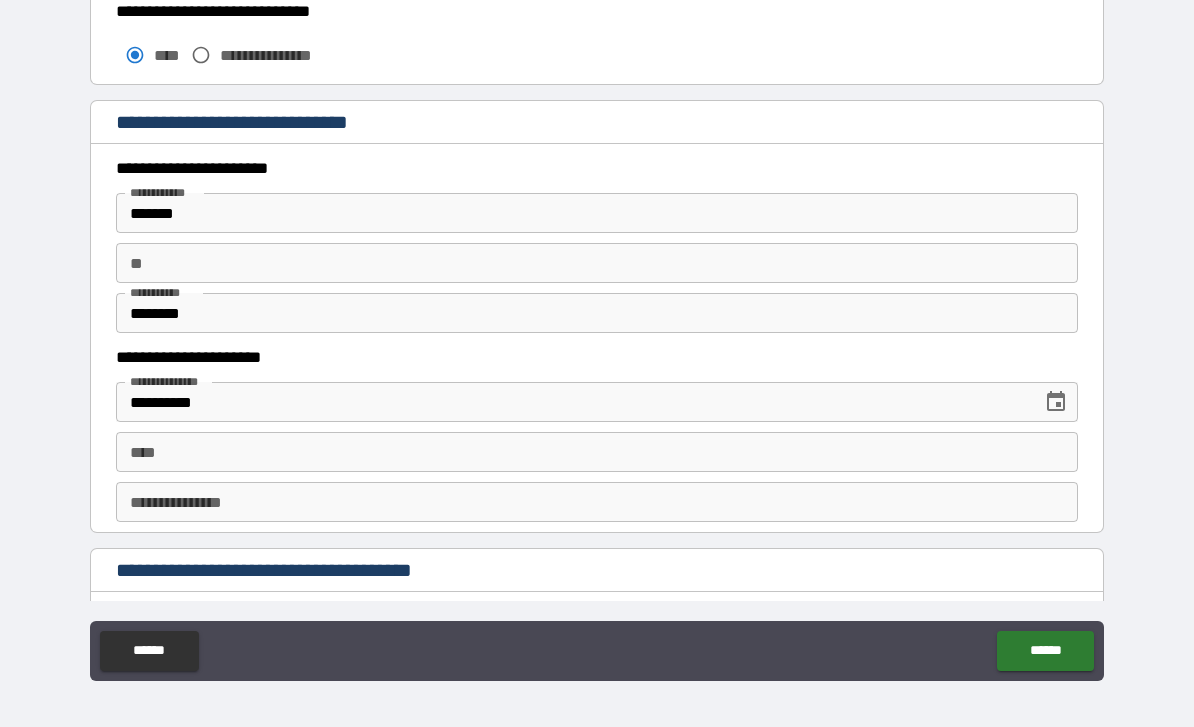 scroll, scrollTop: 1779, scrollLeft: 0, axis: vertical 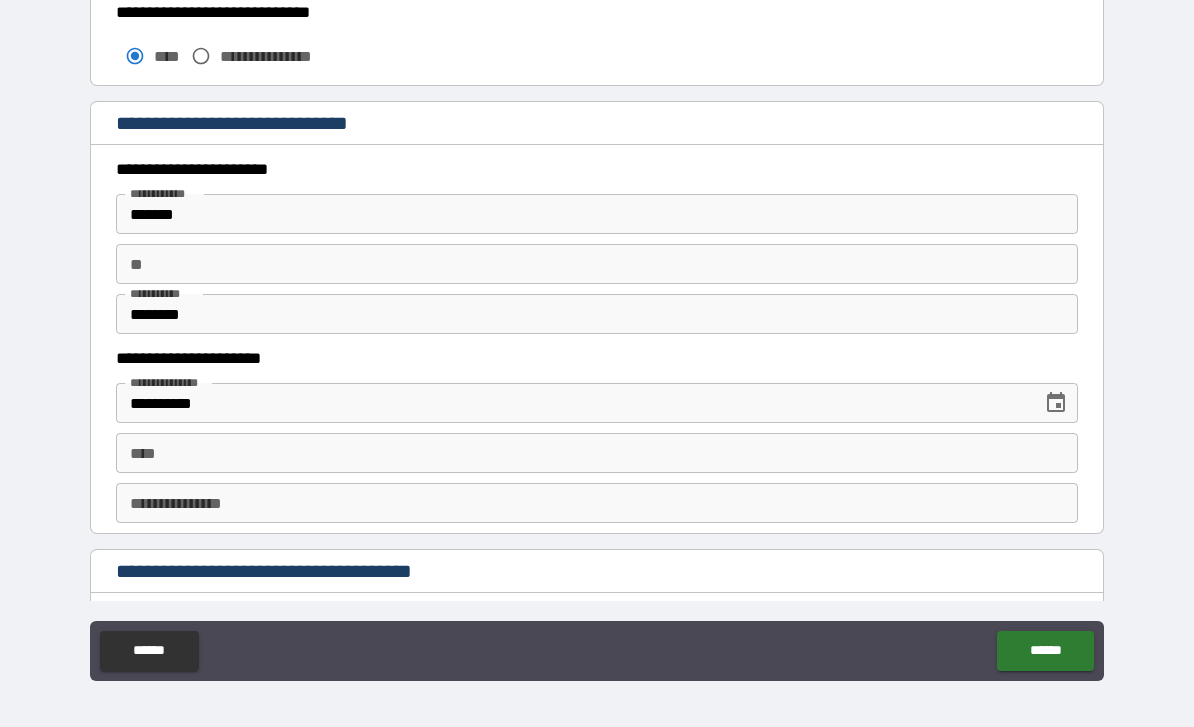 click on "*******" at bounding box center (597, 214) 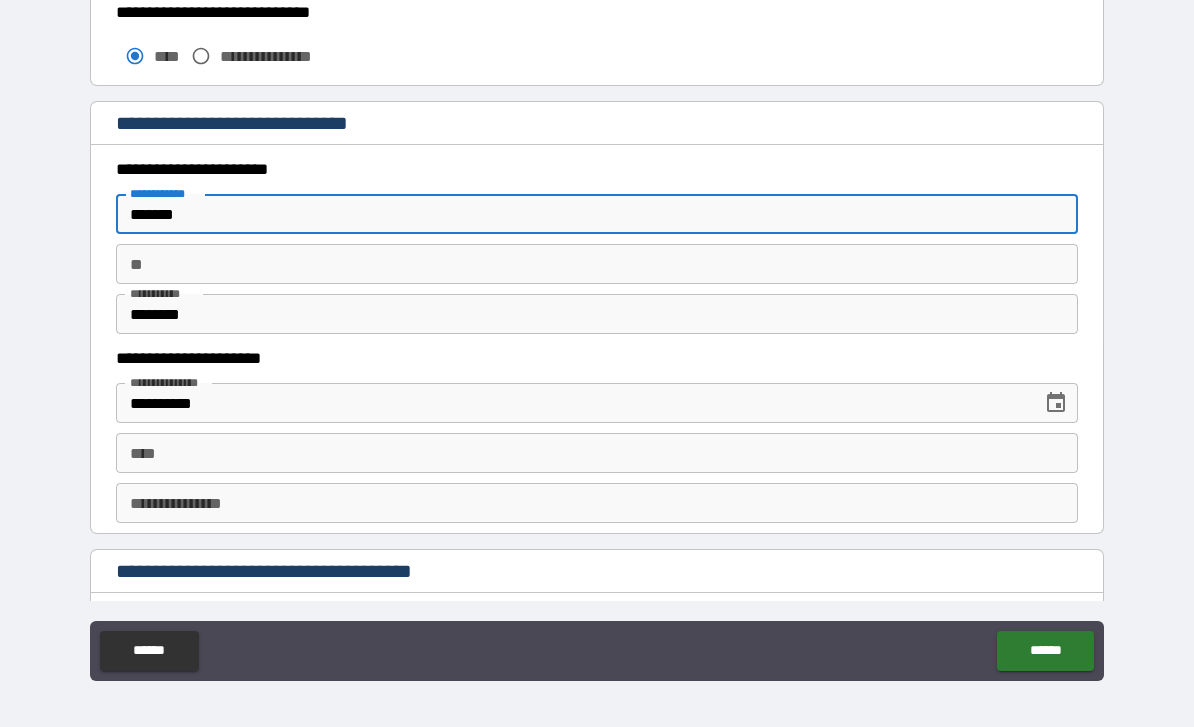scroll, scrollTop: 56, scrollLeft: 0, axis: vertical 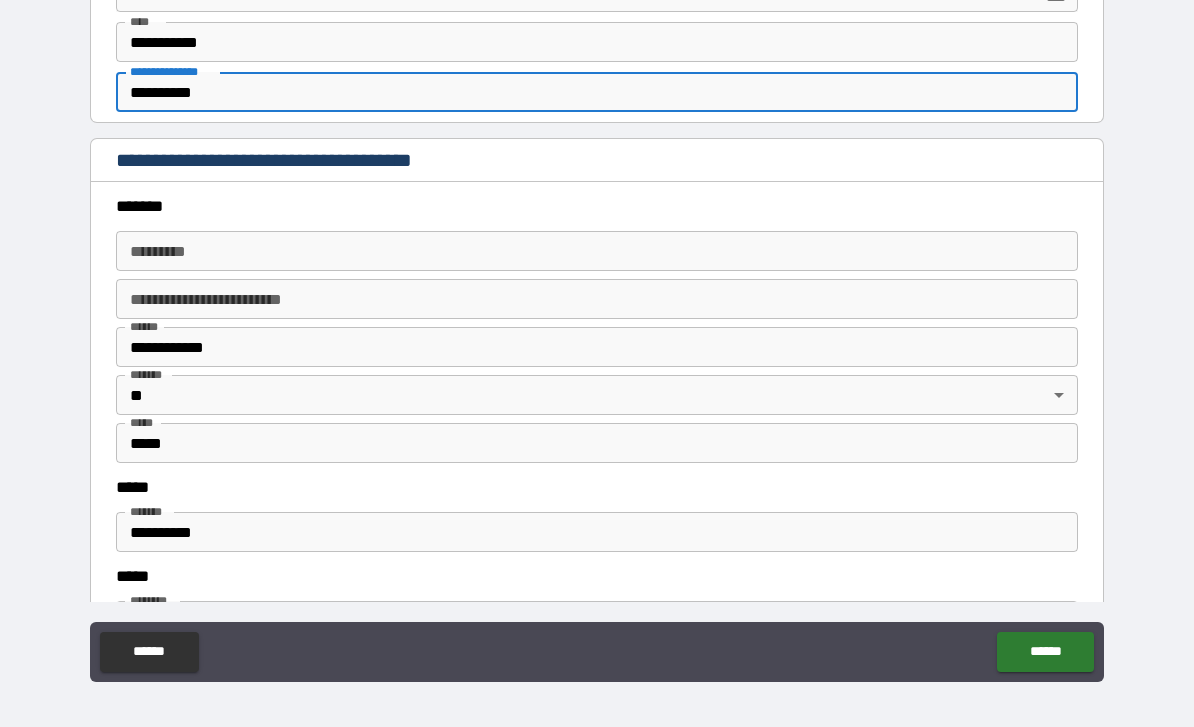 click on "*******   * *******   *" at bounding box center (597, 251) 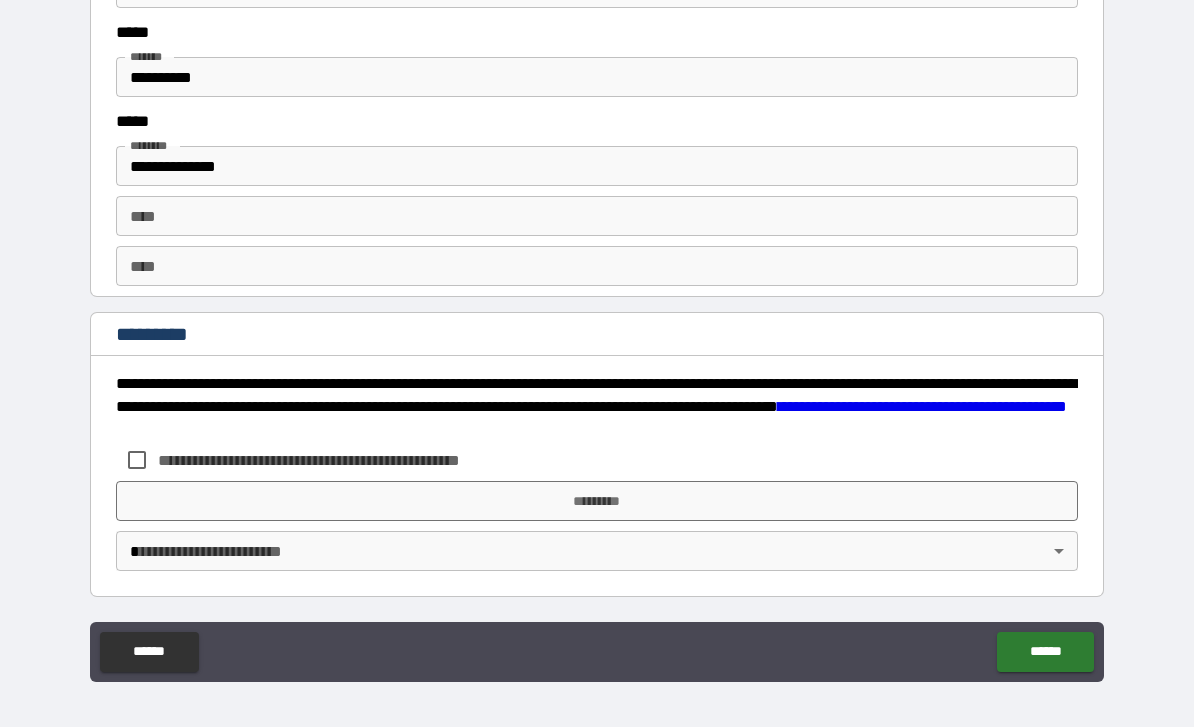 scroll, scrollTop: 2646, scrollLeft: 0, axis: vertical 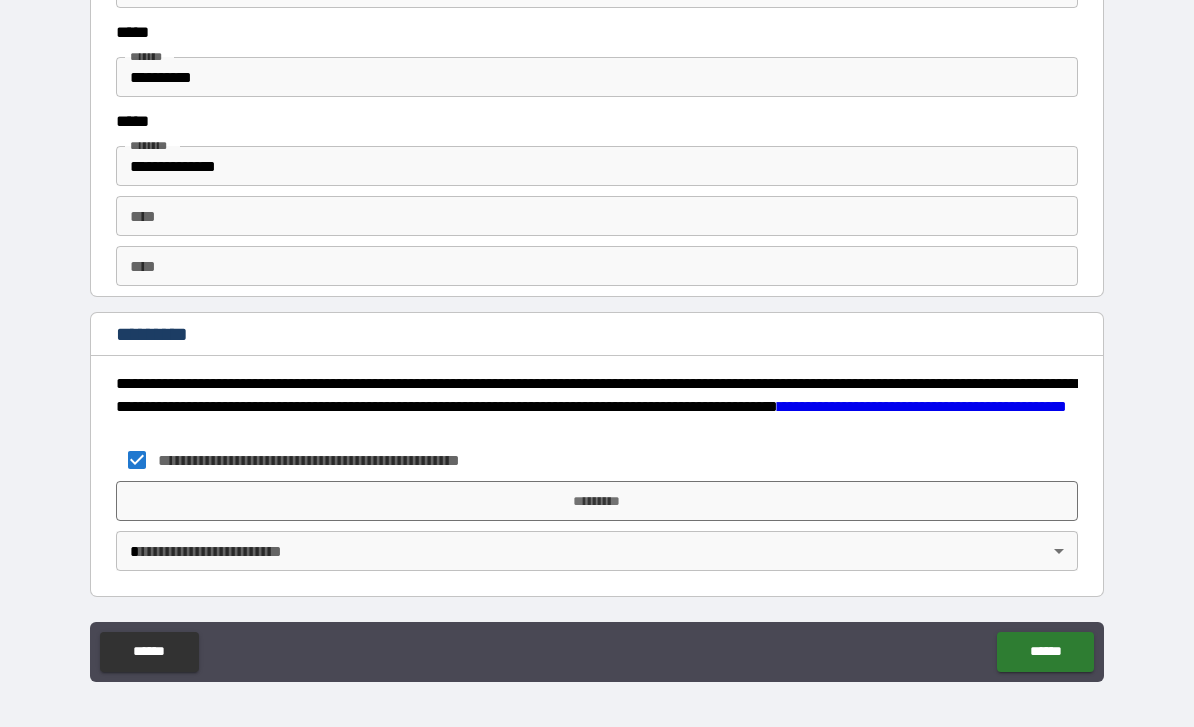 click on "*********" at bounding box center (597, 501) 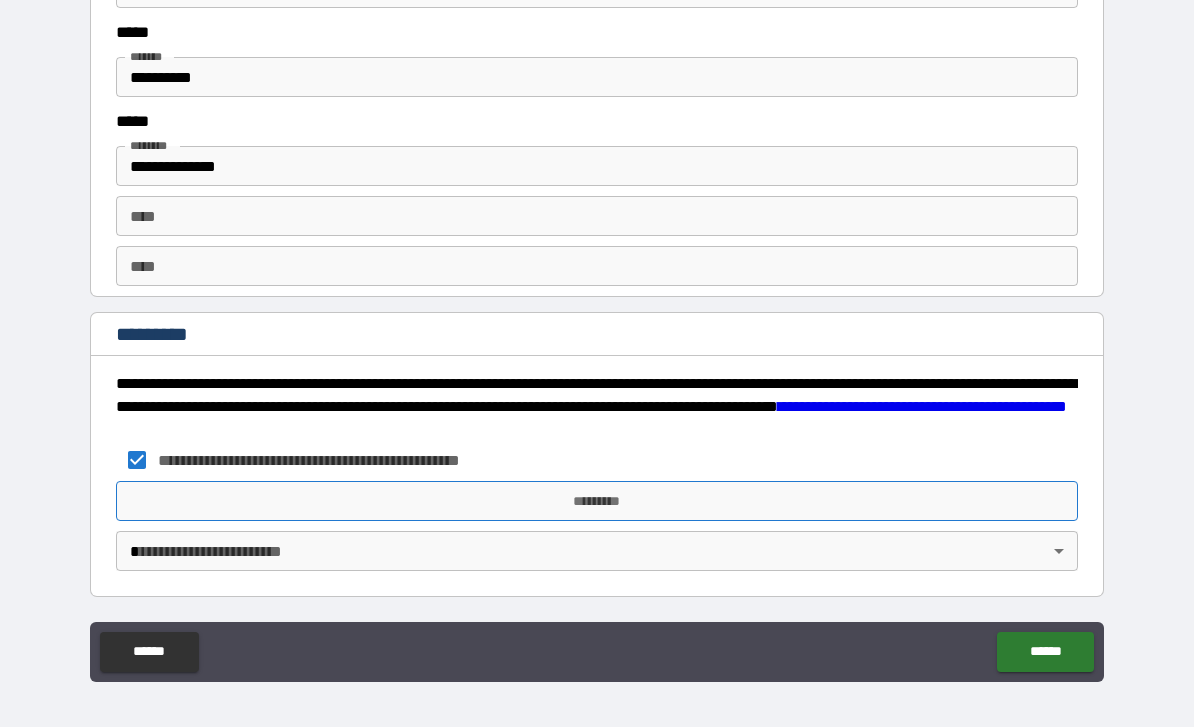 scroll, scrollTop: 57, scrollLeft: 0, axis: vertical 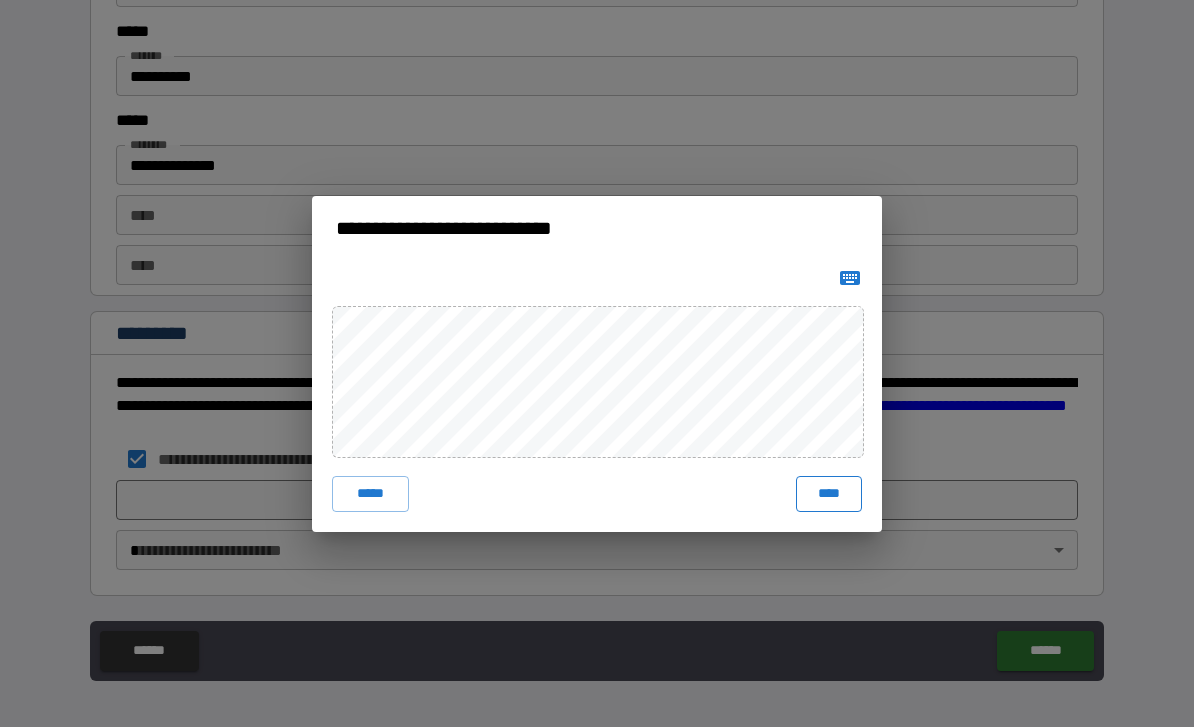 click on "****" at bounding box center (829, 494) 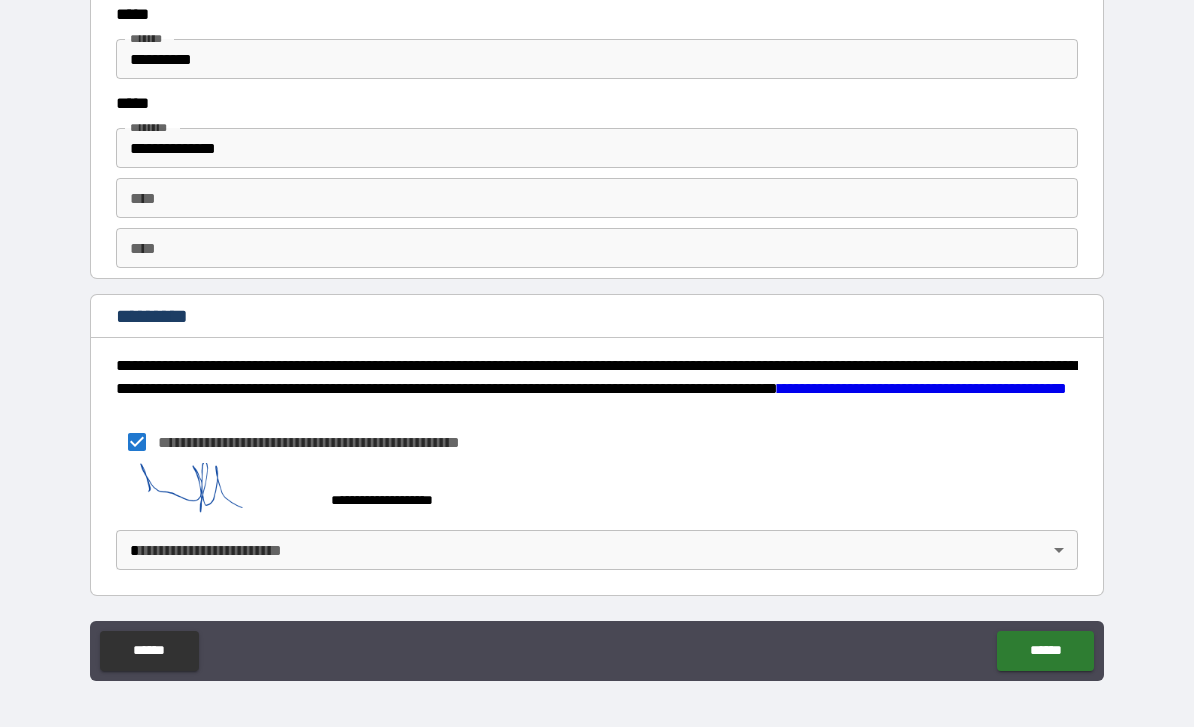 scroll, scrollTop: 2663, scrollLeft: 0, axis: vertical 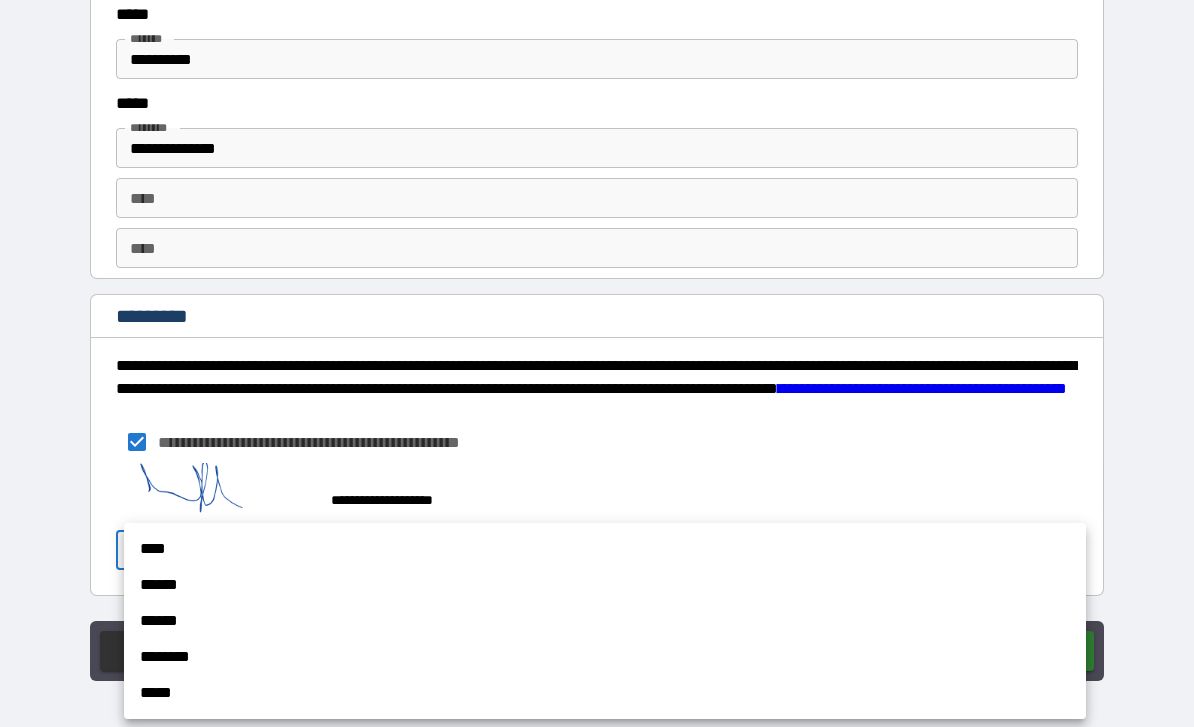 click on "******" at bounding box center [605, 585] 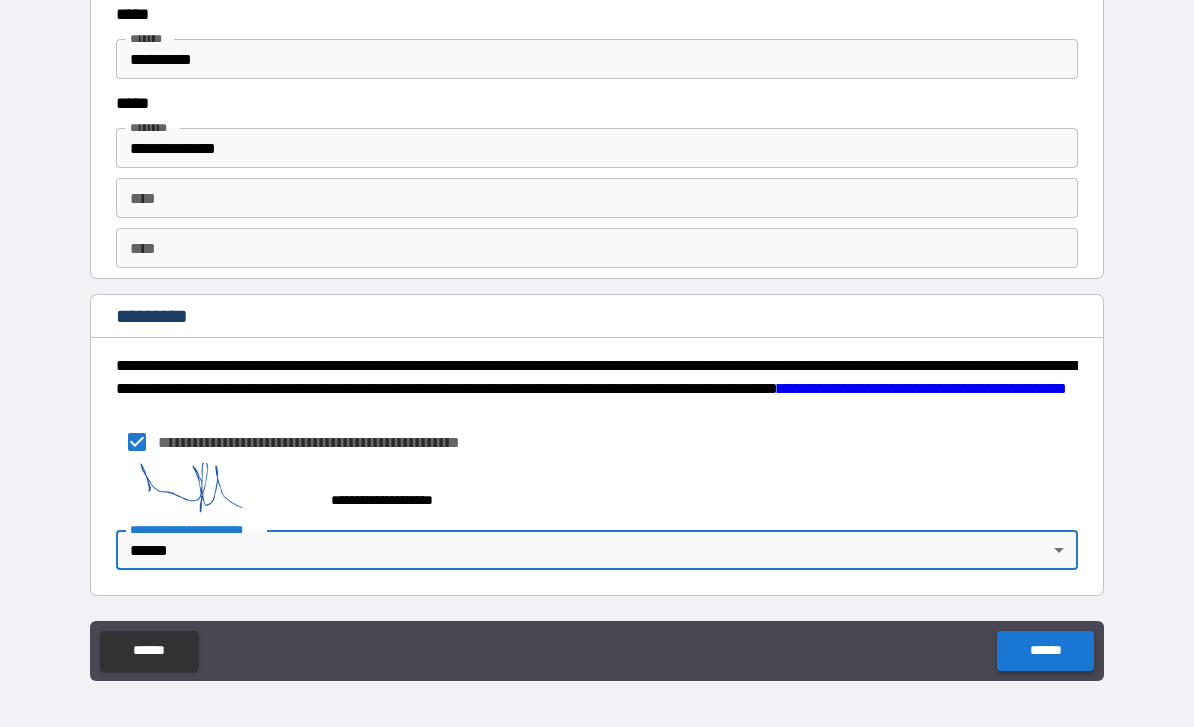 click on "******" at bounding box center (1045, 651) 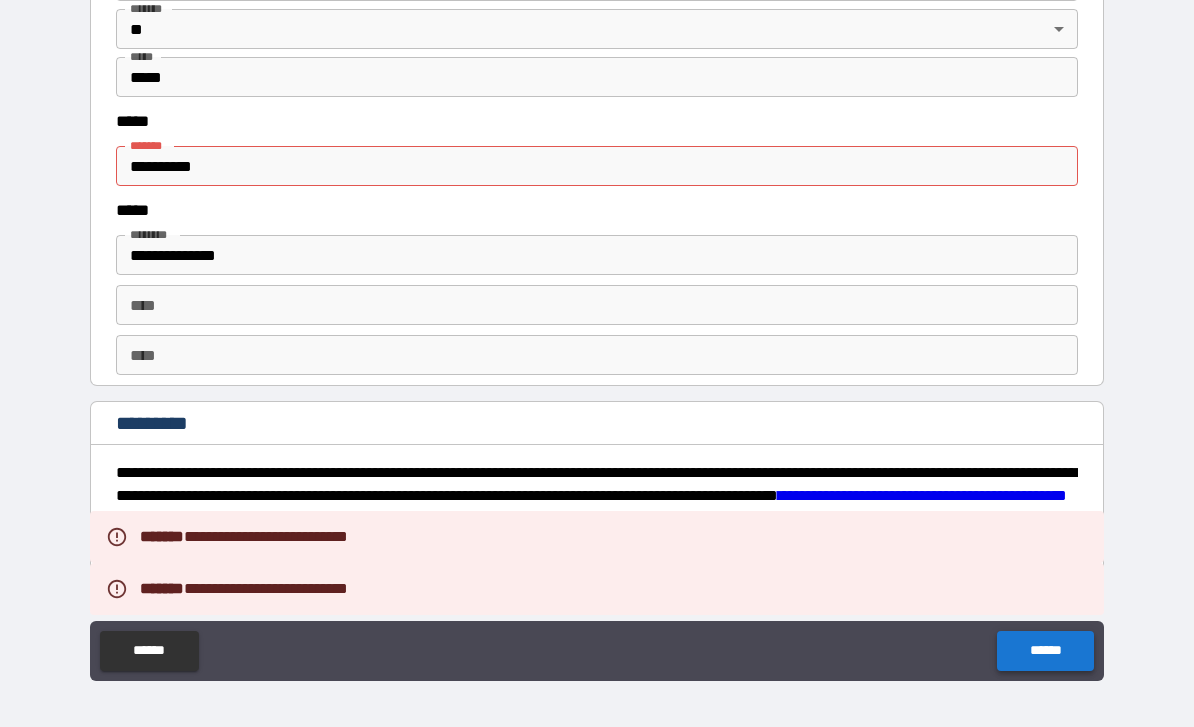 scroll, scrollTop: 2551, scrollLeft: 0, axis: vertical 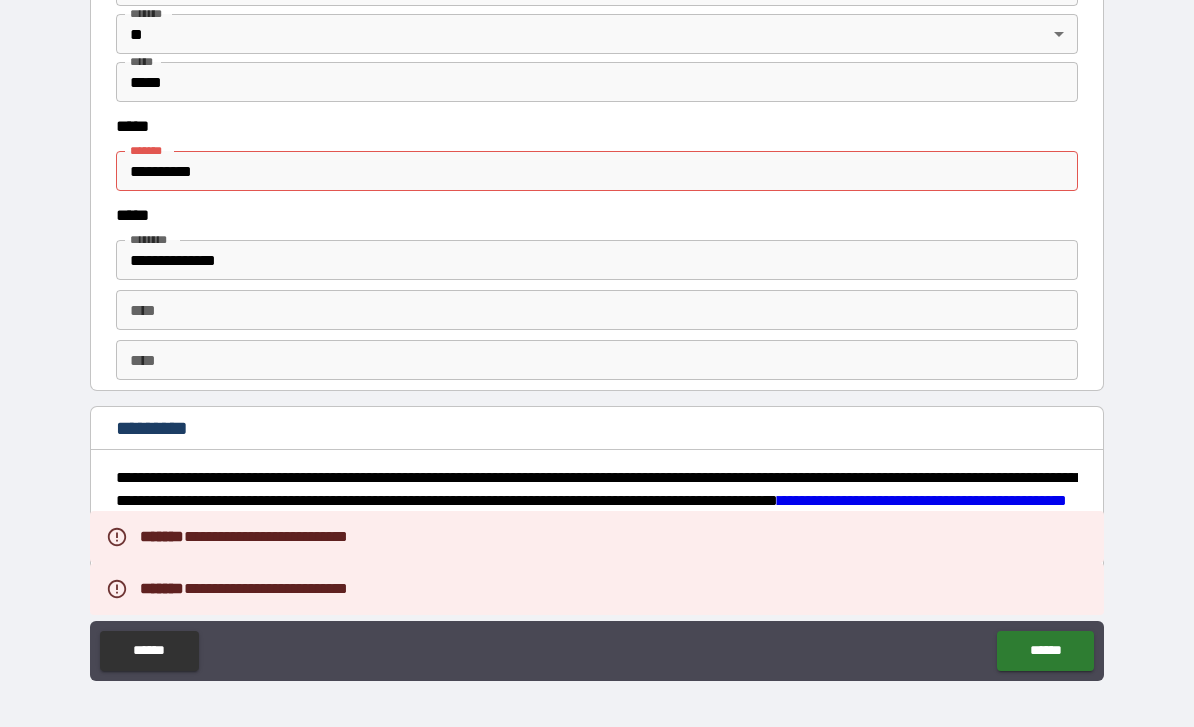 click on "**********" at bounding box center (597, 171) 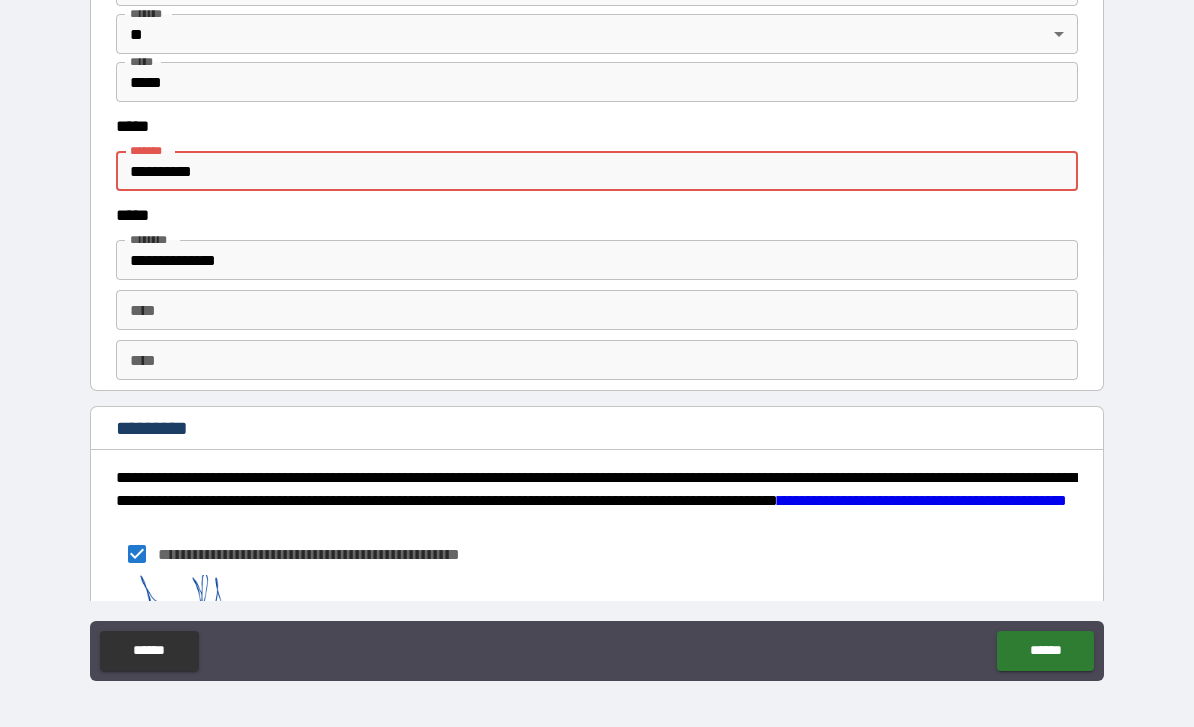 scroll, scrollTop: 56, scrollLeft: 0, axis: vertical 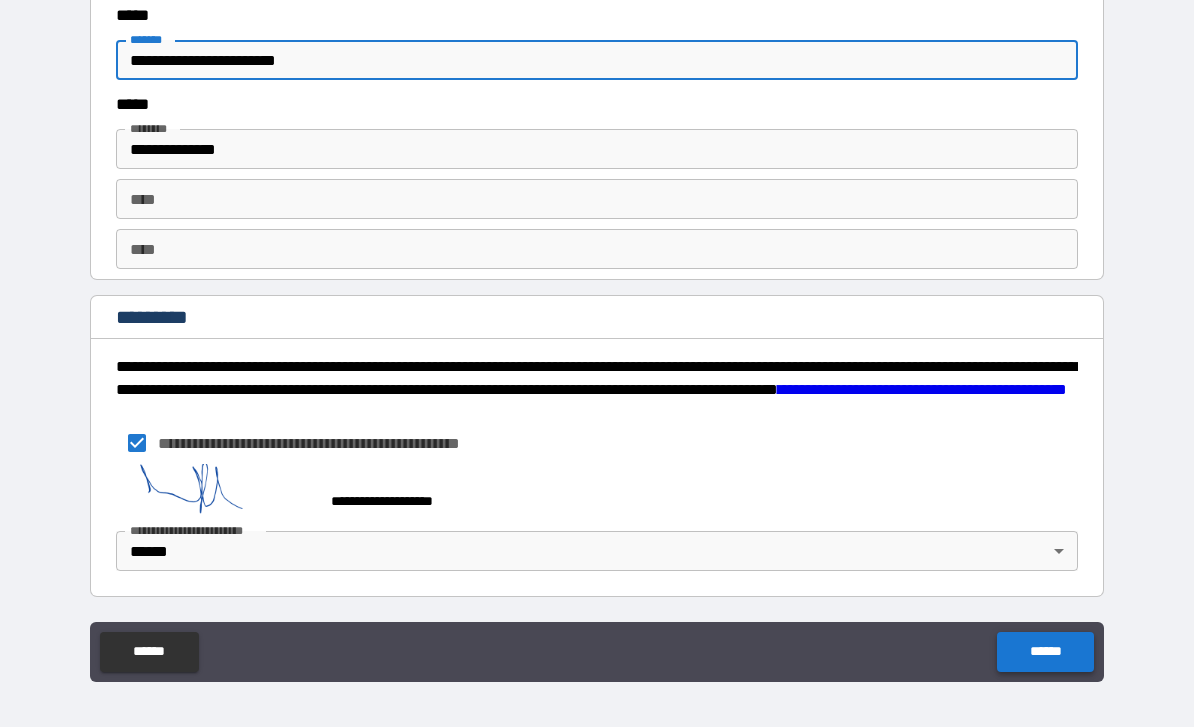click on "******" at bounding box center [1045, 652] 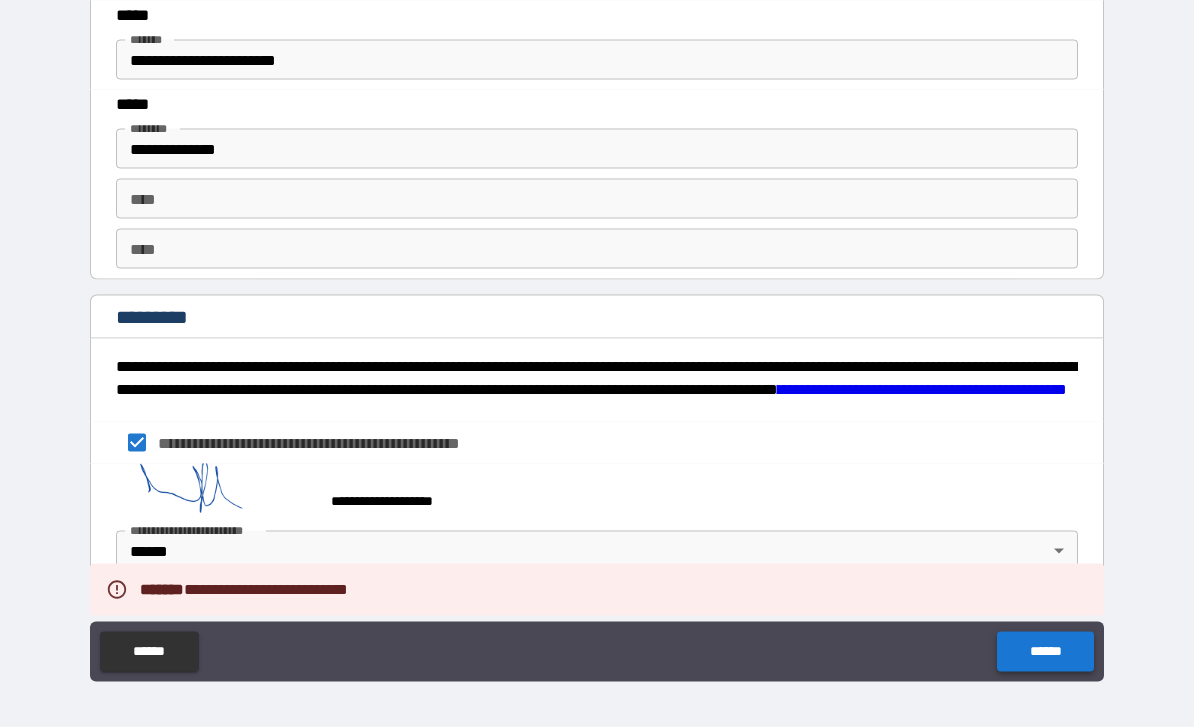 scroll, scrollTop: 57, scrollLeft: 0, axis: vertical 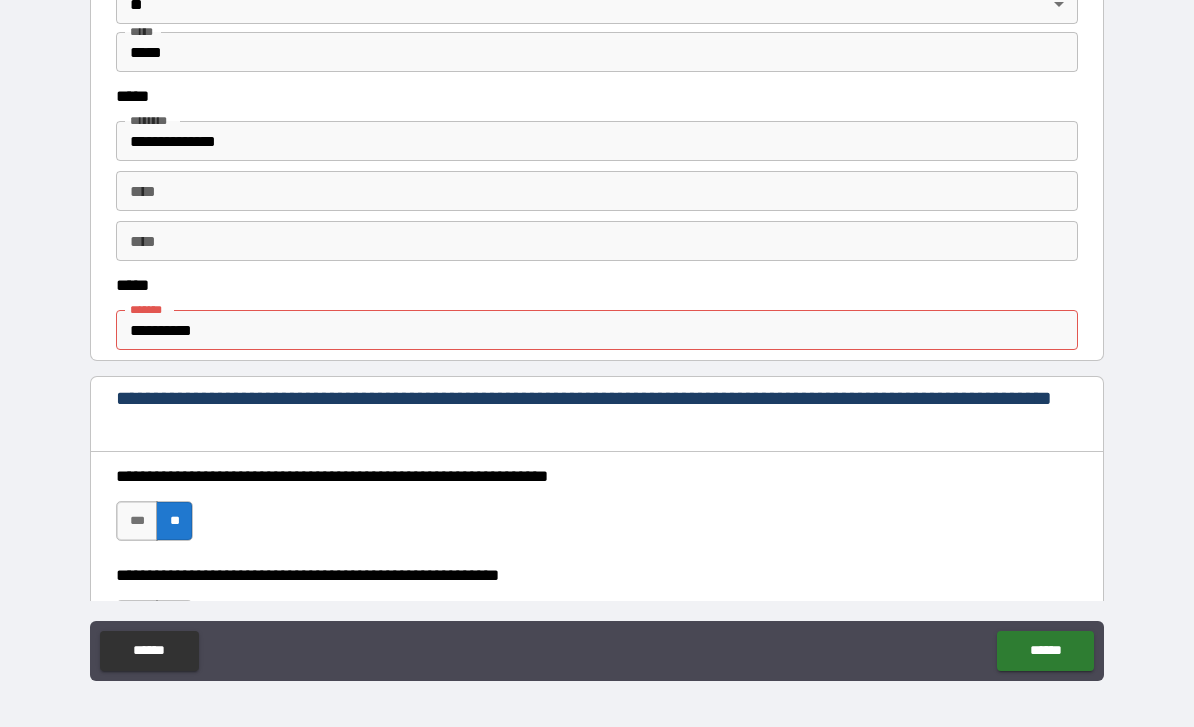 click on "**********" at bounding box center (597, 330) 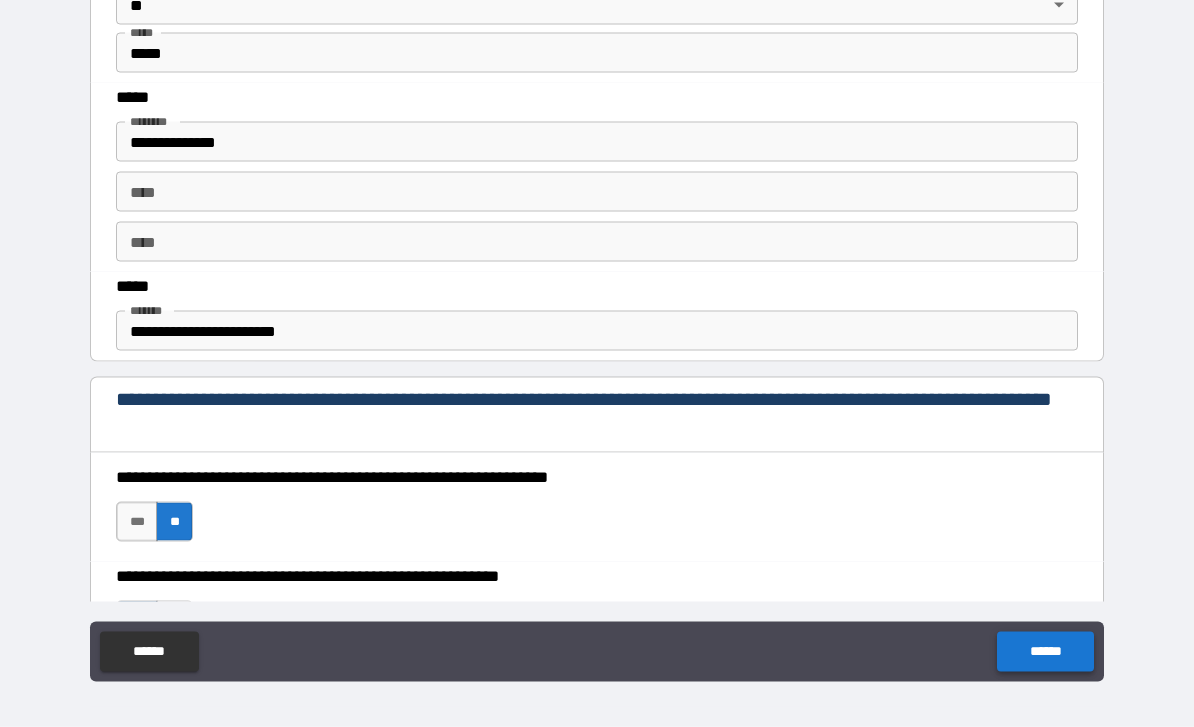 click on "******" at bounding box center (1045, 652) 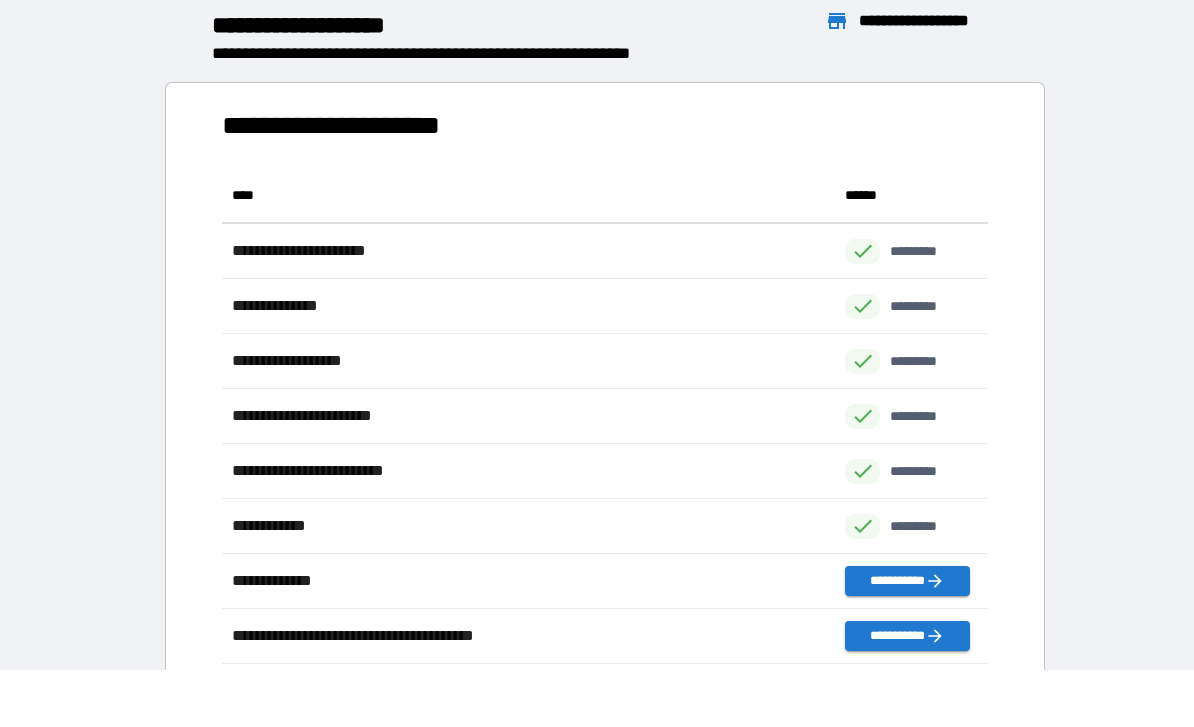 scroll, scrollTop: 1, scrollLeft: 1, axis: both 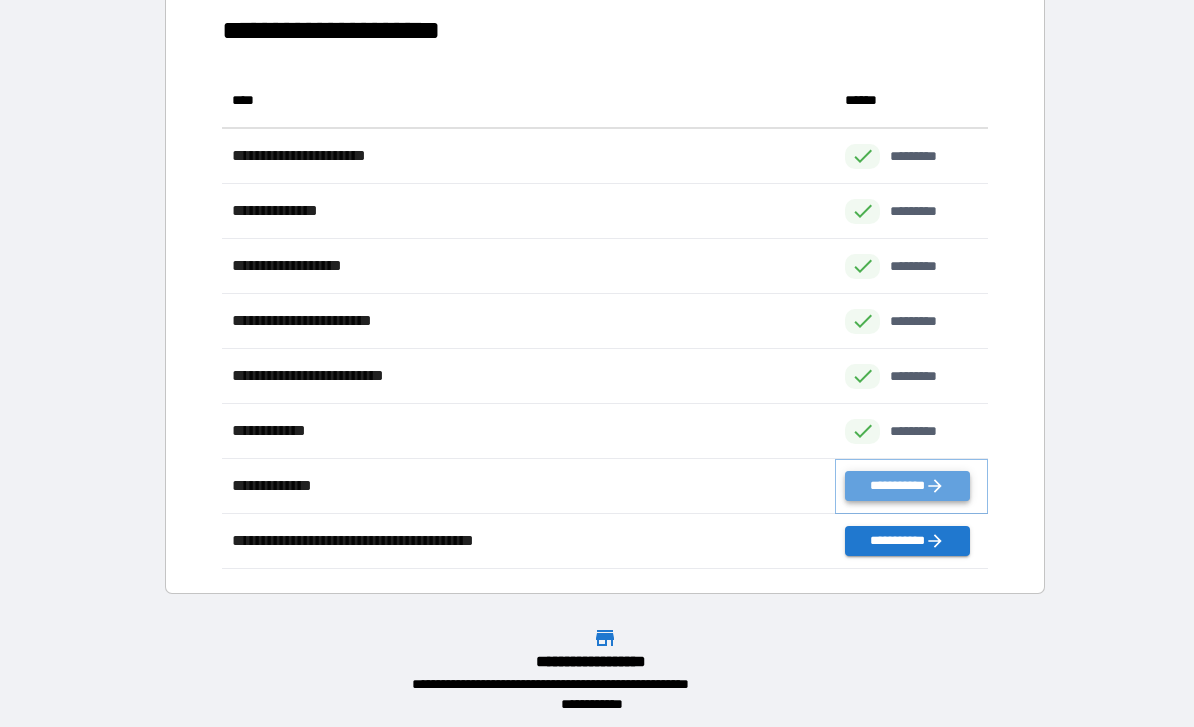 click on "**********" at bounding box center (907, 486) 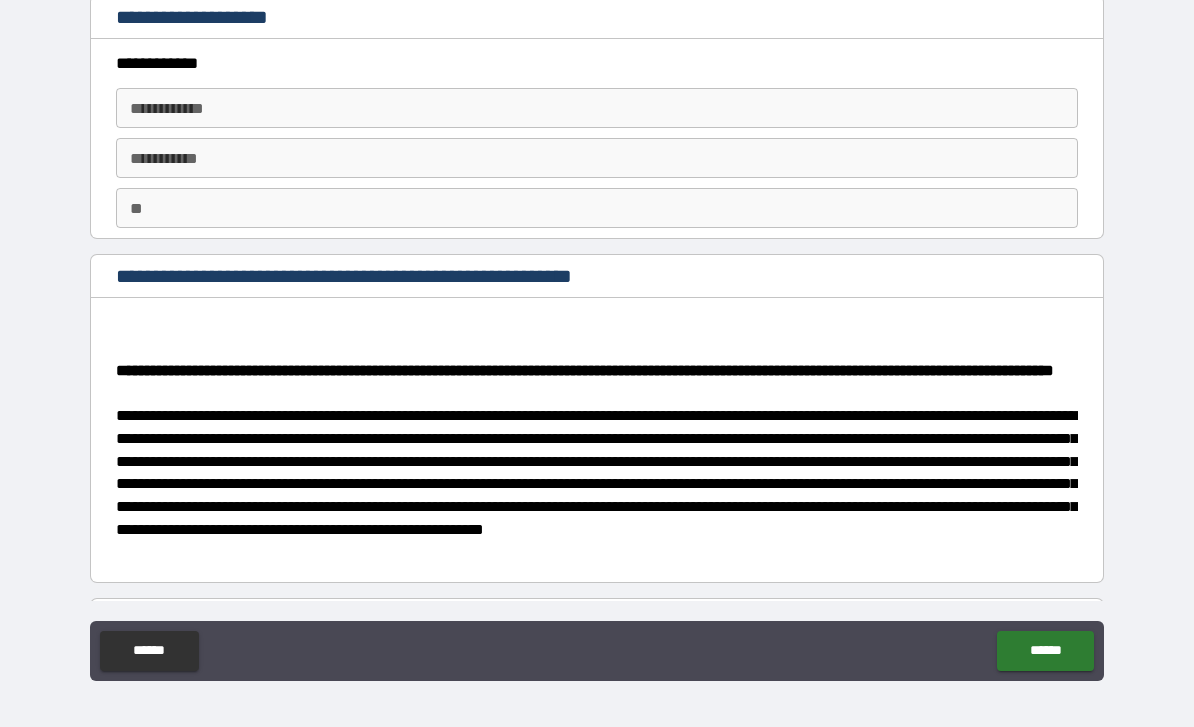 click on "**********" at bounding box center (597, 108) 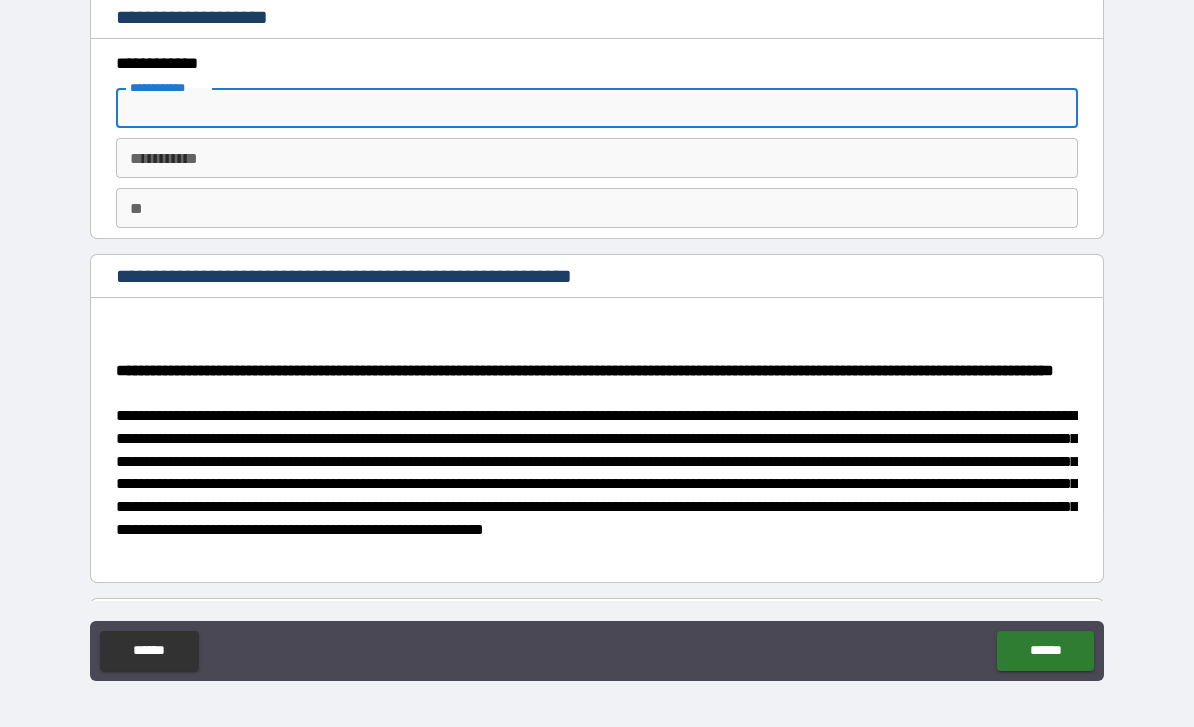 scroll, scrollTop: 56, scrollLeft: 0, axis: vertical 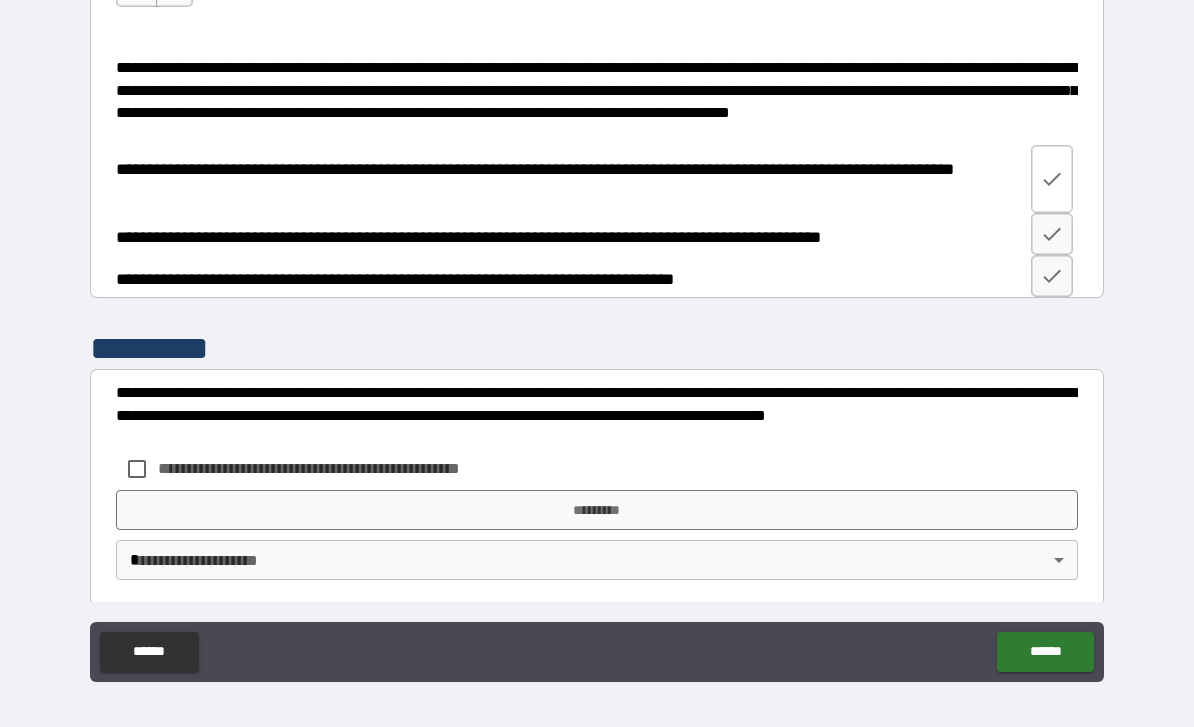 click at bounding box center [1052, 179] 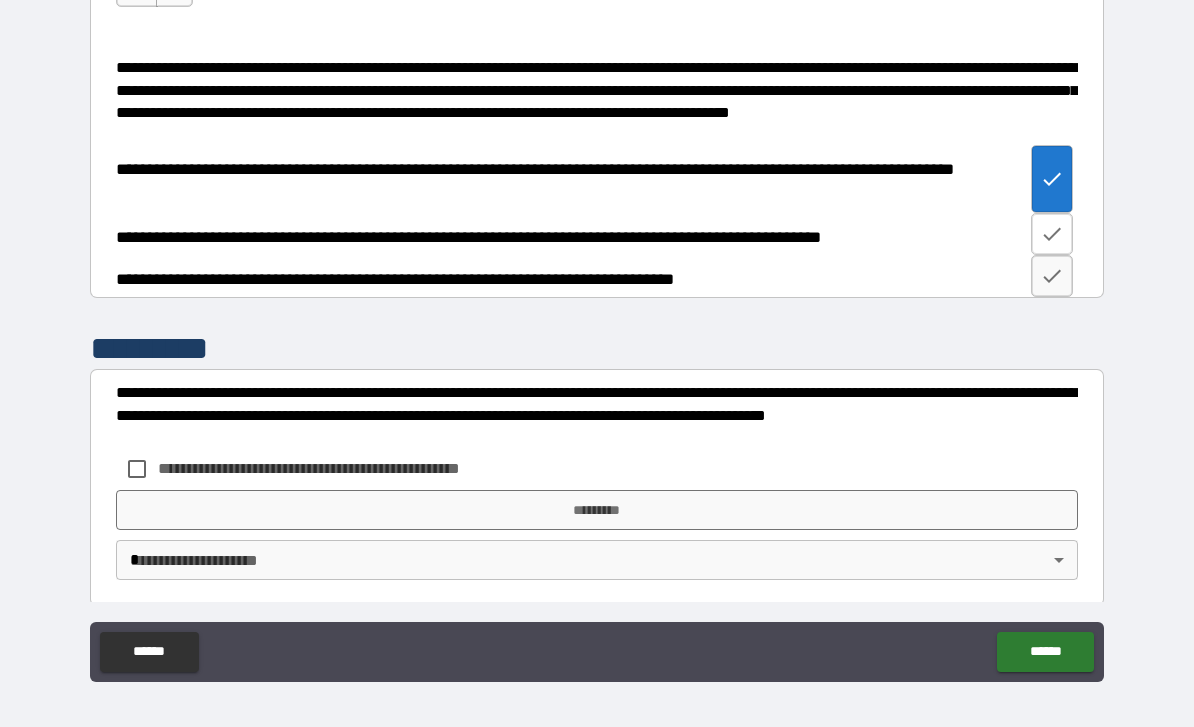 click 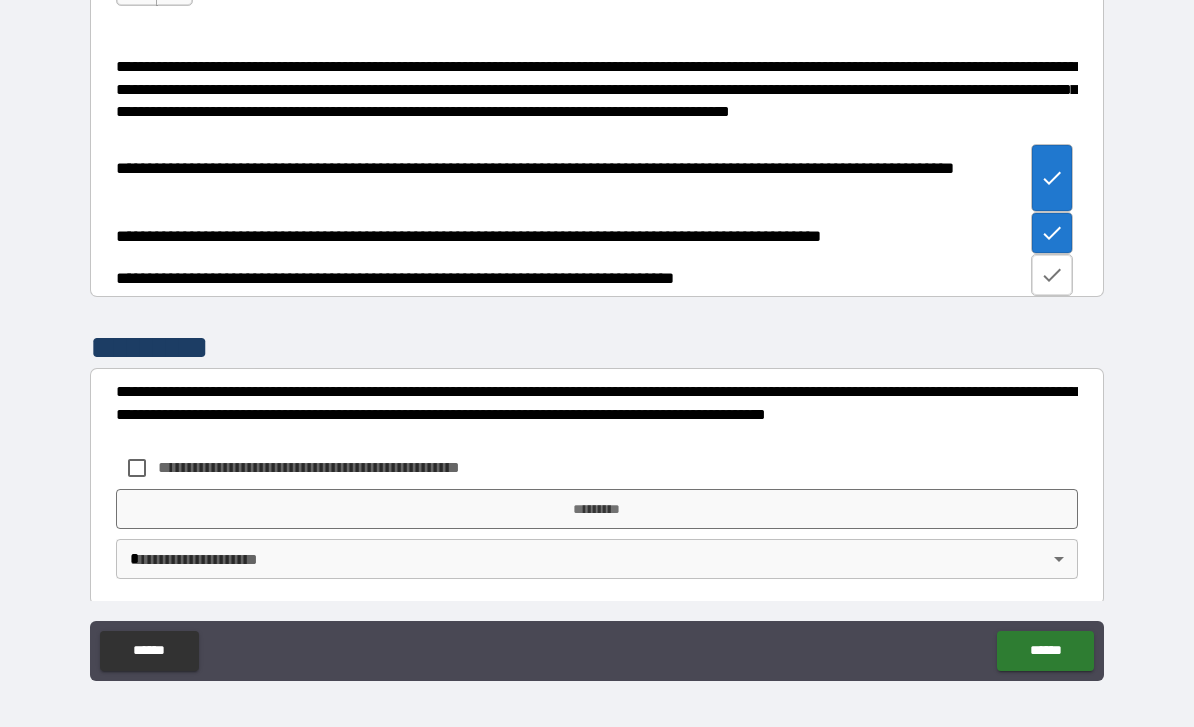 click 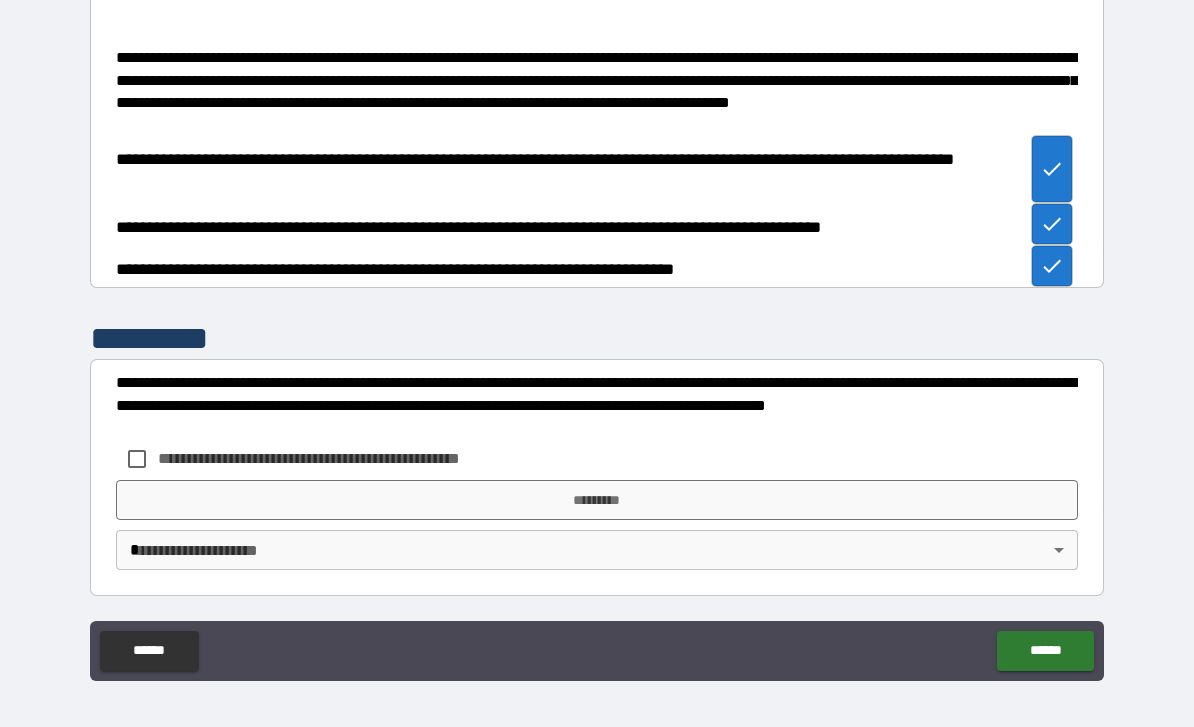 scroll, scrollTop: 2504, scrollLeft: 0, axis: vertical 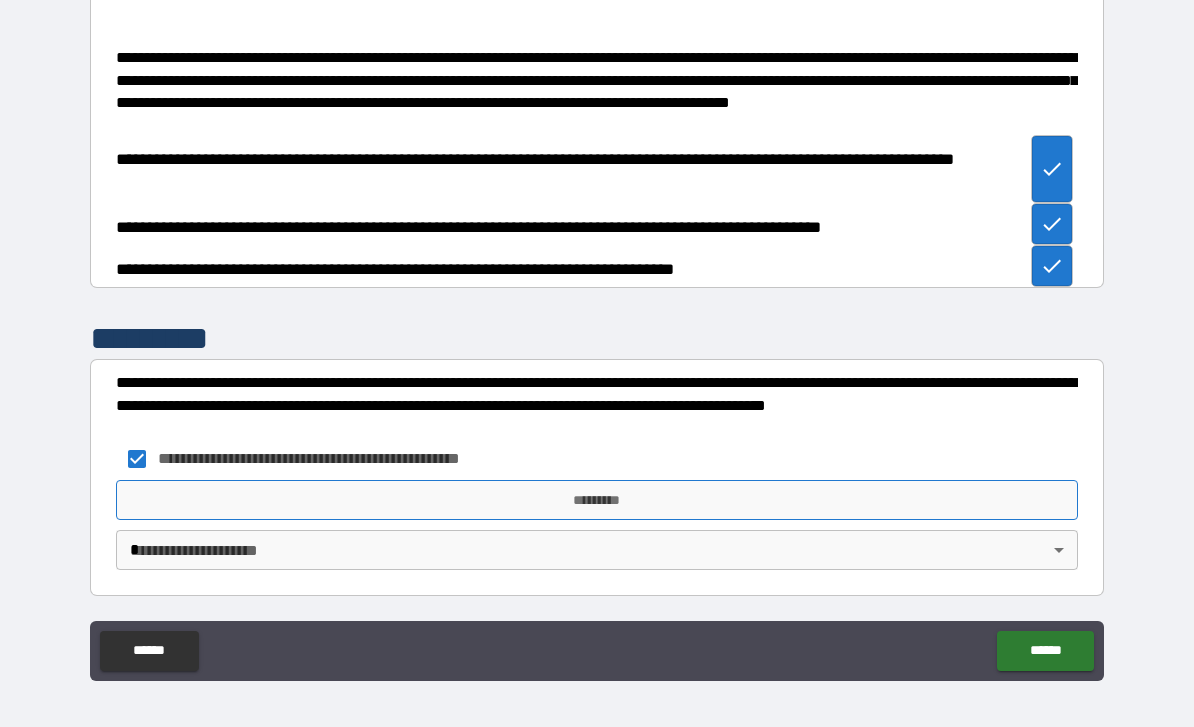 click on "*********" at bounding box center [597, 500] 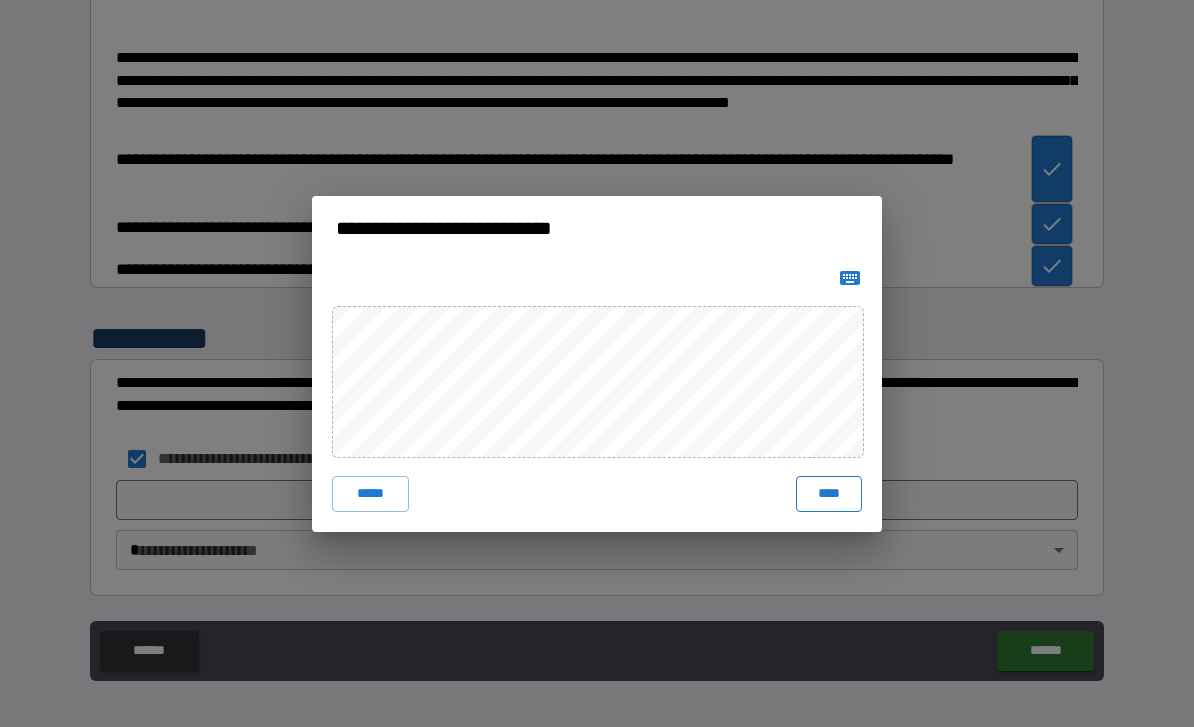 click on "****" at bounding box center (829, 494) 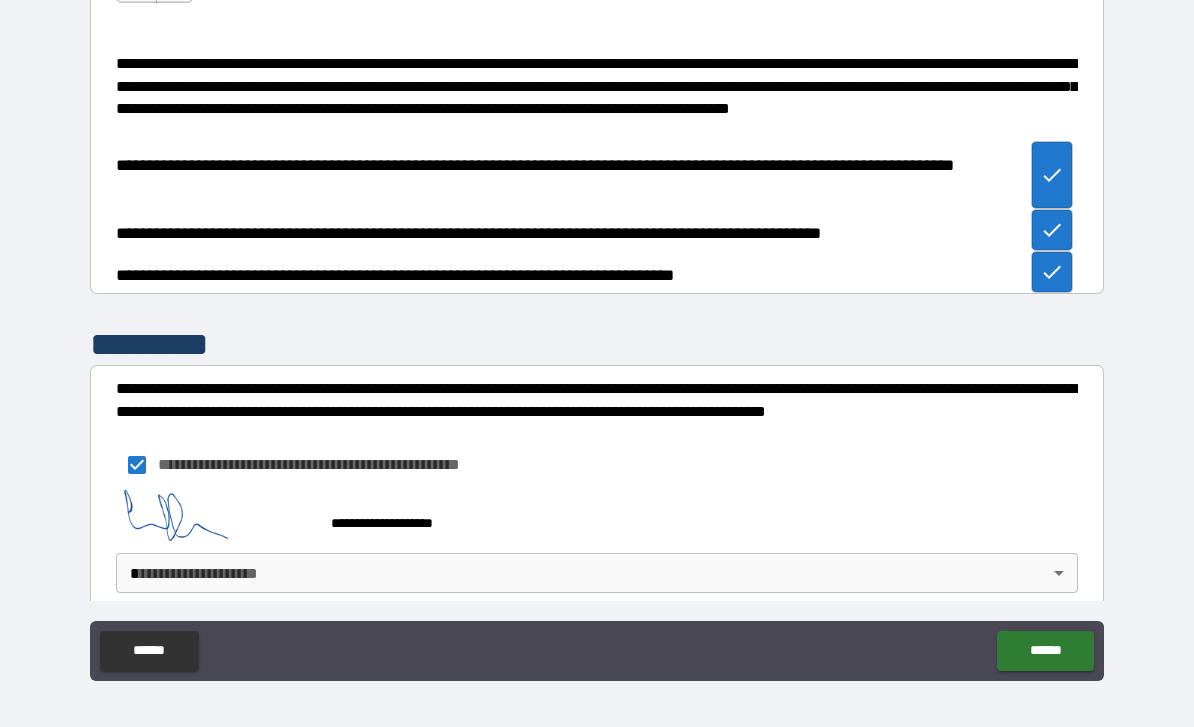 click on "**********" at bounding box center (597, 338) 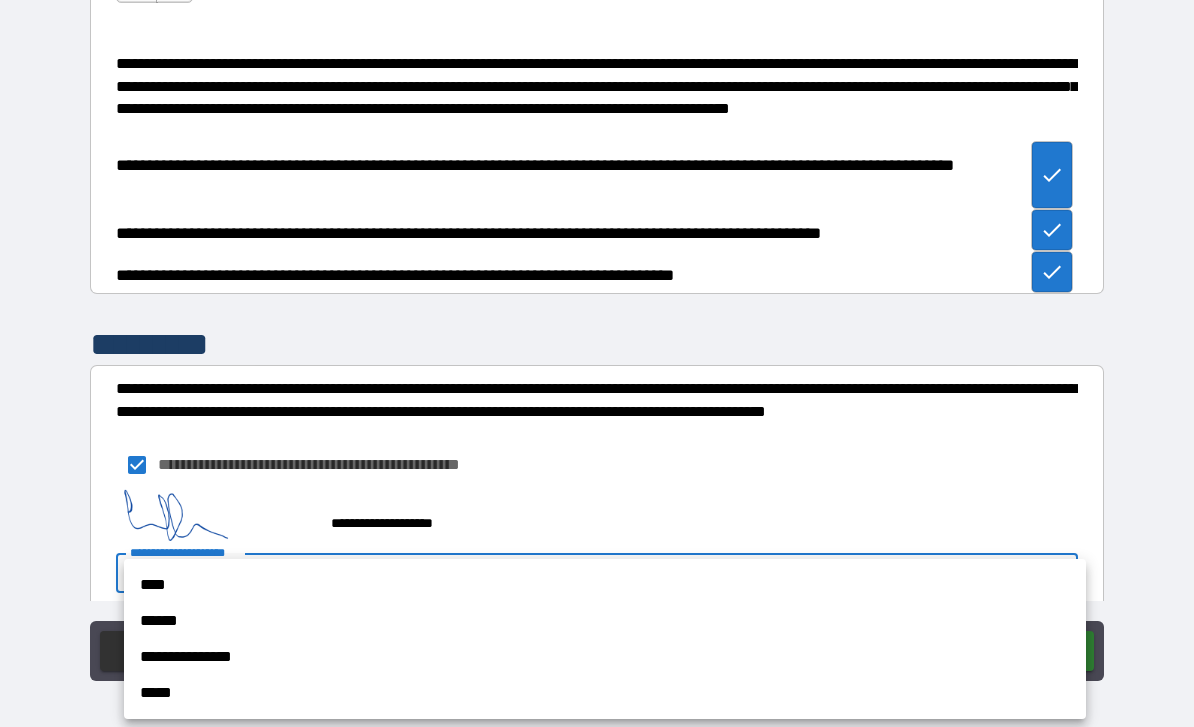 click on "**********" at bounding box center (605, 657) 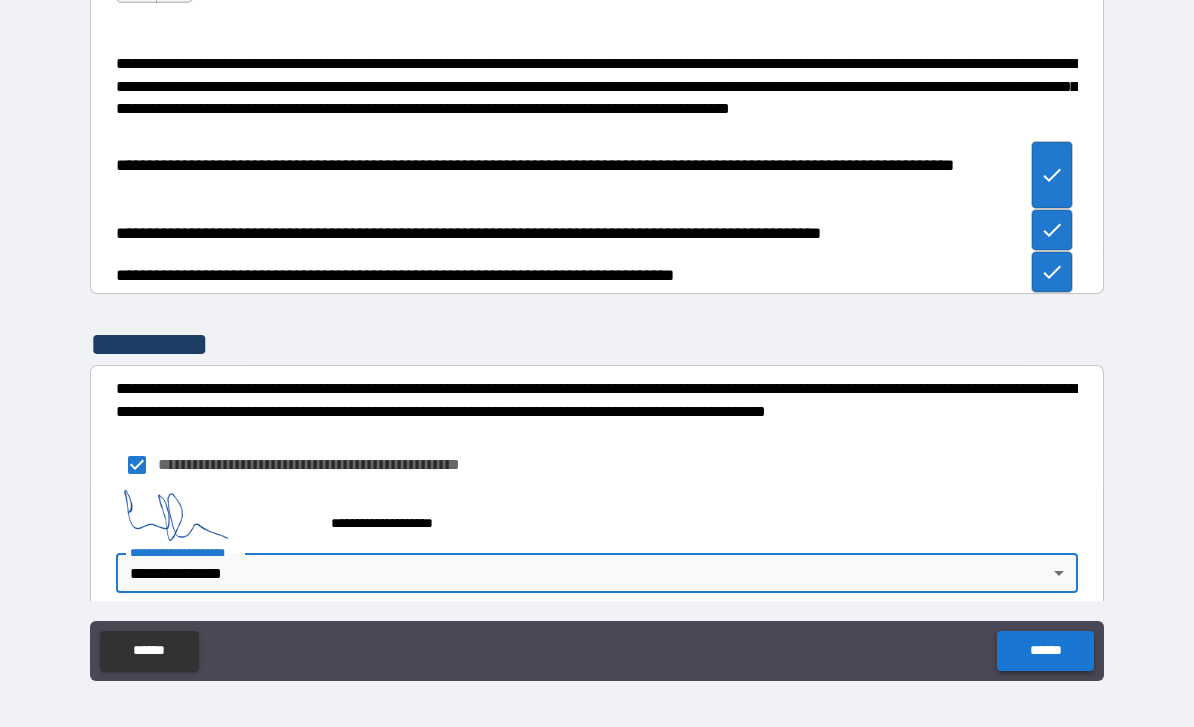 click on "******" at bounding box center (1045, 651) 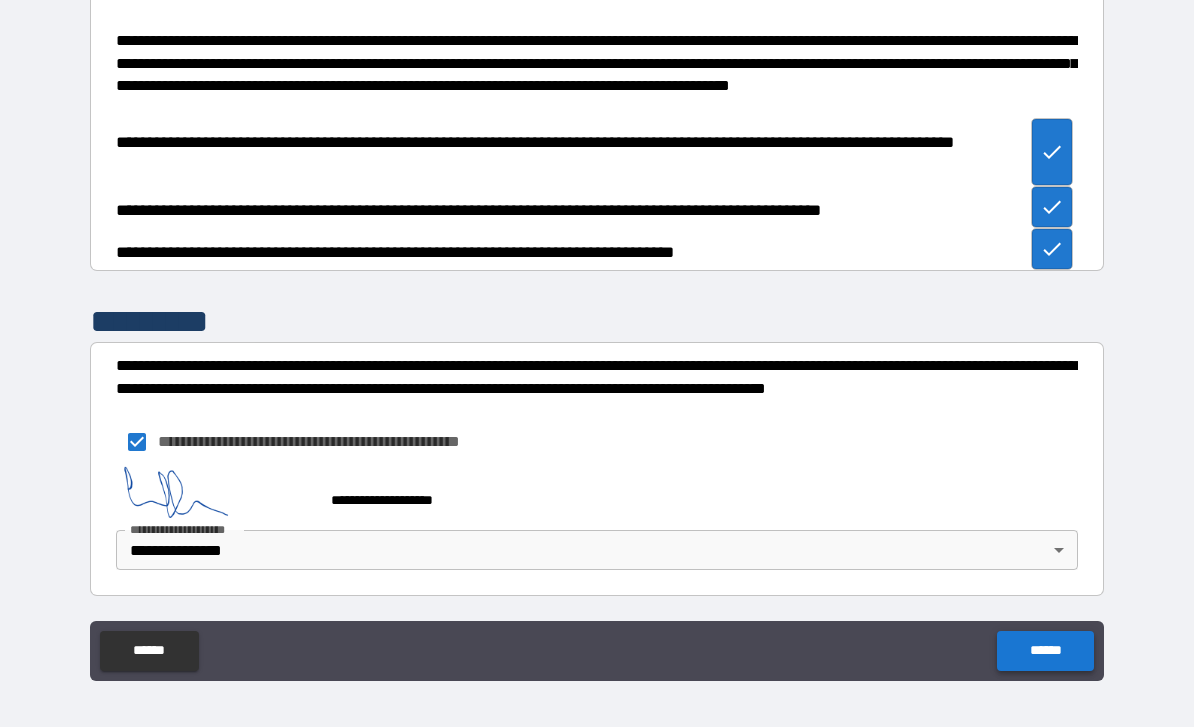 scroll, scrollTop: 2521, scrollLeft: 0, axis: vertical 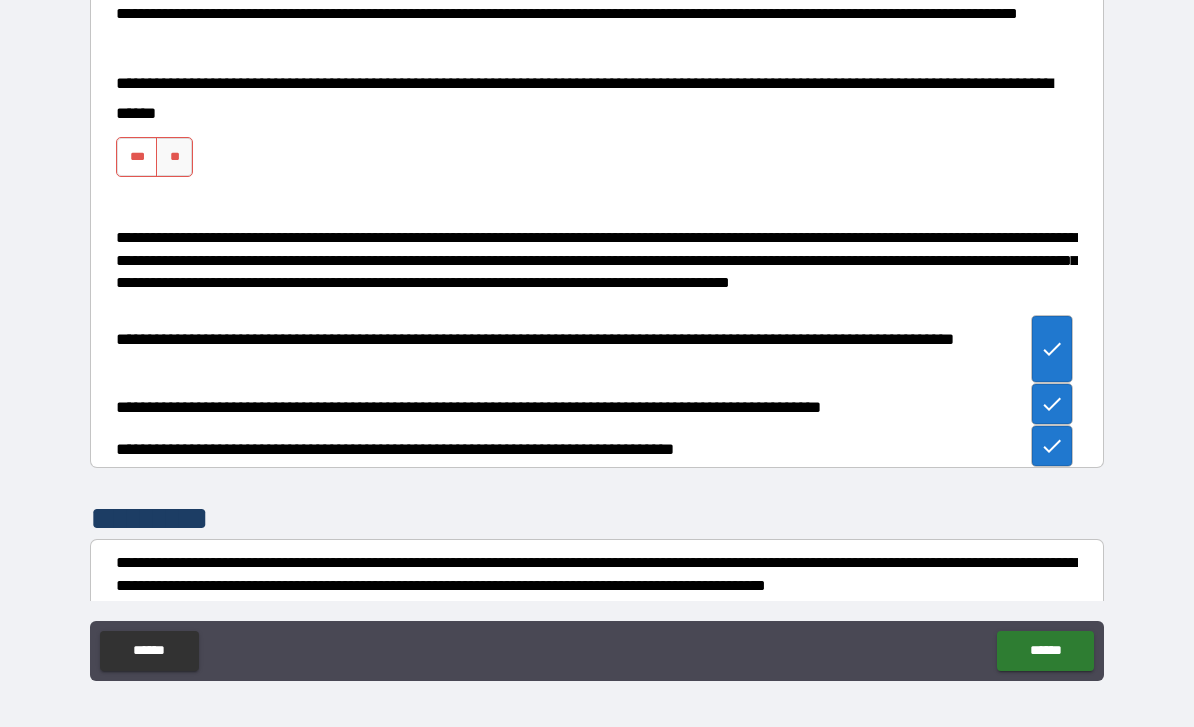 click on "***" at bounding box center (137, 157) 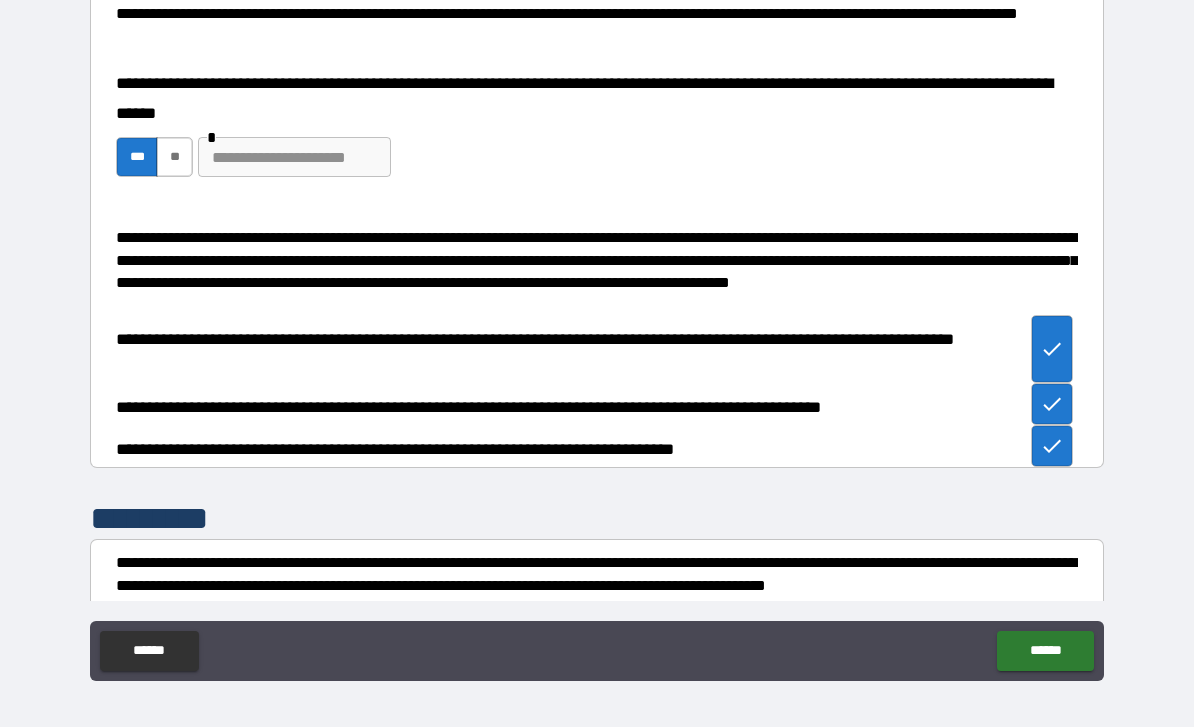 click on "**" at bounding box center (174, 157) 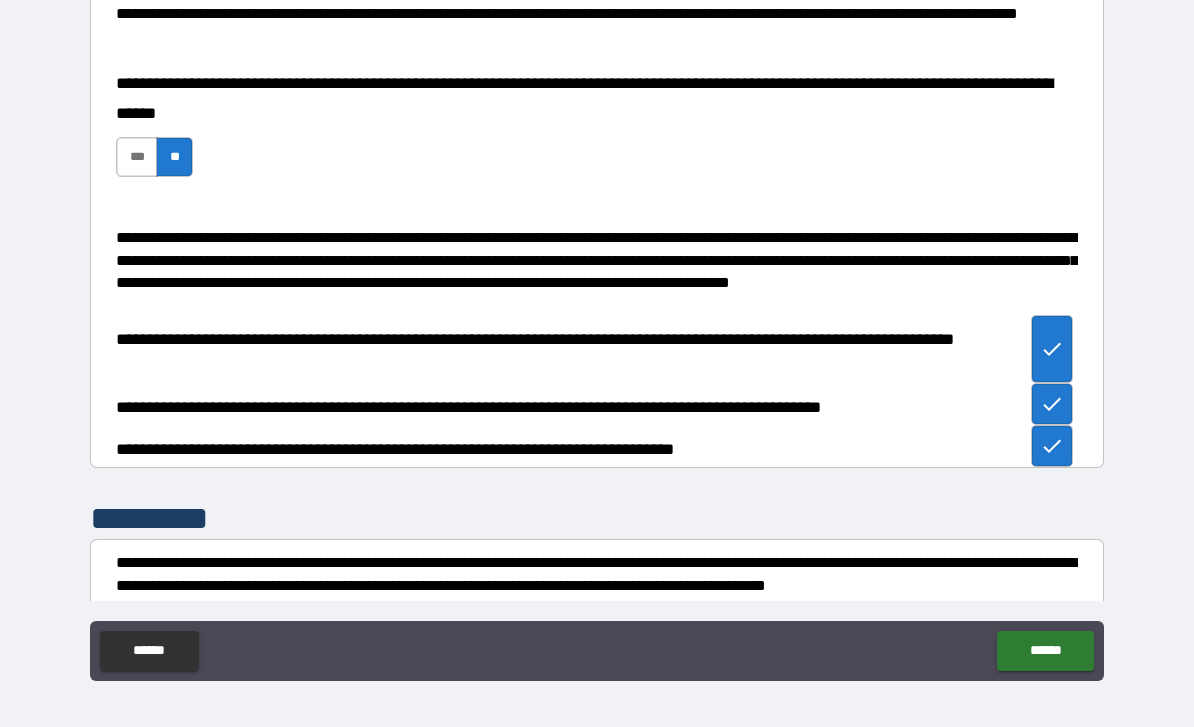 click on "***" at bounding box center [137, 157] 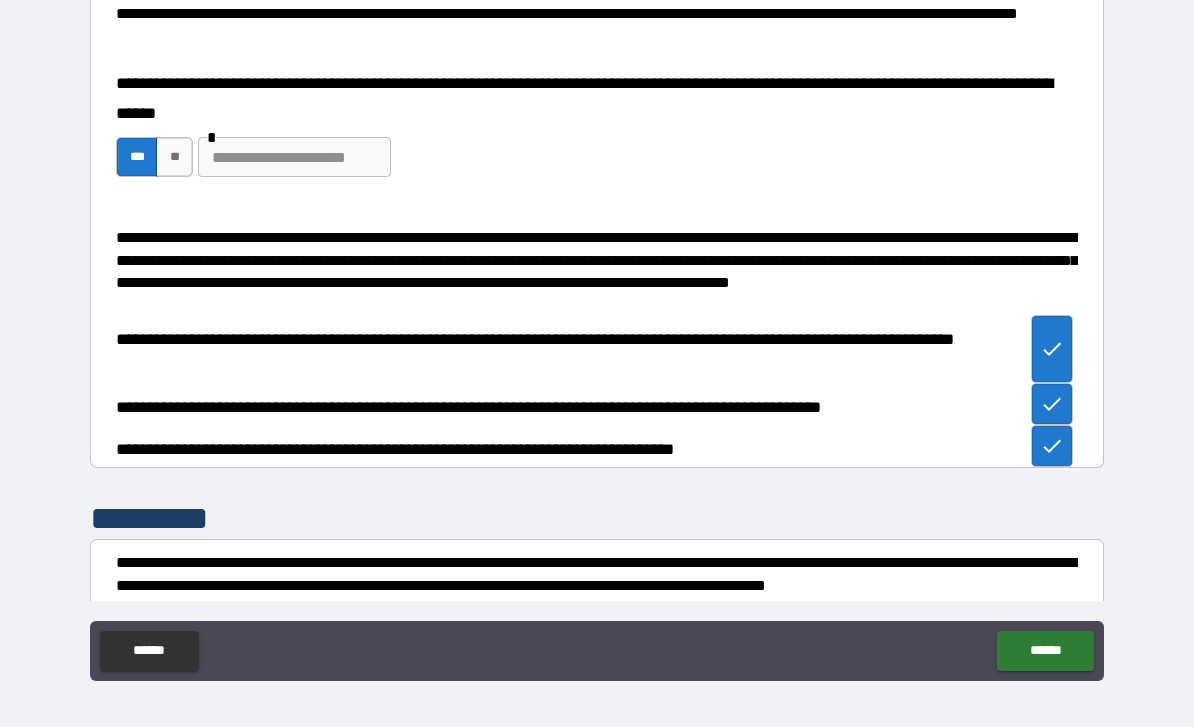 click at bounding box center [294, 157] 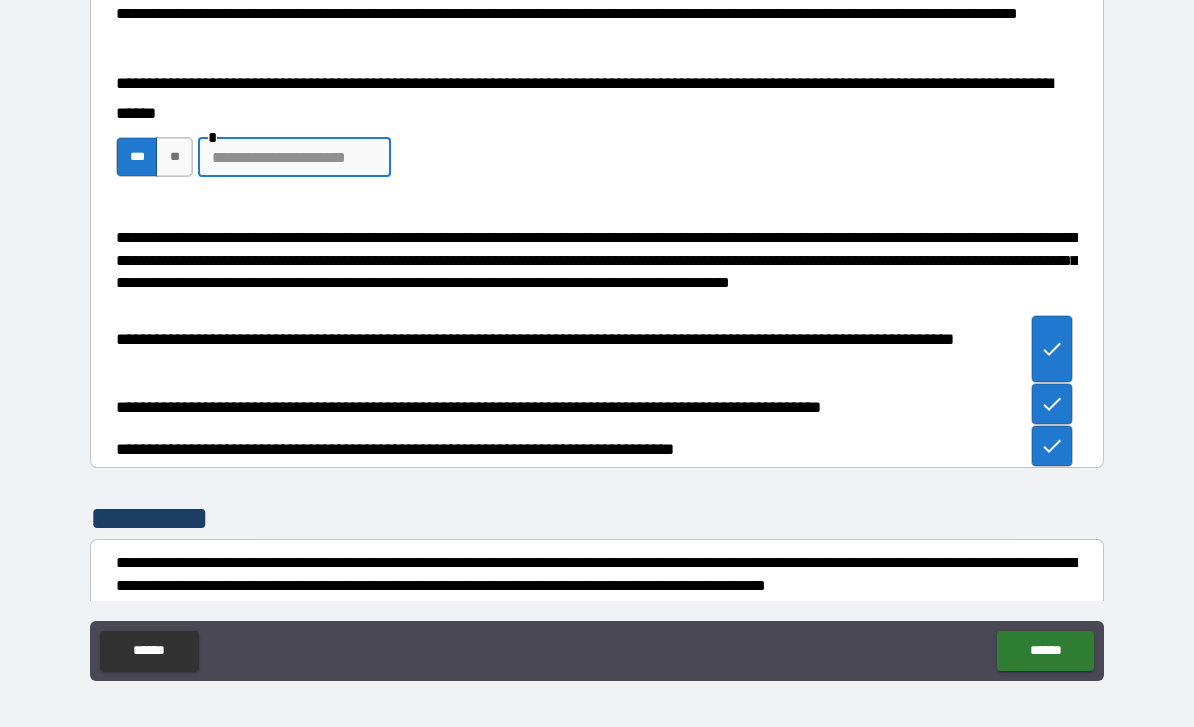 scroll, scrollTop: 56, scrollLeft: 0, axis: vertical 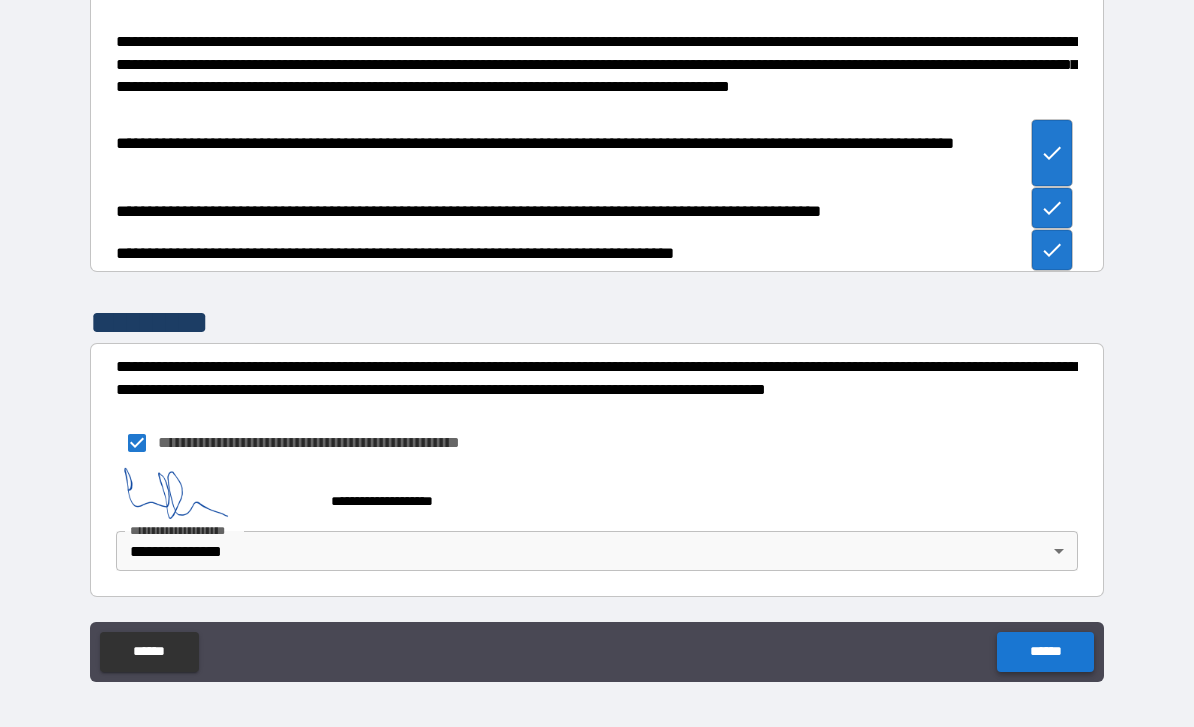 click on "******" at bounding box center (1045, 652) 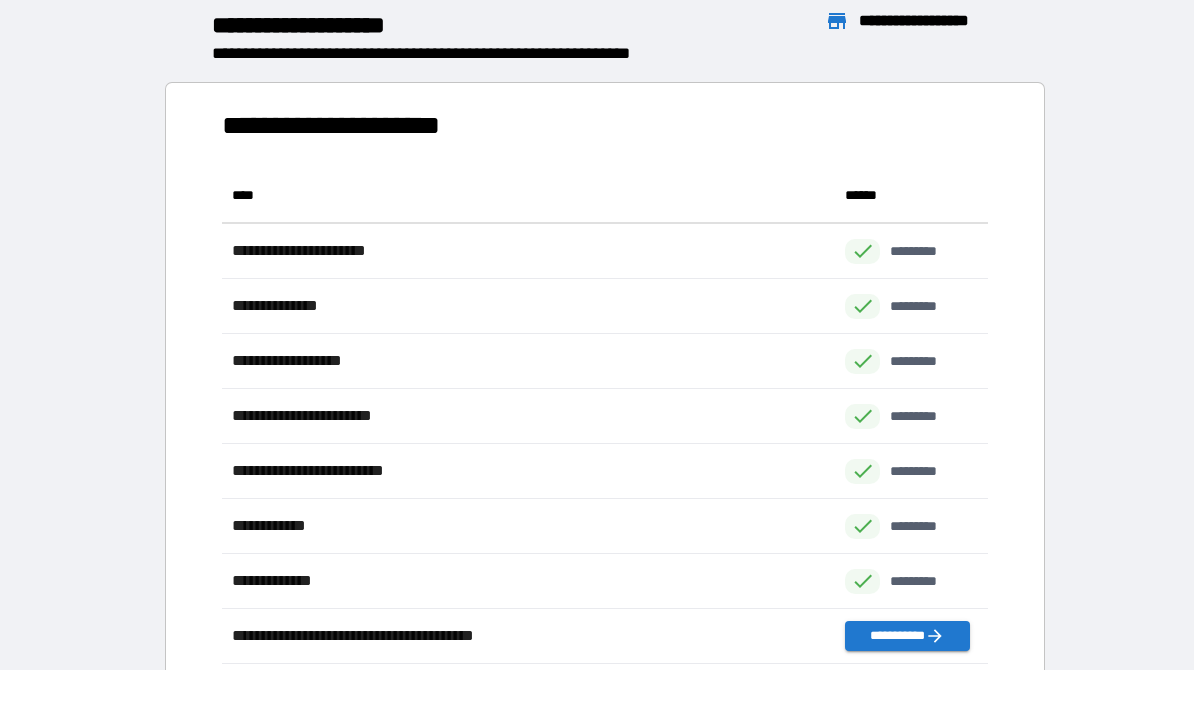 scroll, scrollTop: 57, scrollLeft: 0, axis: vertical 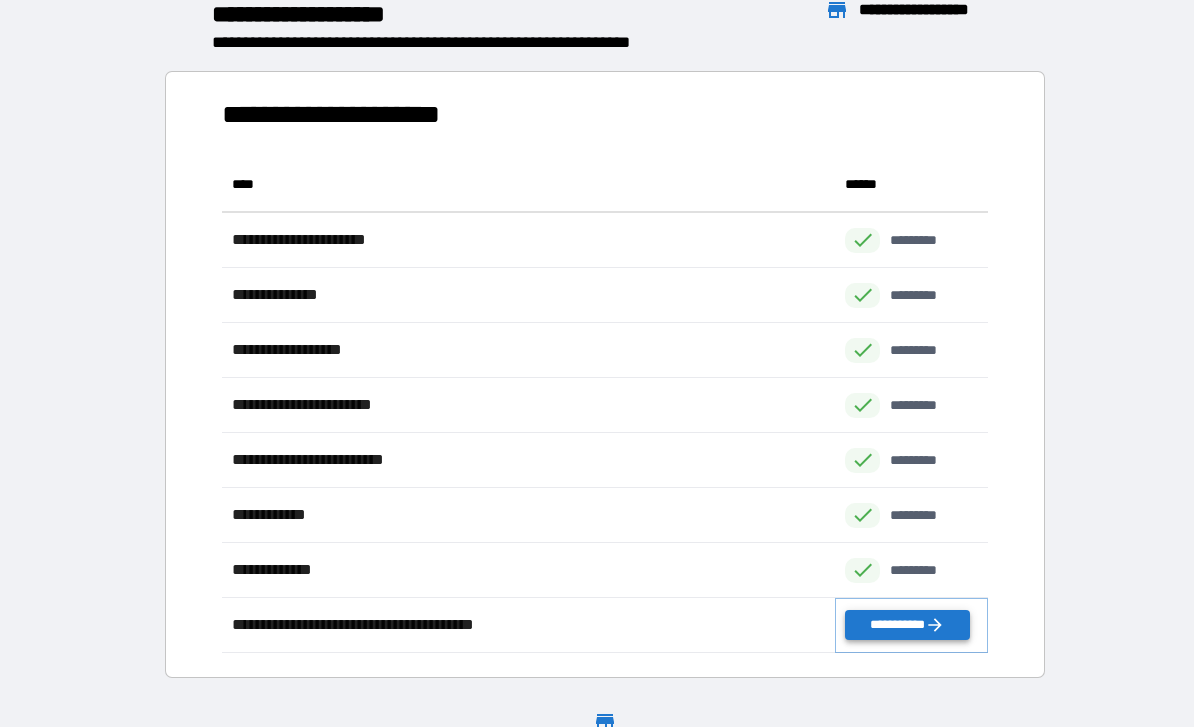click on "**********" at bounding box center [907, 625] 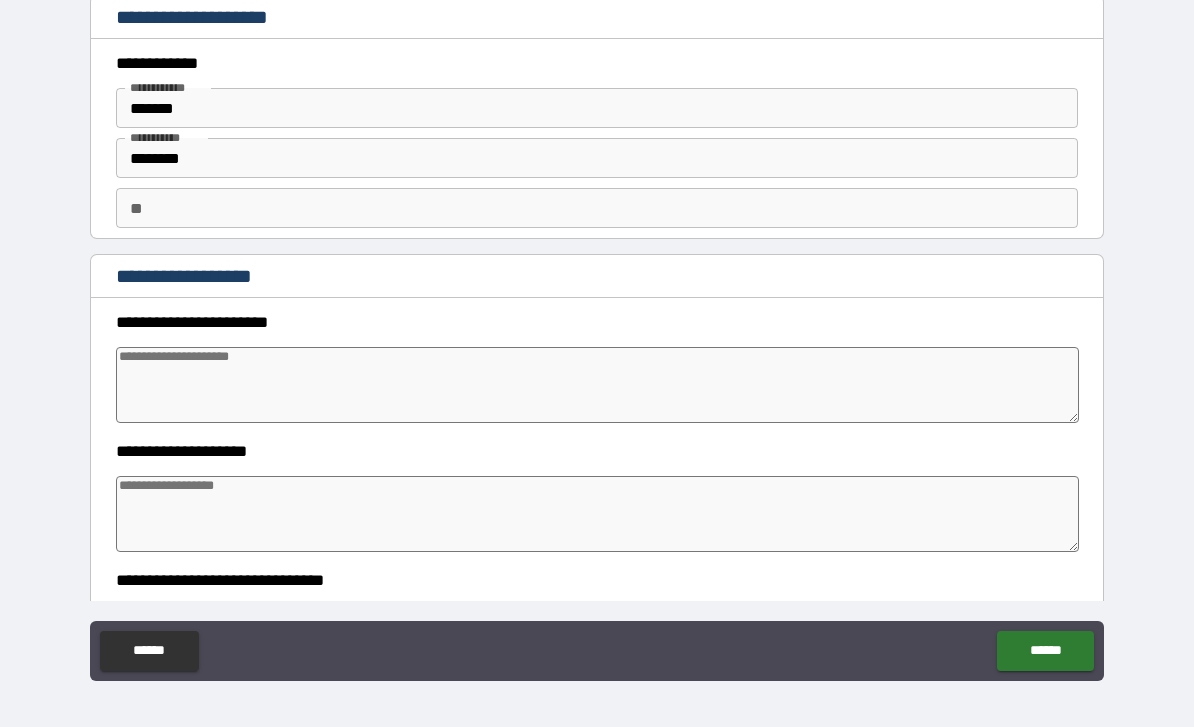 click on "**" at bounding box center (597, 208) 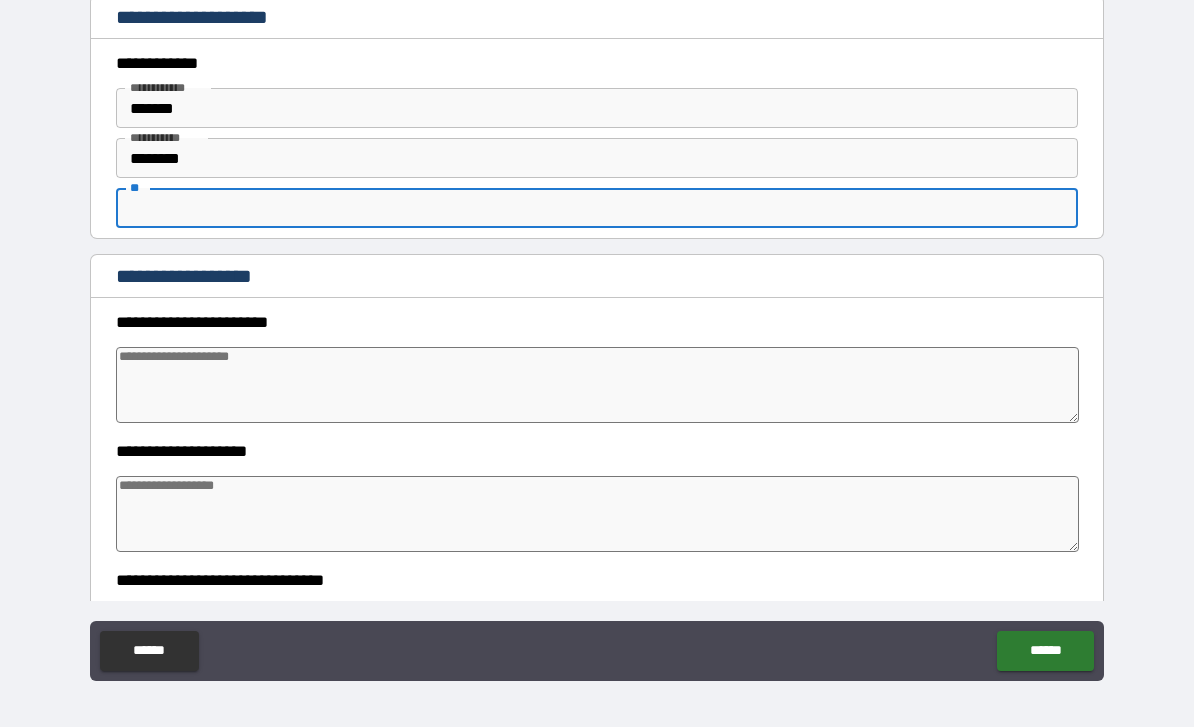 scroll, scrollTop: 56, scrollLeft: 0, axis: vertical 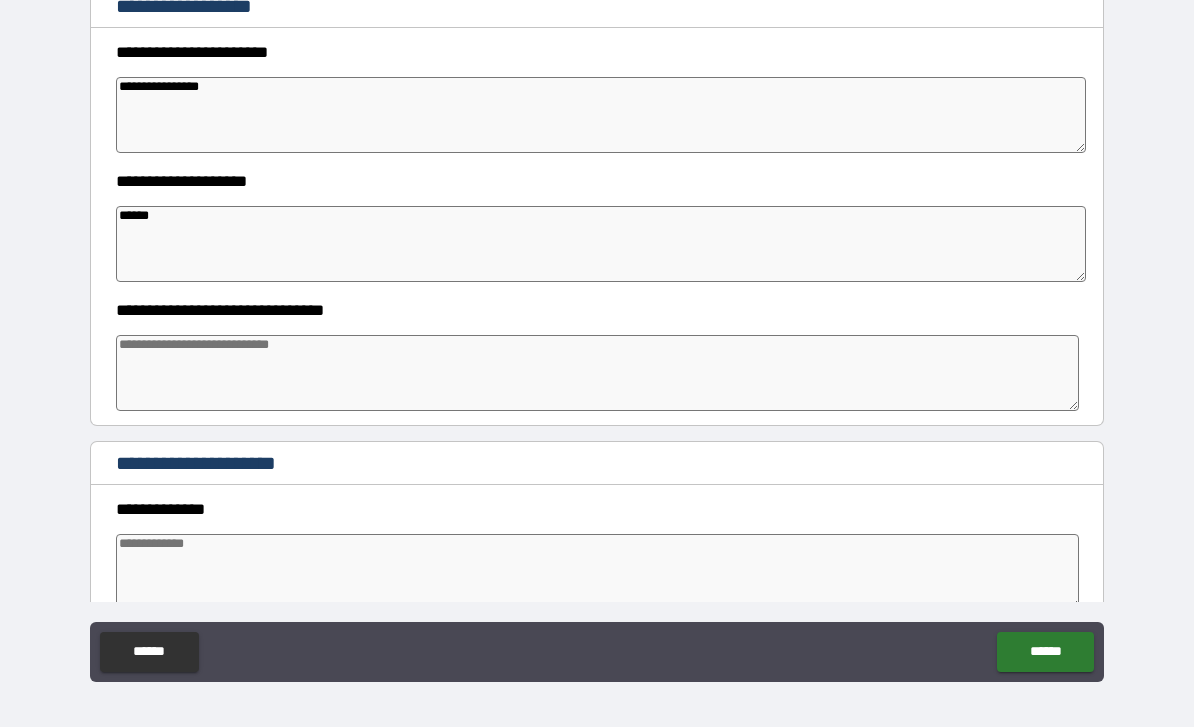 click at bounding box center (597, 373) 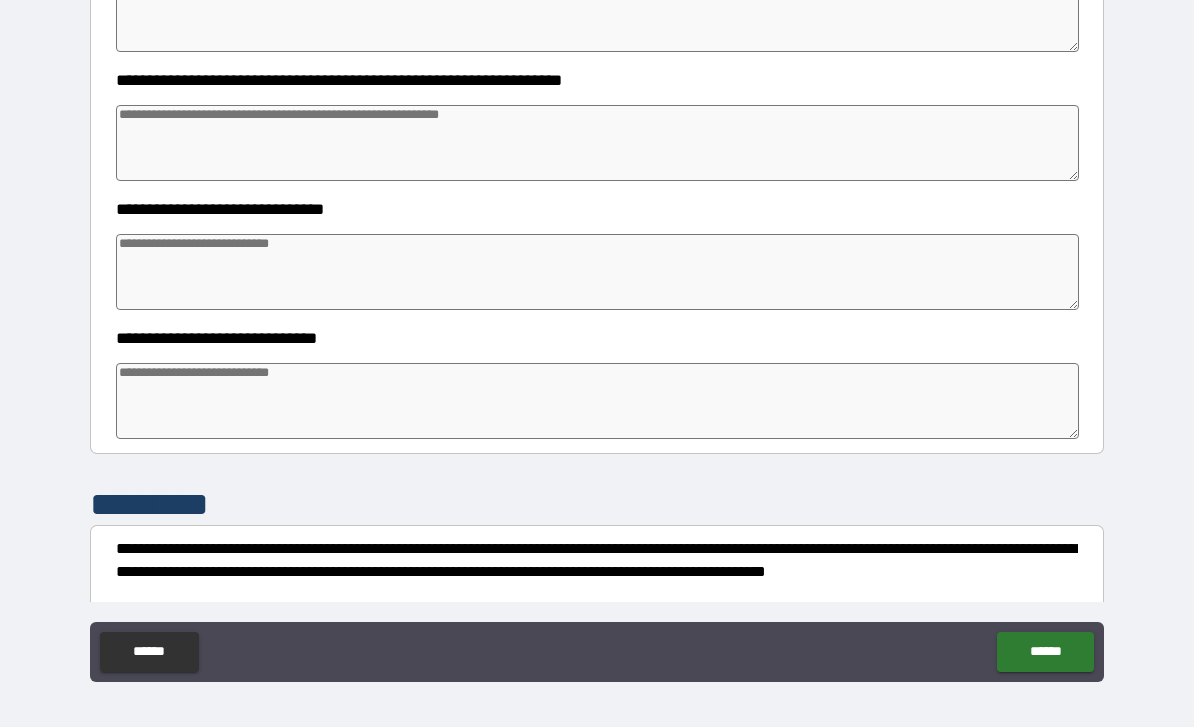 scroll, scrollTop: 830, scrollLeft: 0, axis: vertical 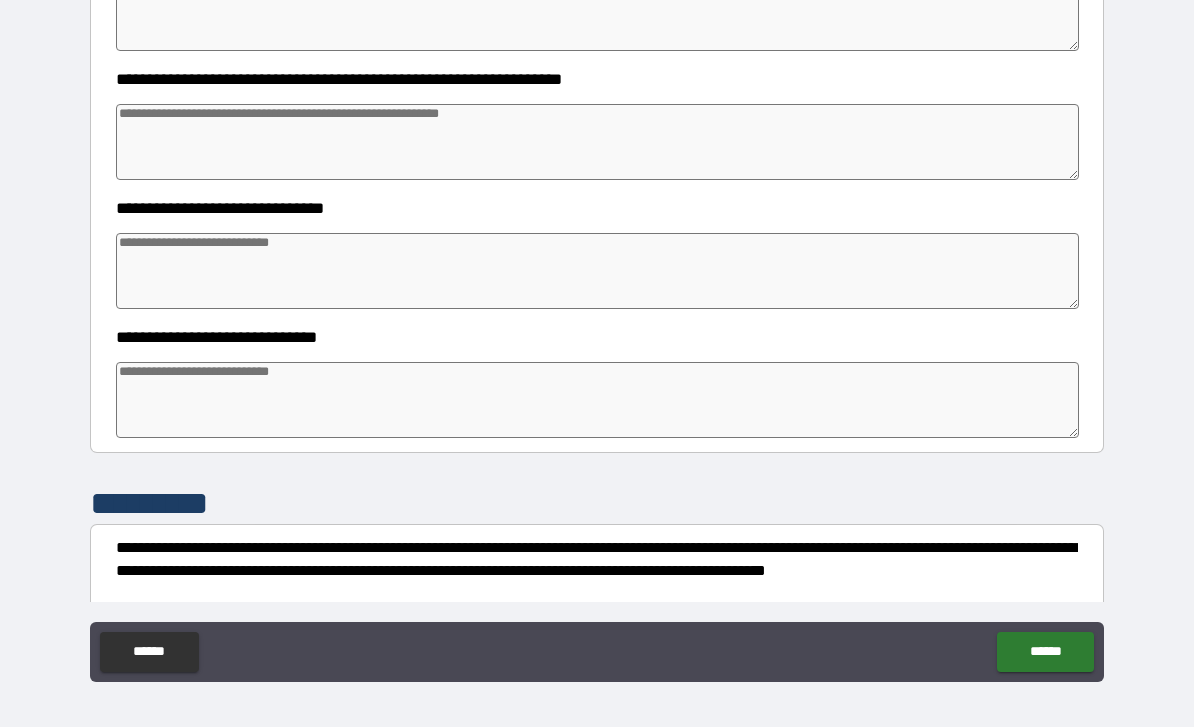 click at bounding box center (597, 400) 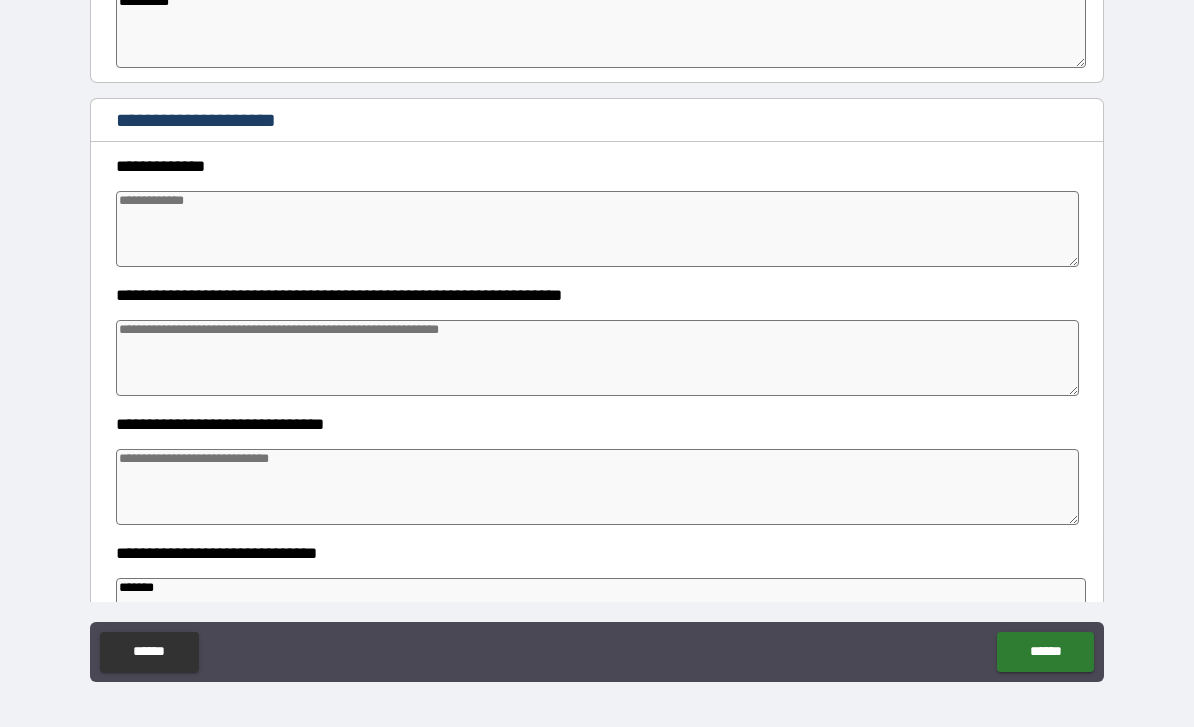 scroll, scrollTop: 613, scrollLeft: 0, axis: vertical 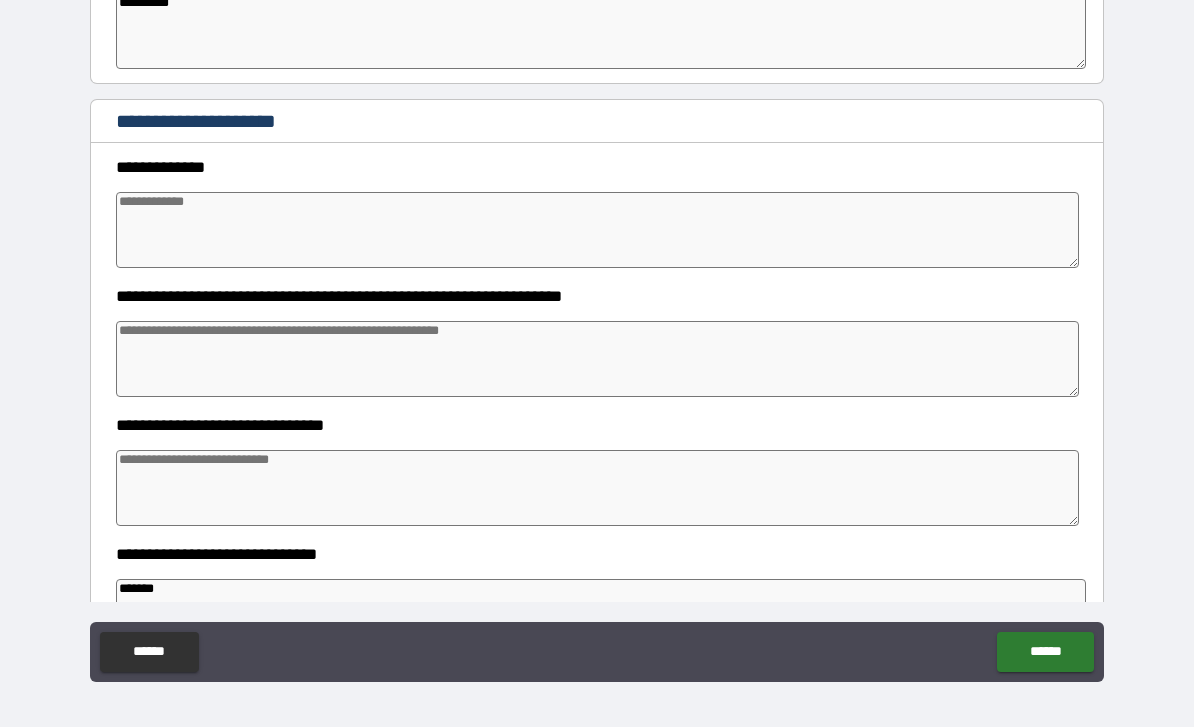 click at bounding box center [597, 230] 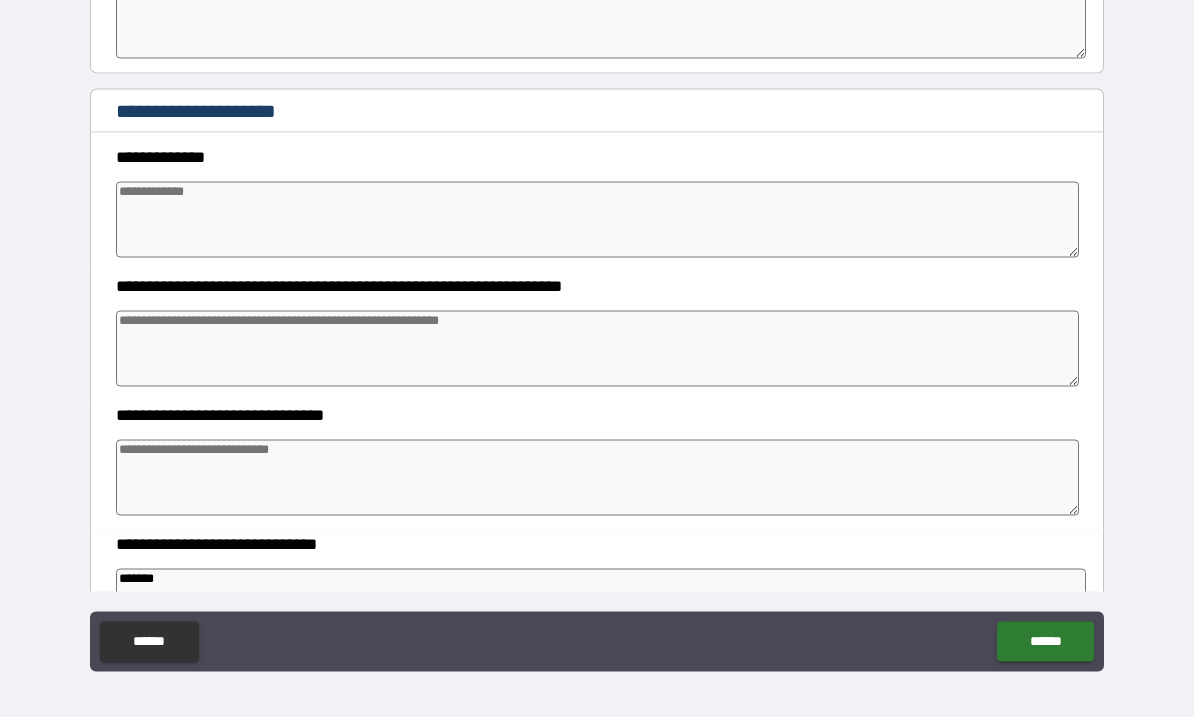 click at bounding box center (597, 230) 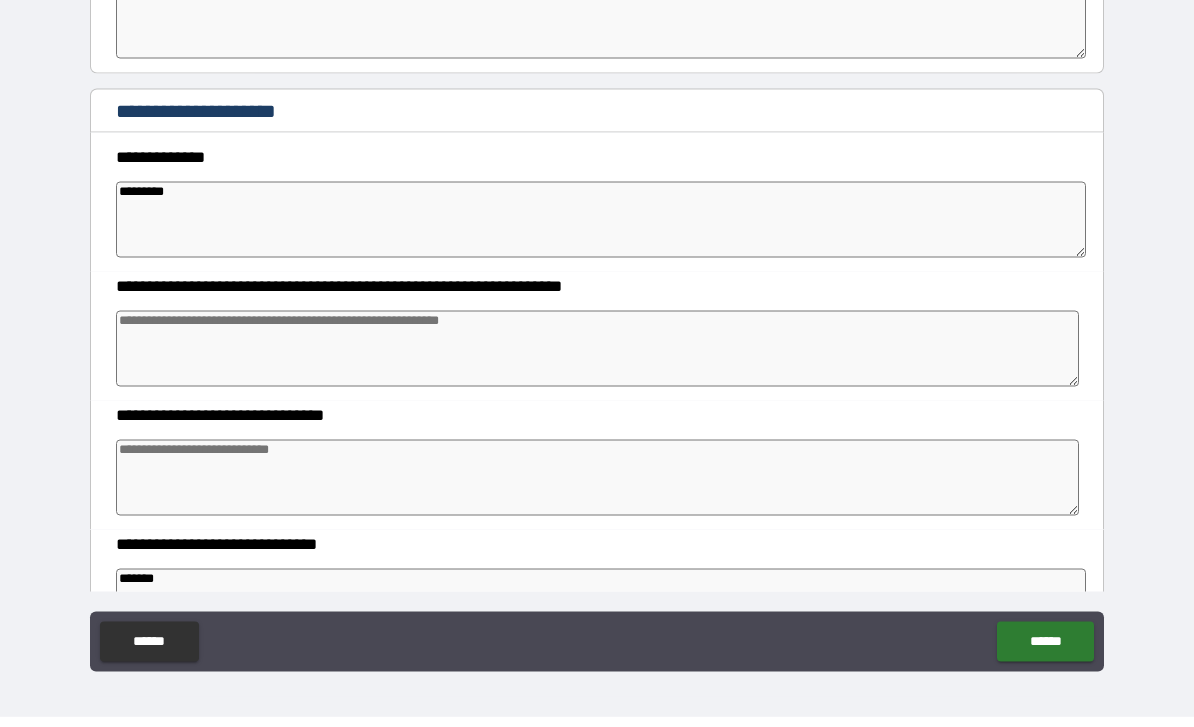 click at bounding box center (597, 359) 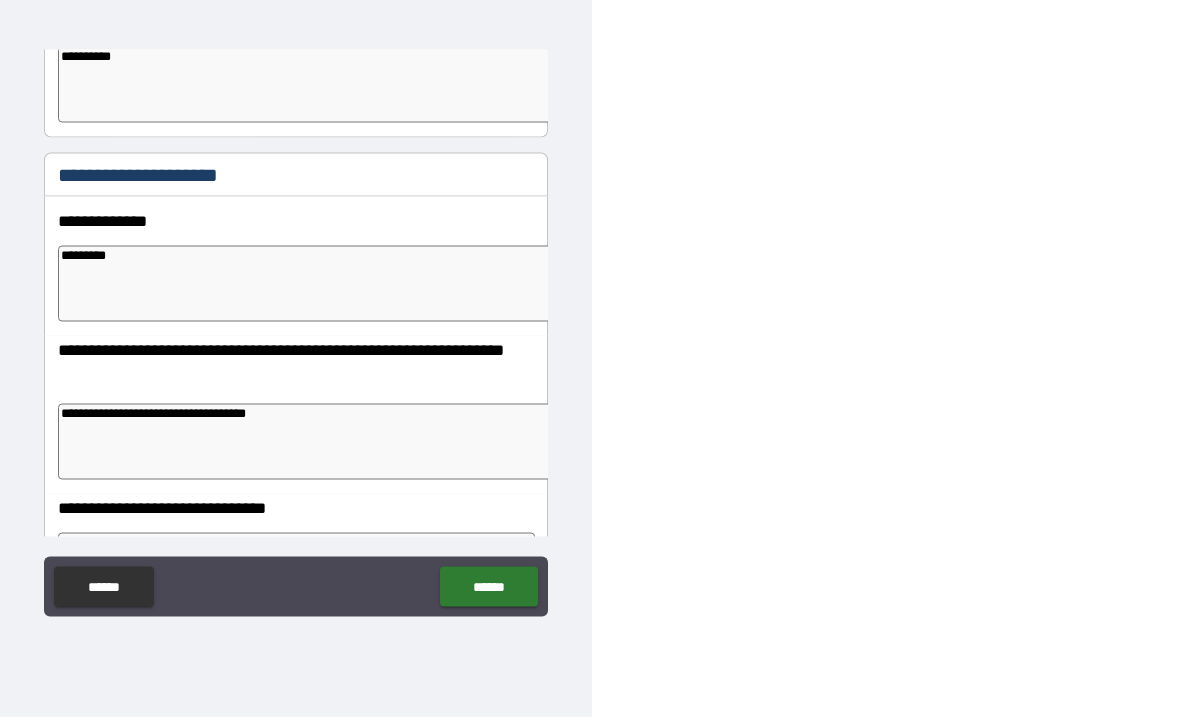 scroll, scrollTop: 64, scrollLeft: 0, axis: vertical 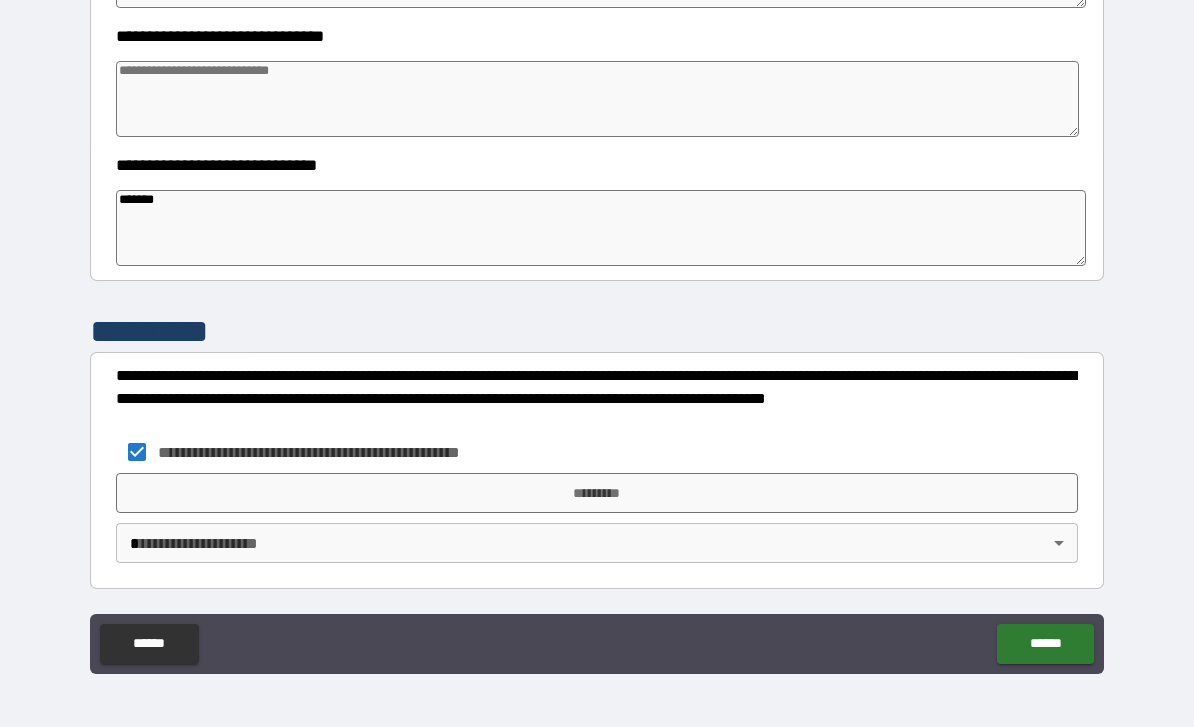 click on "**********" at bounding box center (597, 452) 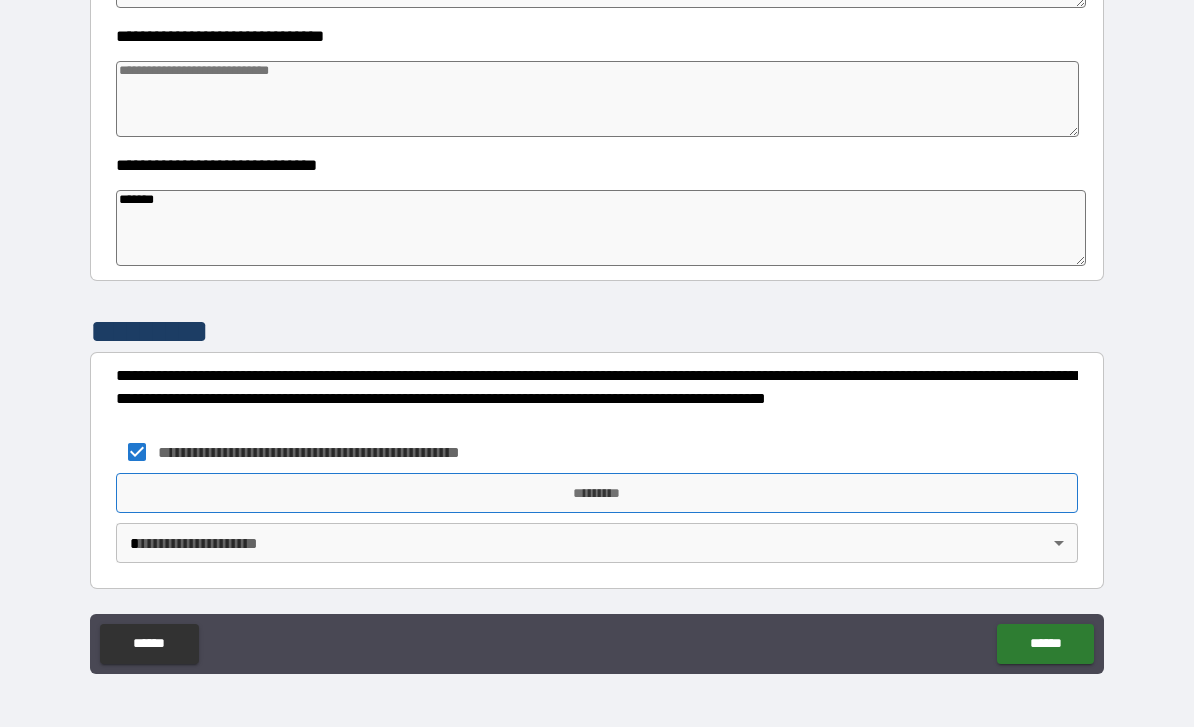 click on "*********" at bounding box center (597, 493) 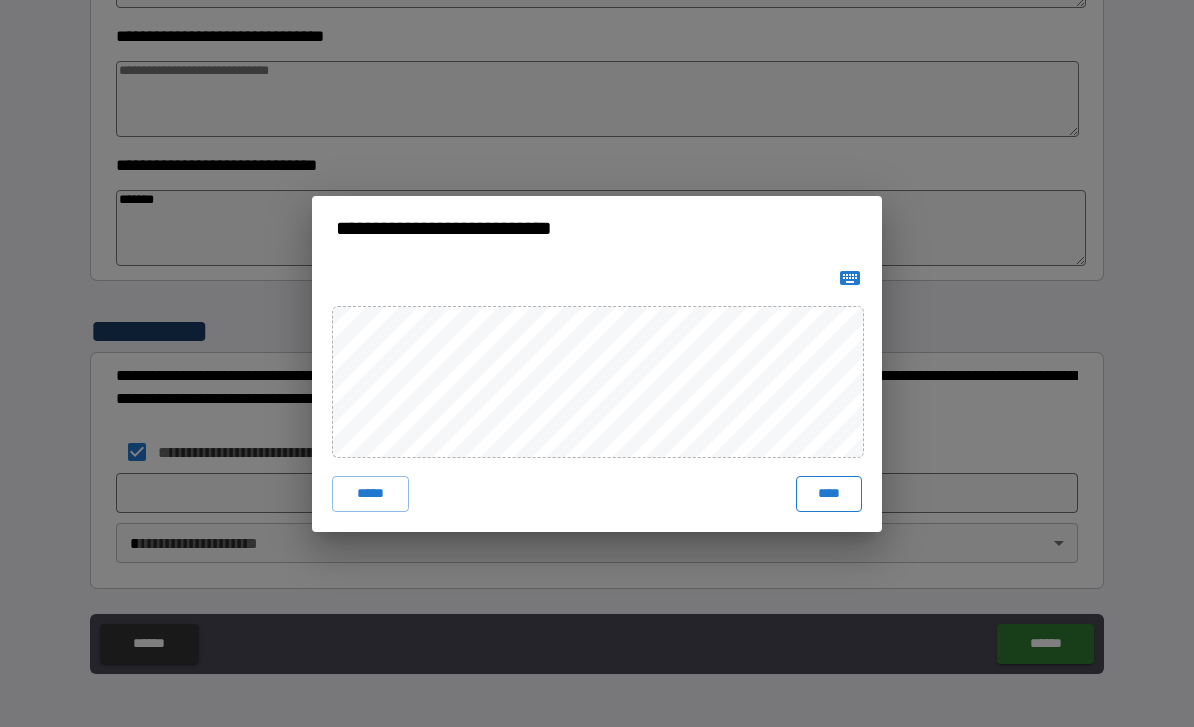 click on "****" at bounding box center [829, 494] 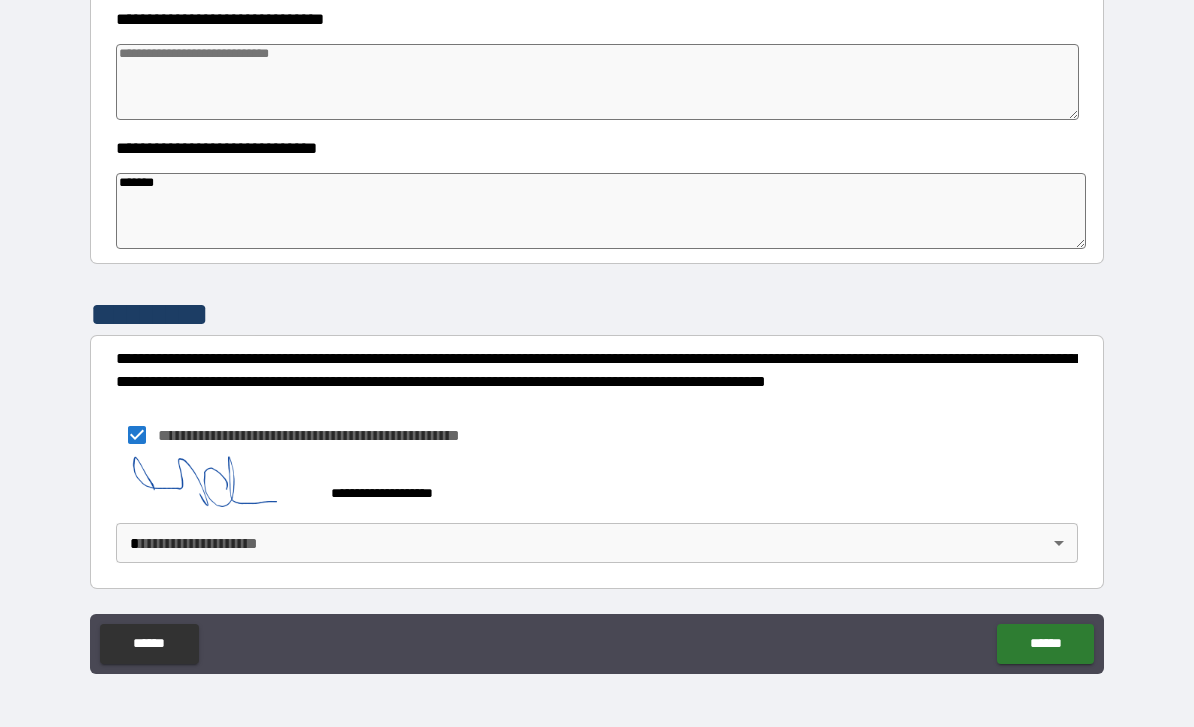scroll, scrollTop: 1011, scrollLeft: 0, axis: vertical 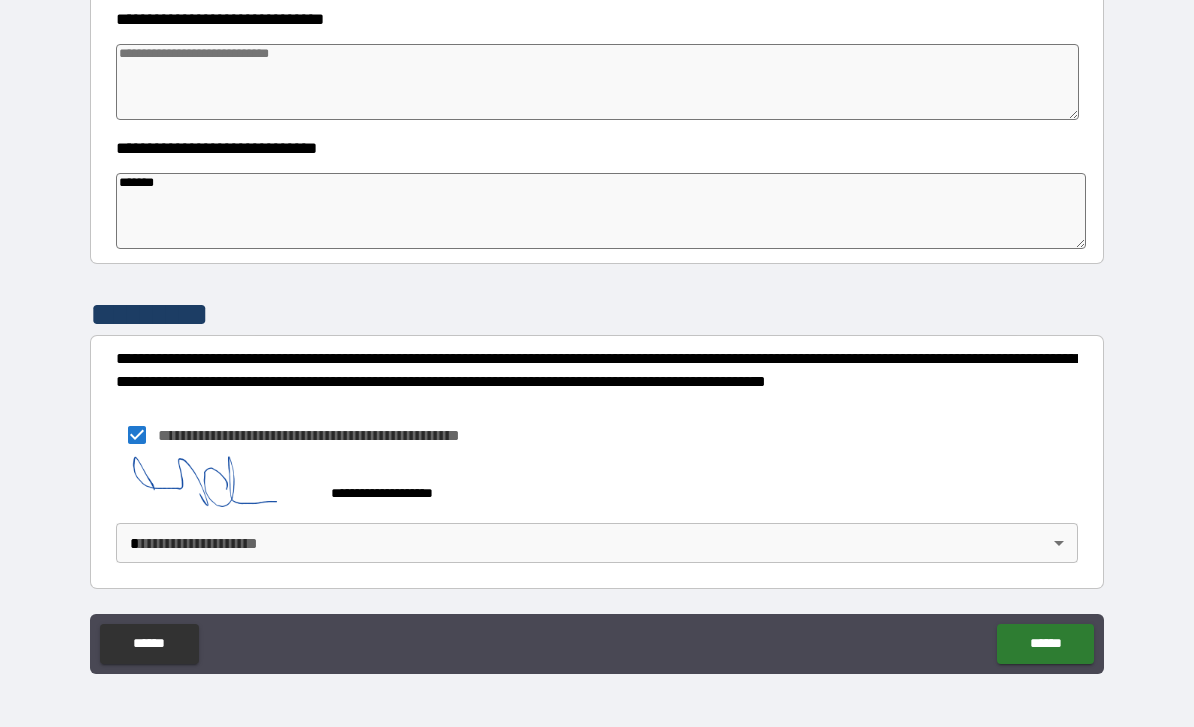 click on "**********" at bounding box center (597, 331) 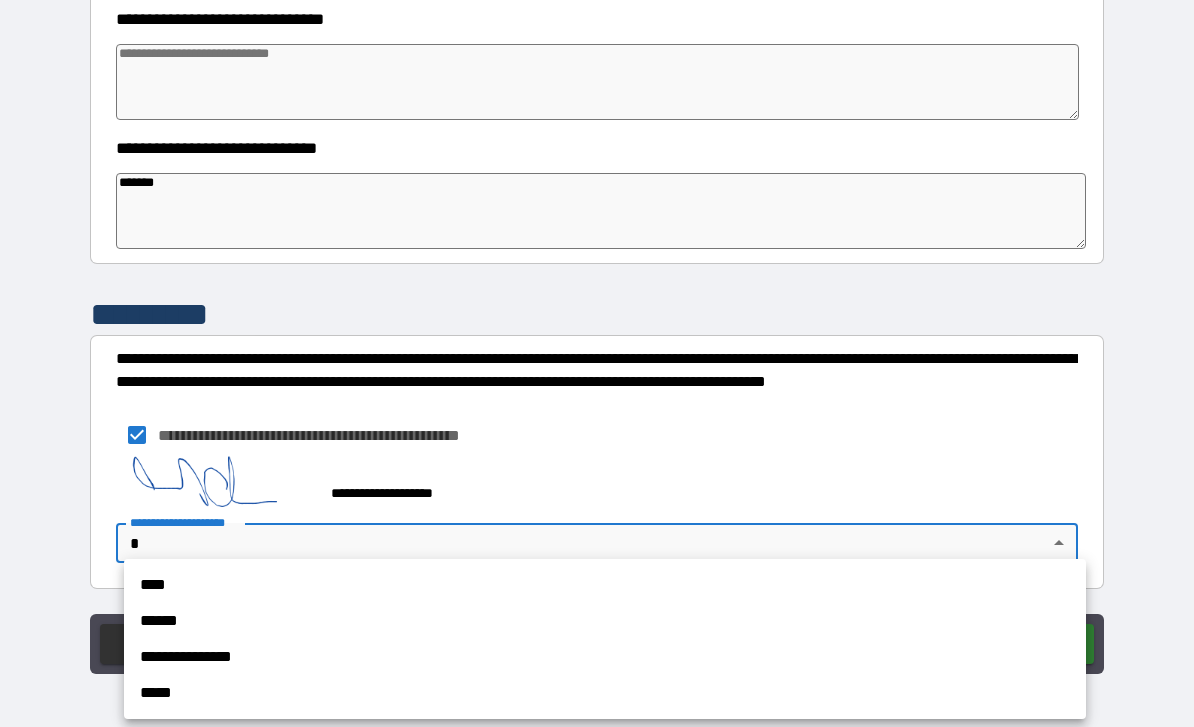 click on "**********" at bounding box center [605, 657] 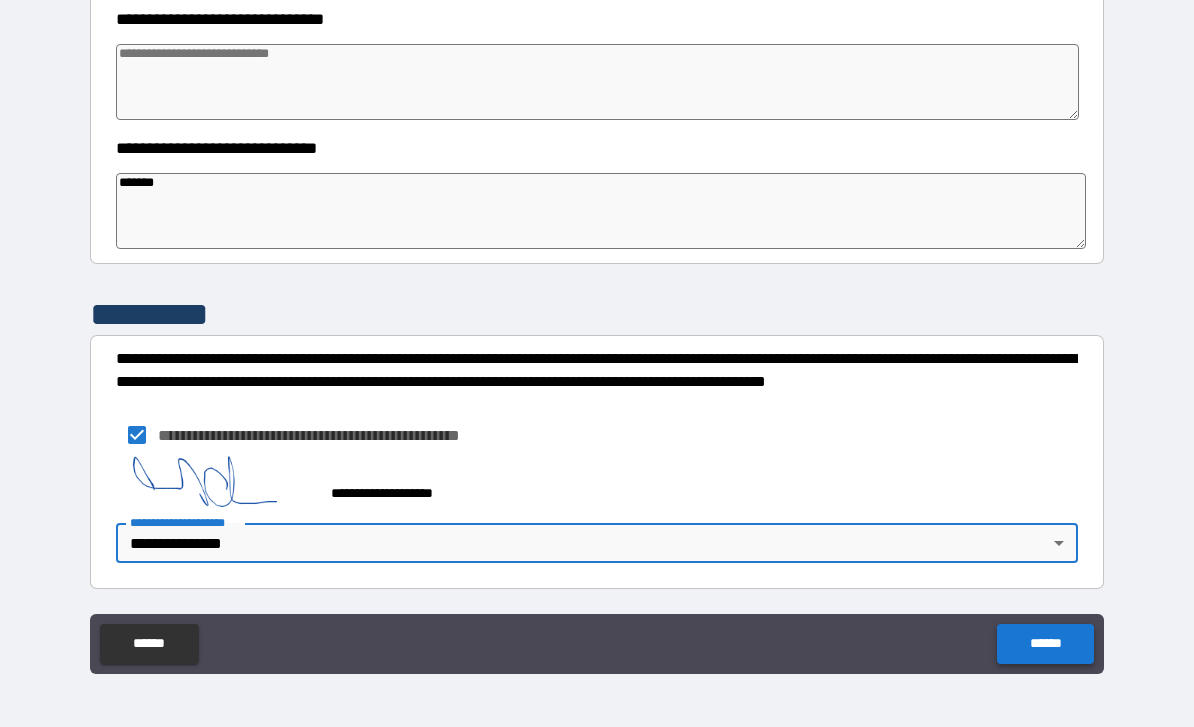 click on "******" at bounding box center [1045, 644] 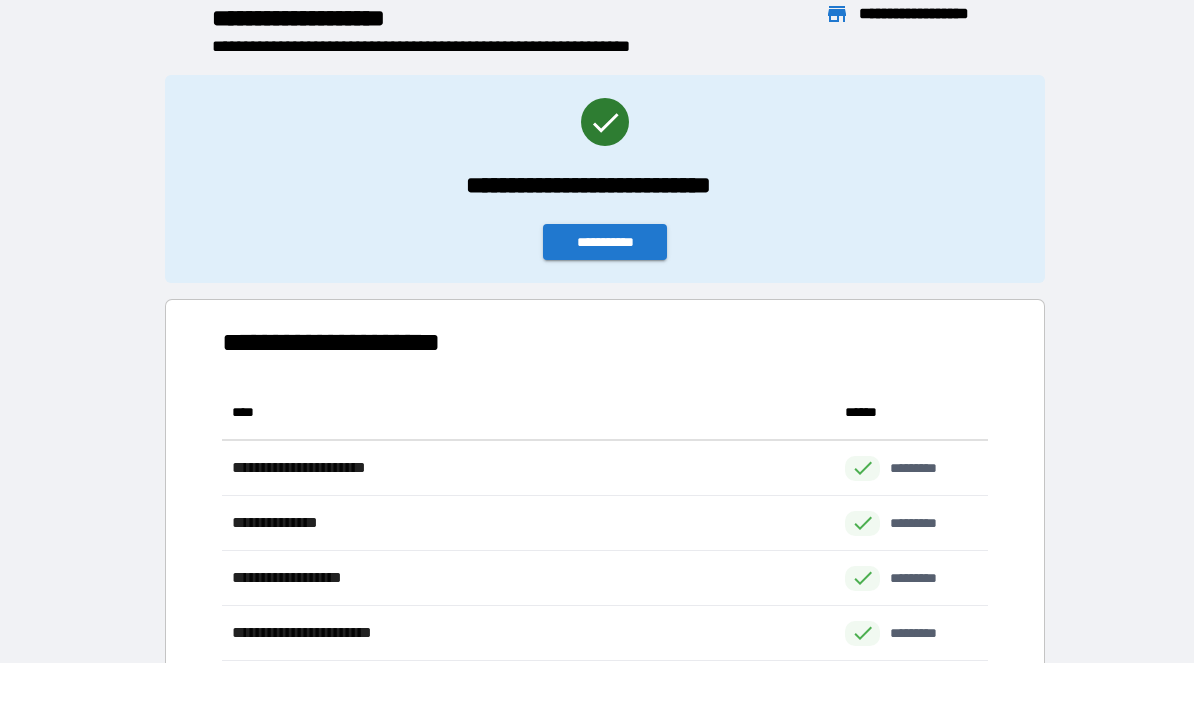 scroll, scrollTop: 1, scrollLeft: 1, axis: both 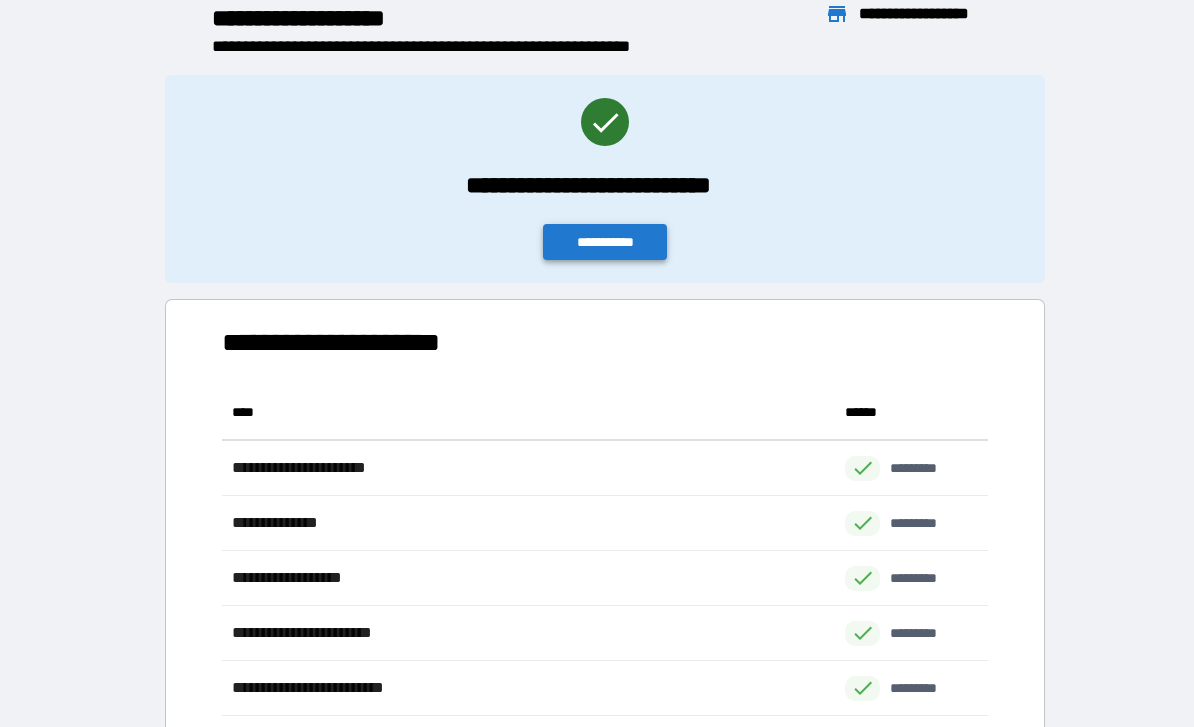 click on "**********" at bounding box center [605, 242] 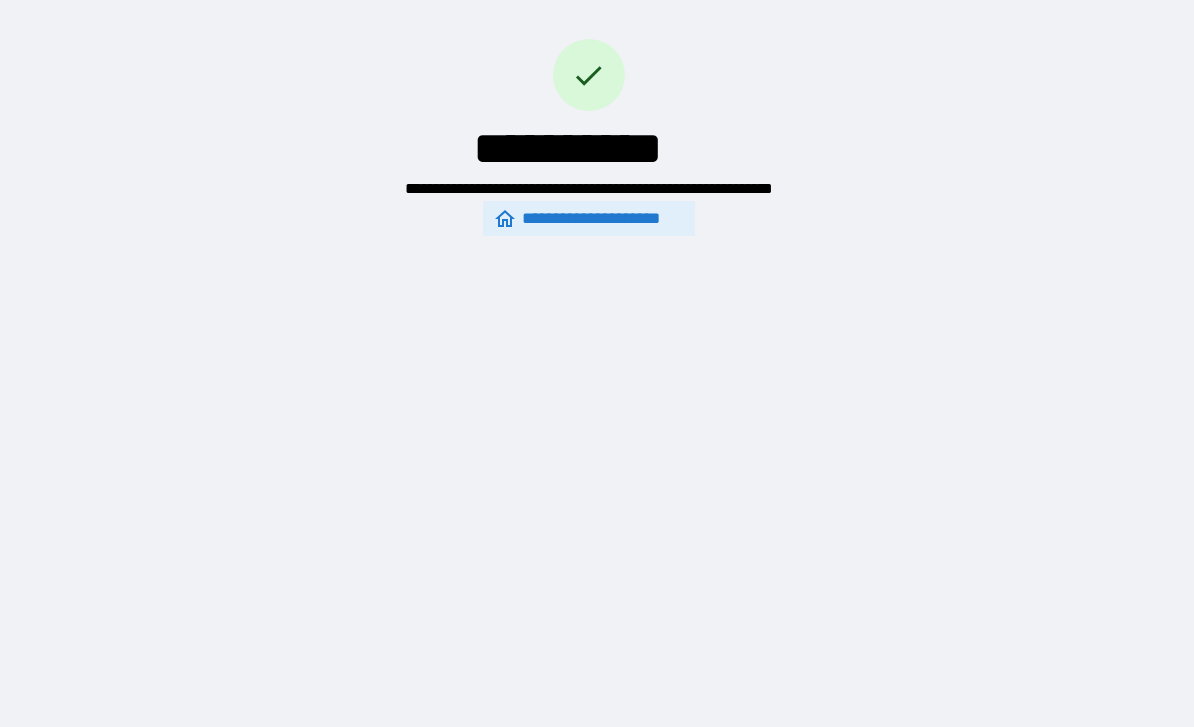 click on "**********" at bounding box center (589, 218) 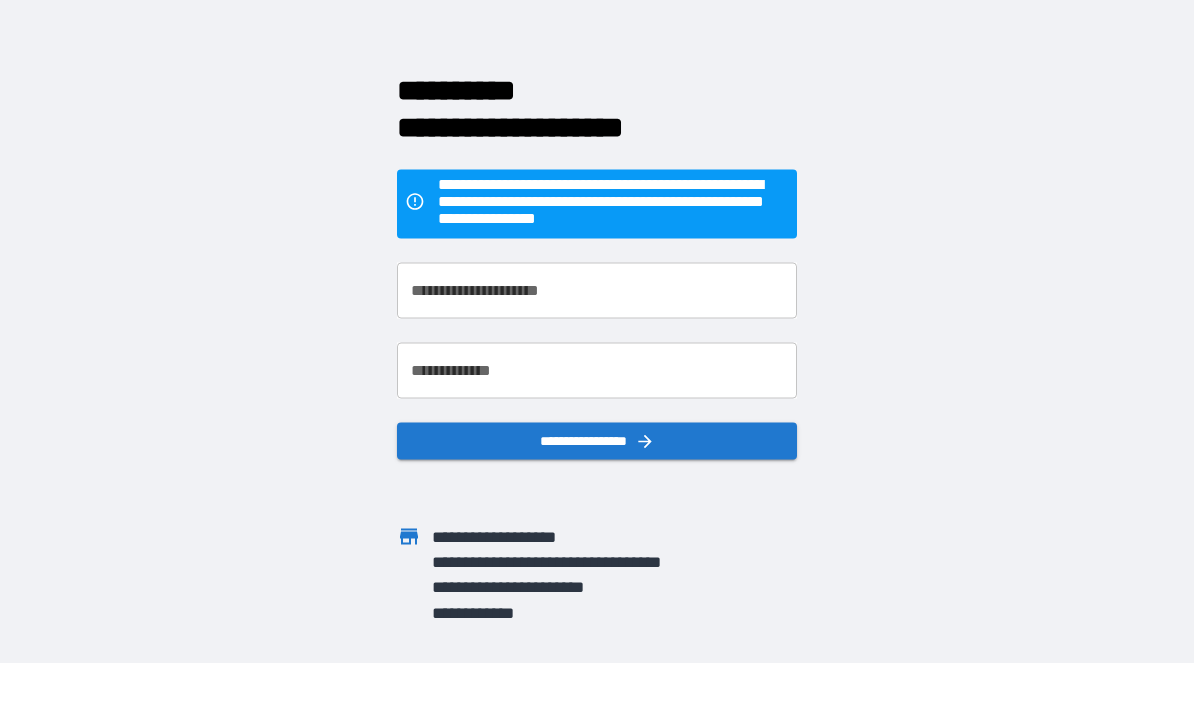 click on "**********" at bounding box center [597, 290] 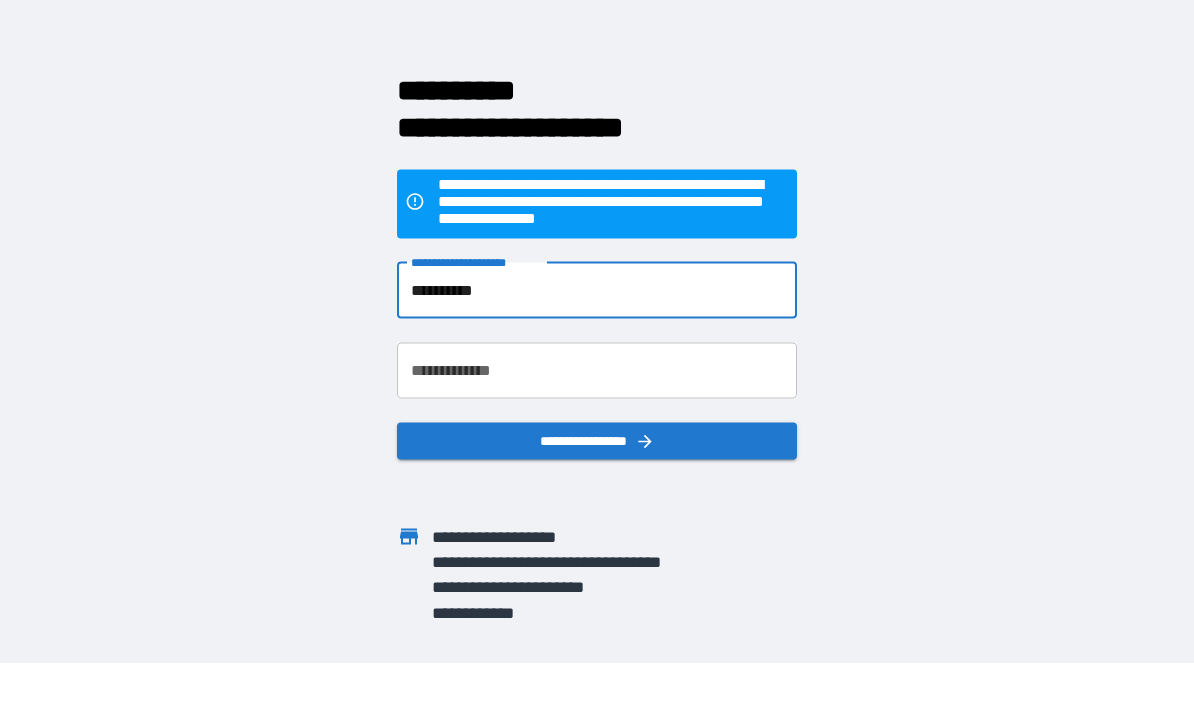 click on "**********" at bounding box center (597, 370) 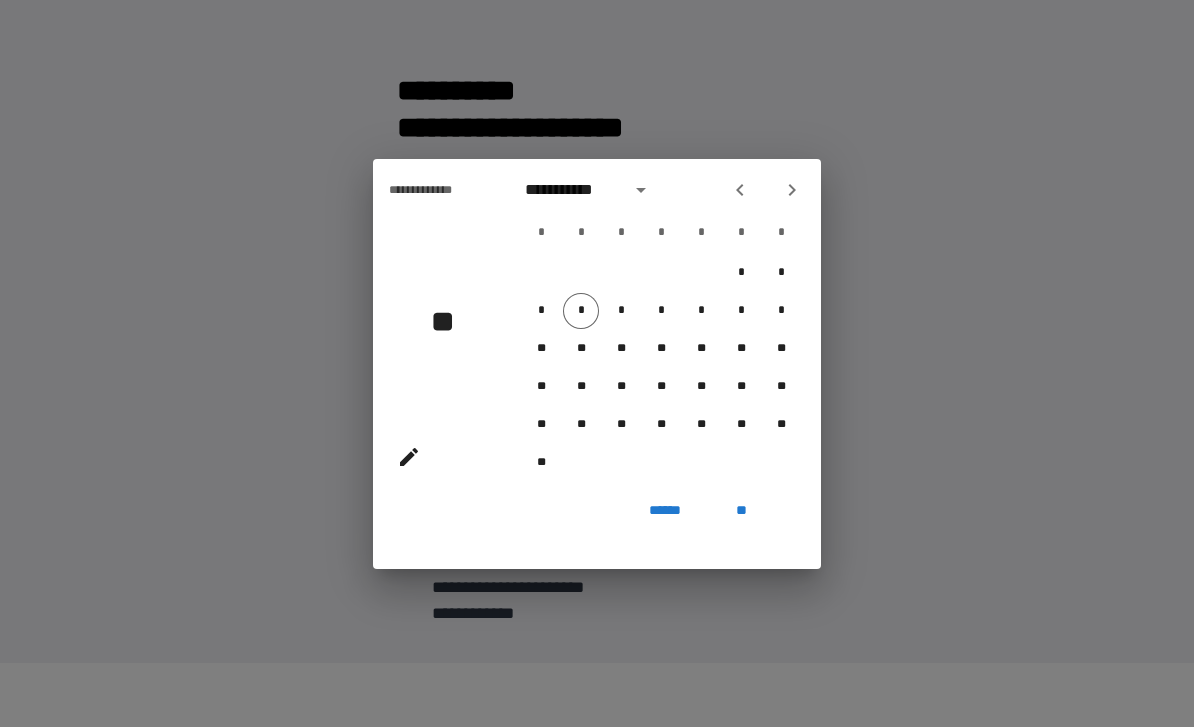 click on "**********" at bounding box center (571, 190) 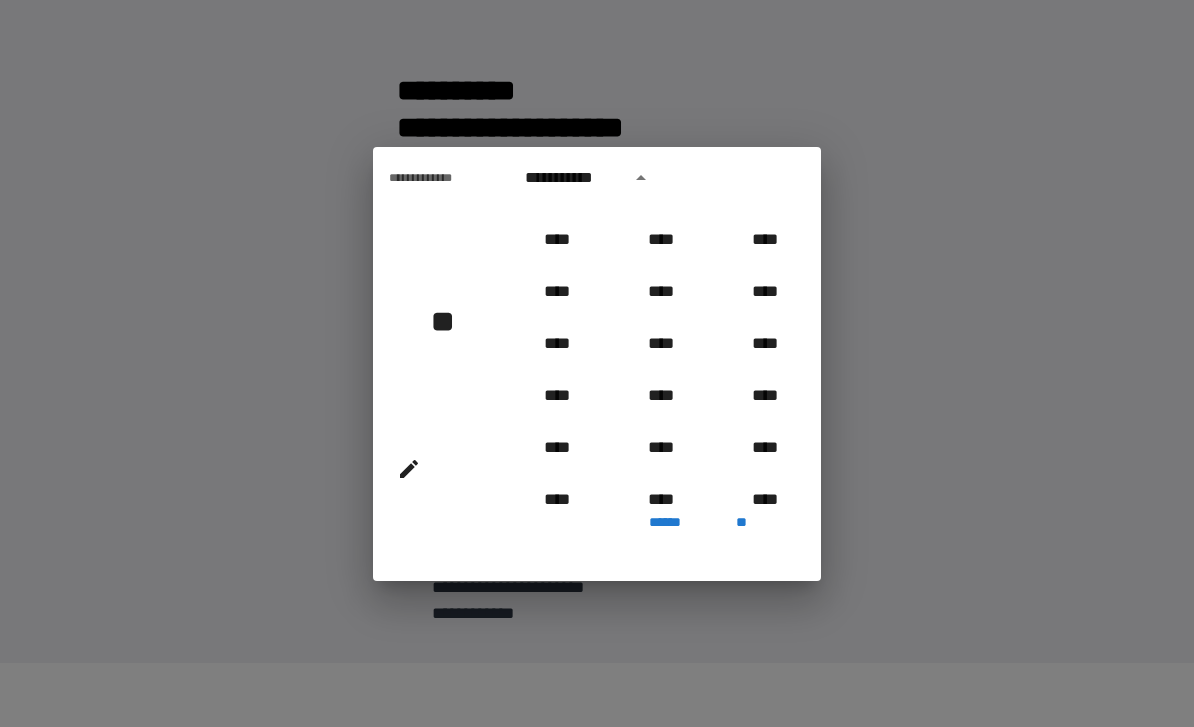 scroll, scrollTop: 1750, scrollLeft: 0, axis: vertical 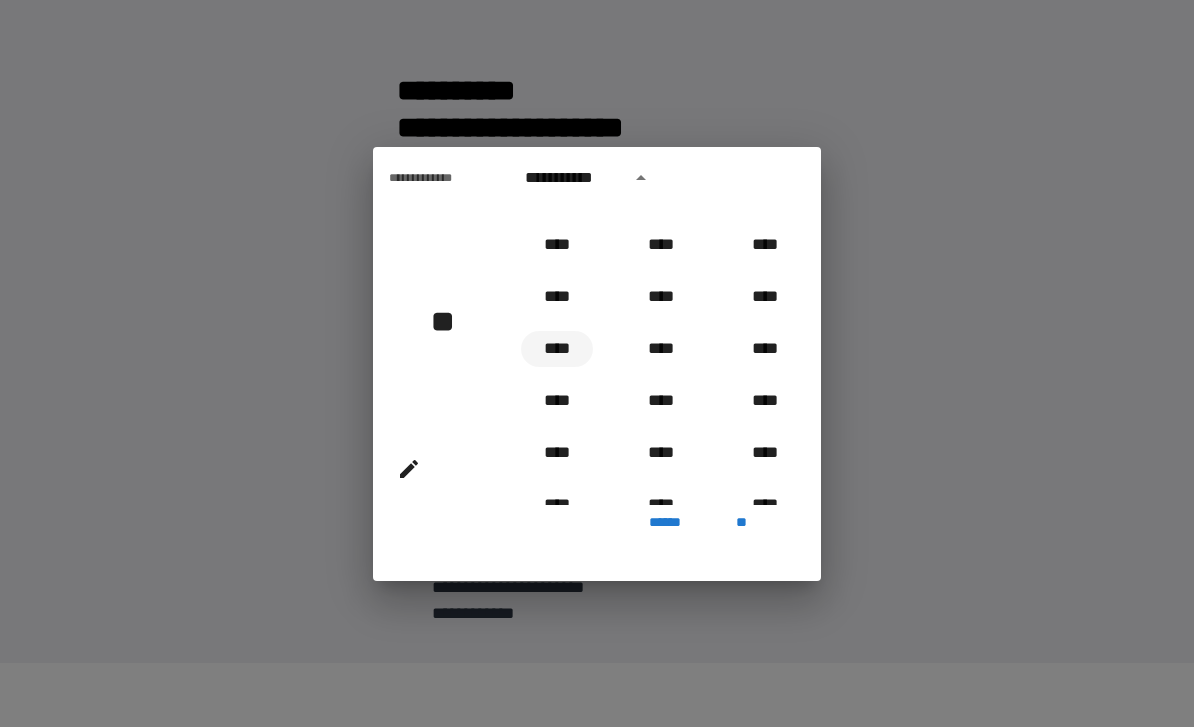 click on "****" at bounding box center (557, 349) 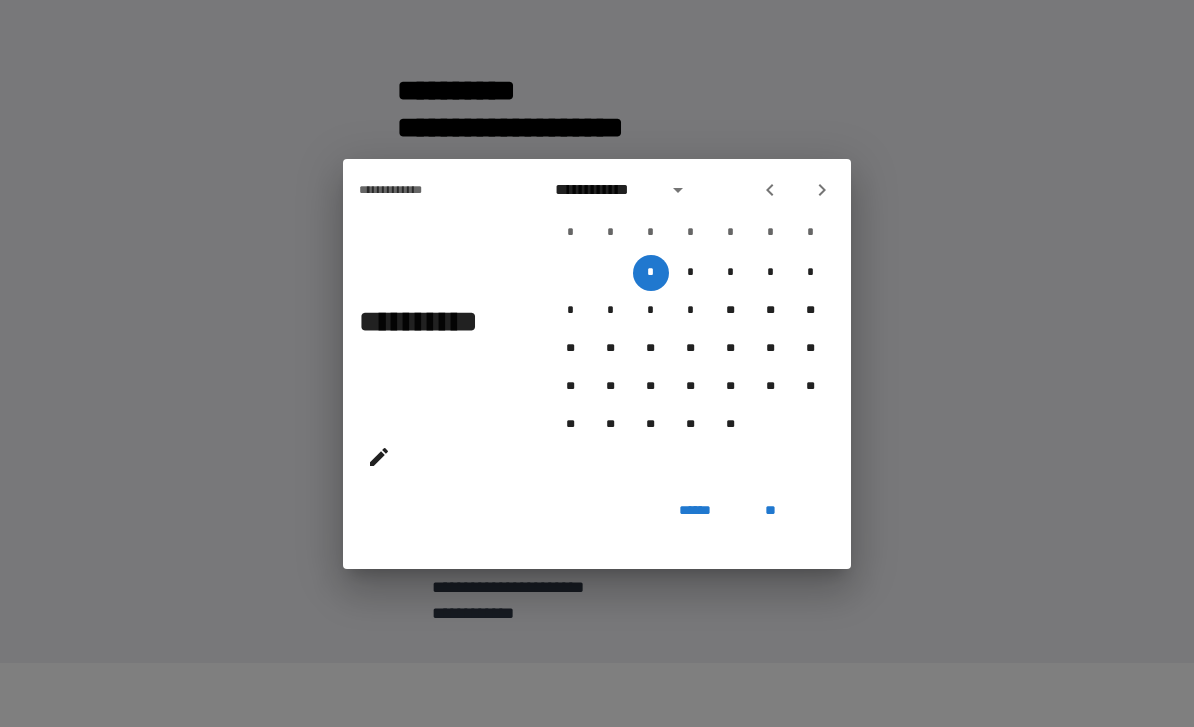 click 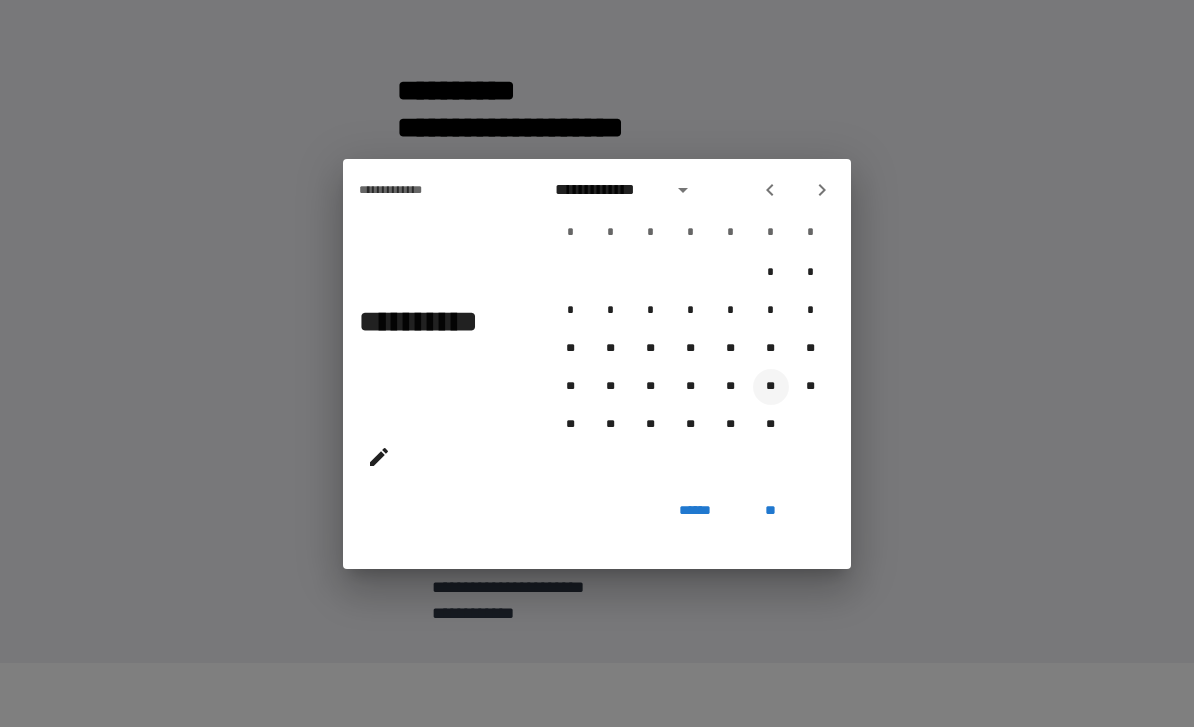 click on "**" at bounding box center (771, 387) 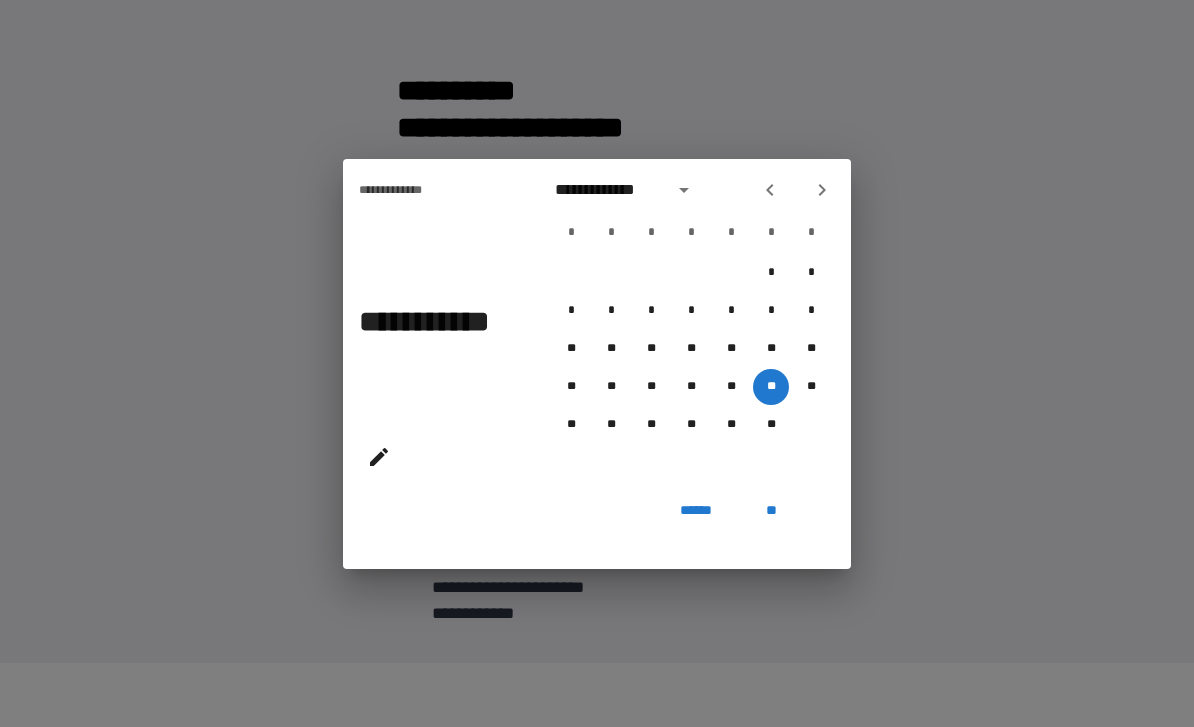 click on "**" at bounding box center (771, 511) 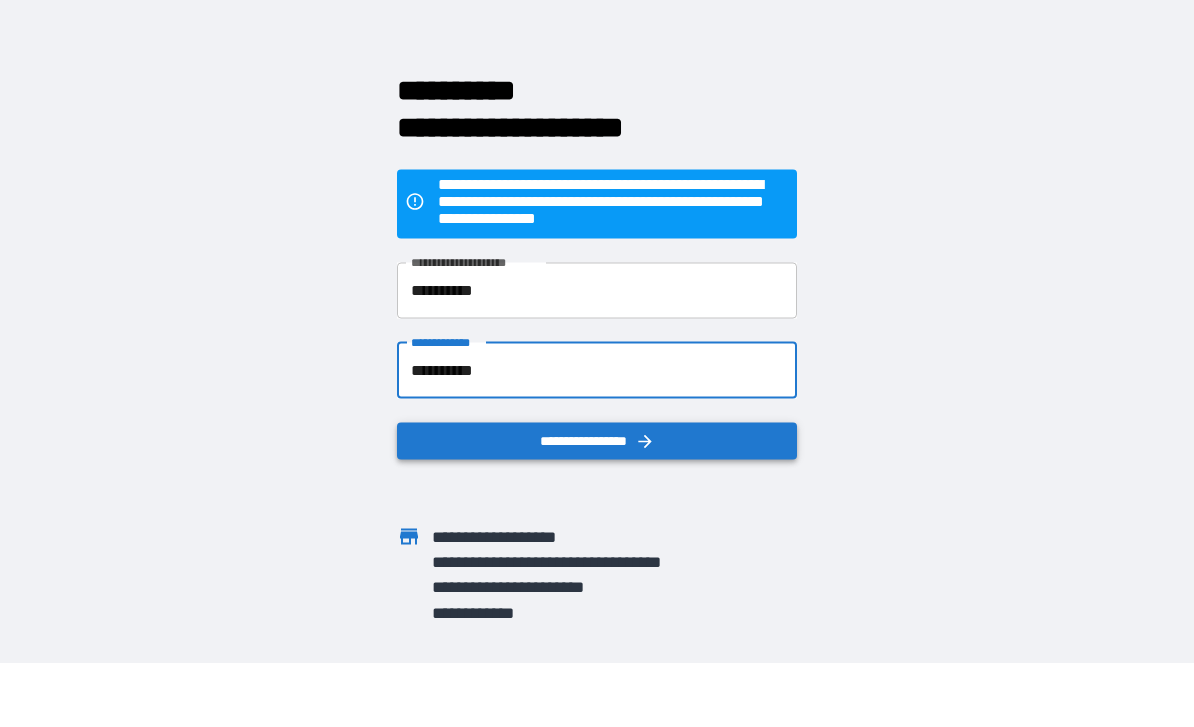 click on "**********" at bounding box center [597, 440] 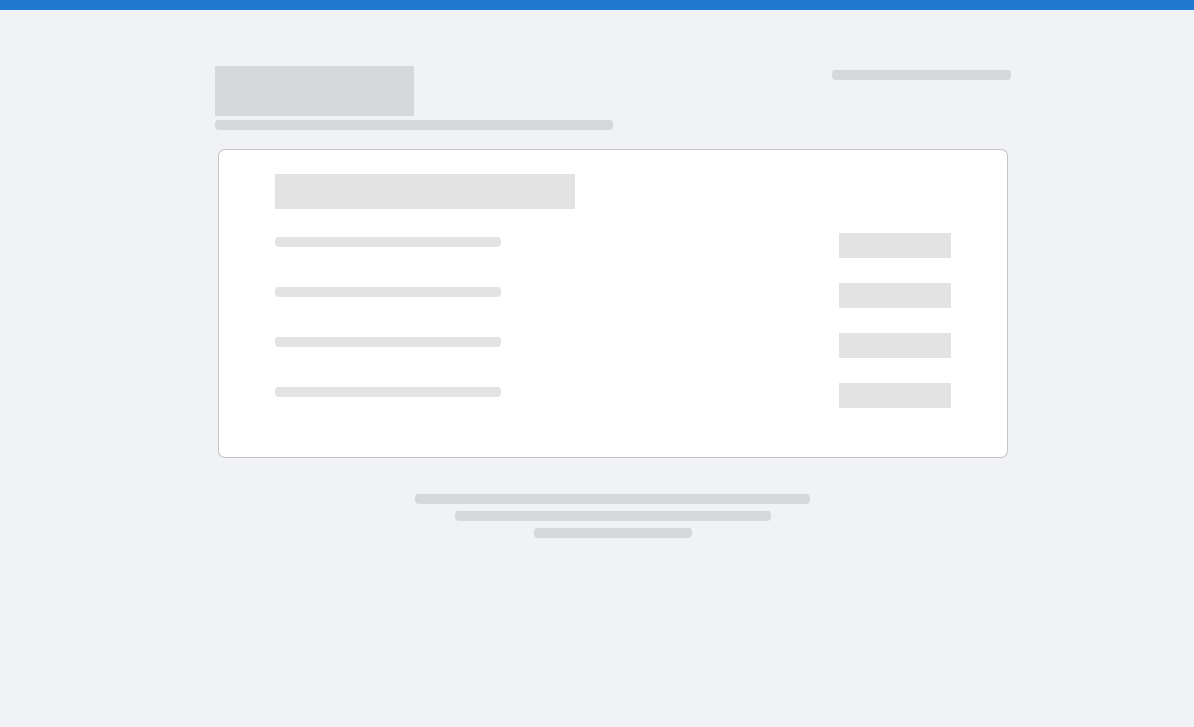 scroll, scrollTop: 0, scrollLeft: 0, axis: both 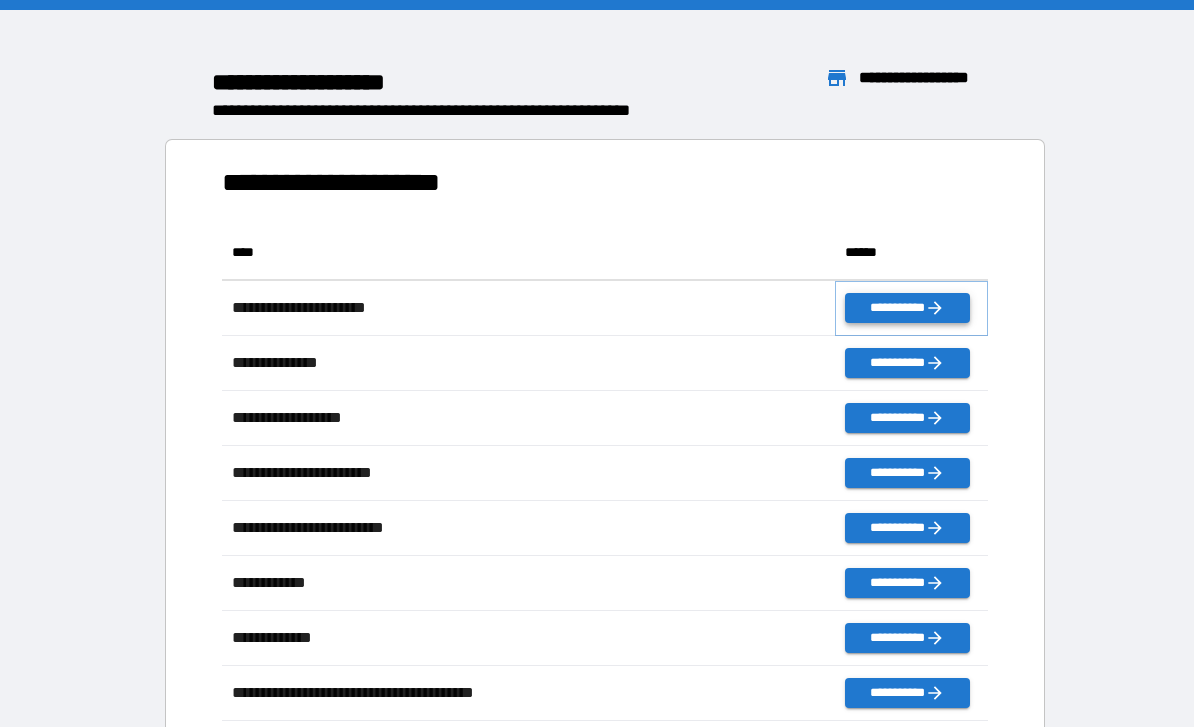 click 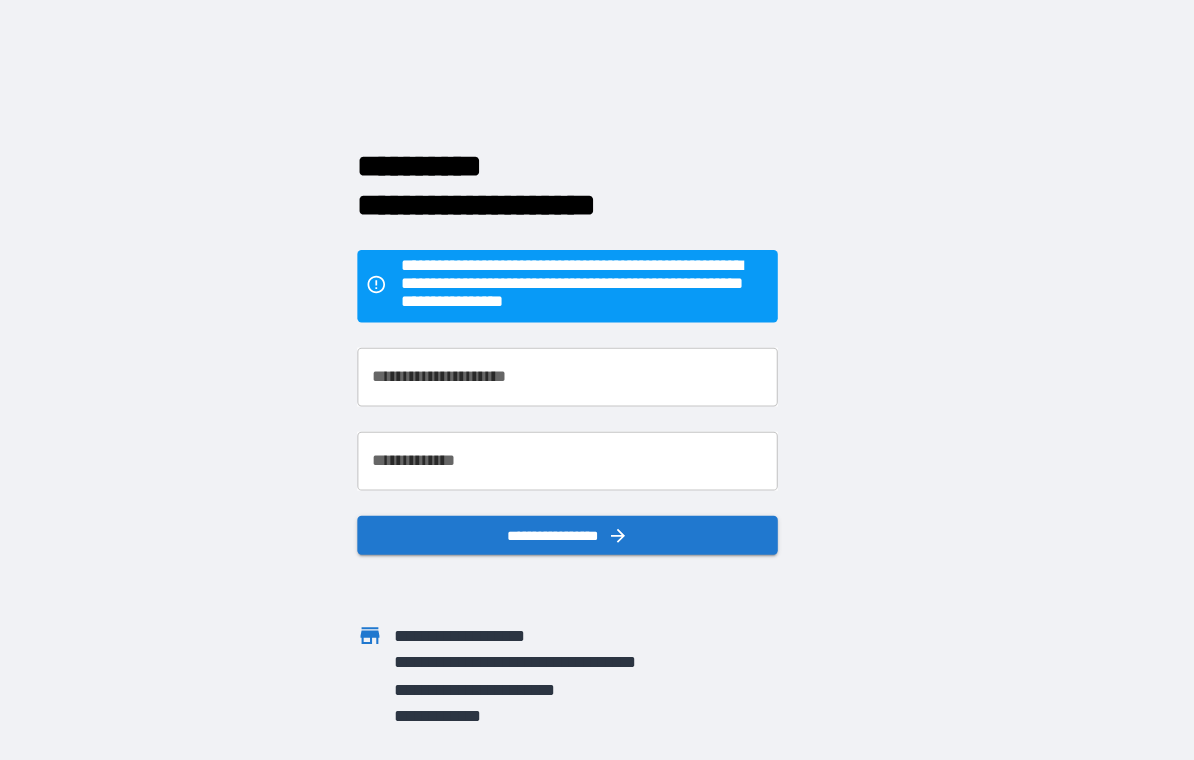 scroll, scrollTop: 0, scrollLeft: 0, axis: both 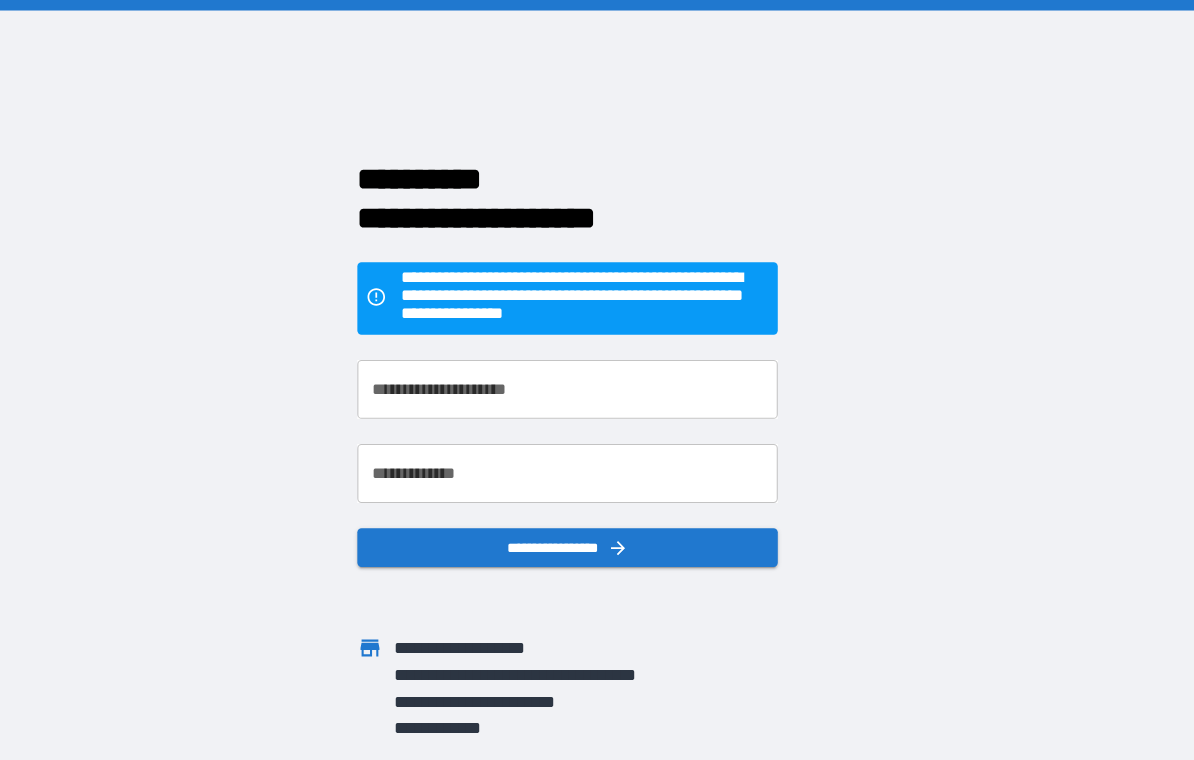 click on "**********" at bounding box center (597, 371) 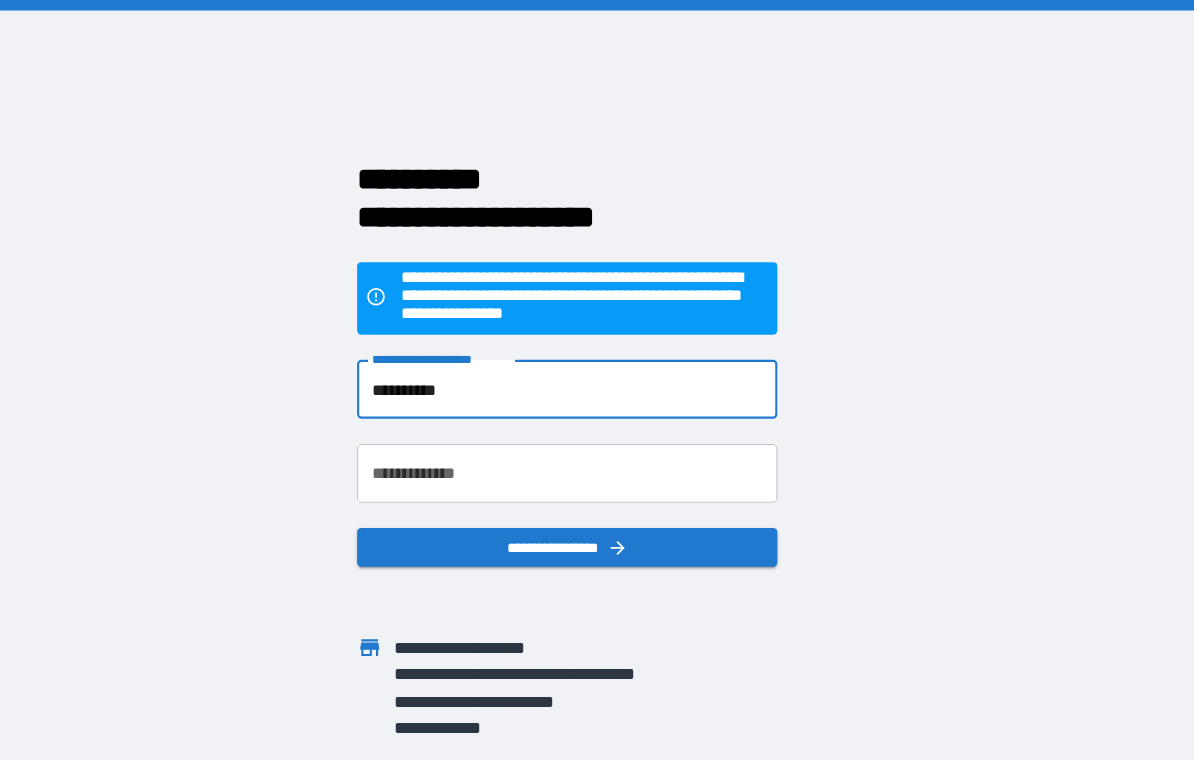 type on "**********" 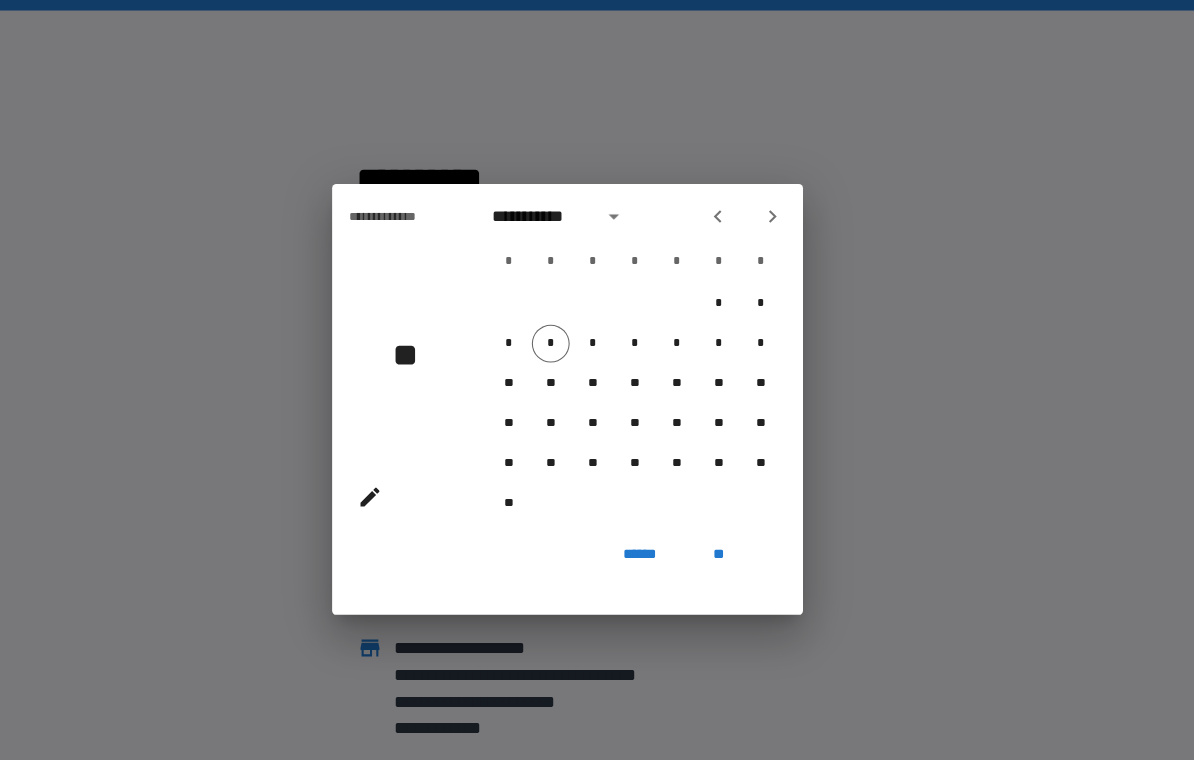 click on "**********" at bounding box center (571, 206) 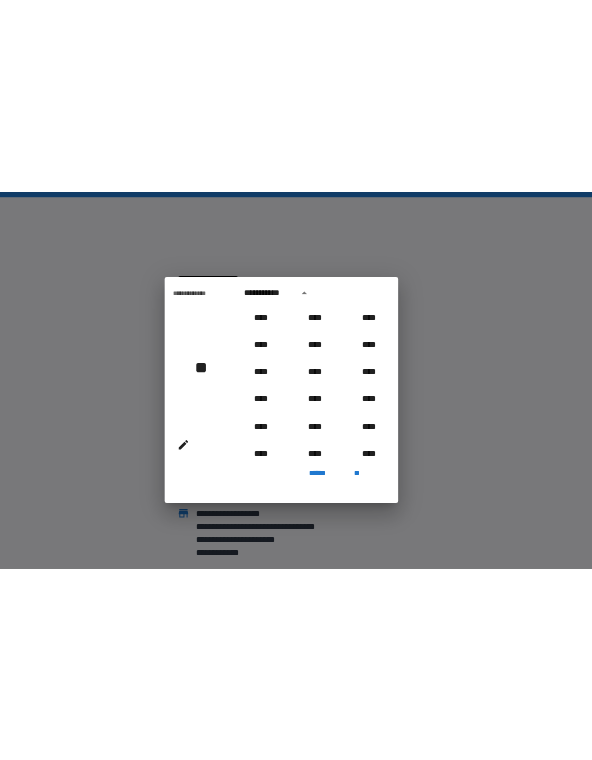 scroll, scrollTop: 1762, scrollLeft: 0, axis: vertical 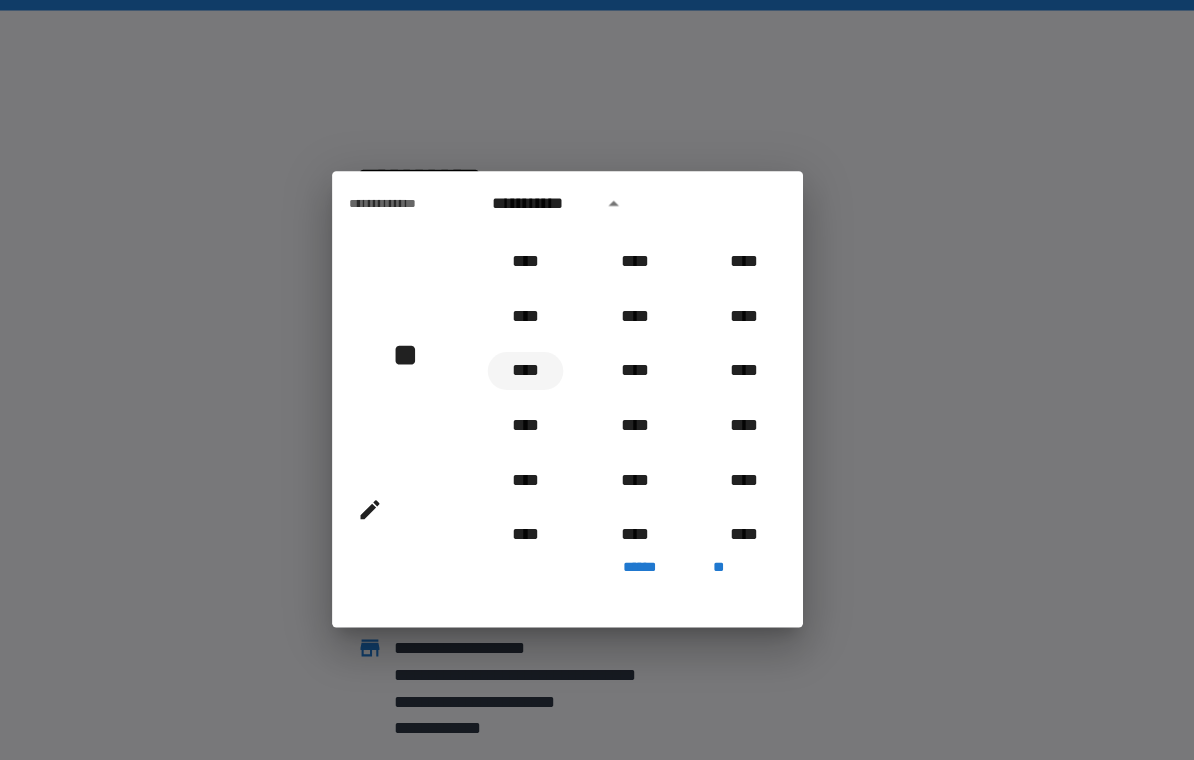 click on "****" at bounding box center (557, 353) 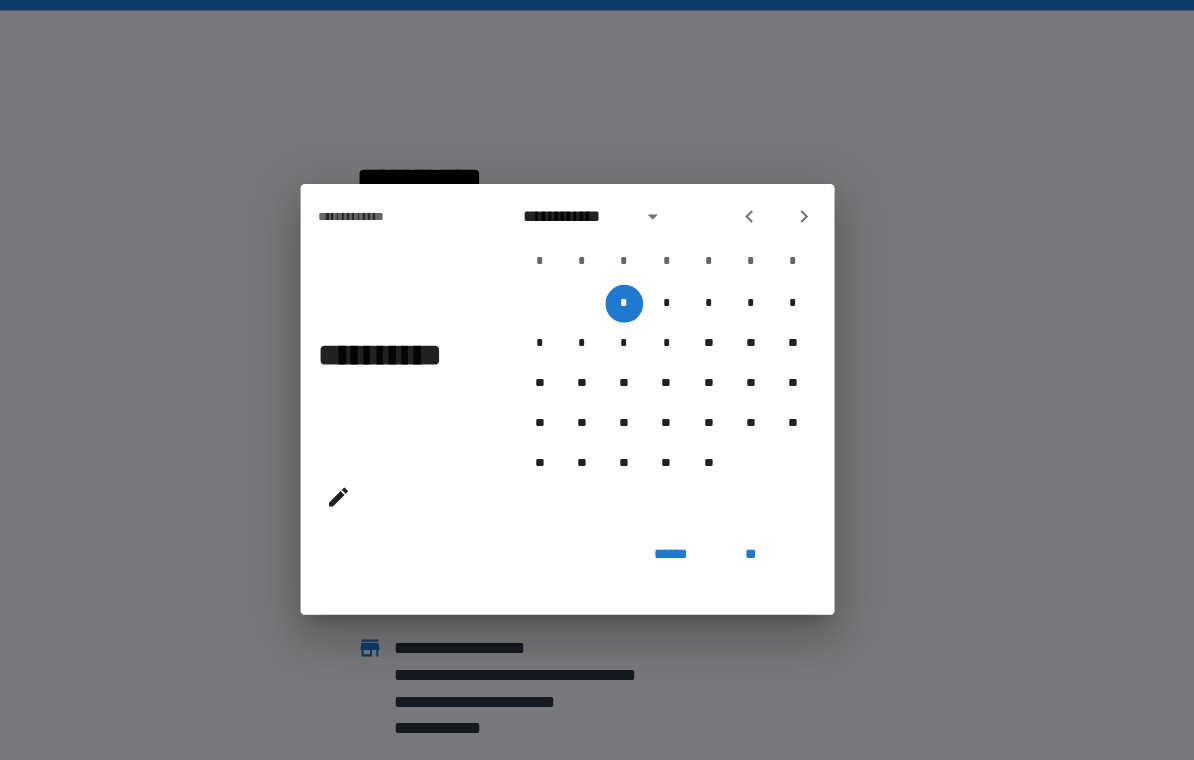 click 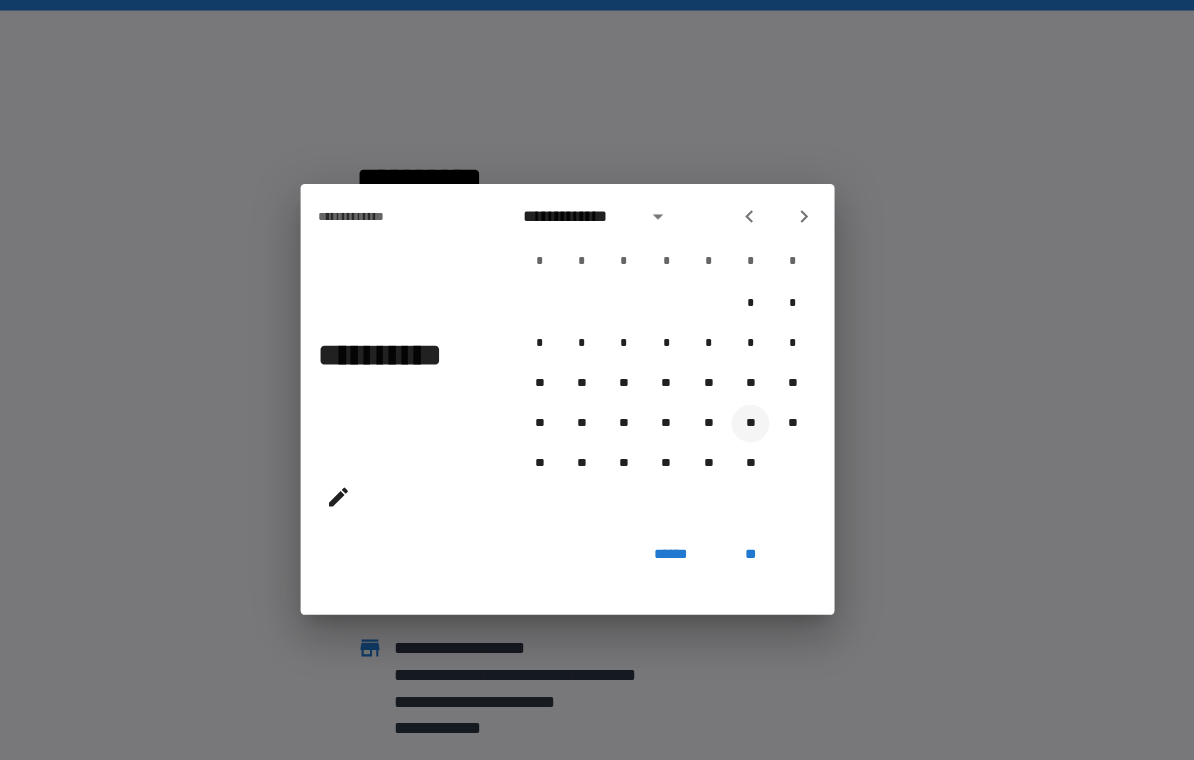 click on "**" at bounding box center [771, 403] 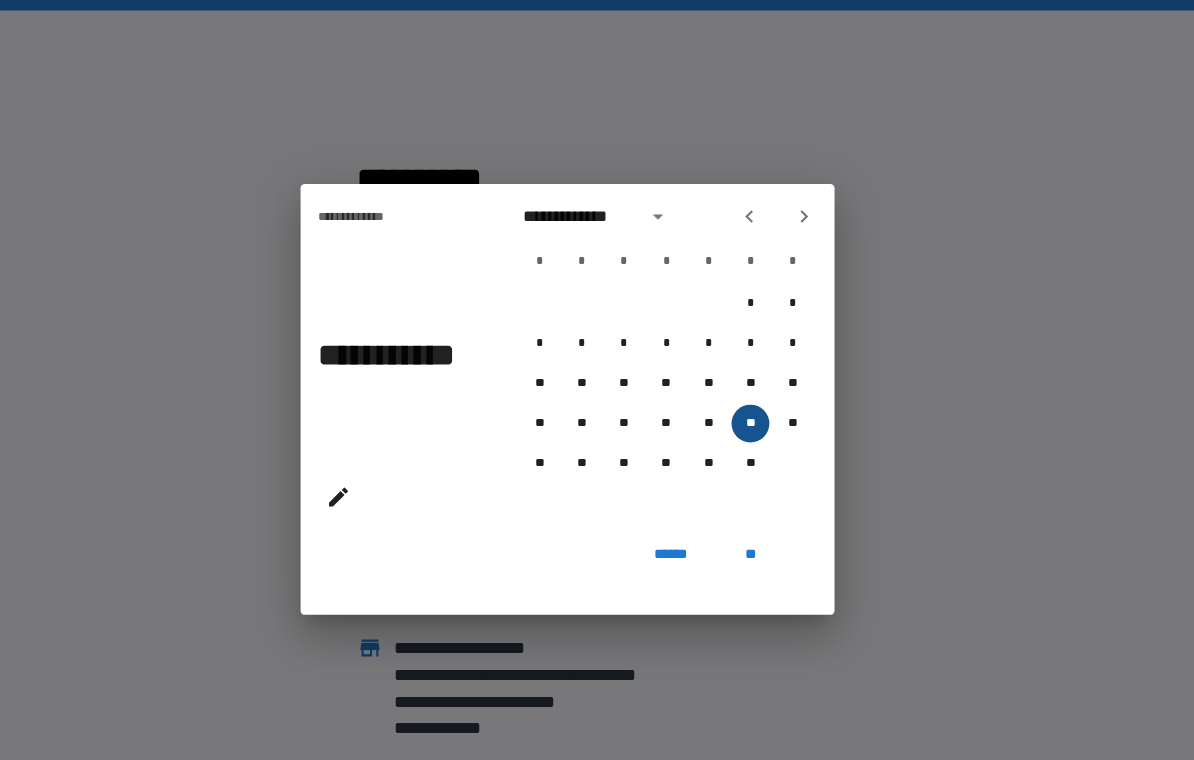 type on "**********" 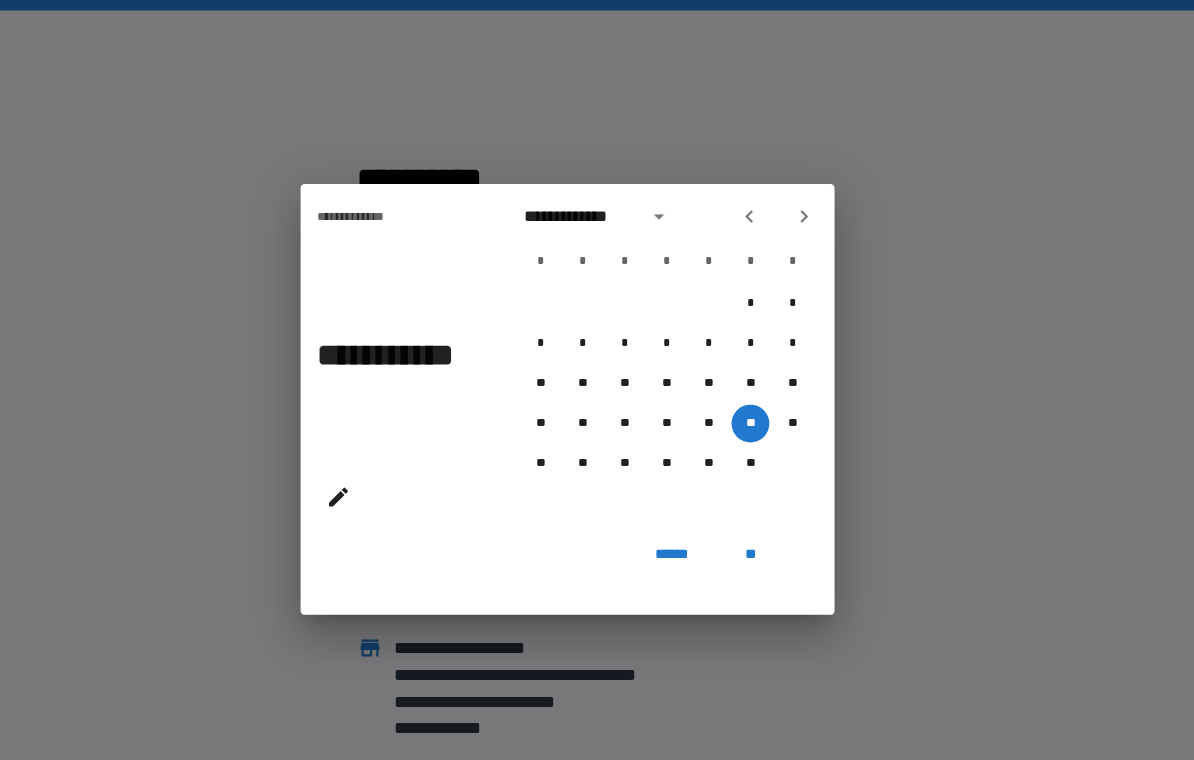 click on "**" at bounding box center (771, 527) 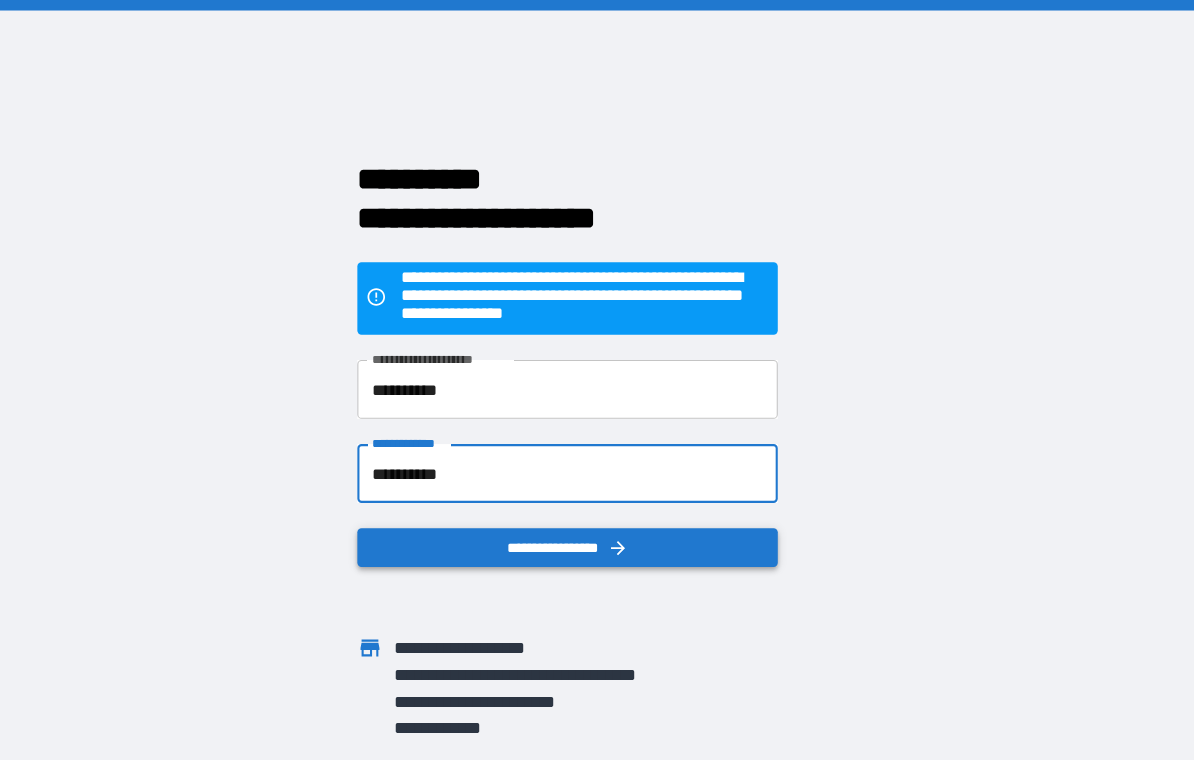click on "**********" at bounding box center [597, 521] 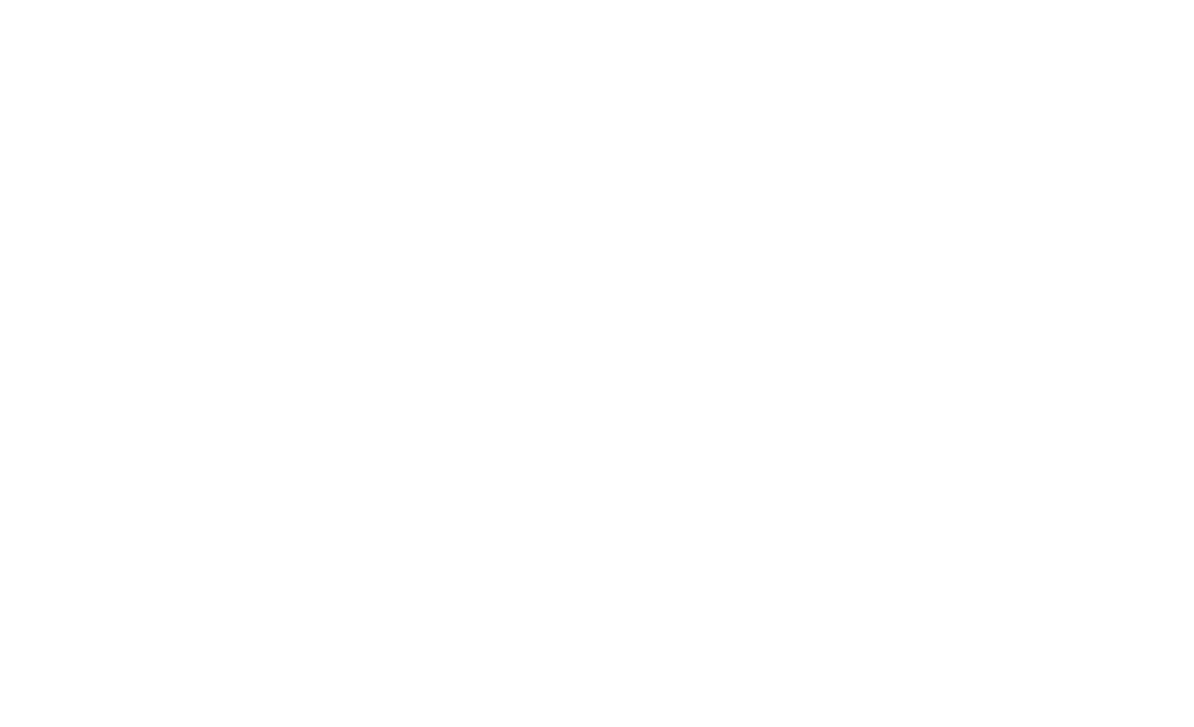 scroll, scrollTop: 0, scrollLeft: 0, axis: both 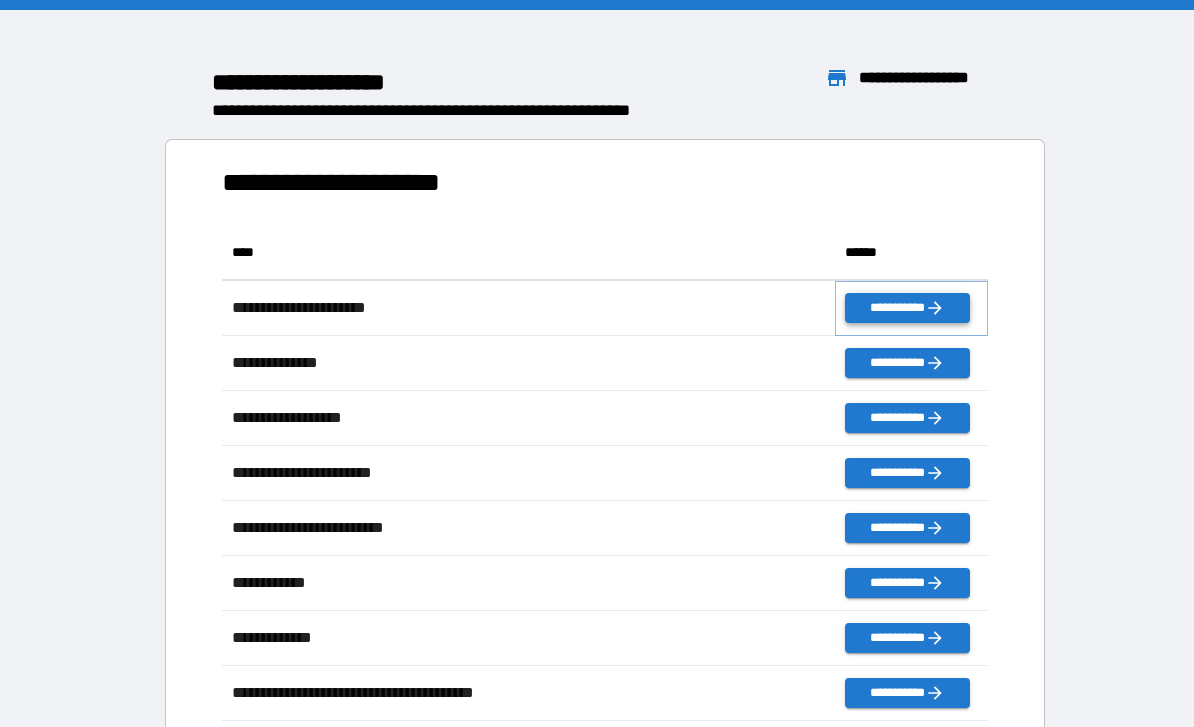 click on "**********" at bounding box center [907, 308] 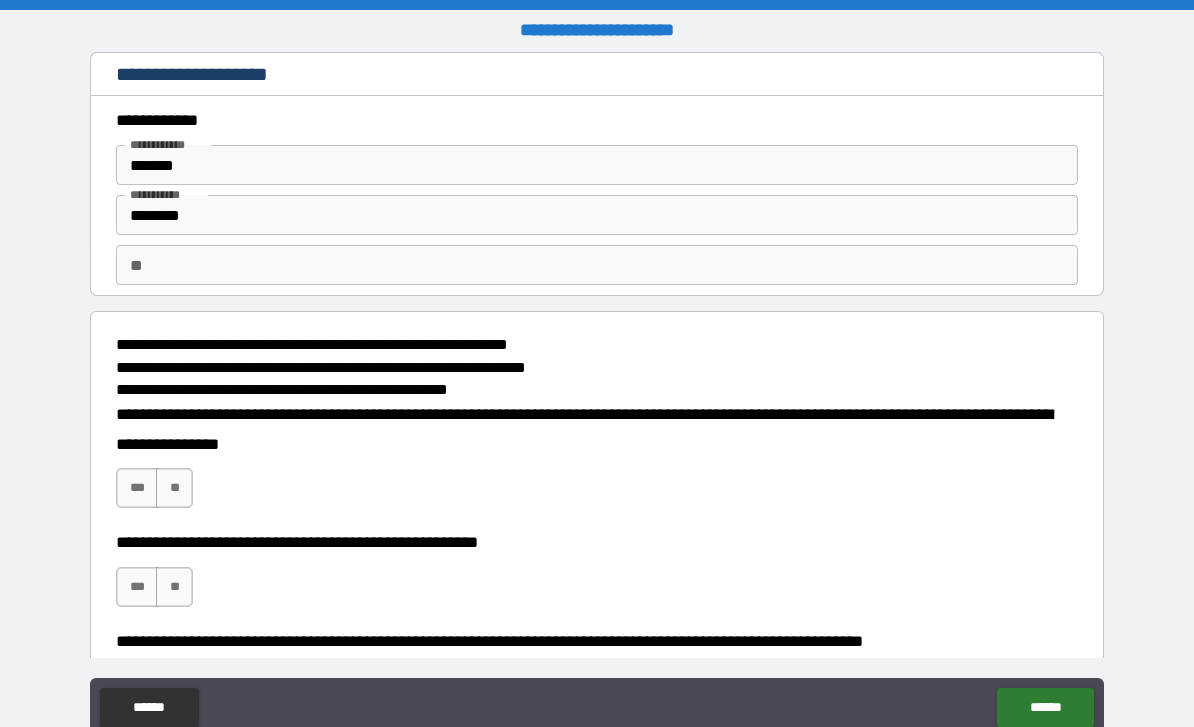 click on "**" at bounding box center (597, 265) 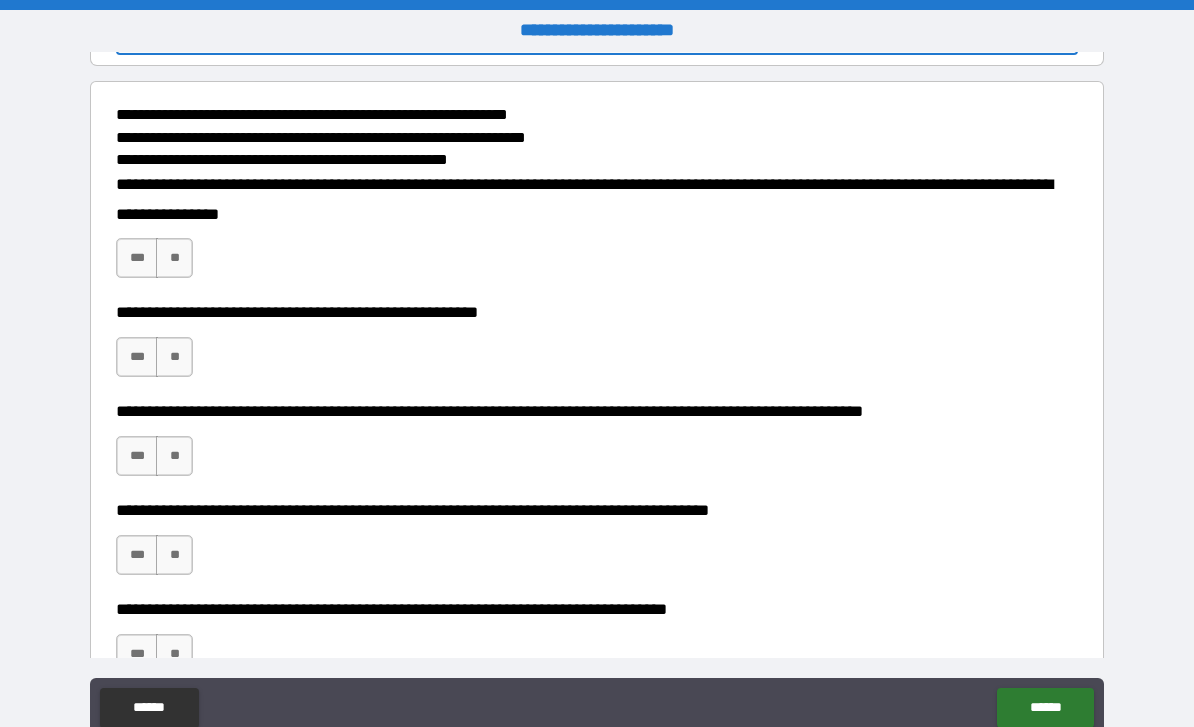 scroll, scrollTop: 236, scrollLeft: 0, axis: vertical 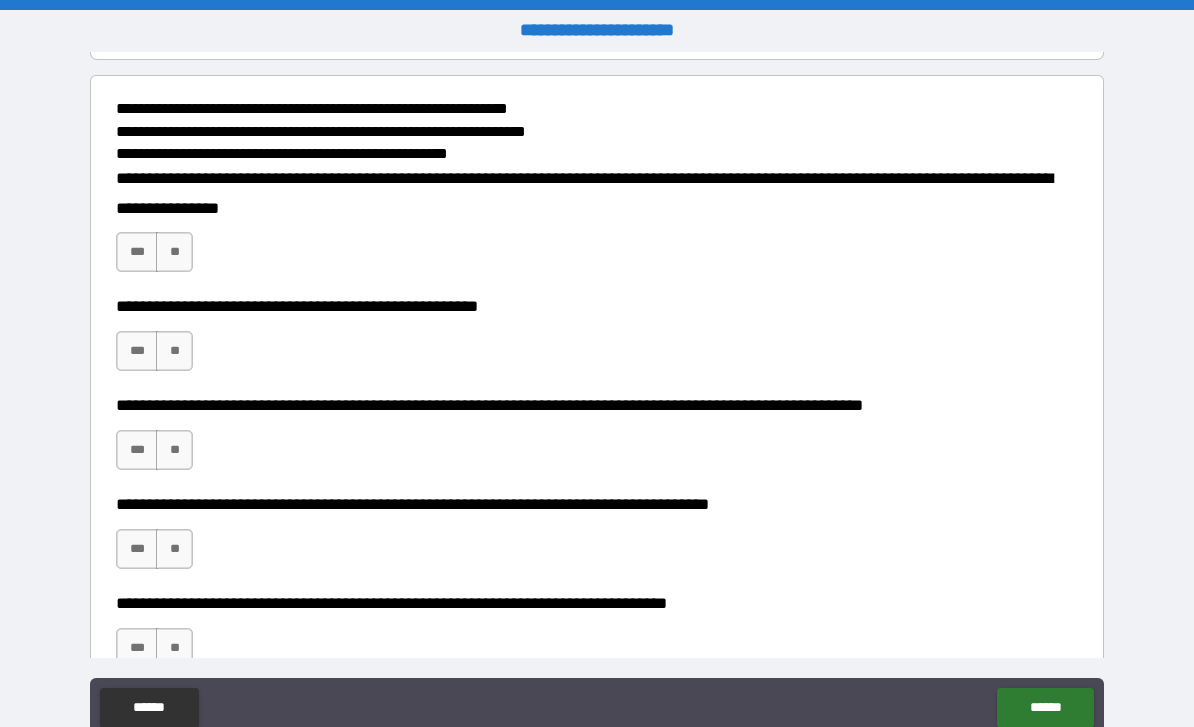 type on "*" 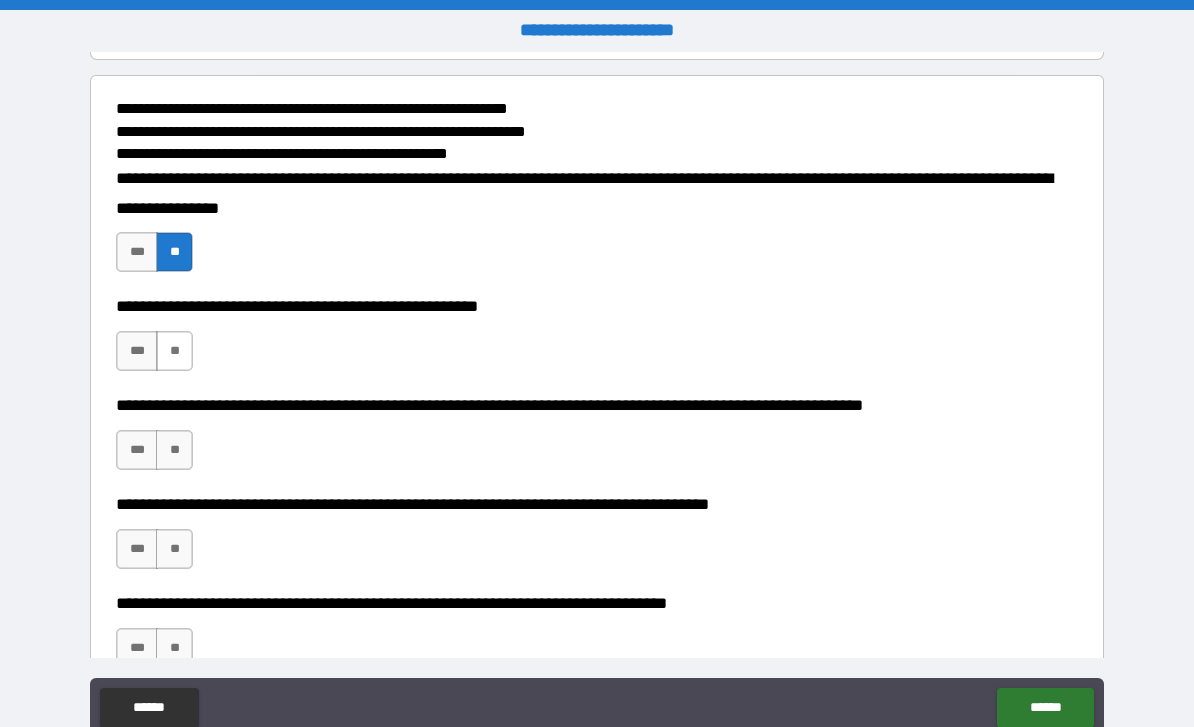 click on "**" at bounding box center [174, 351] 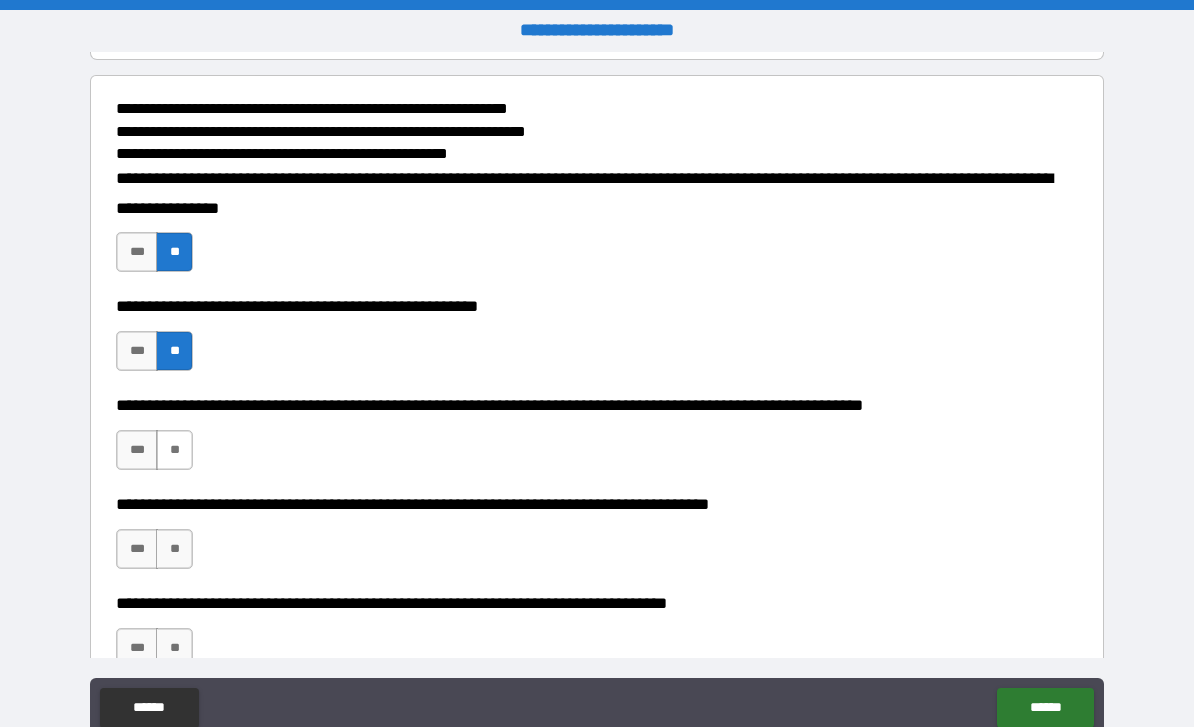 click on "**" at bounding box center (174, 450) 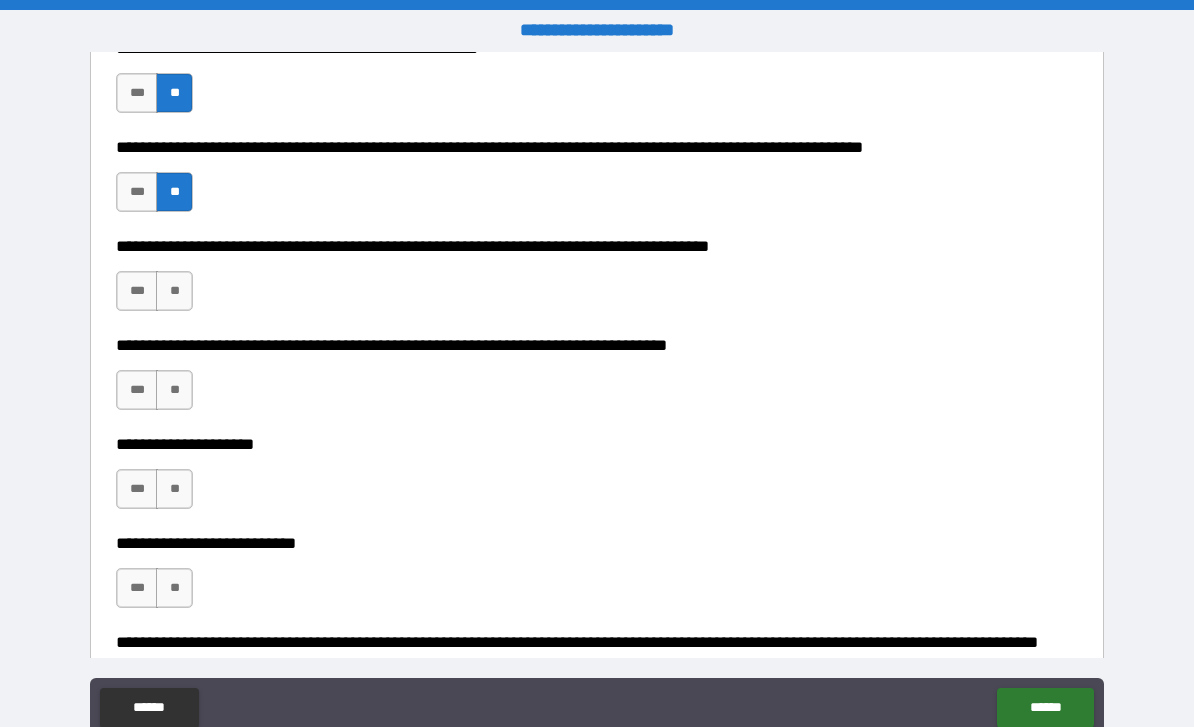 scroll, scrollTop: 503, scrollLeft: 0, axis: vertical 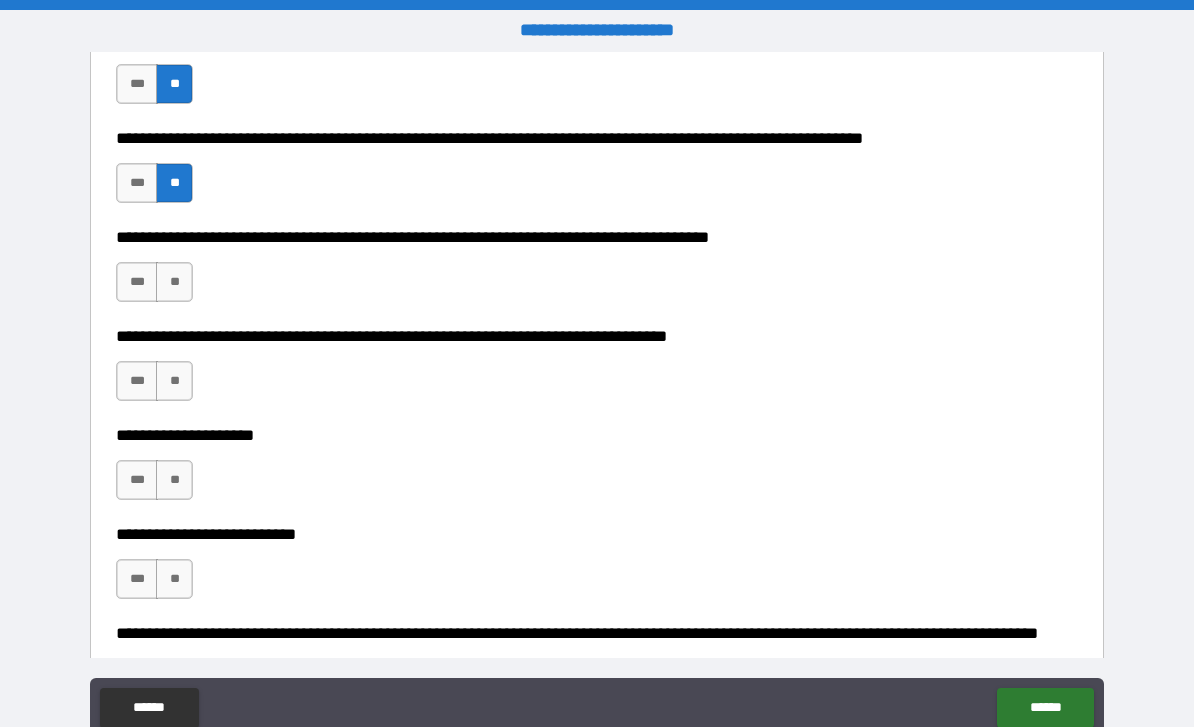 click on "**" at bounding box center [174, 282] 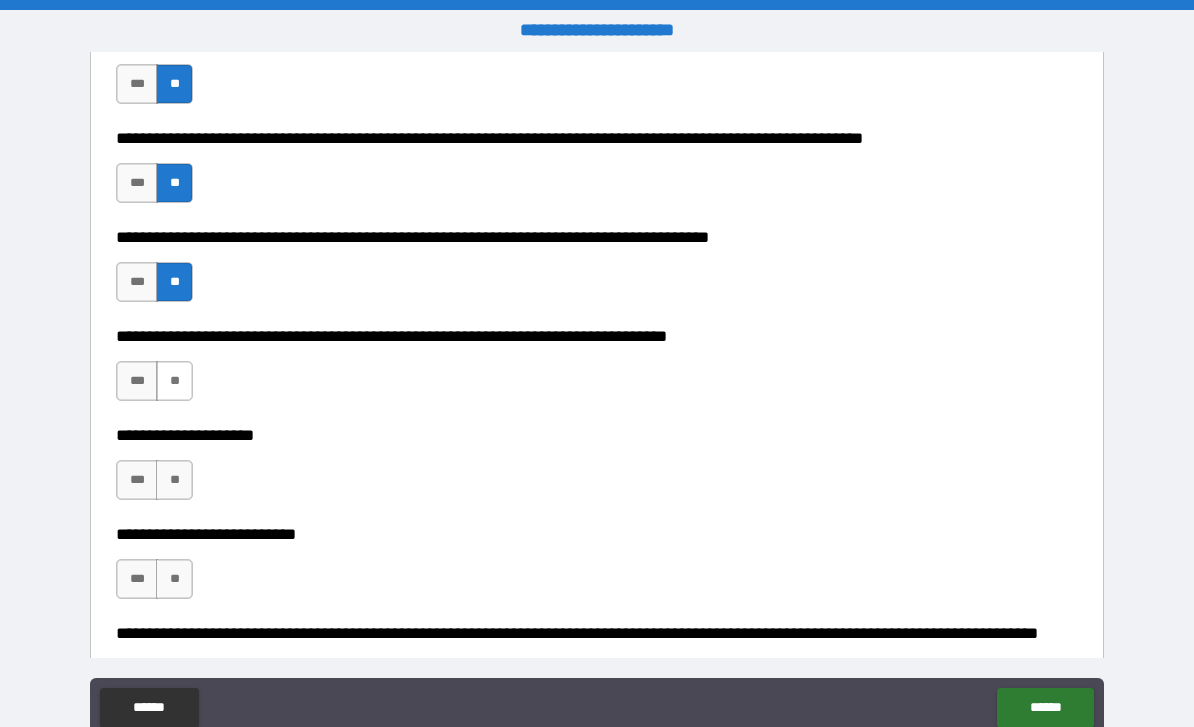 click on "**" at bounding box center (174, 381) 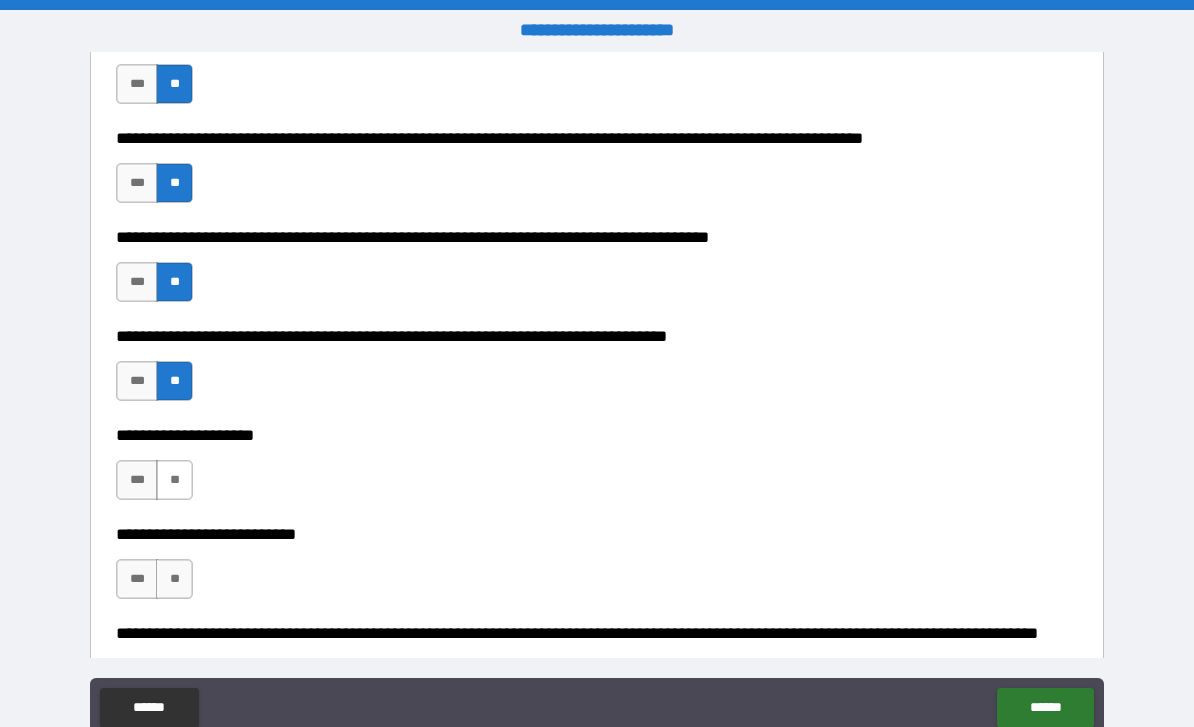 click on "**" at bounding box center (174, 480) 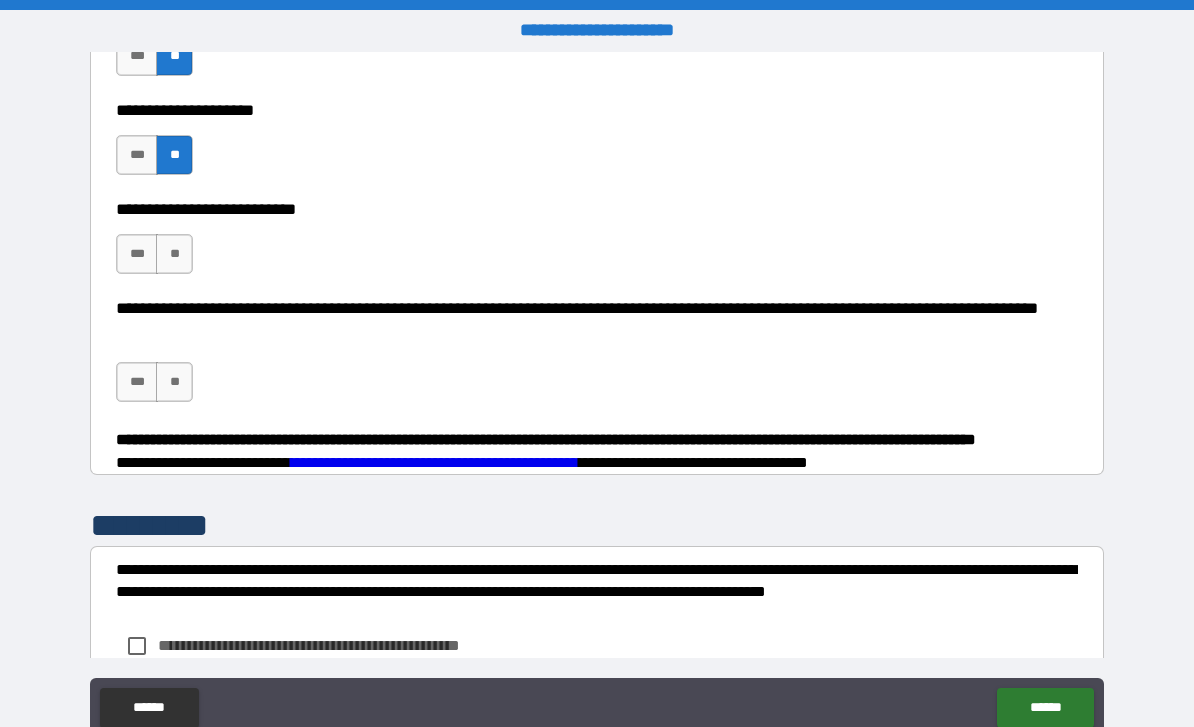 scroll, scrollTop: 855, scrollLeft: 0, axis: vertical 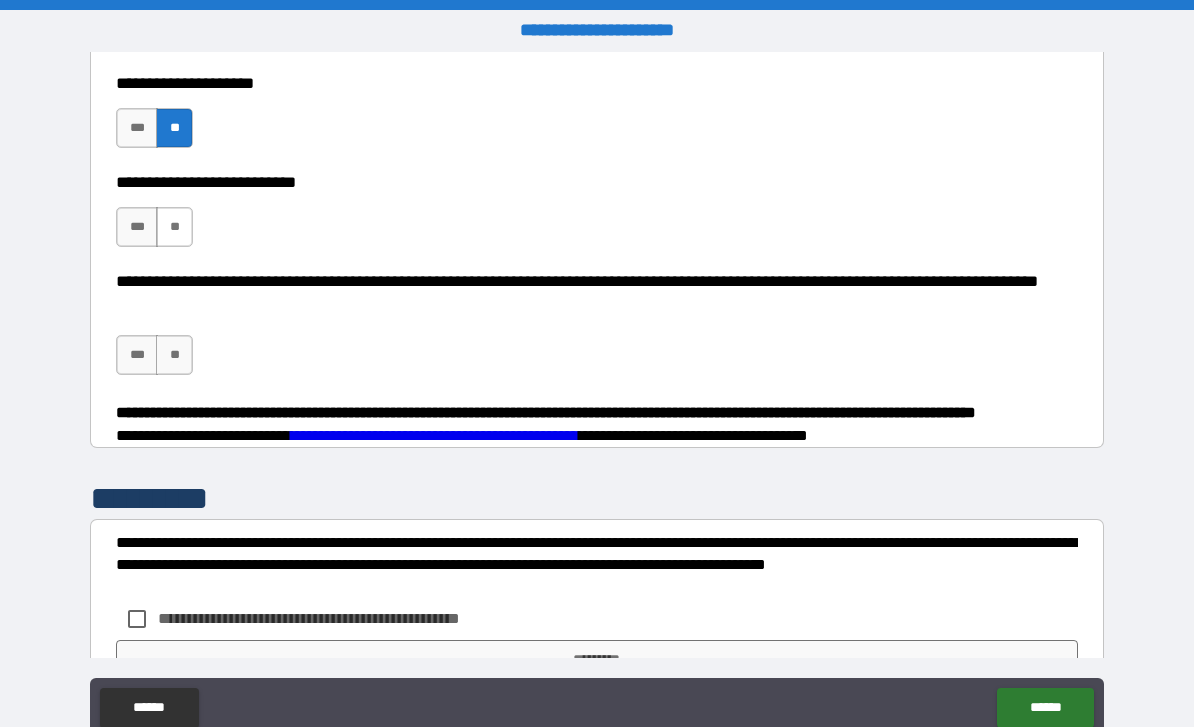 click on "**" at bounding box center [174, 227] 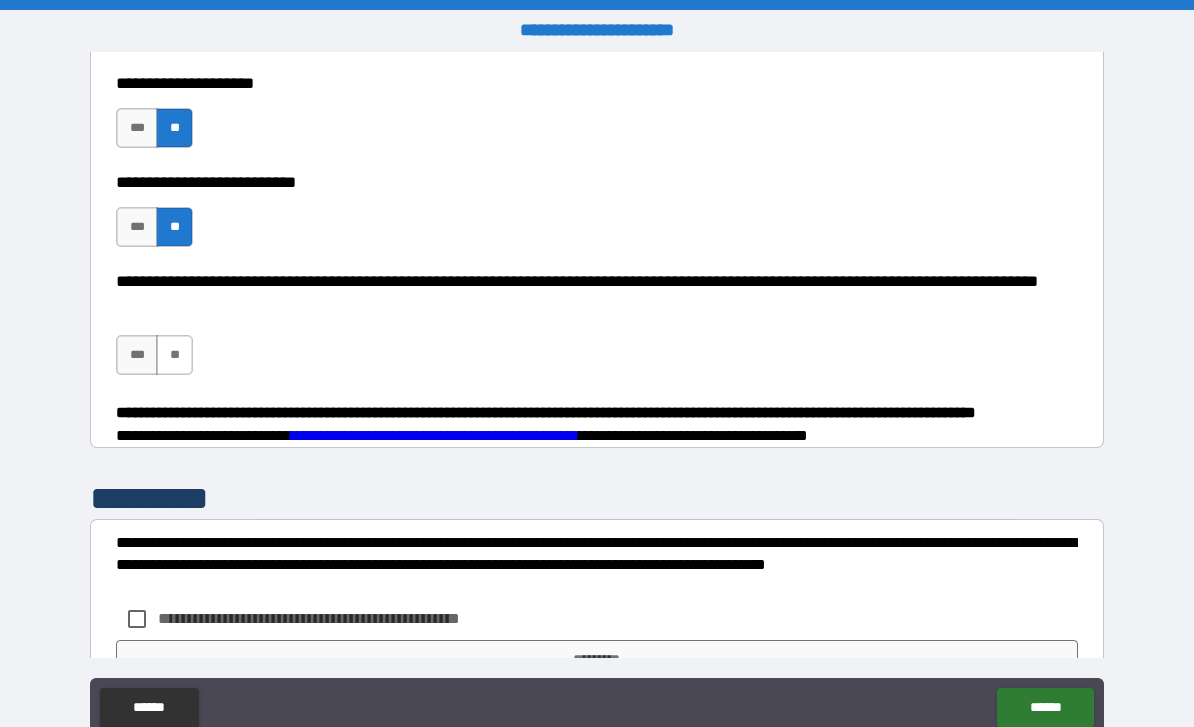 click on "**" at bounding box center [174, 355] 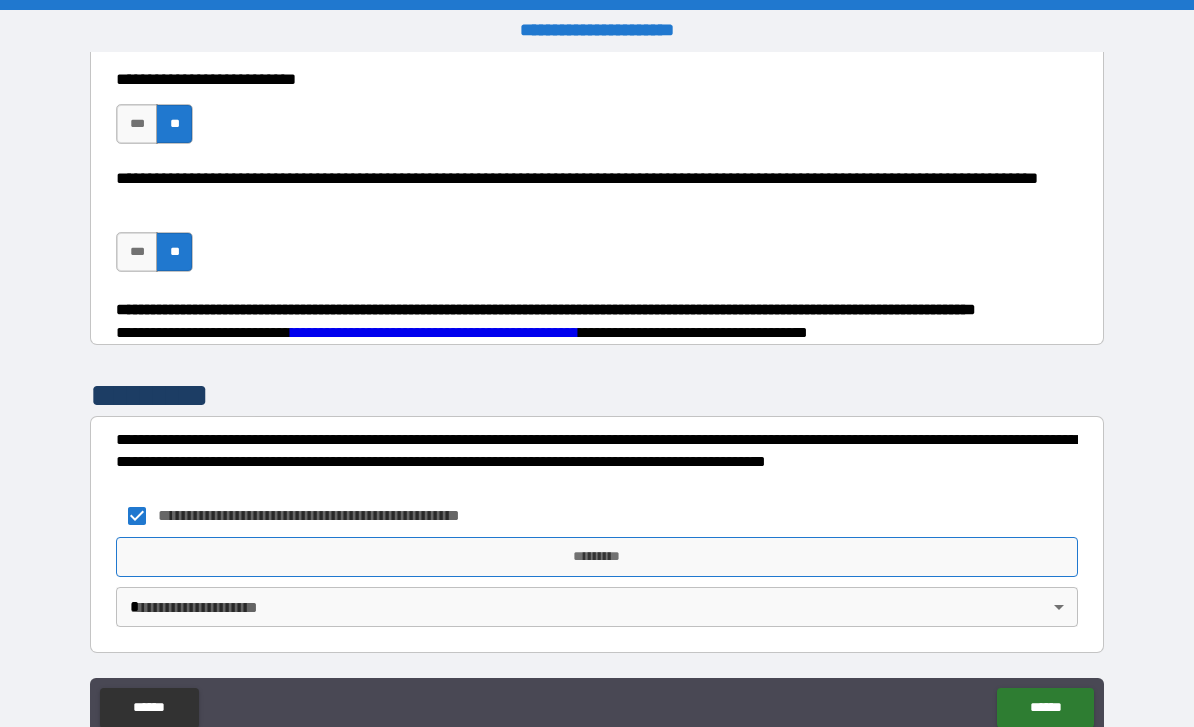 scroll, scrollTop: 979, scrollLeft: 0, axis: vertical 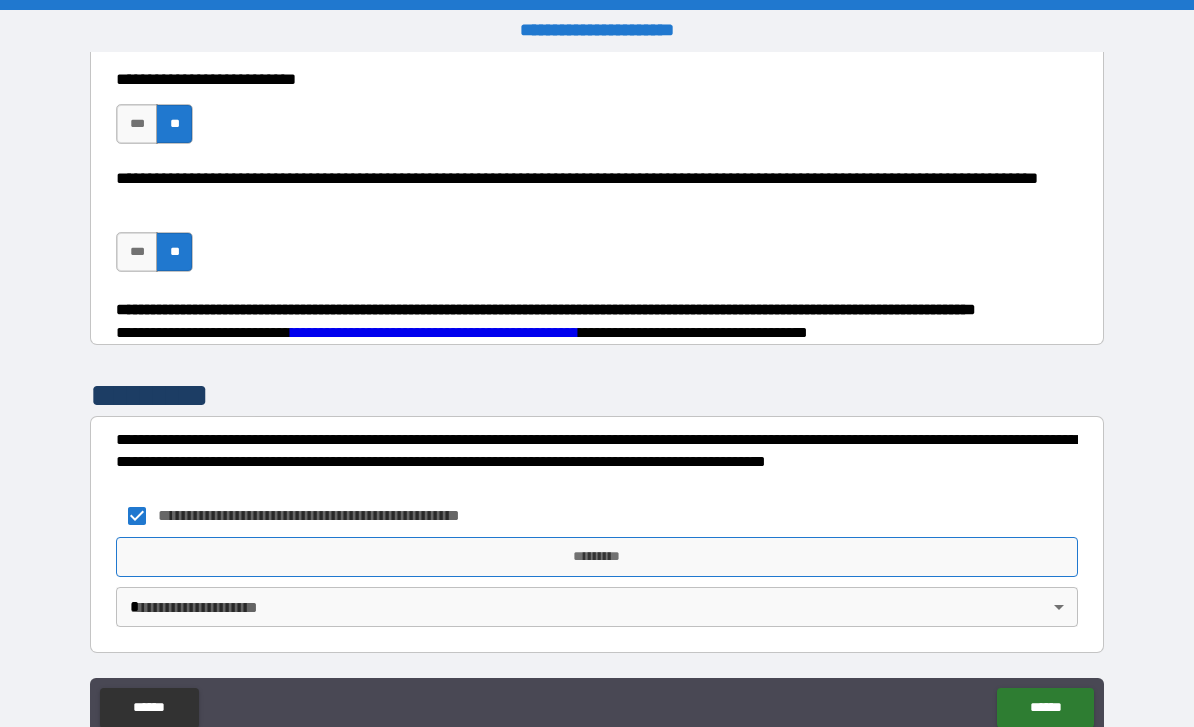 click on "*********" at bounding box center [597, 557] 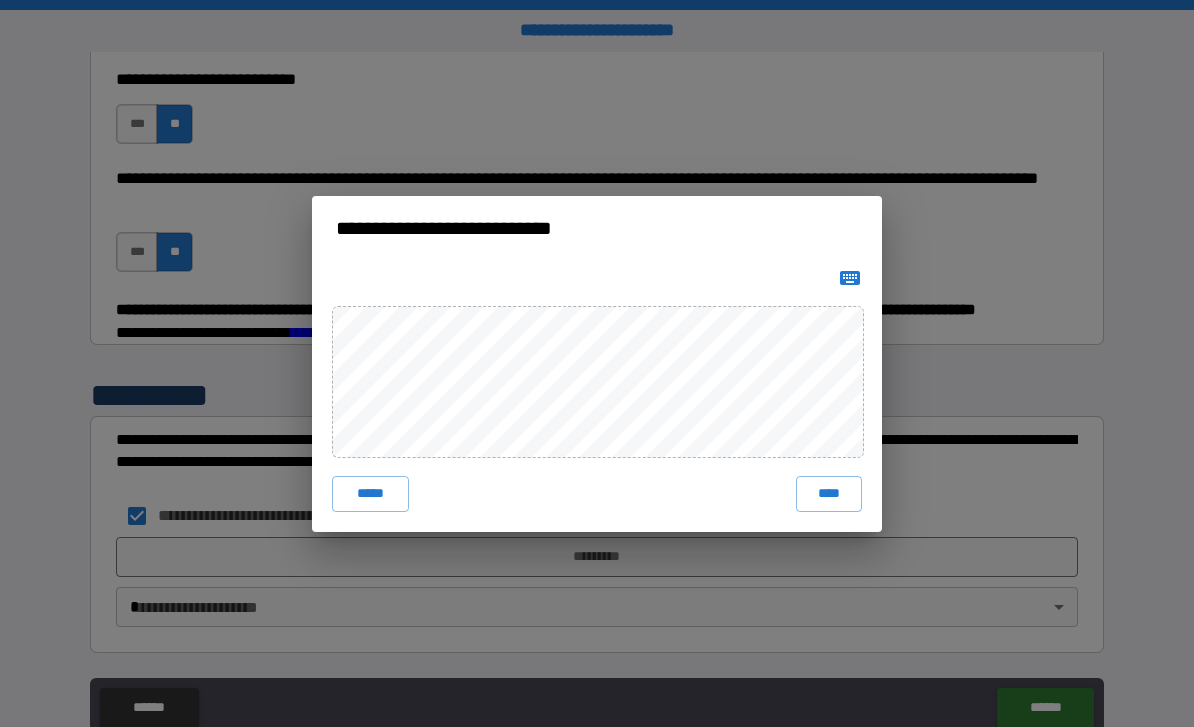 click on "****" at bounding box center [829, 494] 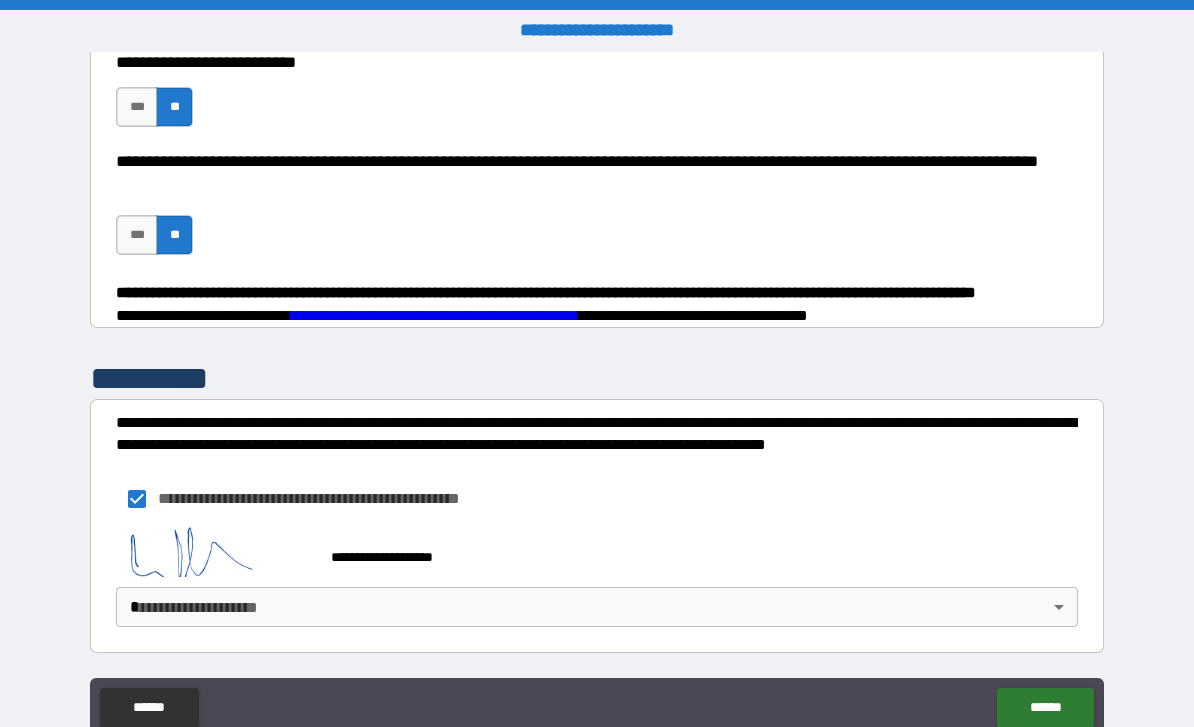 scroll, scrollTop: 996, scrollLeft: 0, axis: vertical 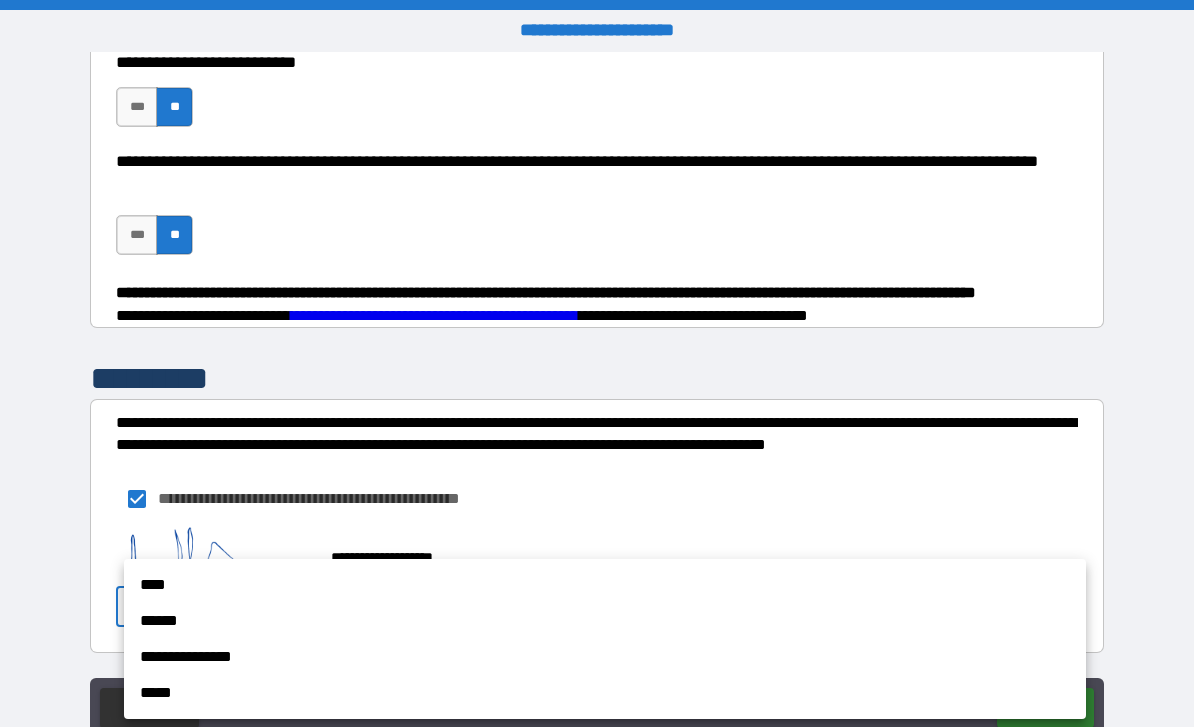 click on "**********" at bounding box center [605, 657] 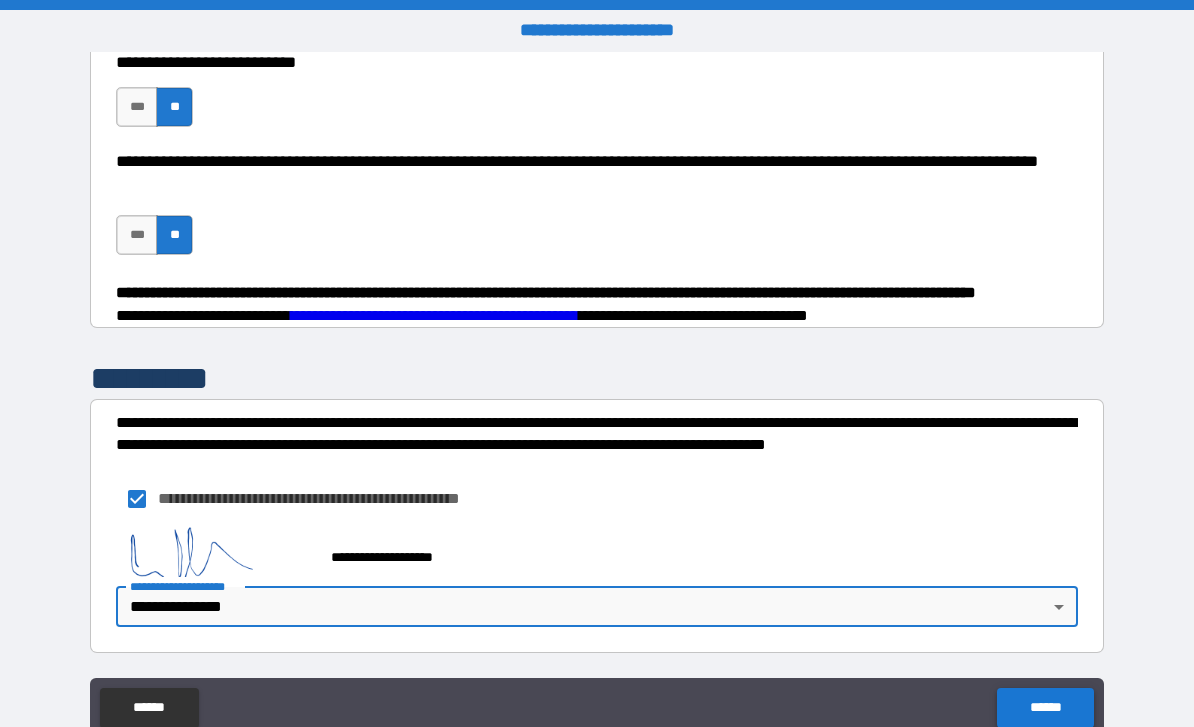 click on "******" at bounding box center [1045, 708] 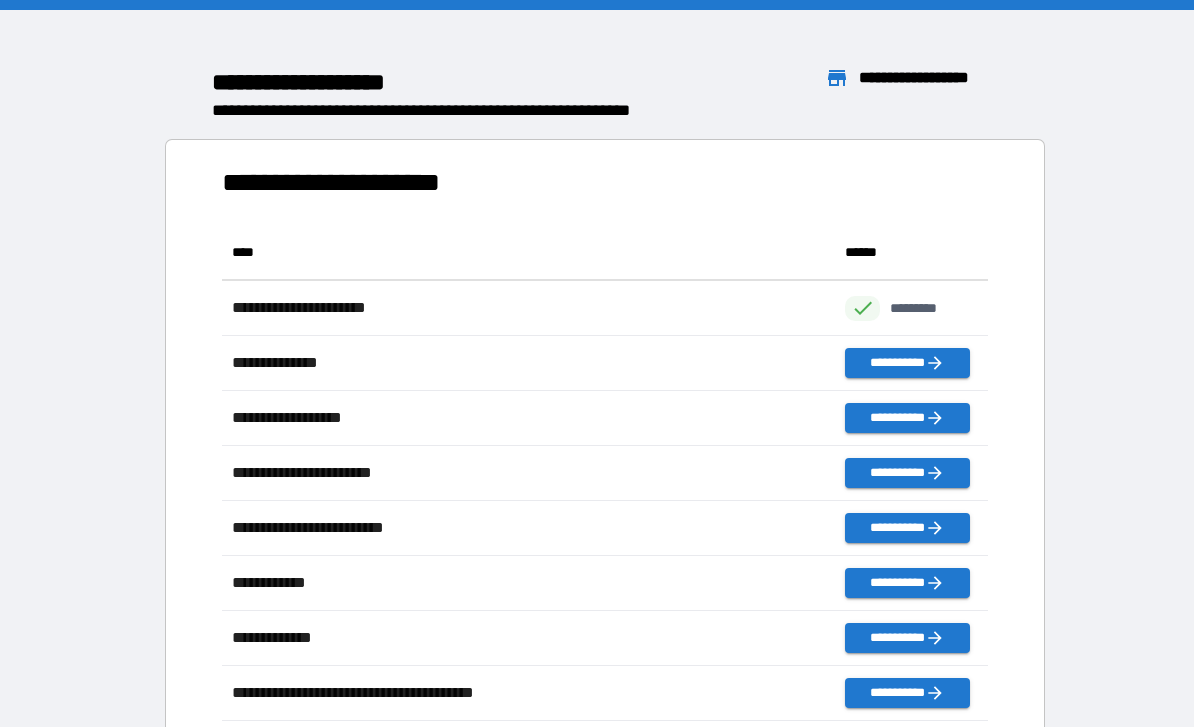 scroll, scrollTop: 1, scrollLeft: 1, axis: both 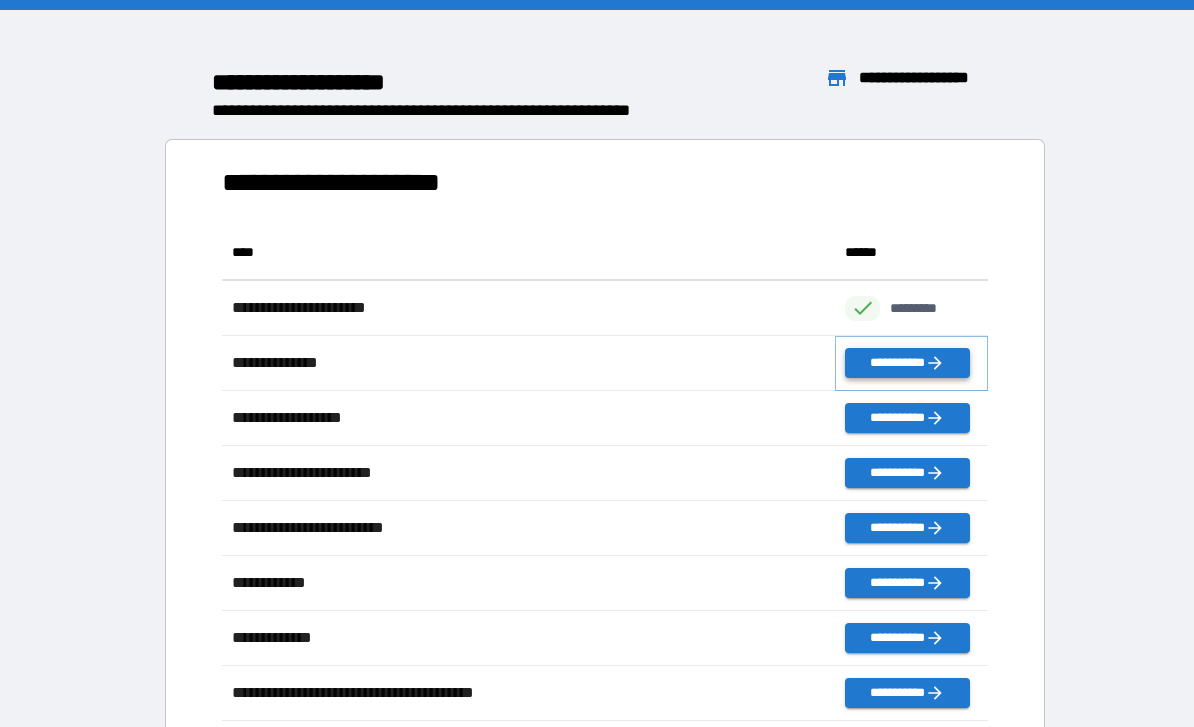 click on "**********" at bounding box center [907, 363] 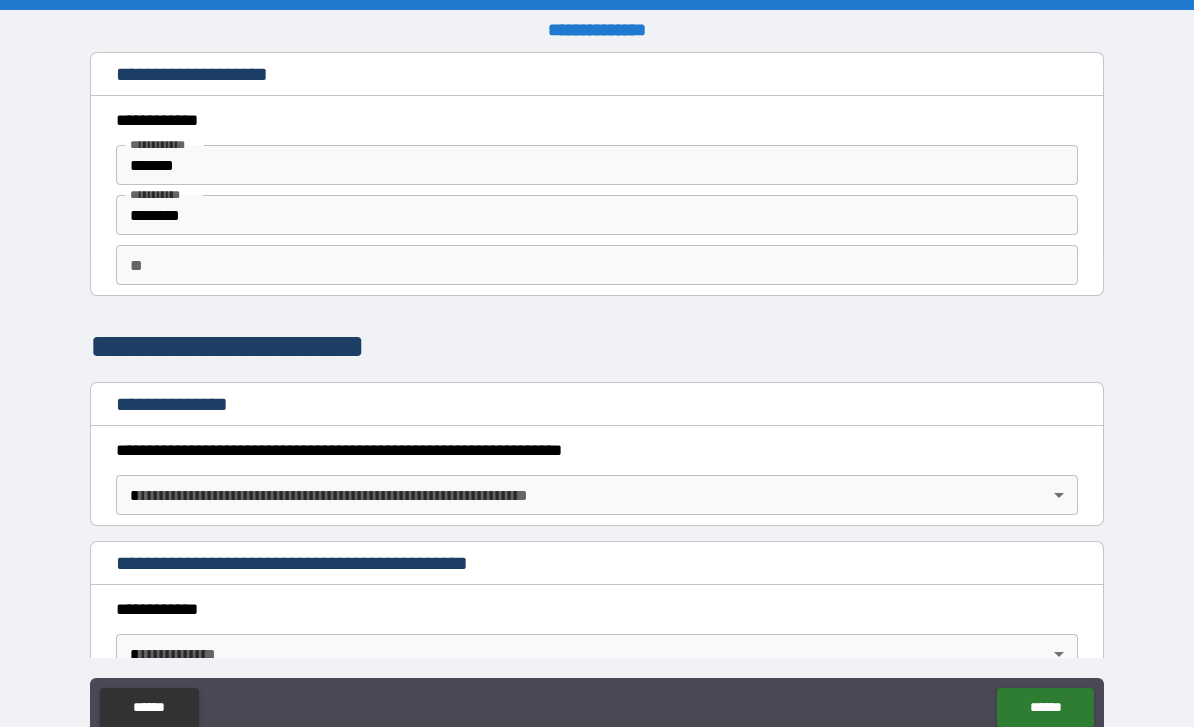 click on "**" at bounding box center (597, 265) 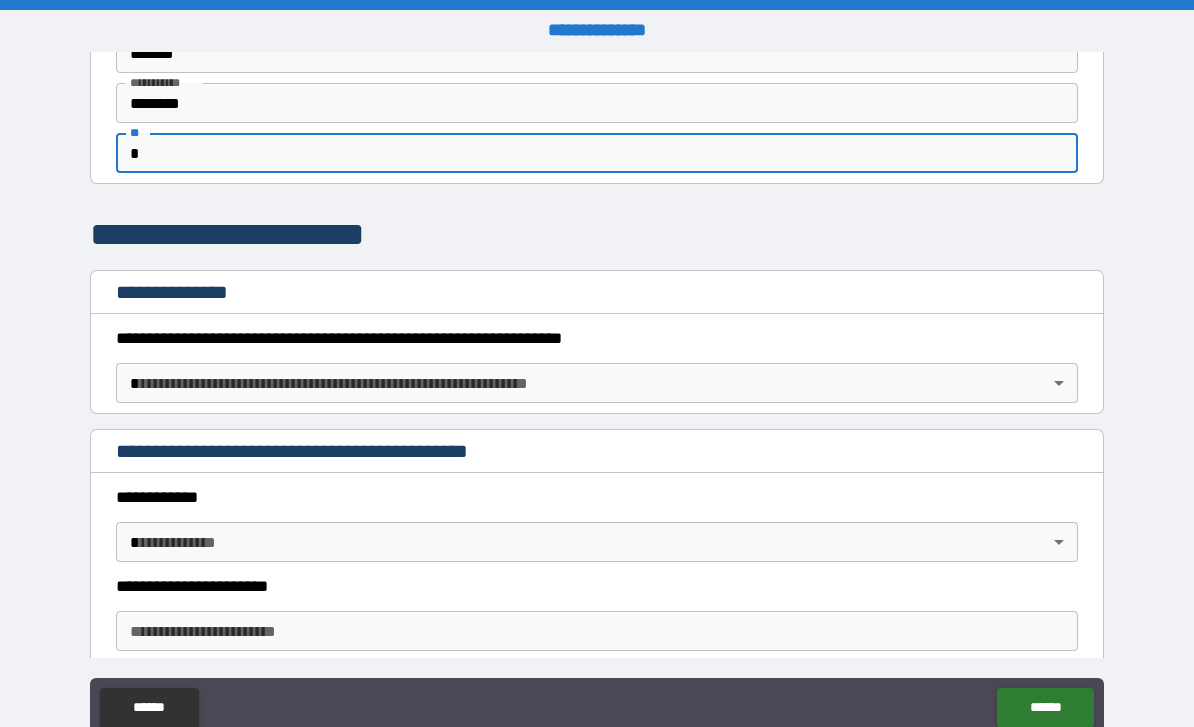 scroll, scrollTop: 153, scrollLeft: 0, axis: vertical 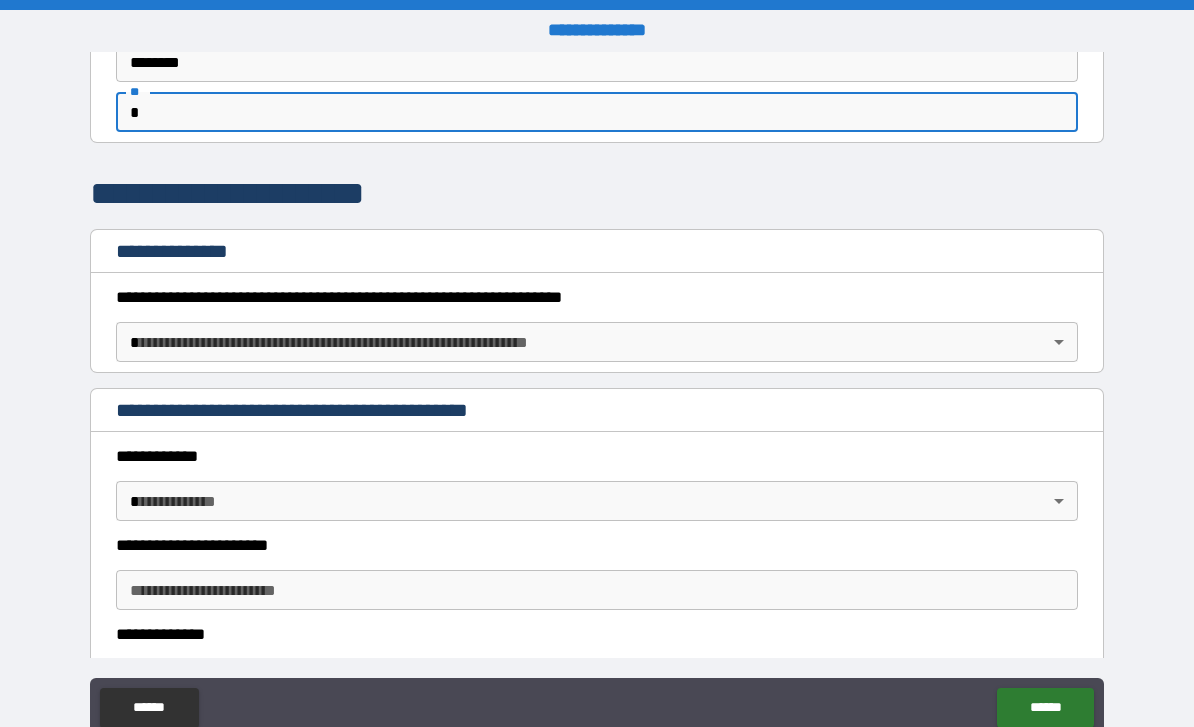 type on "*" 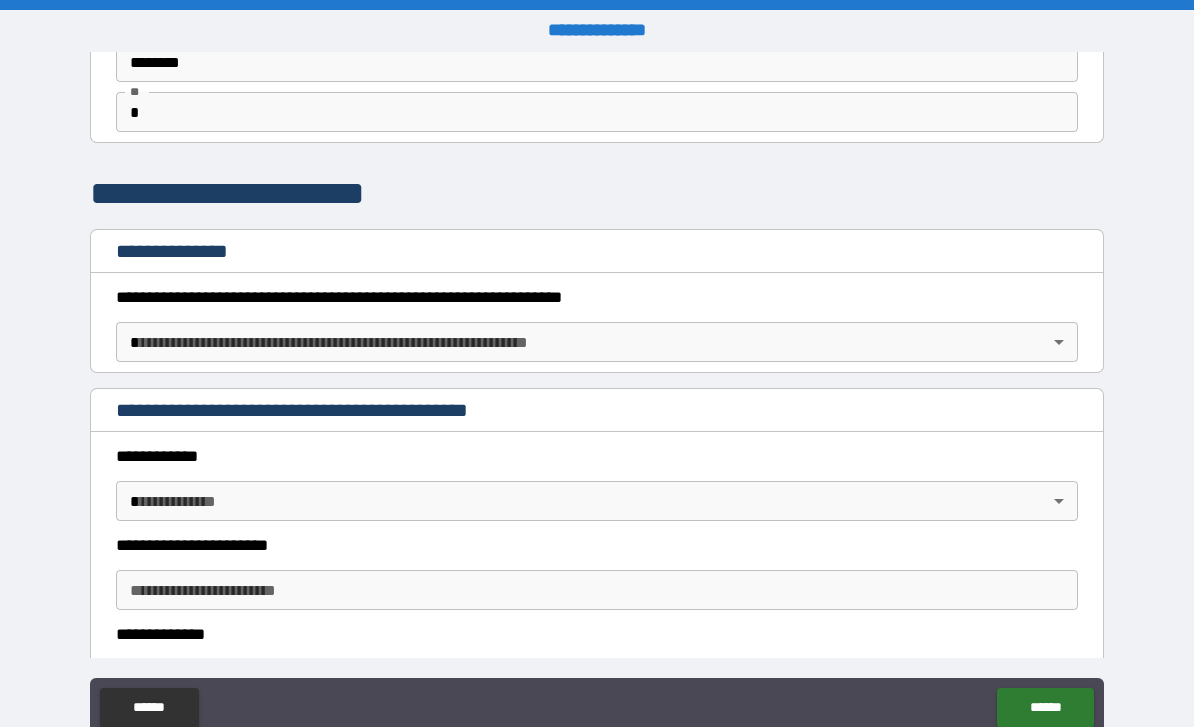 click on "**********" at bounding box center [597, 395] 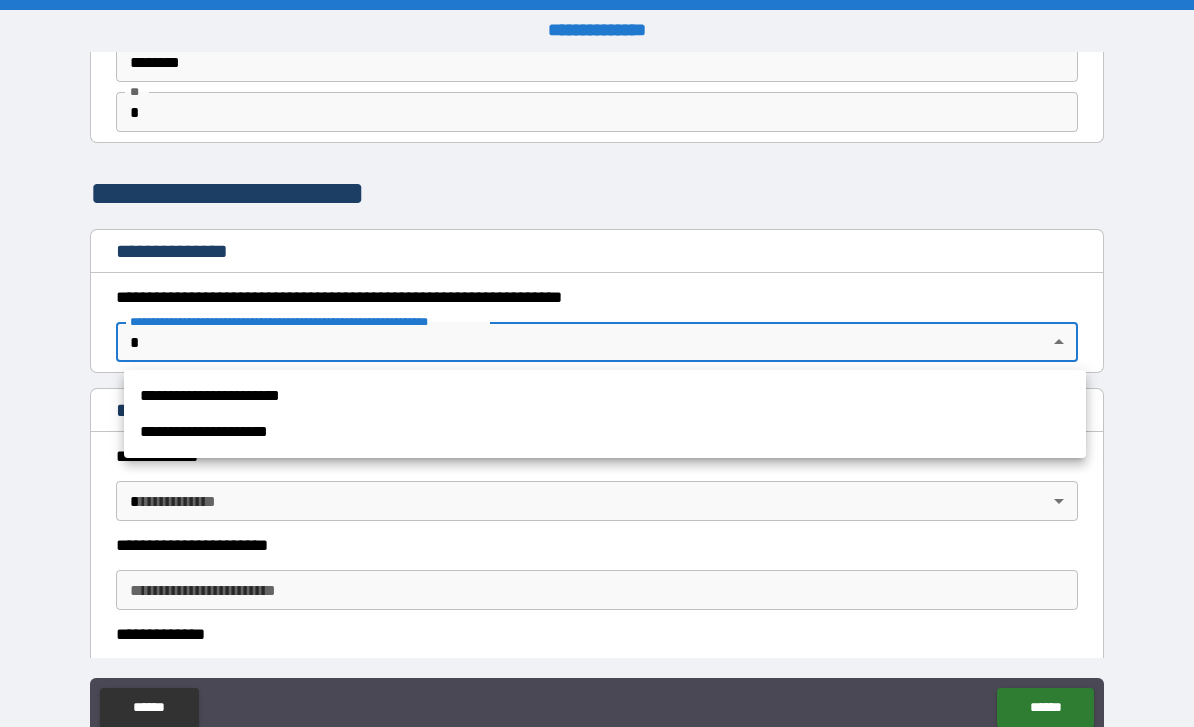 click on "**********" at bounding box center [605, 396] 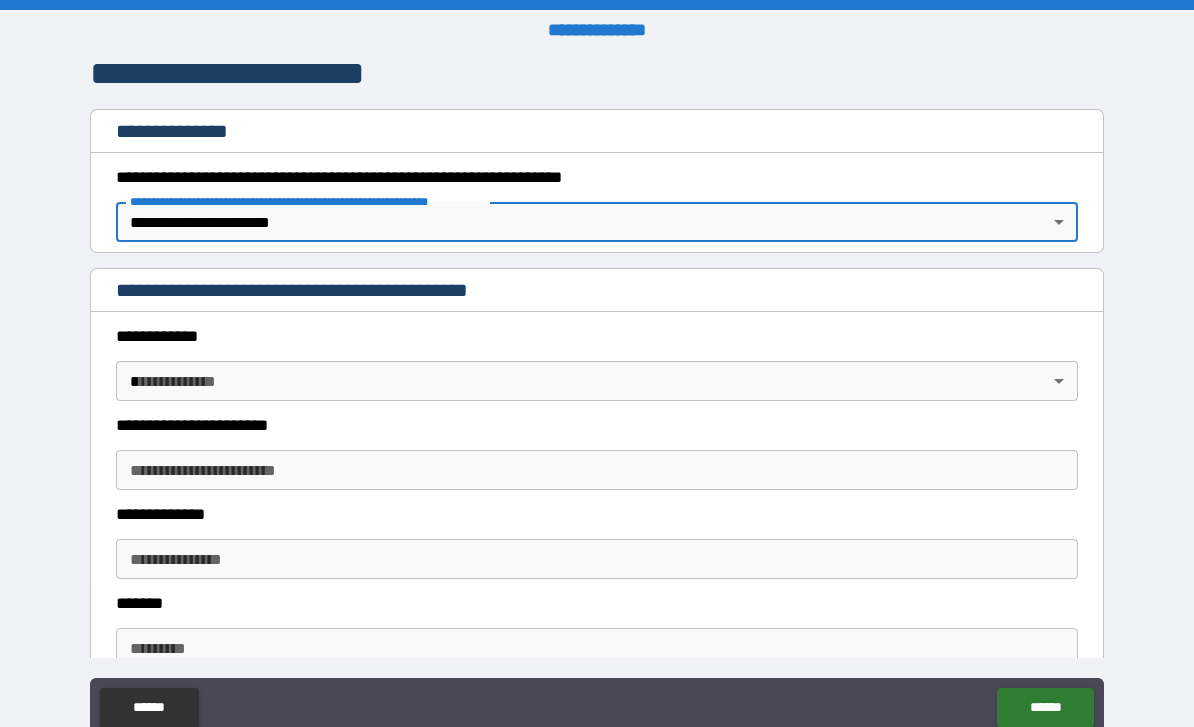 scroll, scrollTop: 348, scrollLeft: 0, axis: vertical 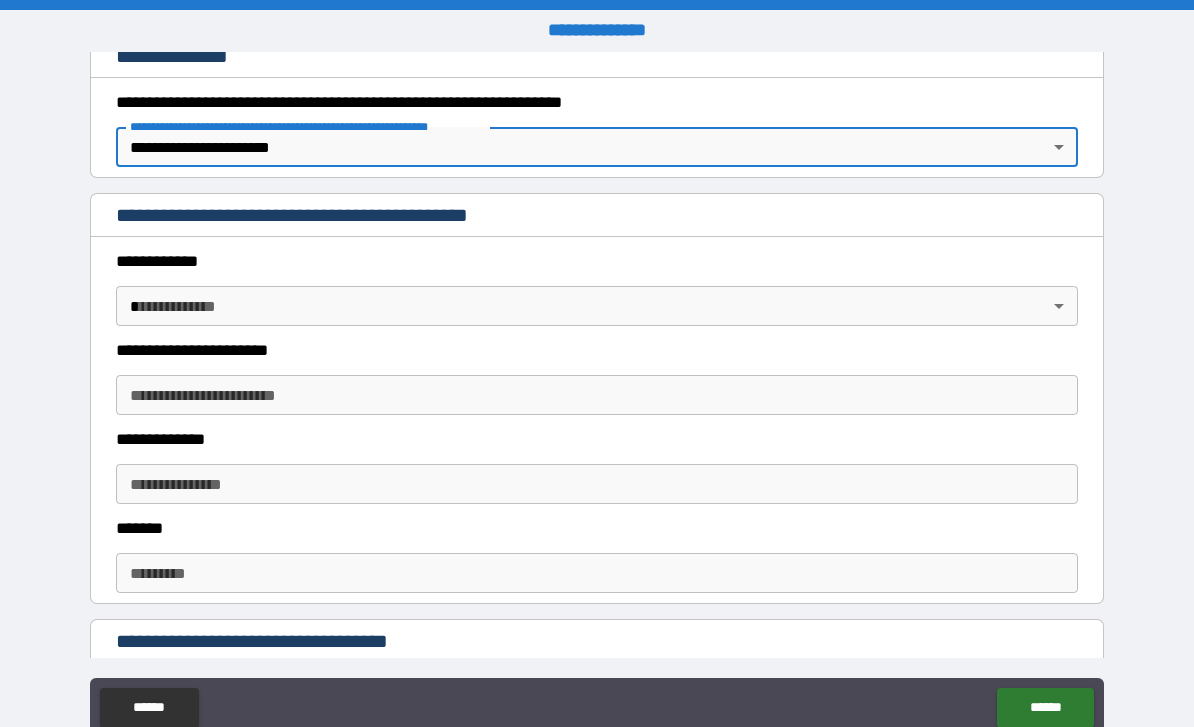 click on "**********" at bounding box center [597, 395] 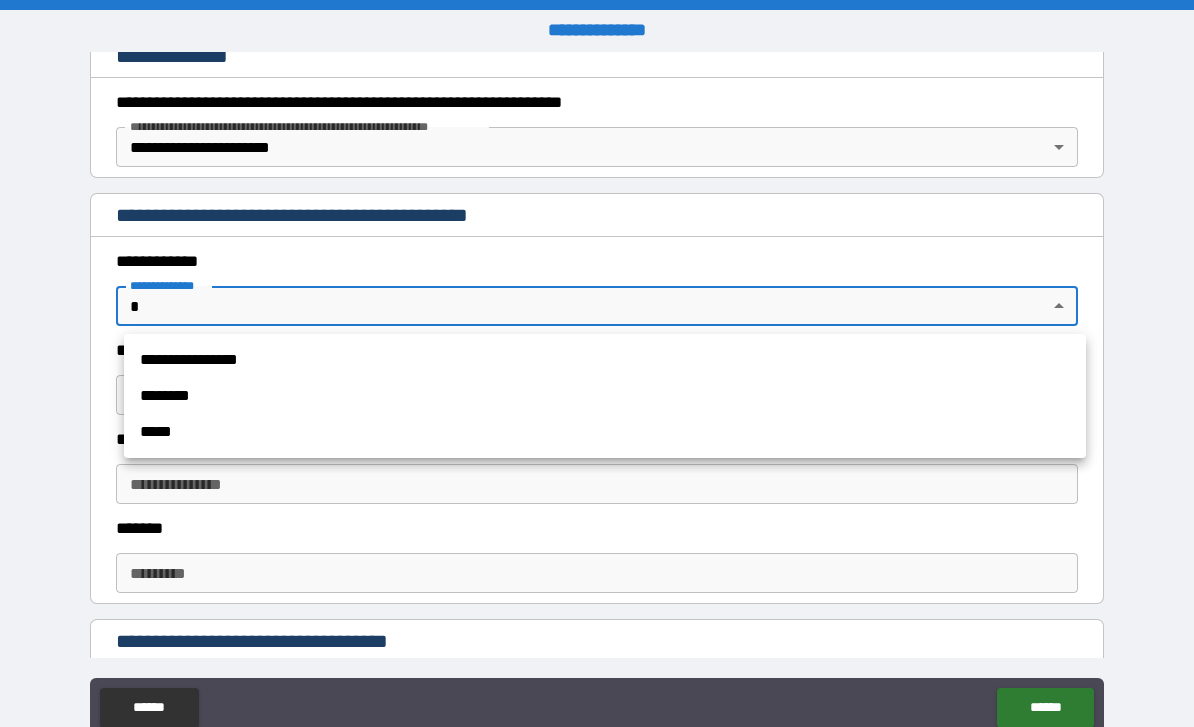click on "**********" at bounding box center (605, 360) 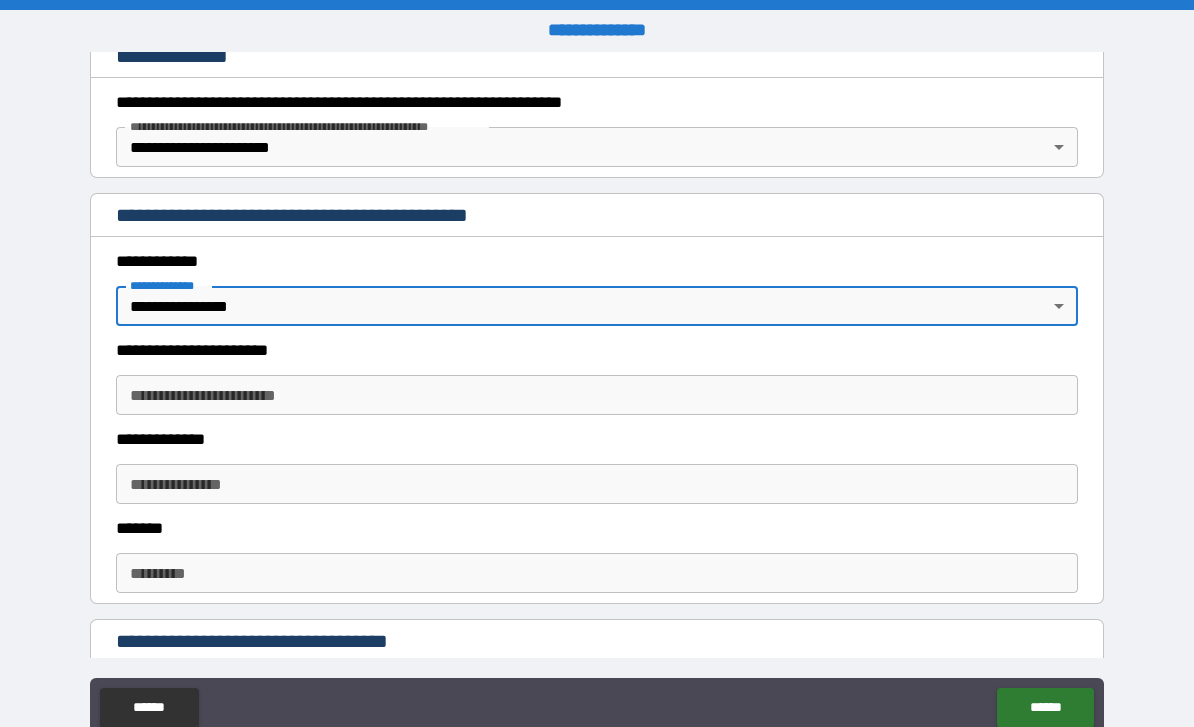 click on "**********" at bounding box center [597, 395] 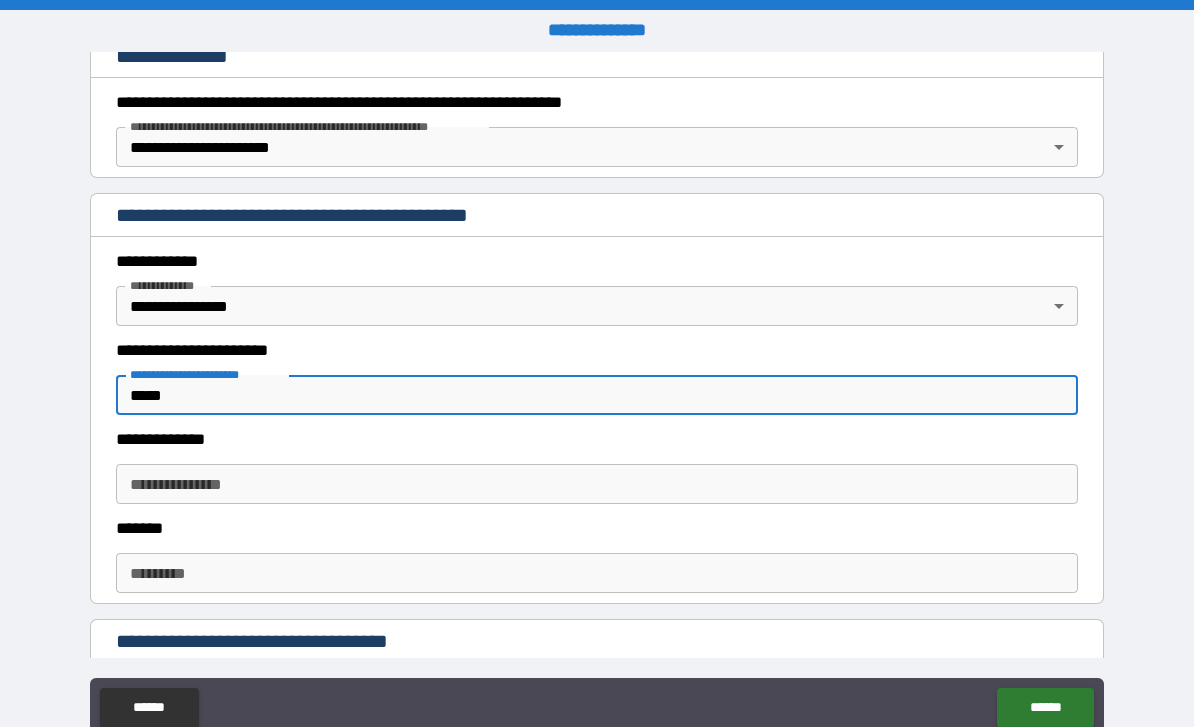 type on "*****" 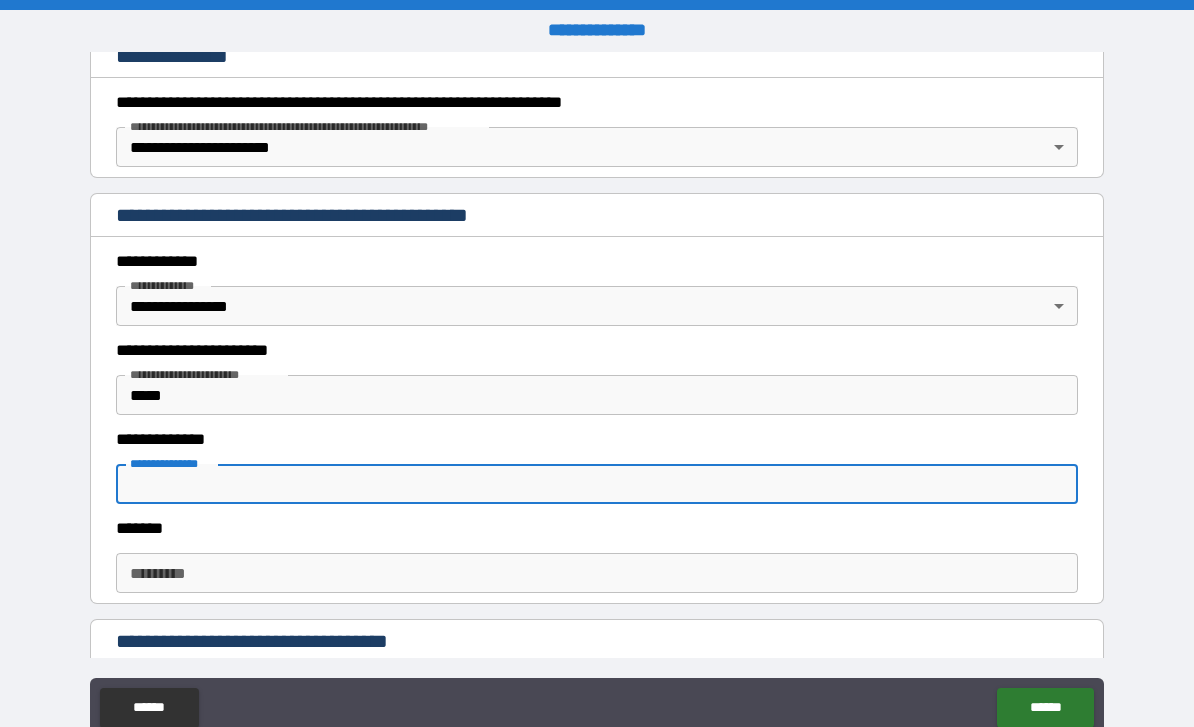 type on "*" 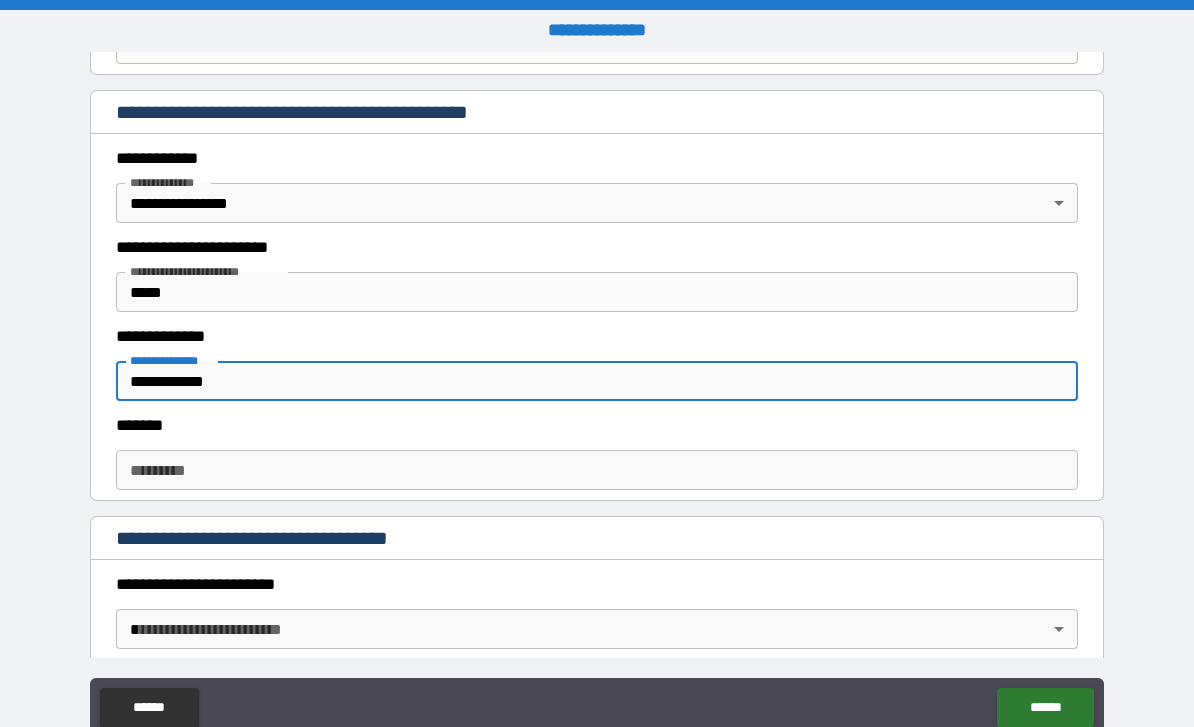 scroll, scrollTop: 456, scrollLeft: 0, axis: vertical 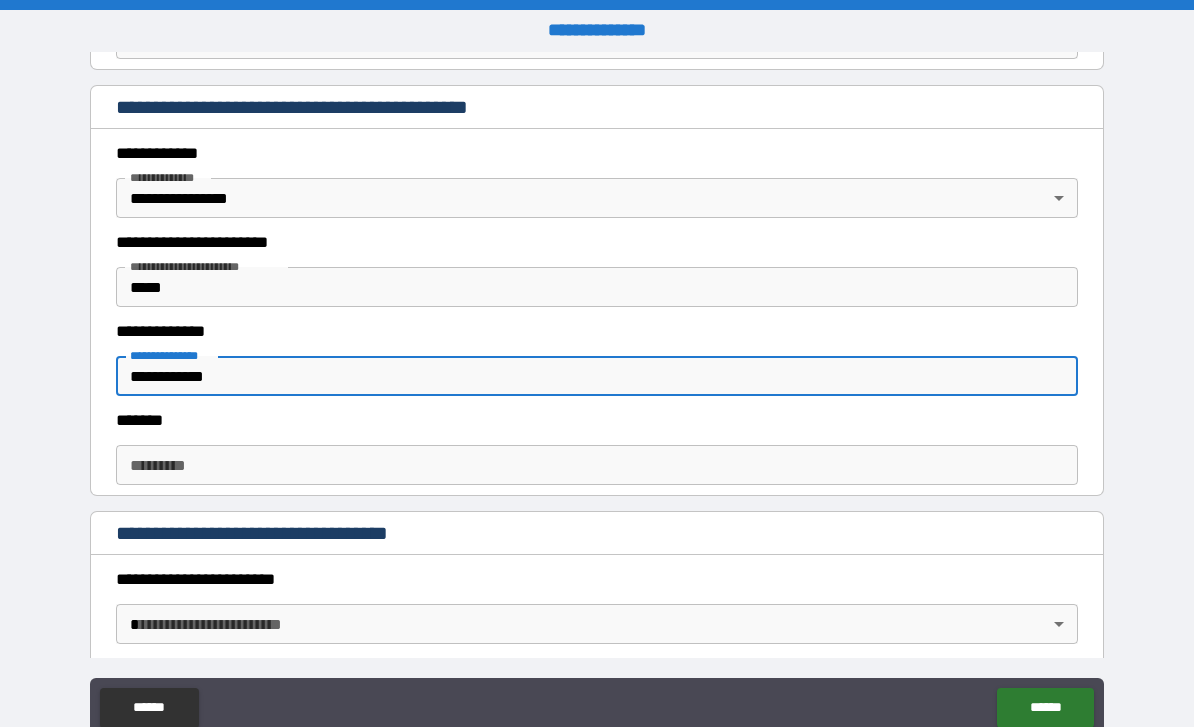 type on "**********" 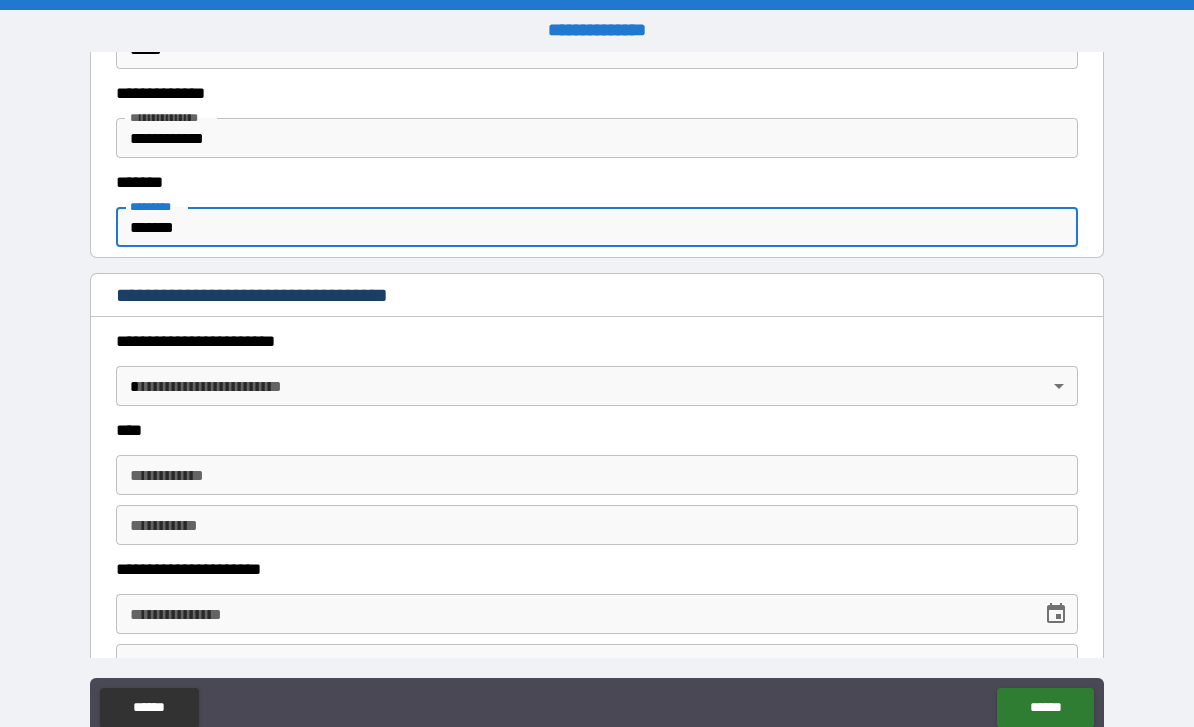 scroll, scrollTop: 695, scrollLeft: 0, axis: vertical 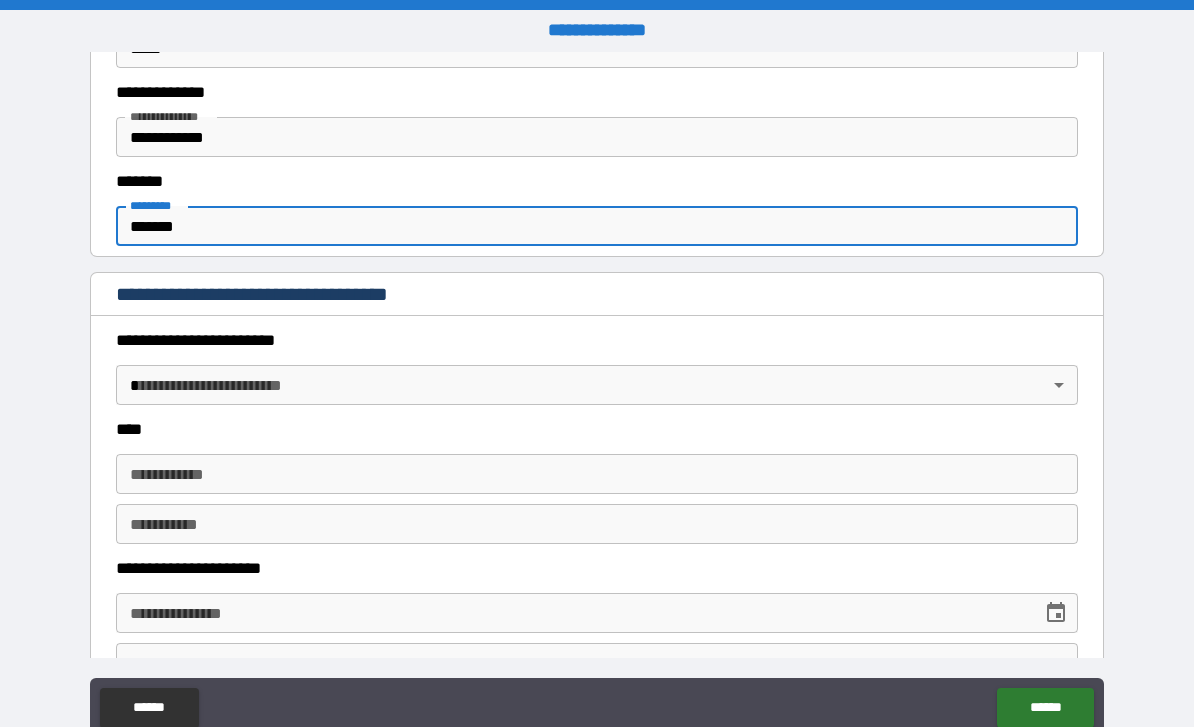 type on "*******" 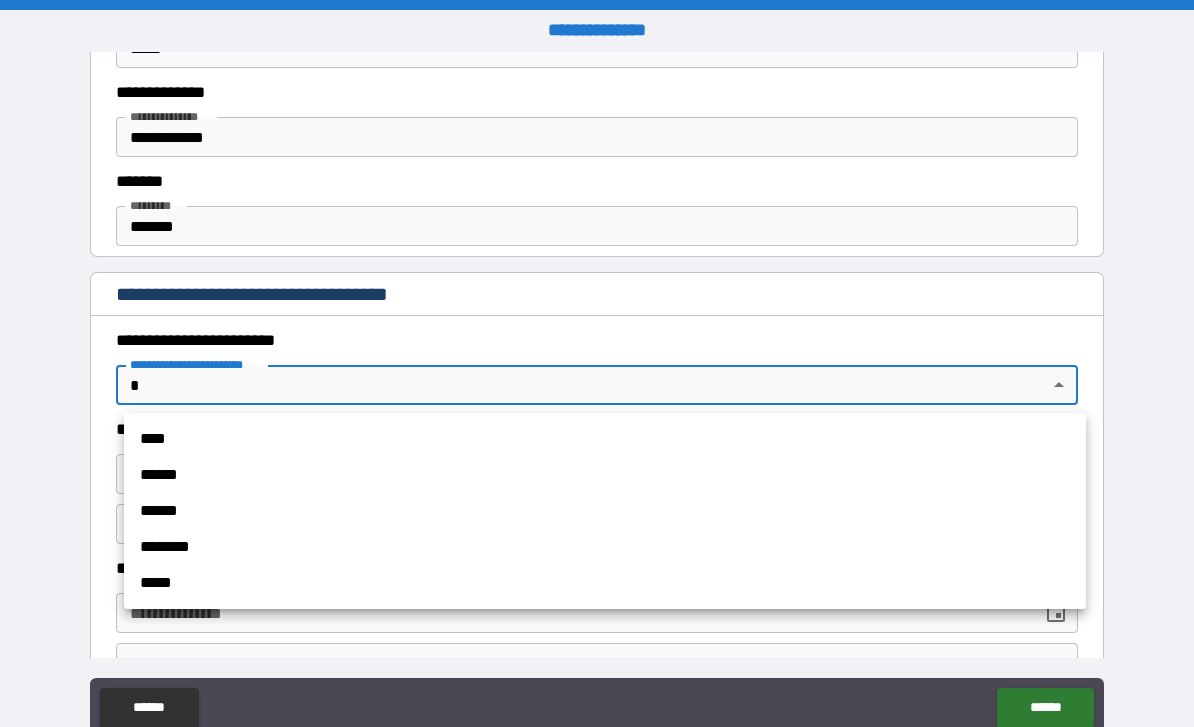 click on "******" at bounding box center [605, 475] 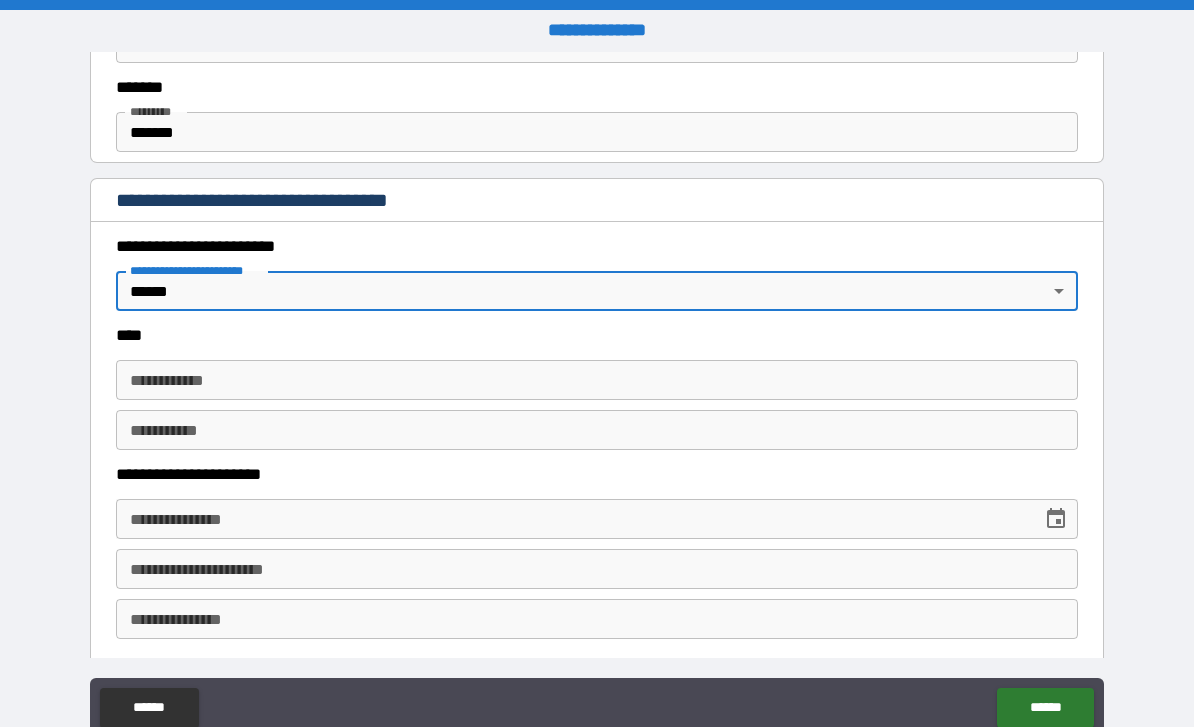 scroll, scrollTop: 790, scrollLeft: 0, axis: vertical 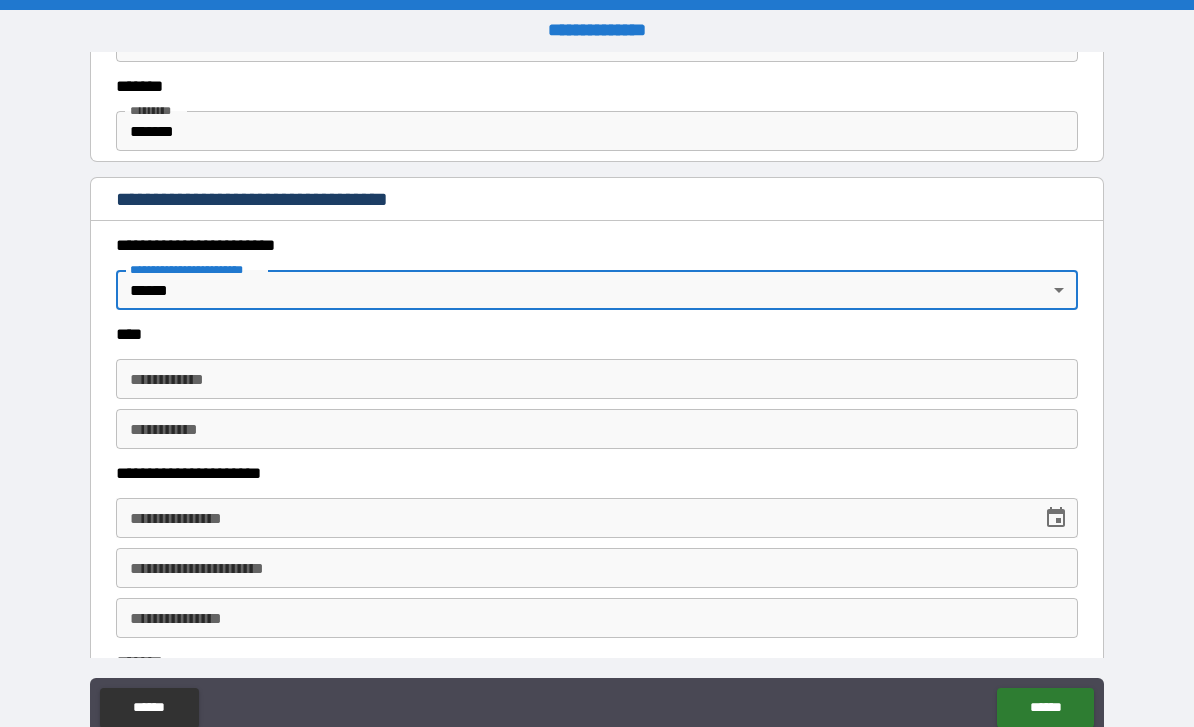 click on "**********" at bounding box center [597, 379] 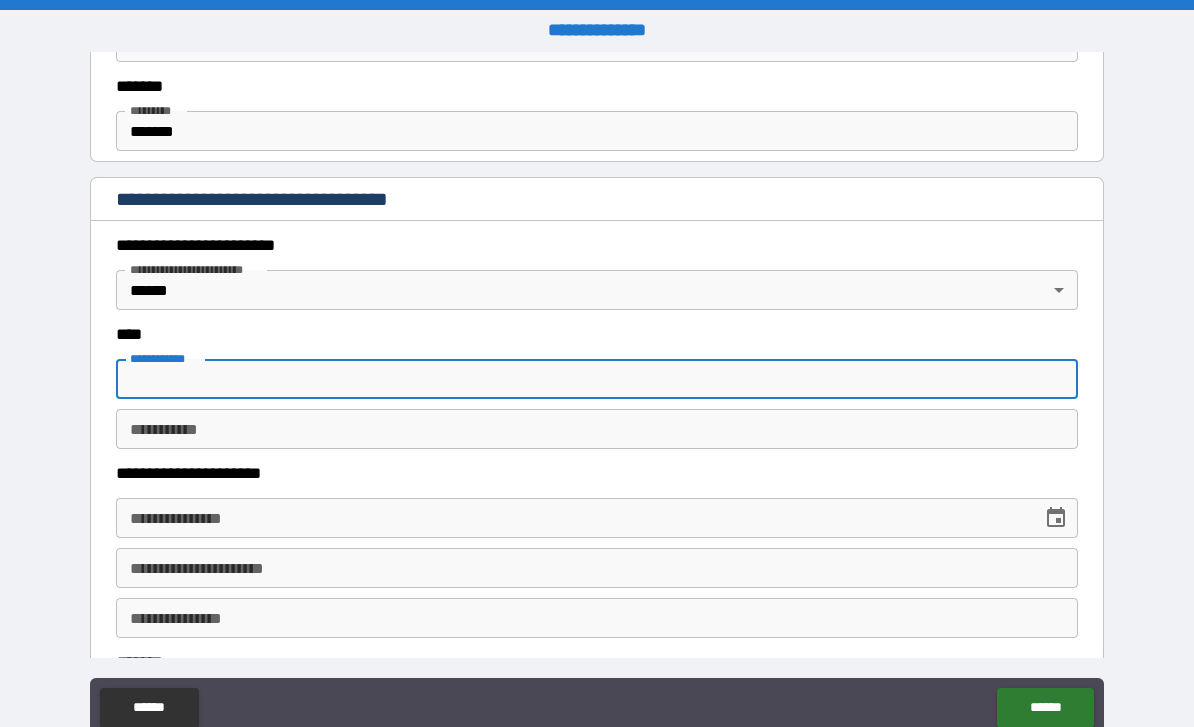 type on "*****" 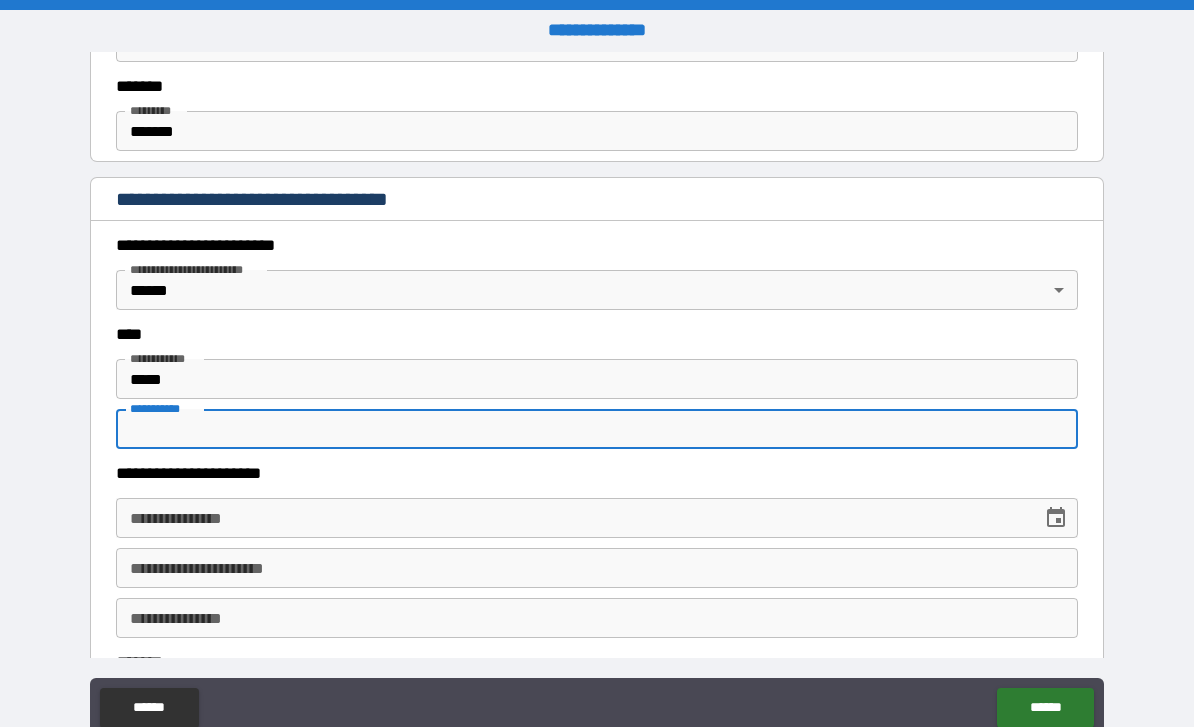 type on "********" 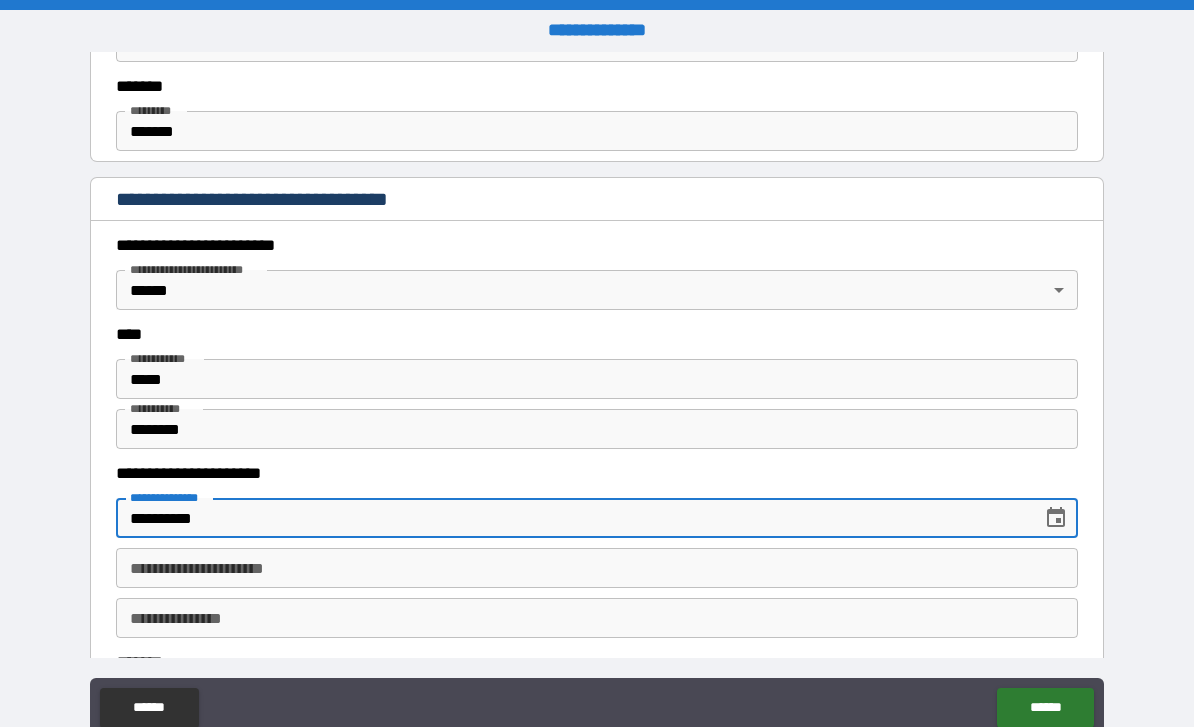 type on "**********" 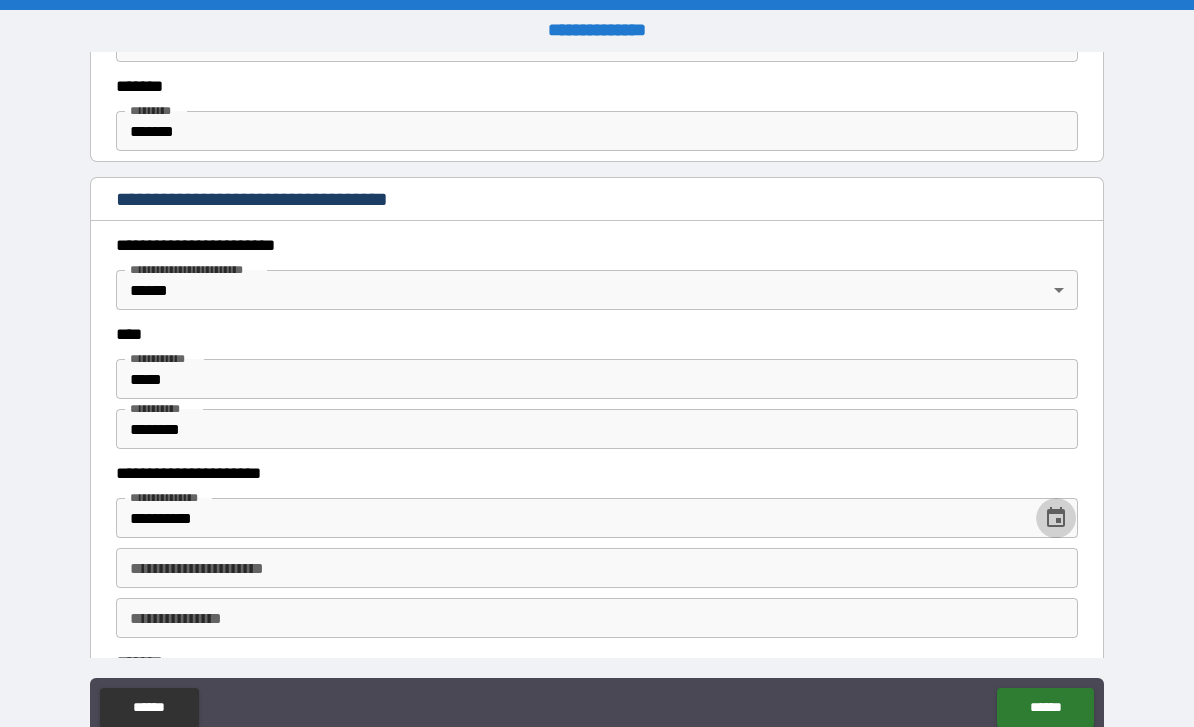 type 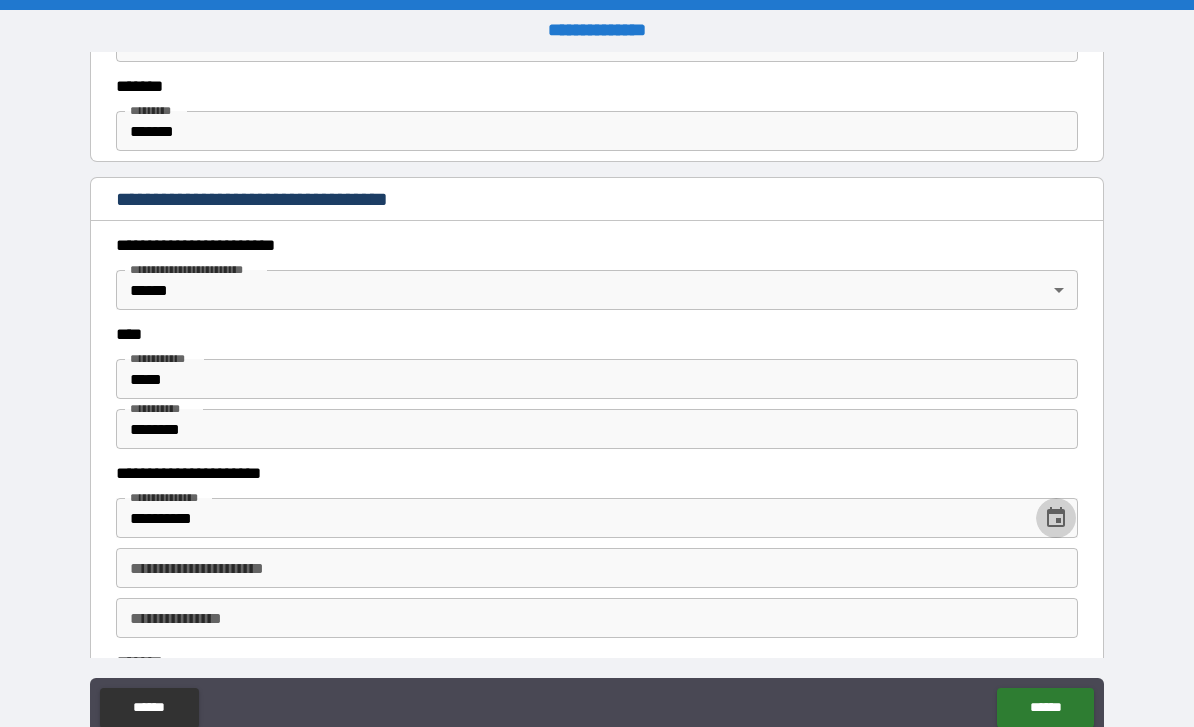 click on "**********" at bounding box center [597, 568] 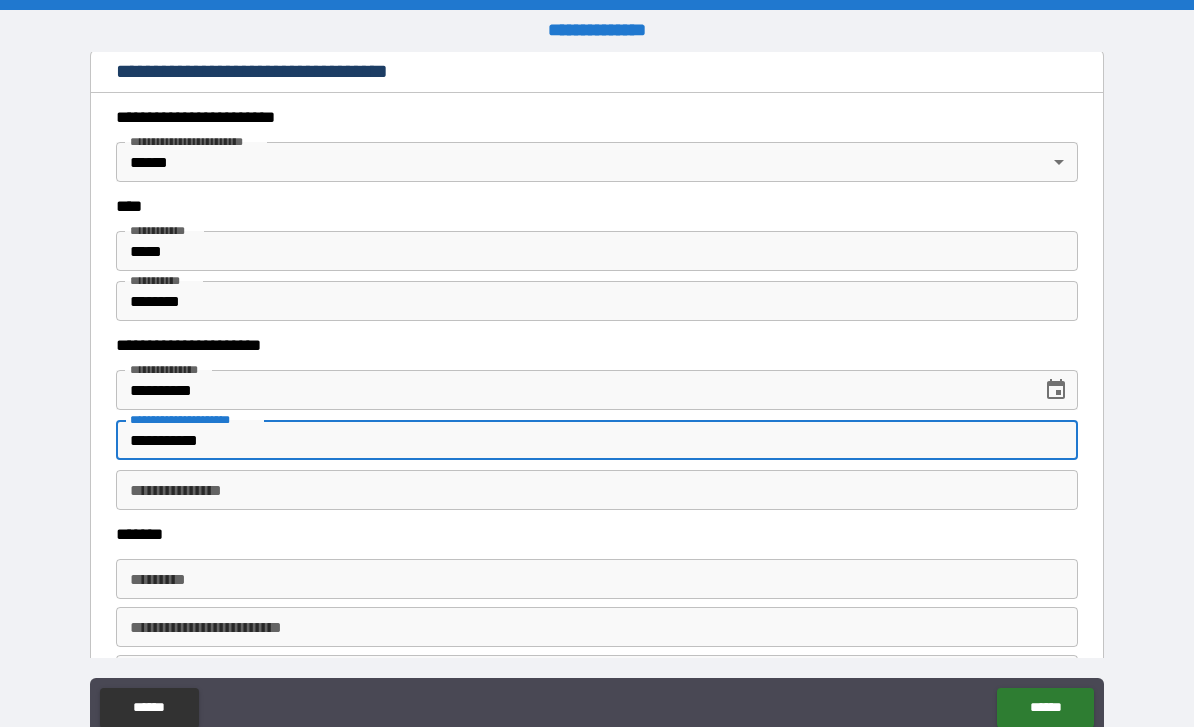 scroll, scrollTop: 917, scrollLeft: 0, axis: vertical 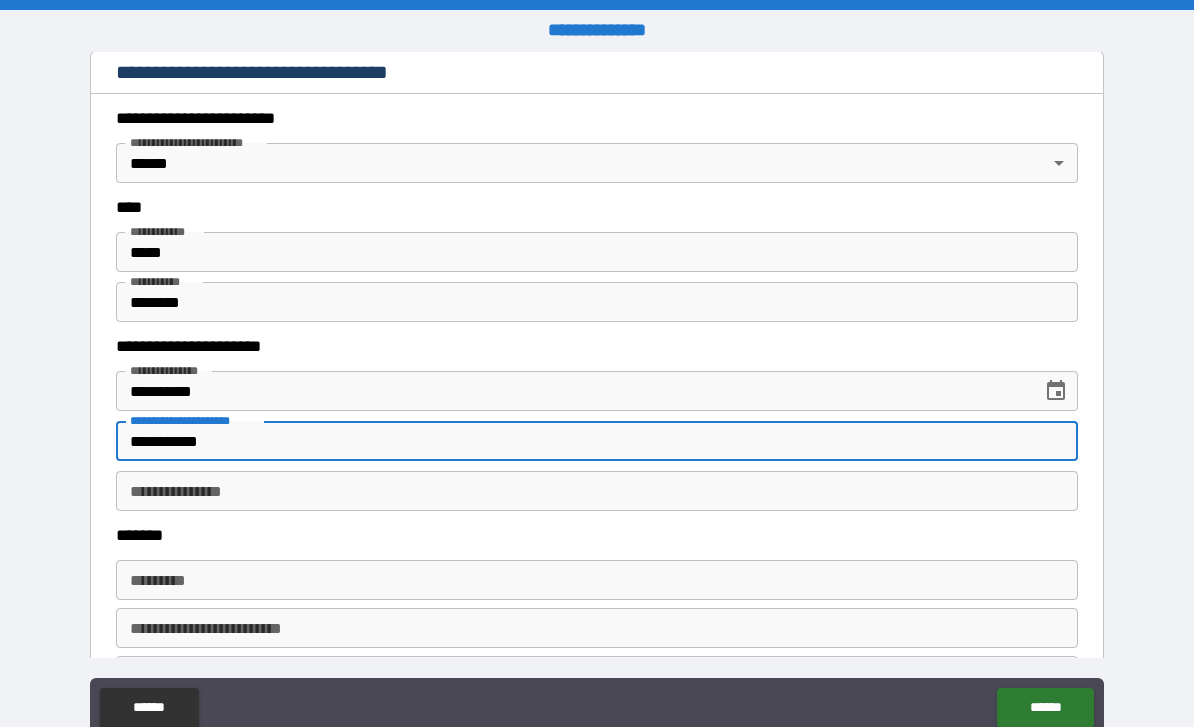 type on "**********" 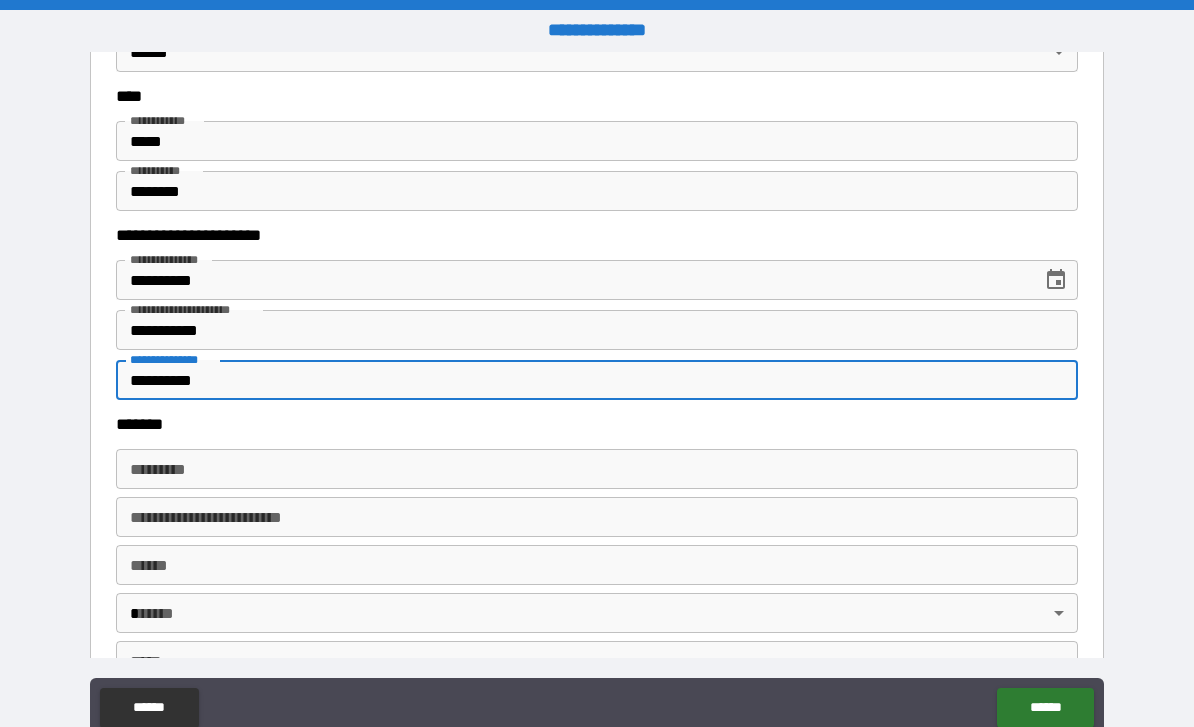 scroll, scrollTop: 1034, scrollLeft: 0, axis: vertical 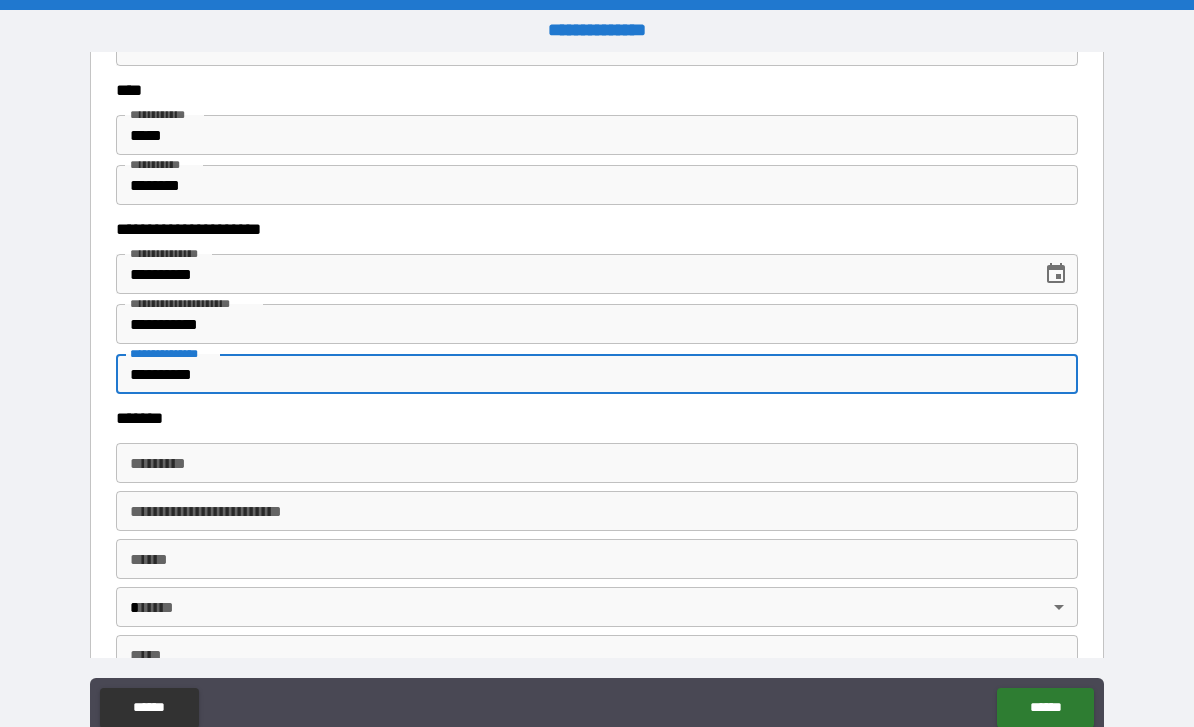 type on "**********" 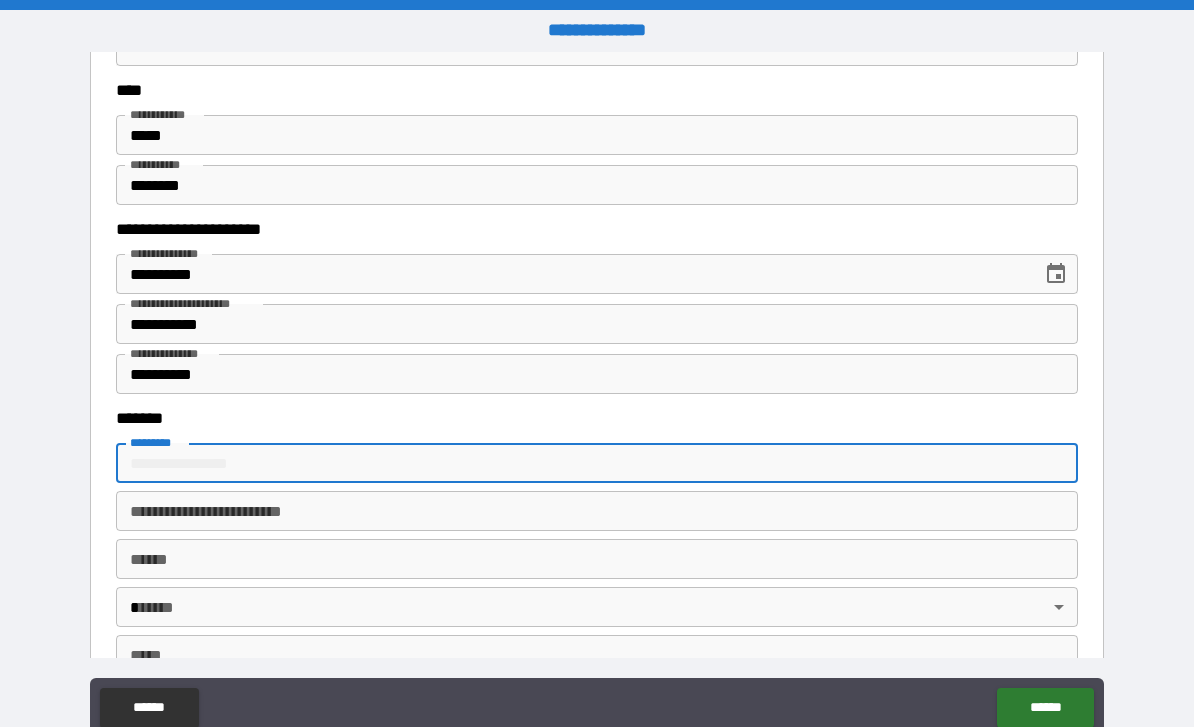 type on "**********" 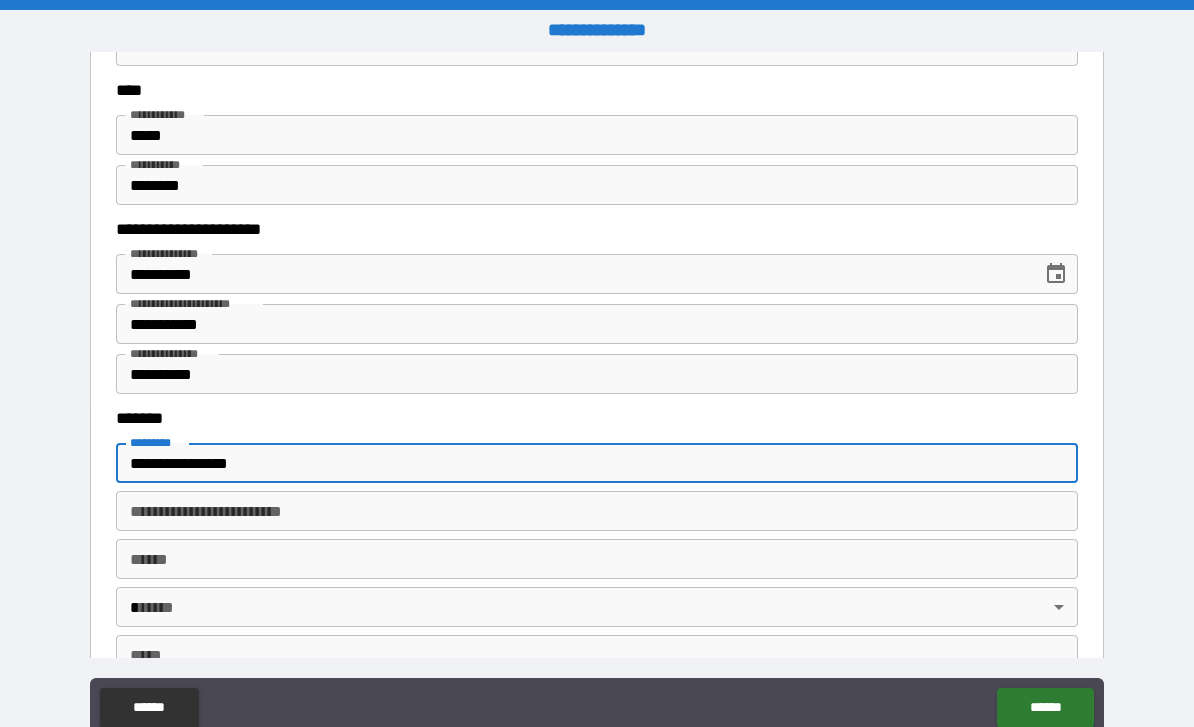 type on "**********" 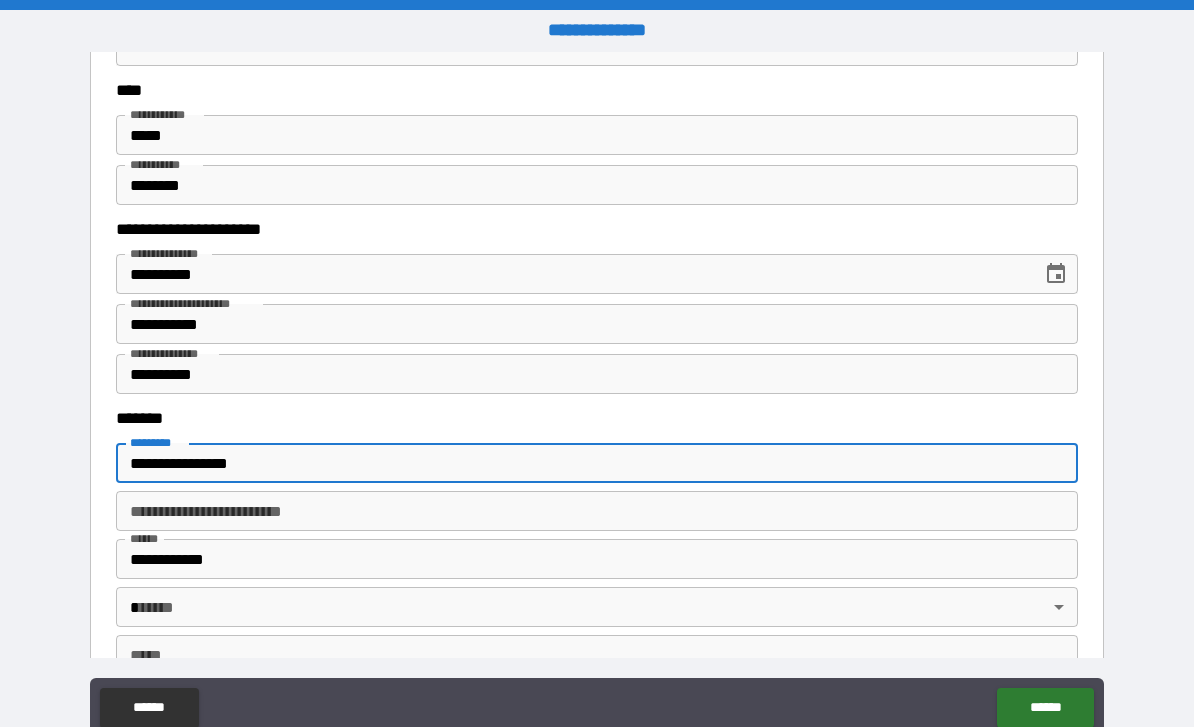 type on "**" 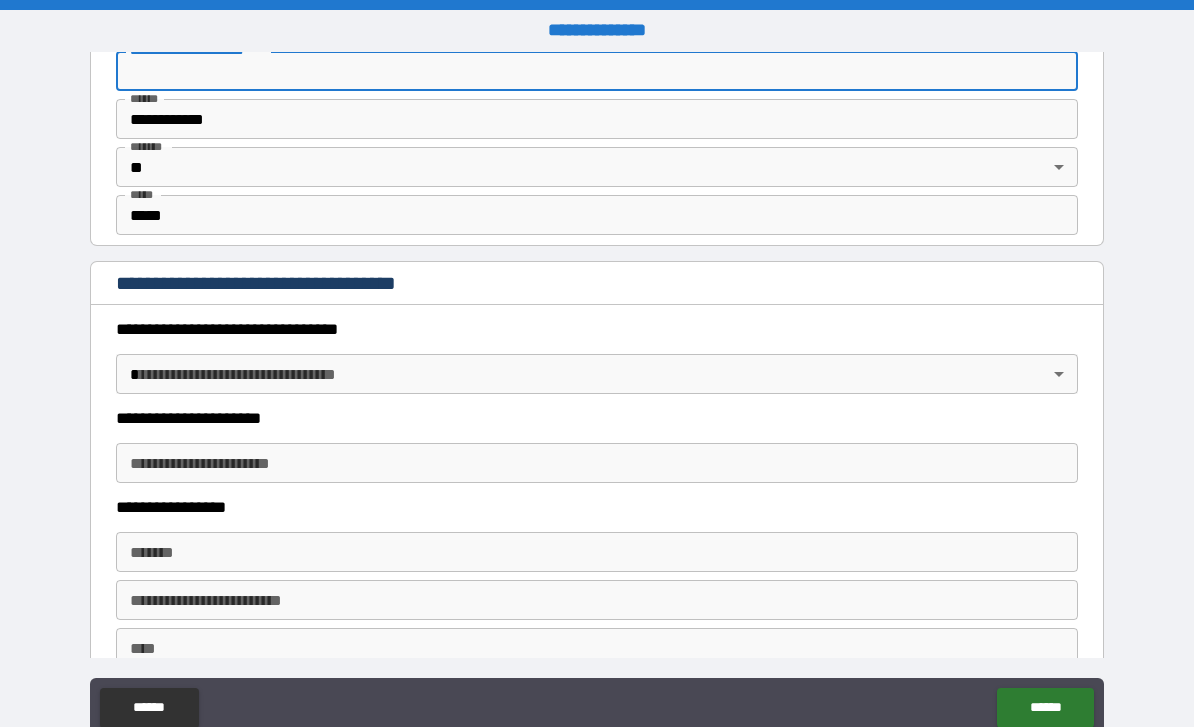 scroll, scrollTop: 1478, scrollLeft: 0, axis: vertical 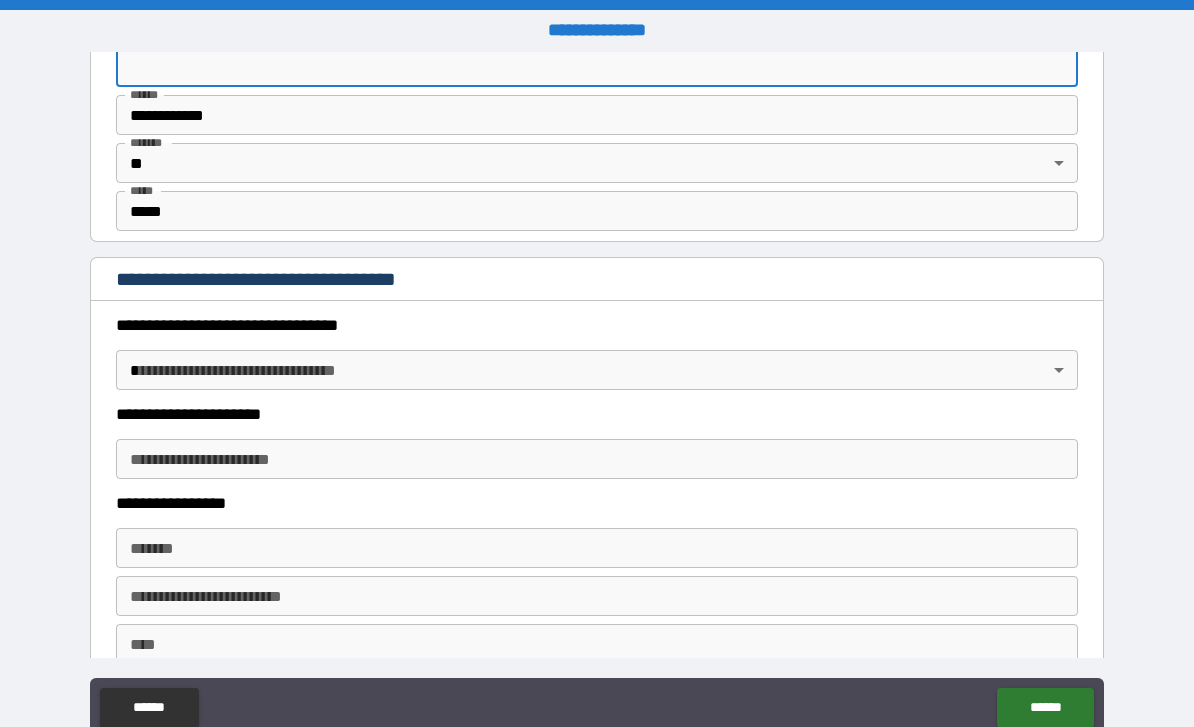 click on "**********" at bounding box center [597, 395] 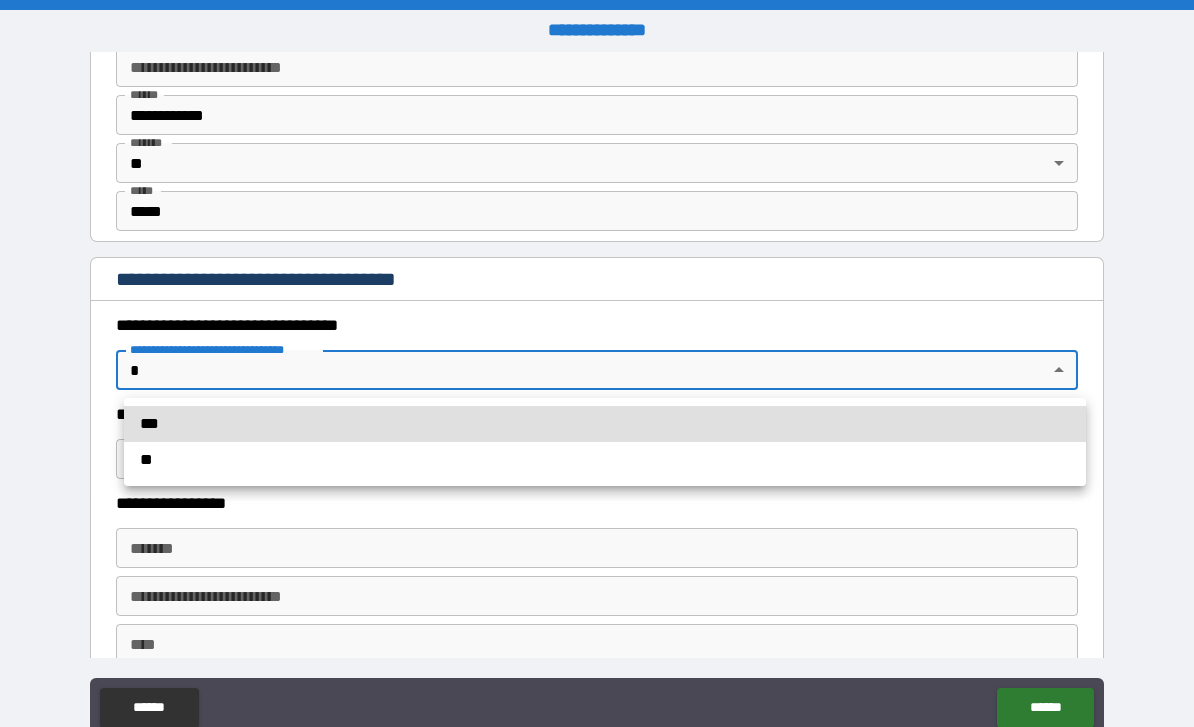 click on "***" at bounding box center [605, 424] 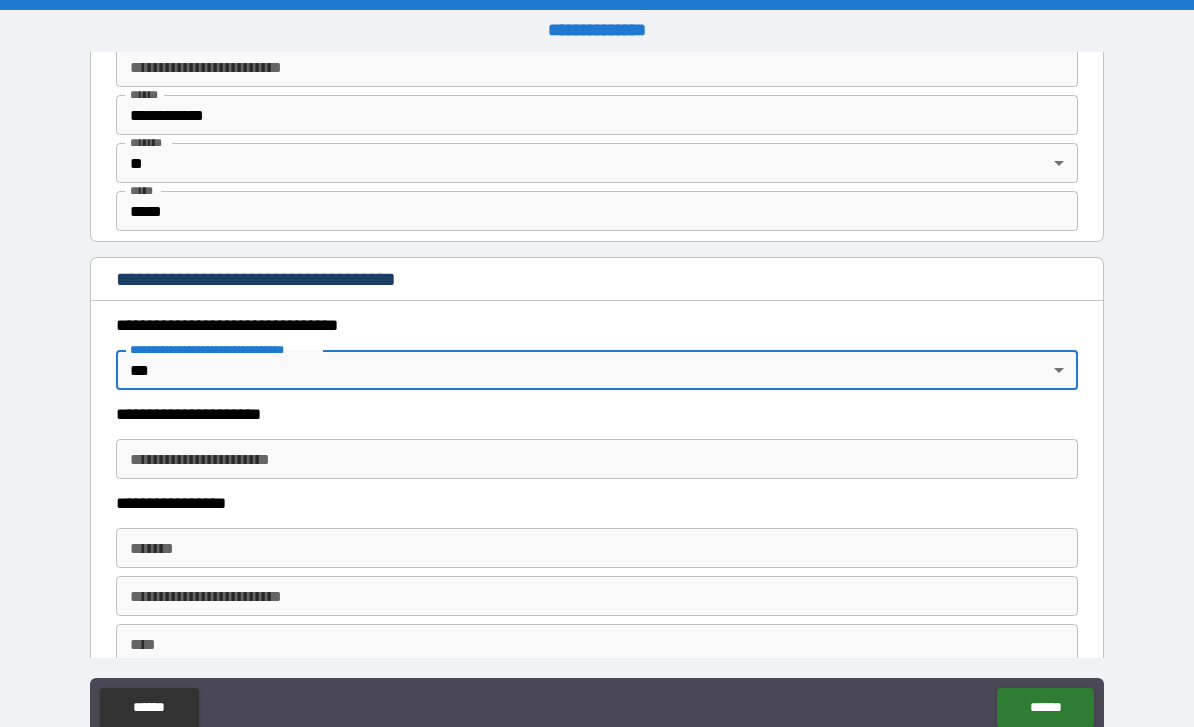 click on "**********" at bounding box center (597, 459) 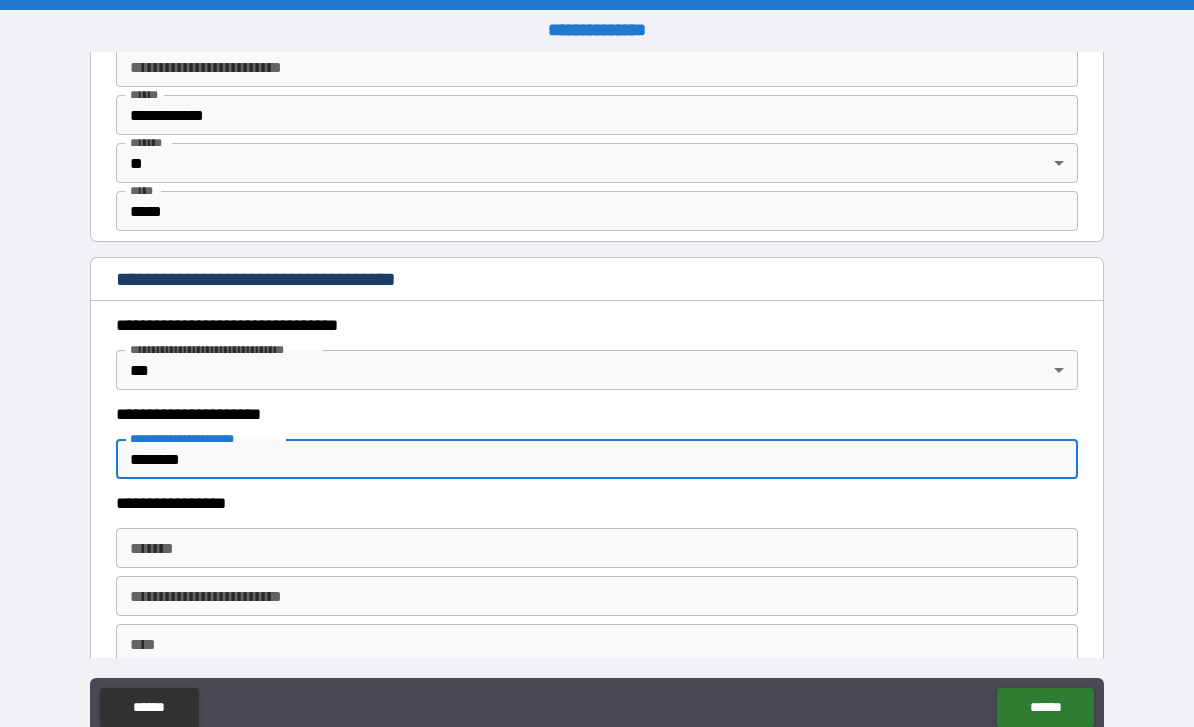 type on "********" 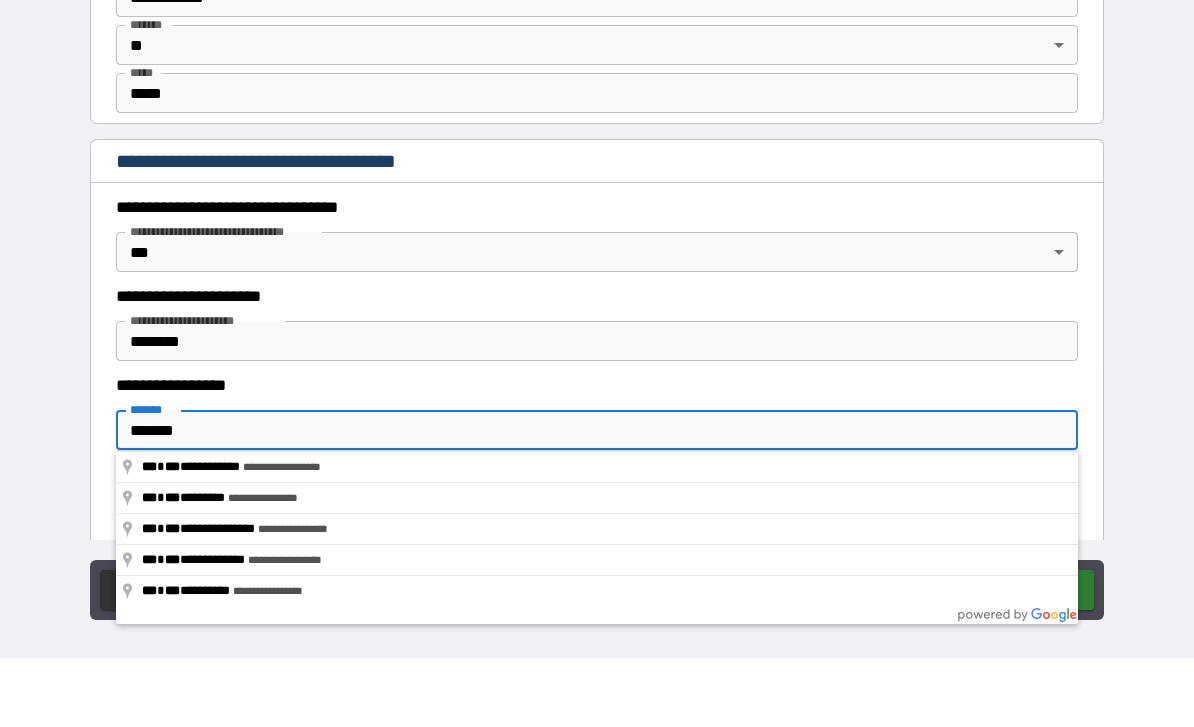 scroll, scrollTop: 51, scrollLeft: 0, axis: vertical 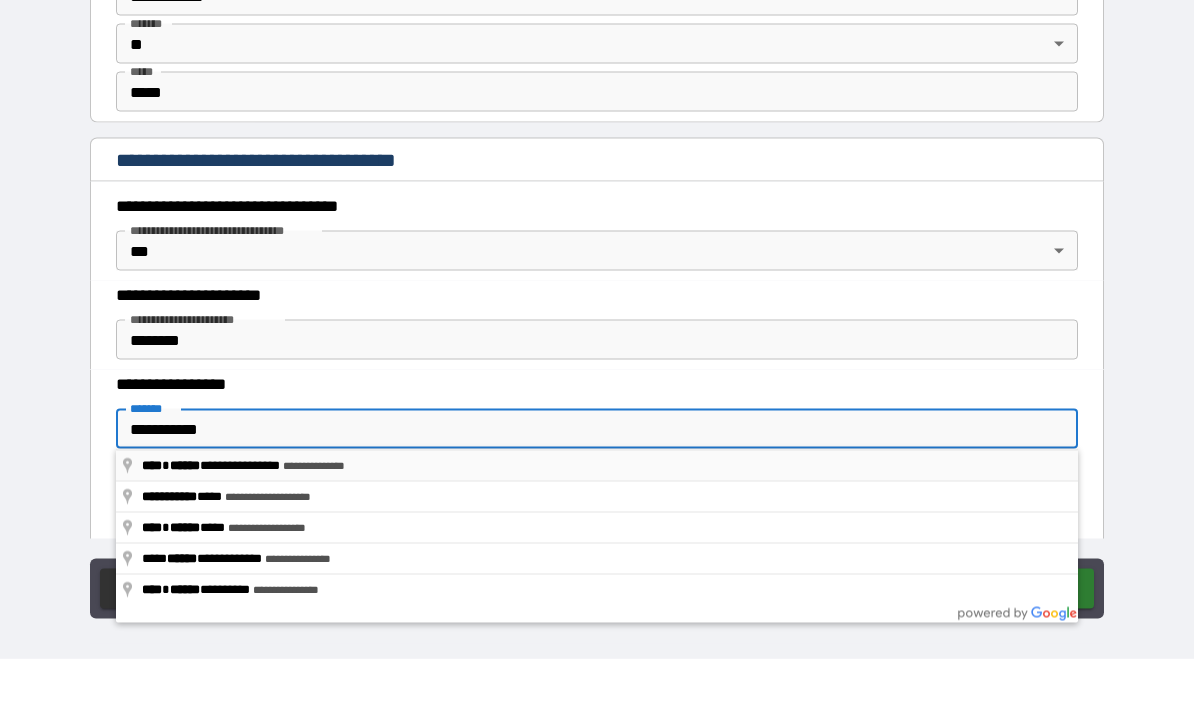 type on "**********" 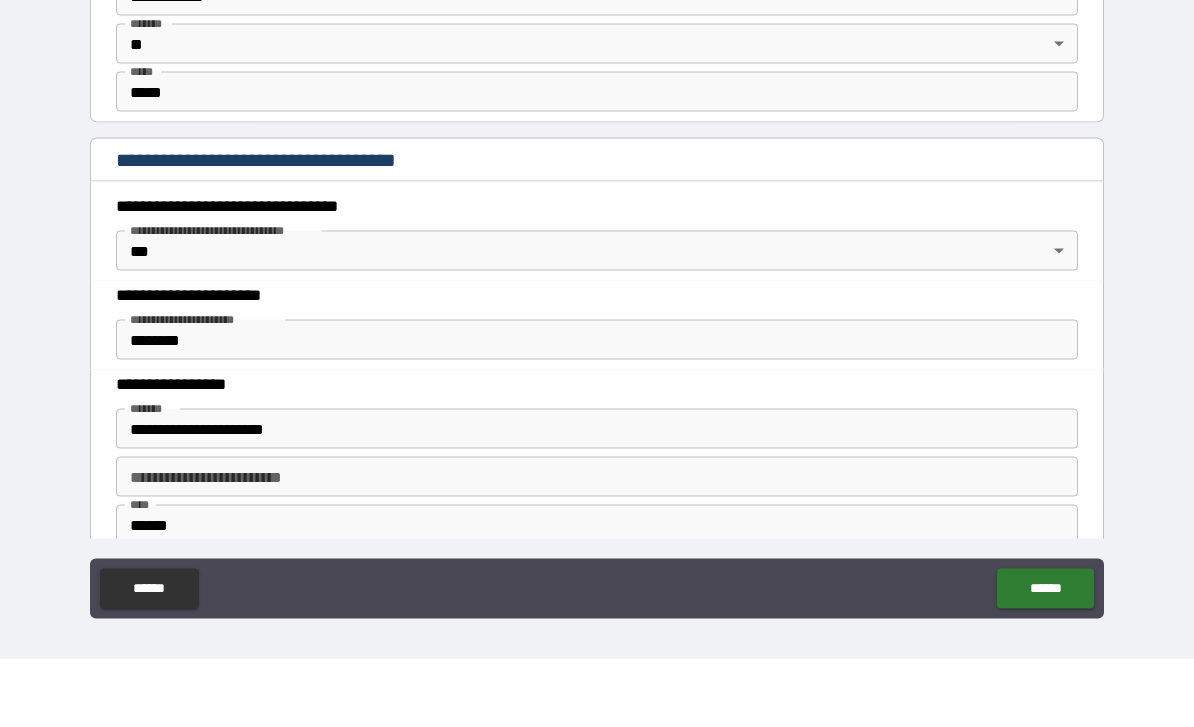 scroll, scrollTop: 64, scrollLeft: 0, axis: vertical 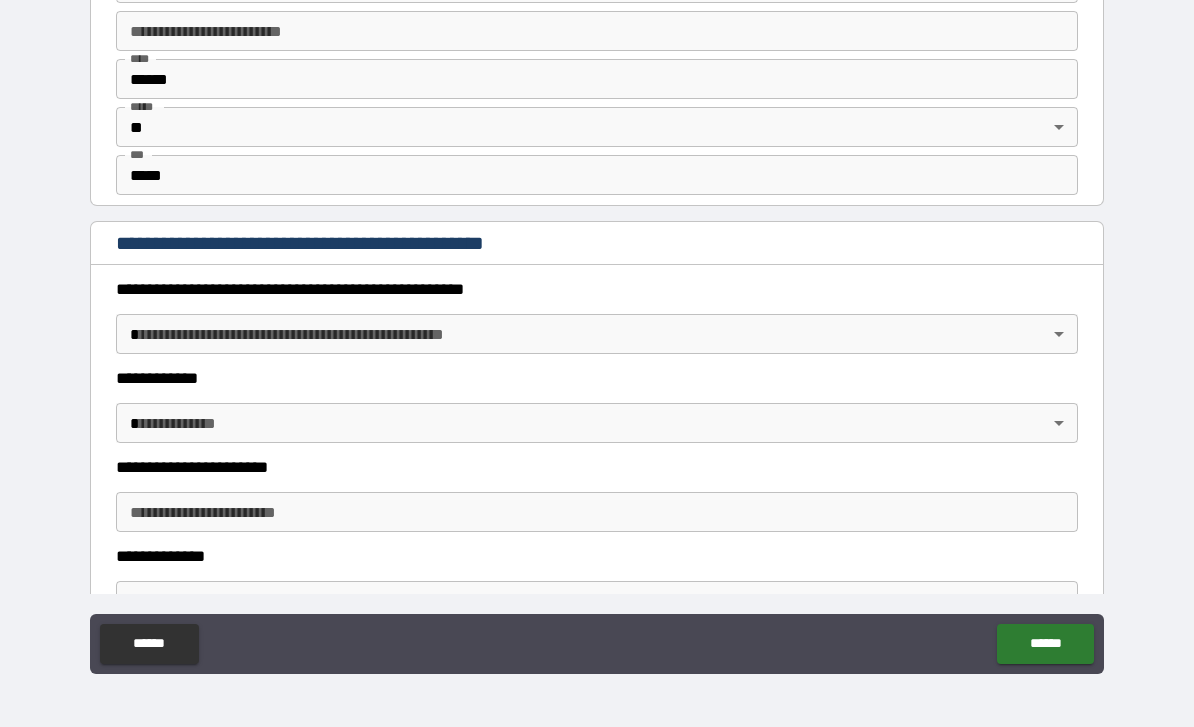click on "**********" at bounding box center [597, 331] 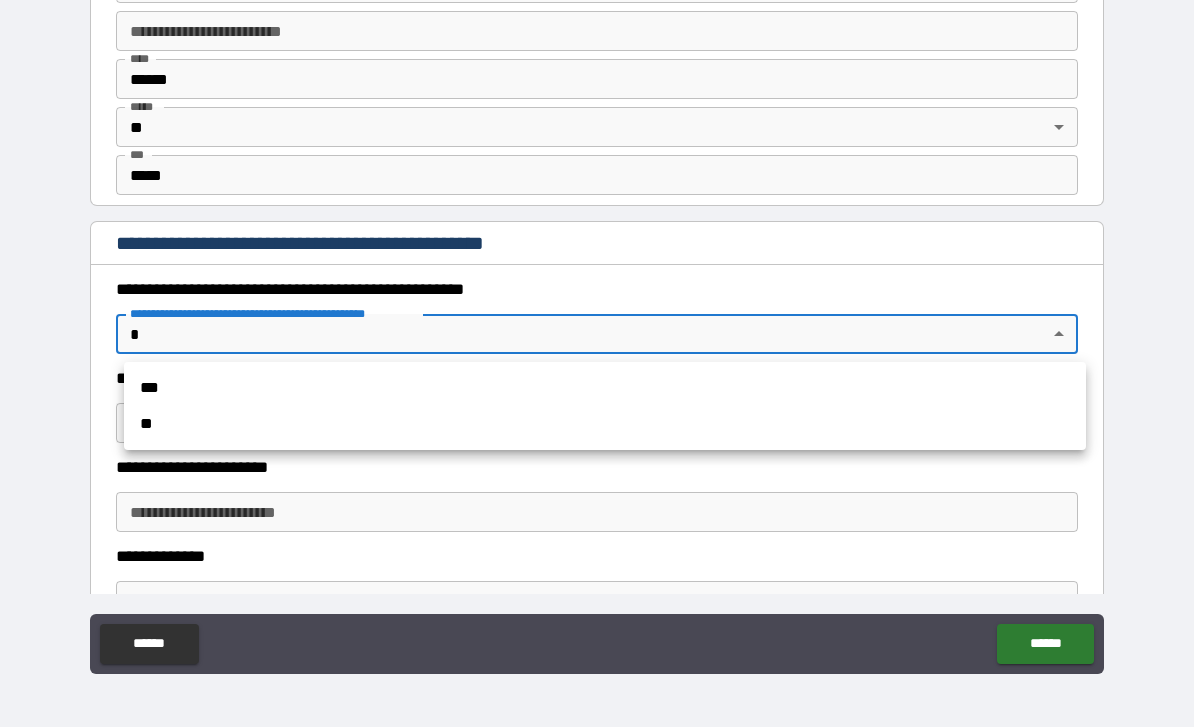 click on "**" at bounding box center [605, 424] 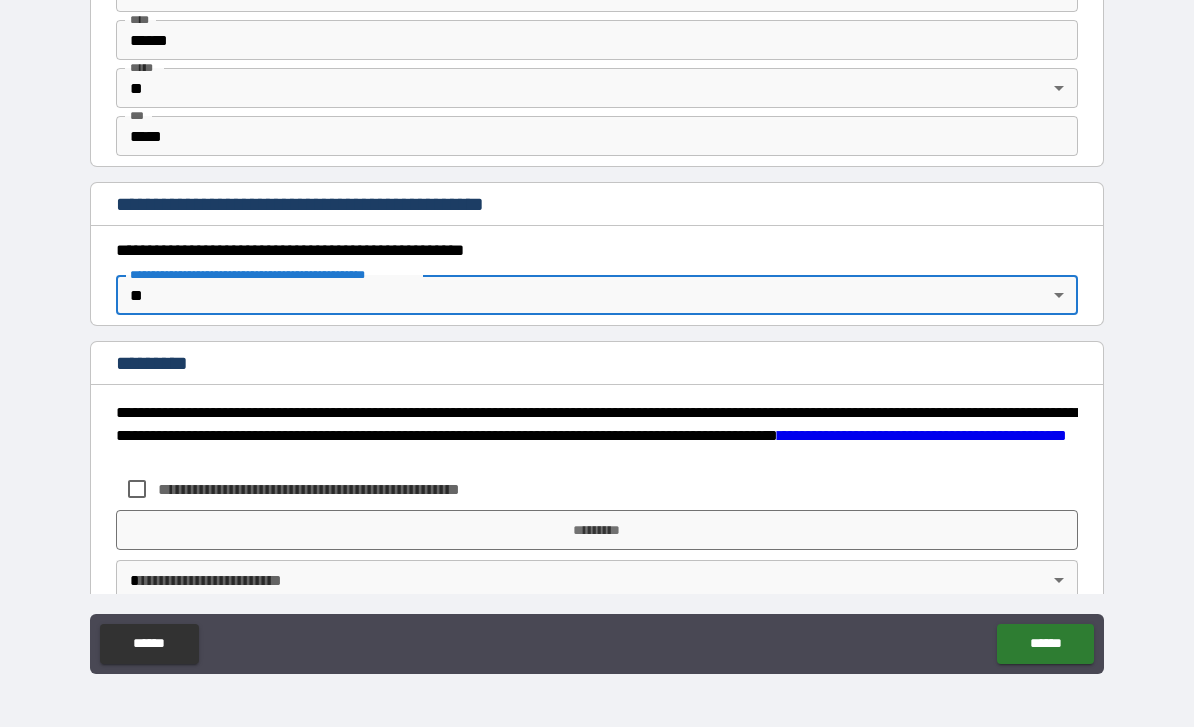 scroll, scrollTop: 2020, scrollLeft: 0, axis: vertical 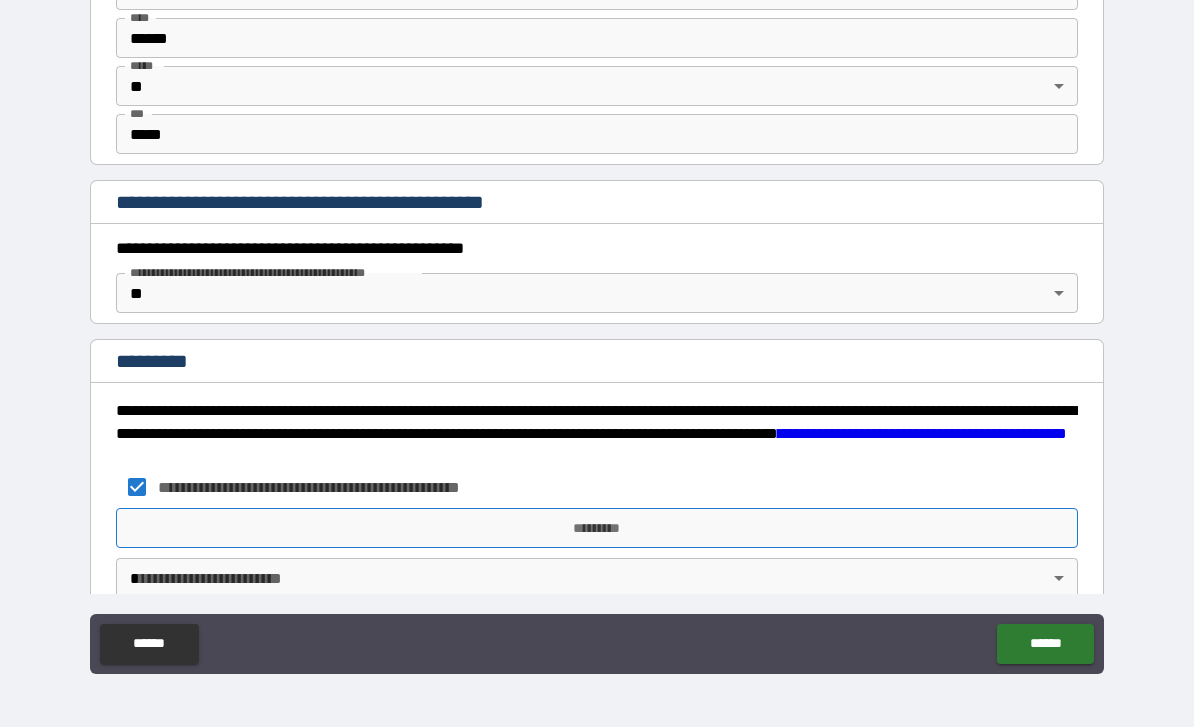click on "*********" at bounding box center [597, 528] 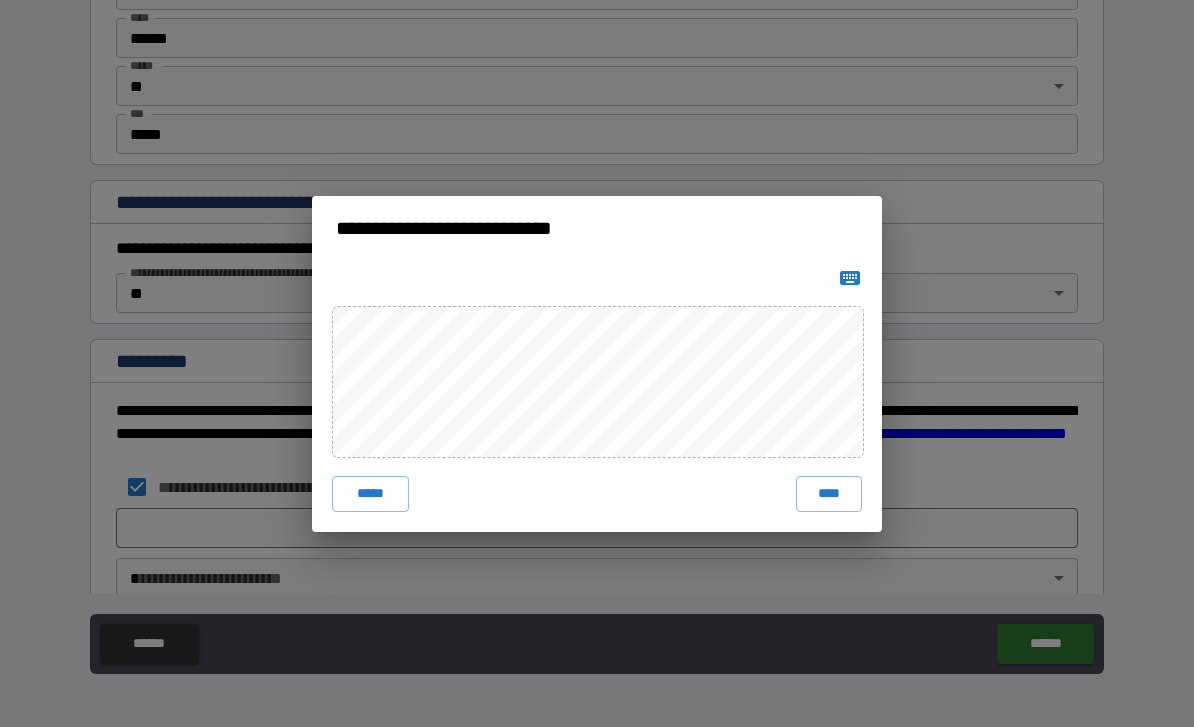 click on "**********" at bounding box center [597, 228] 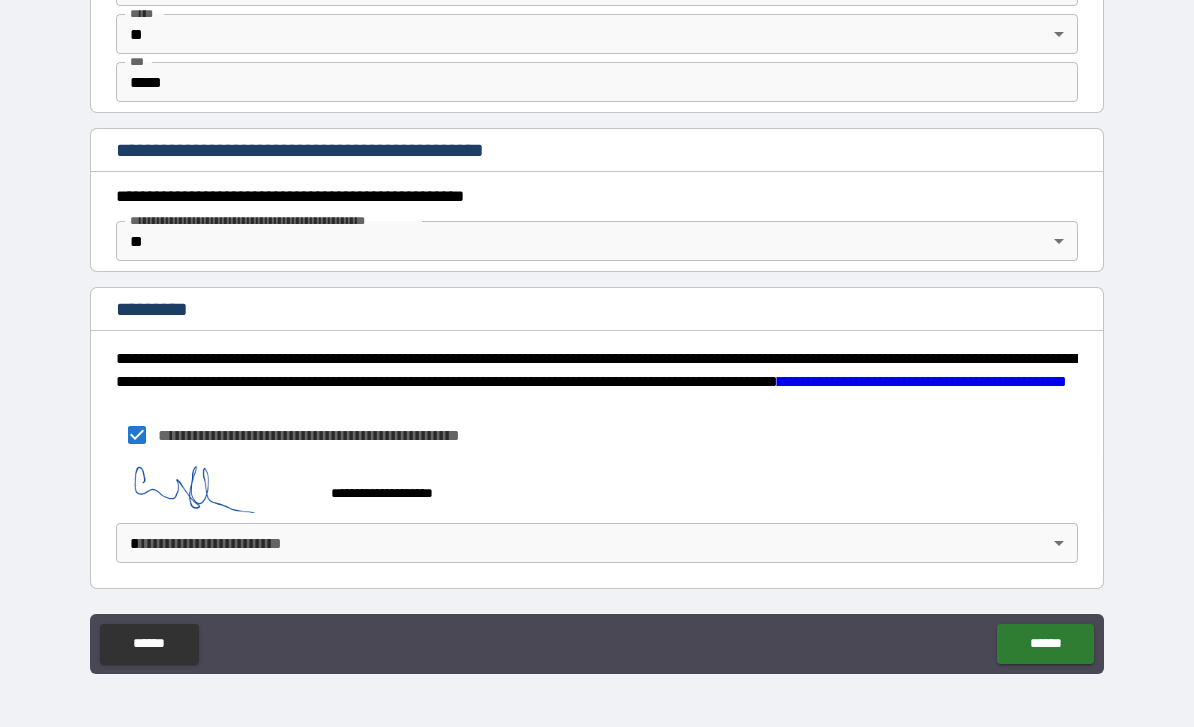 scroll, scrollTop: 2072, scrollLeft: 0, axis: vertical 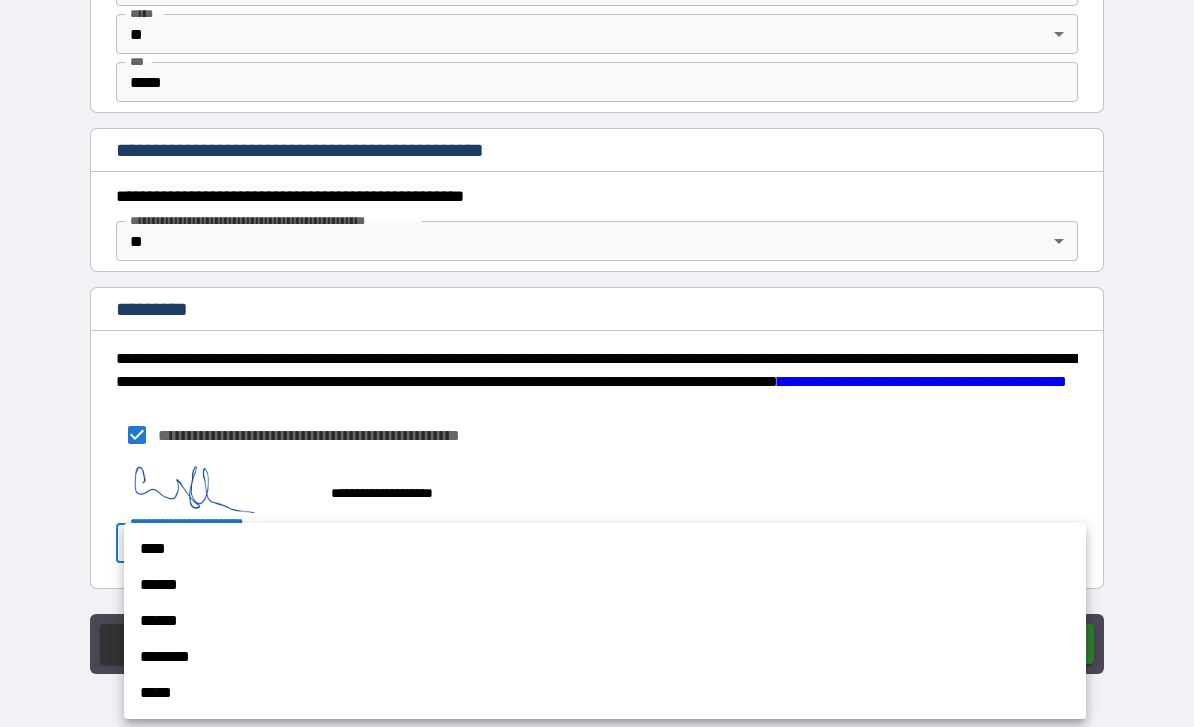 click on "******" at bounding box center [605, 585] 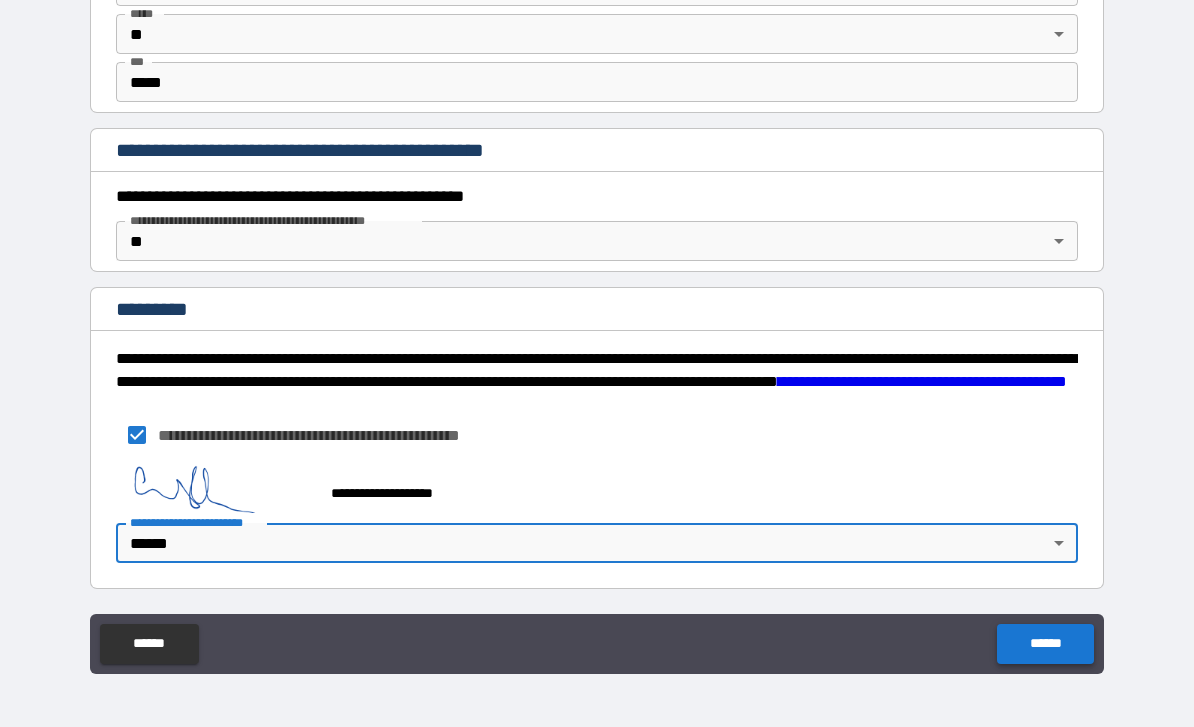 click on "******" at bounding box center [1045, 644] 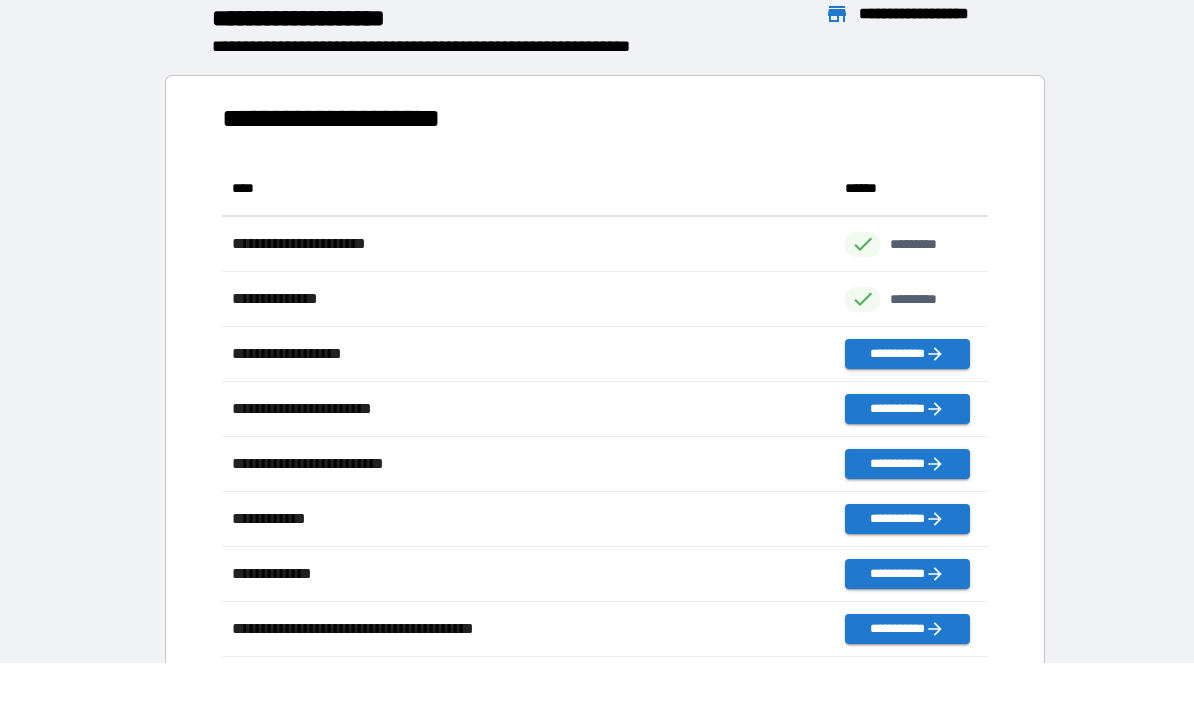 scroll, scrollTop: 496, scrollLeft: 765, axis: both 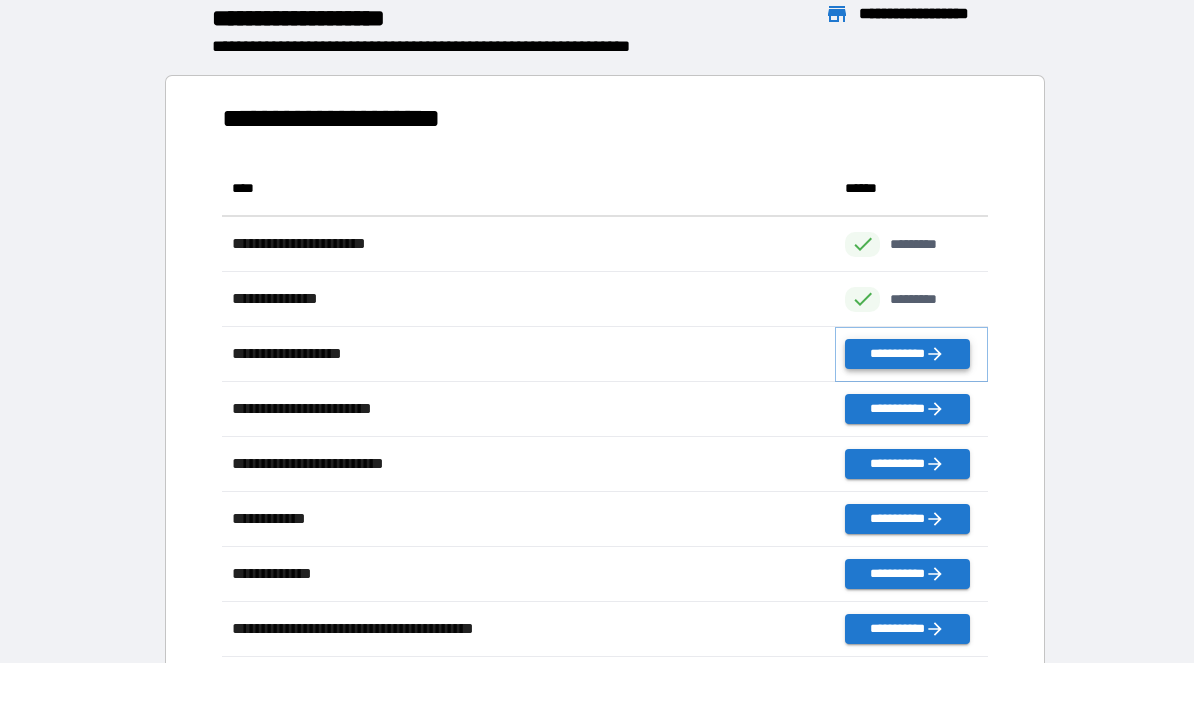 click on "**********" at bounding box center [907, 354] 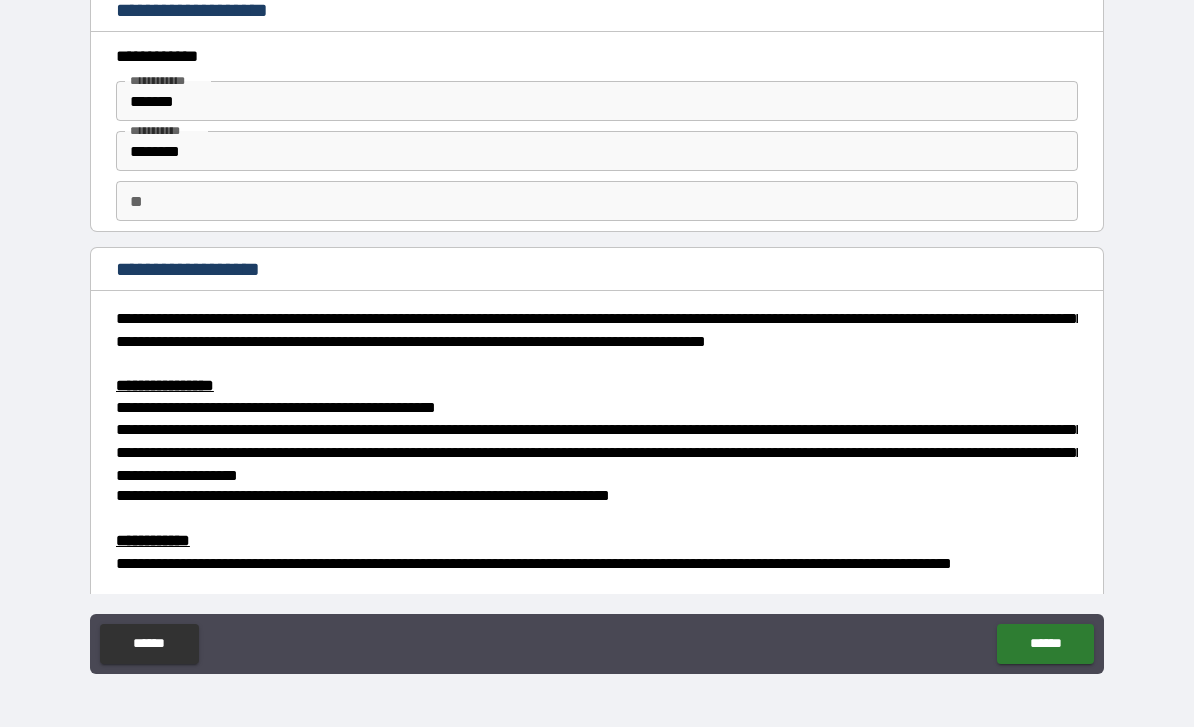 scroll, scrollTop: 0, scrollLeft: 0, axis: both 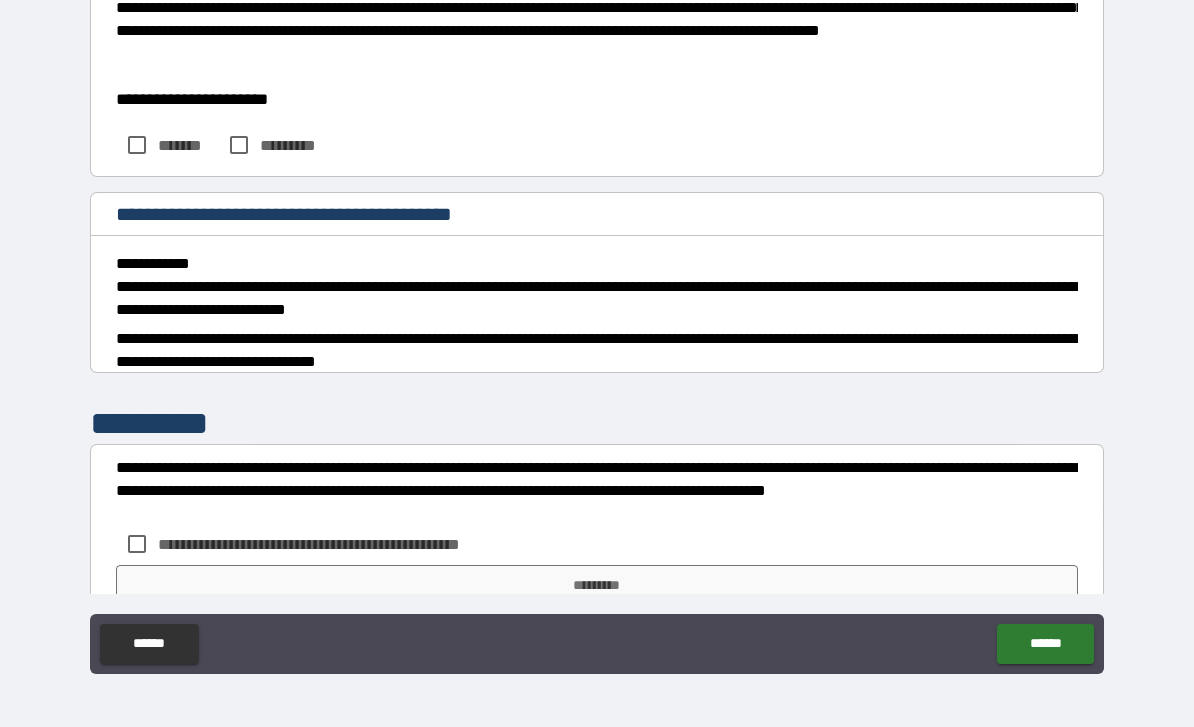 type on "*" 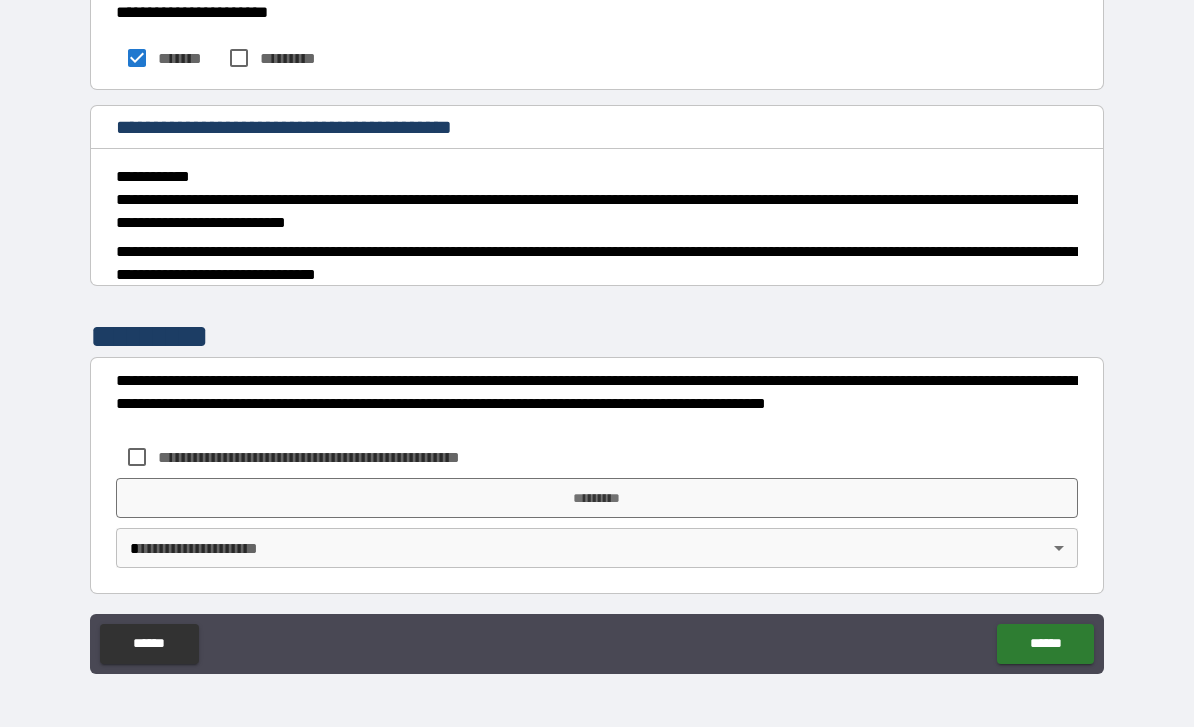 scroll, scrollTop: 863, scrollLeft: 0, axis: vertical 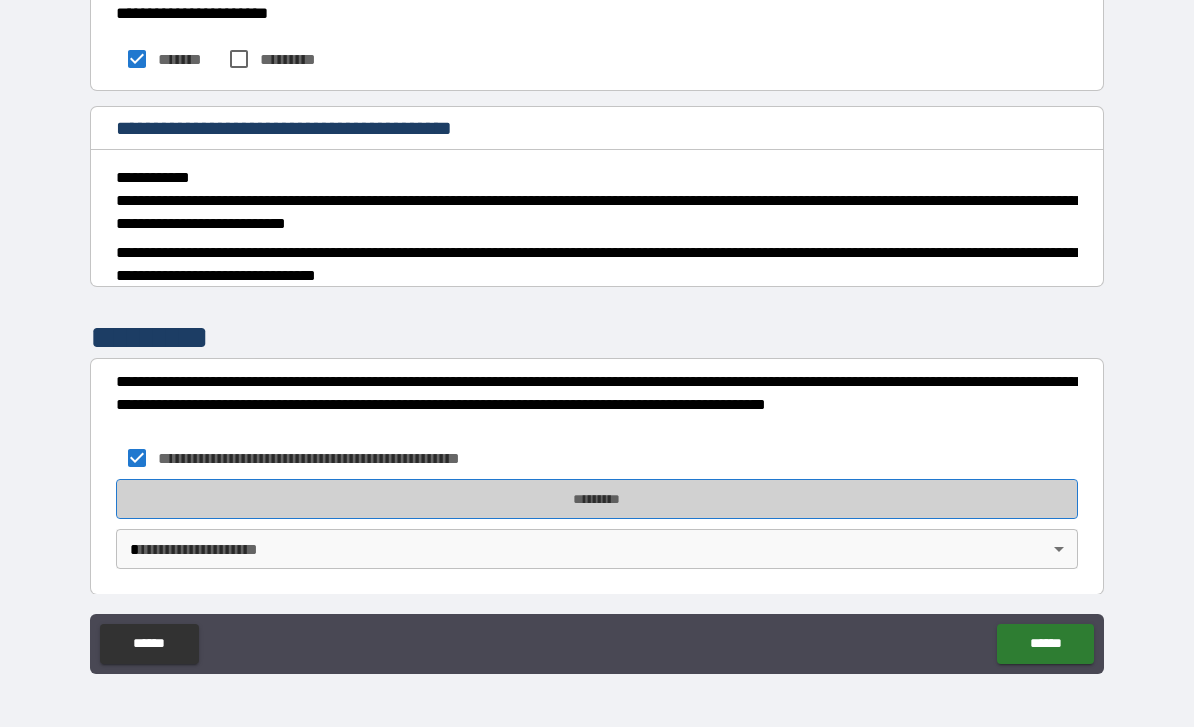 click on "*********" at bounding box center [597, 499] 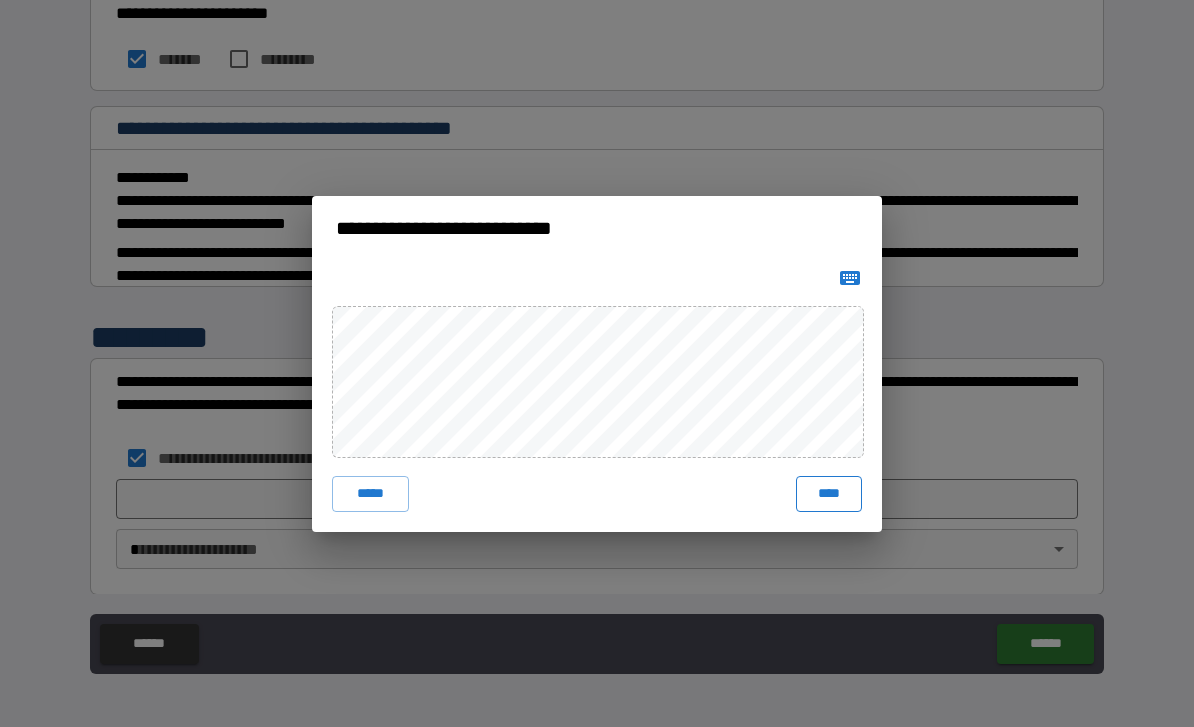 click on "****" at bounding box center (829, 494) 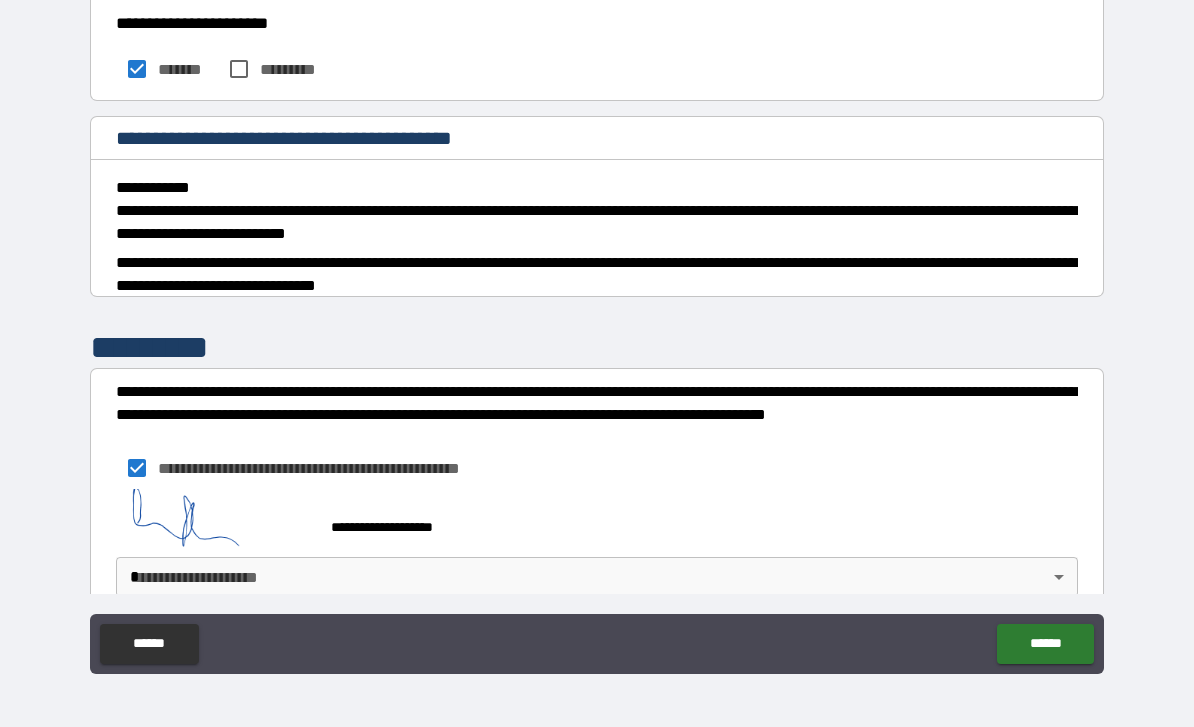 click on "**********" at bounding box center [597, 331] 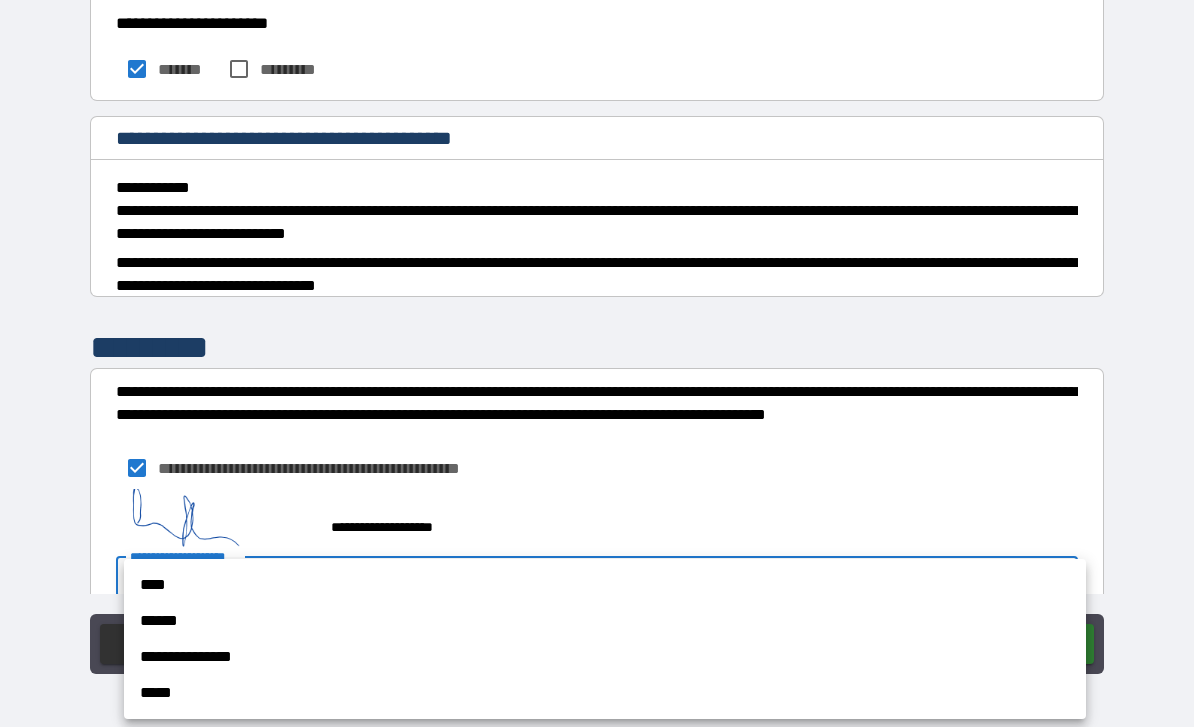 click on "**********" at bounding box center [605, 657] 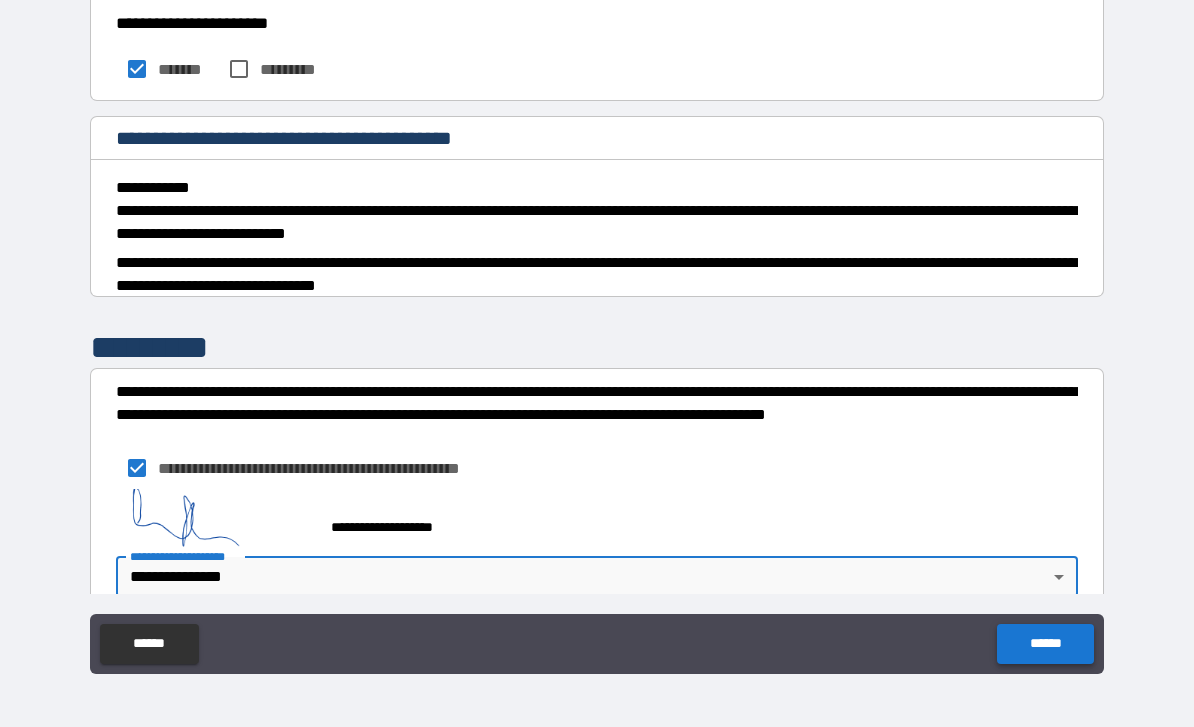 click on "******" at bounding box center (1045, 644) 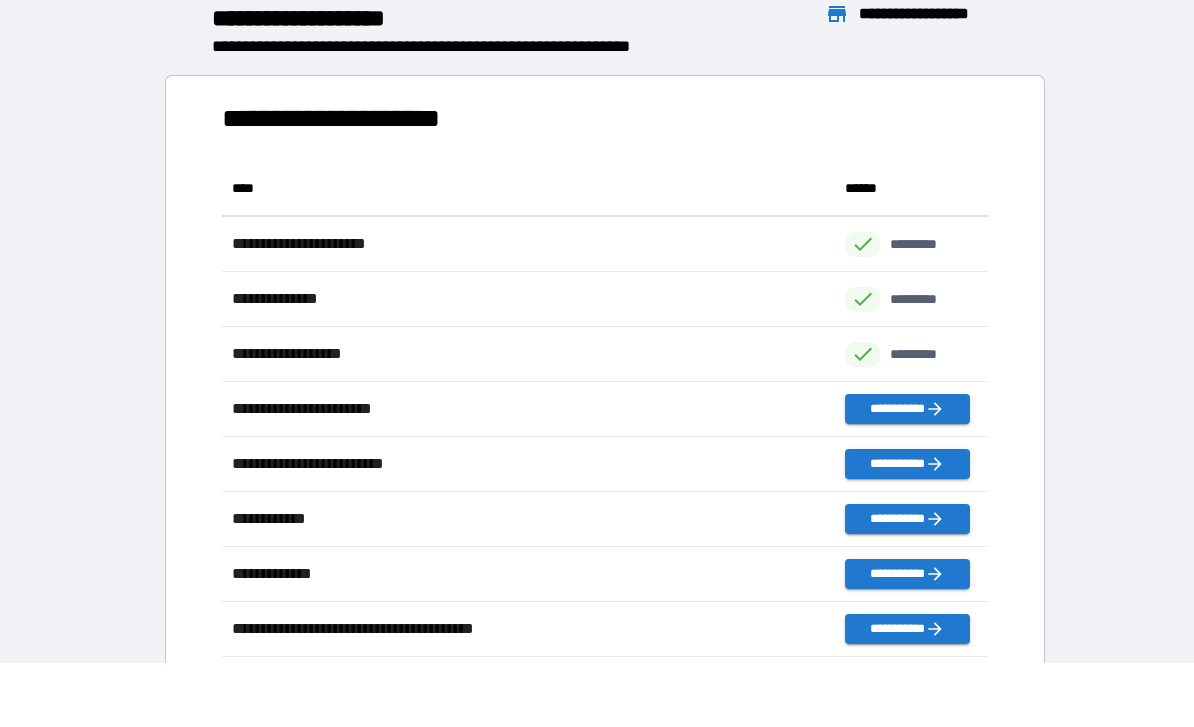 scroll, scrollTop: 1, scrollLeft: 1, axis: both 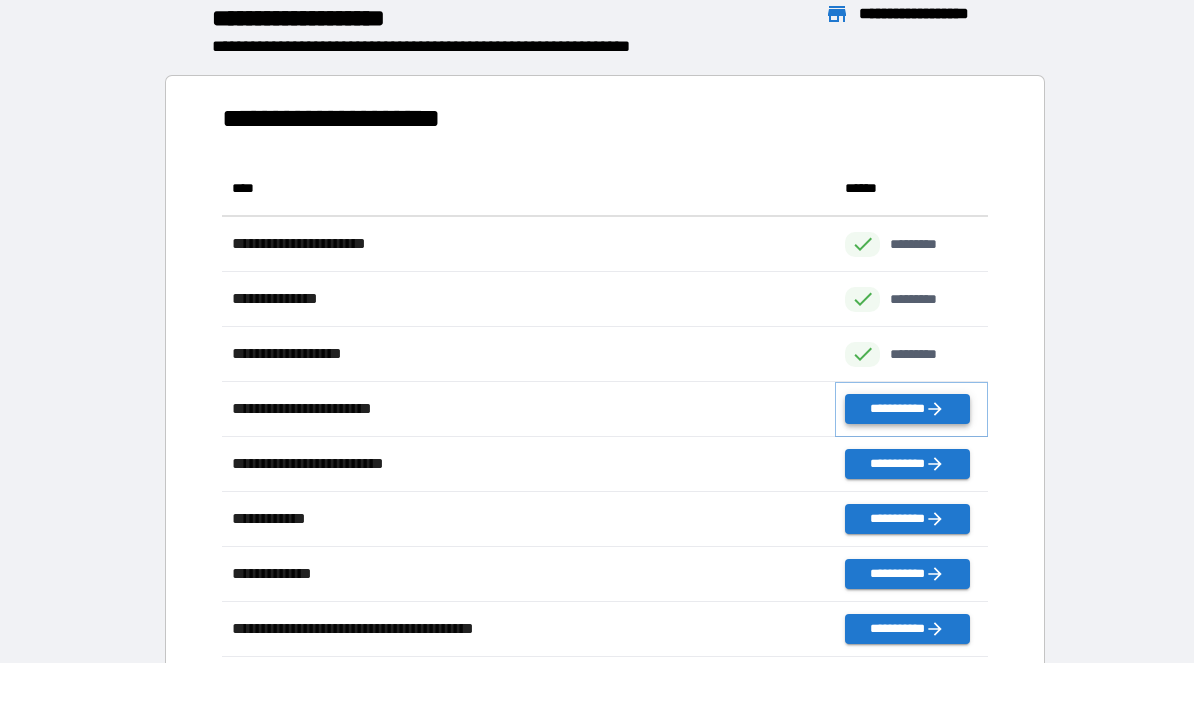 click on "**********" at bounding box center [907, 409] 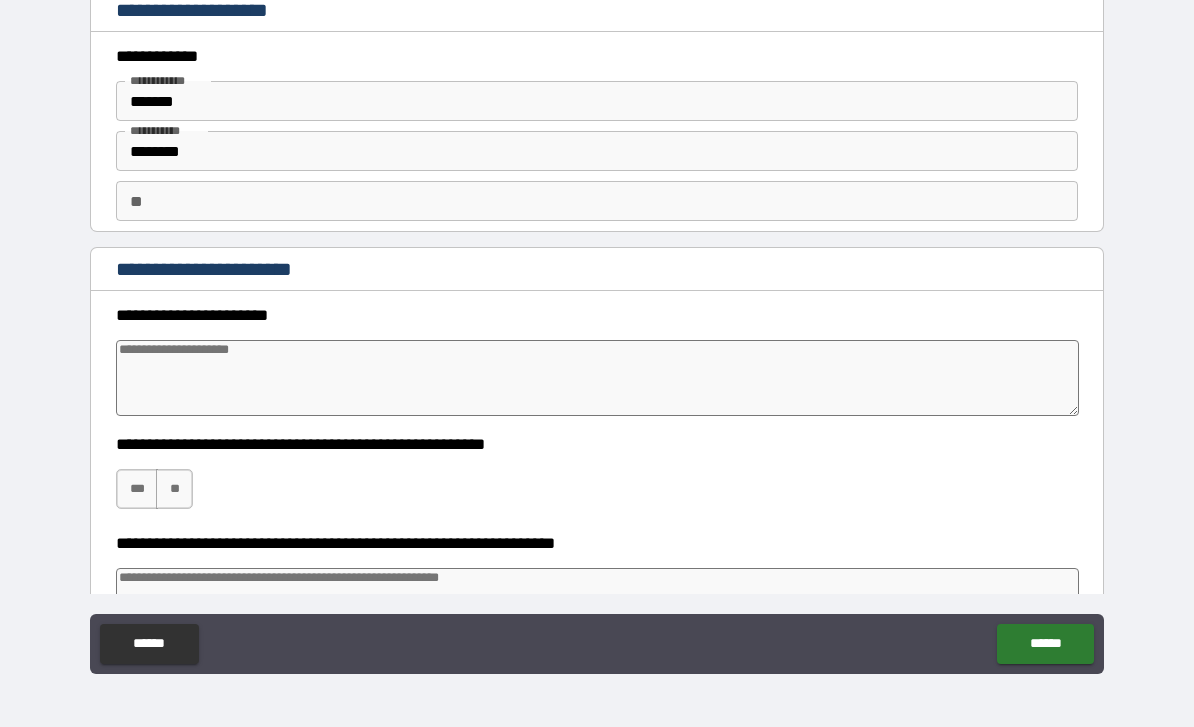 scroll, scrollTop: 0, scrollLeft: 0, axis: both 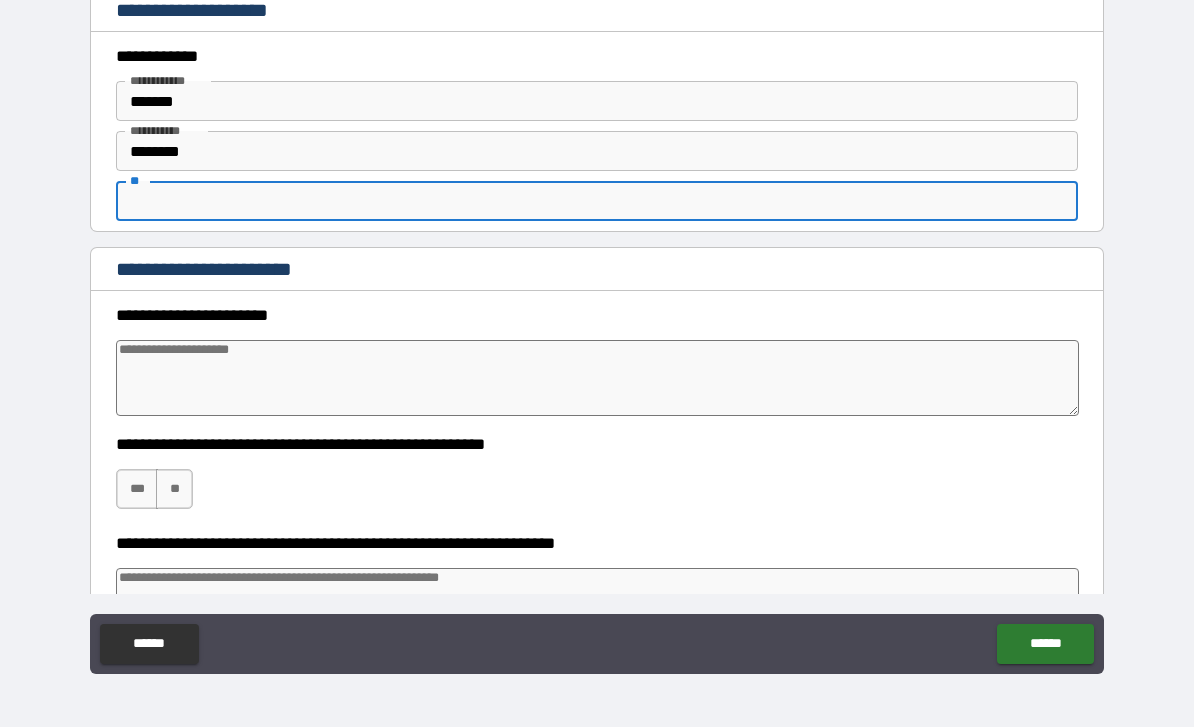 type on "*" 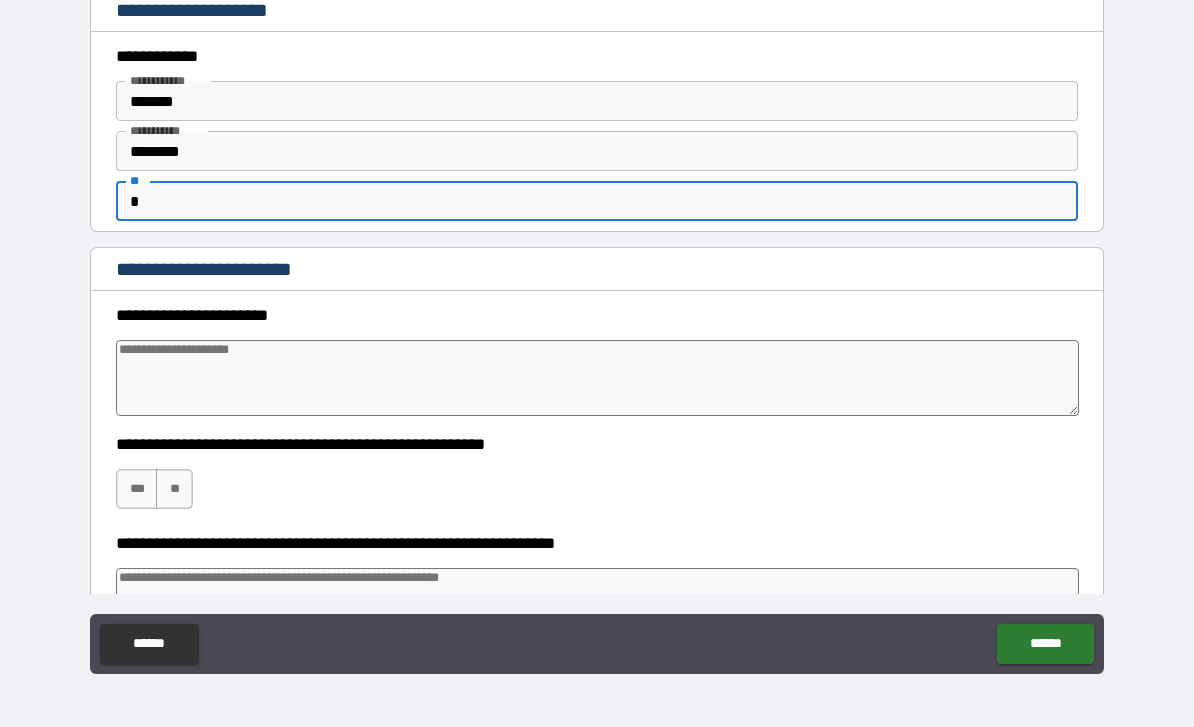 type on "*" 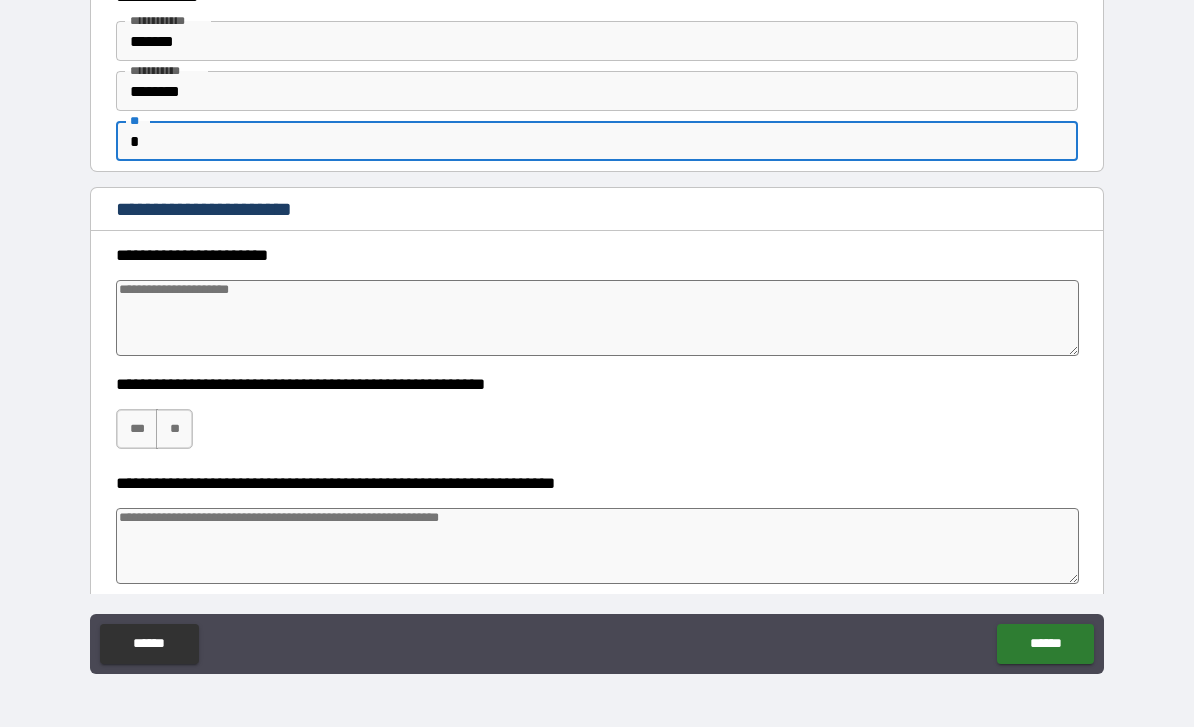 scroll, scrollTop: 62, scrollLeft: 0, axis: vertical 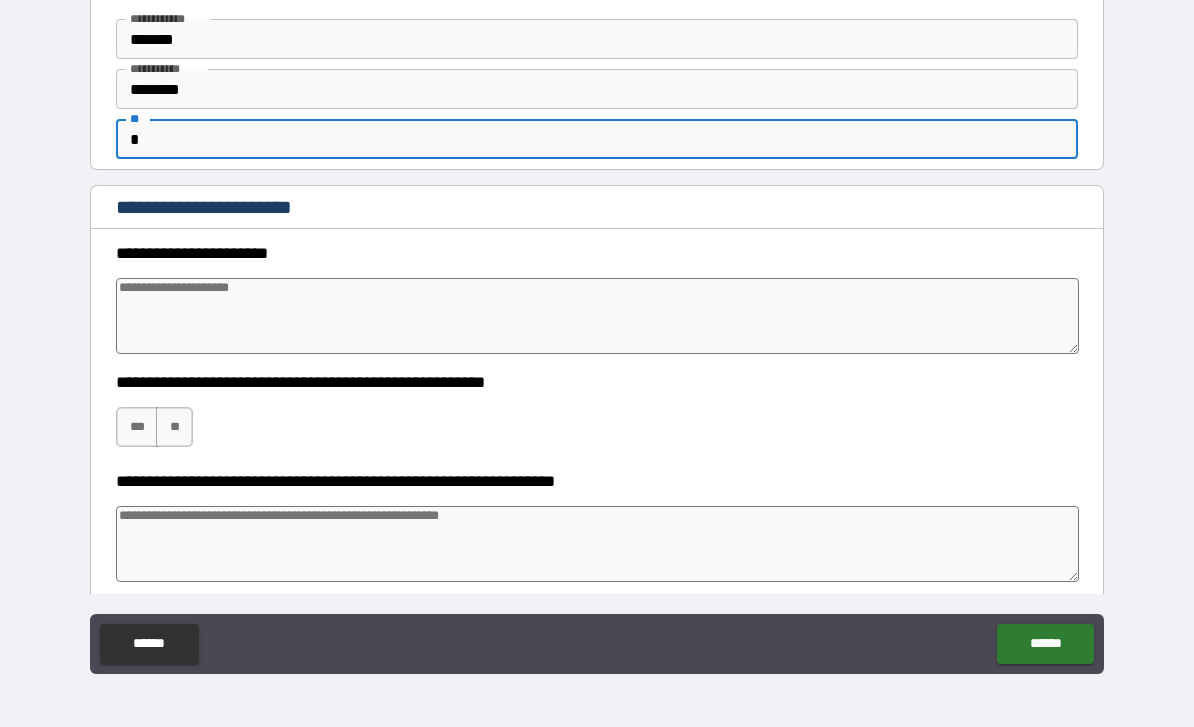 type on "*" 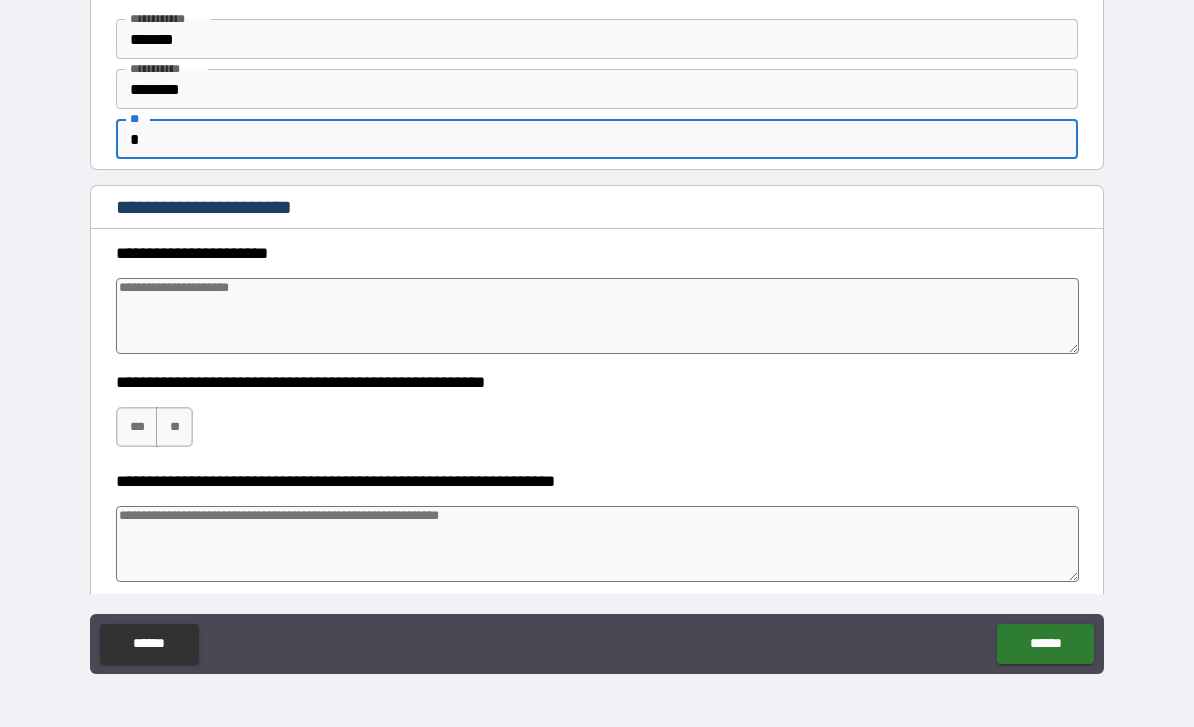 click at bounding box center [597, 316] 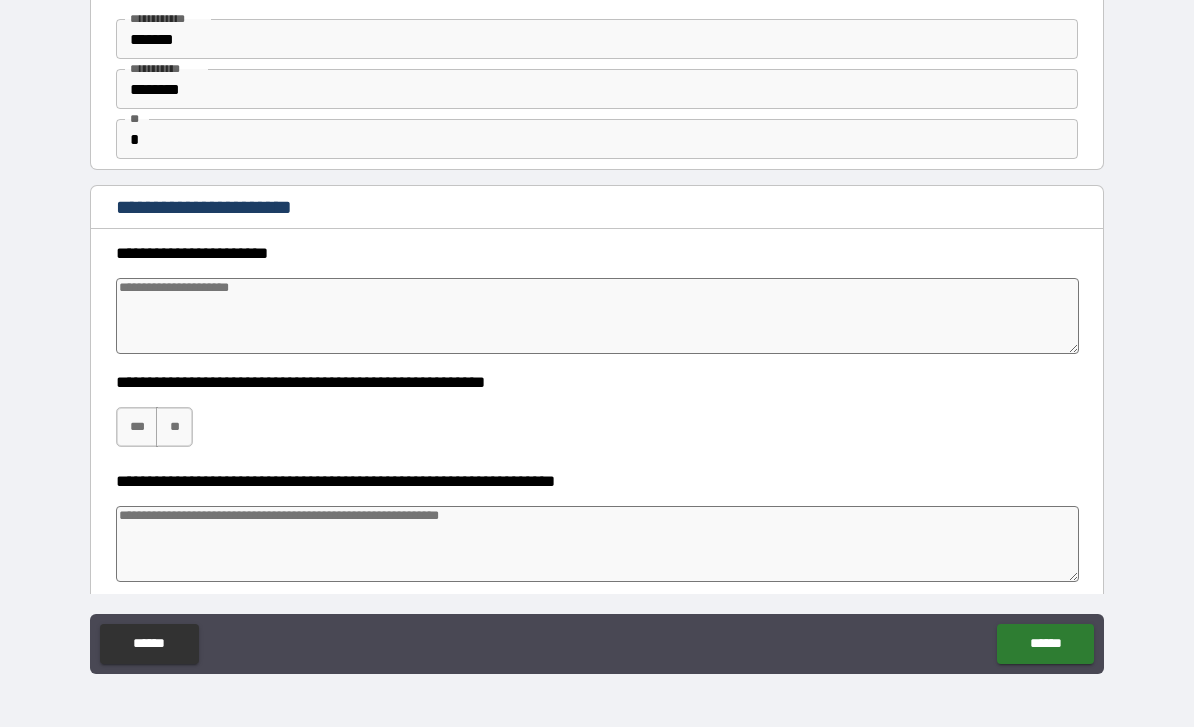 type on "*" 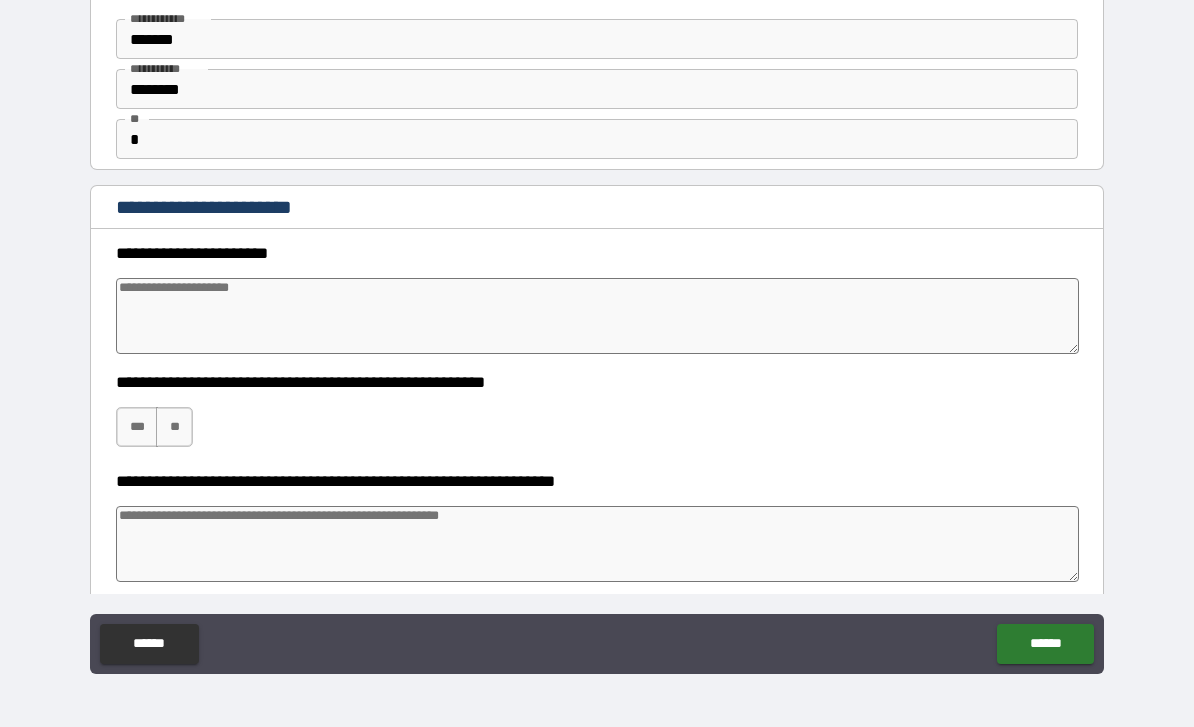 type on "*" 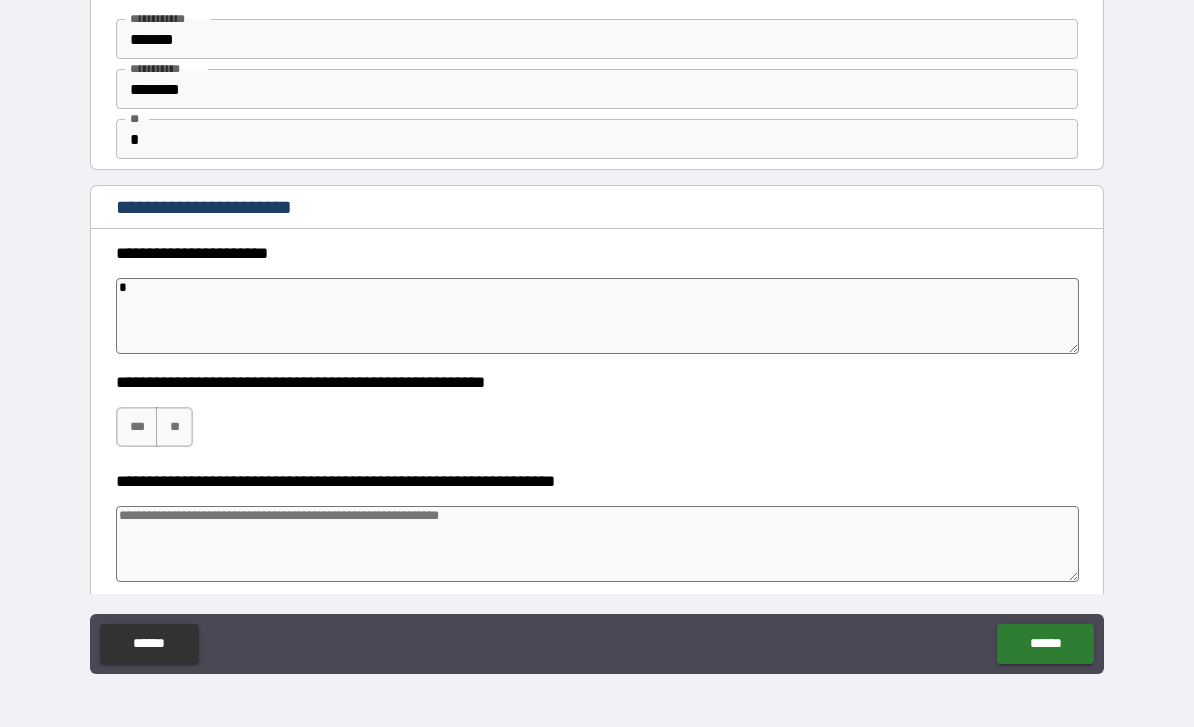 type on "**" 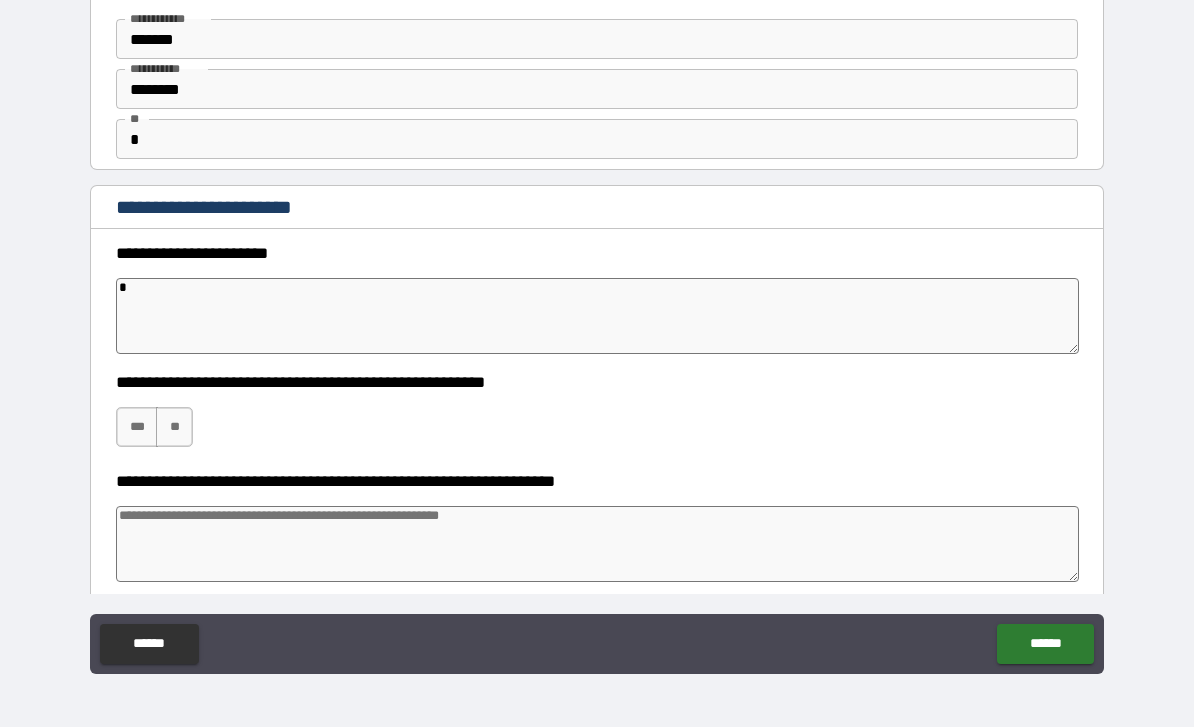 type on "*" 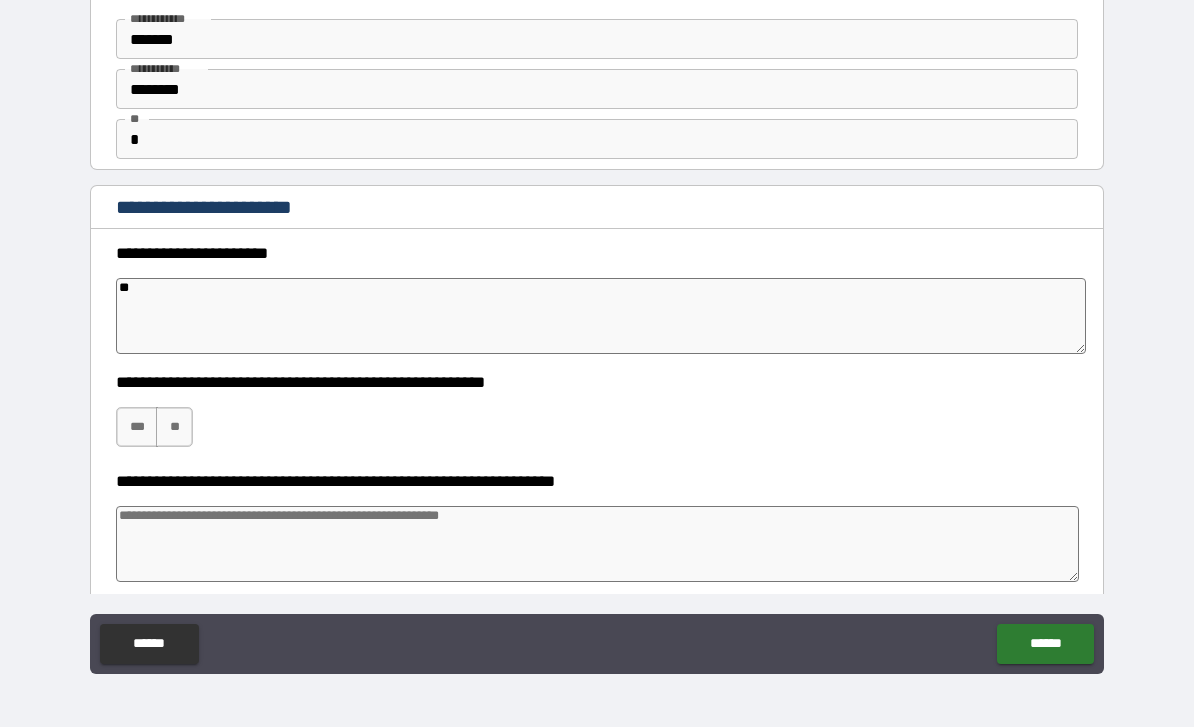 type on "***" 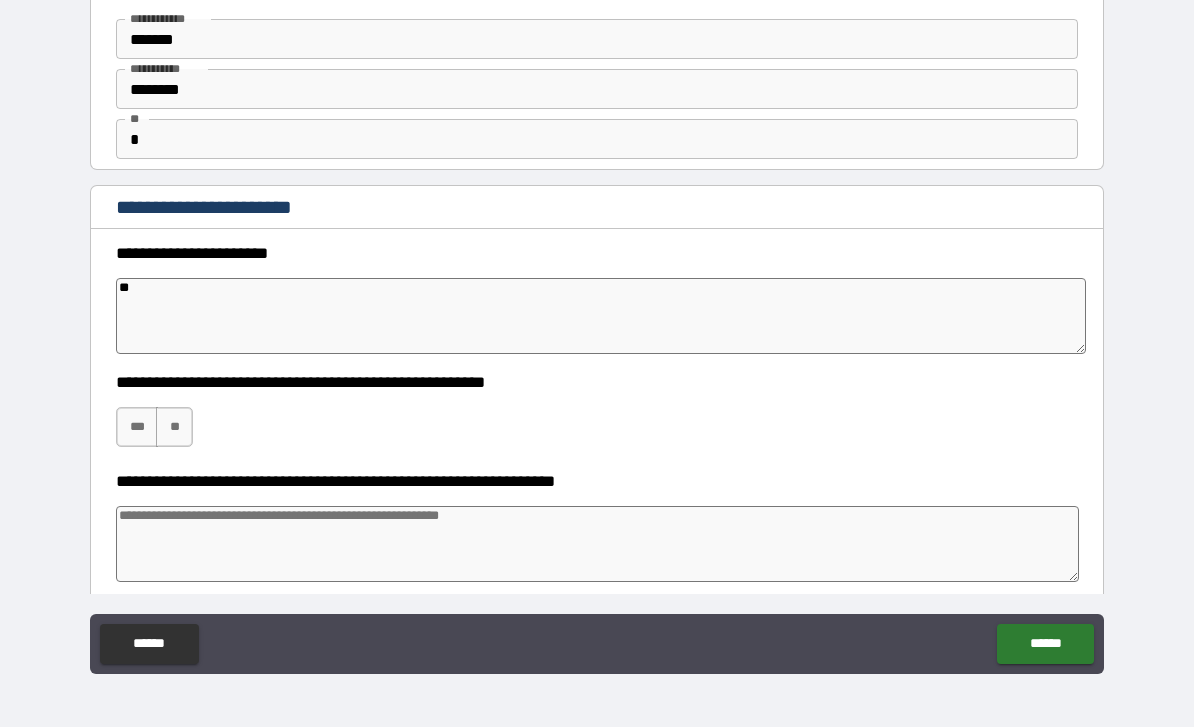 type on "*" 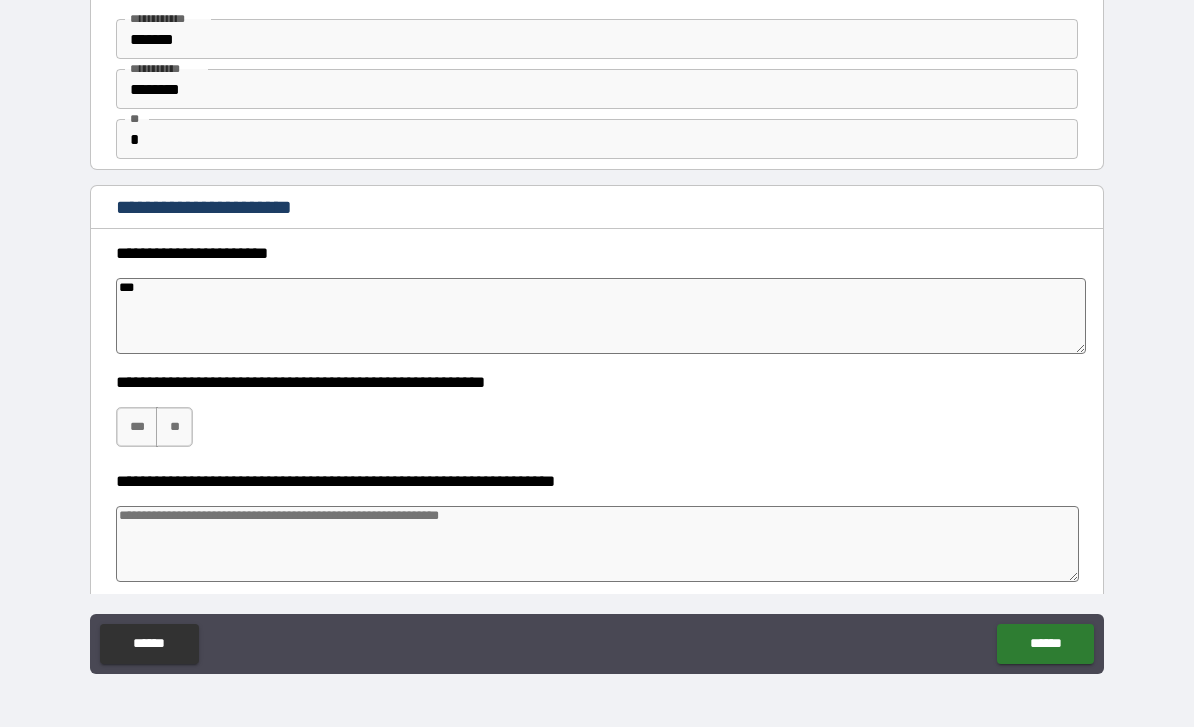 type on "****" 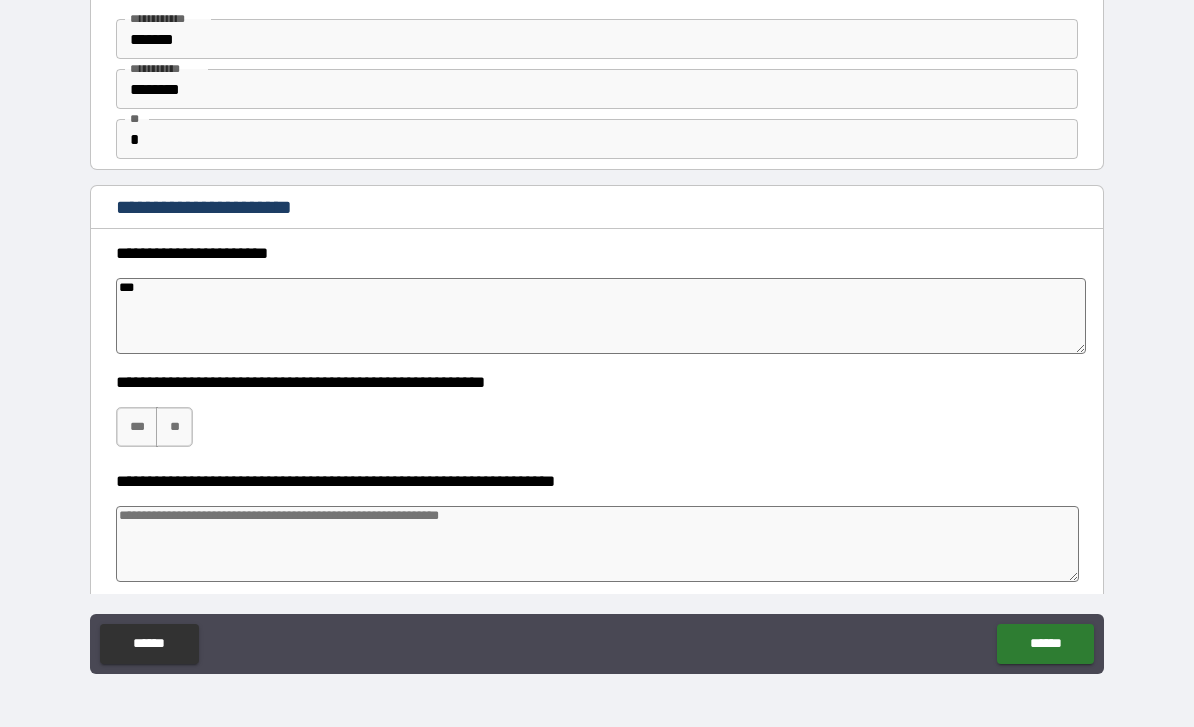type on "*" 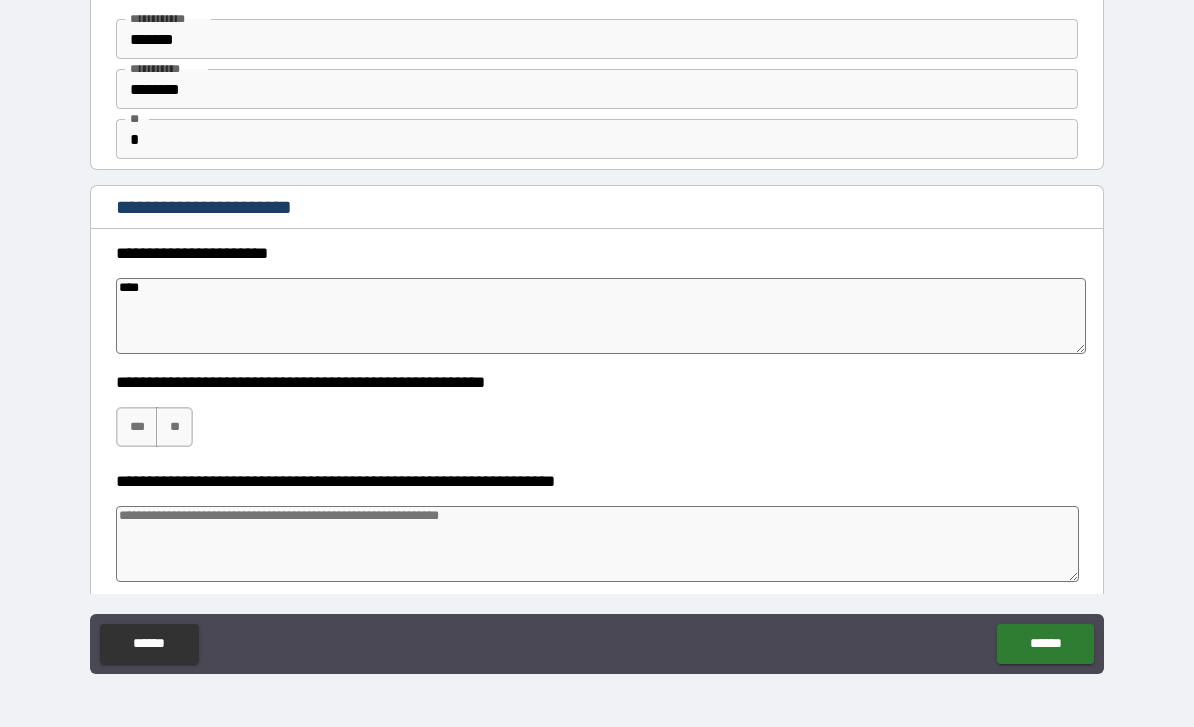 type on "*****" 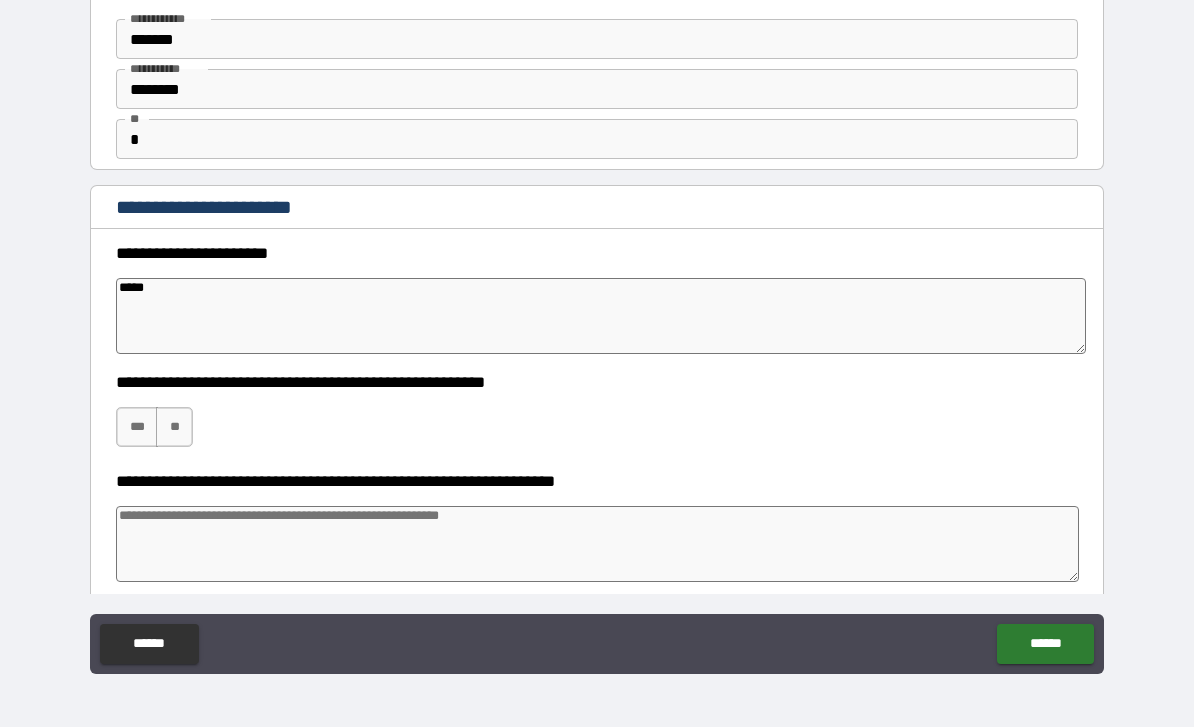 type on "*" 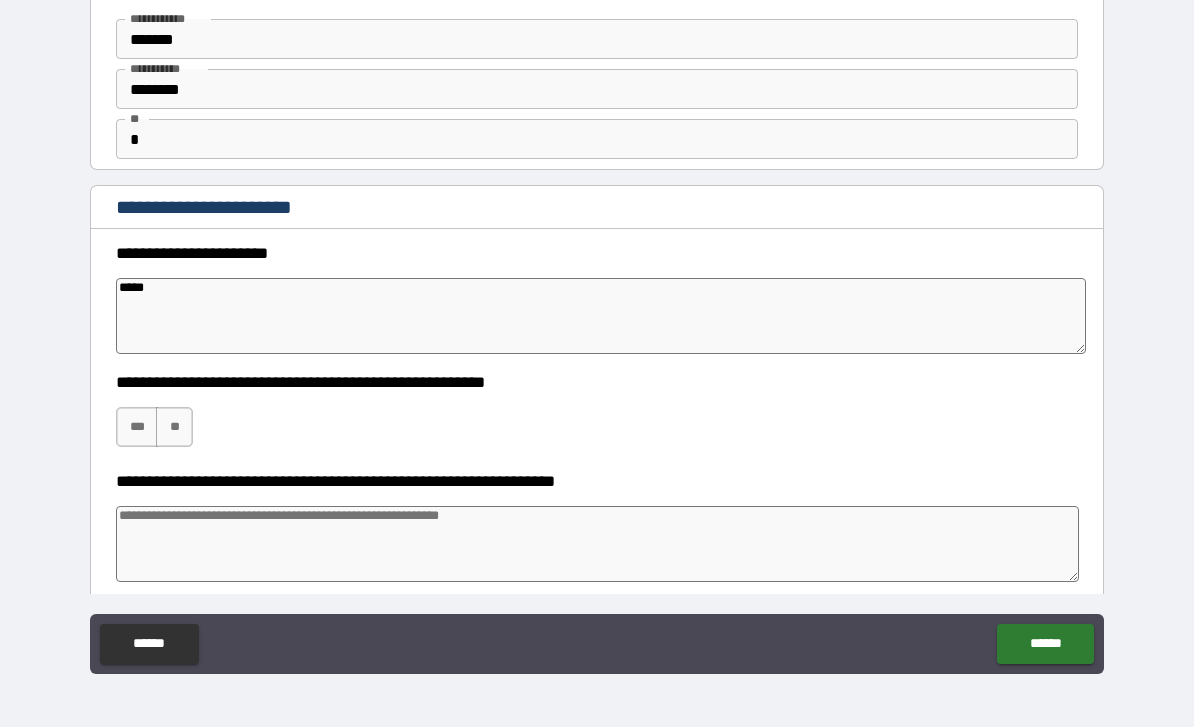 type on "*" 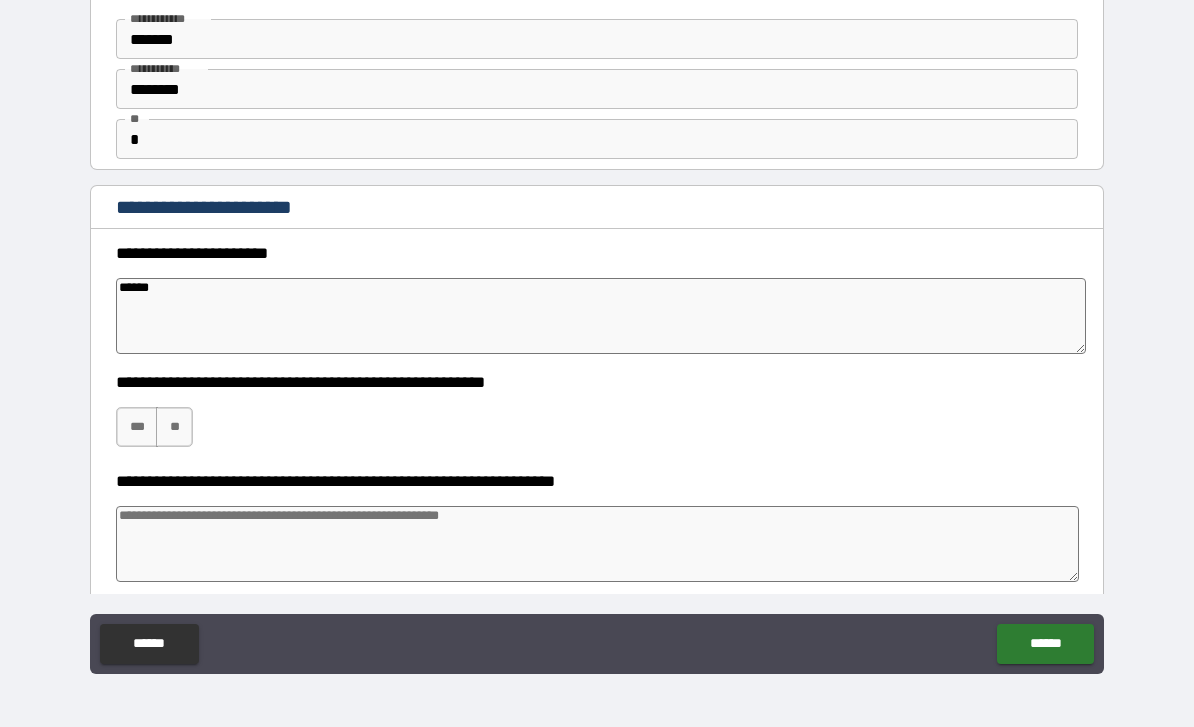 type on "*******" 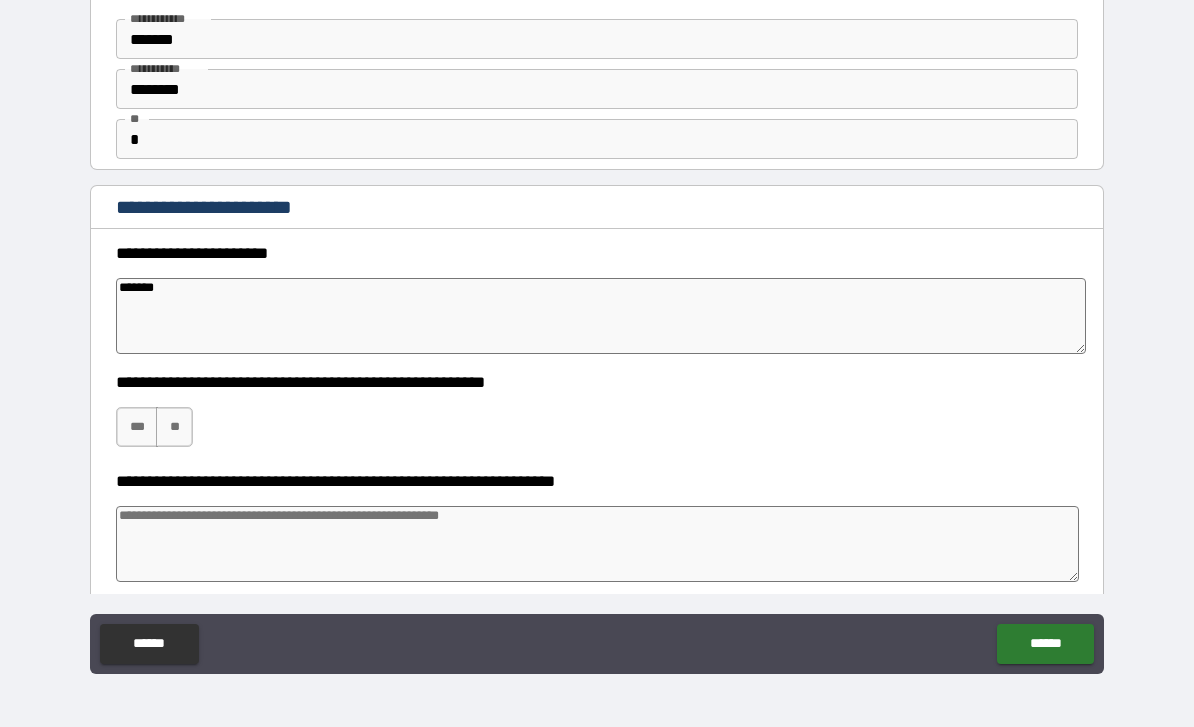 type on "*" 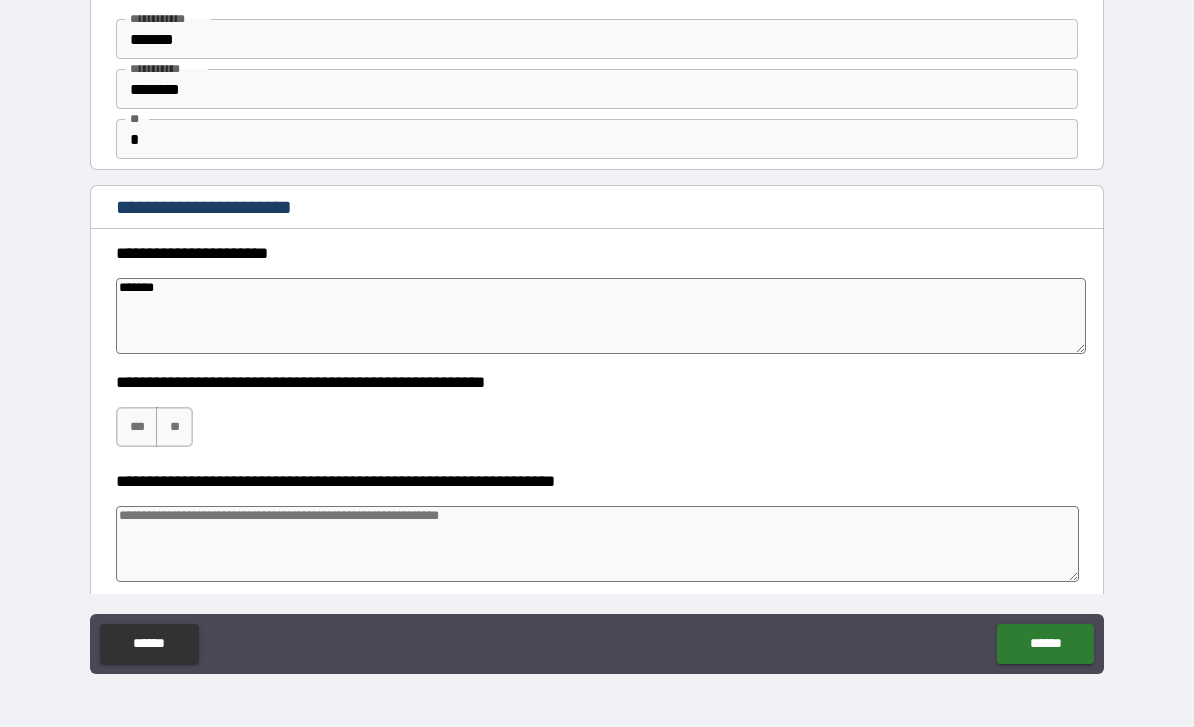 type on "********" 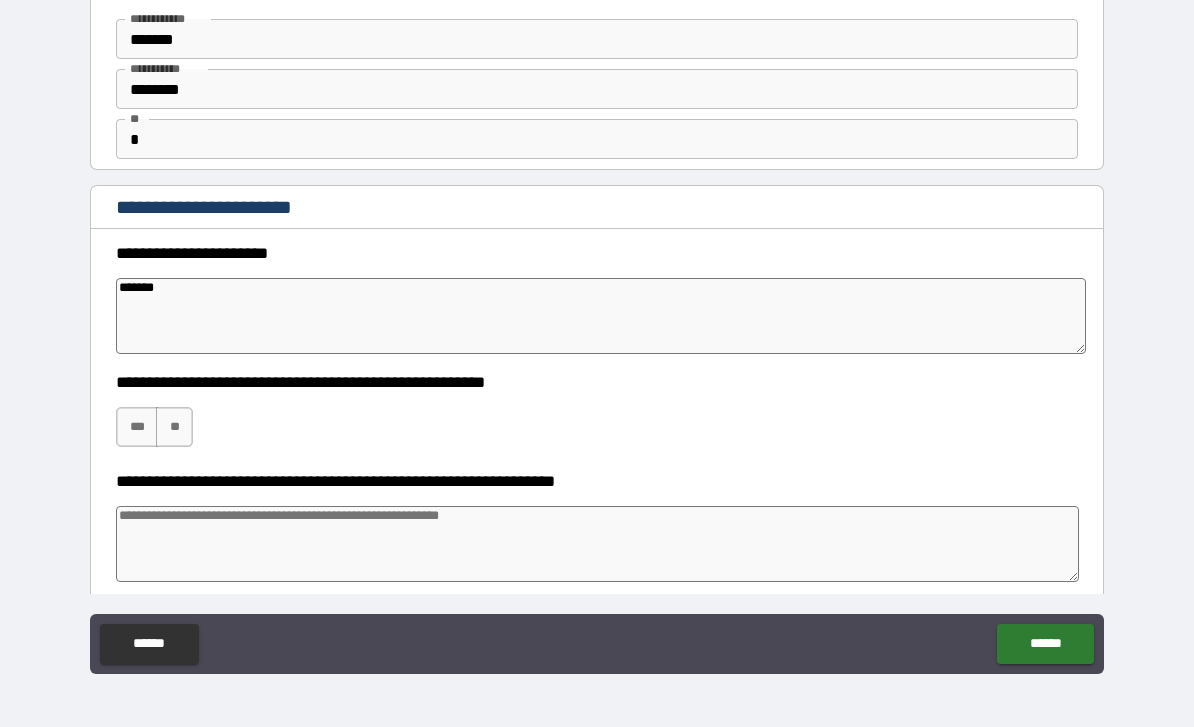 type on "*" 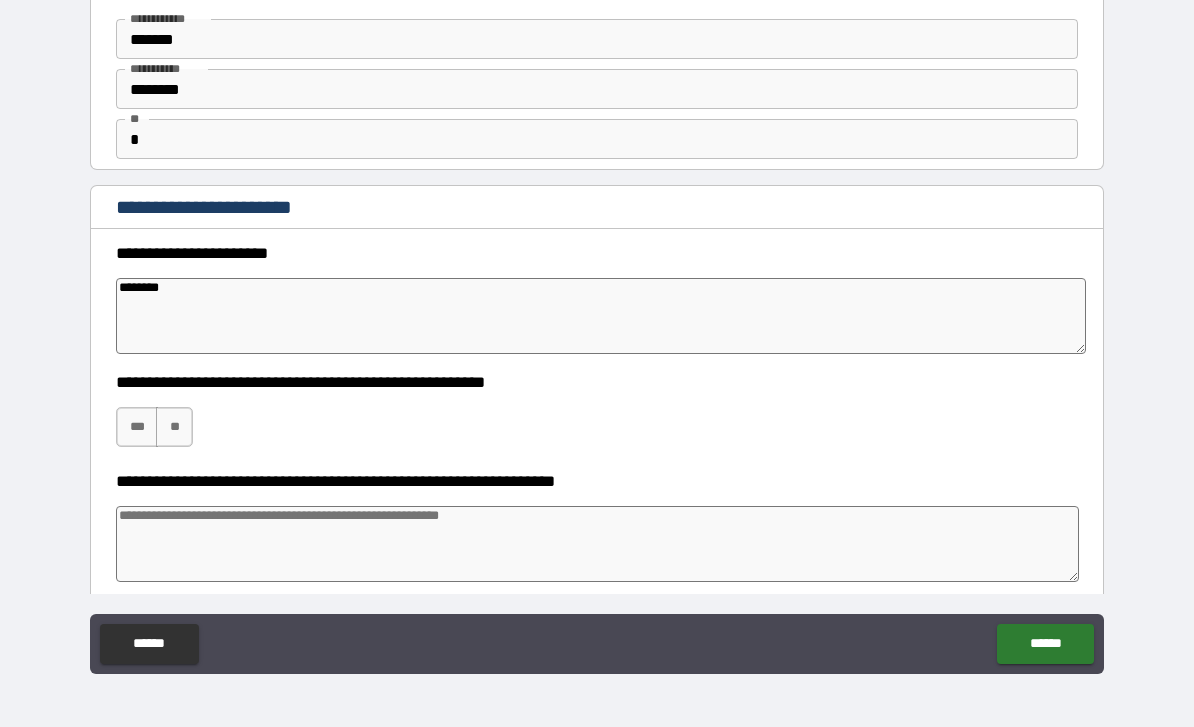 type on "*" 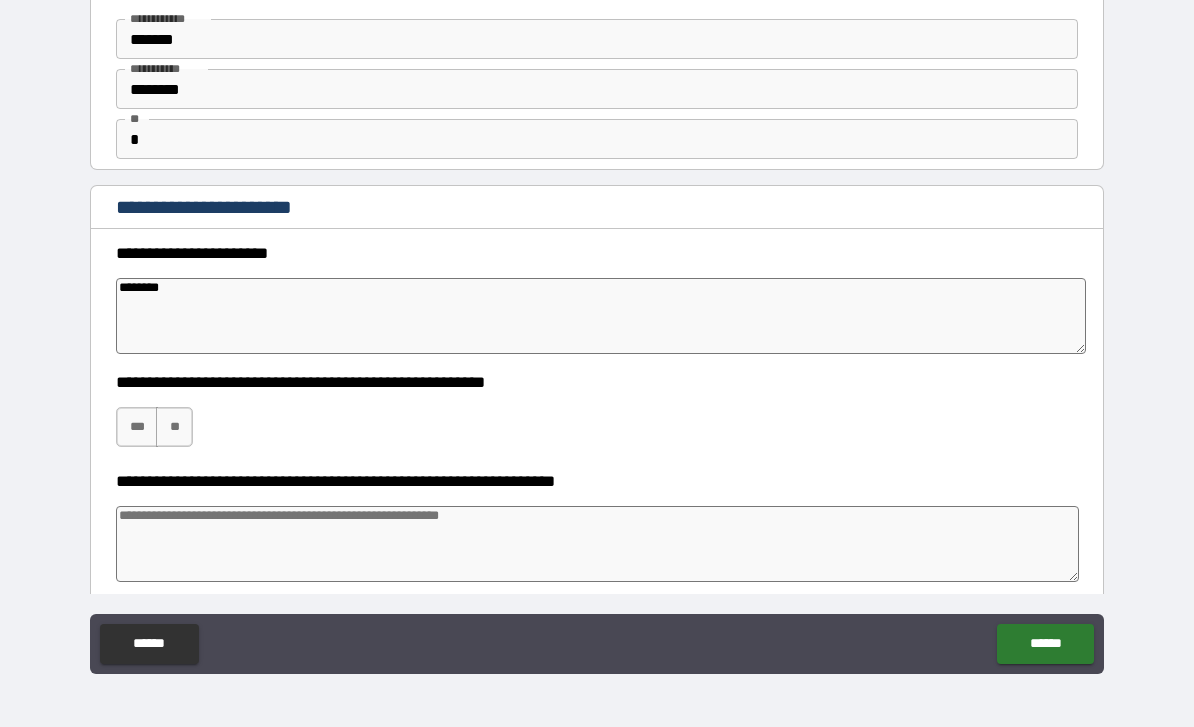 type on "*" 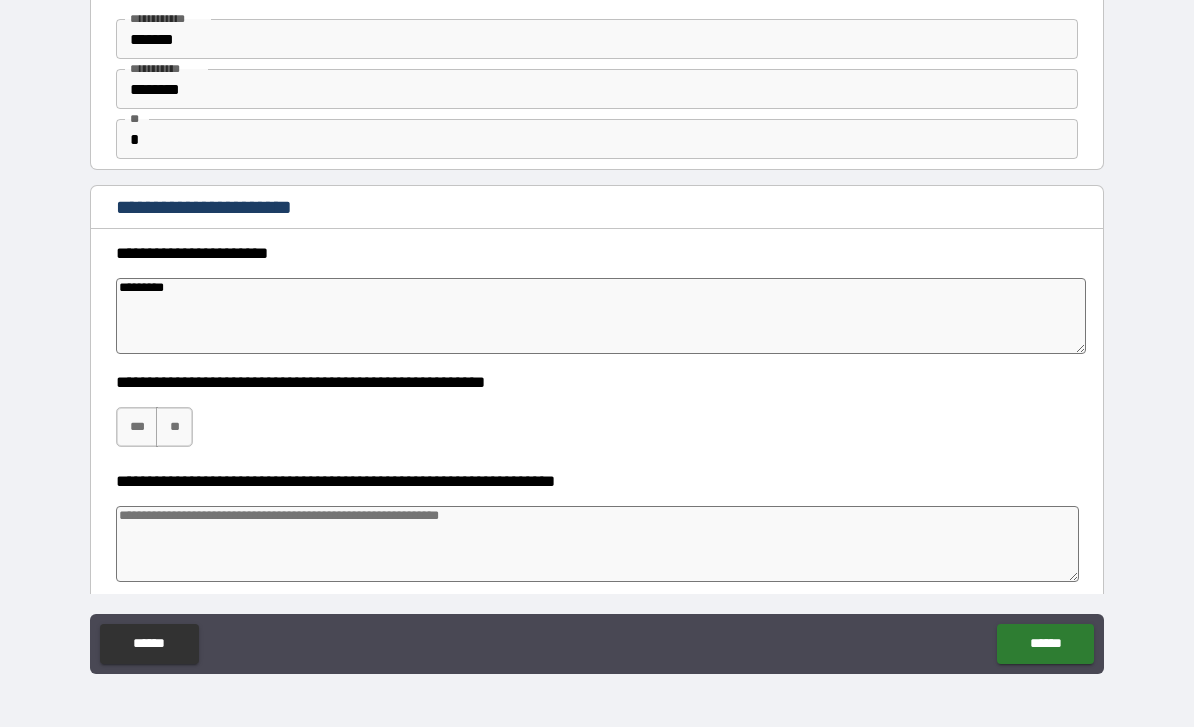 type on "*" 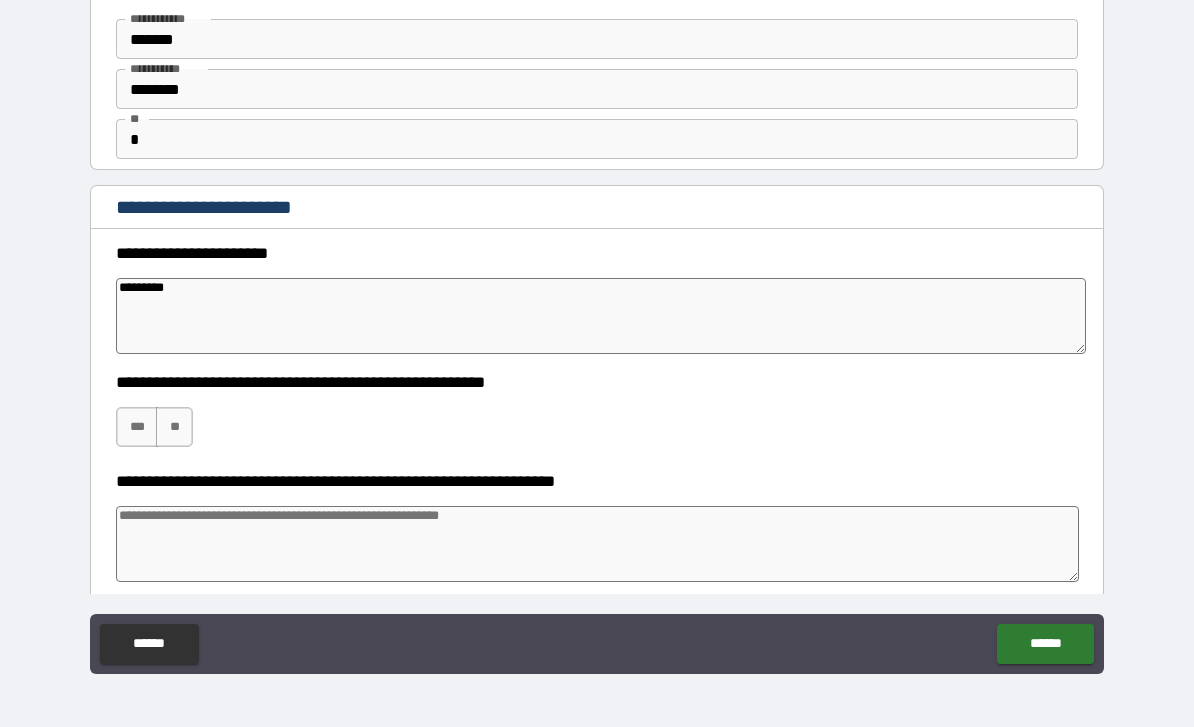 type on "*" 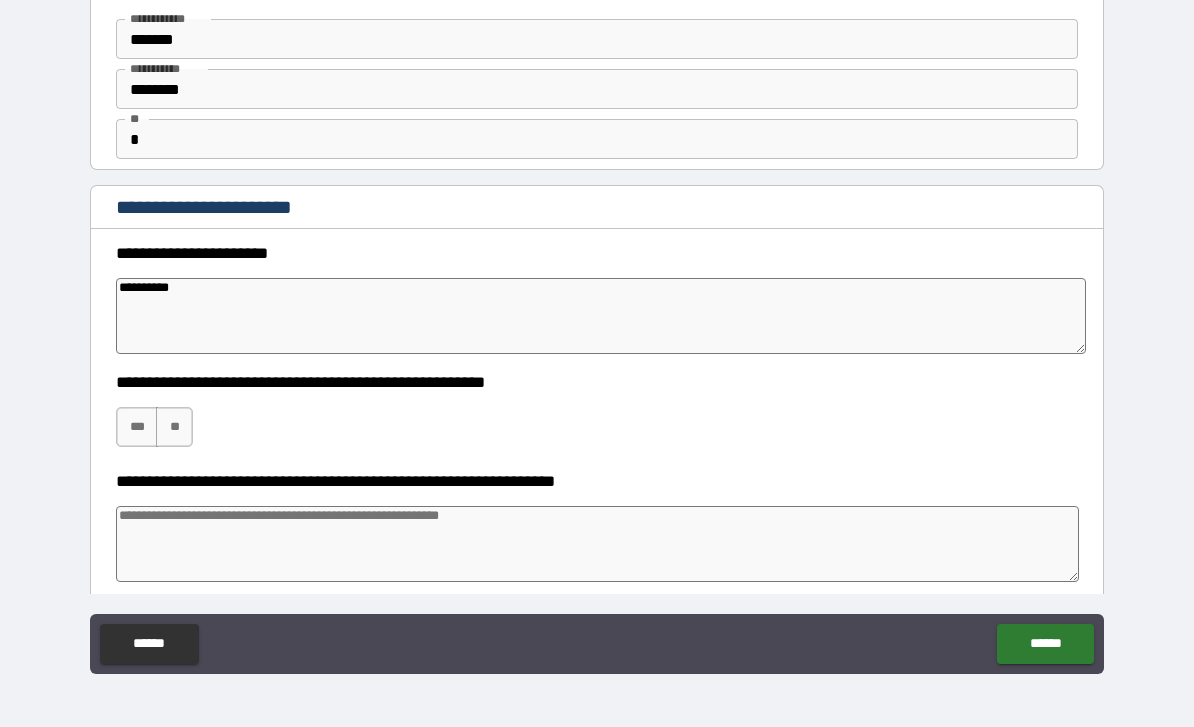 type on "**********" 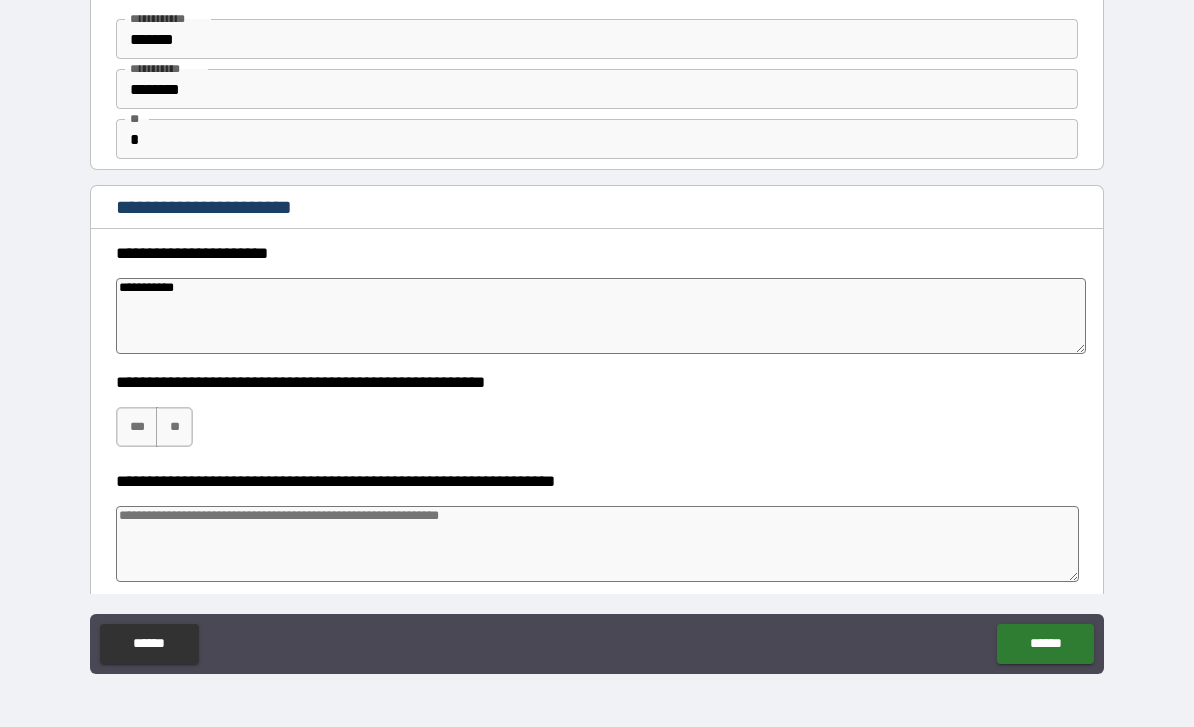 type on "*" 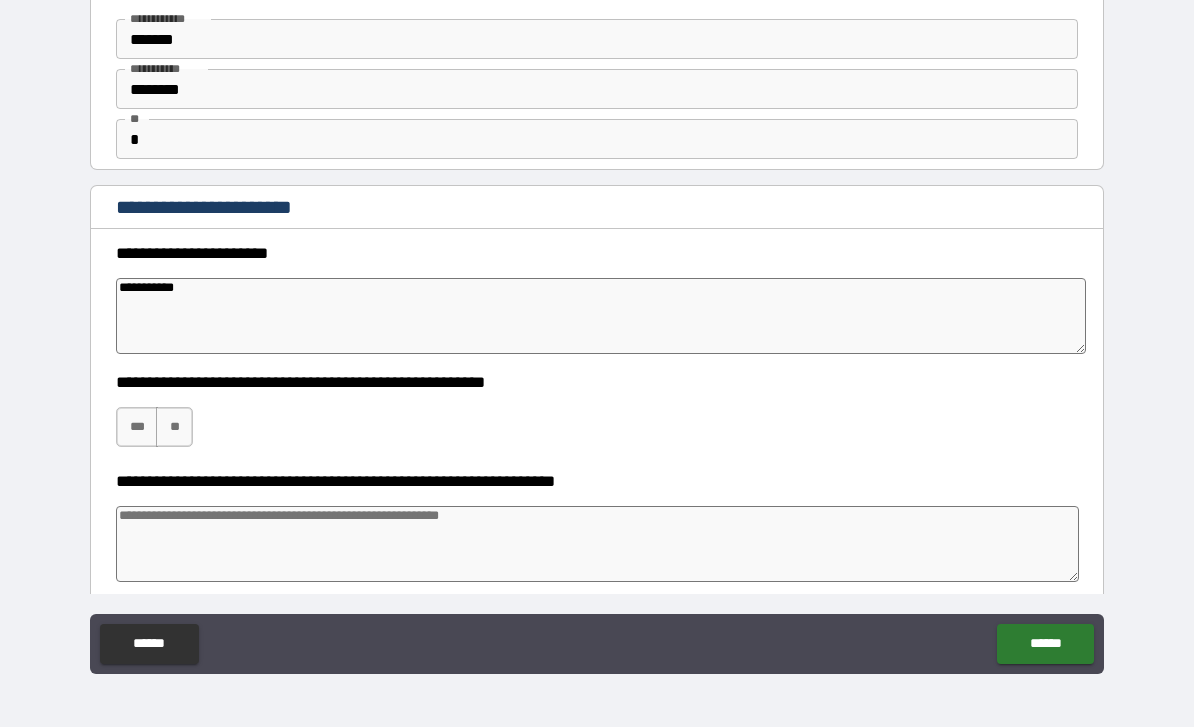 type on "**********" 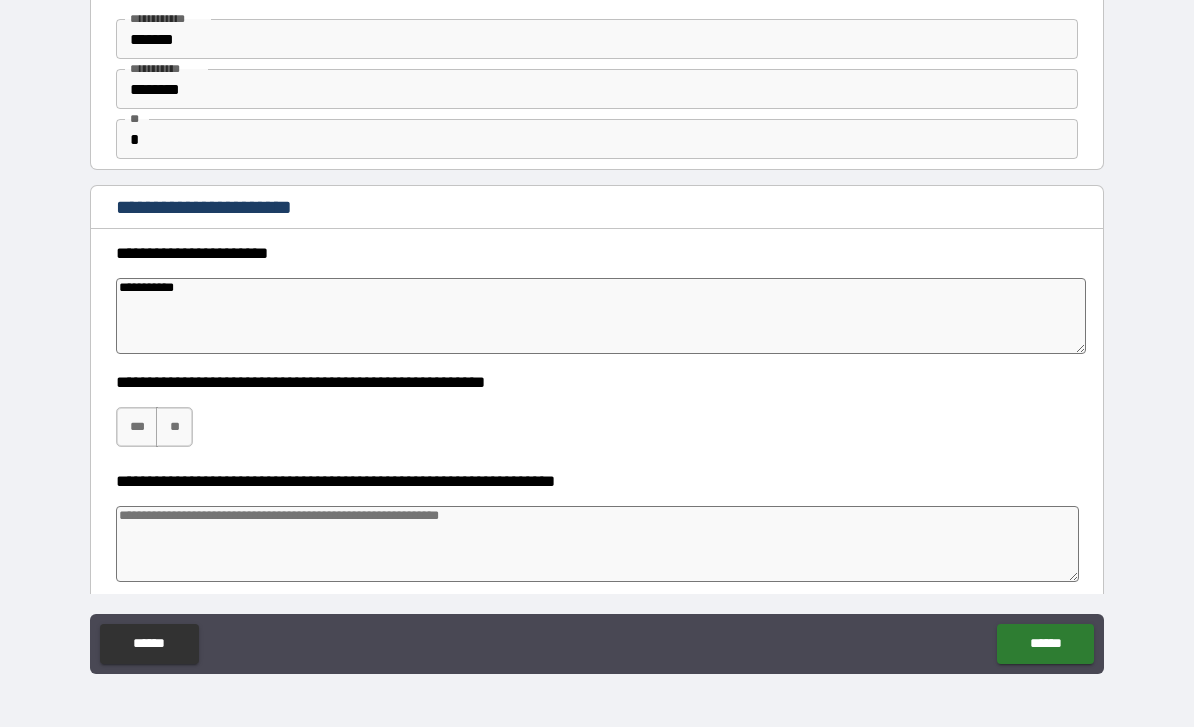 type on "*" 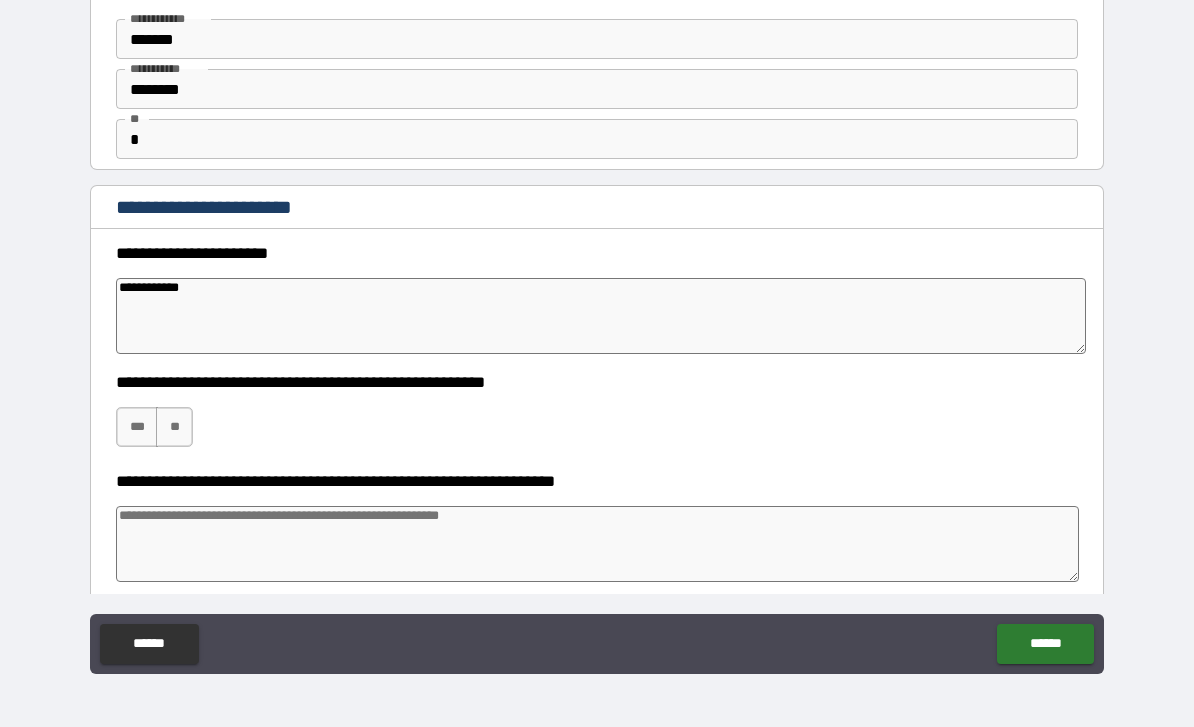 type on "**********" 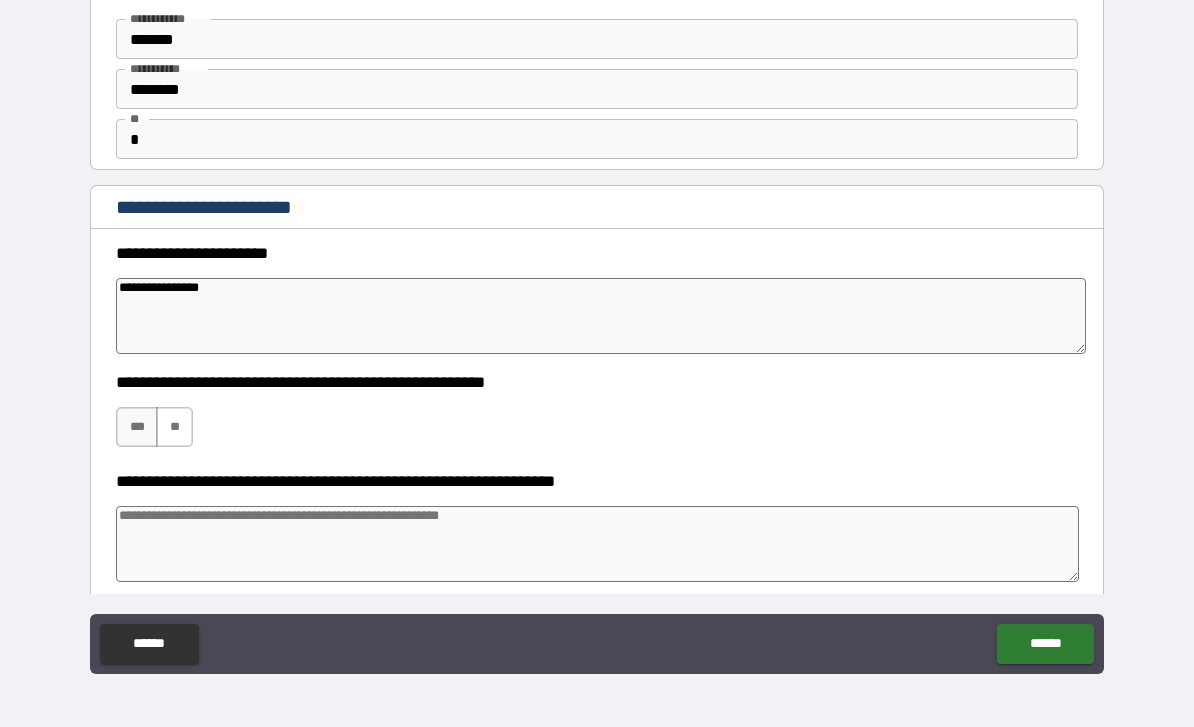 click on "**" at bounding box center (174, 427) 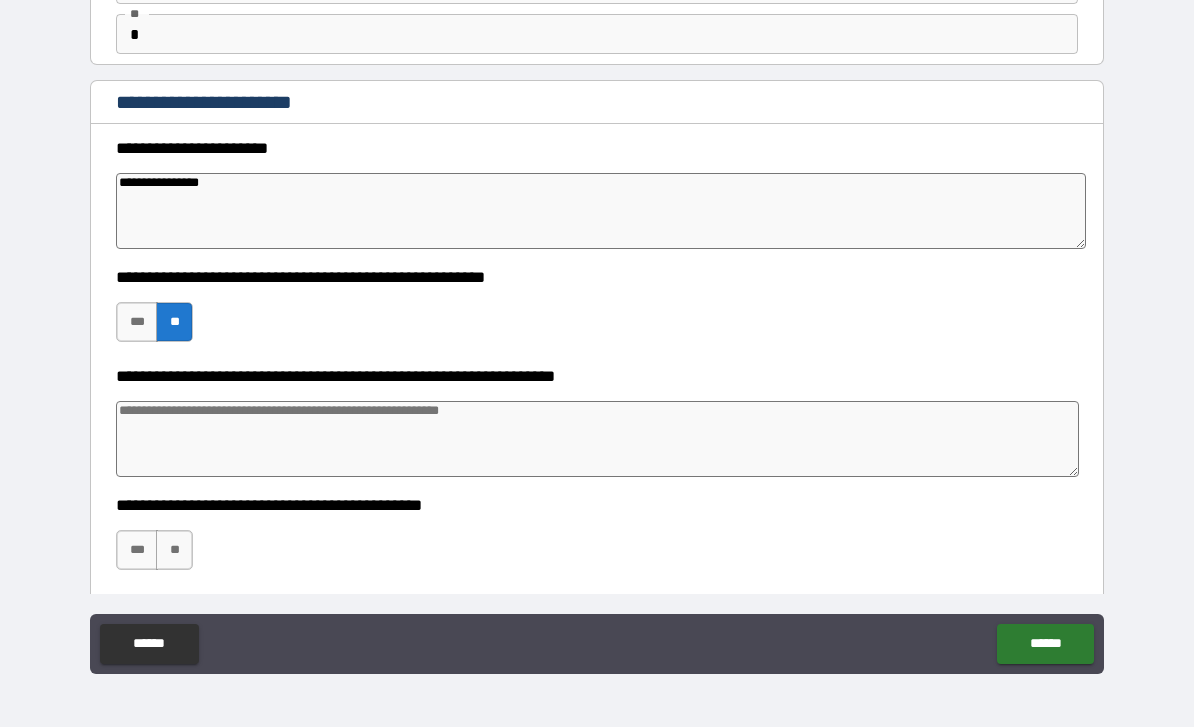scroll, scrollTop: 179, scrollLeft: 0, axis: vertical 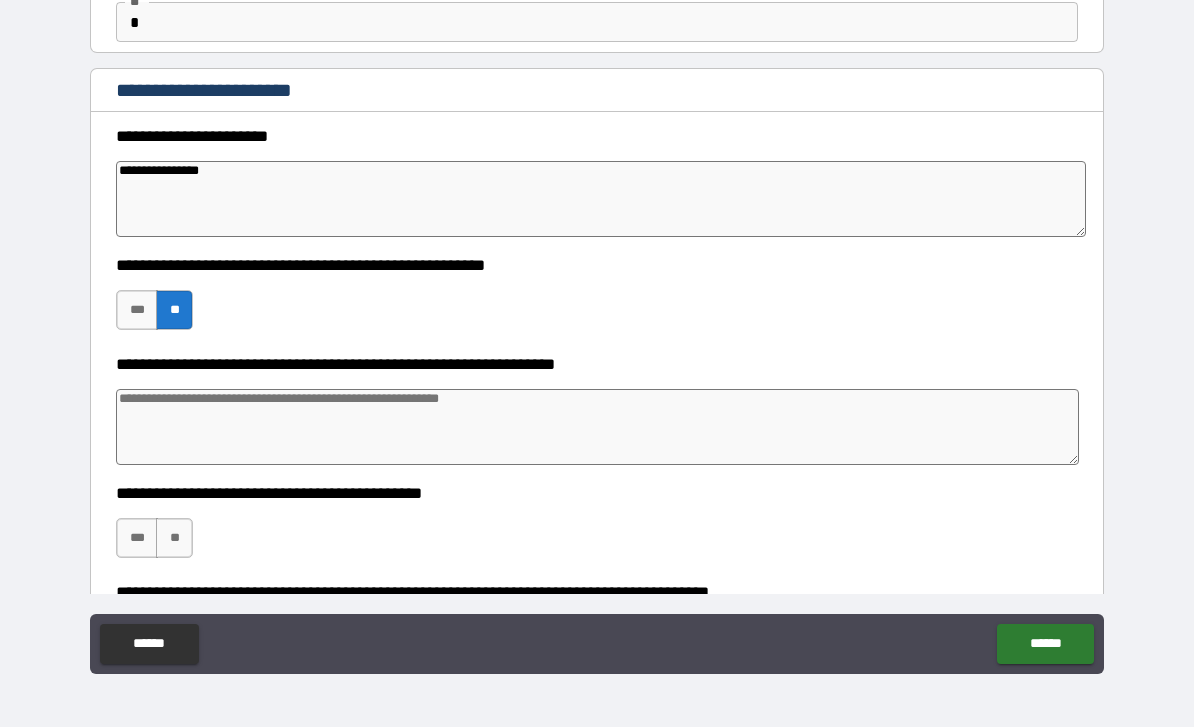 click at bounding box center [597, 427] 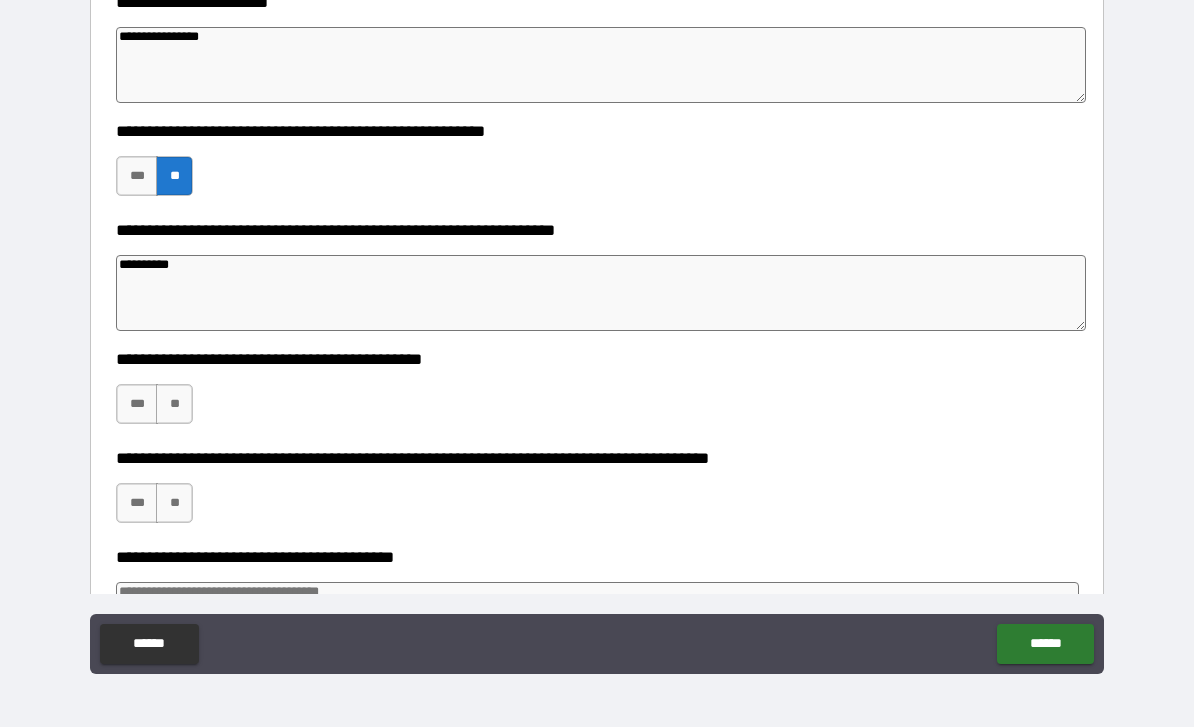 scroll, scrollTop: 317, scrollLeft: 0, axis: vertical 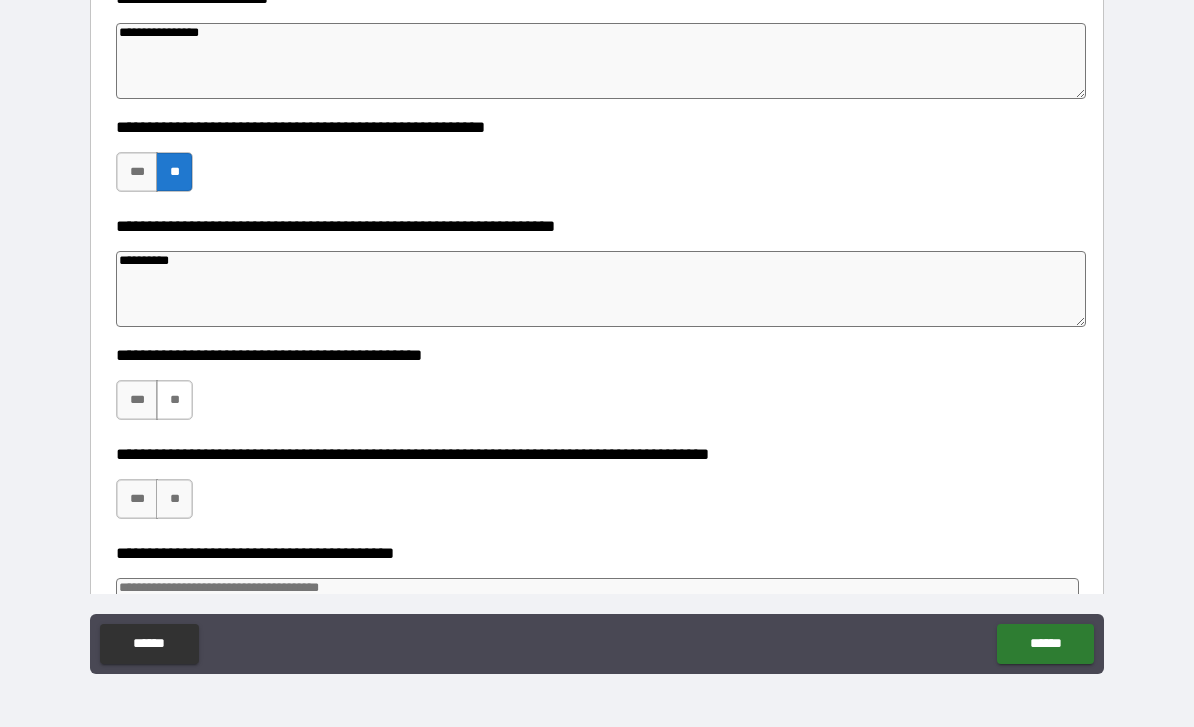 click on "**" at bounding box center (174, 400) 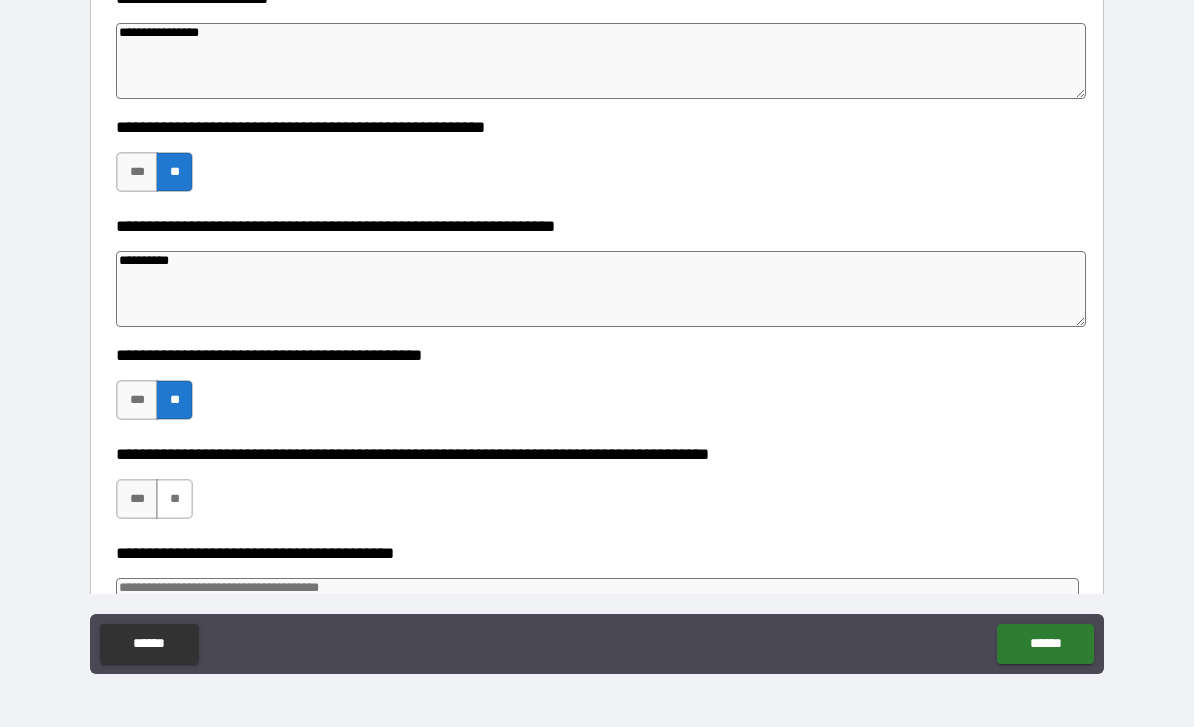 click on "**" at bounding box center (174, 499) 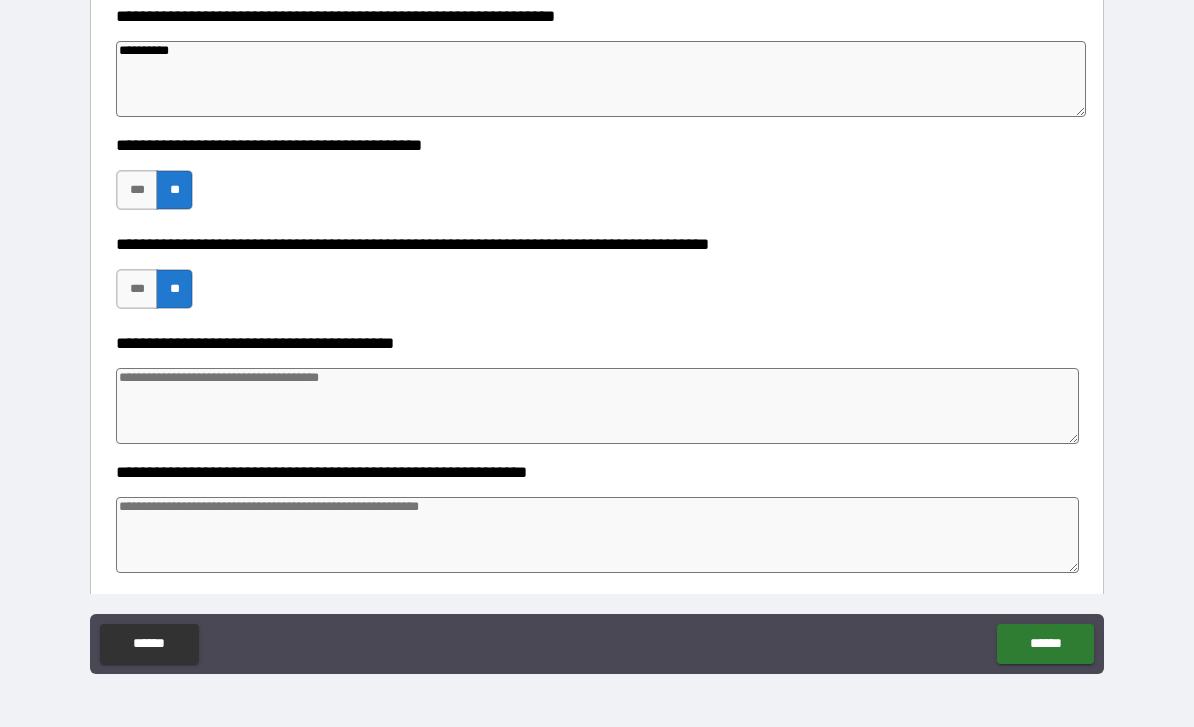 scroll, scrollTop: 531, scrollLeft: 0, axis: vertical 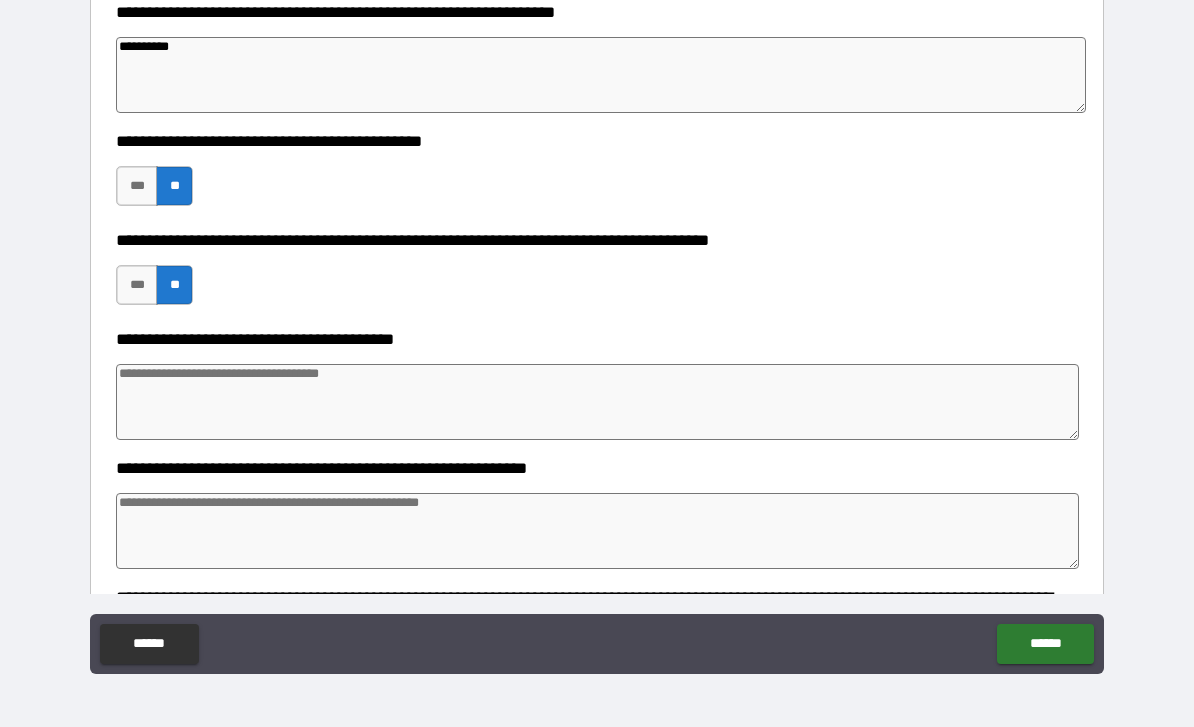 click at bounding box center [597, 402] 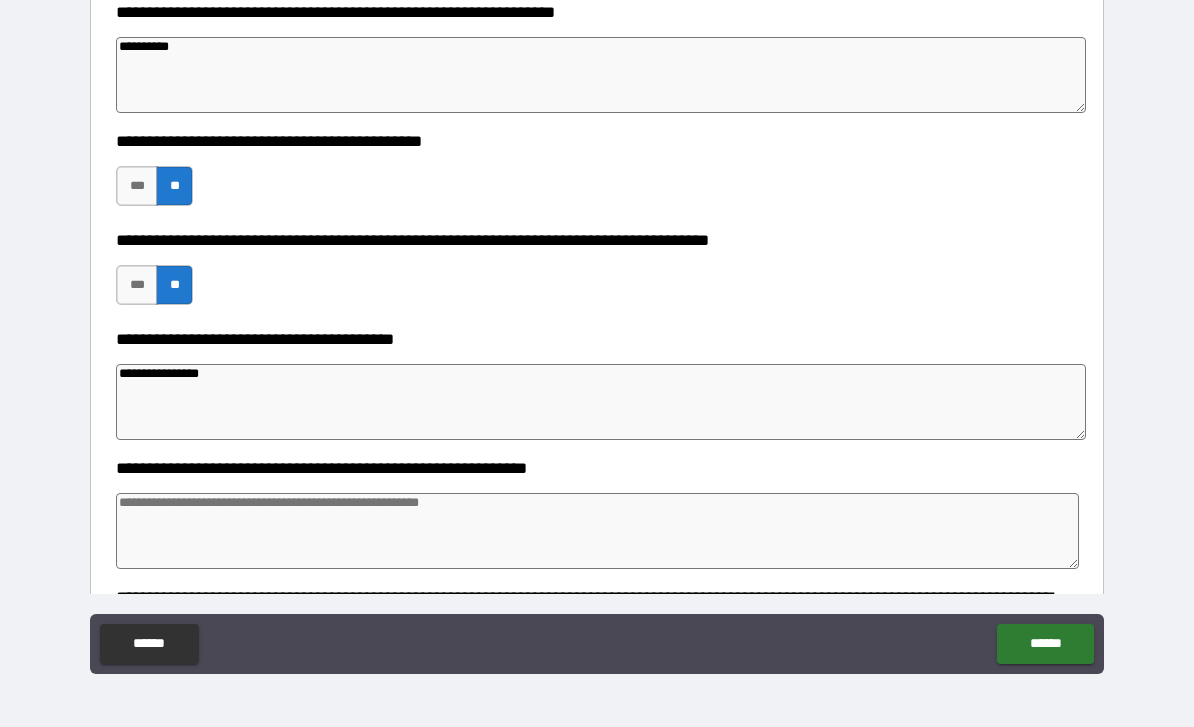click at bounding box center (597, 531) 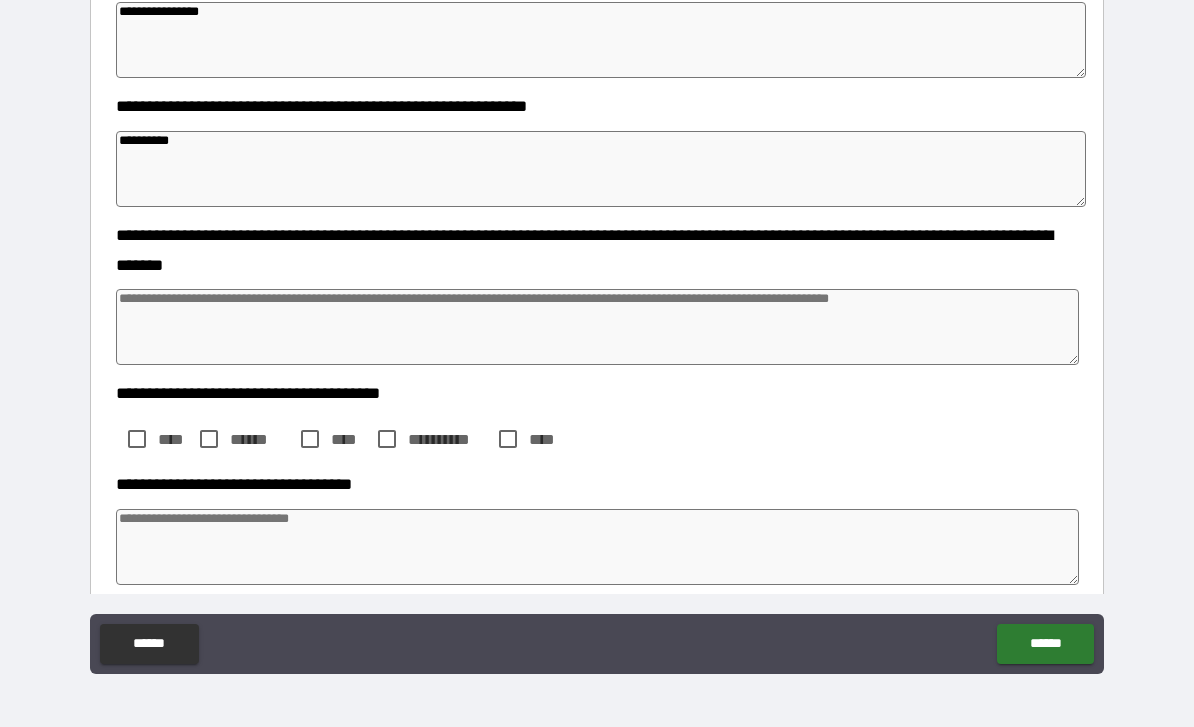 scroll, scrollTop: 901, scrollLeft: 0, axis: vertical 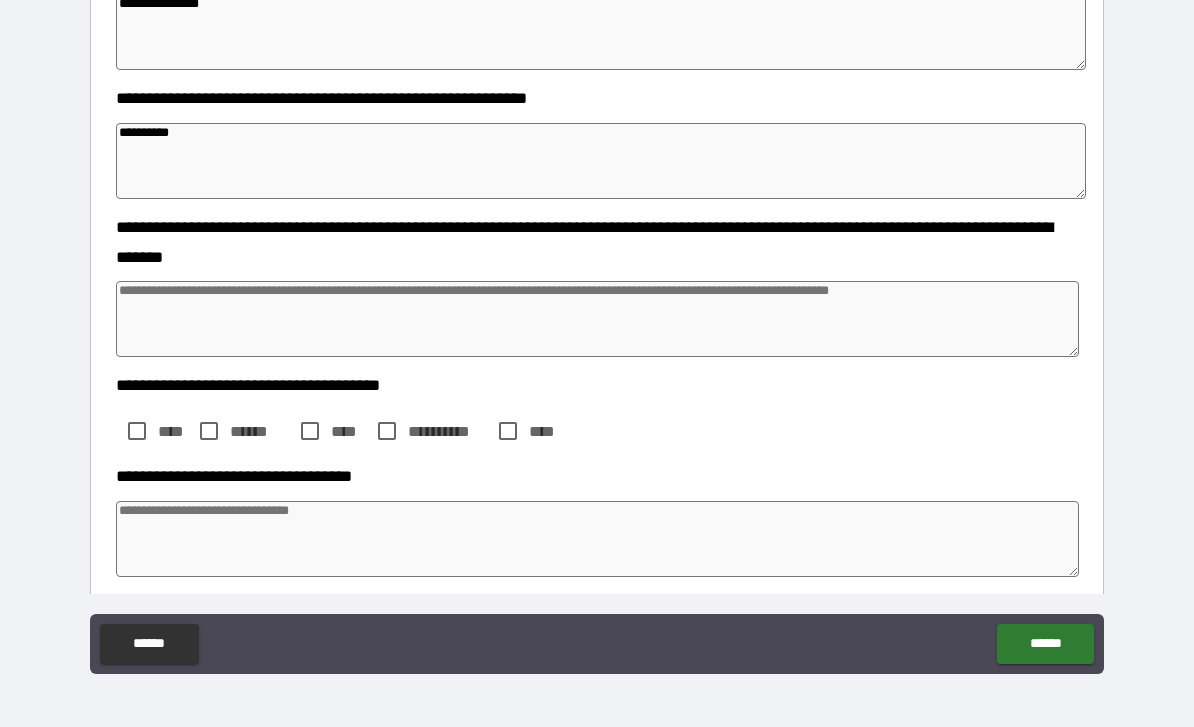 click at bounding box center (597, 319) 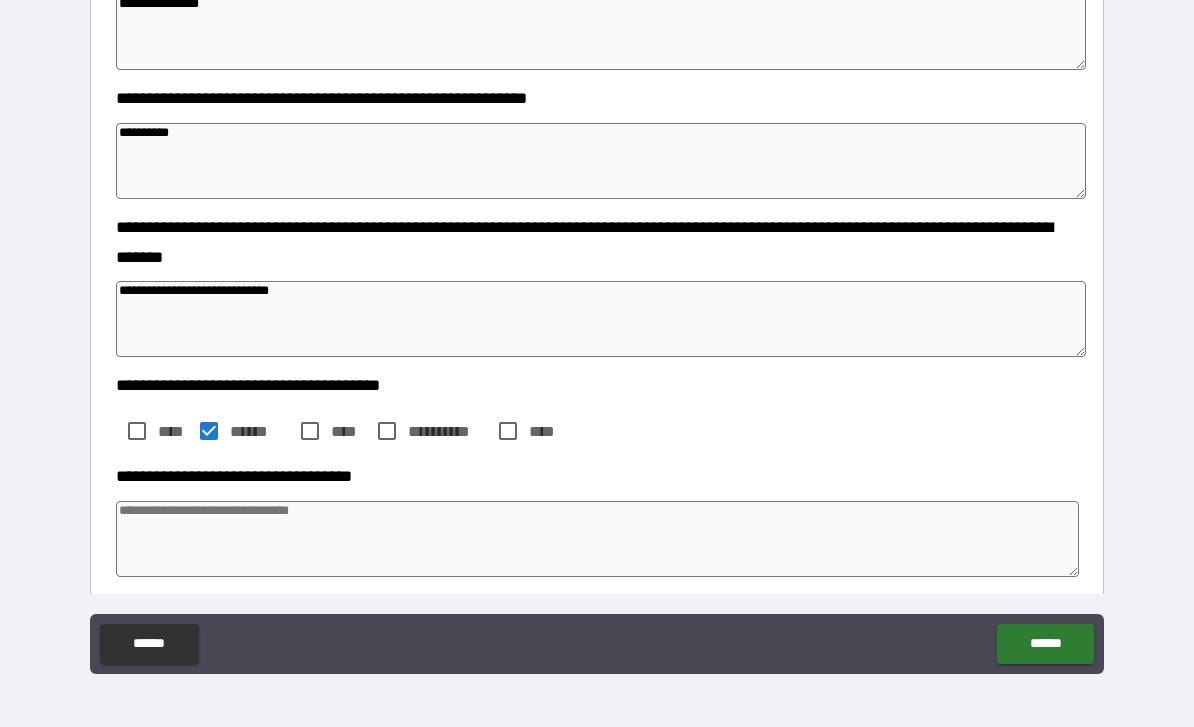 click at bounding box center (597, 539) 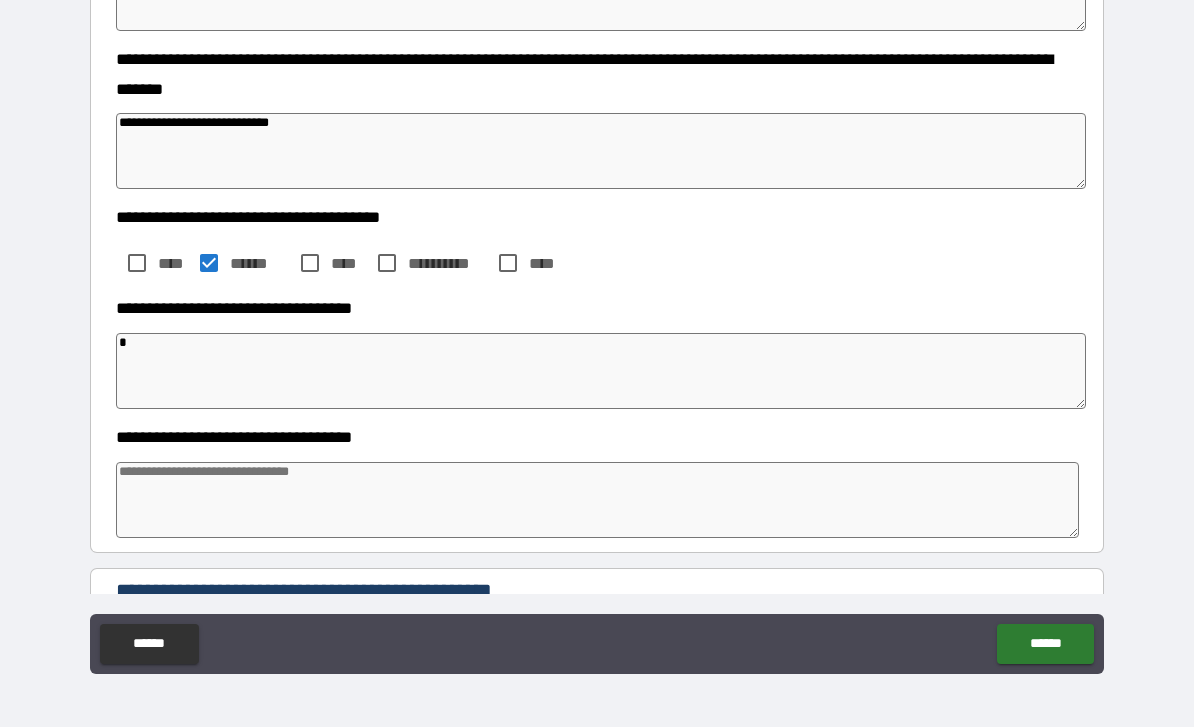 scroll, scrollTop: 1070, scrollLeft: 0, axis: vertical 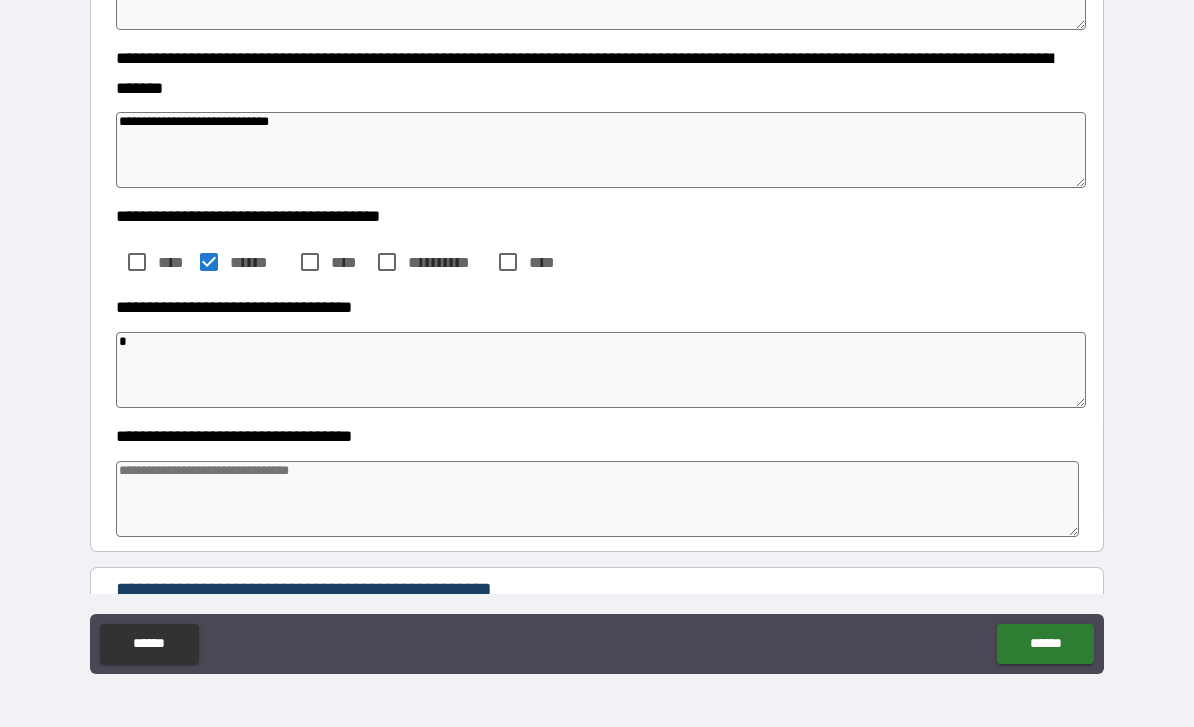 click at bounding box center [597, 499] 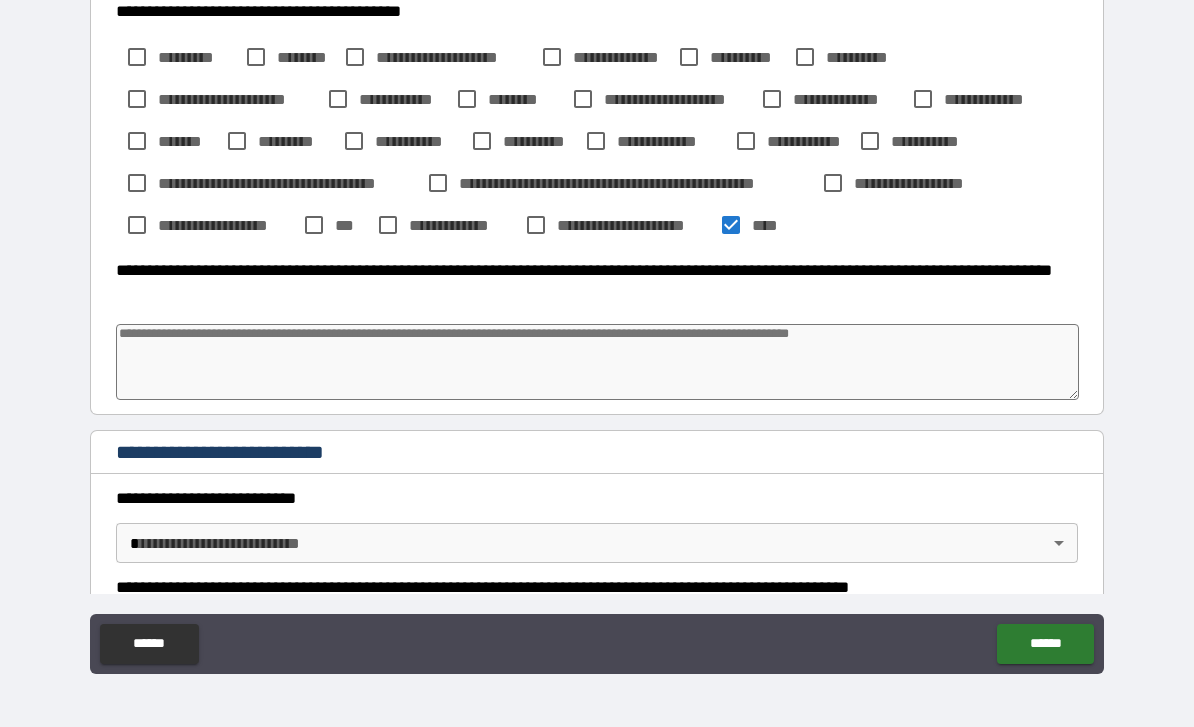 scroll, scrollTop: 1963, scrollLeft: 0, axis: vertical 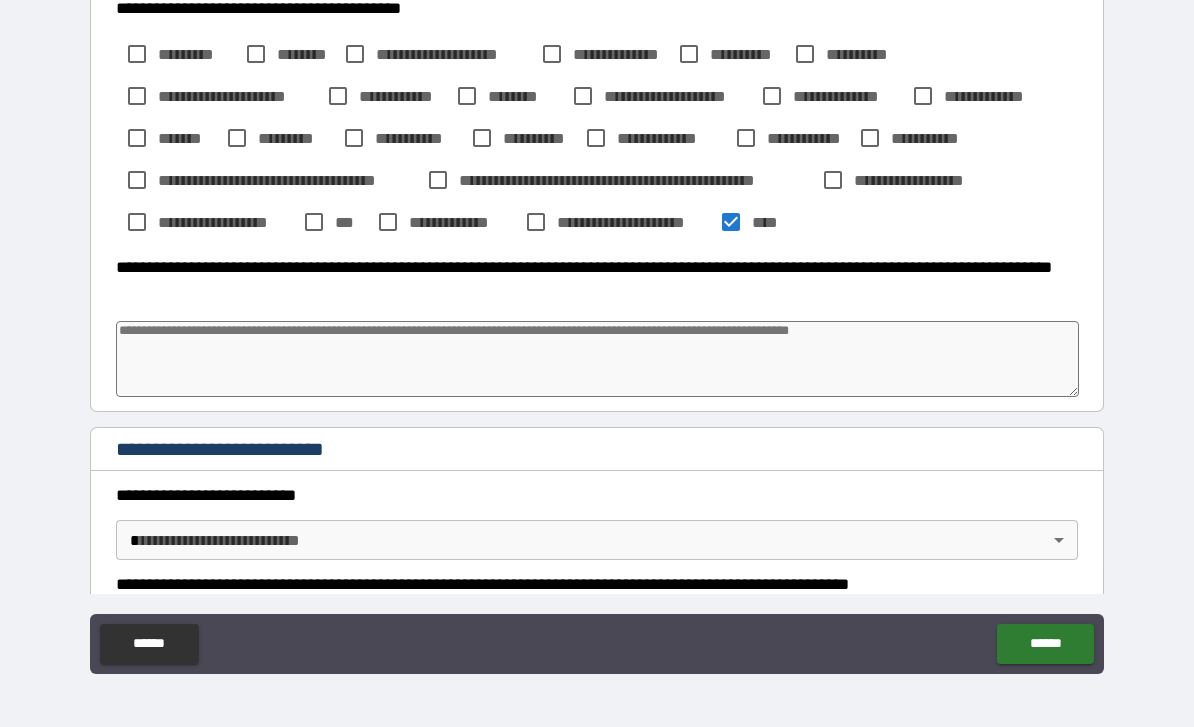 click at bounding box center (597, 359) 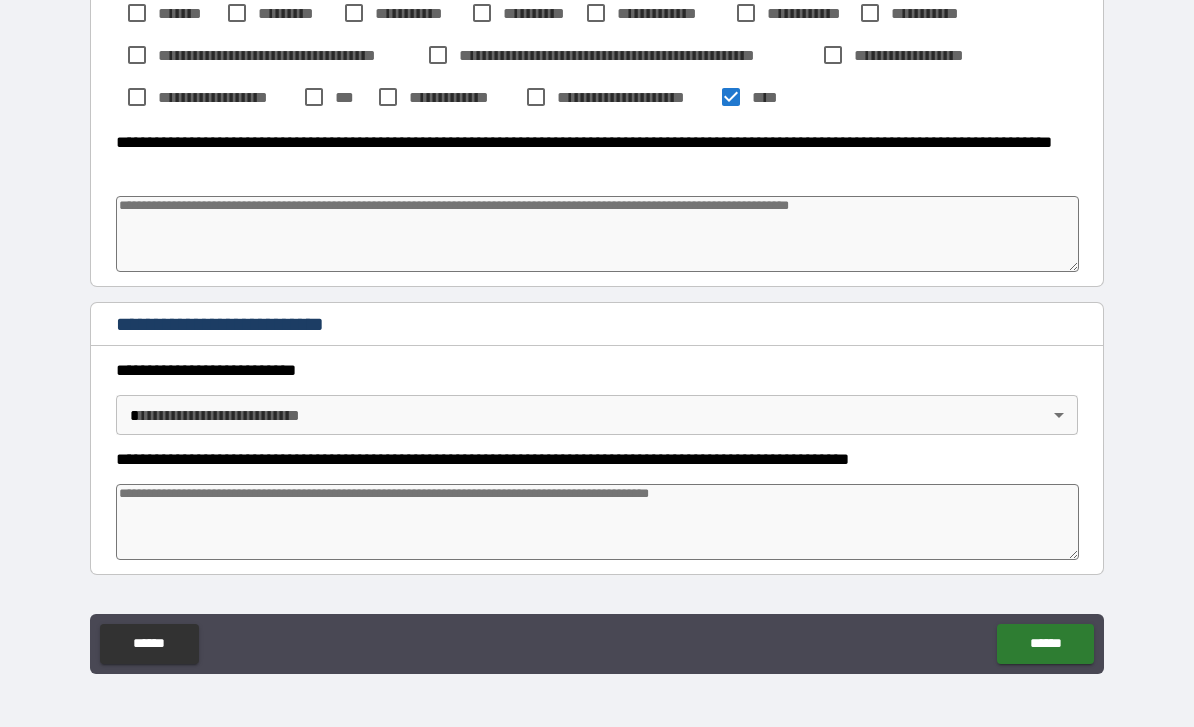 scroll, scrollTop: 2098, scrollLeft: 0, axis: vertical 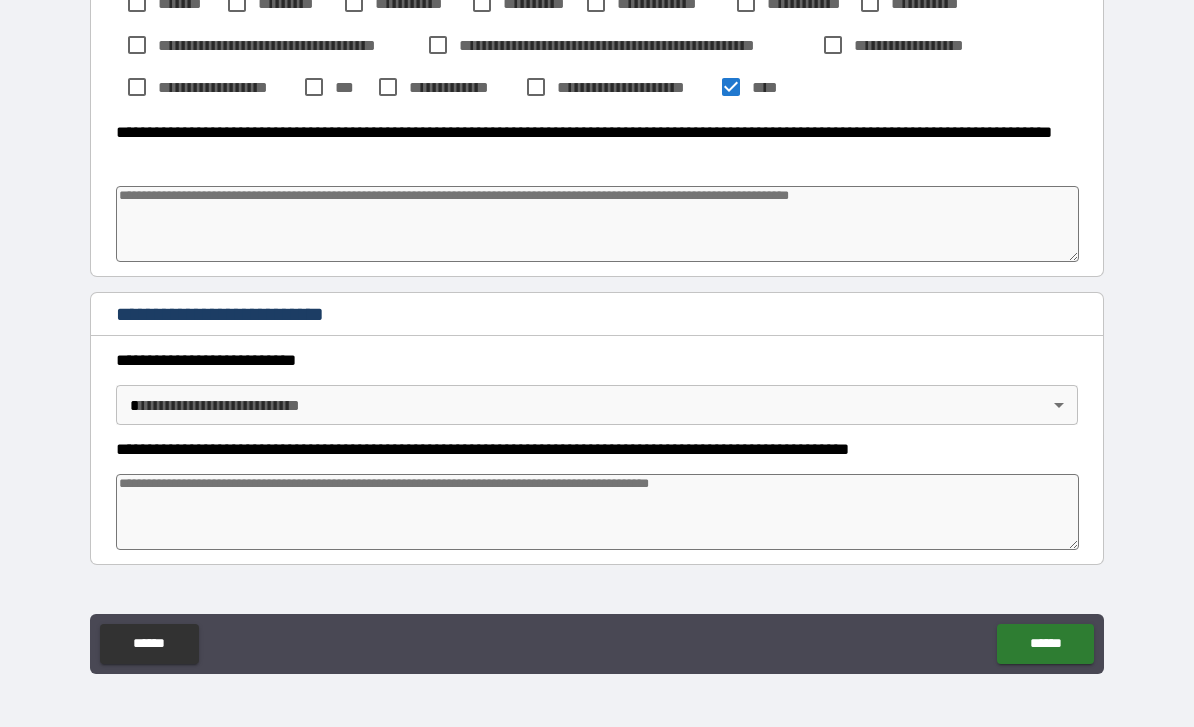 click on "**********" at bounding box center (597, 331) 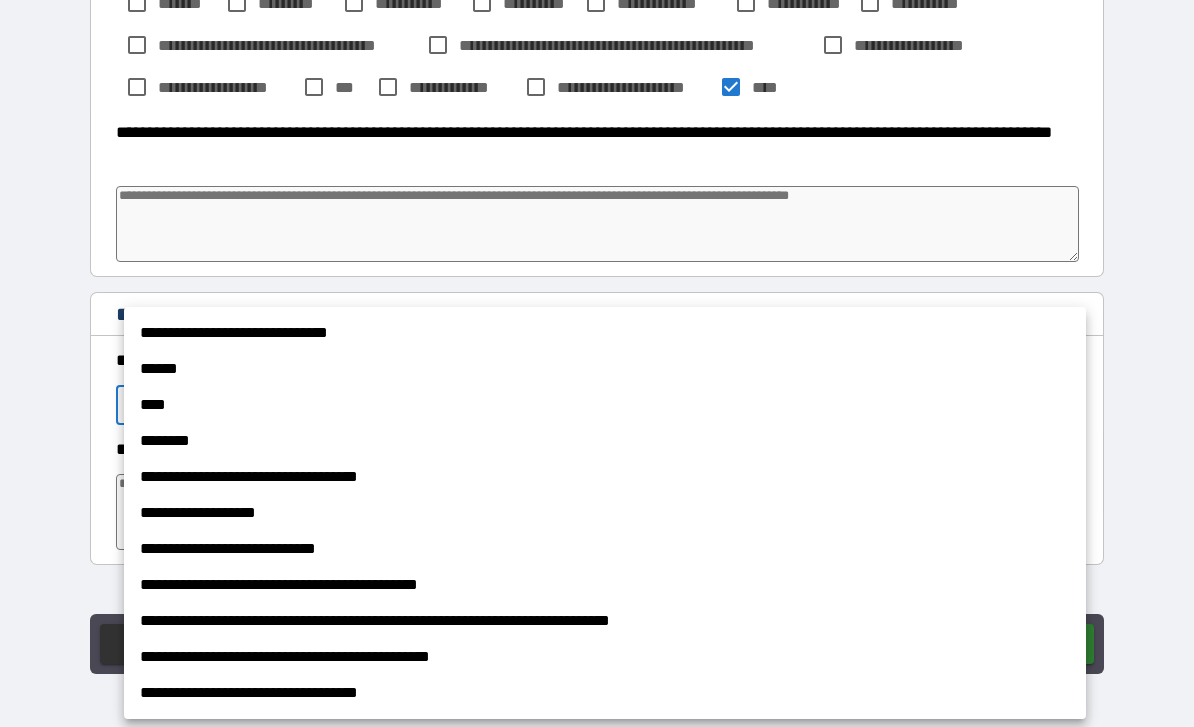 click on "**********" at bounding box center (605, 693) 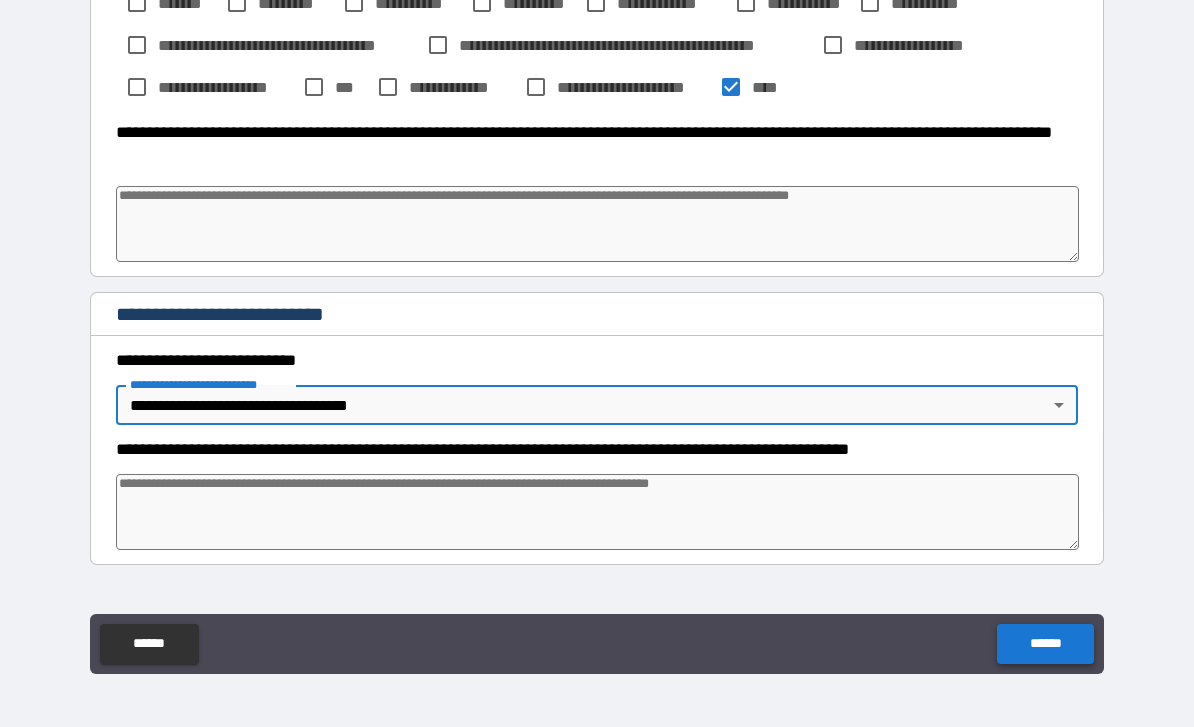 click on "******" at bounding box center [1045, 644] 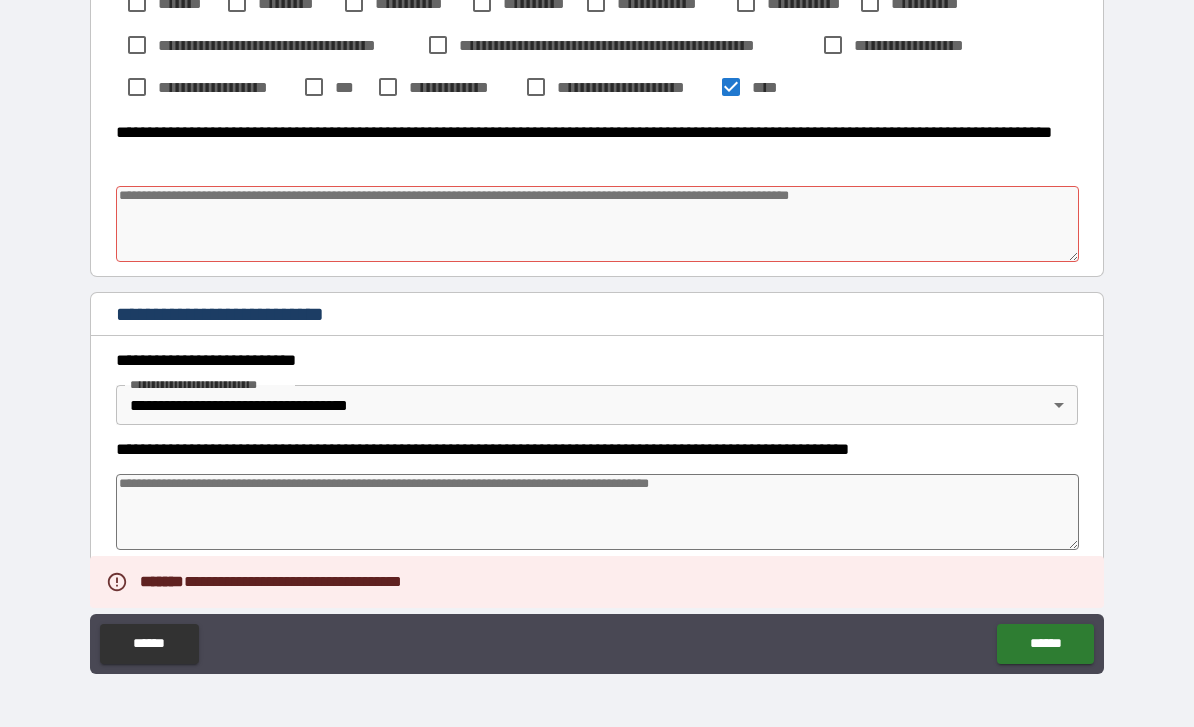 click at bounding box center (597, 224) 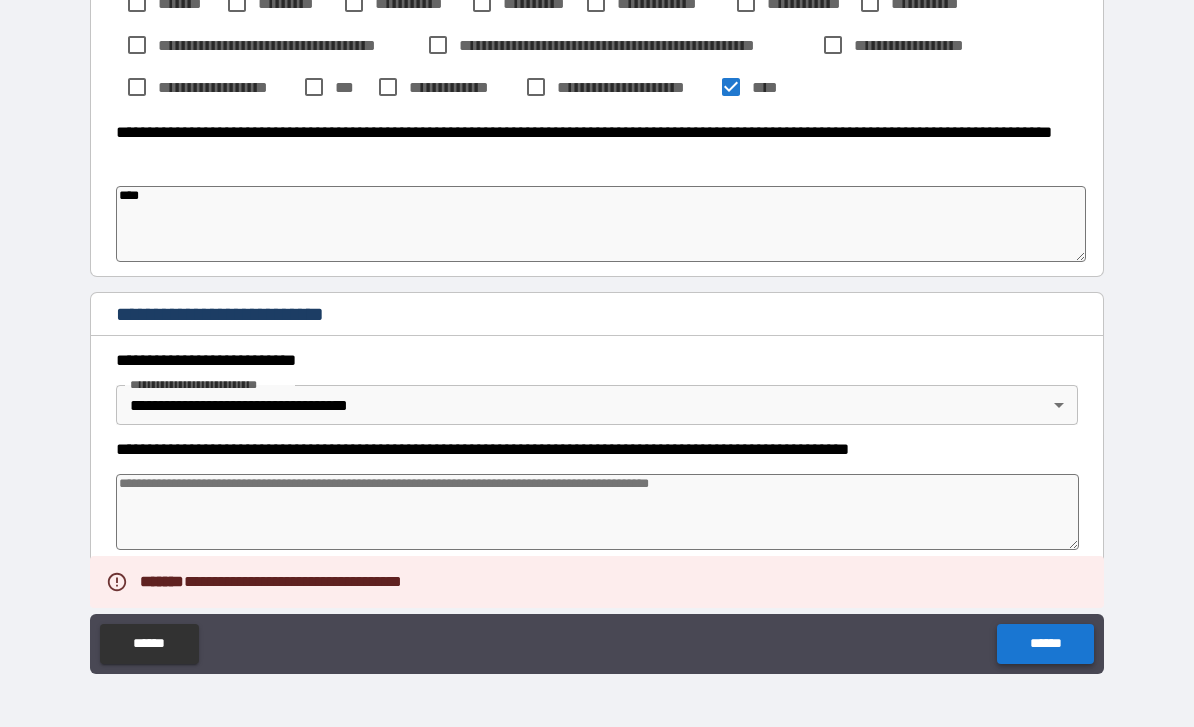 click on "******" at bounding box center [1045, 644] 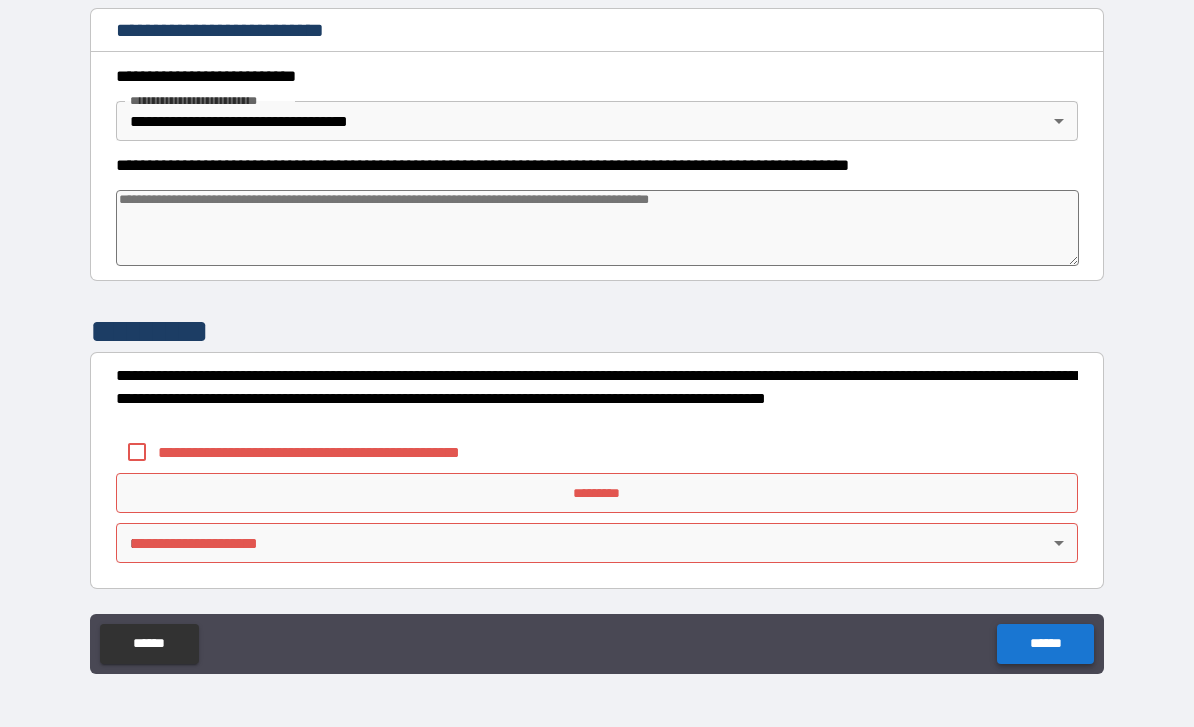 scroll, scrollTop: 2382, scrollLeft: 0, axis: vertical 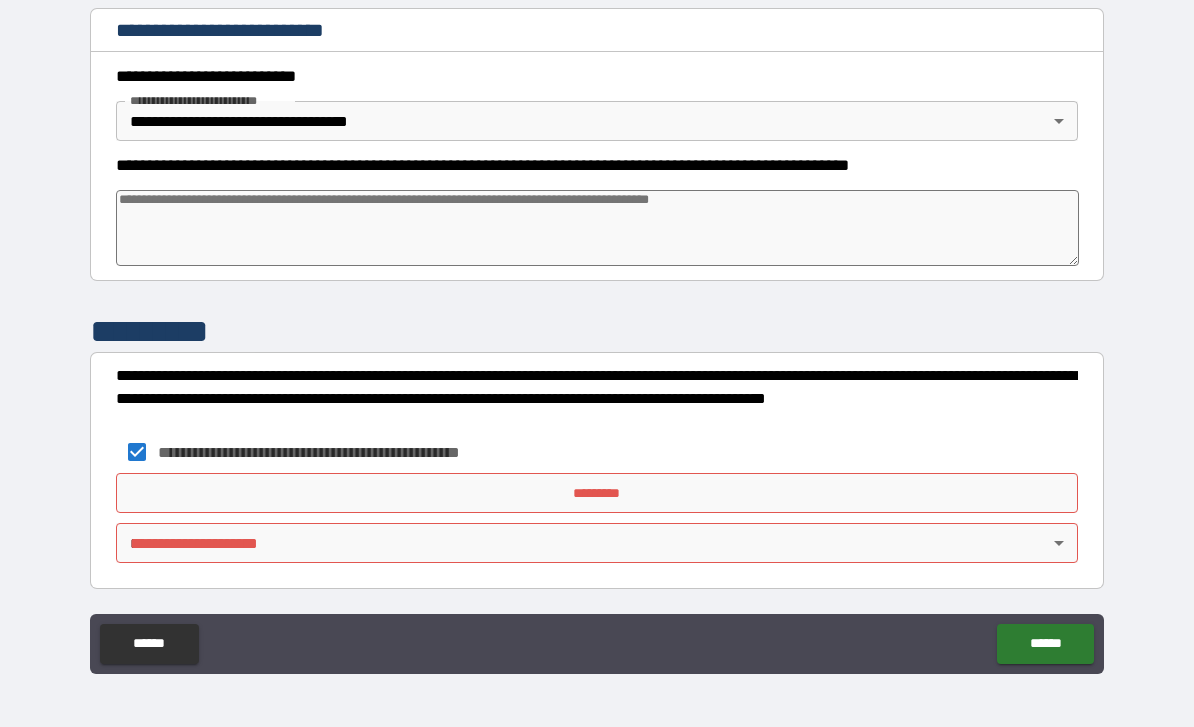 click on "*********" at bounding box center (597, 493) 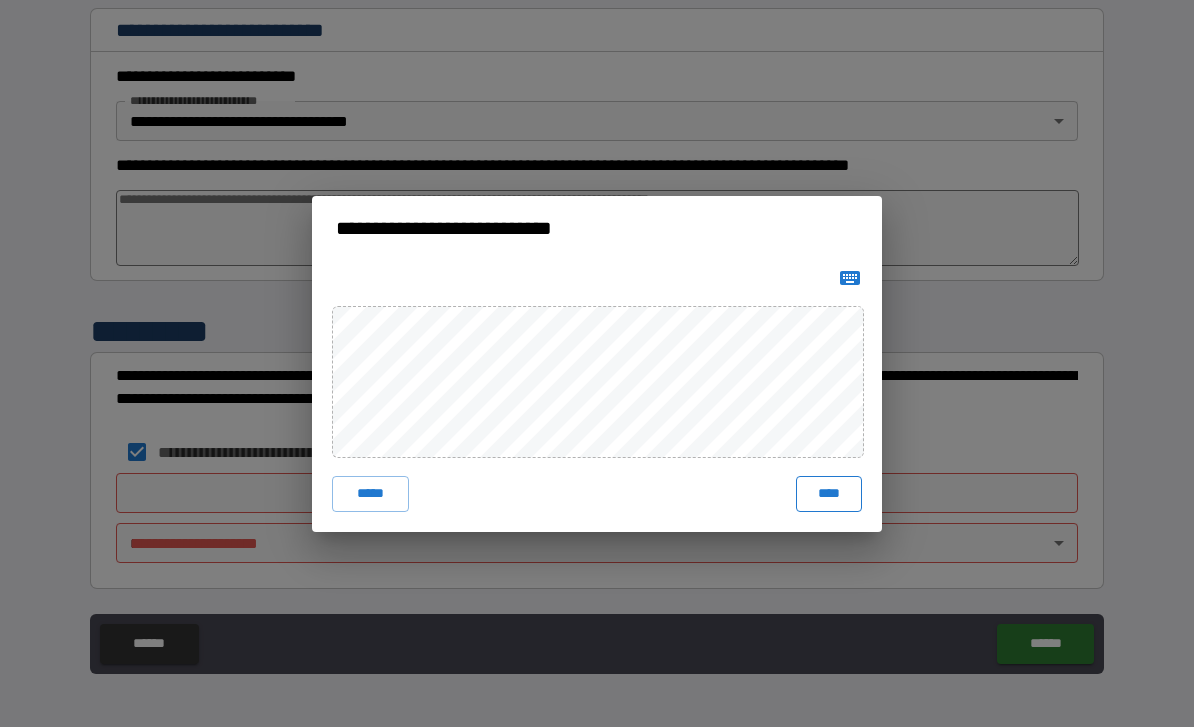 click on "****" at bounding box center (829, 494) 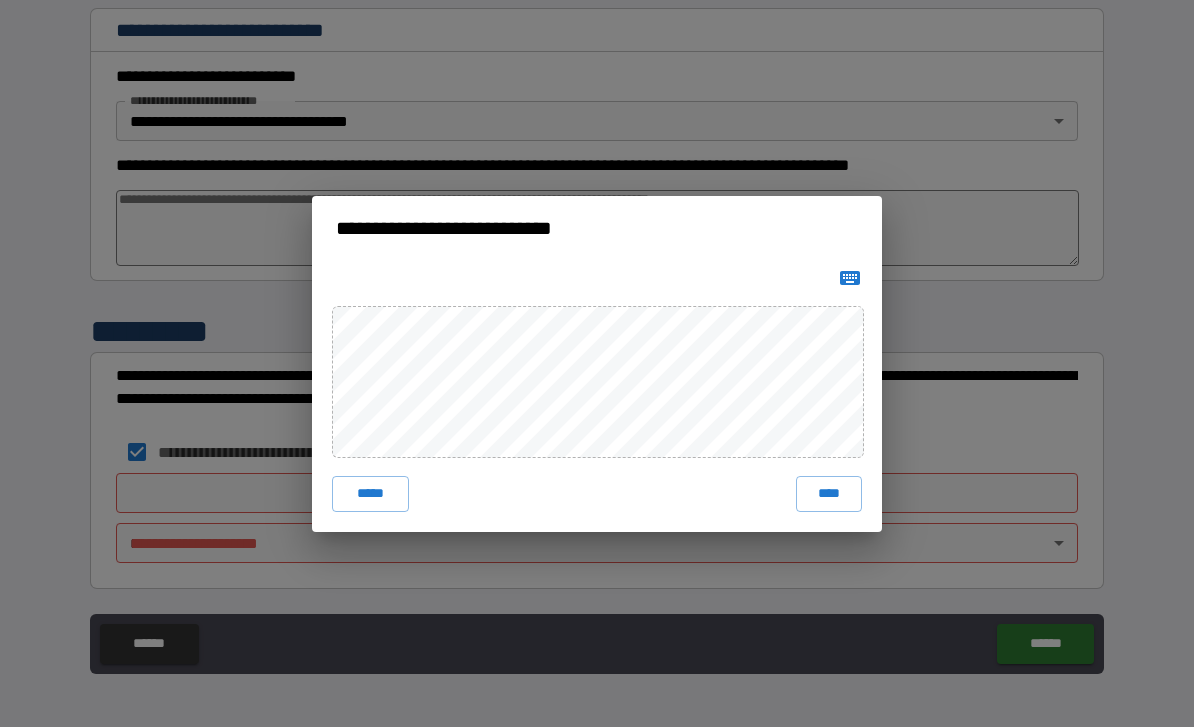 scroll, scrollTop: 2372, scrollLeft: 0, axis: vertical 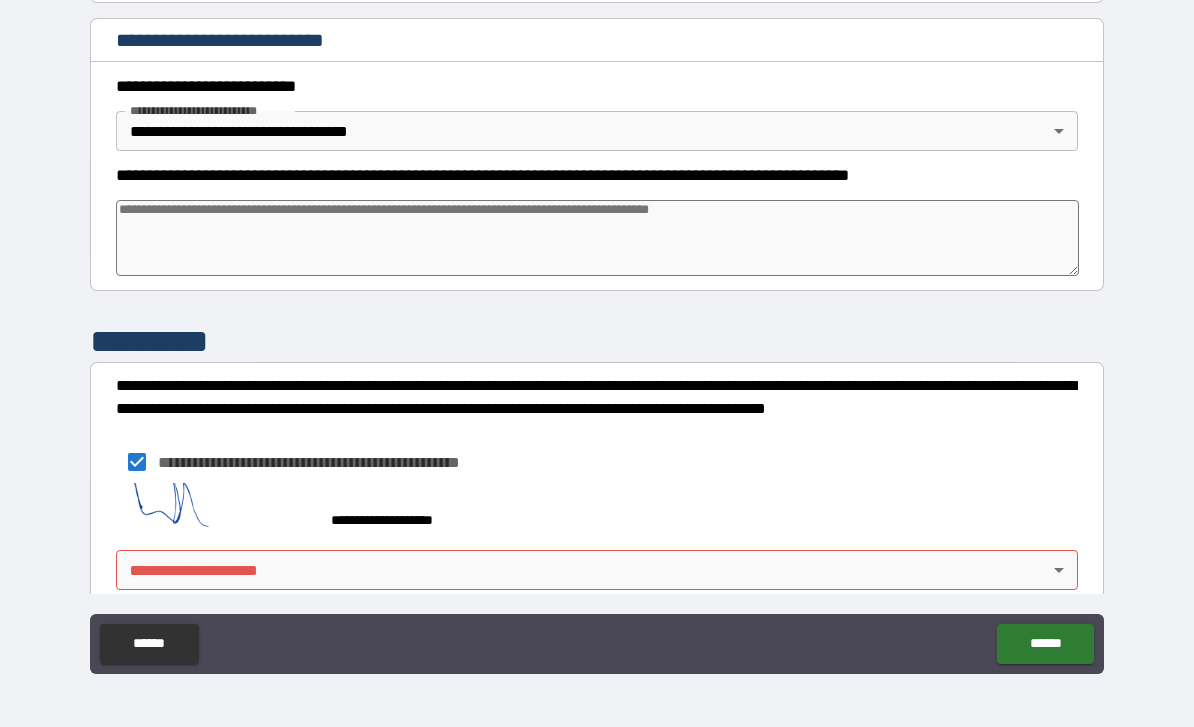 click on "**********" at bounding box center (597, 331) 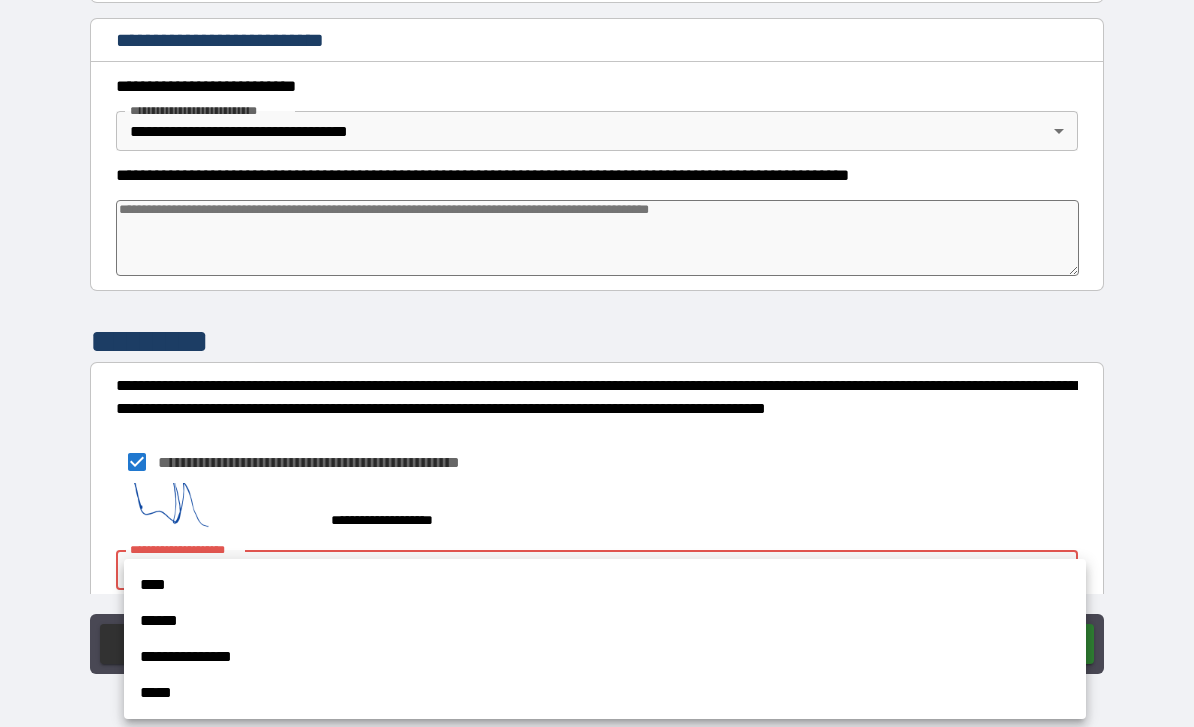 click on "**********" at bounding box center [605, 657] 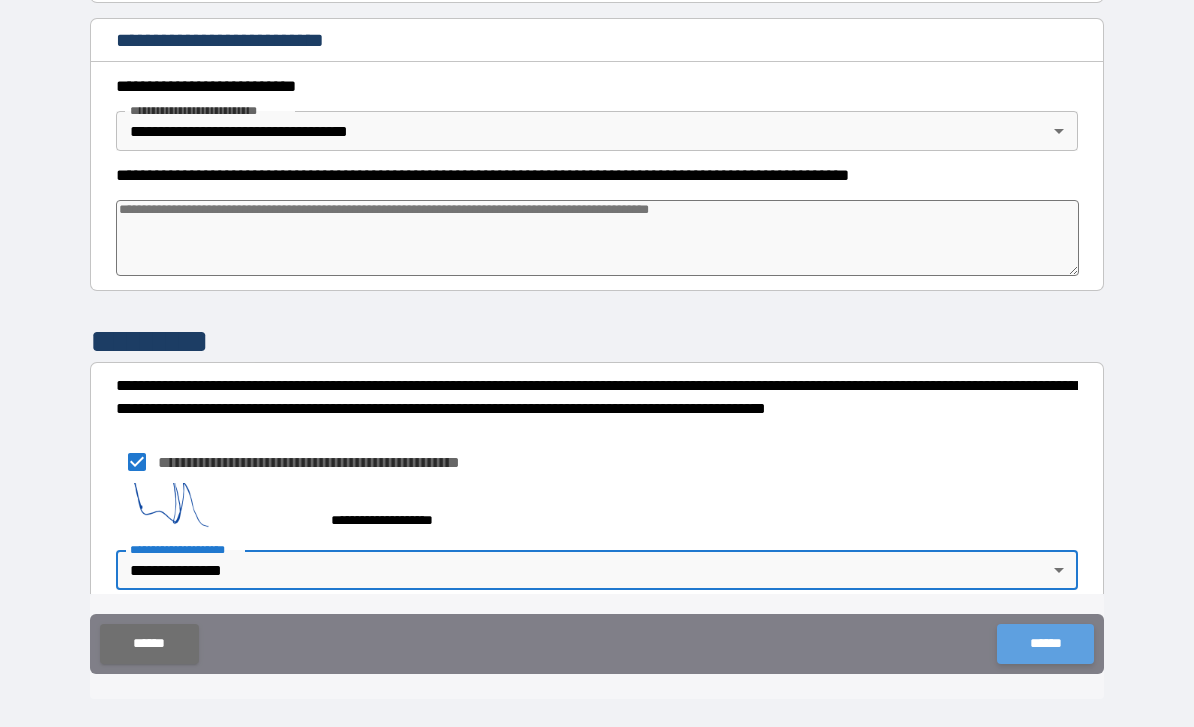 click on "******" at bounding box center (1045, 644) 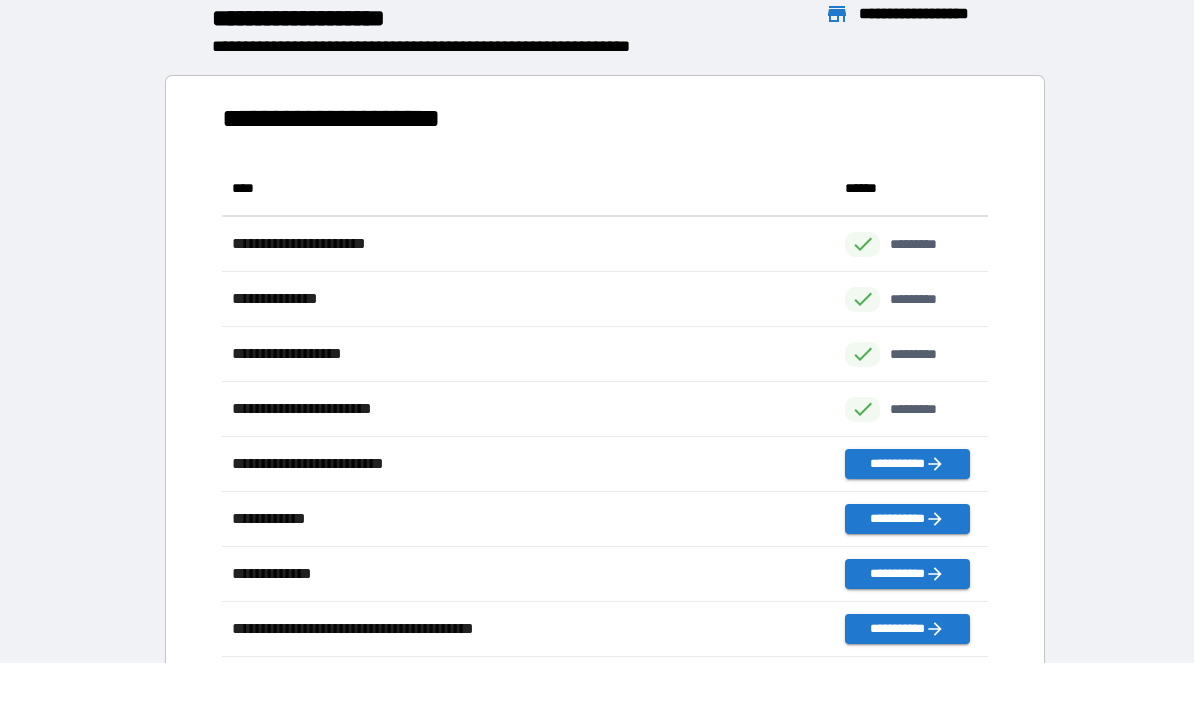 scroll, scrollTop: 1, scrollLeft: 1, axis: both 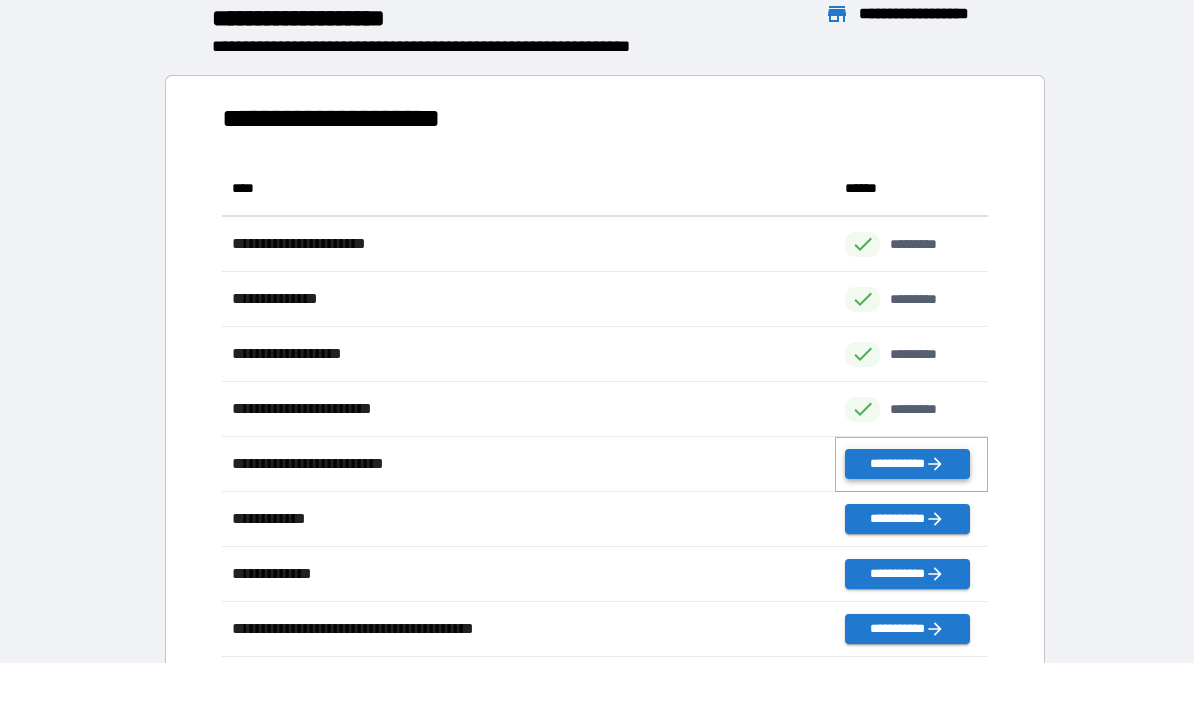 click on "**********" at bounding box center (907, 464) 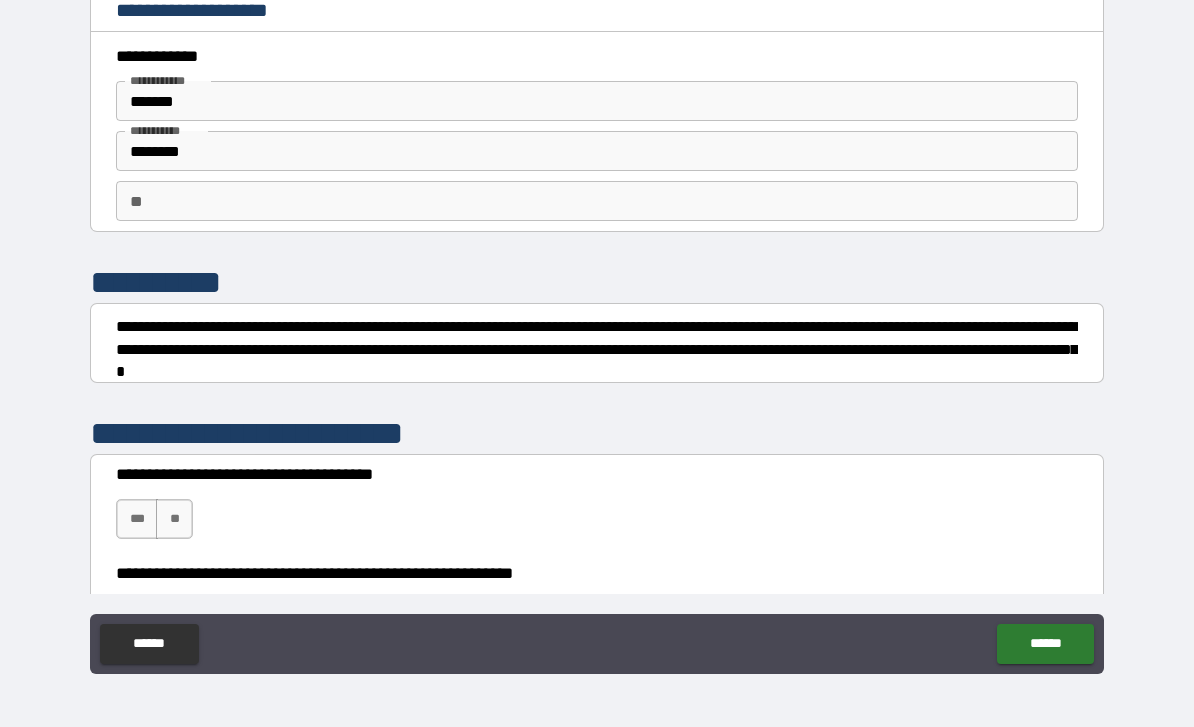 scroll, scrollTop: 0, scrollLeft: 0, axis: both 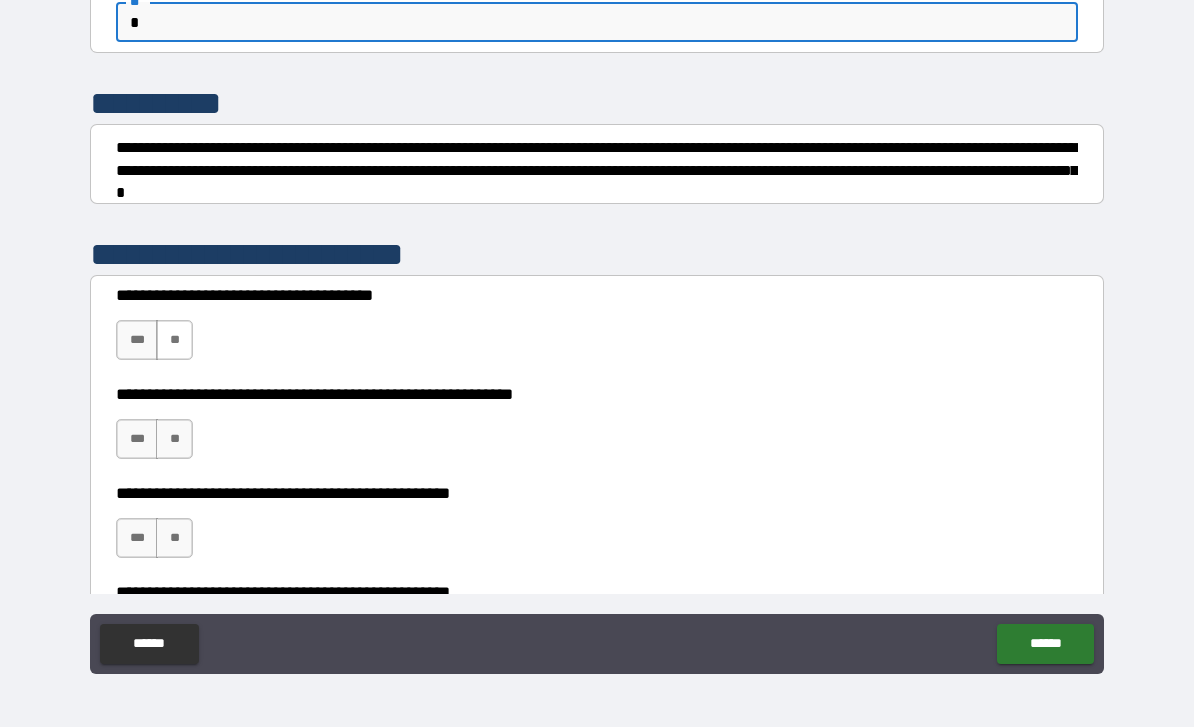click on "**" at bounding box center [174, 340] 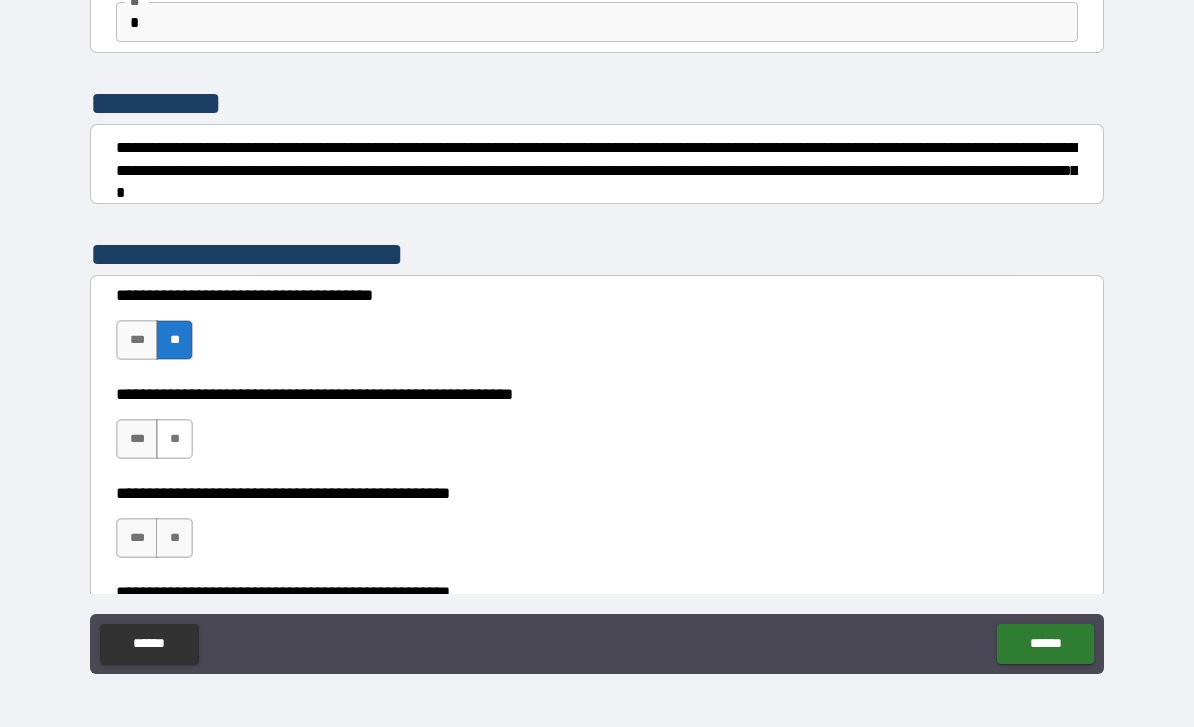 click on "**" at bounding box center (174, 439) 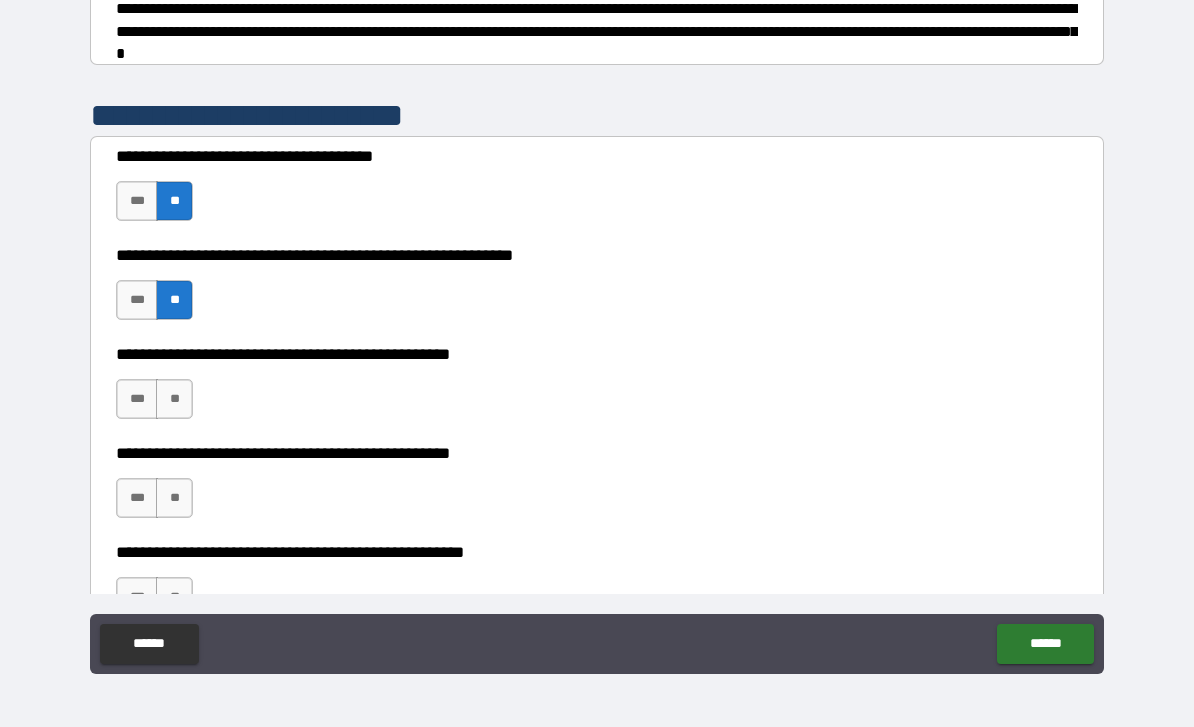 scroll, scrollTop: 326, scrollLeft: 0, axis: vertical 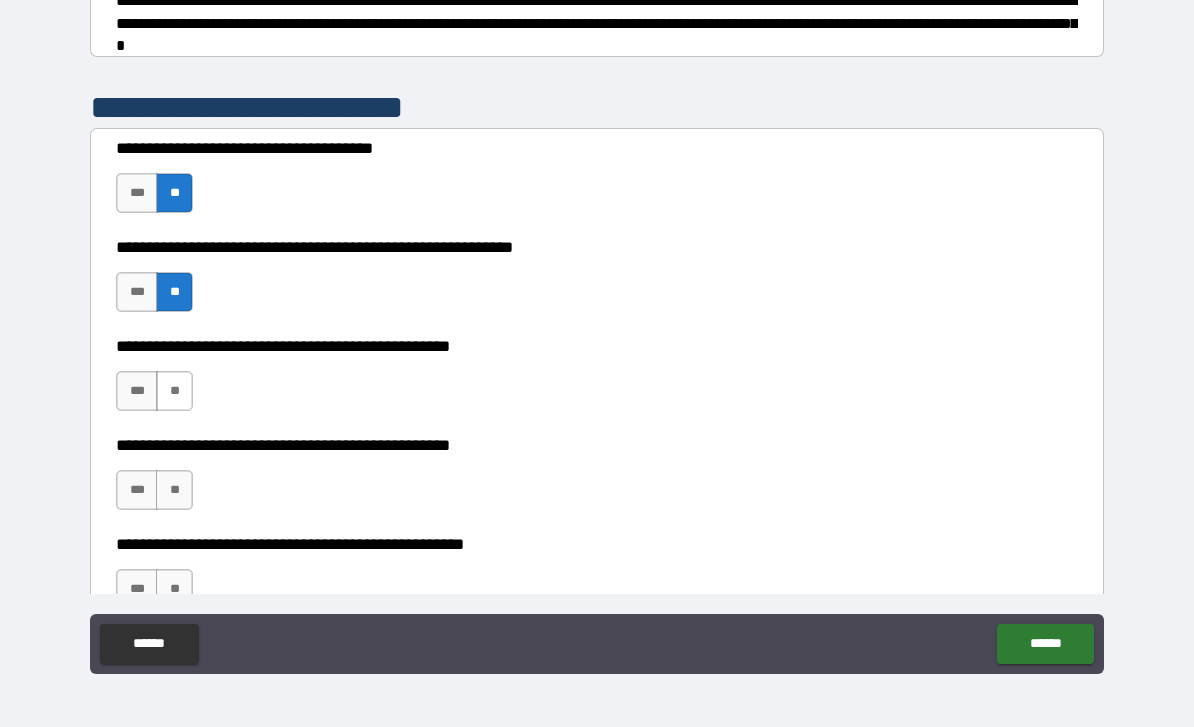 click on "**" at bounding box center [174, 391] 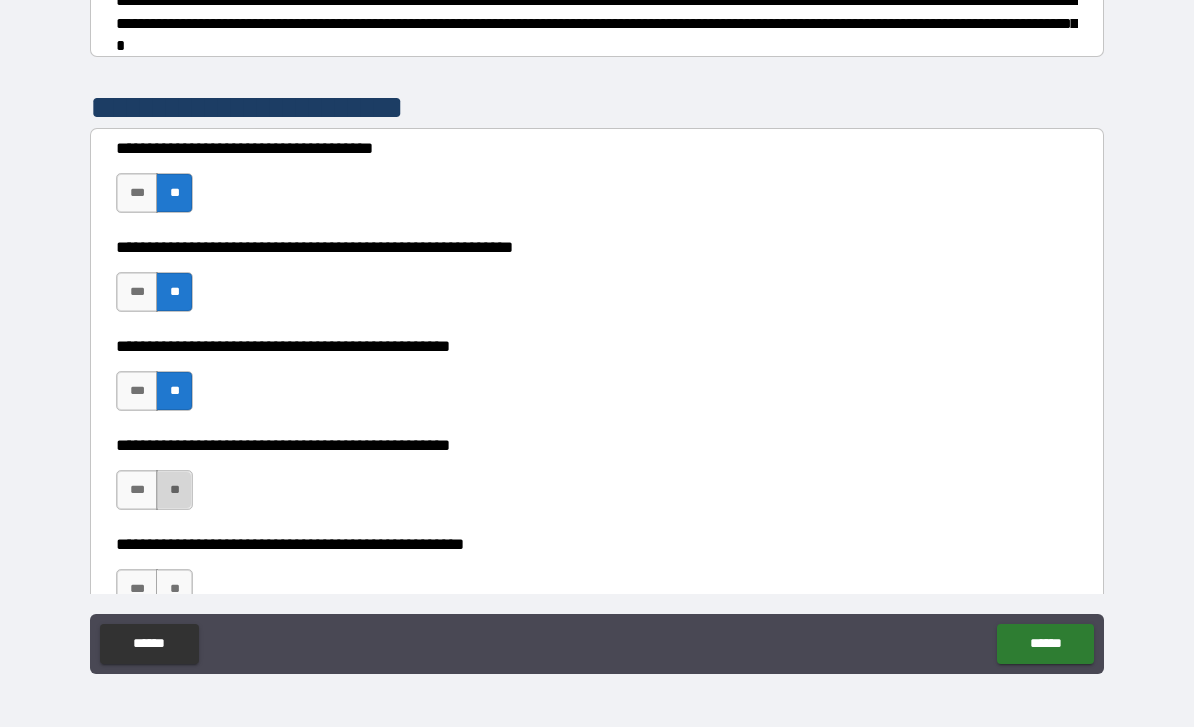 click on "**" at bounding box center [174, 490] 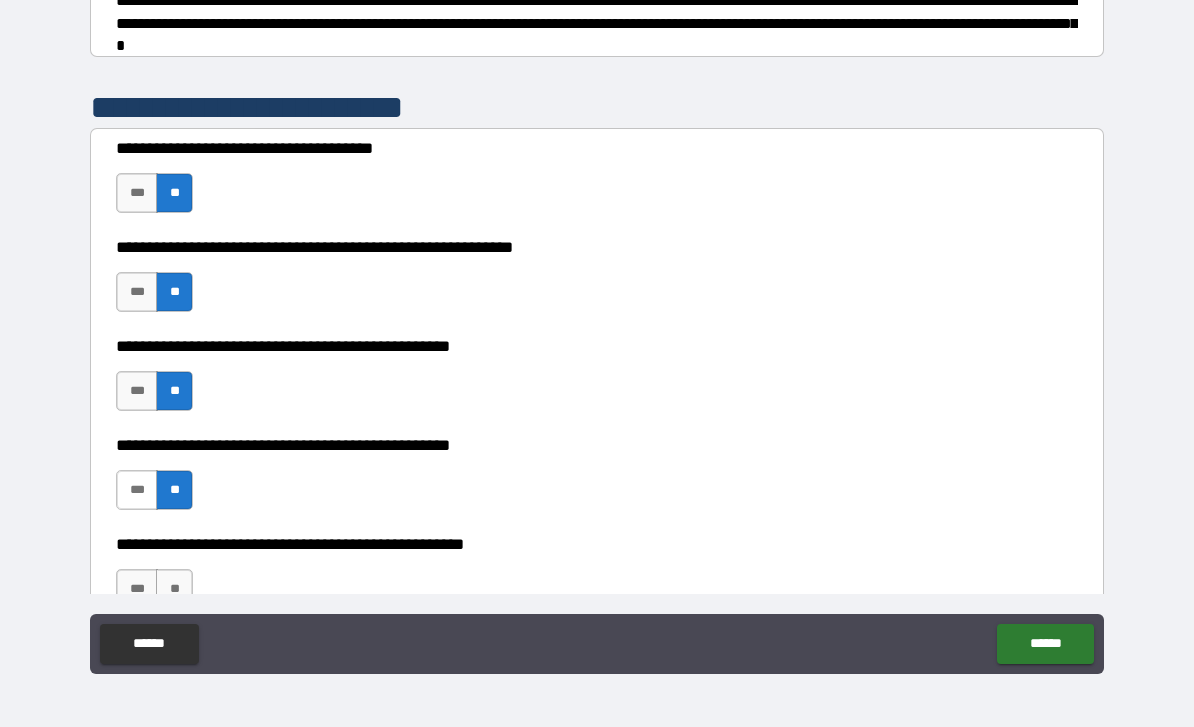 click on "***" at bounding box center [137, 490] 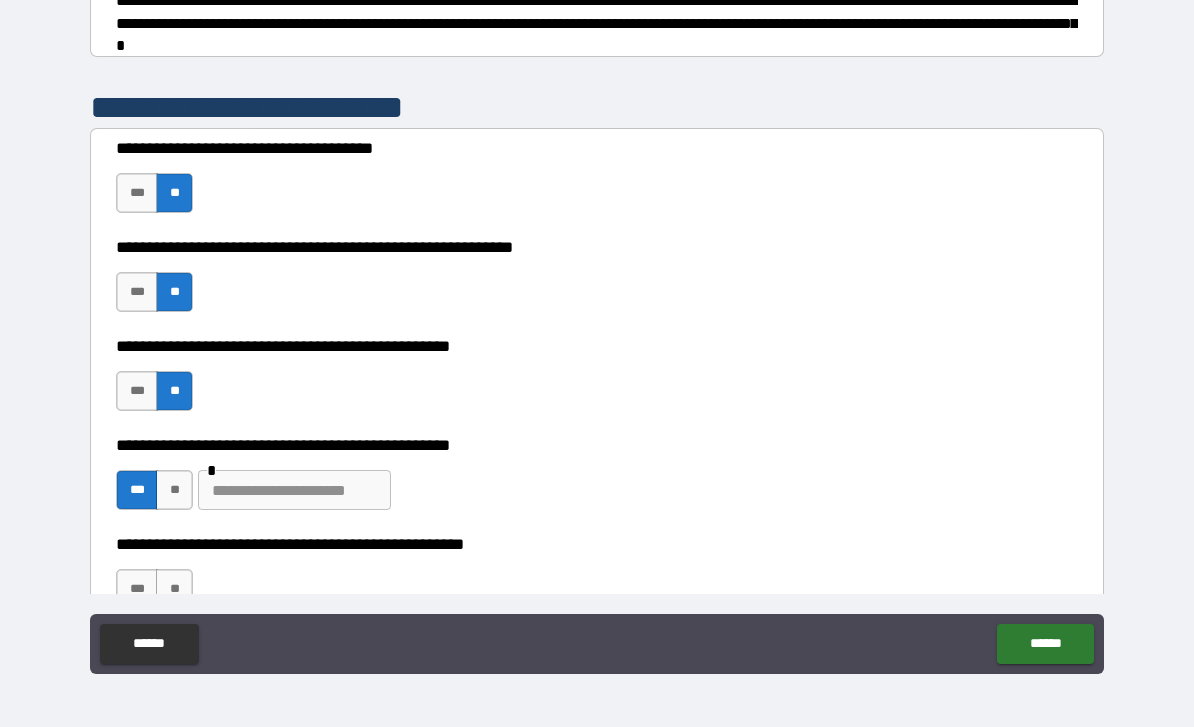 click at bounding box center (294, 490) 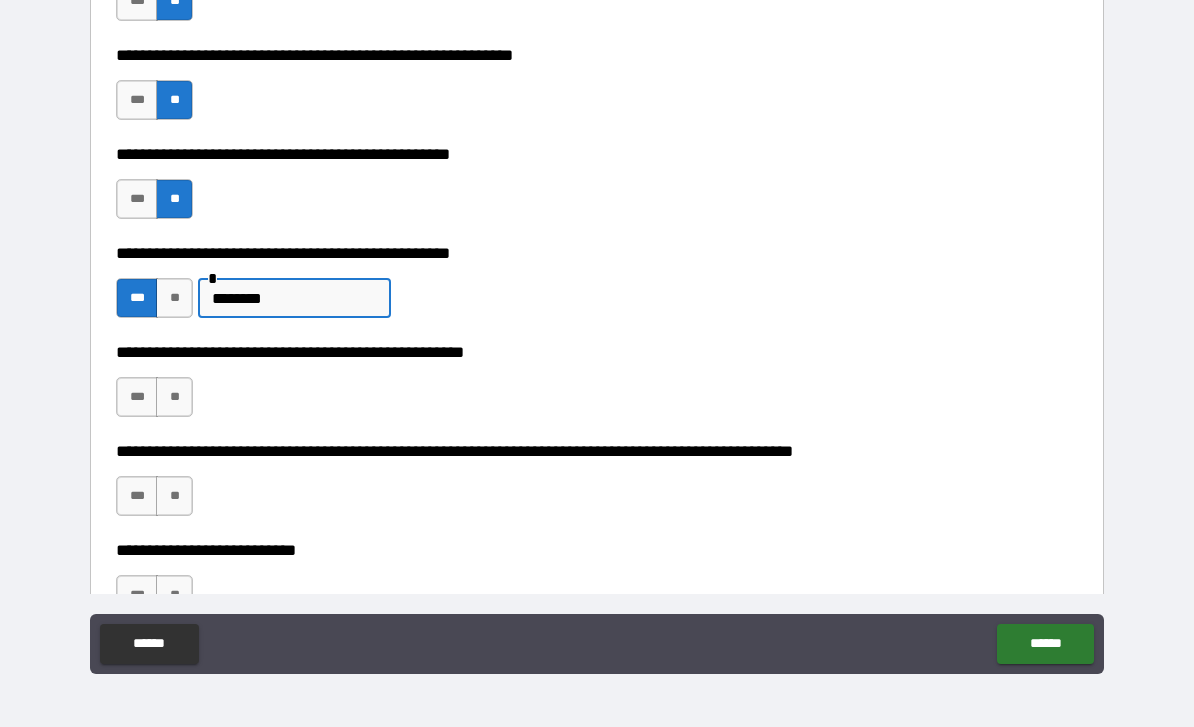 scroll, scrollTop: 550, scrollLeft: 0, axis: vertical 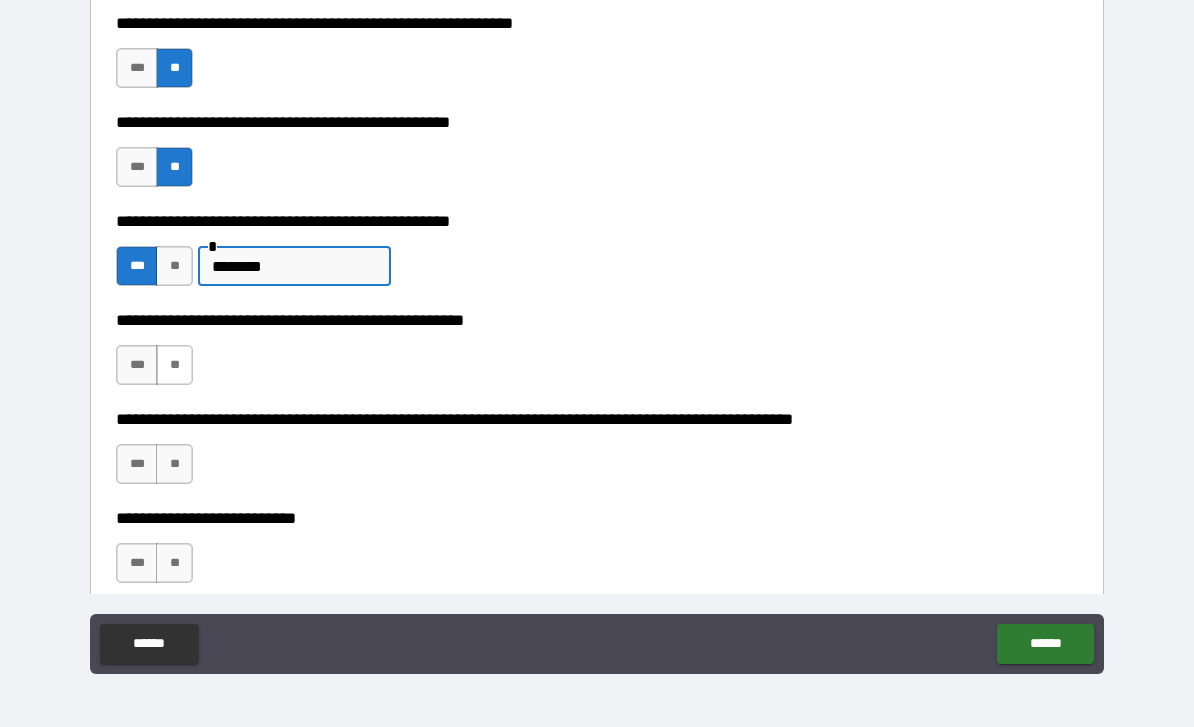 click on "**" at bounding box center [174, 365] 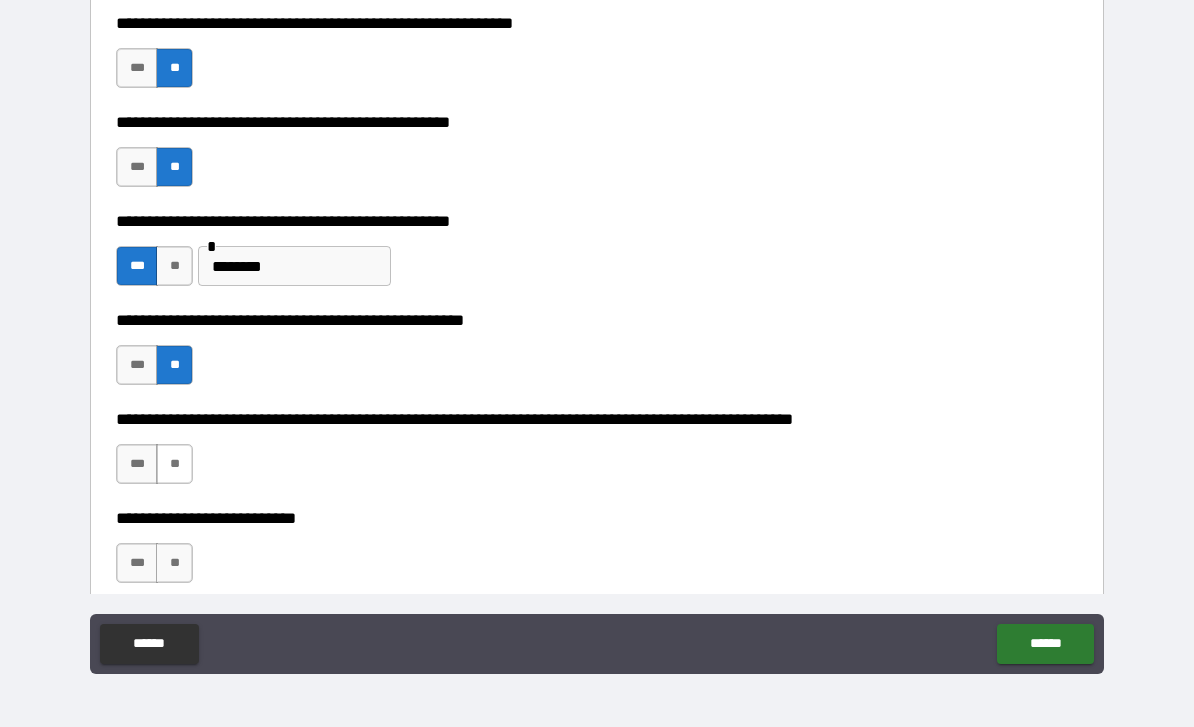 click on "**" at bounding box center (174, 464) 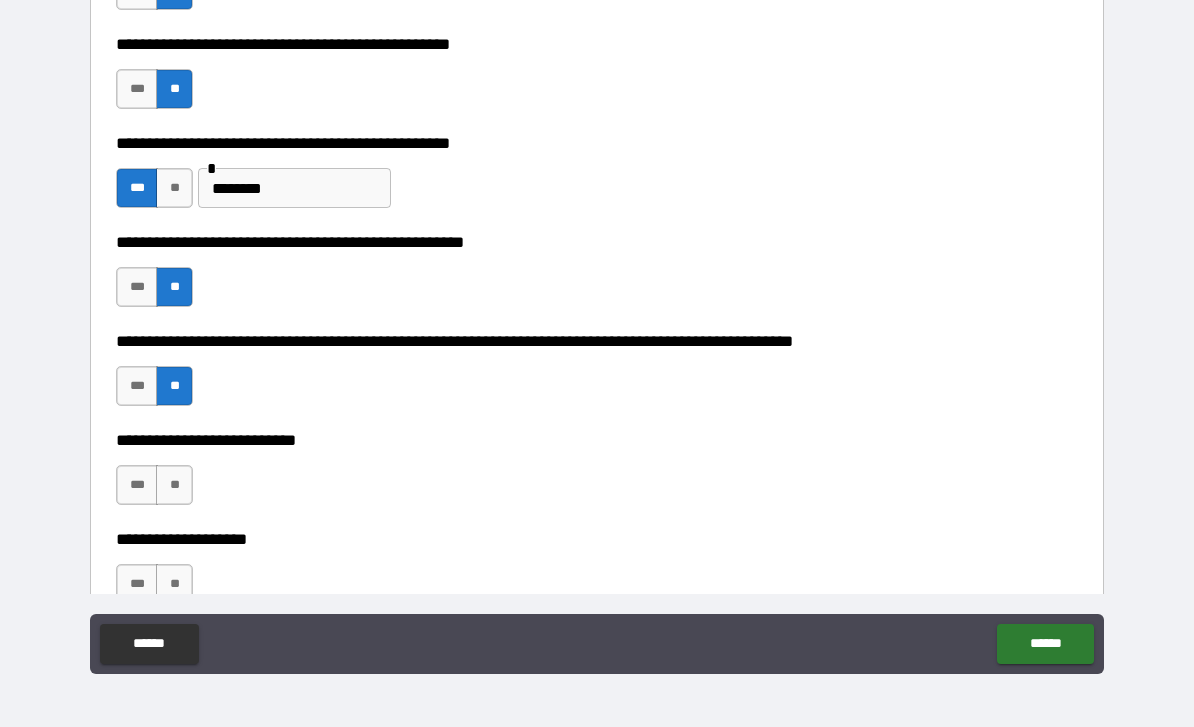 scroll, scrollTop: 642, scrollLeft: 0, axis: vertical 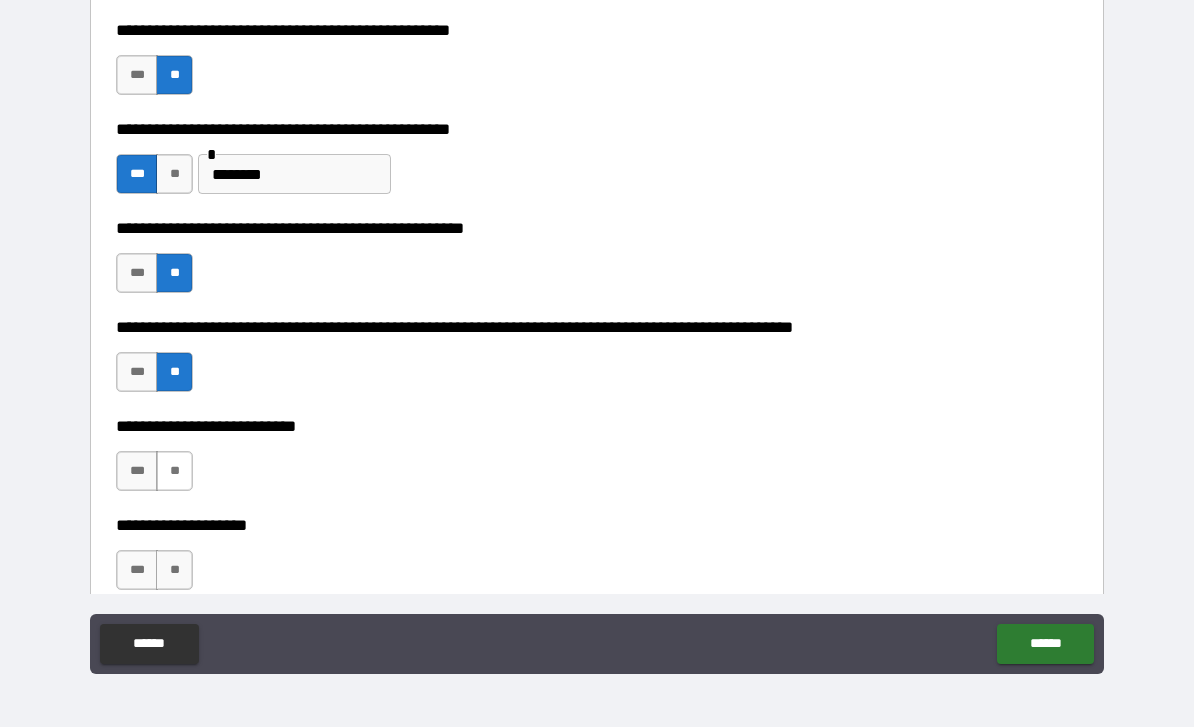 click on "**" at bounding box center (174, 471) 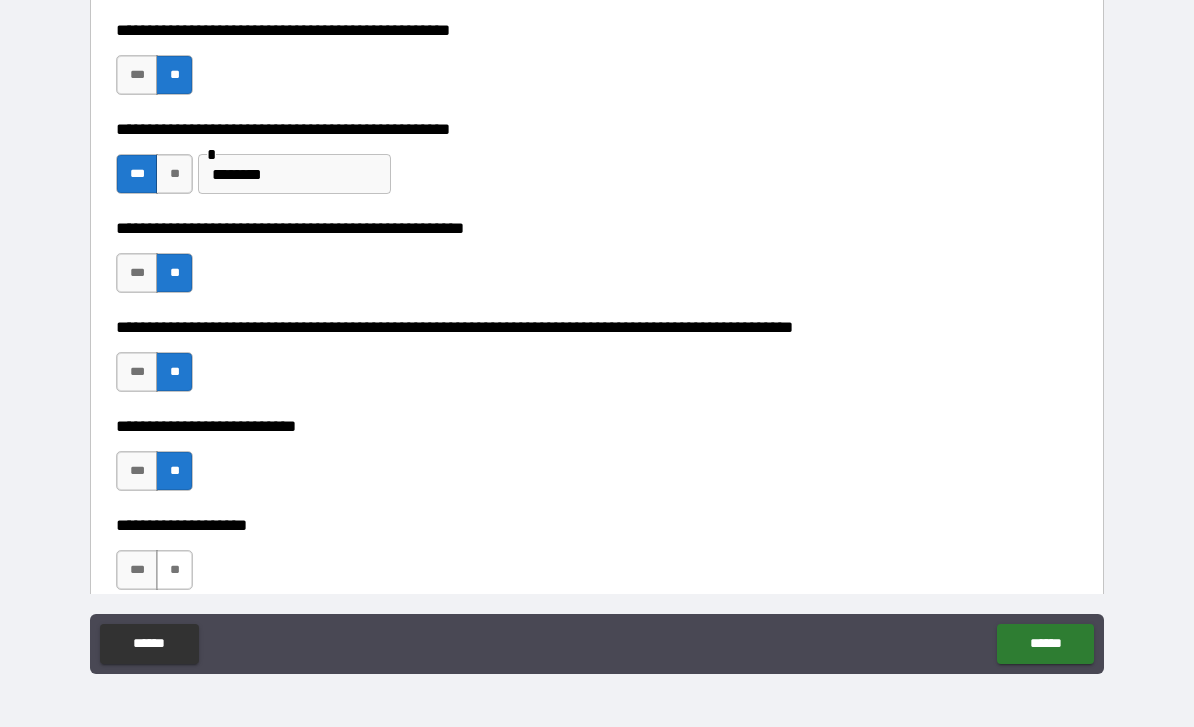 click on "**" at bounding box center [174, 570] 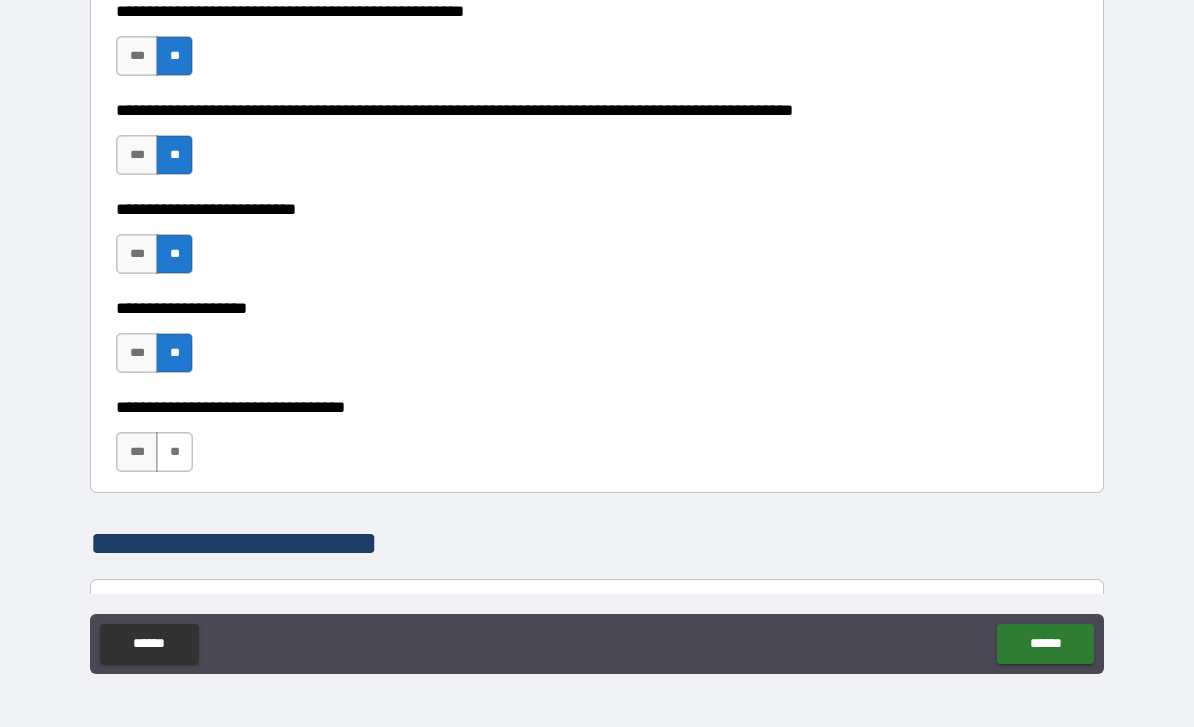 click on "**" at bounding box center [174, 452] 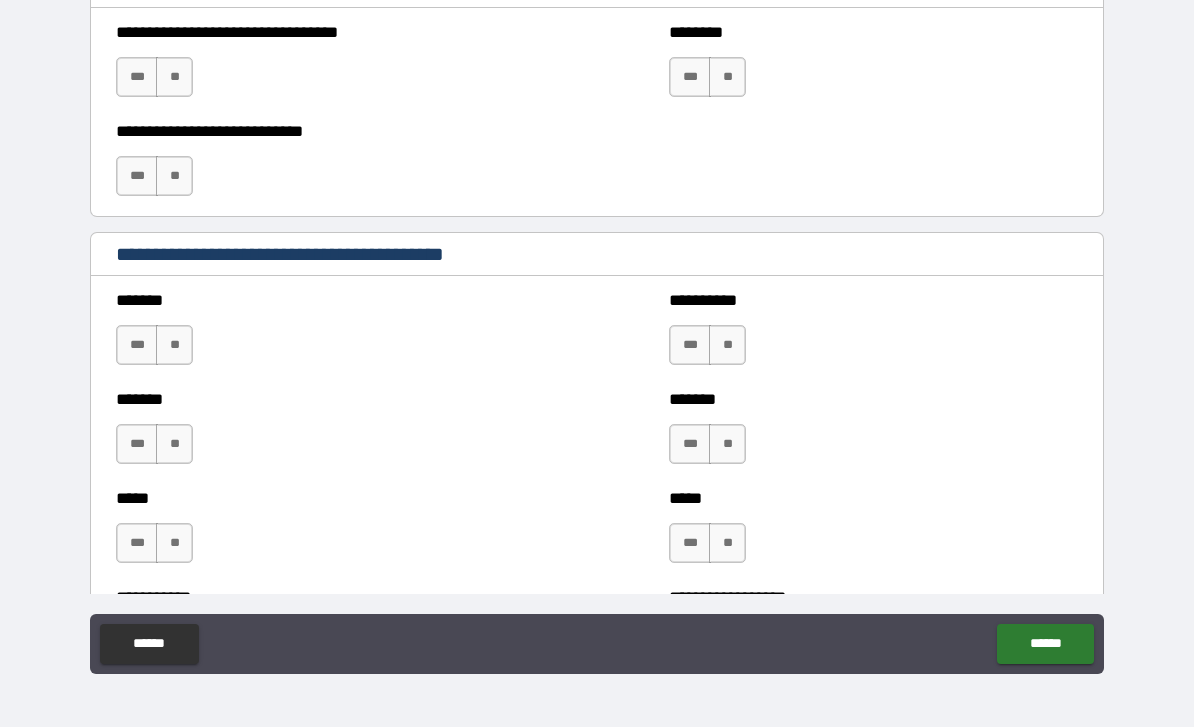 scroll, scrollTop: 1476, scrollLeft: 0, axis: vertical 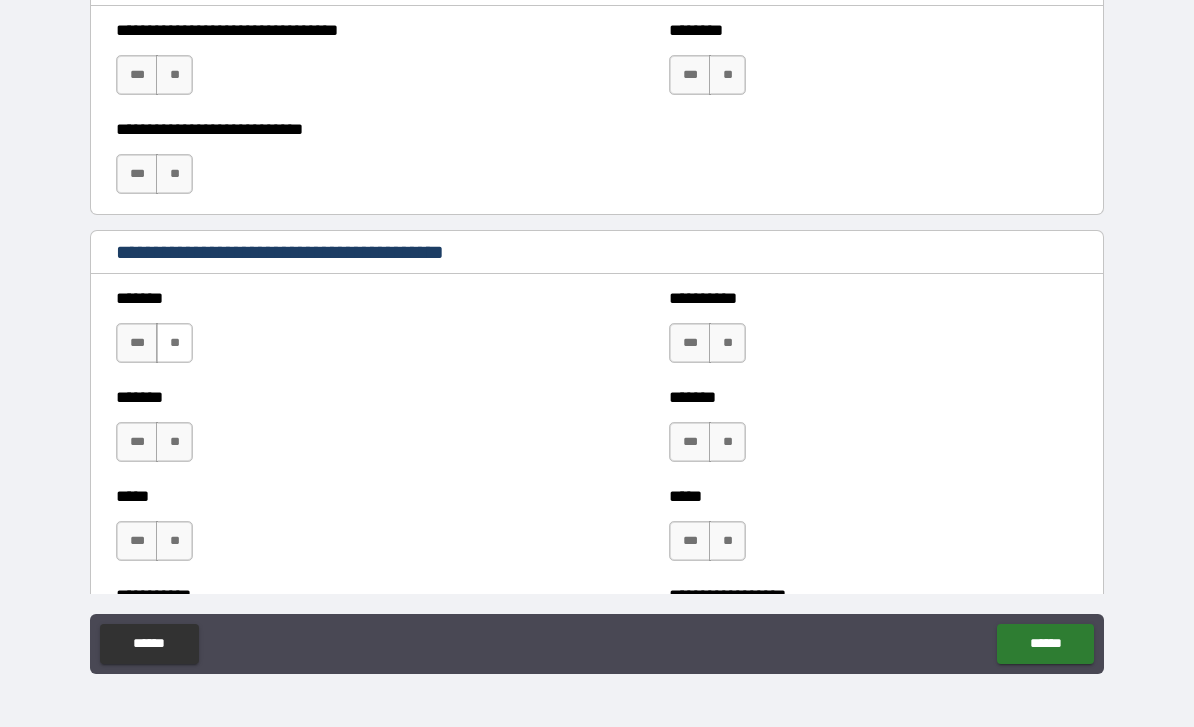 click on "**" at bounding box center (174, 343) 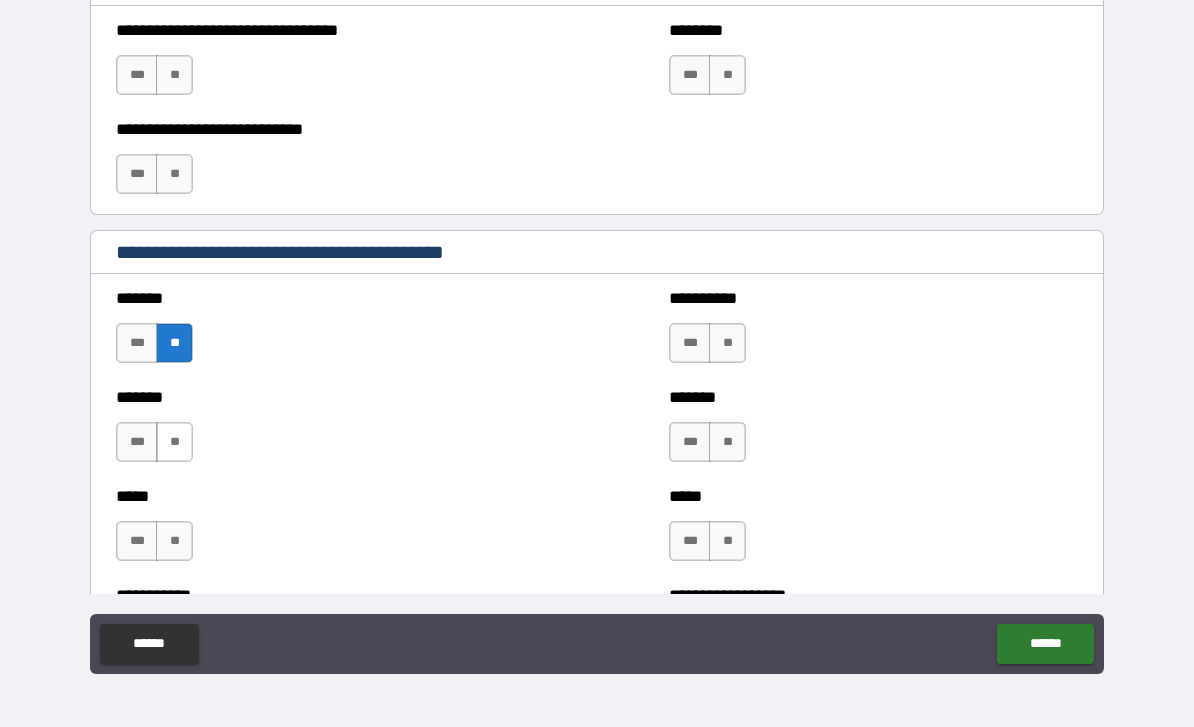 click on "**" at bounding box center [174, 442] 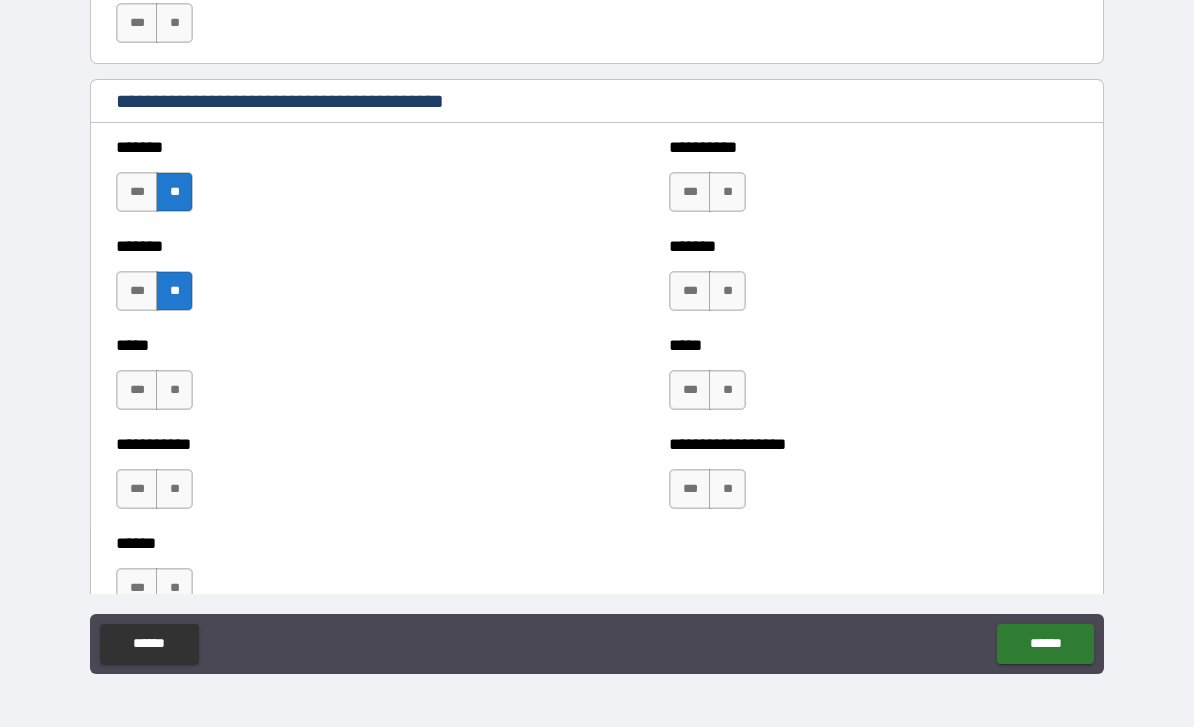 scroll, scrollTop: 1628, scrollLeft: 0, axis: vertical 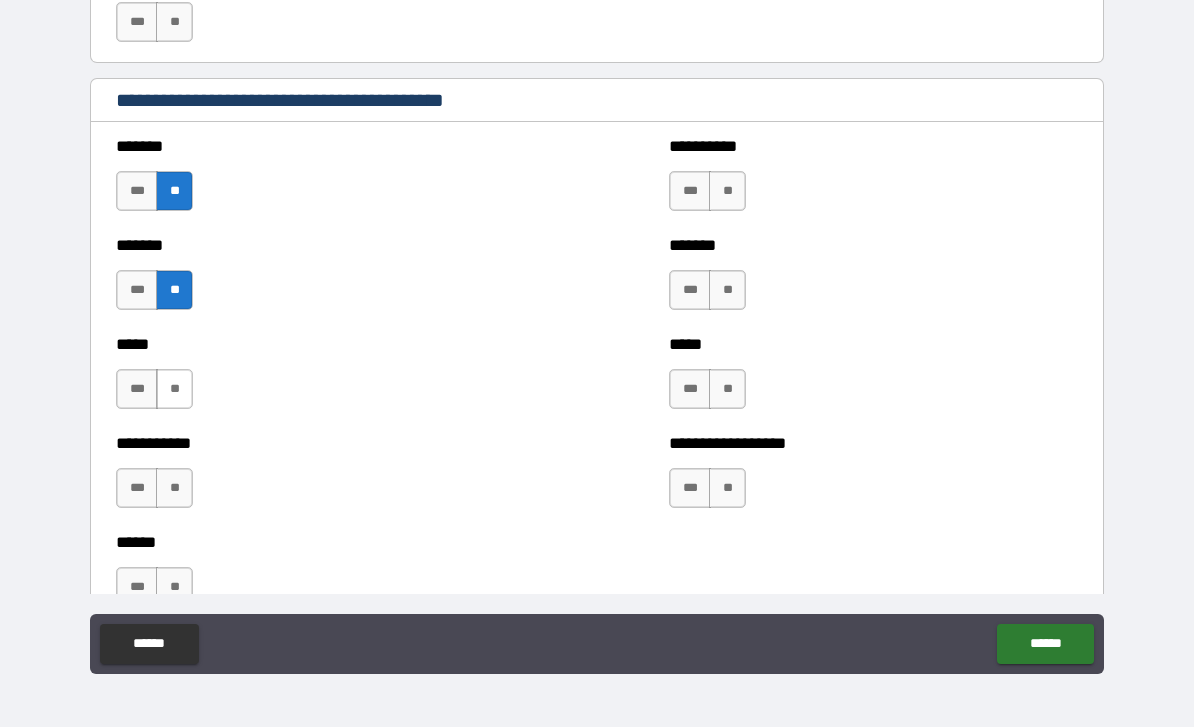 click on "**" at bounding box center [174, 389] 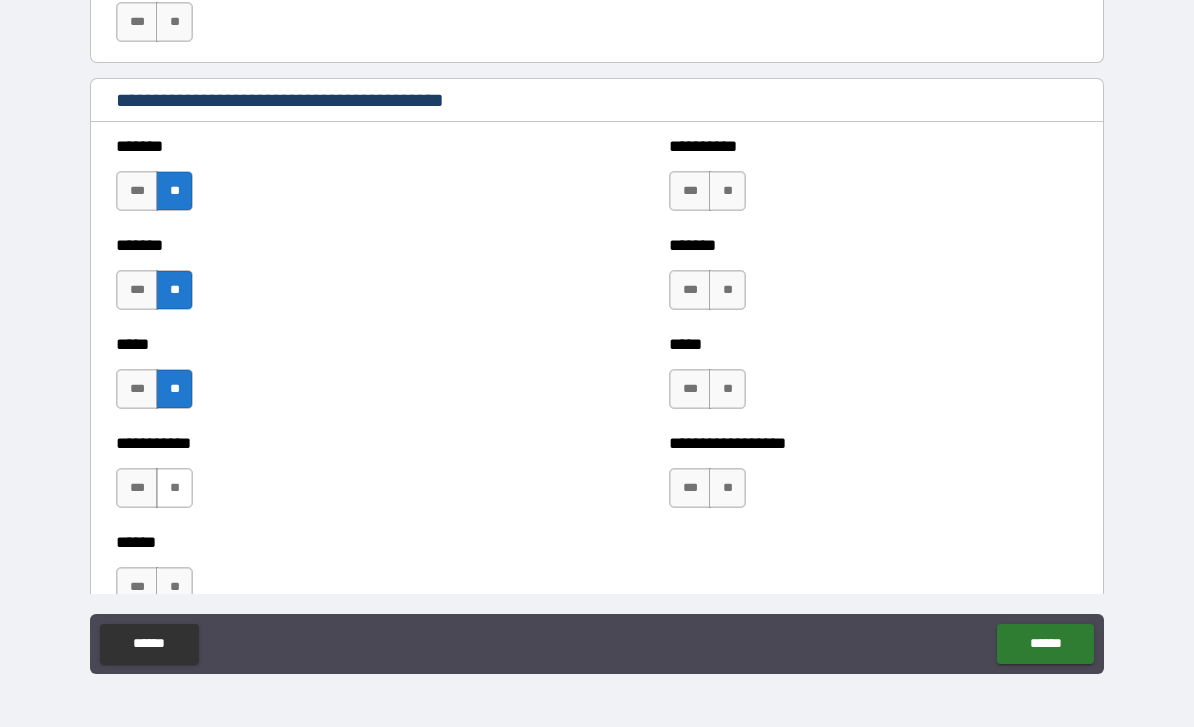 click on "**" at bounding box center (174, 488) 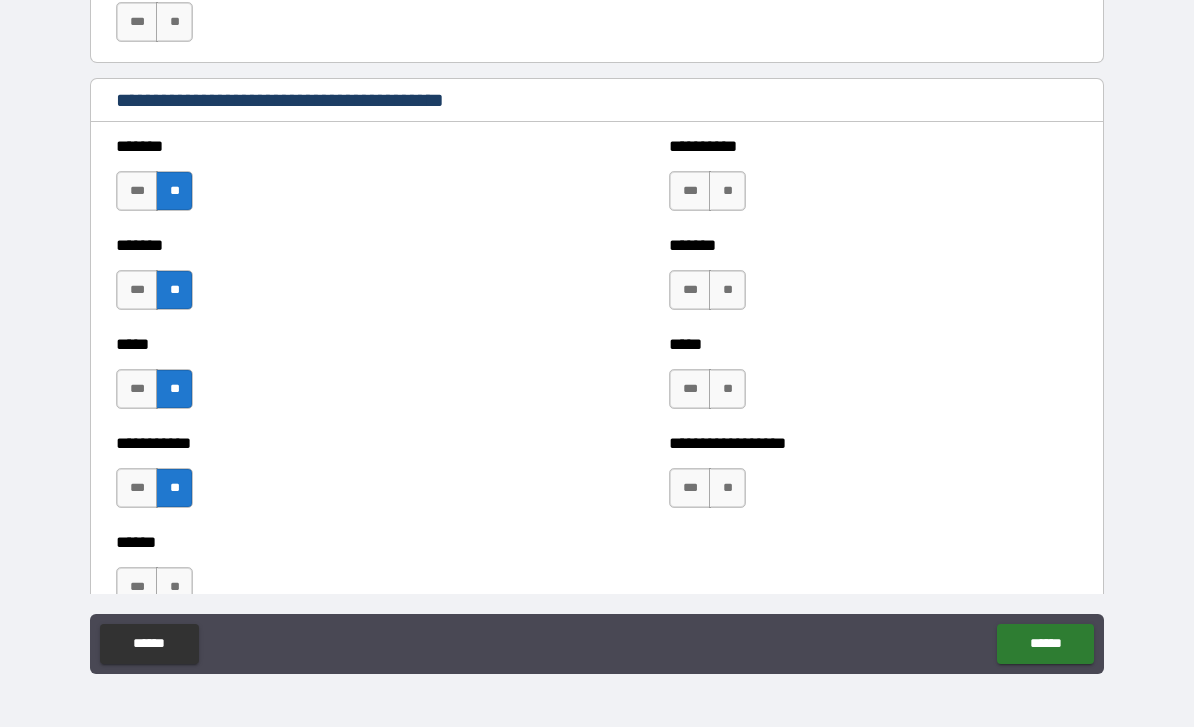 click on "****** *** **" at bounding box center (597, 577) 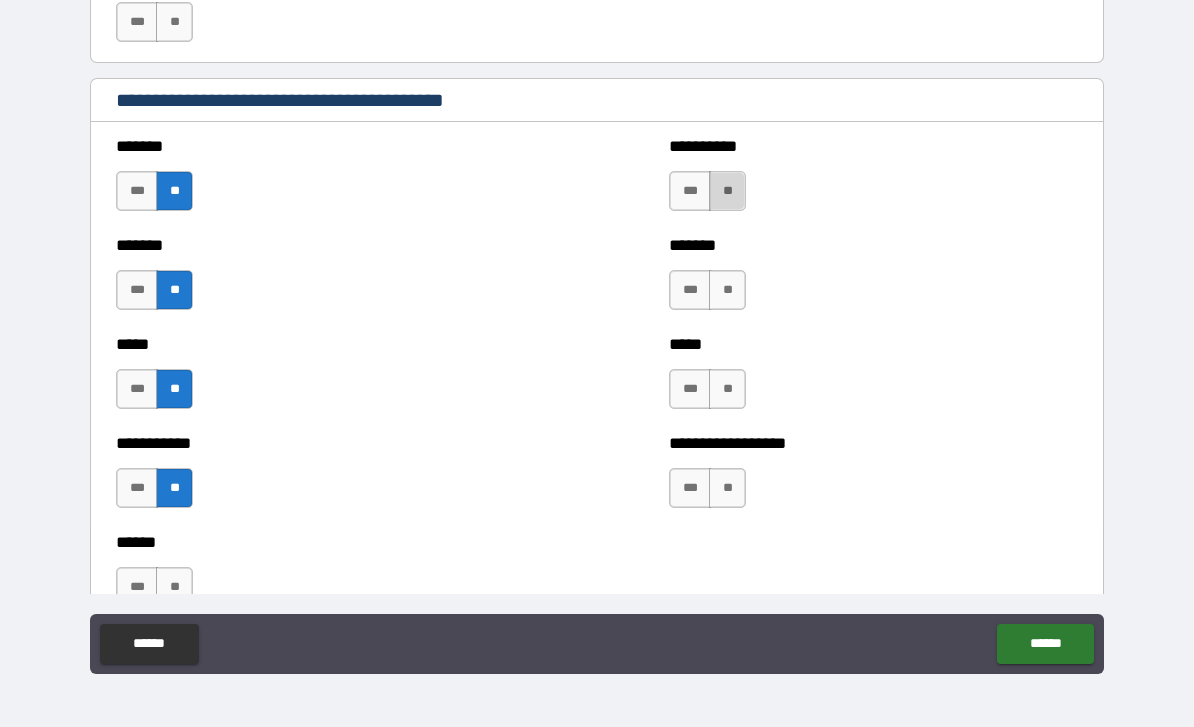 click on "**" at bounding box center [727, 191] 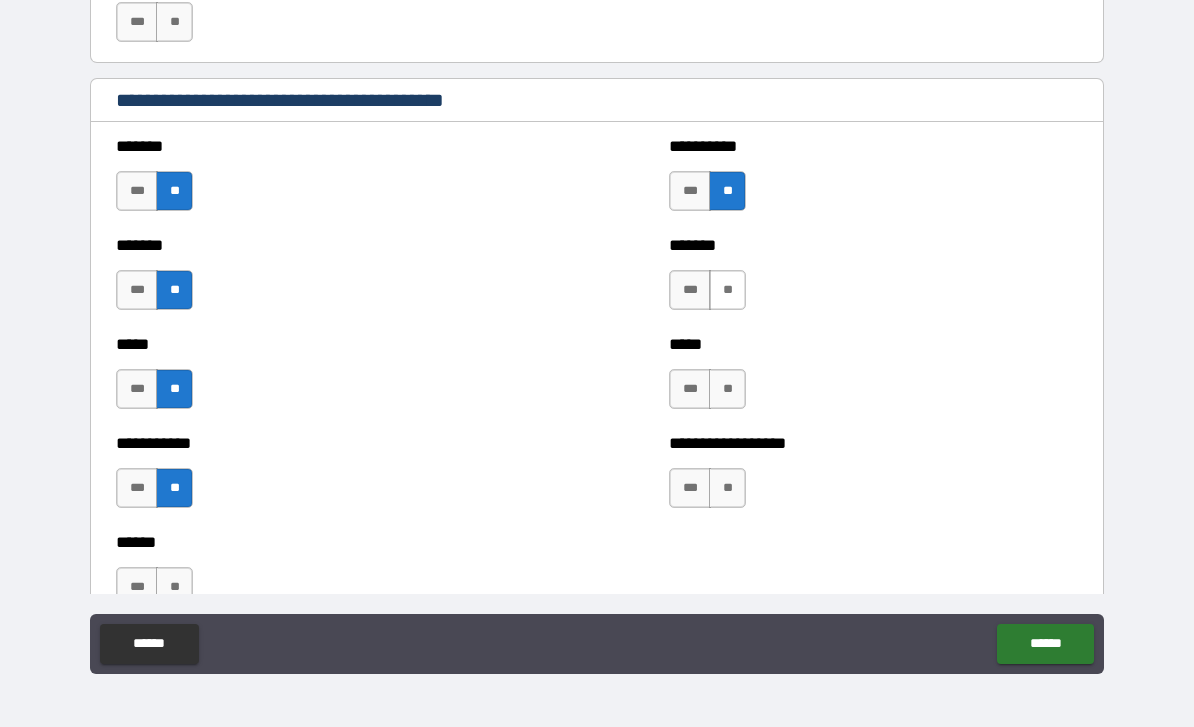click on "**" at bounding box center (727, 290) 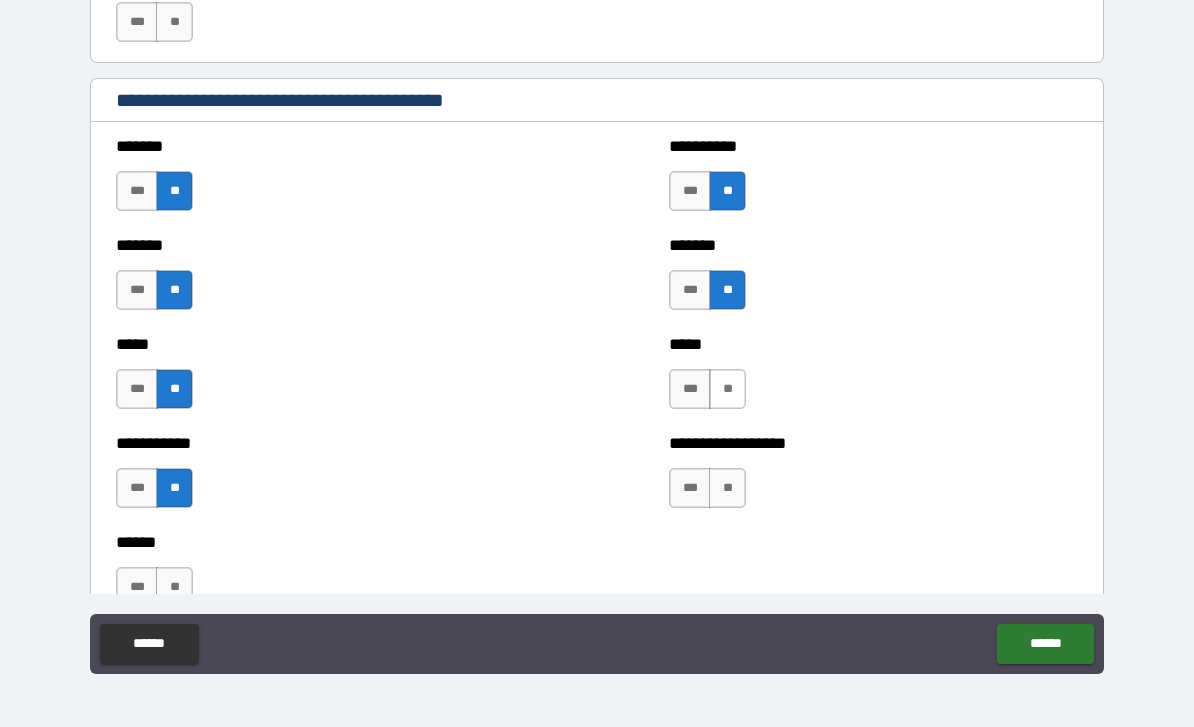 click on "**" at bounding box center (727, 389) 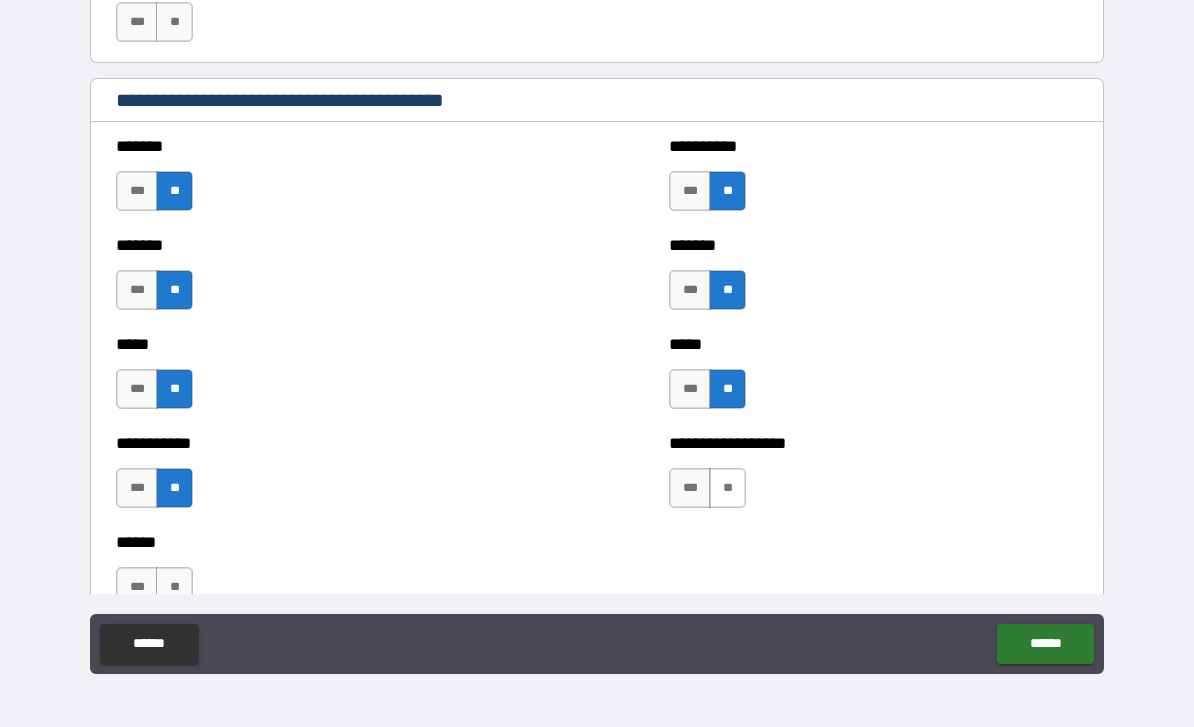 click on "**" at bounding box center (727, 488) 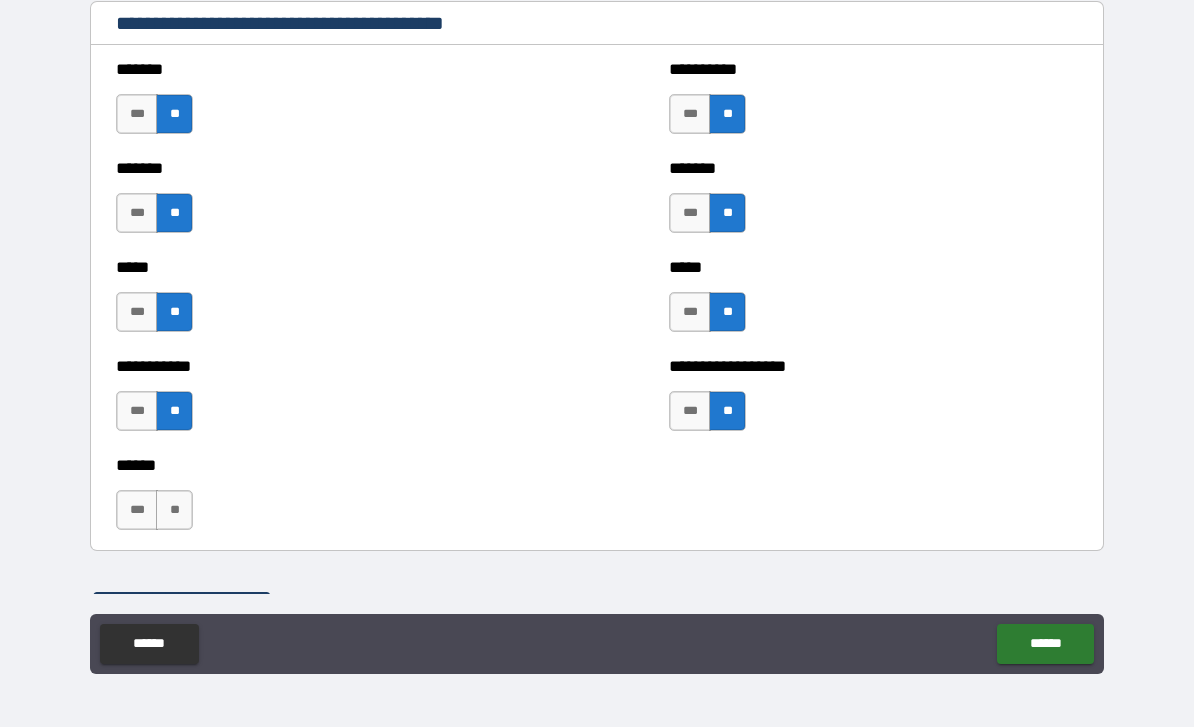 scroll, scrollTop: 1891, scrollLeft: 0, axis: vertical 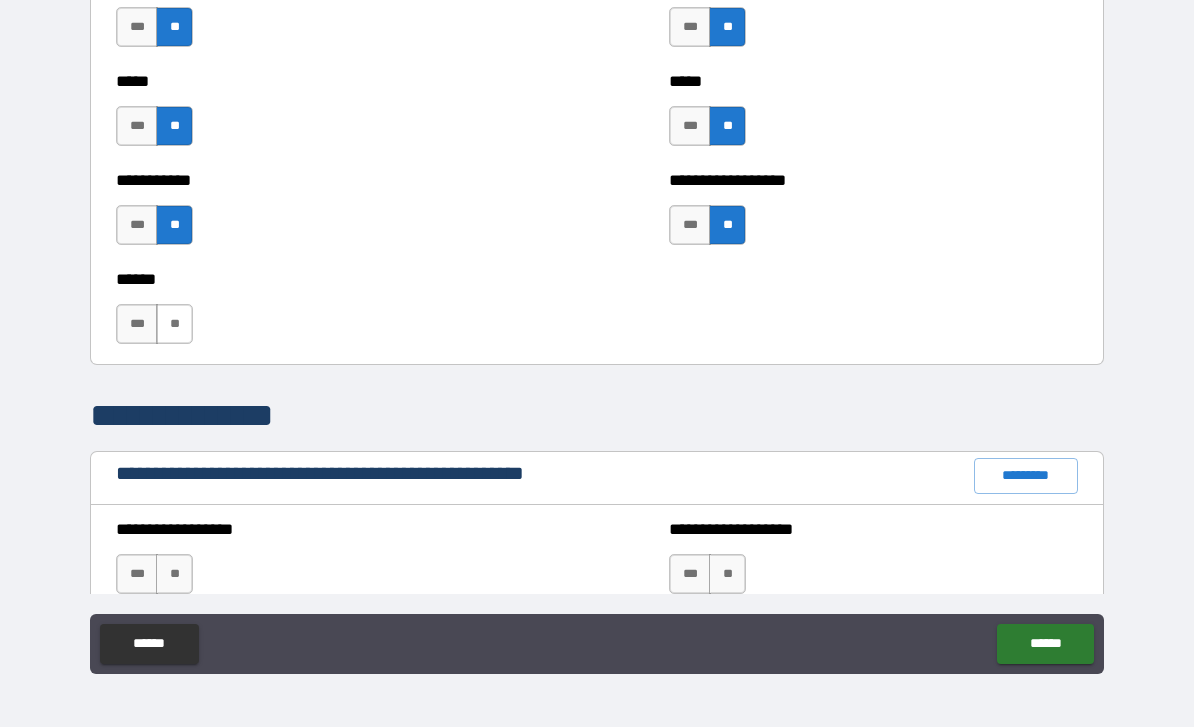 click on "**" at bounding box center [174, 324] 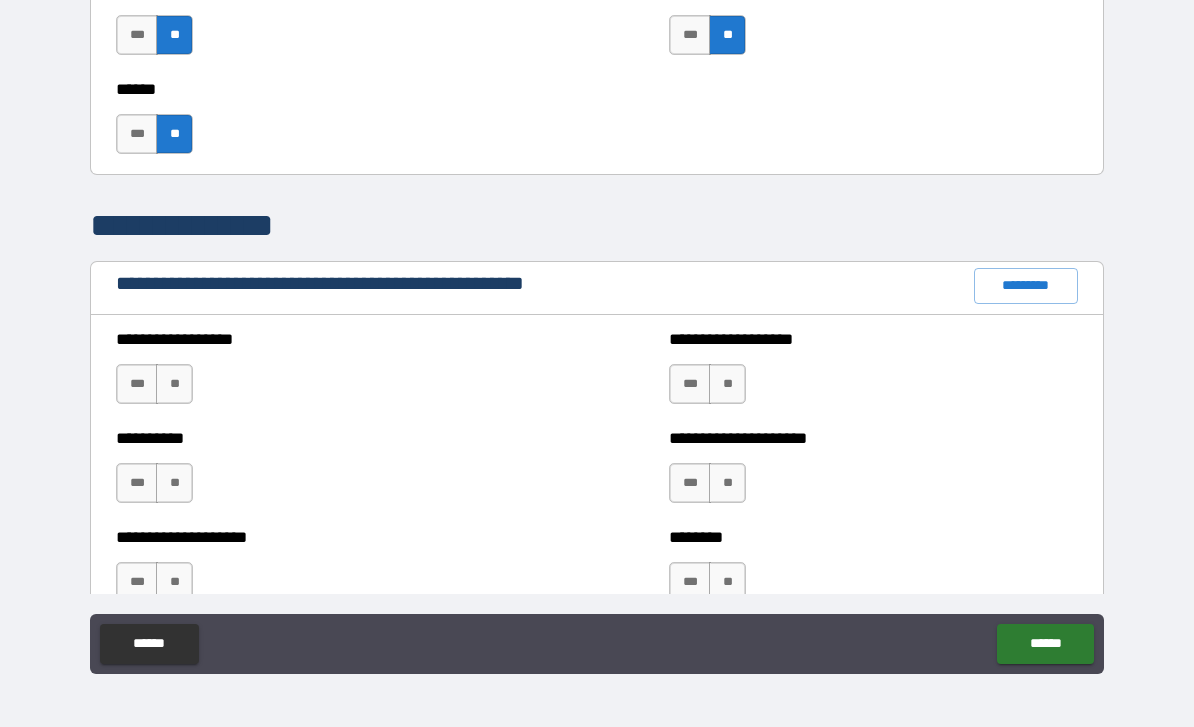scroll, scrollTop: 2094, scrollLeft: 0, axis: vertical 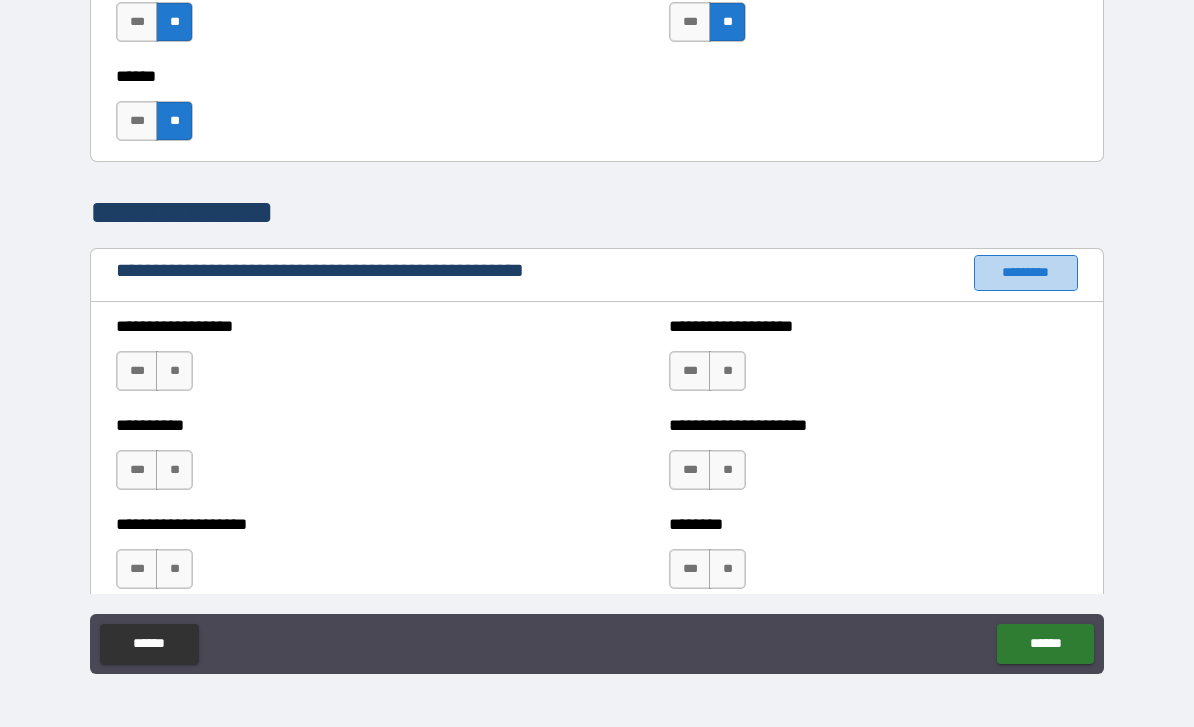 click on "*********" at bounding box center [1026, 273] 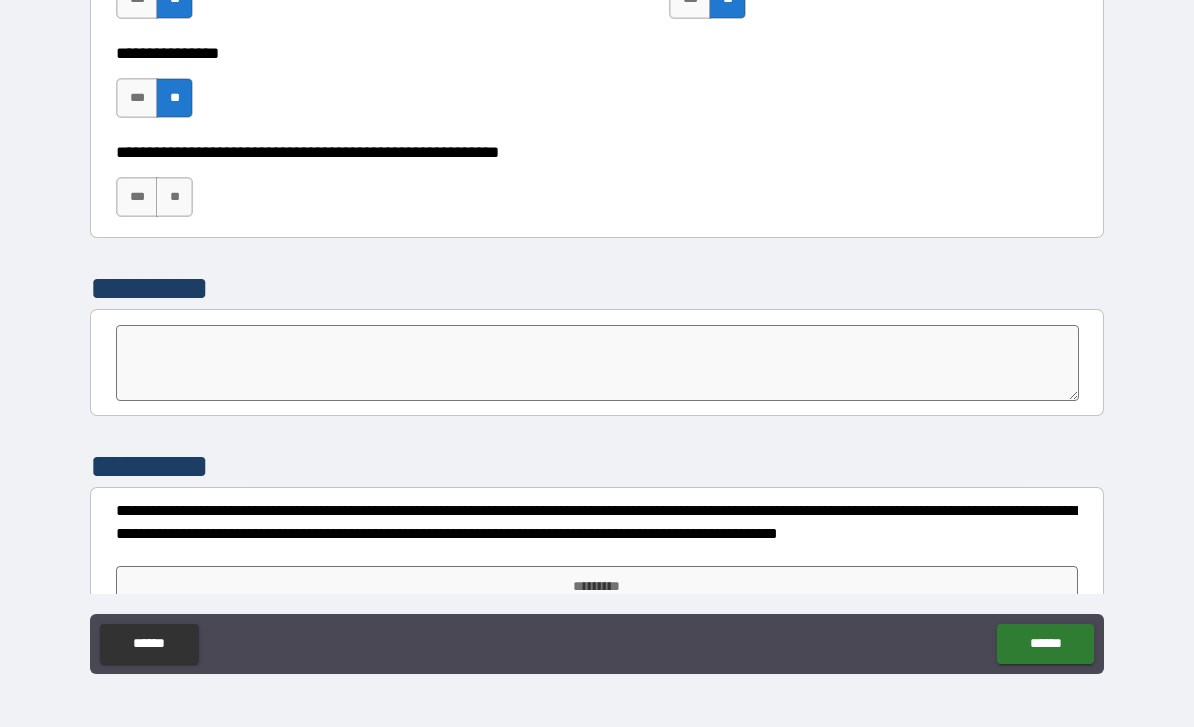 scroll, scrollTop: 6130, scrollLeft: 0, axis: vertical 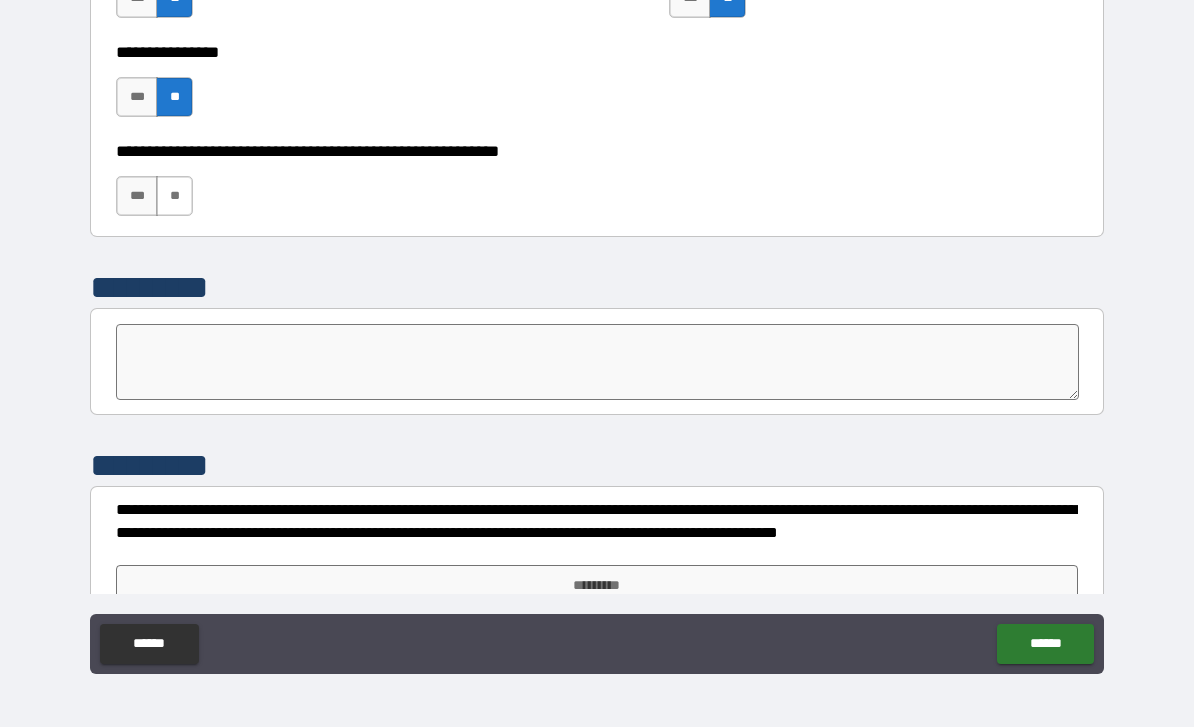 click on "**" at bounding box center [174, 196] 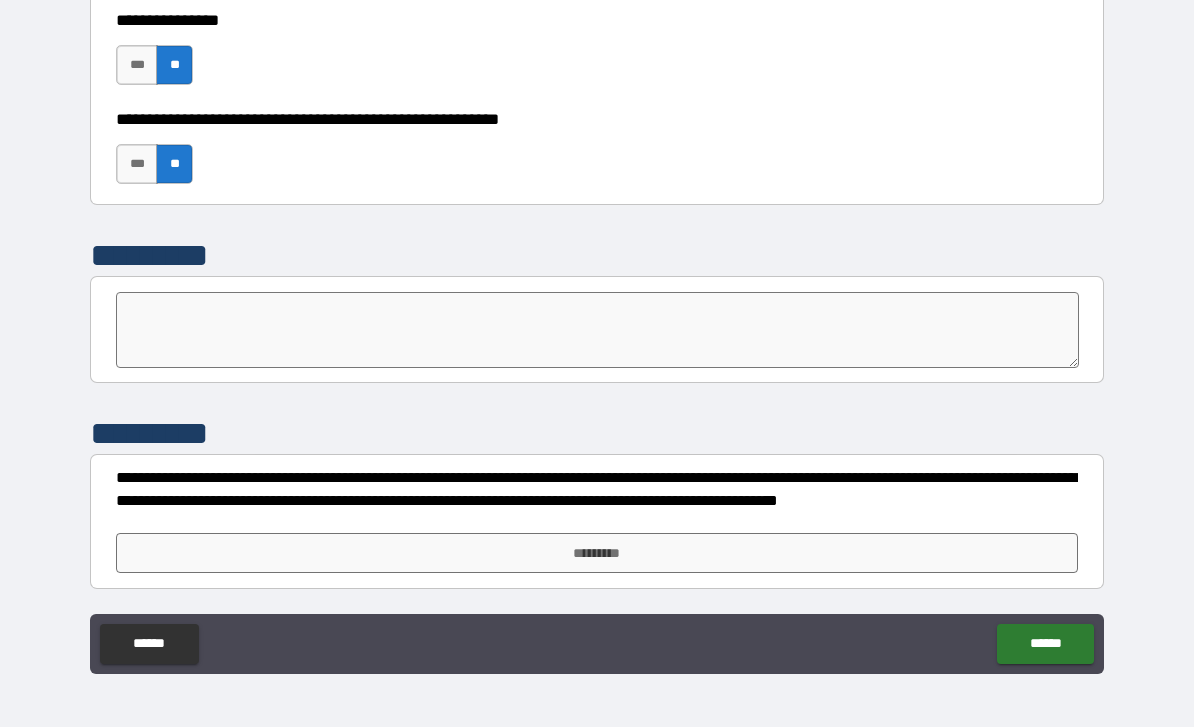 scroll, scrollTop: 6162, scrollLeft: 0, axis: vertical 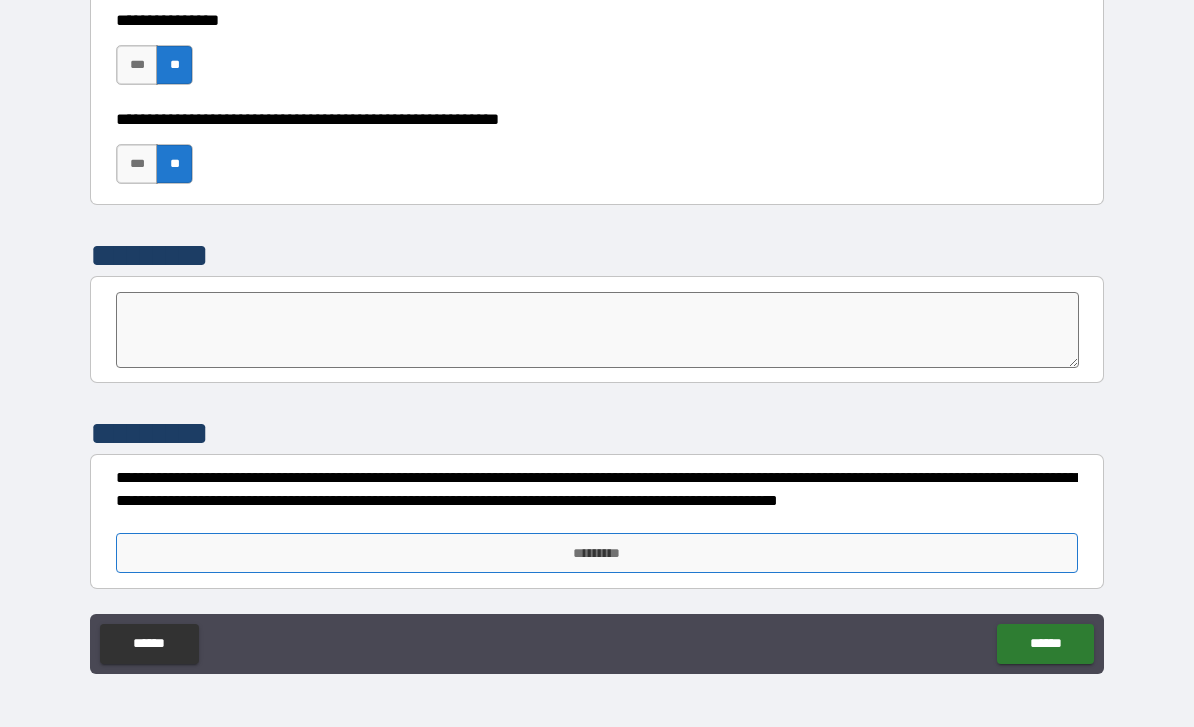 click on "*********" at bounding box center [597, 553] 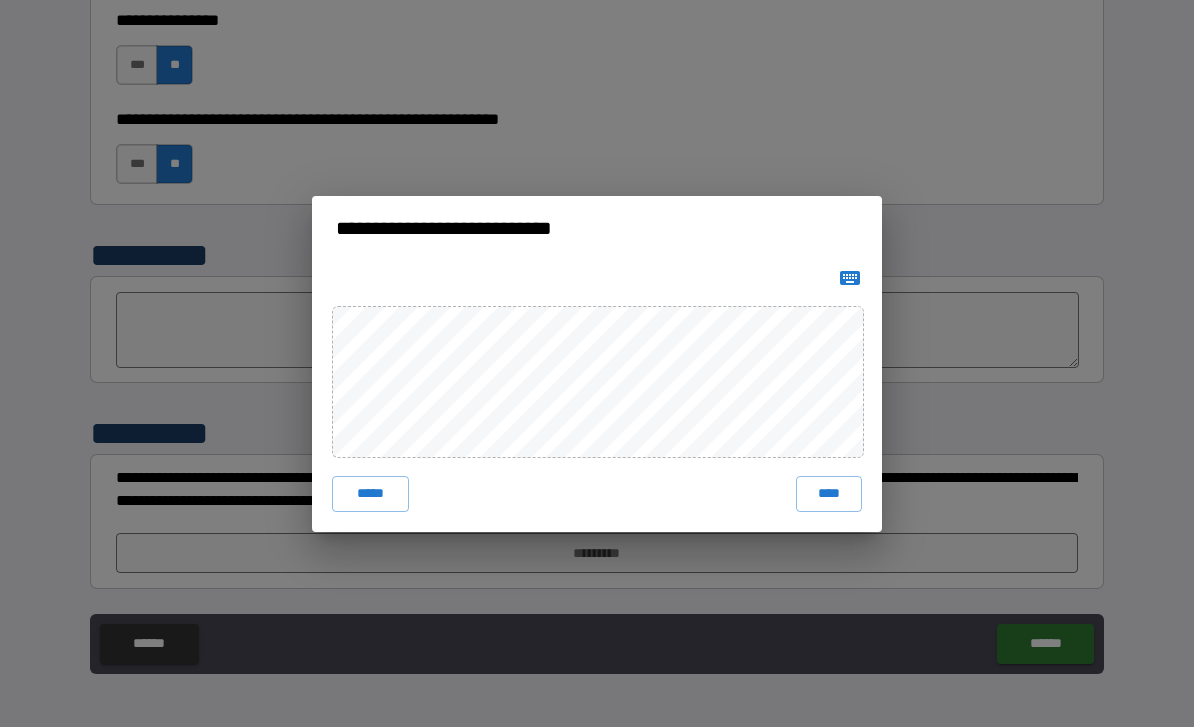 click on "****" at bounding box center (829, 494) 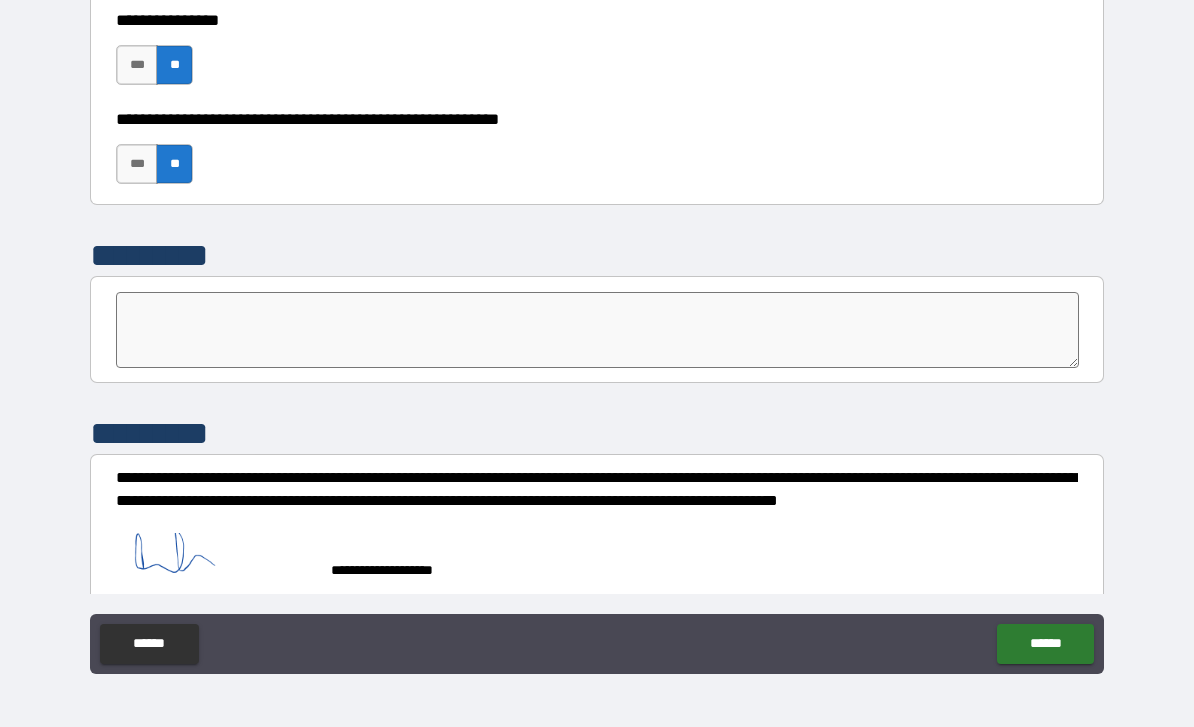 scroll, scrollTop: 6152, scrollLeft: 0, axis: vertical 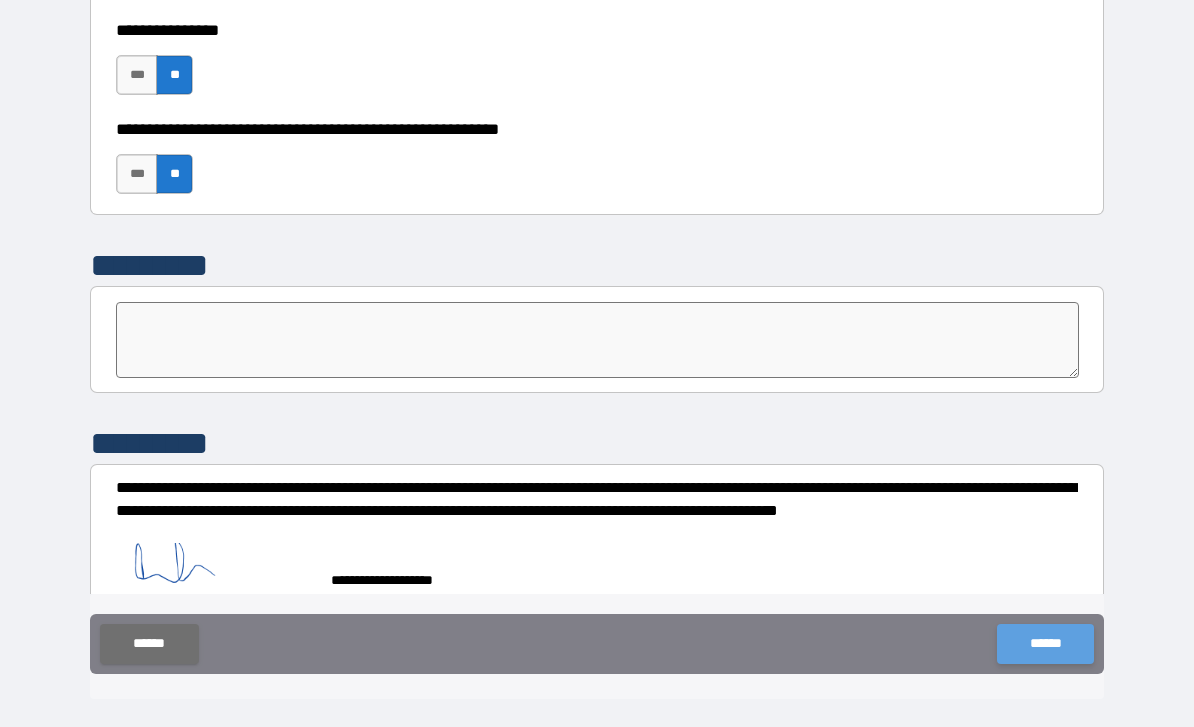 click on "******" at bounding box center [1045, 644] 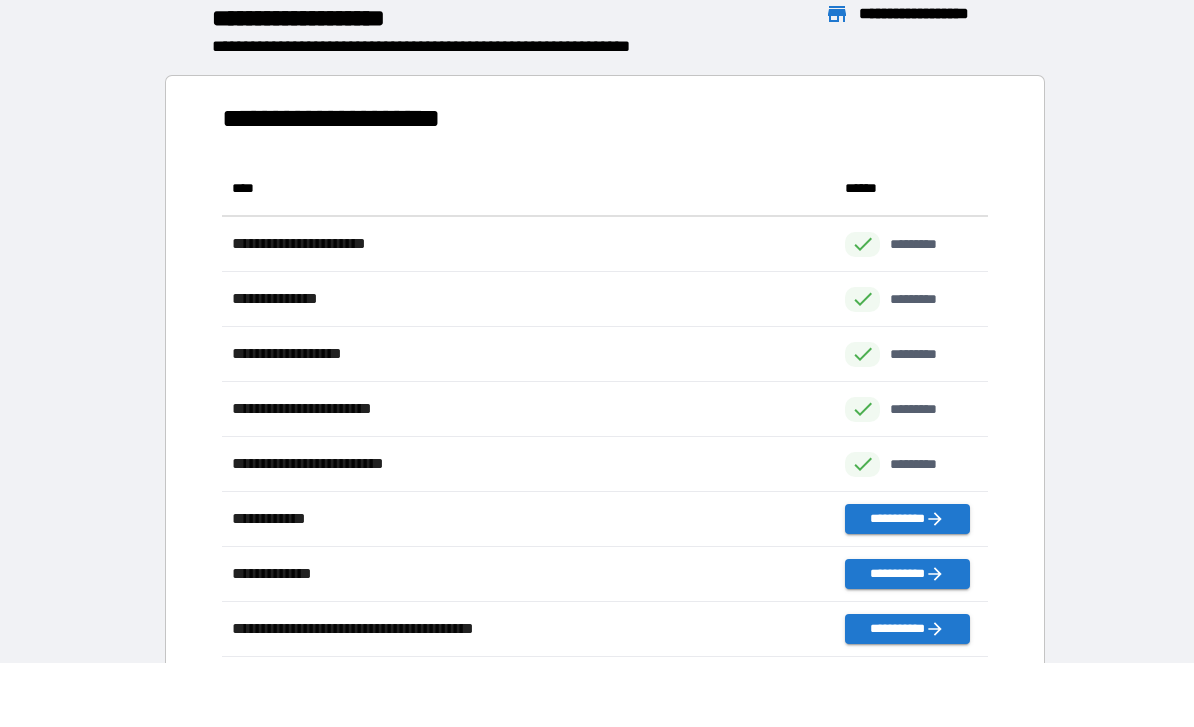 scroll, scrollTop: 1, scrollLeft: 1, axis: both 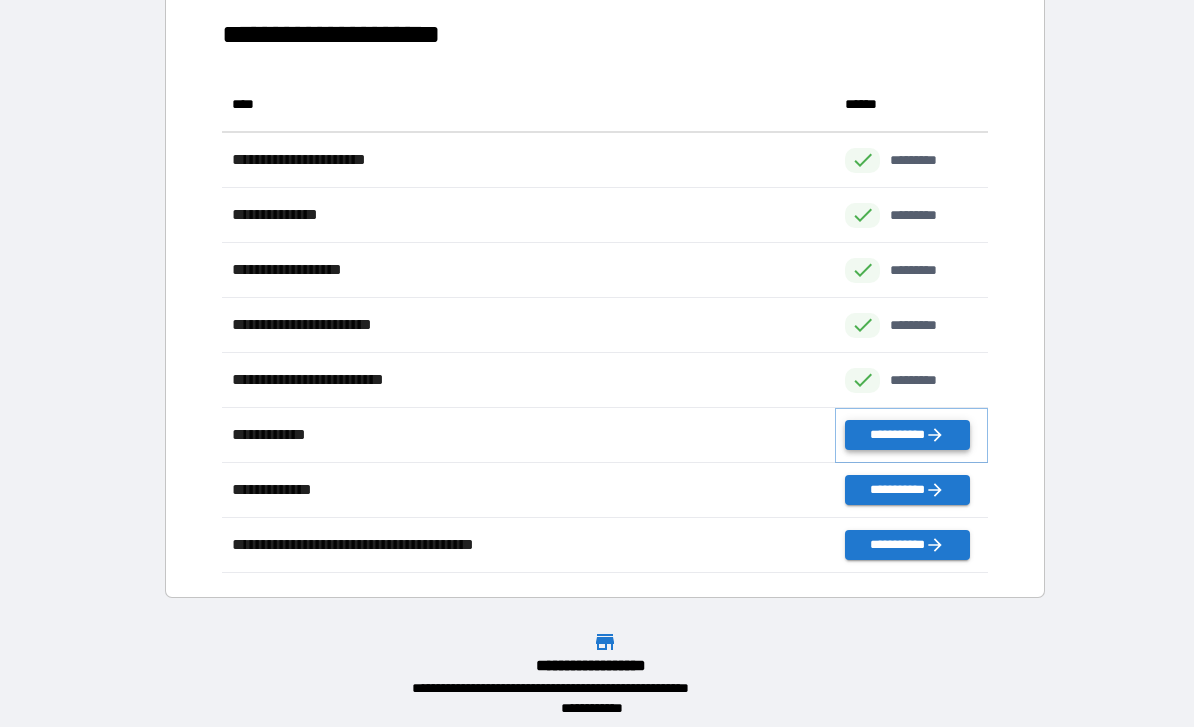 click 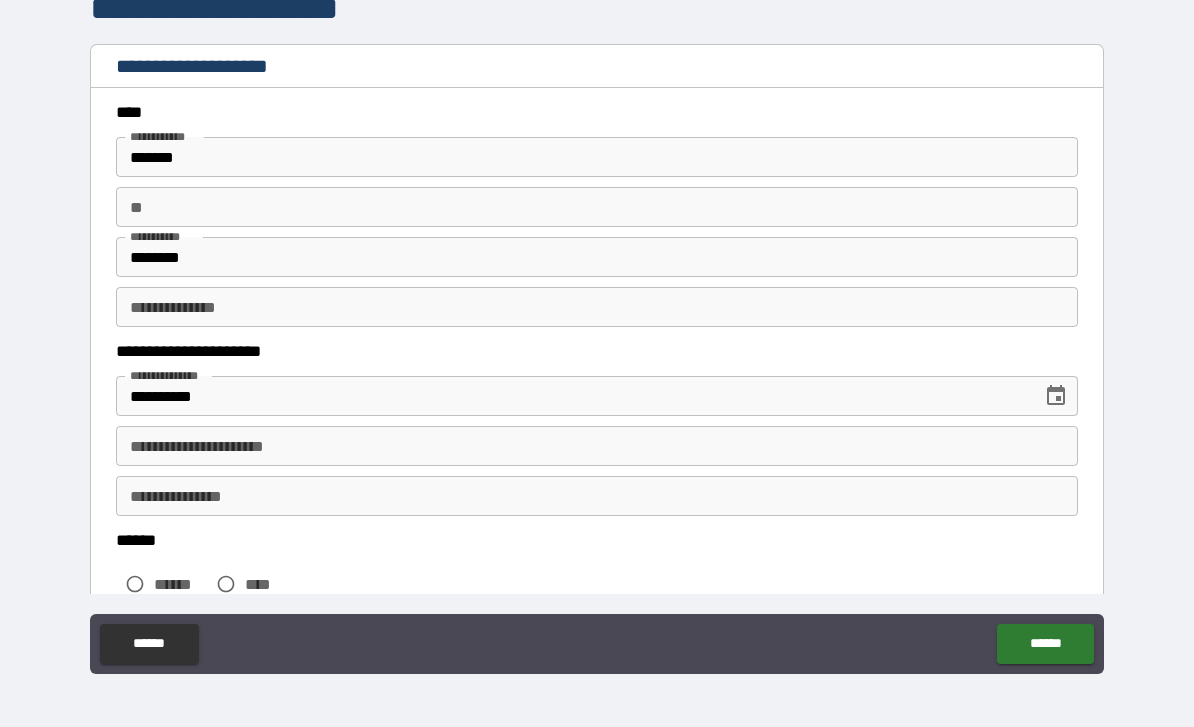 click on "** **" at bounding box center [597, 207] 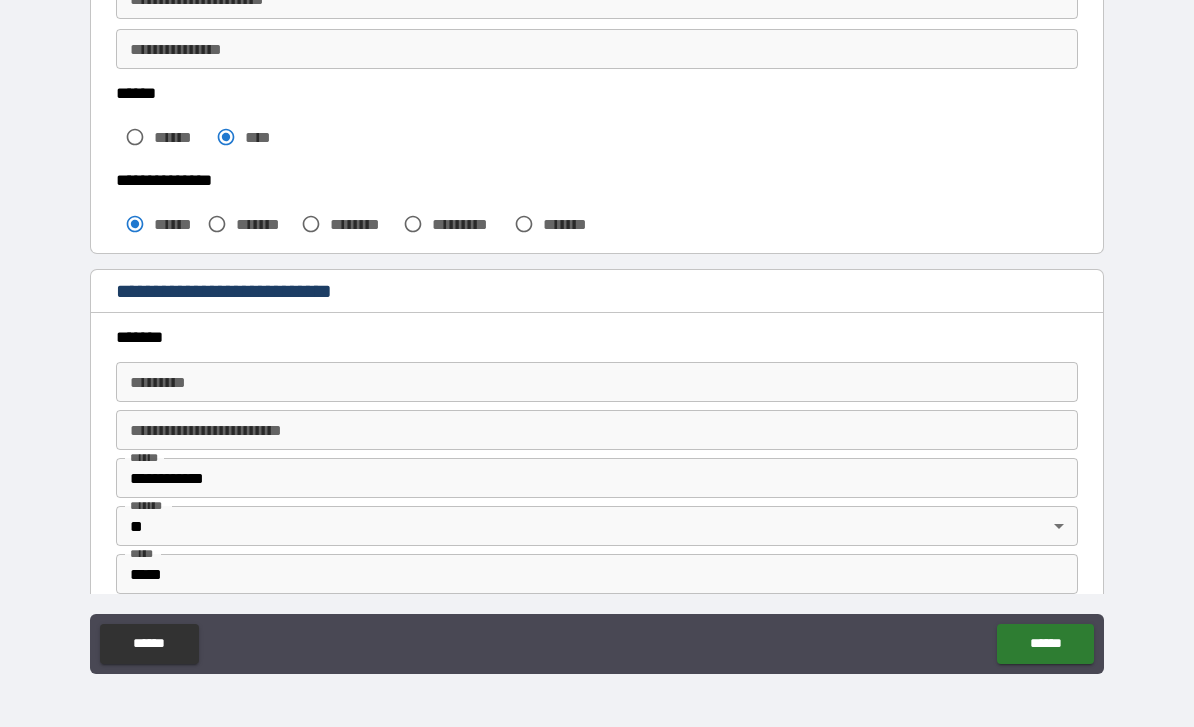 scroll, scrollTop: 519, scrollLeft: 0, axis: vertical 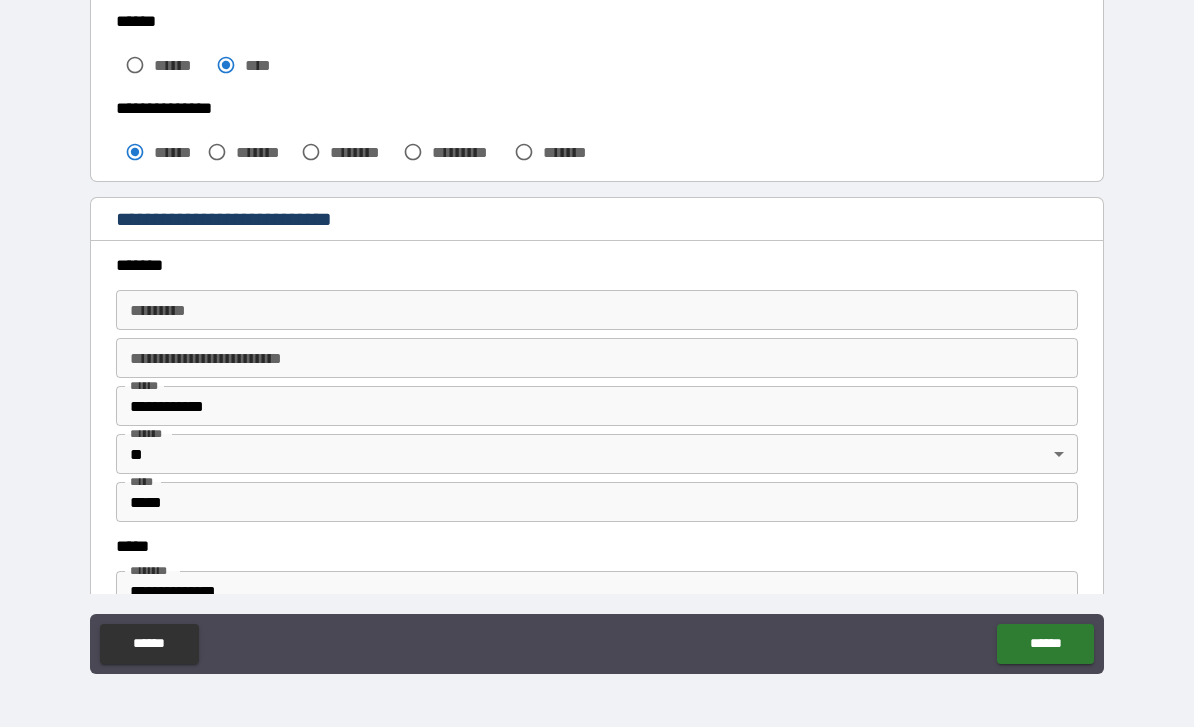 click on "*******   * *******   *" at bounding box center (597, 310) 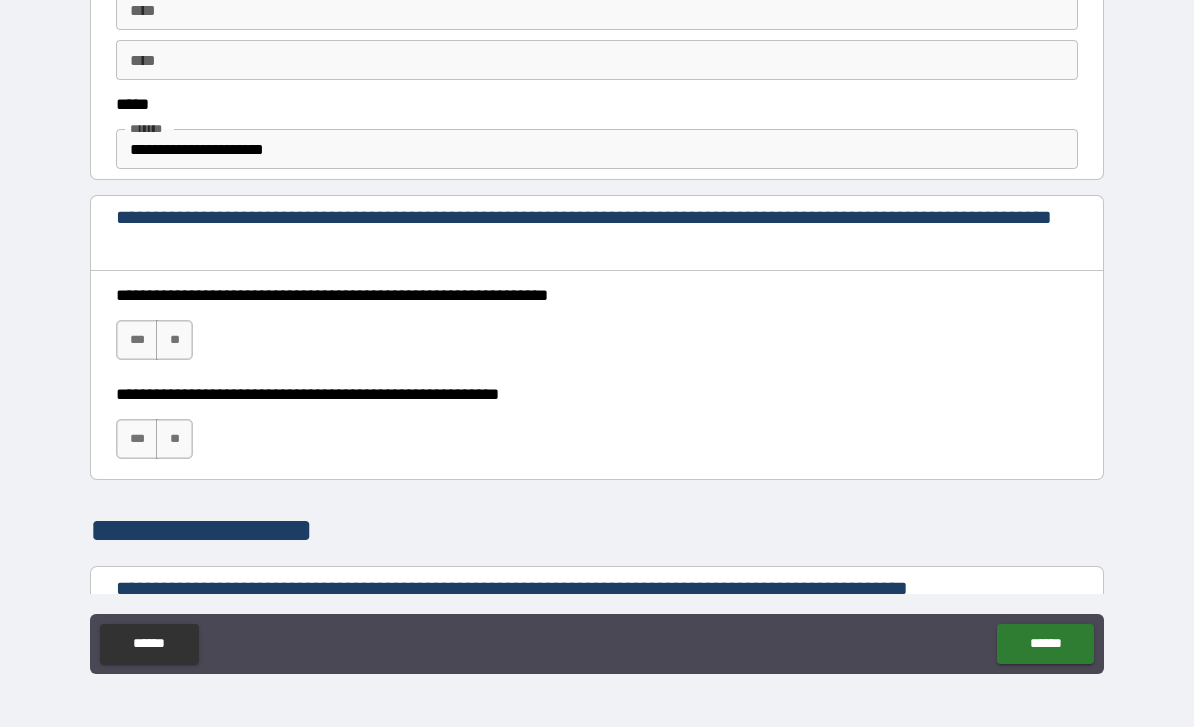 scroll, scrollTop: 1153, scrollLeft: 0, axis: vertical 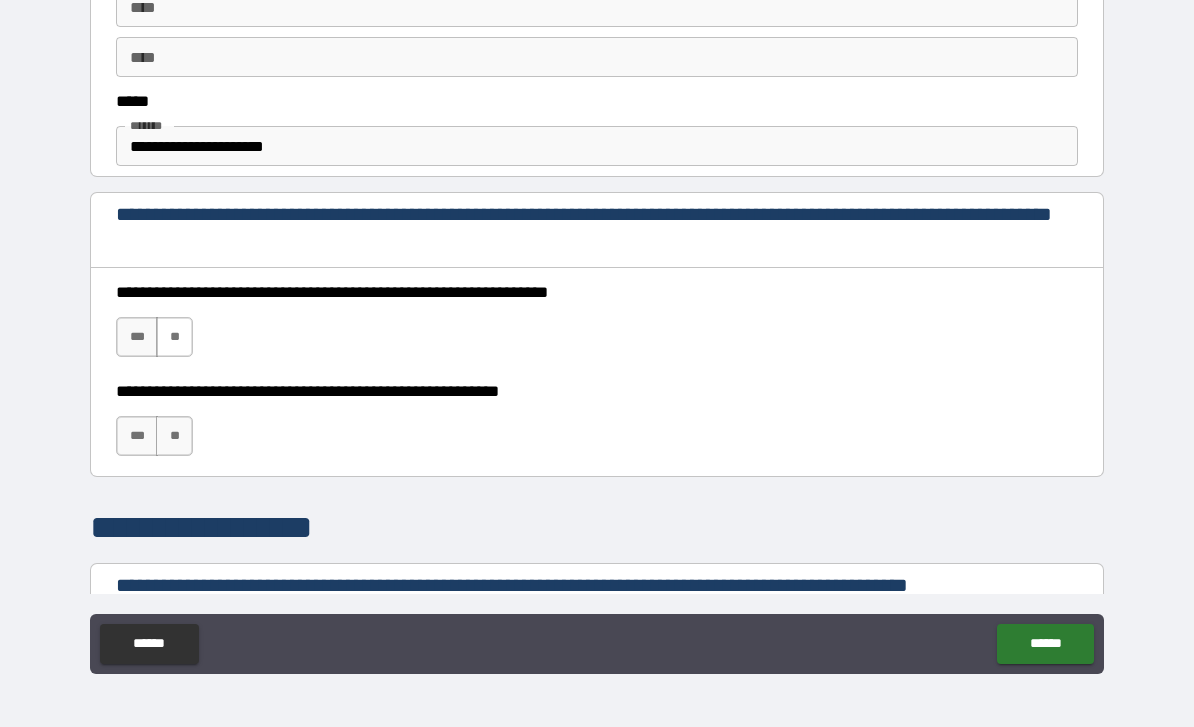 click on "**" at bounding box center (174, 337) 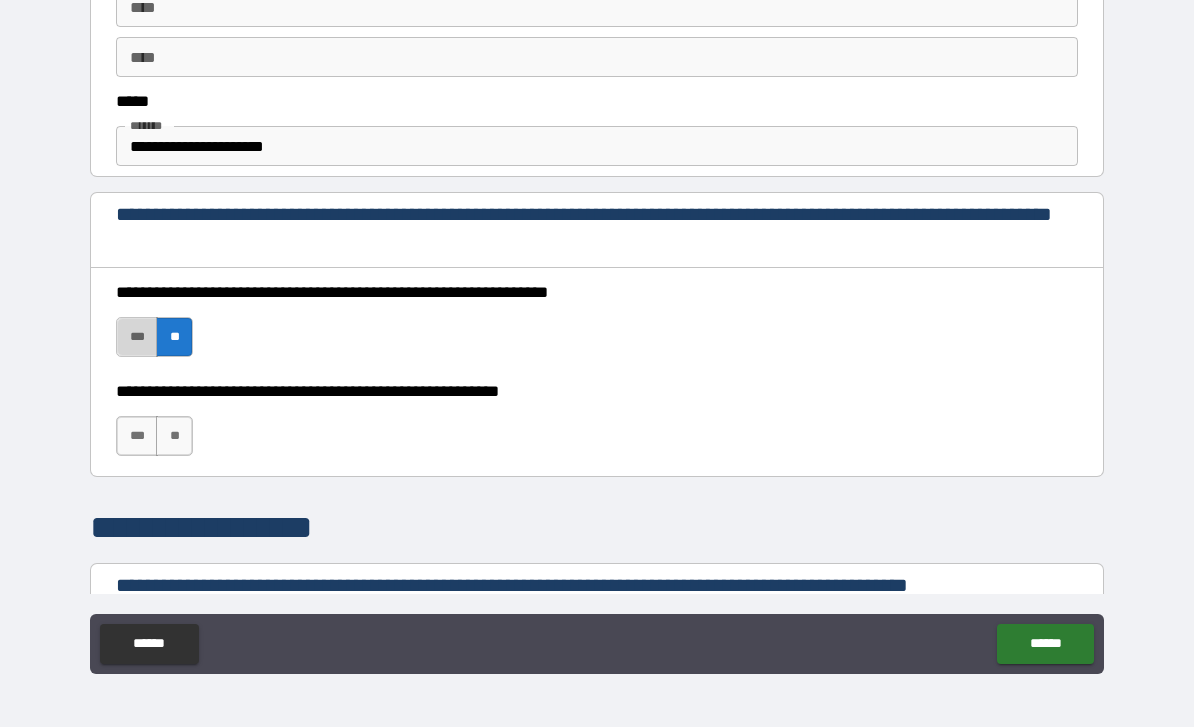 click on "***" at bounding box center [137, 337] 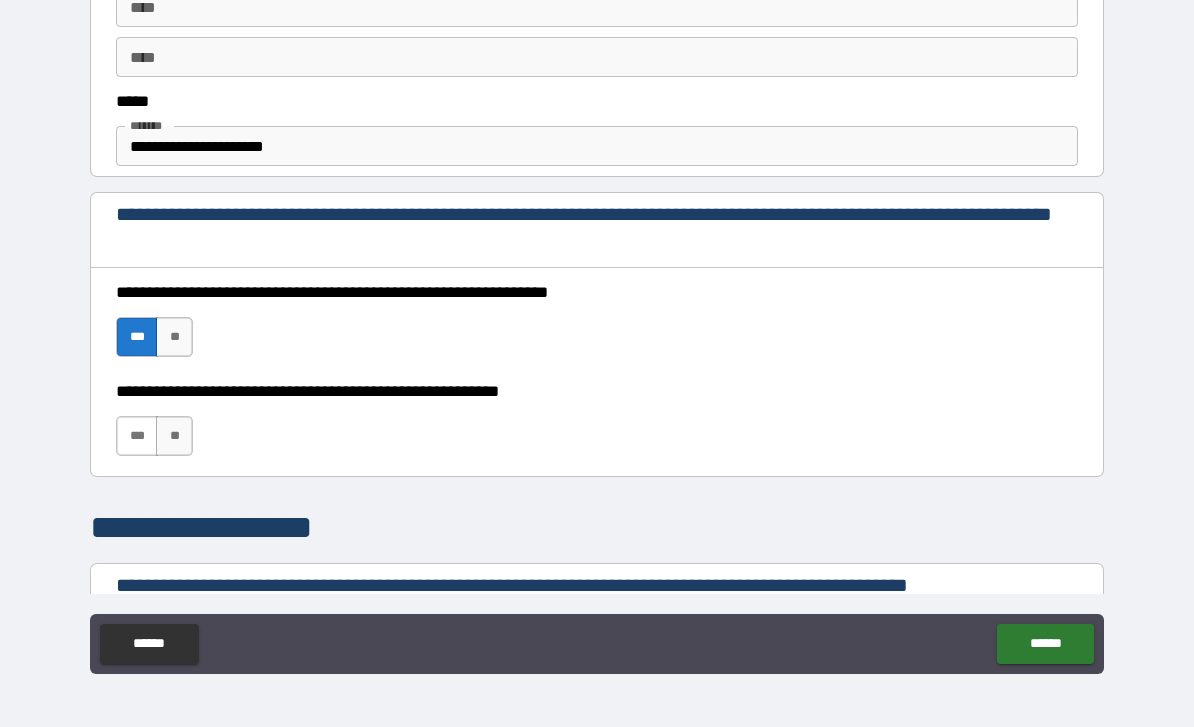 click on "***" at bounding box center [137, 436] 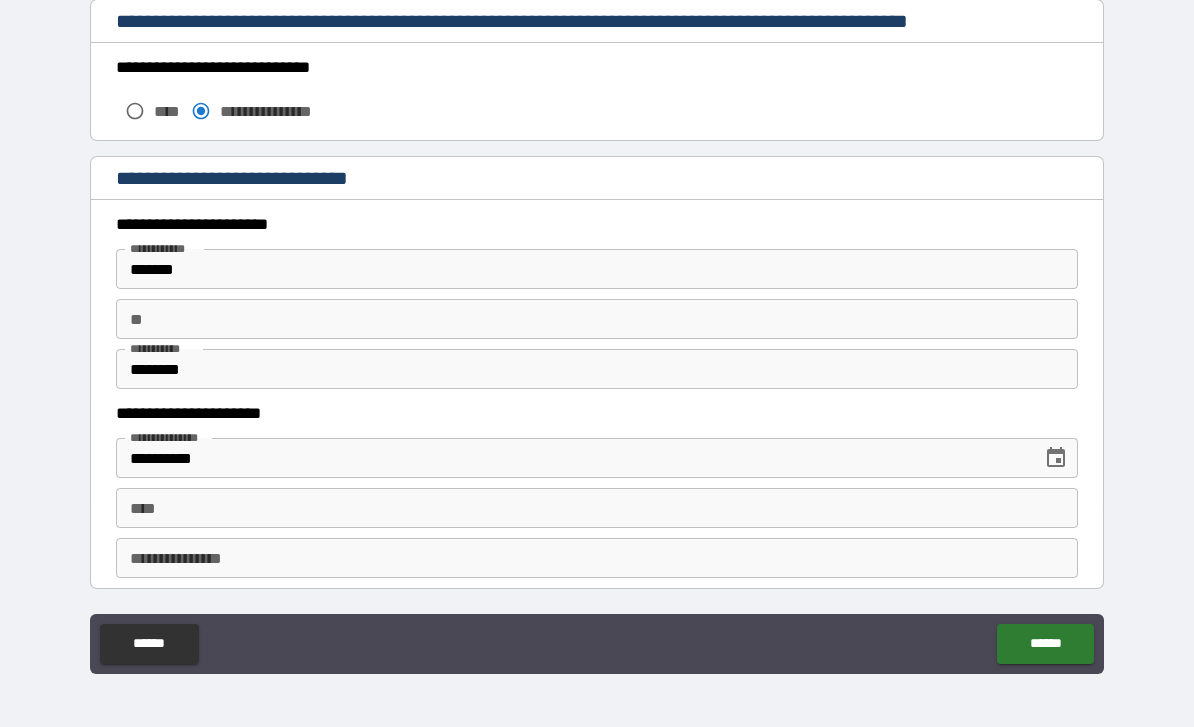 scroll, scrollTop: 1729, scrollLeft: 0, axis: vertical 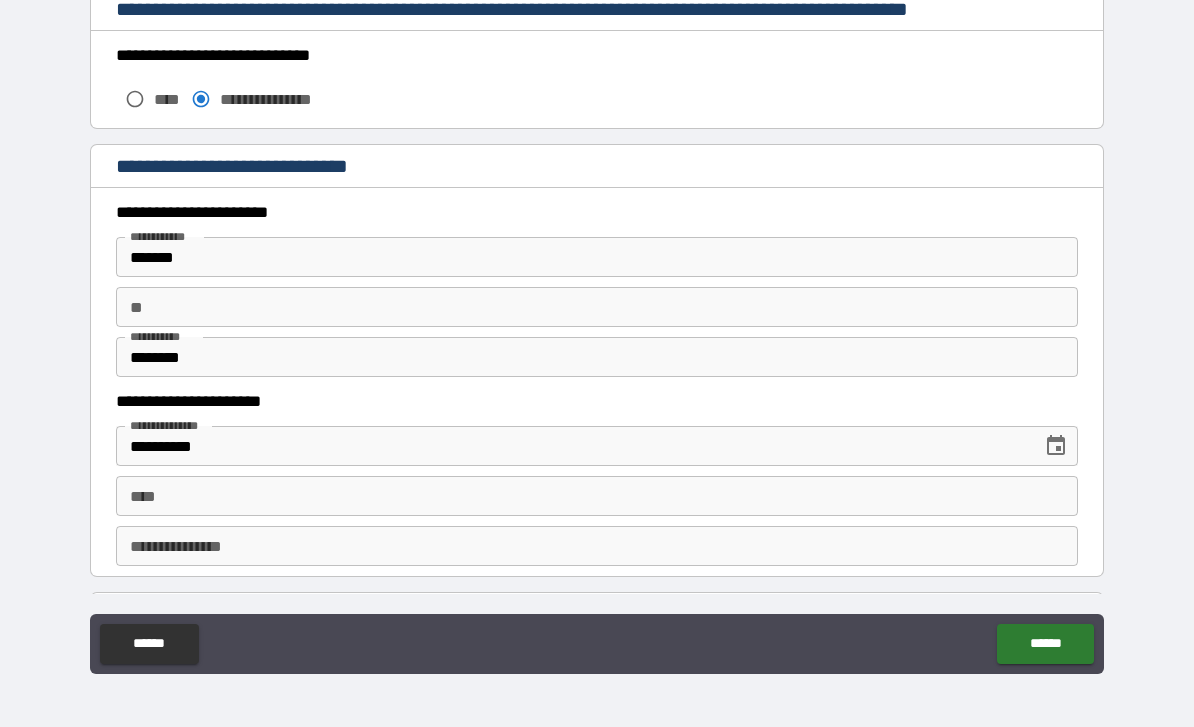 click on "*******" at bounding box center [597, 257] 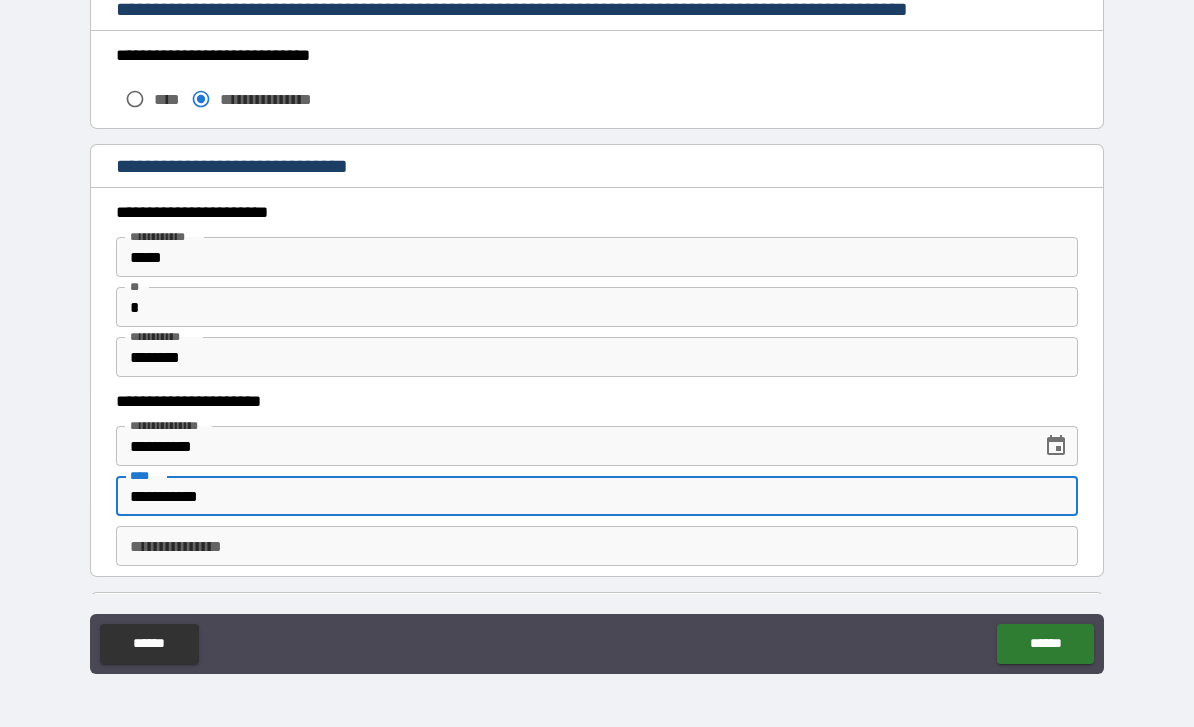 click on "**********" at bounding box center (597, 546) 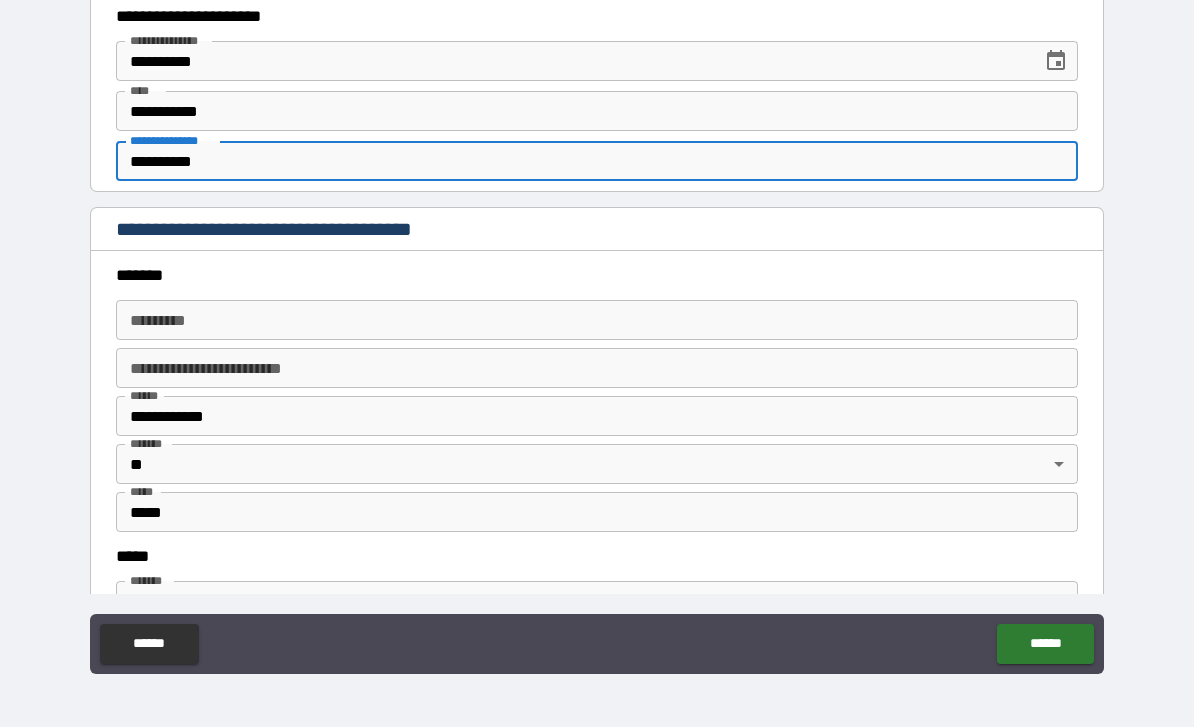 scroll, scrollTop: 2120, scrollLeft: 0, axis: vertical 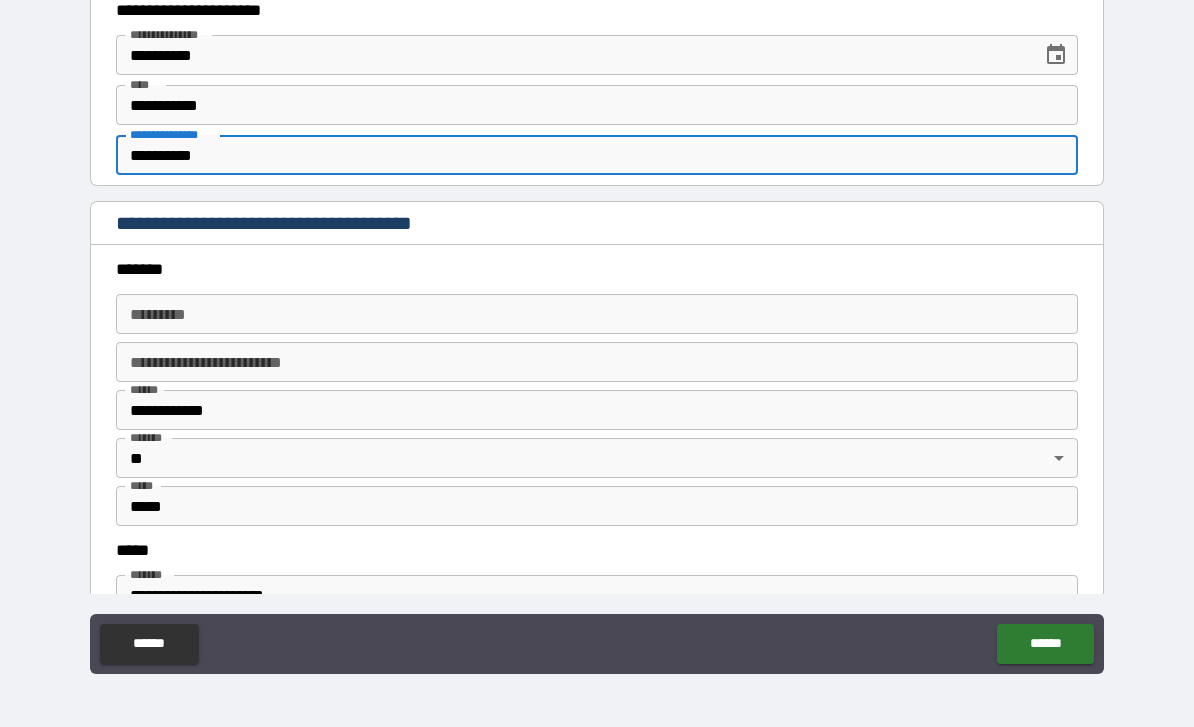 click on "*******   * *******   *" at bounding box center (597, 314) 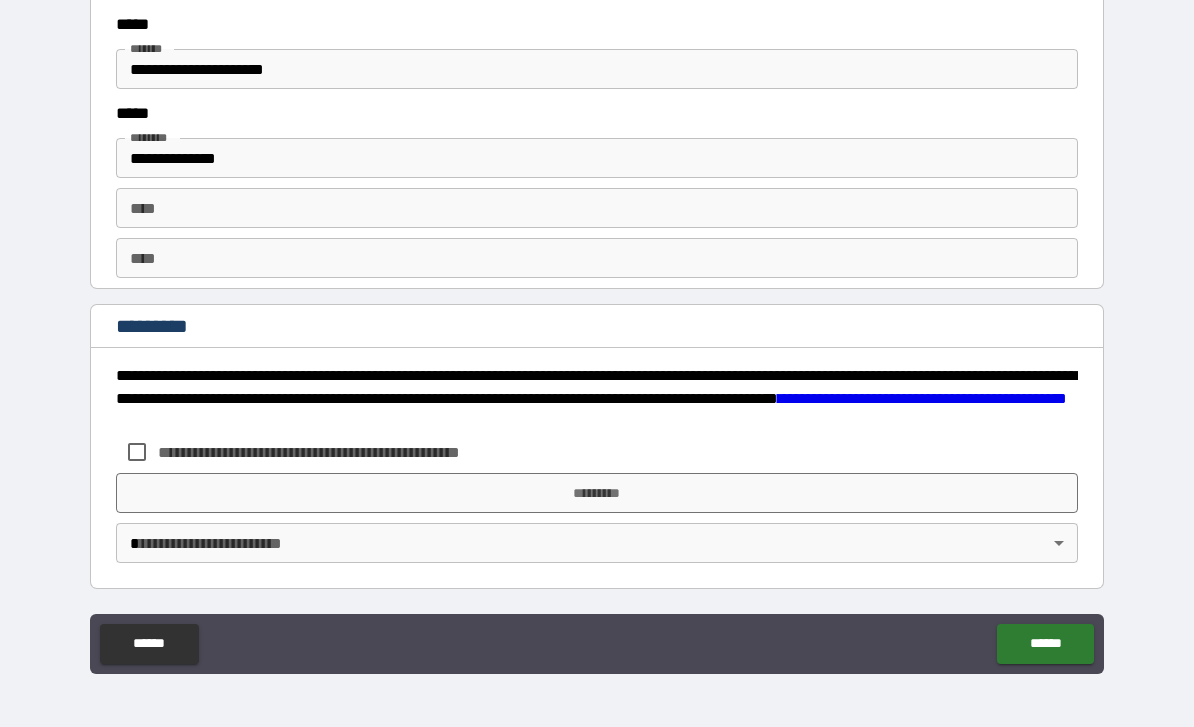scroll, scrollTop: 2646, scrollLeft: 0, axis: vertical 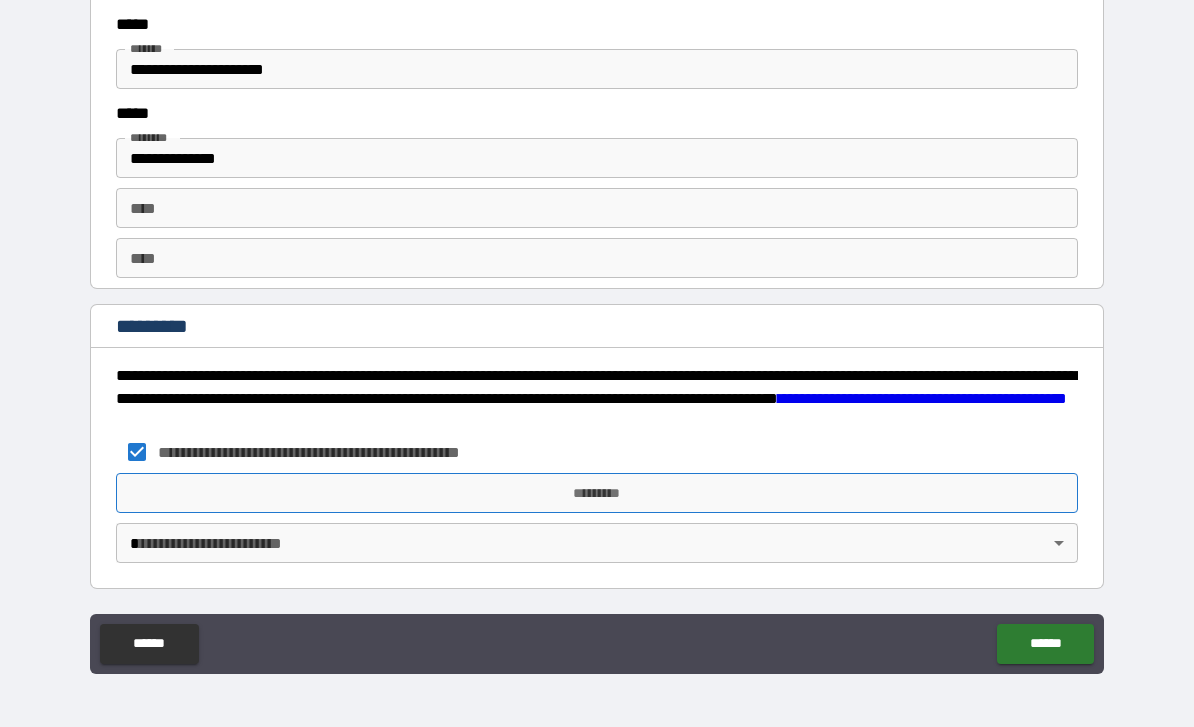 click on "*********" at bounding box center (597, 493) 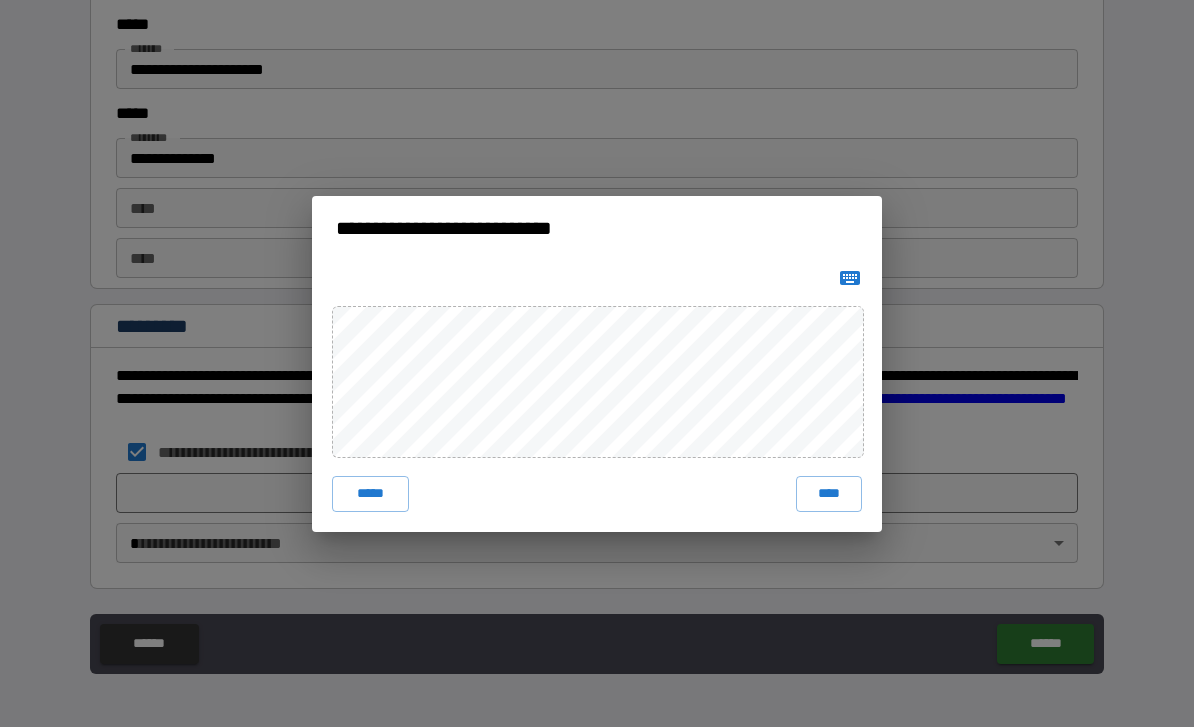 click on "****" at bounding box center (829, 494) 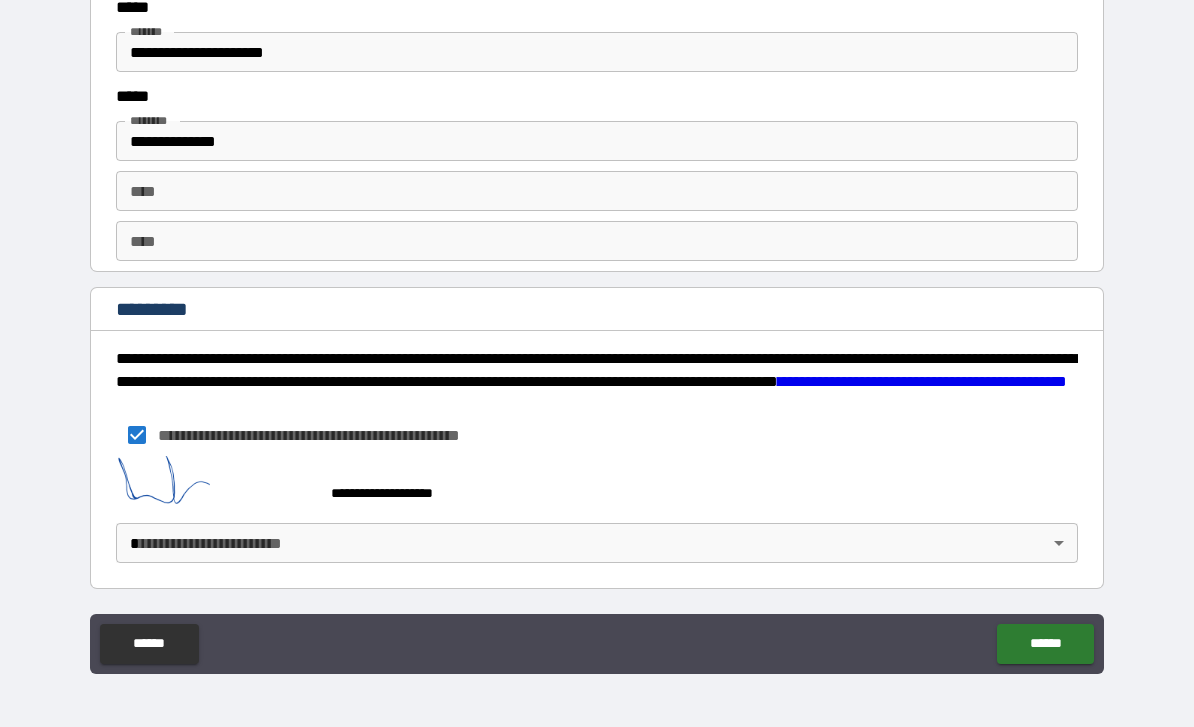 scroll, scrollTop: 2663, scrollLeft: 0, axis: vertical 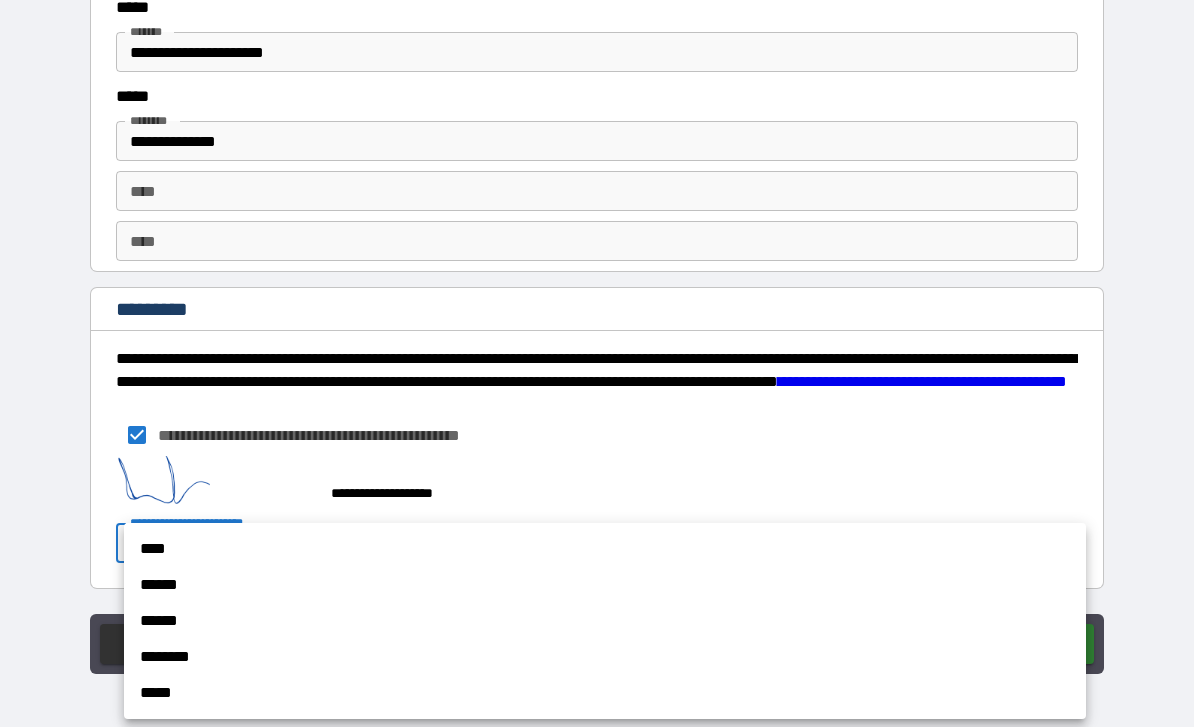 click on "******" at bounding box center (605, 585) 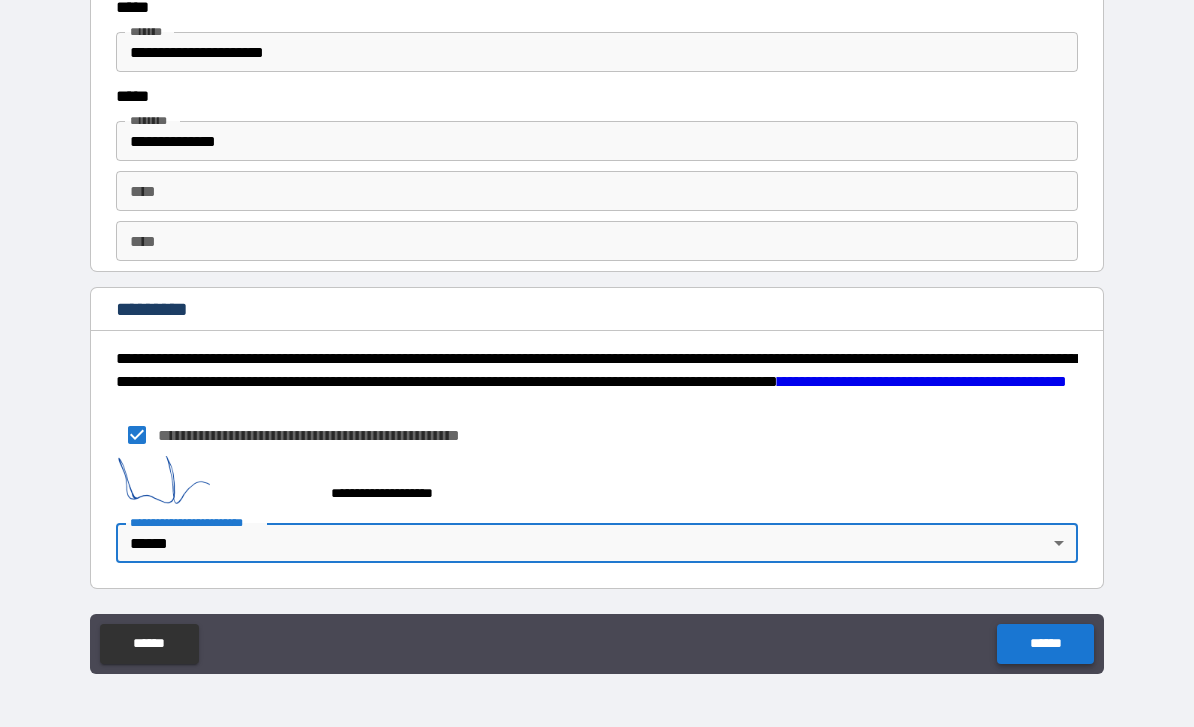 click on "******" at bounding box center [1045, 644] 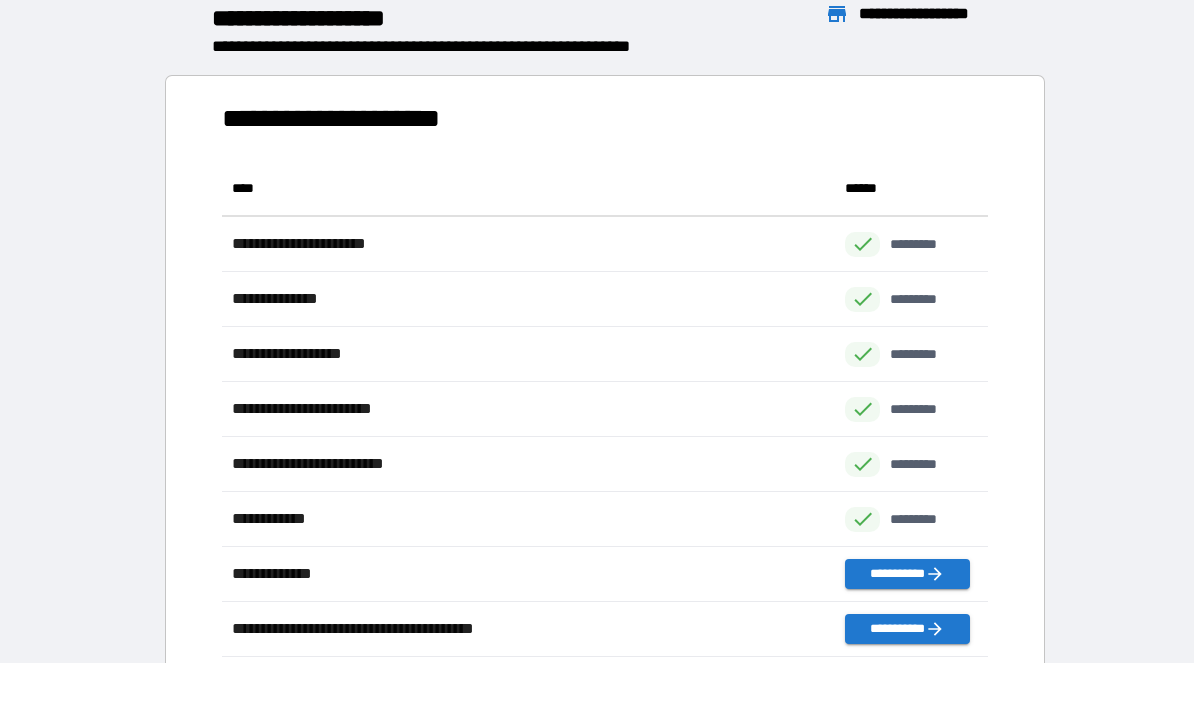 scroll, scrollTop: 496, scrollLeft: 765, axis: both 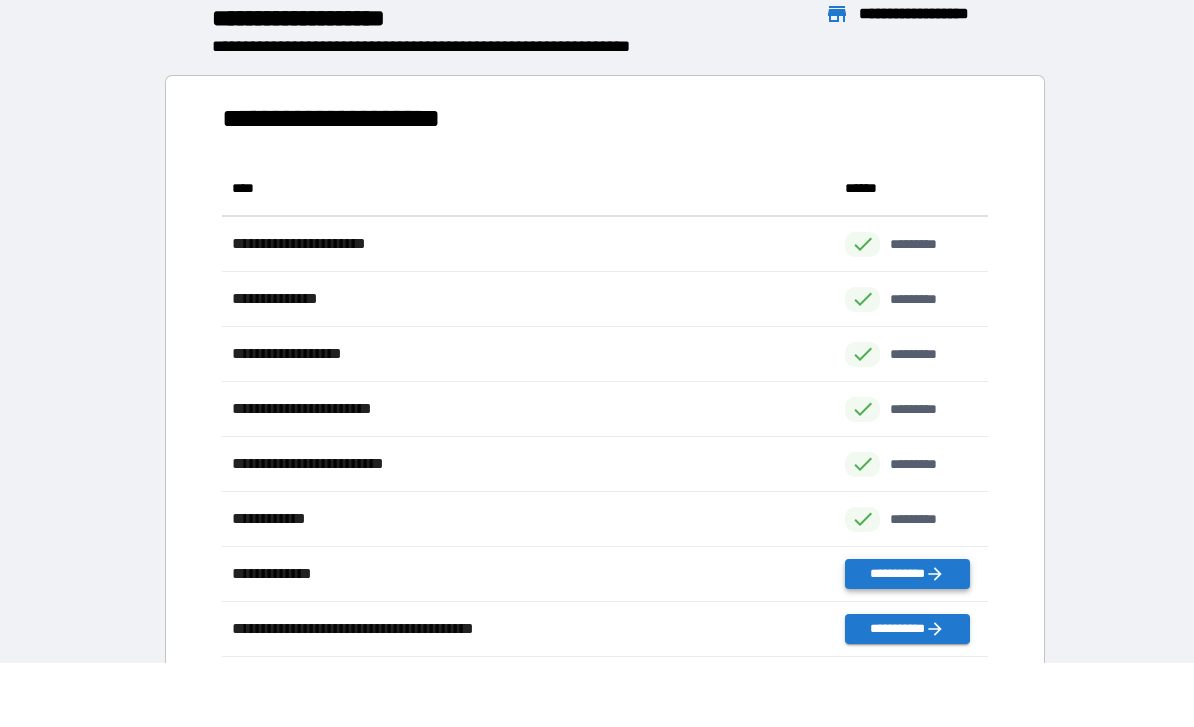 click on "**********" at bounding box center (907, 574) 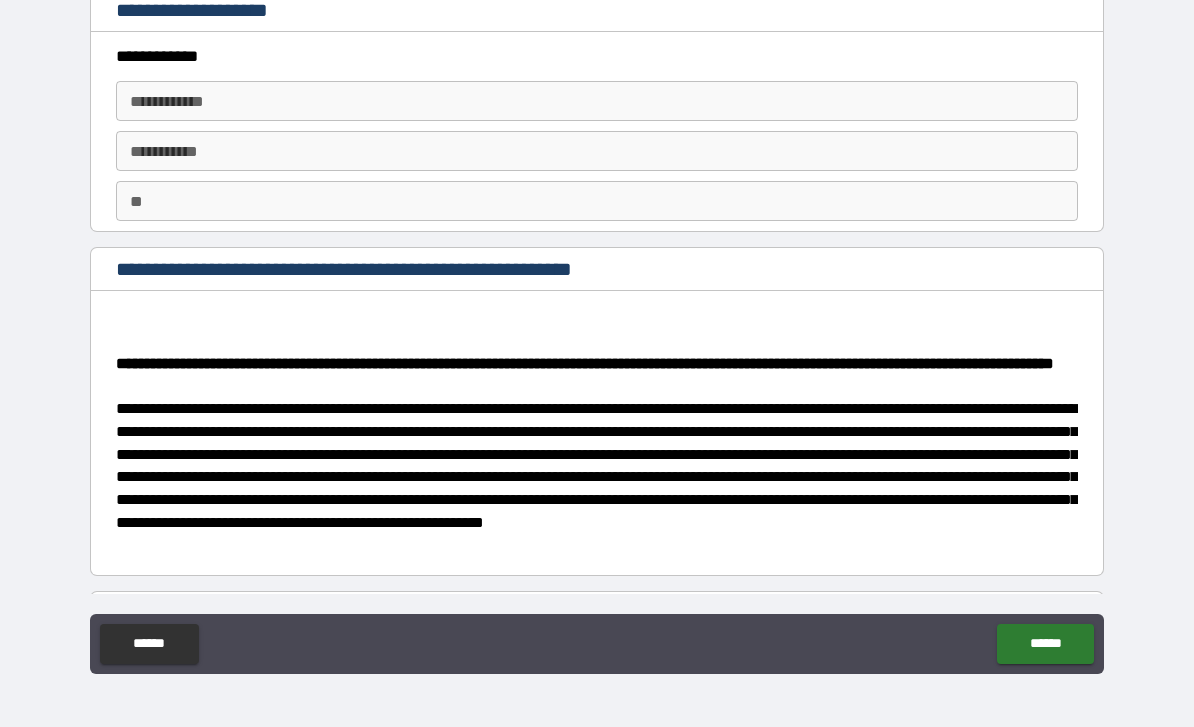 scroll, scrollTop: 0, scrollLeft: 0, axis: both 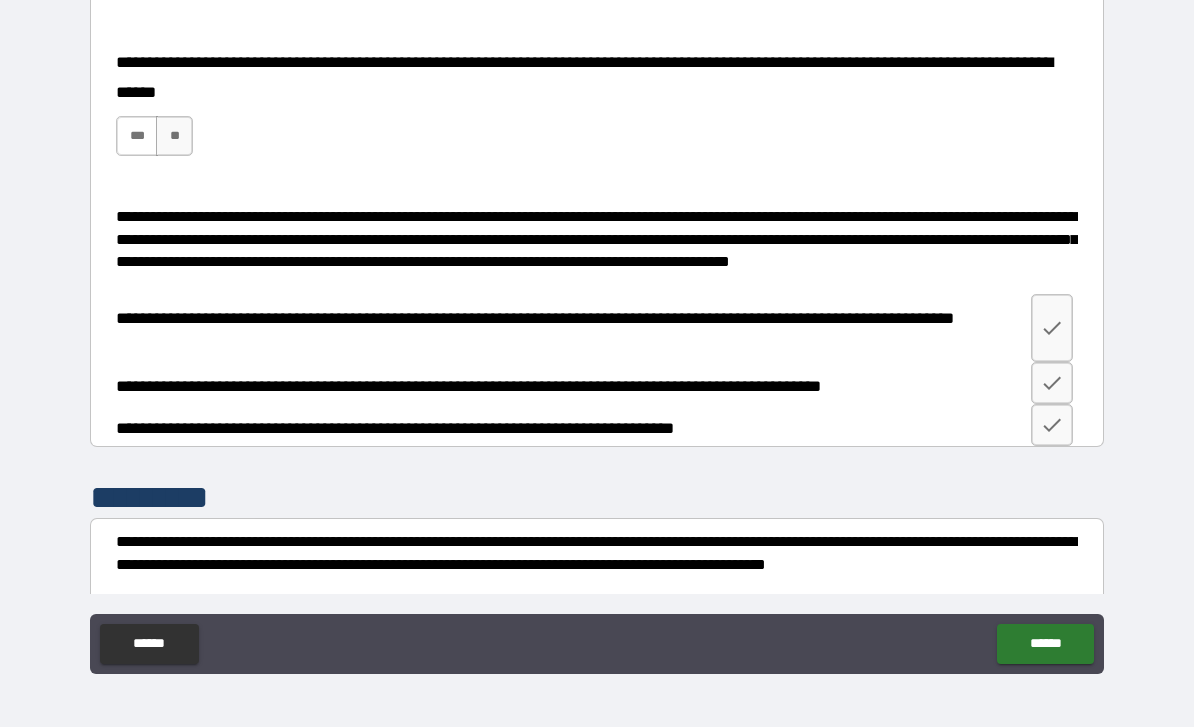 click on "***" at bounding box center (137, 136) 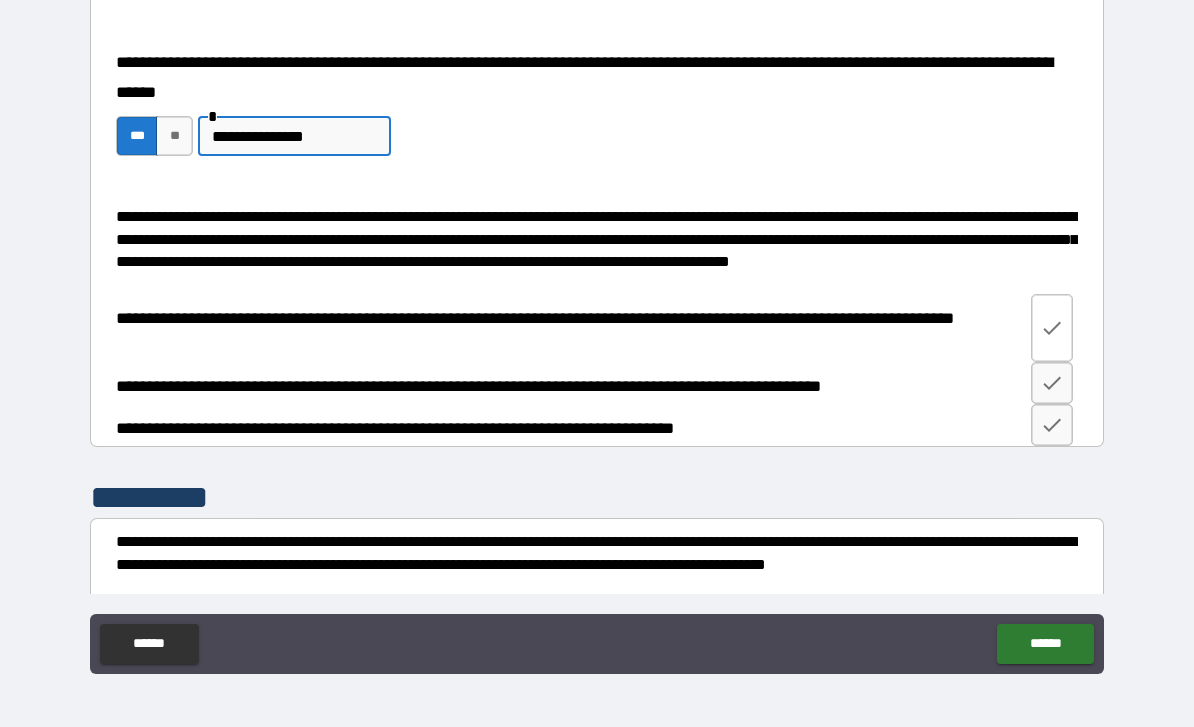 click 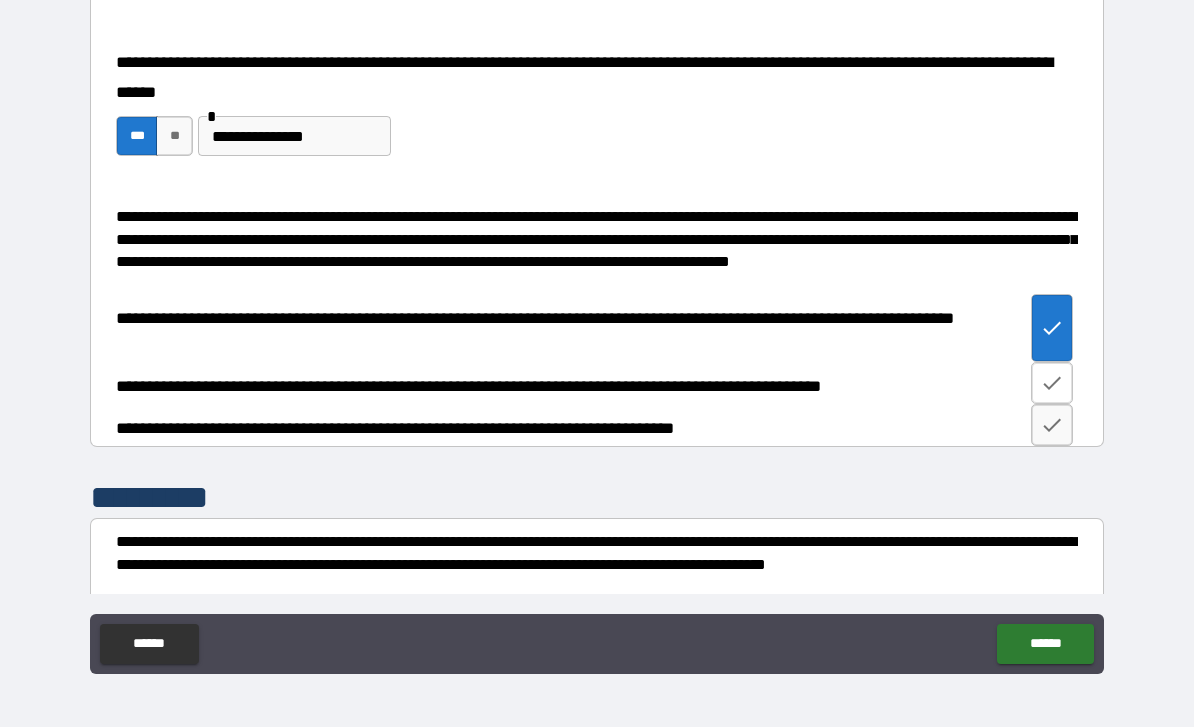 click 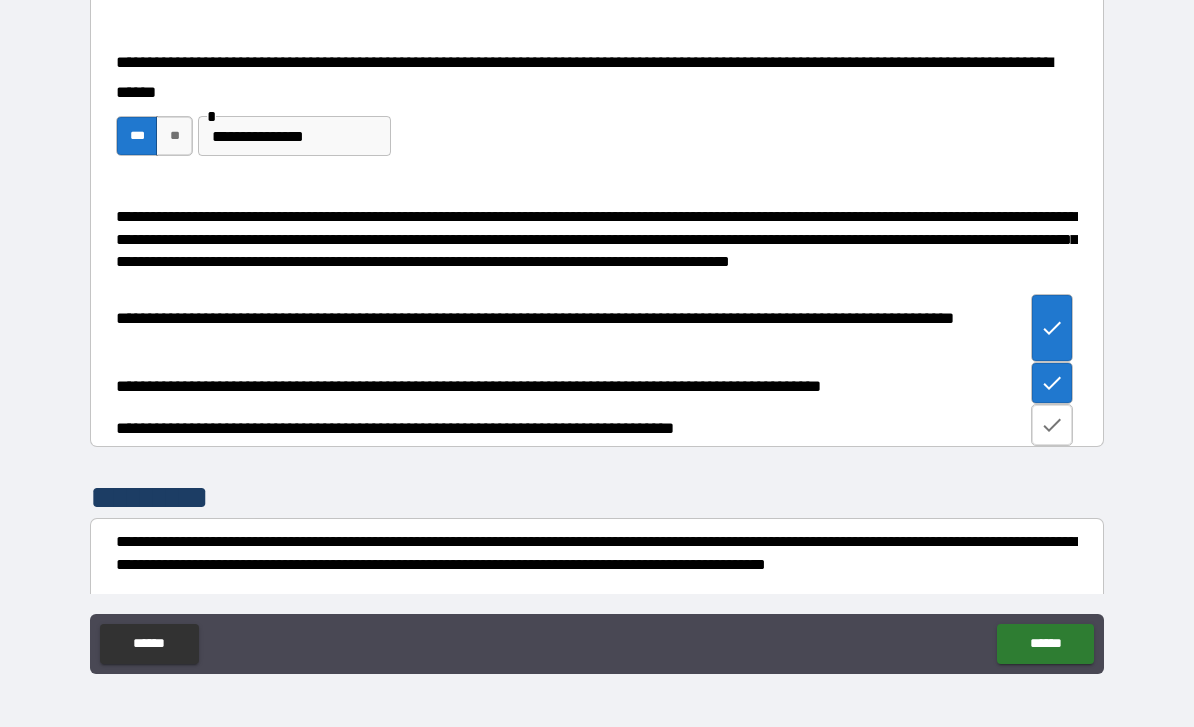 click 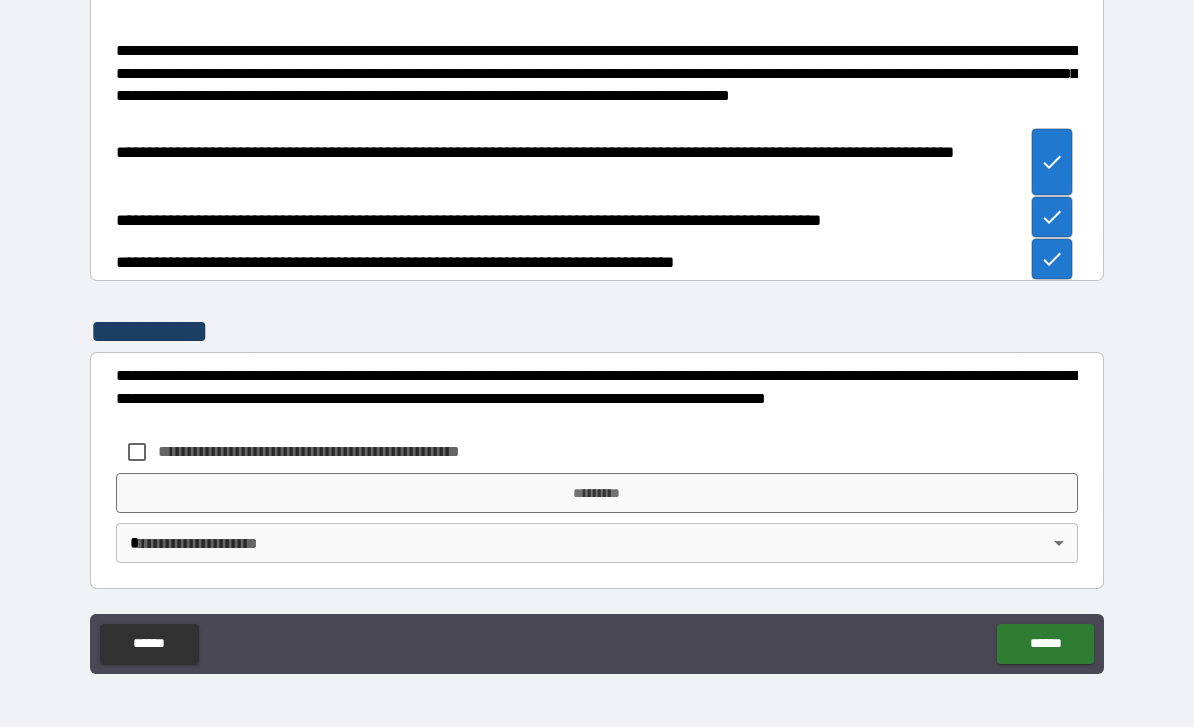 scroll, scrollTop: 2504, scrollLeft: 0, axis: vertical 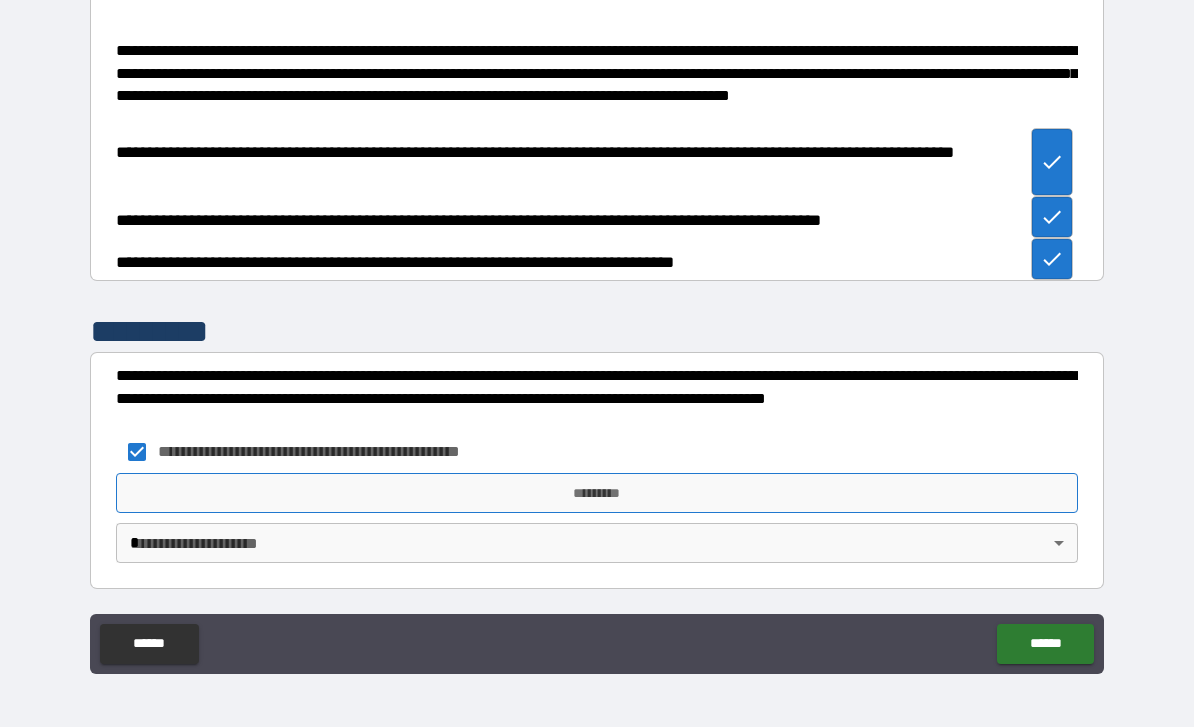 click on "*********" at bounding box center [597, 493] 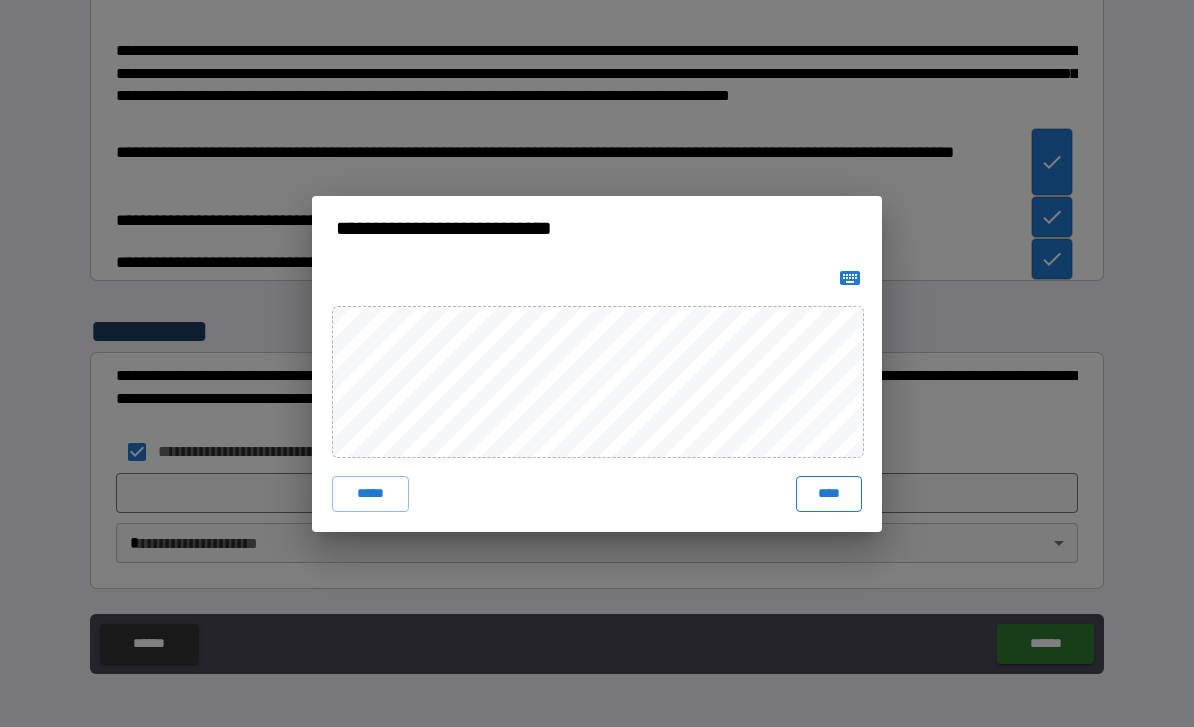 click on "****" at bounding box center [829, 494] 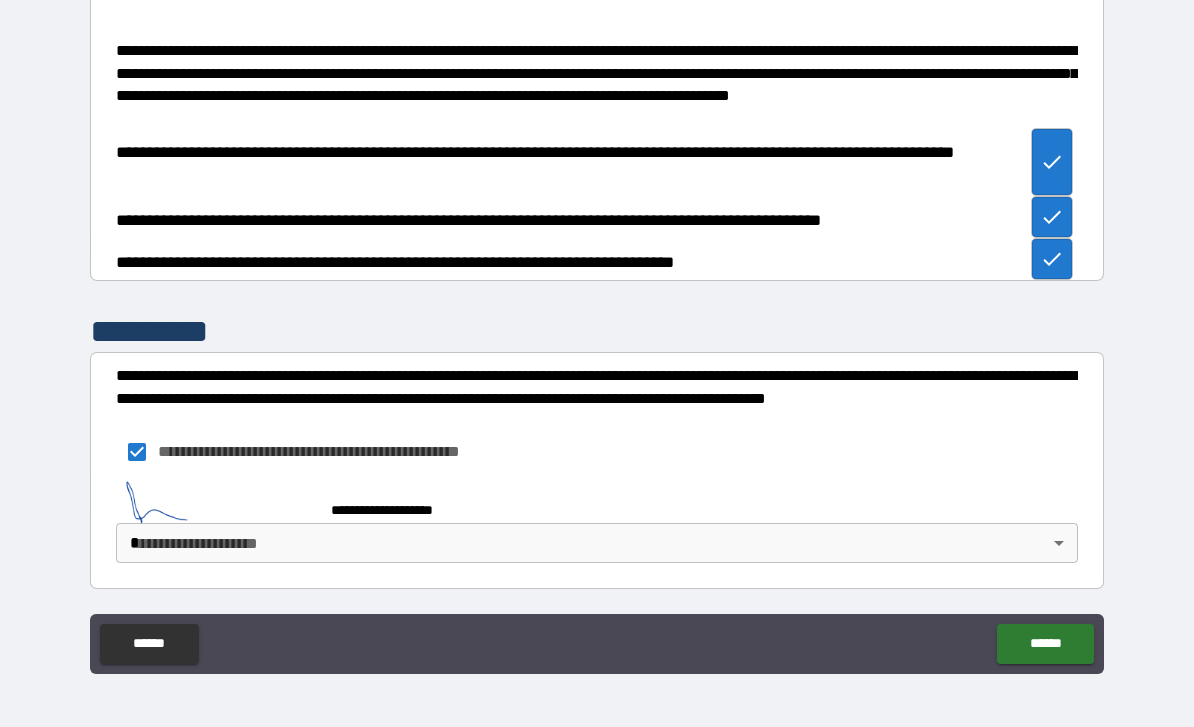 scroll, scrollTop: 2494, scrollLeft: 0, axis: vertical 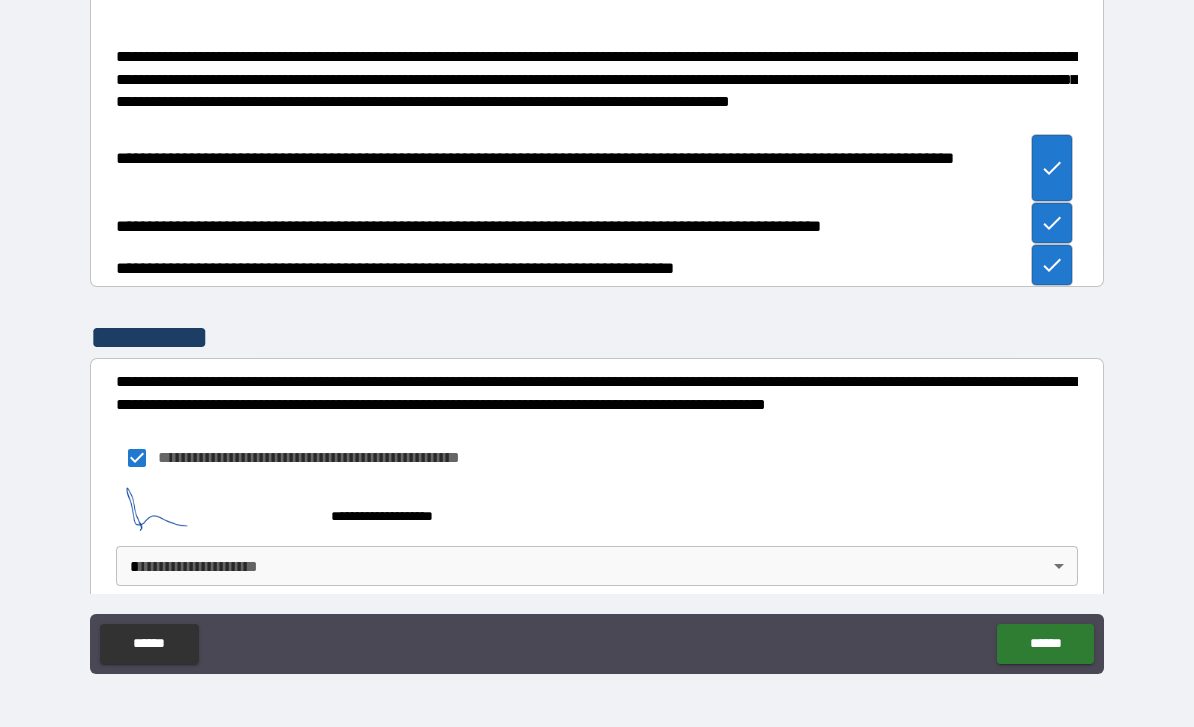 click on "**********" at bounding box center (597, 331) 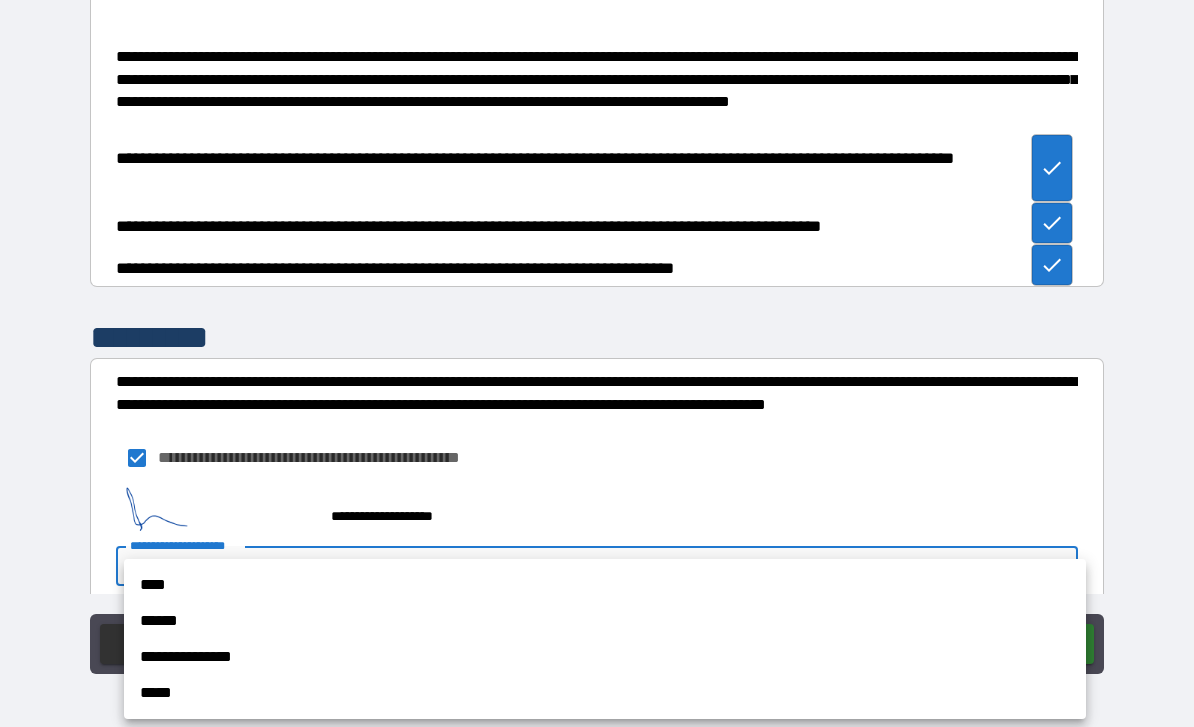 click on "**********" at bounding box center [605, 657] 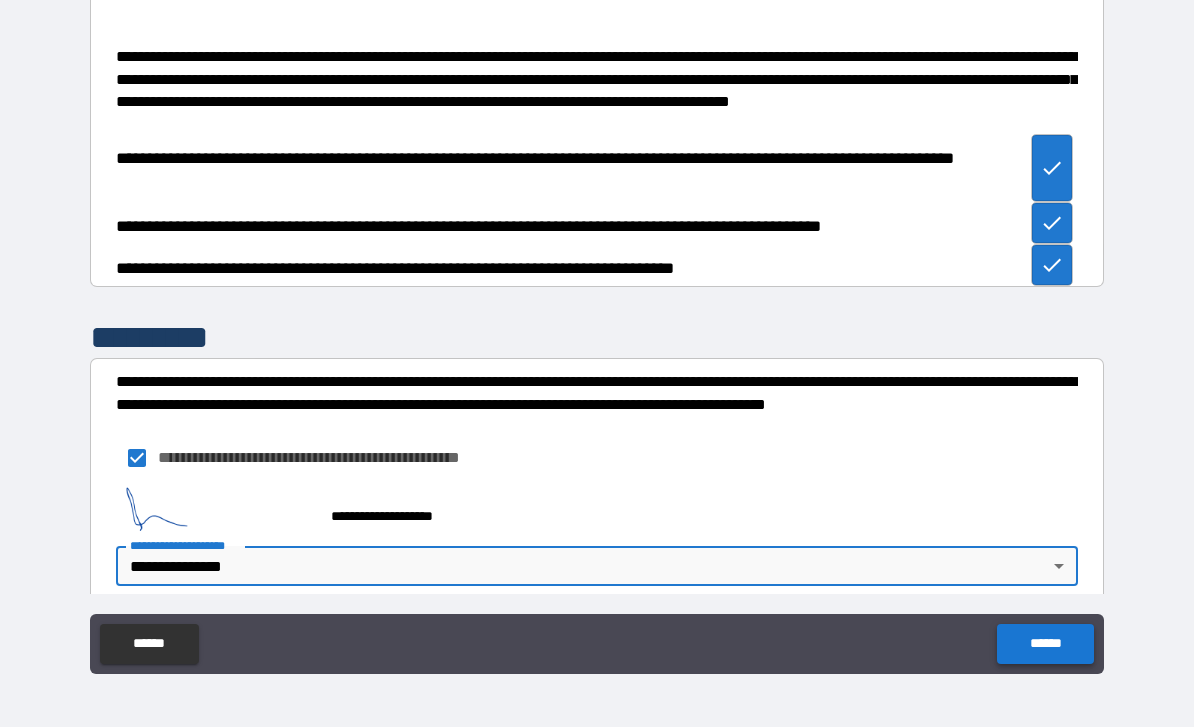 click on "******" at bounding box center [1045, 644] 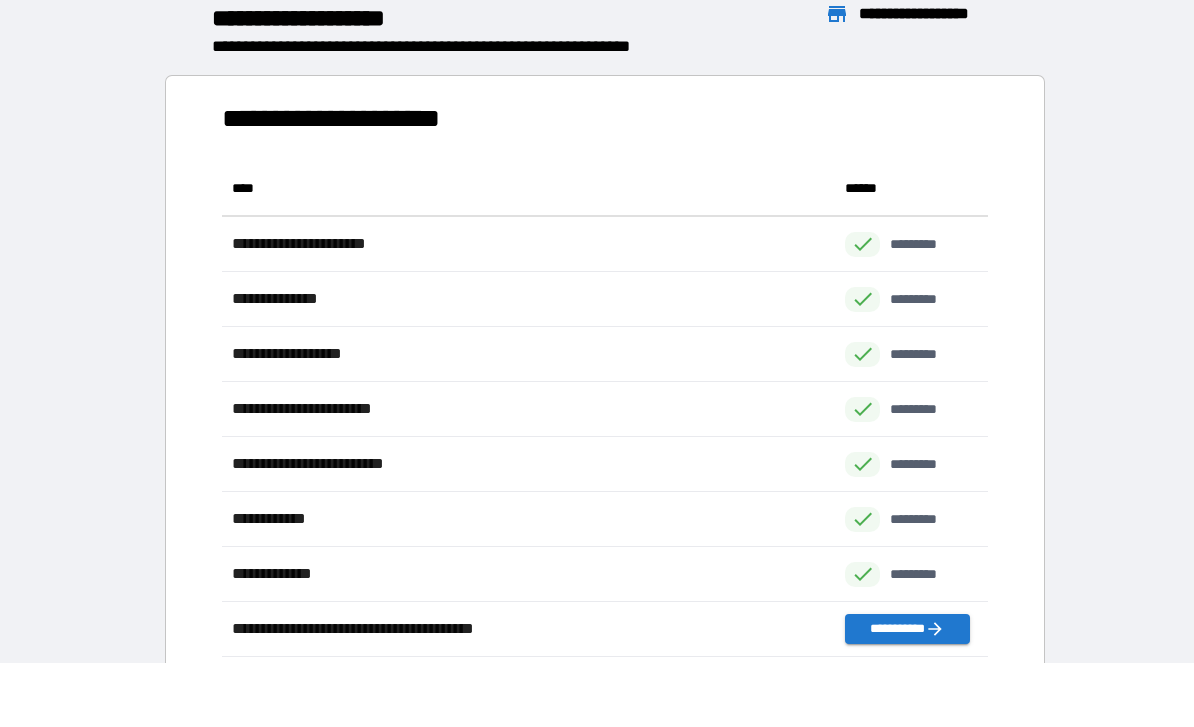 scroll, scrollTop: 1, scrollLeft: 1, axis: both 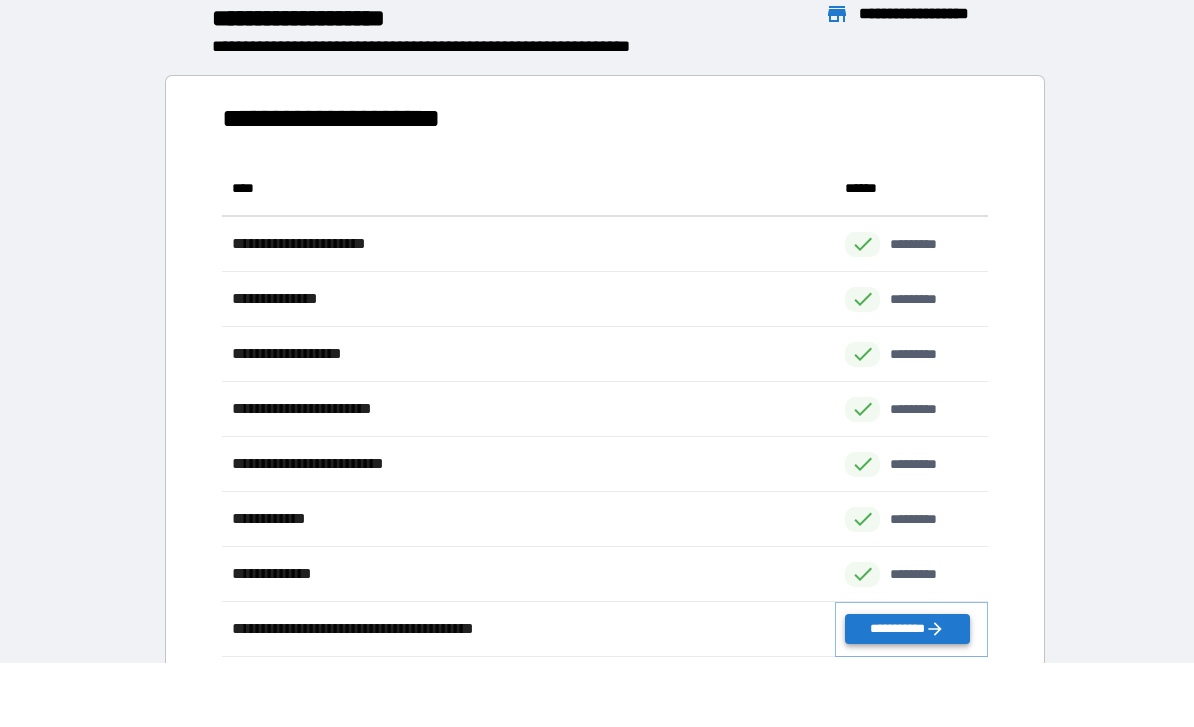 click on "**********" at bounding box center (907, 629) 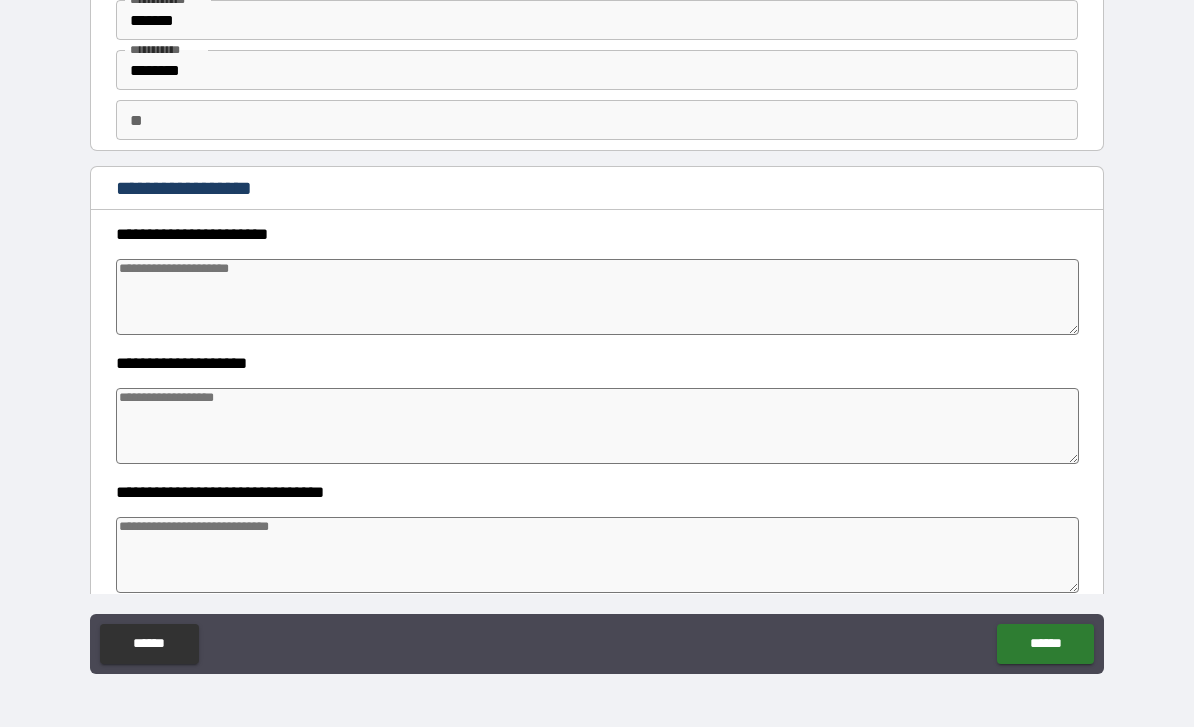 scroll, scrollTop: 83, scrollLeft: 0, axis: vertical 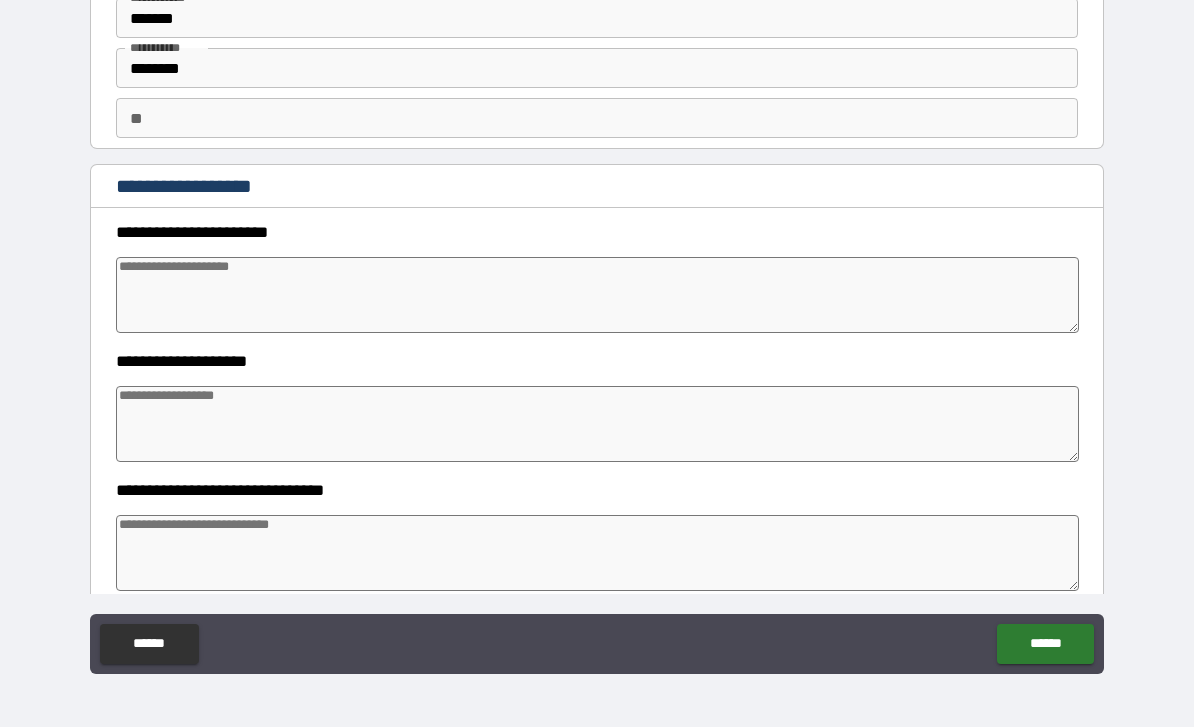 click at bounding box center [597, 295] 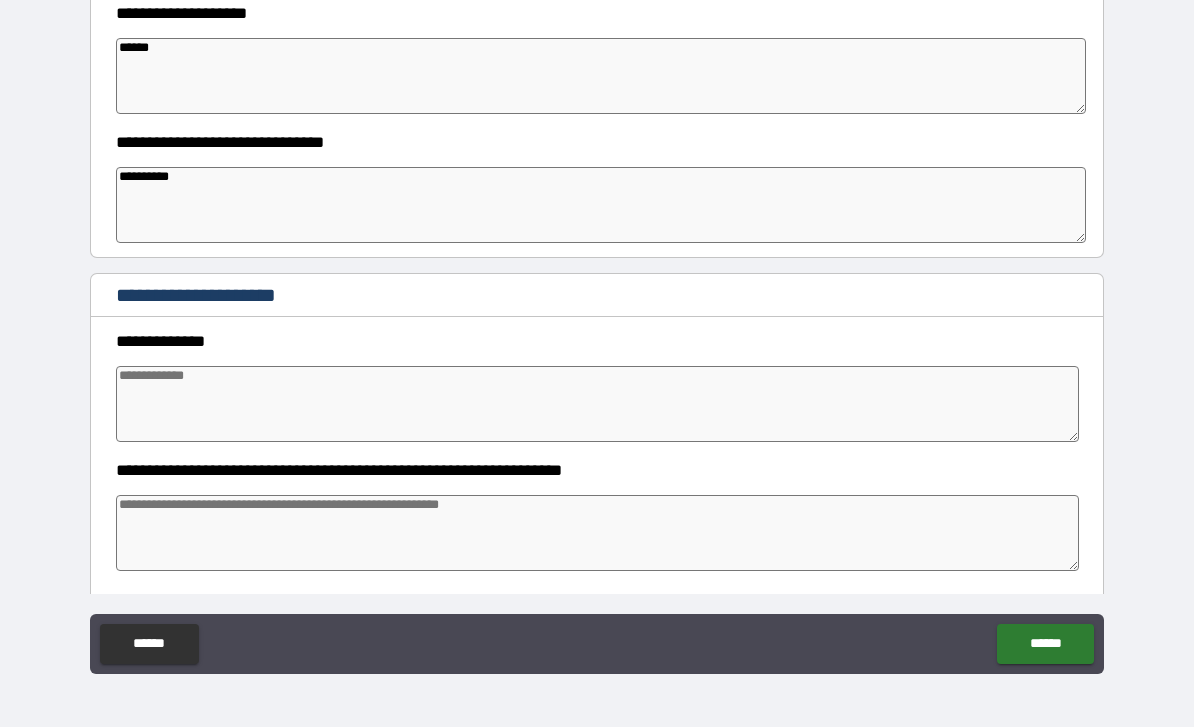 scroll, scrollTop: 470, scrollLeft: 0, axis: vertical 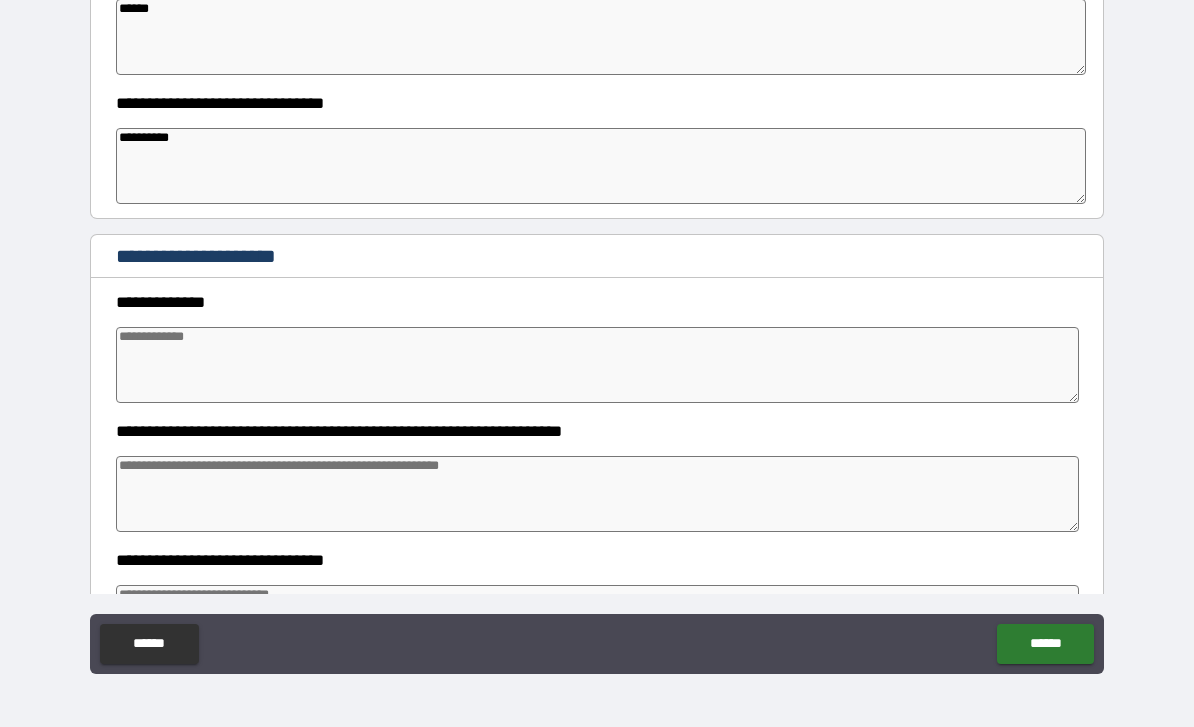 click at bounding box center (597, 365) 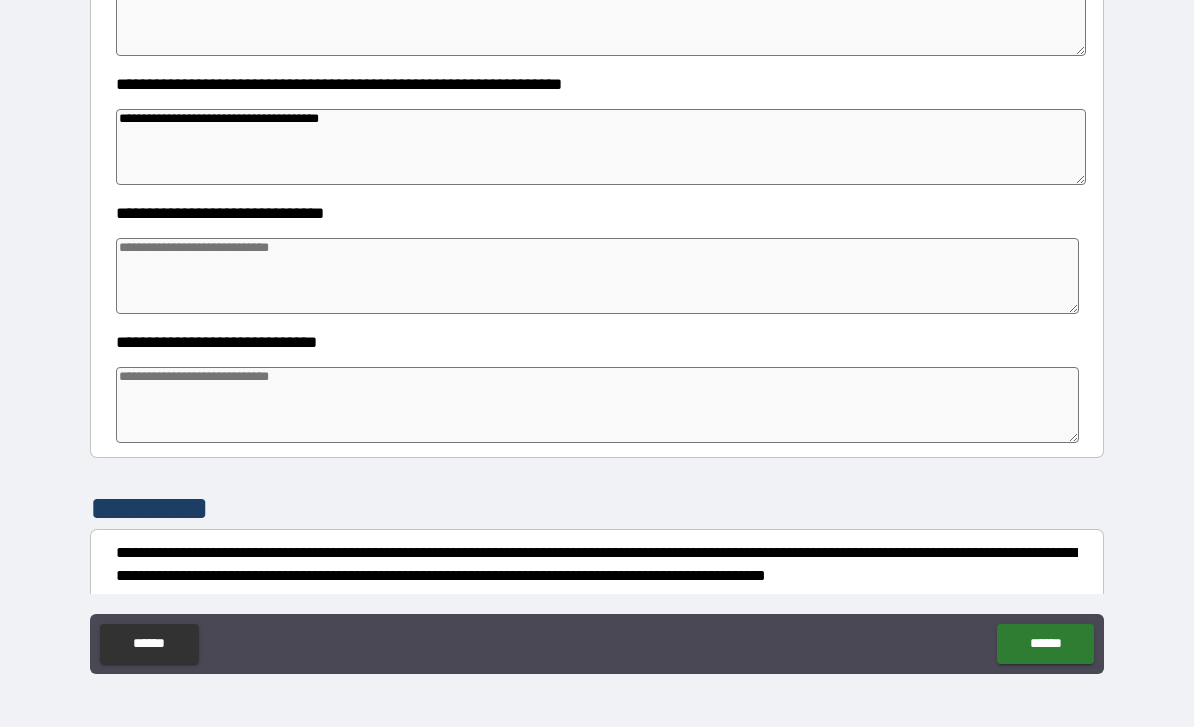 scroll, scrollTop: 833, scrollLeft: 0, axis: vertical 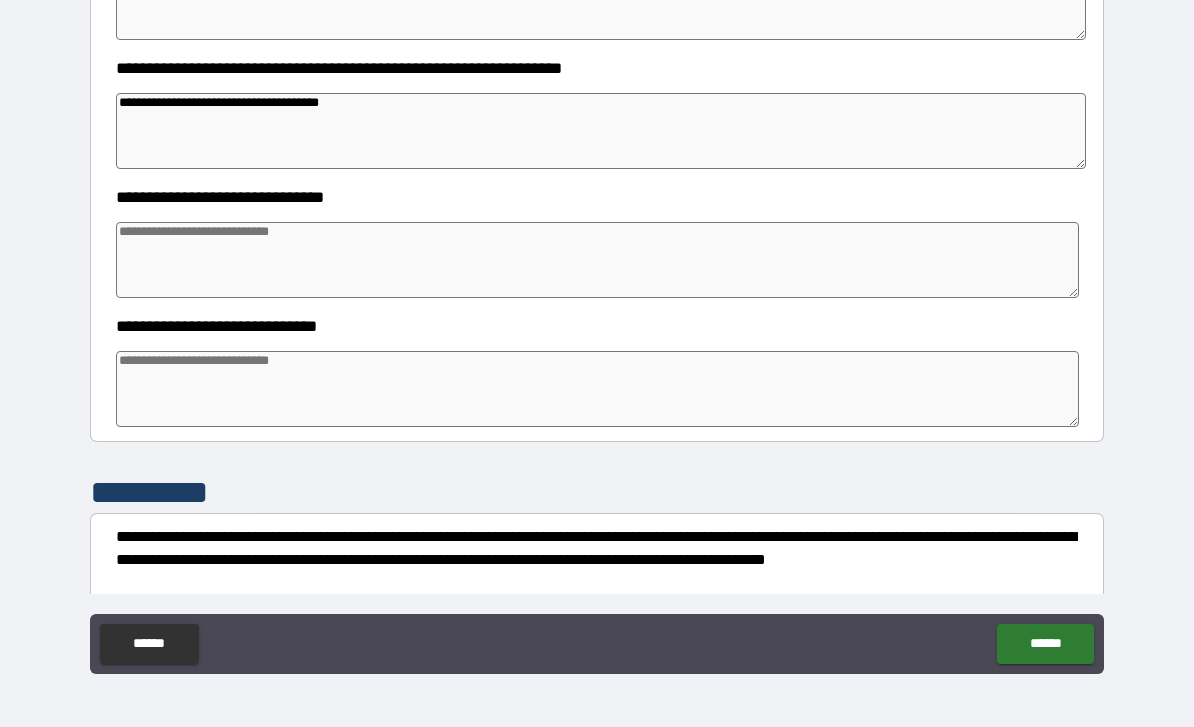 click at bounding box center (597, 389) 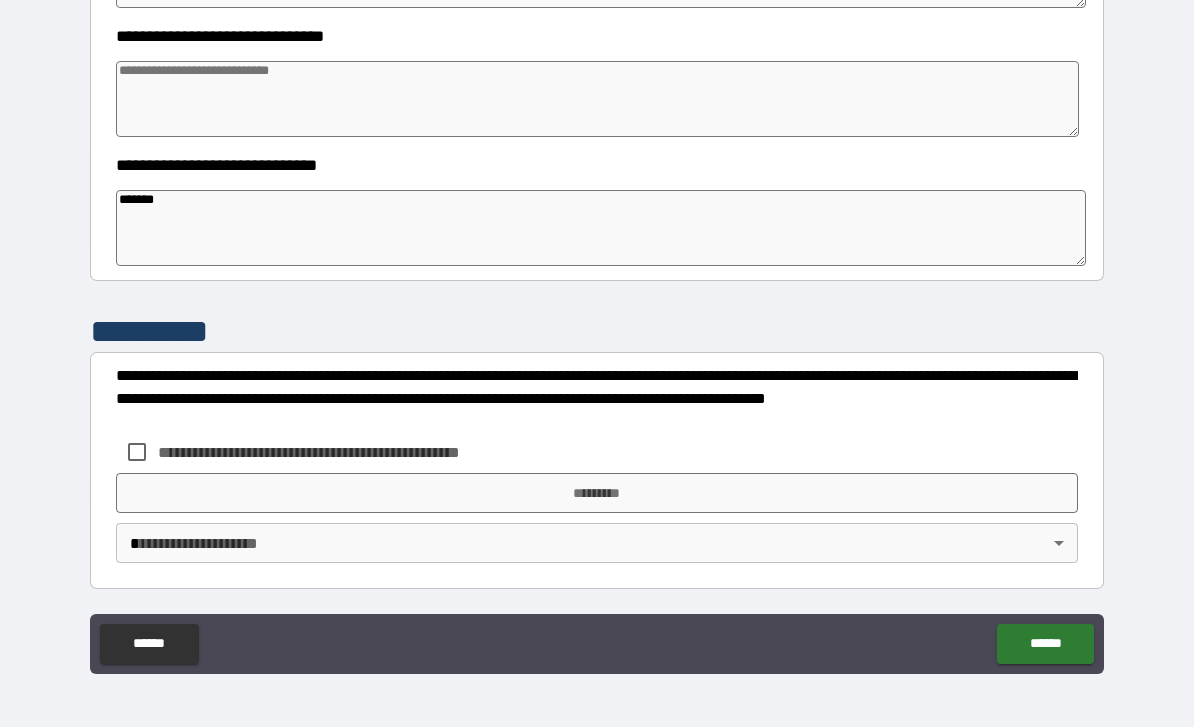 scroll, scrollTop: 994, scrollLeft: 0, axis: vertical 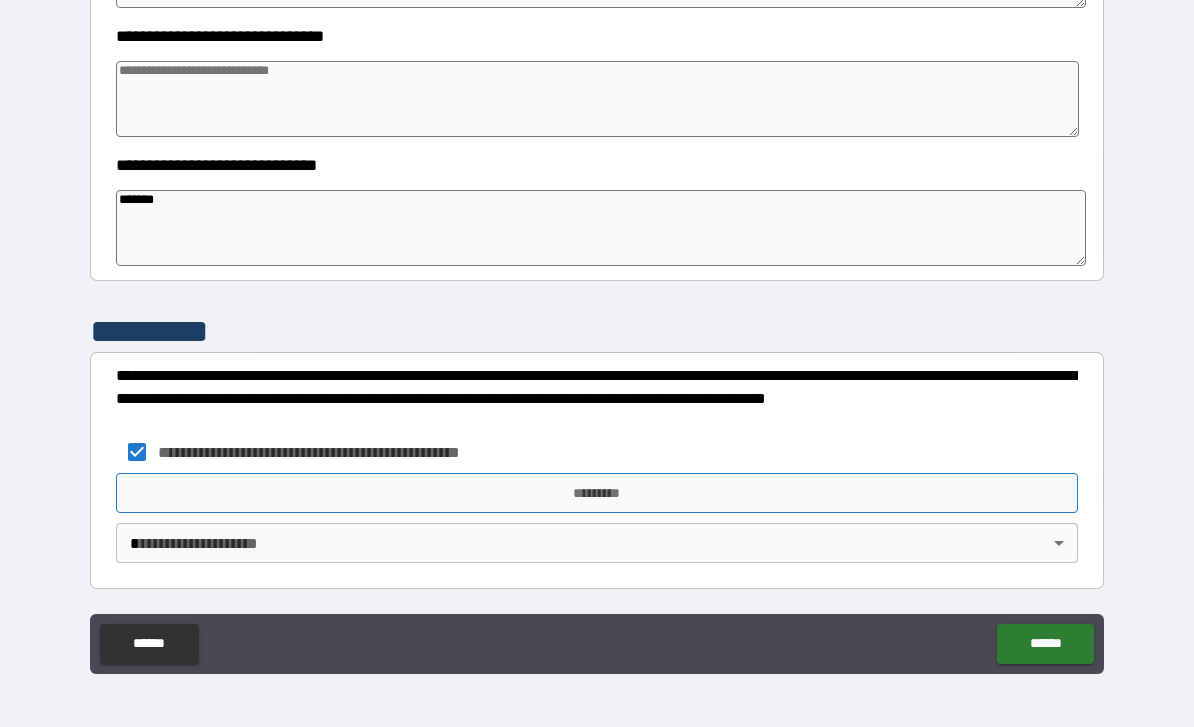 click on "*********" at bounding box center [597, 493] 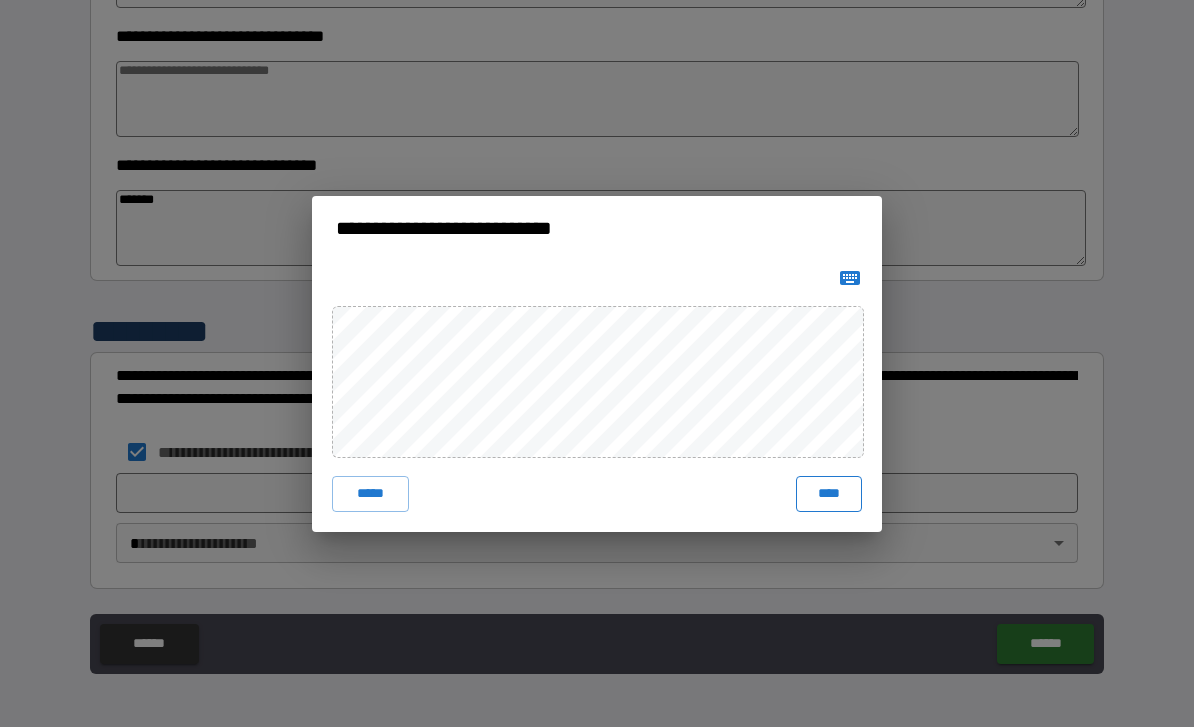 click on "****" at bounding box center [829, 494] 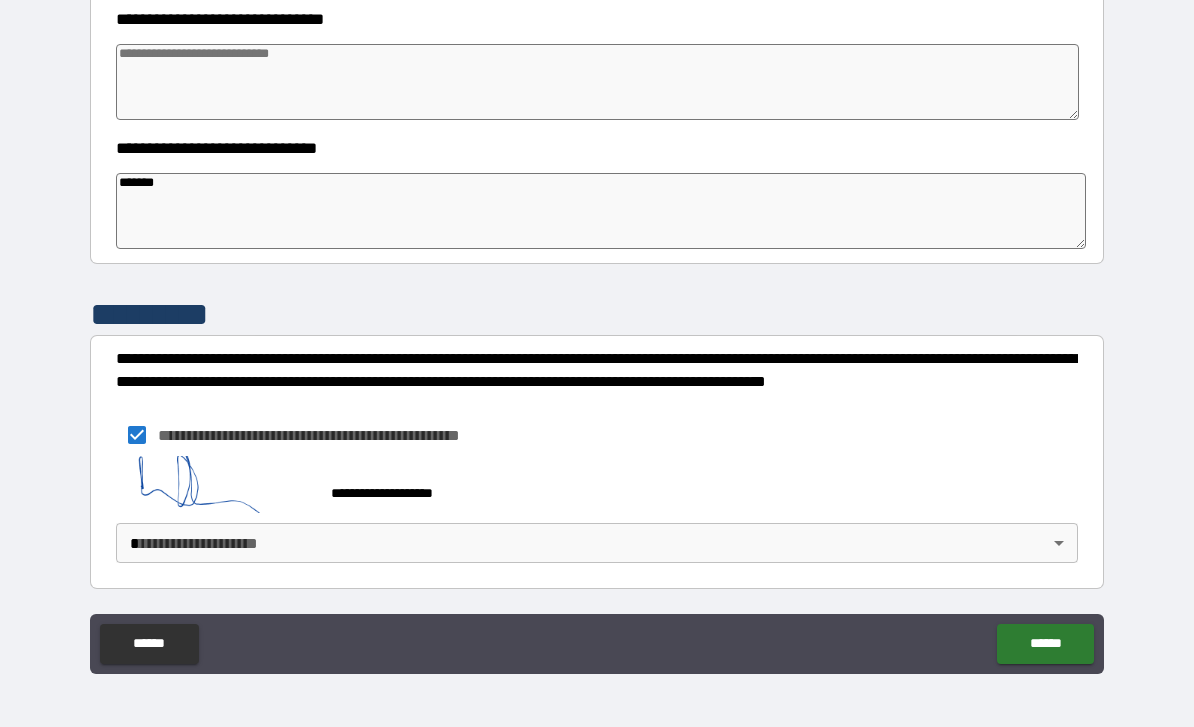 scroll, scrollTop: 1011, scrollLeft: 0, axis: vertical 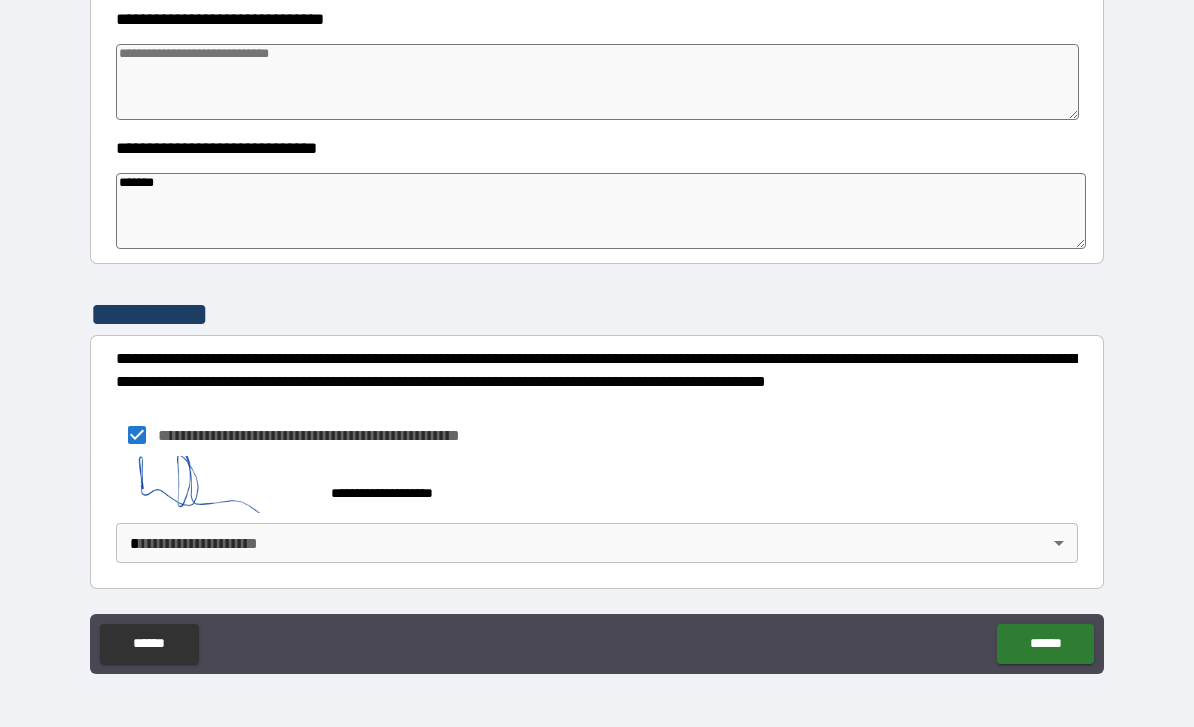 click on "**********" at bounding box center (597, 331) 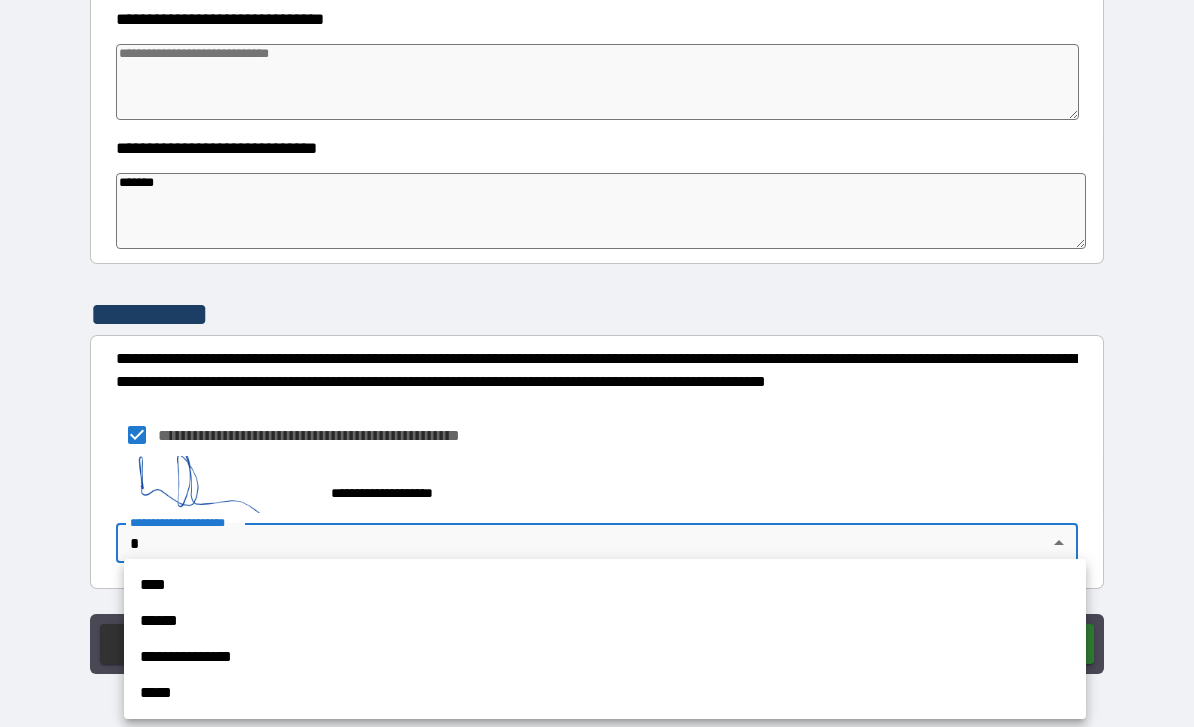 click on "**********" at bounding box center (605, 657) 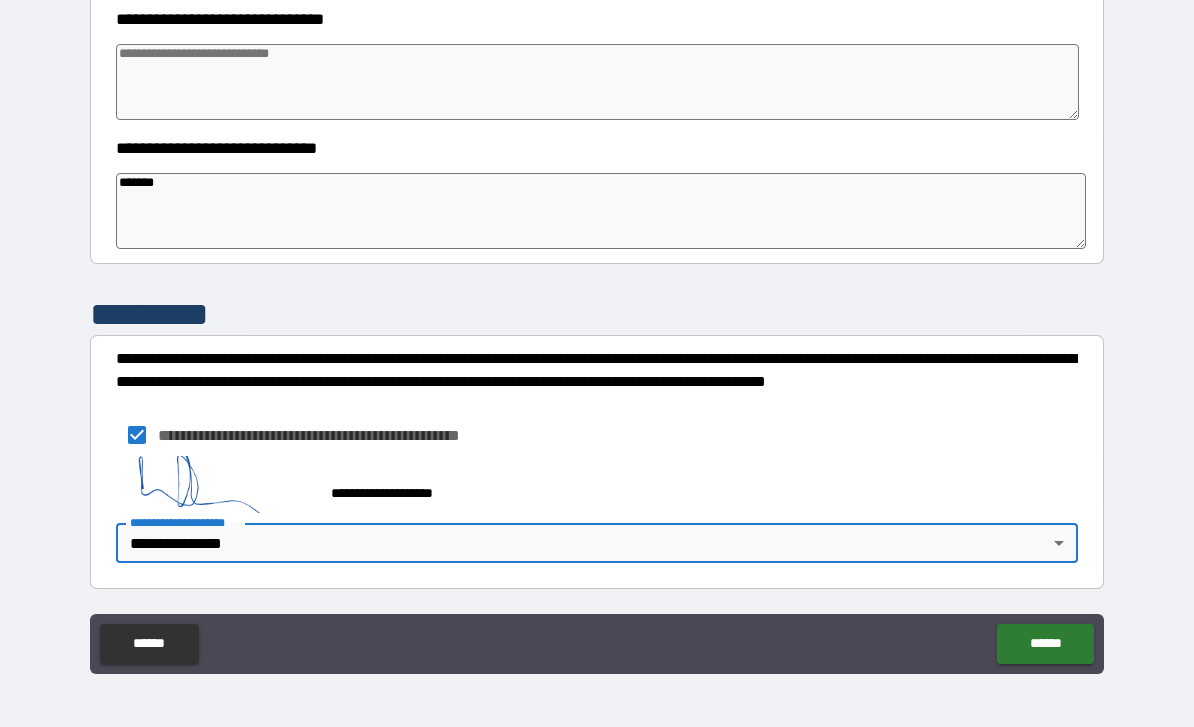 scroll, scrollTop: 1011, scrollLeft: 0, axis: vertical 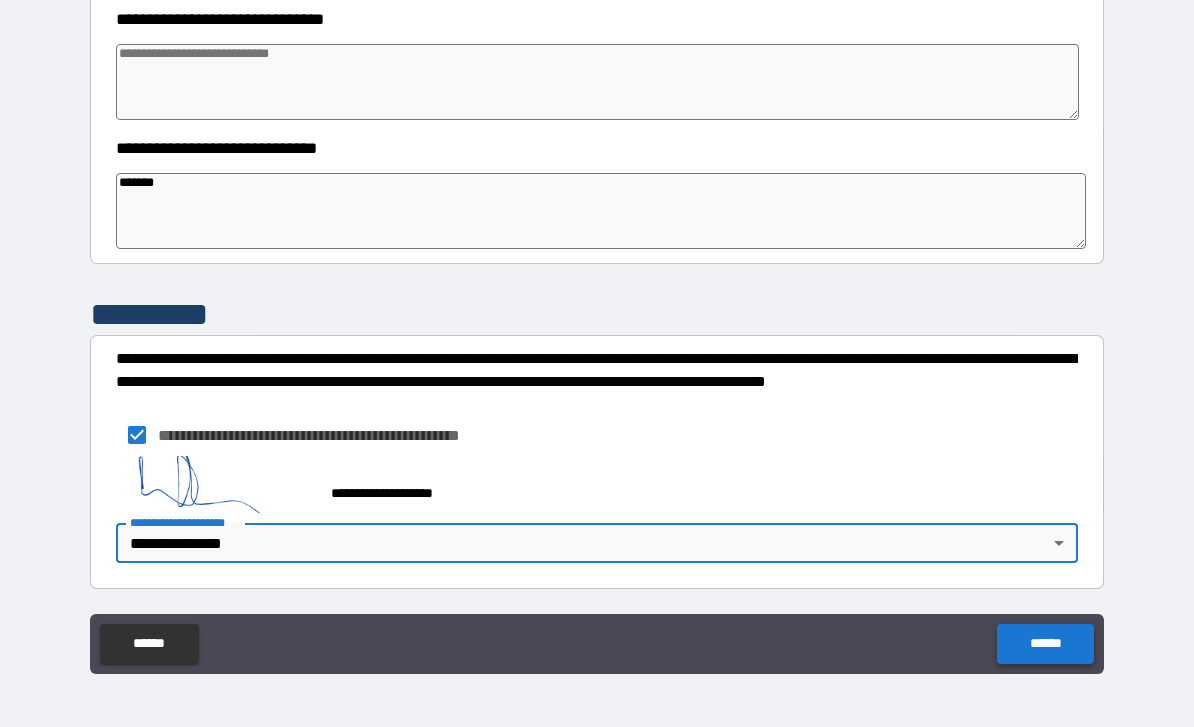 click on "******" at bounding box center (1045, 644) 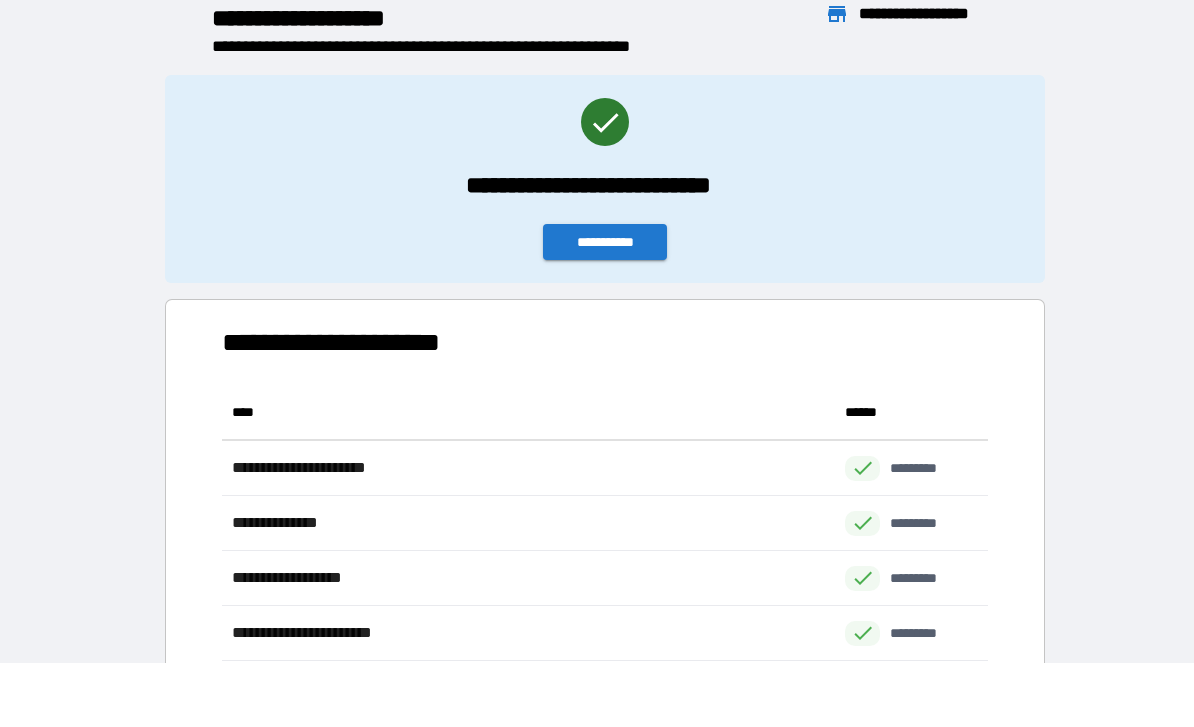 scroll, scrollTop: 1, scrollLeft: 1, axis: both 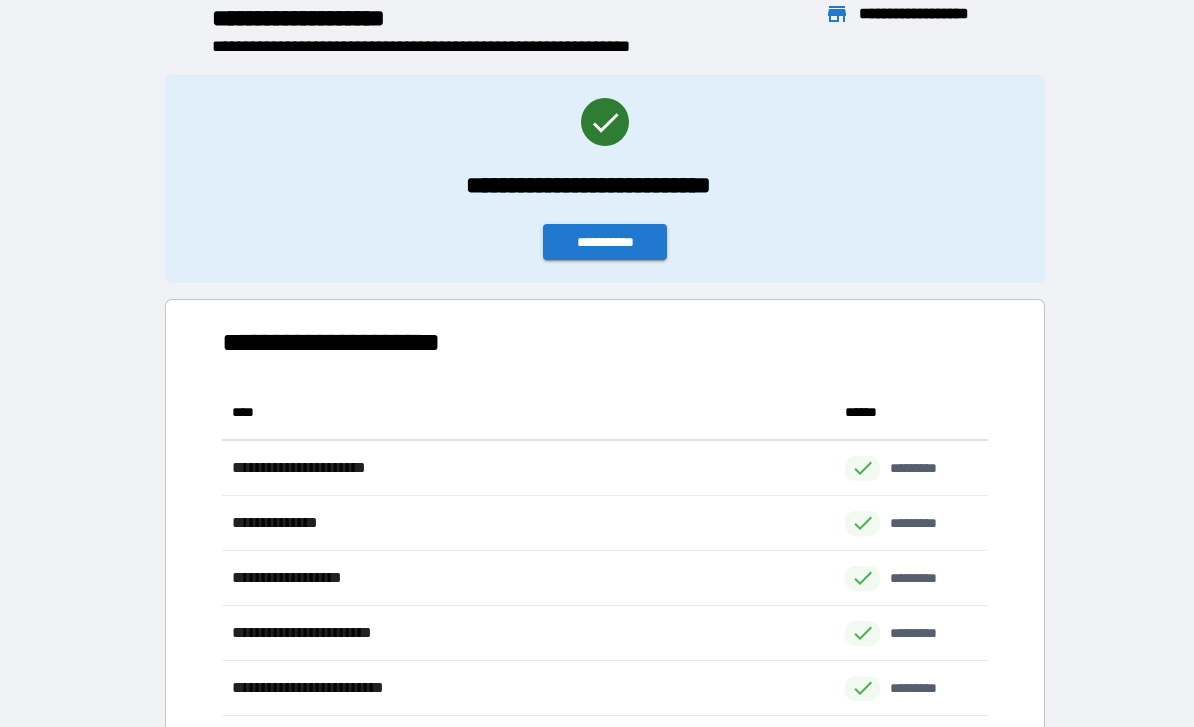click on "**********" at bounding box center [605, 242] 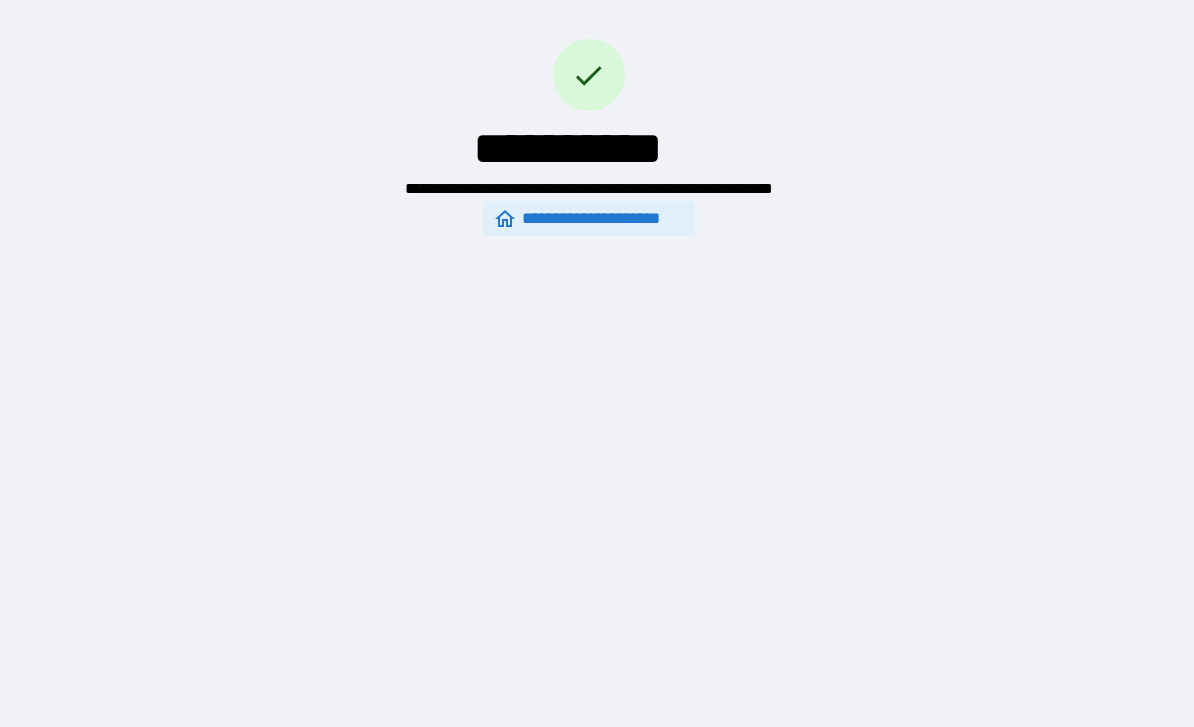 click on "**********" at bounding box center [589, 218] 